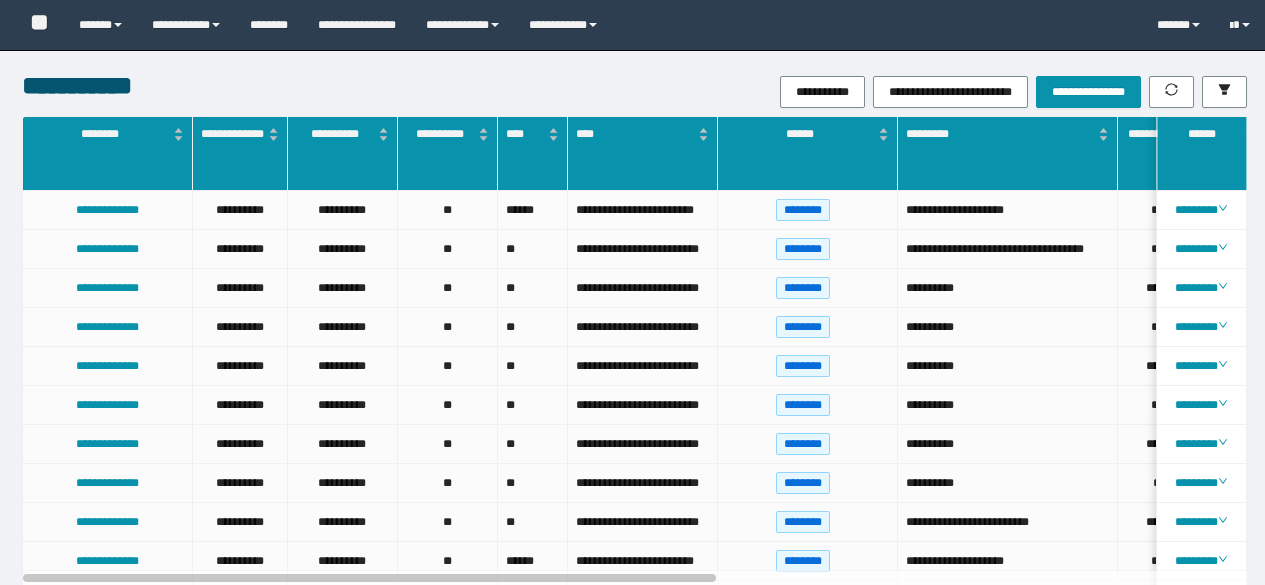 click on "**********" at bounding box center [186, 25] 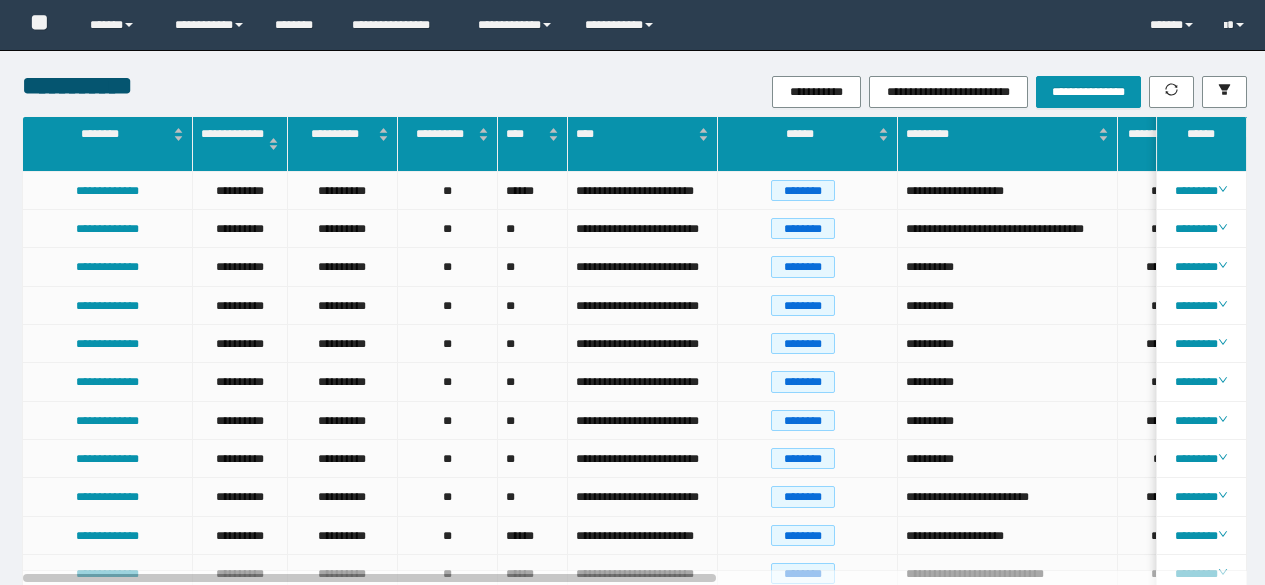 scroll, scrollTop: 0, scrollLeft: 0, axis: both 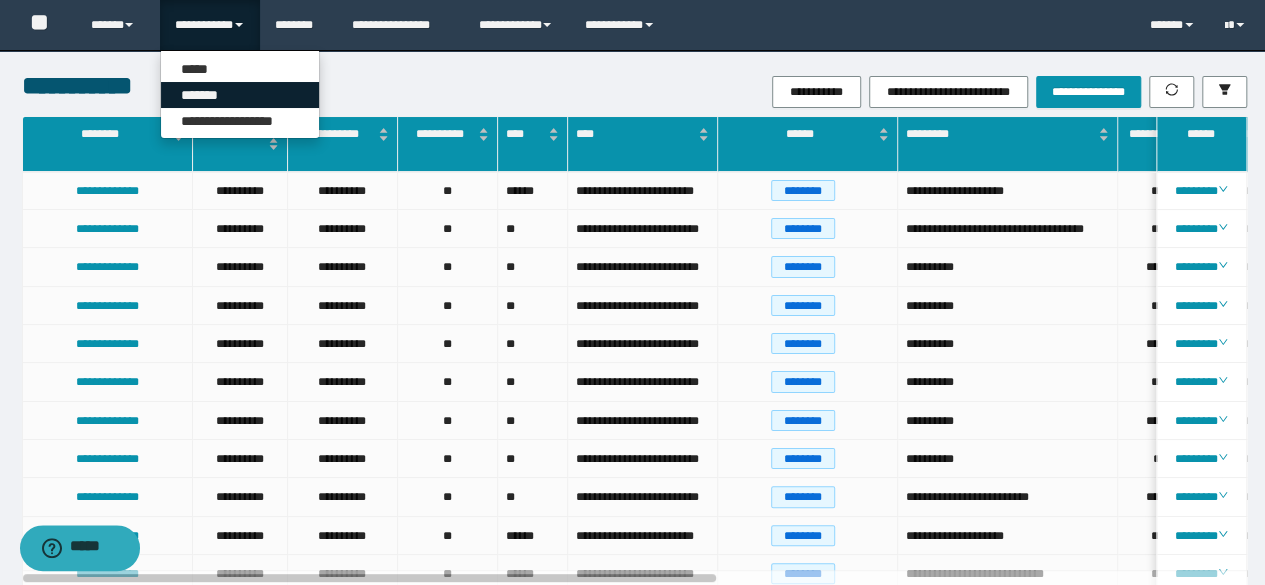 click on "*******" at bounding box center (240, 95) 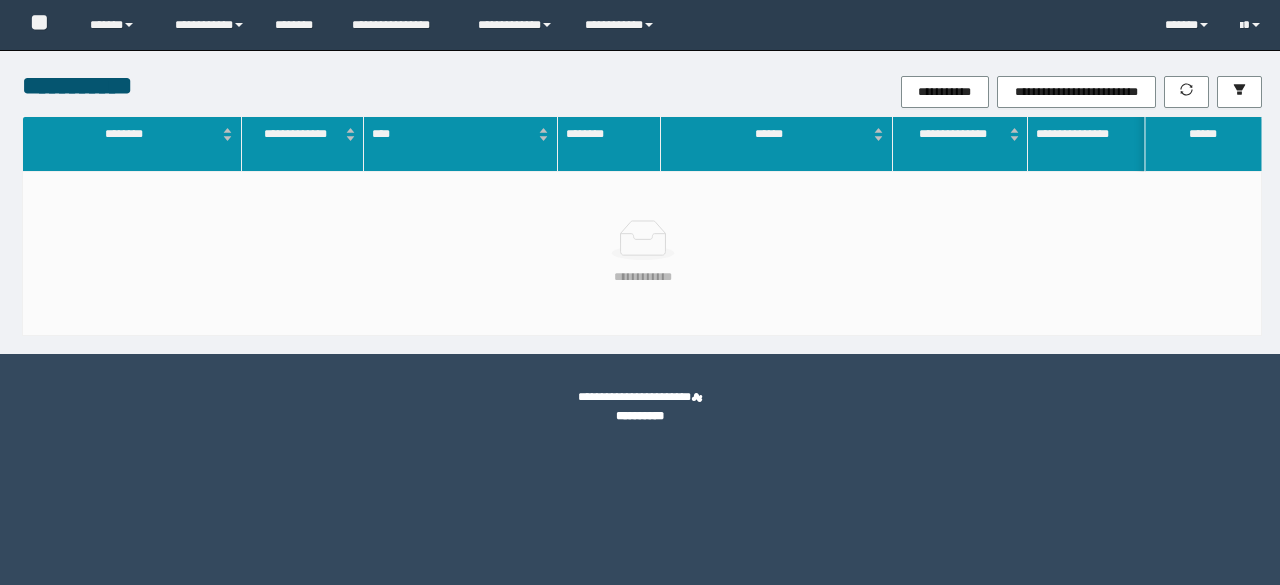 scroll, scrollTop: 0, scrollLeft: 0, axis: both 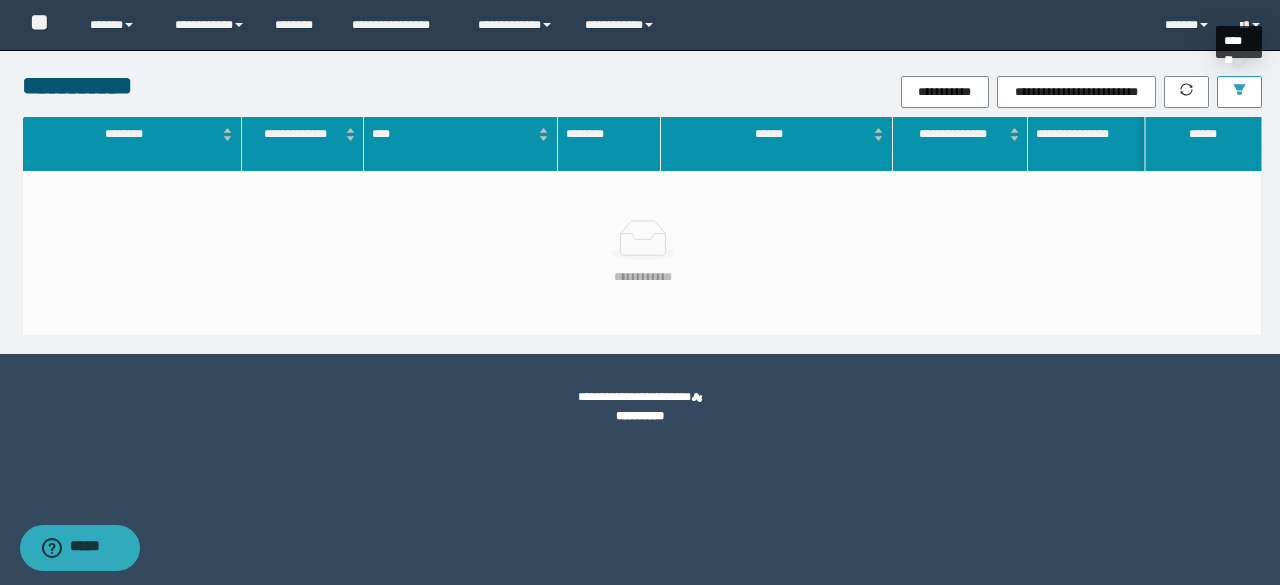 click 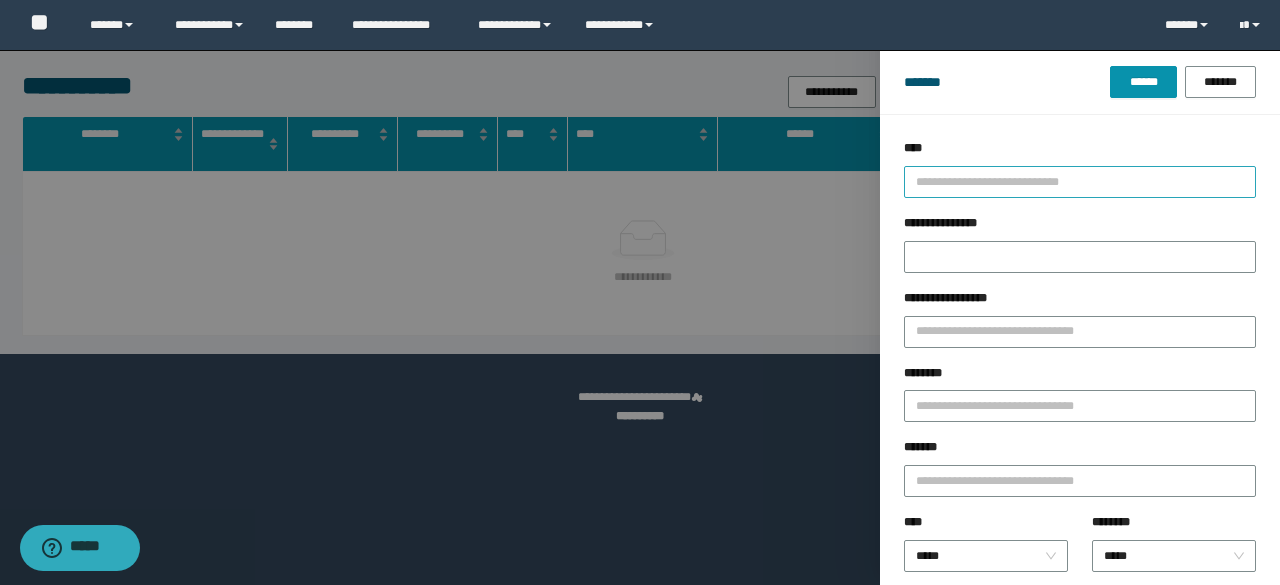 click at bounding box center (1071, 181) 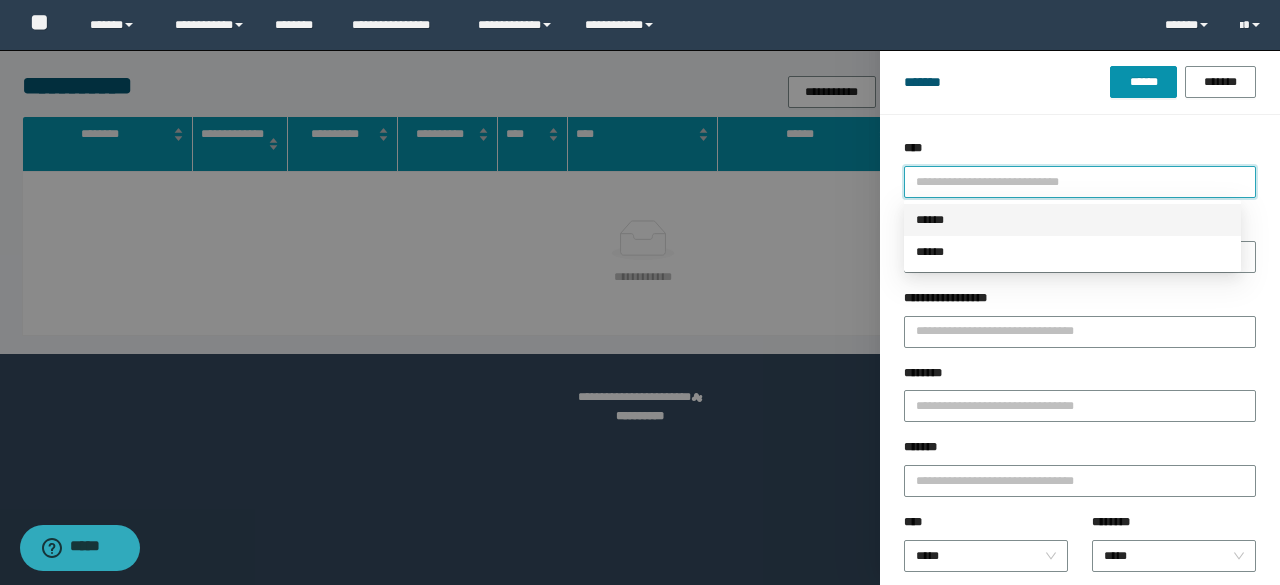 click on "******" at bounding box center [1072, 220] 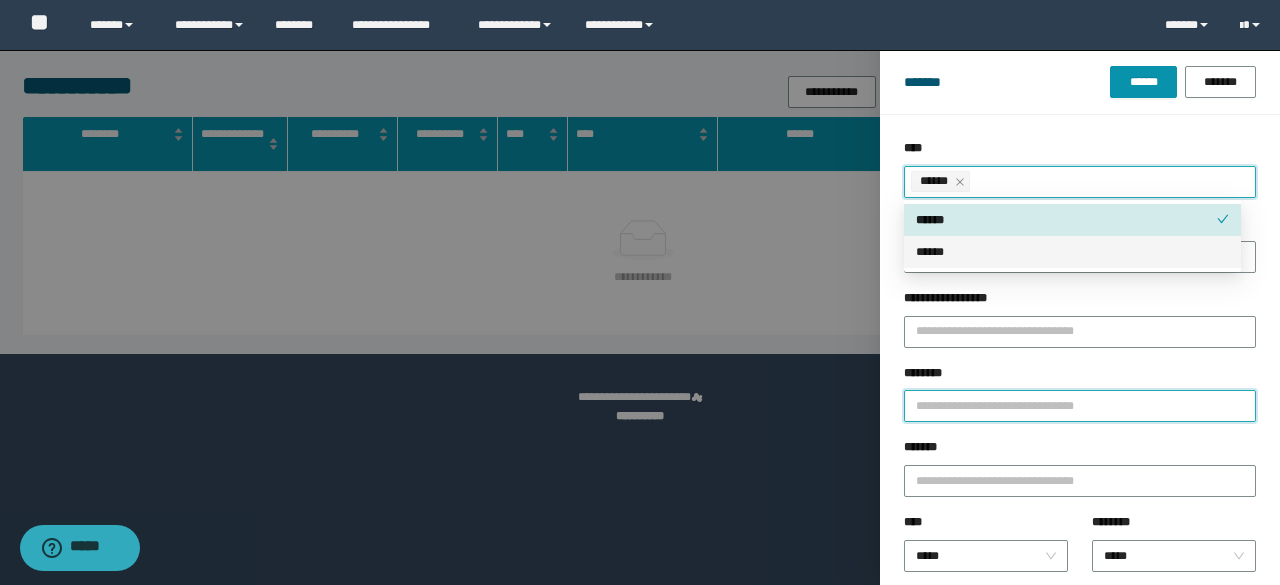click on "********" at bounding box center [1080, 406] 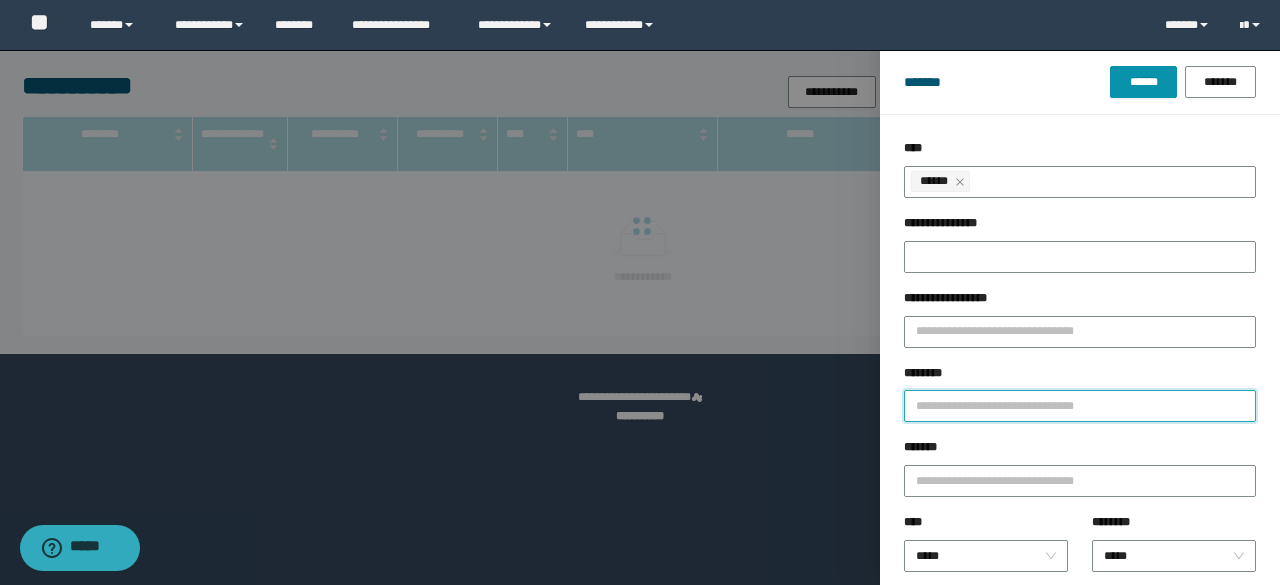 paste on "********" 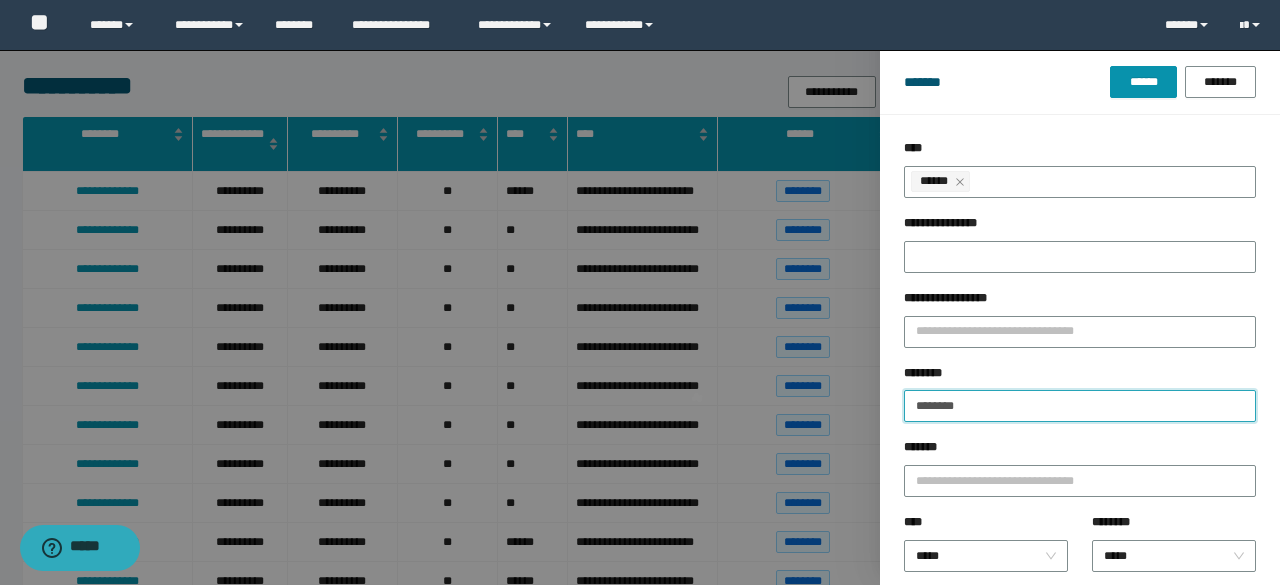 type on "********" 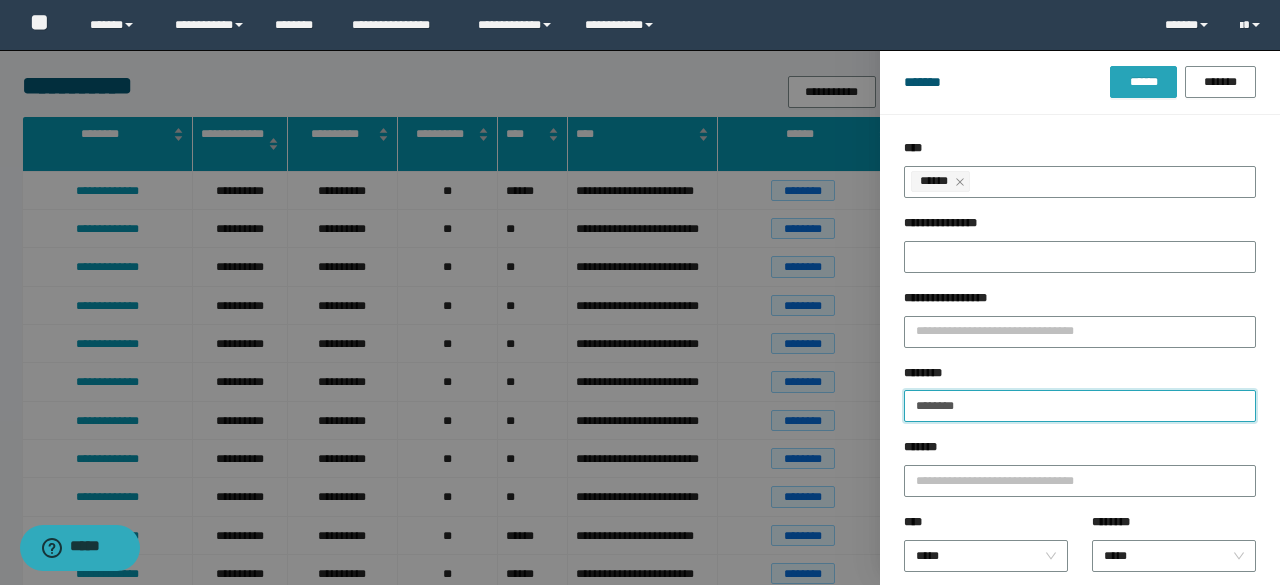 type on "********" 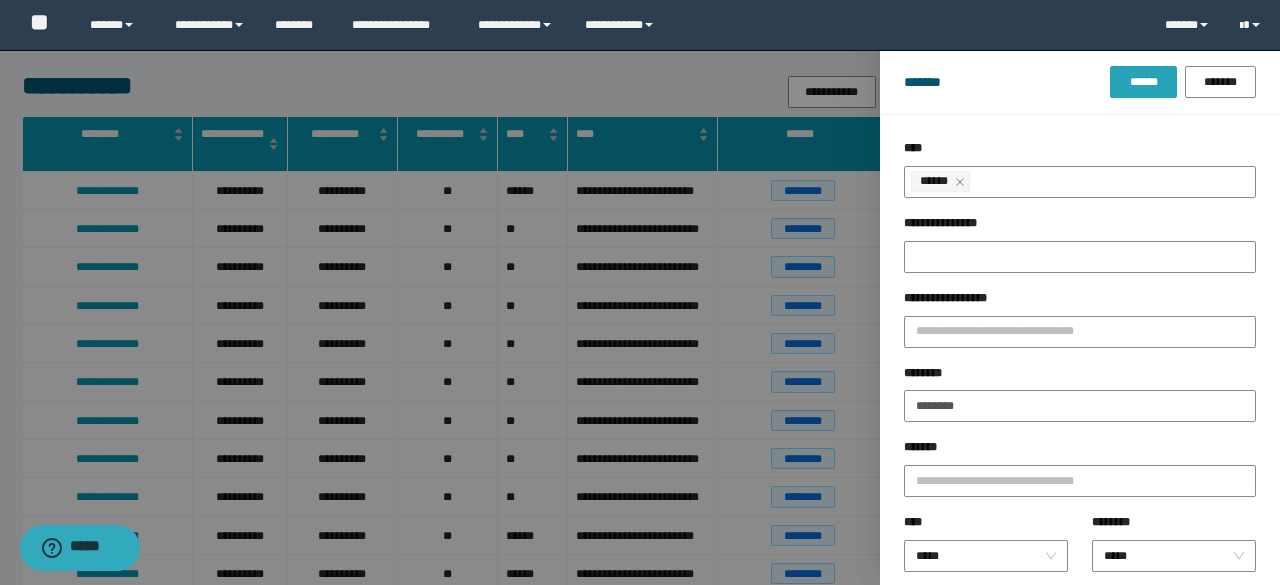 drag, startPoint x: 1139, startPoint y: 71, endPoint x: 1136, endPoint y: 92, distance: 21.213203 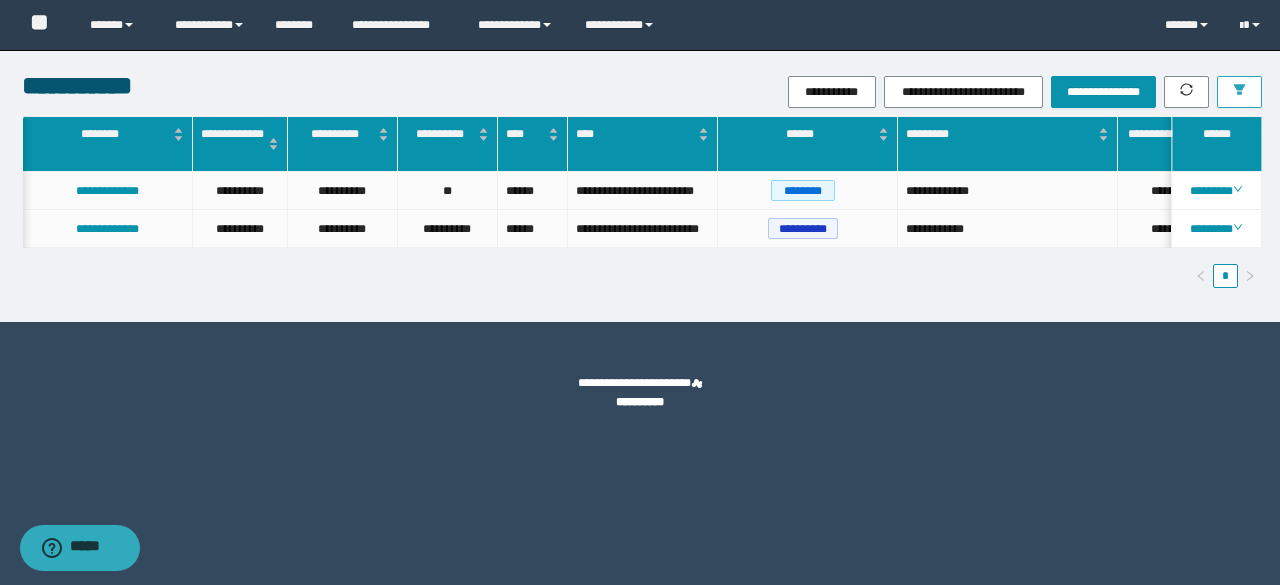 scroll, scrollTop: 0, scrollLeft: 414, axis: horizontal 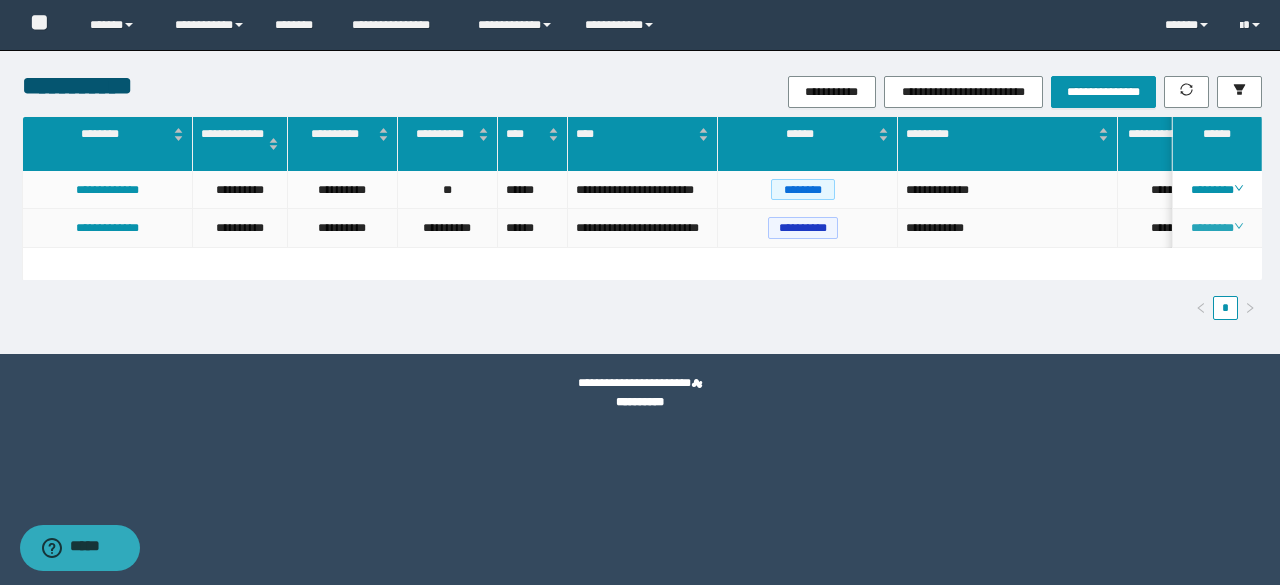 click on "********" at bounding box center [1216, 228] 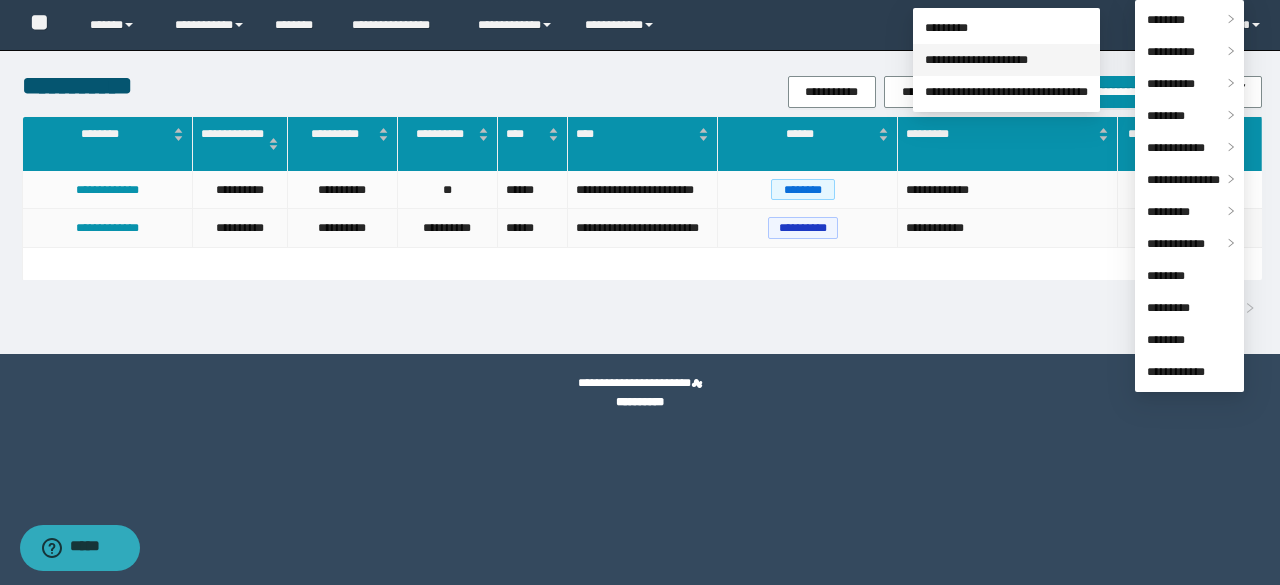 click on "**********" at bounding box center (976, 60) 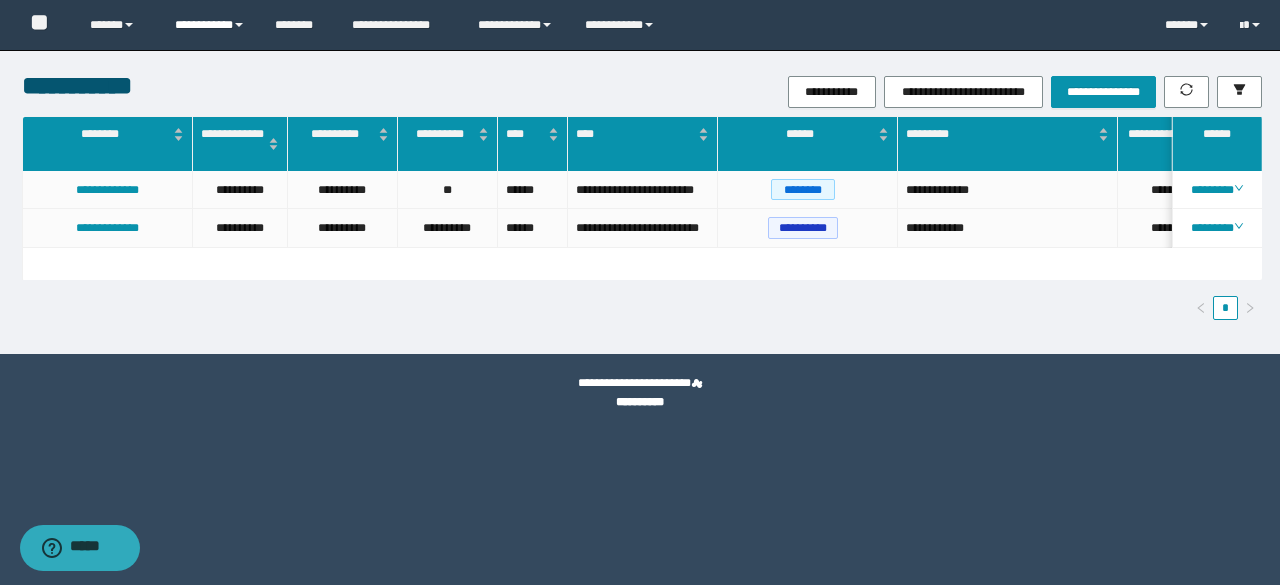click on "**********" at bounding box center (210, 25) 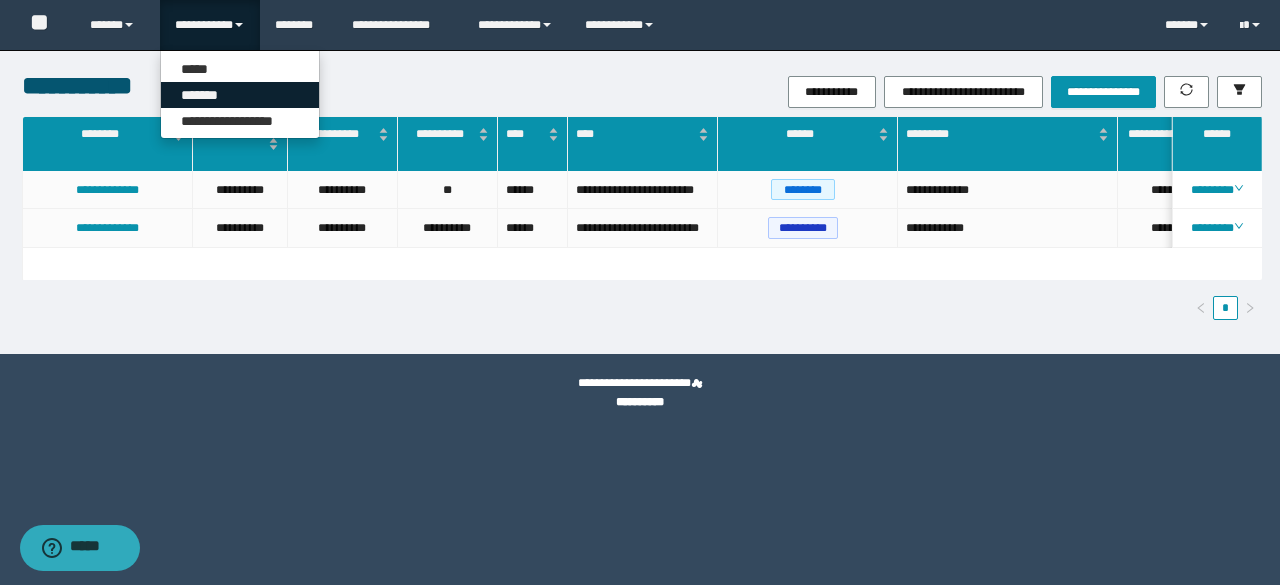 click on "*******" at bounding box center [240, 95] 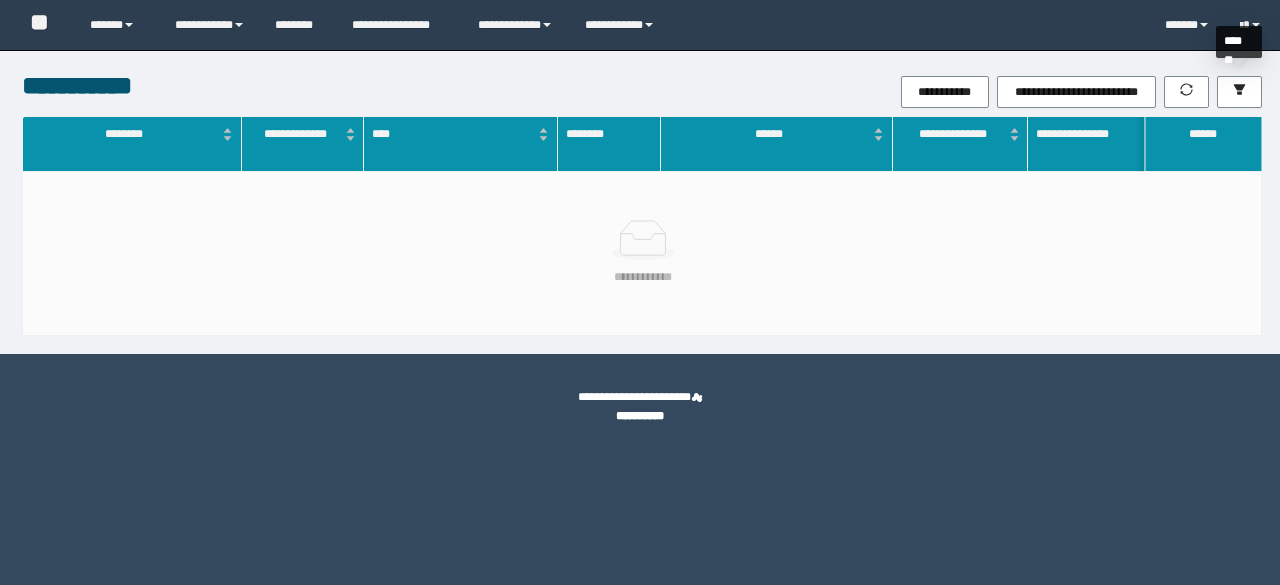 scroll, scrollTop: 0, scrollLeft: 0, axis: both 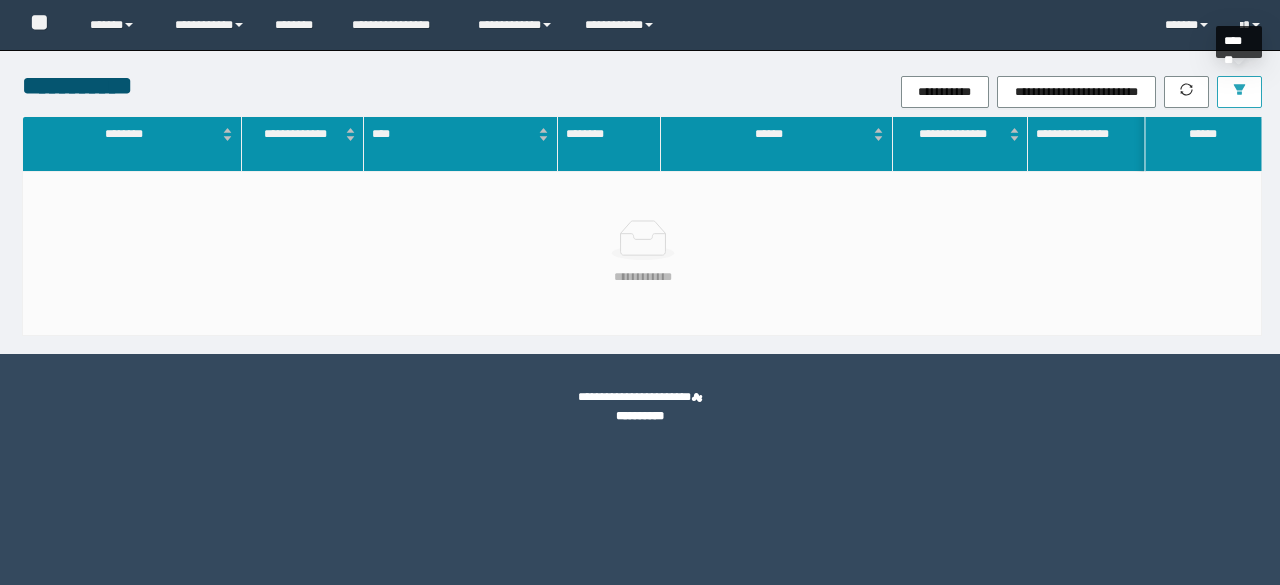 click at bounding box center [1239, 92] 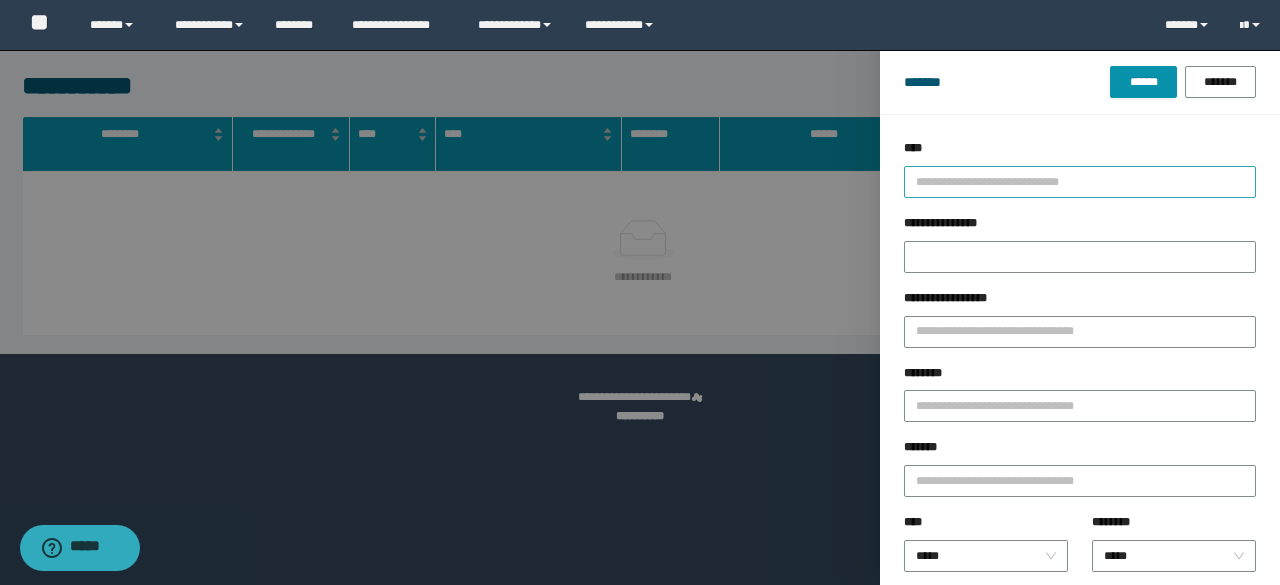 click at bounding box center [1071, 181] 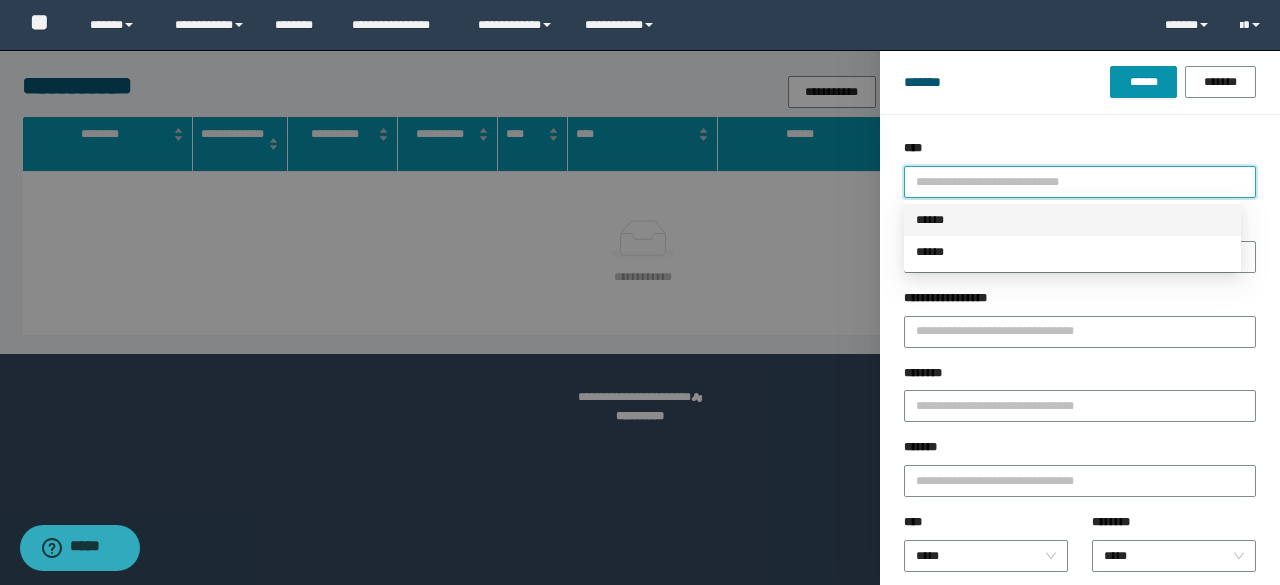 click on "******" at bounding box center (1072, 220) 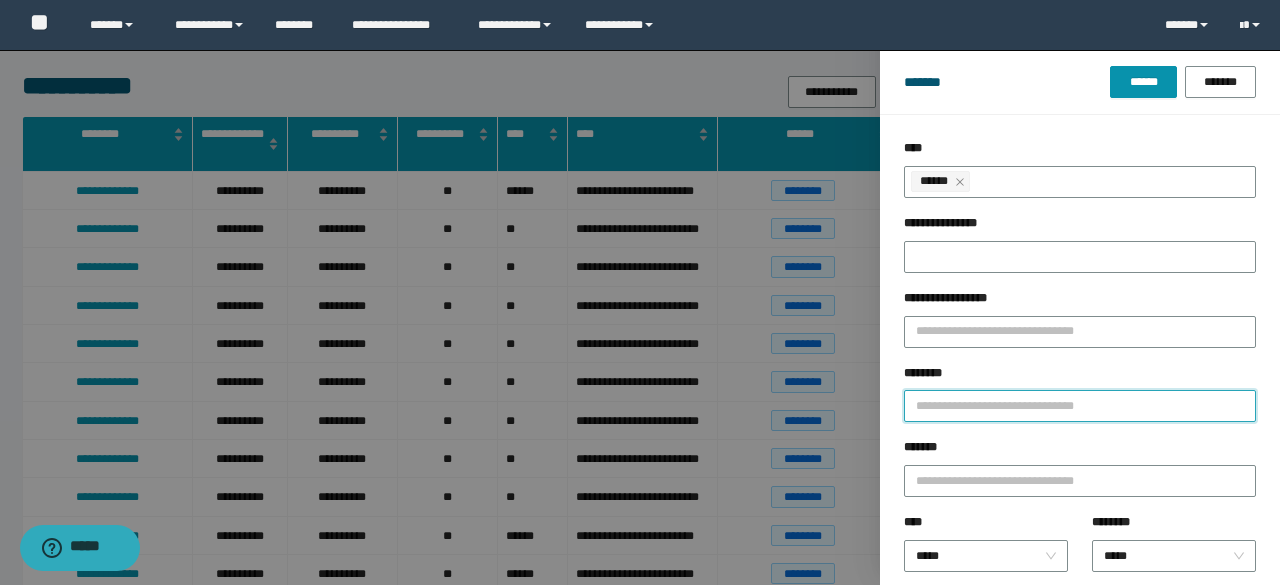 click on "********" at bounding box center [1080, 406] 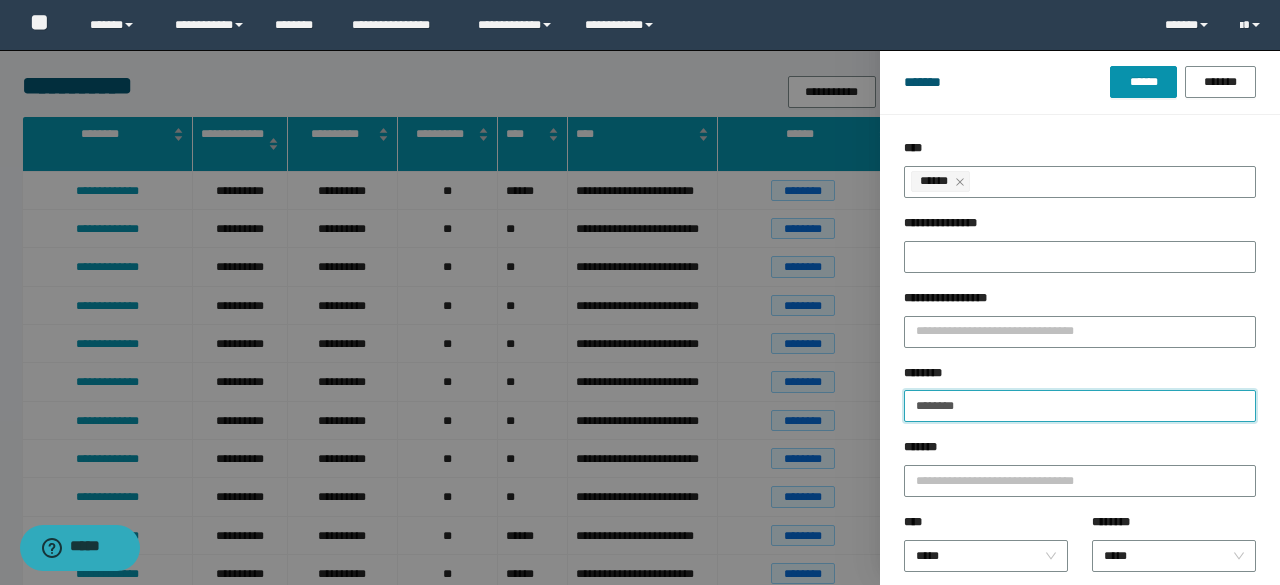 type 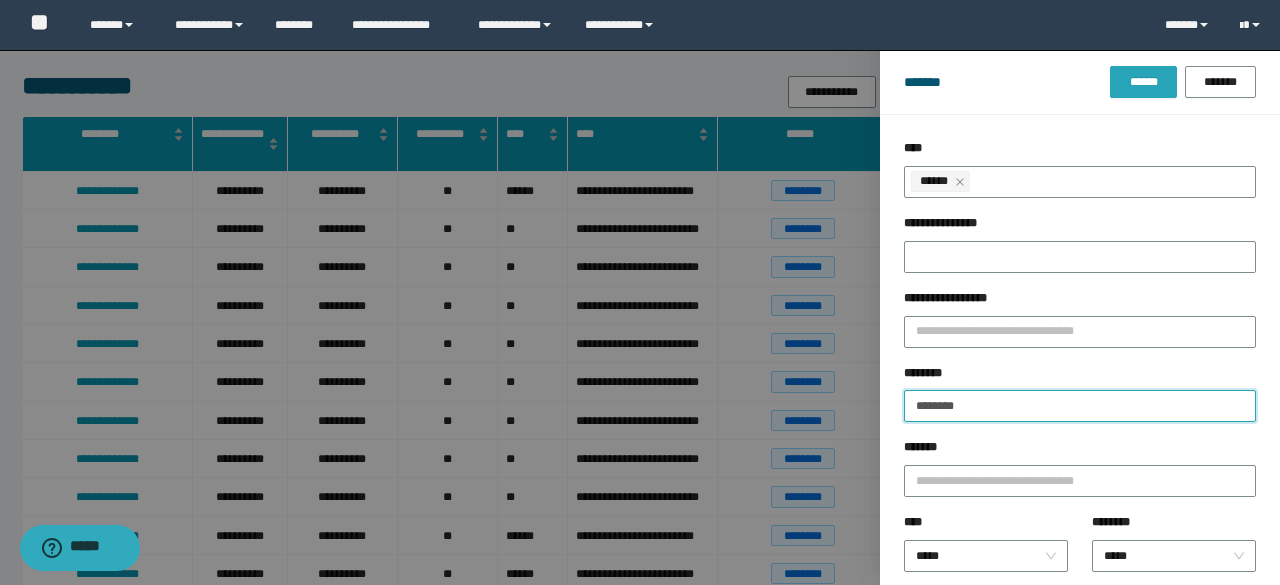 type on "********" 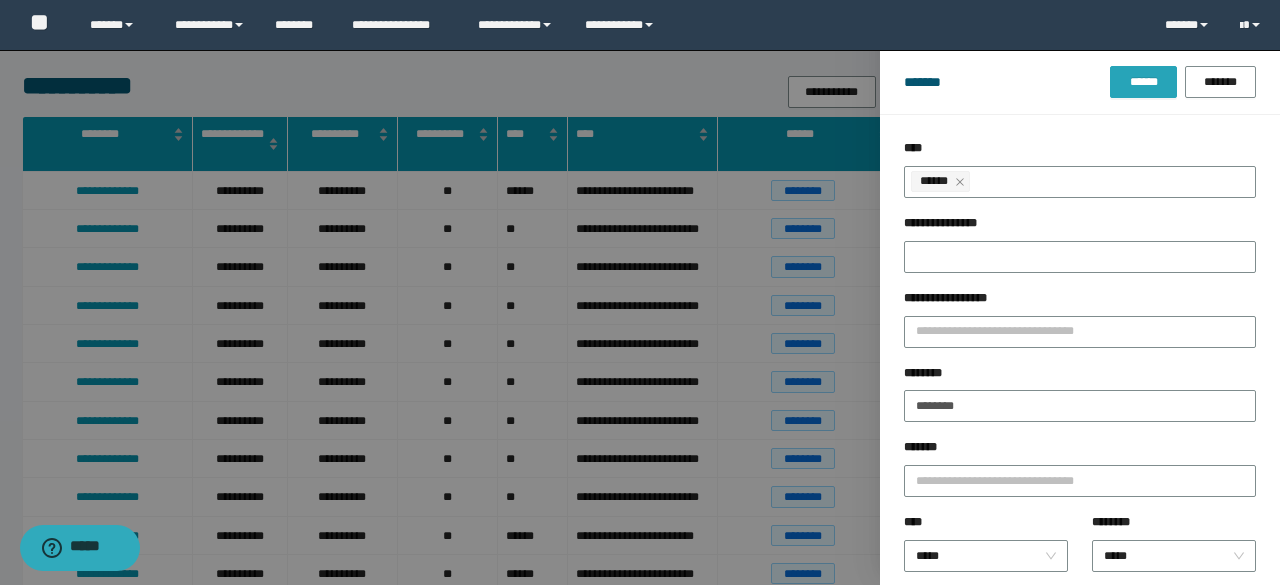 click on "******" at bounding box center [1143, 82] 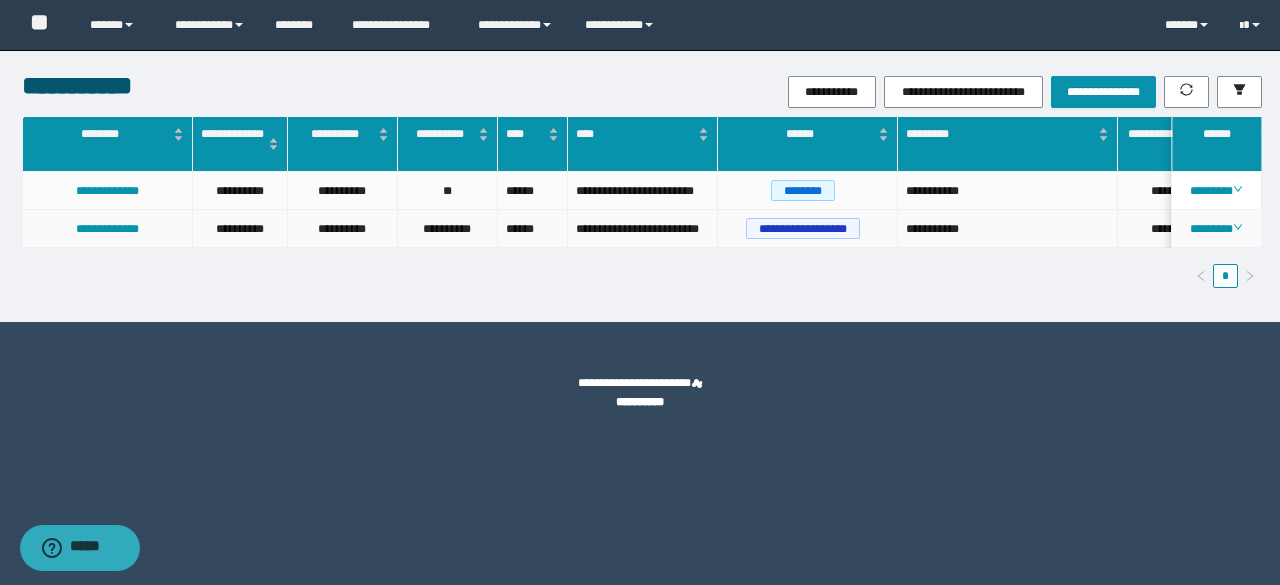 click on "********" at bounding box center (1216, 229) 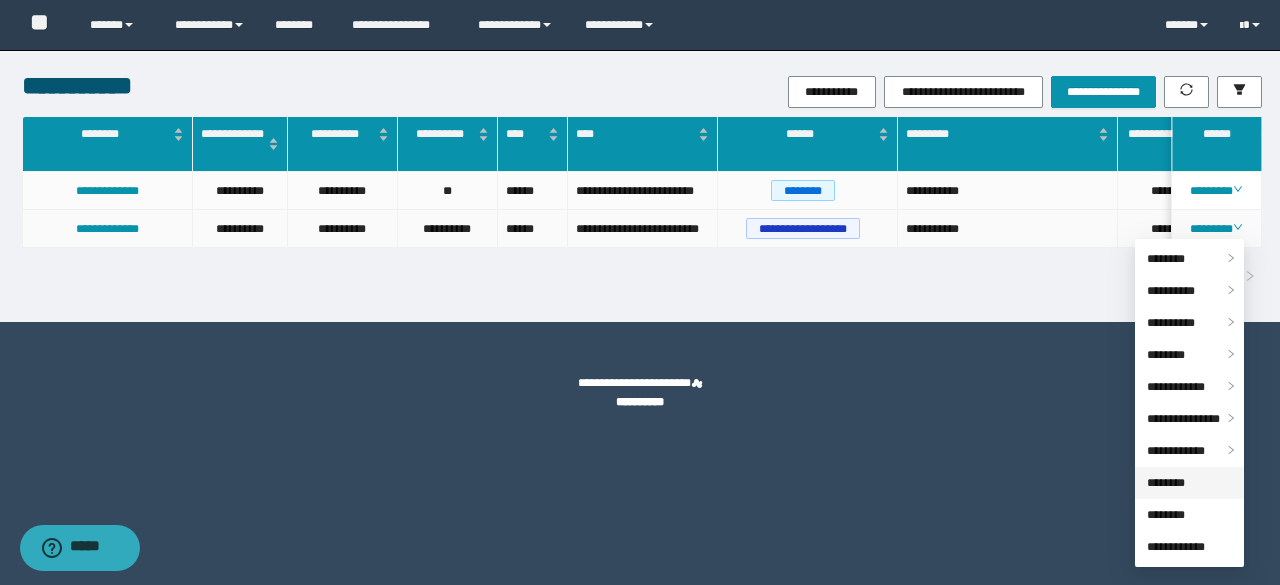 click on "********" at bounding box center (1166, 483) 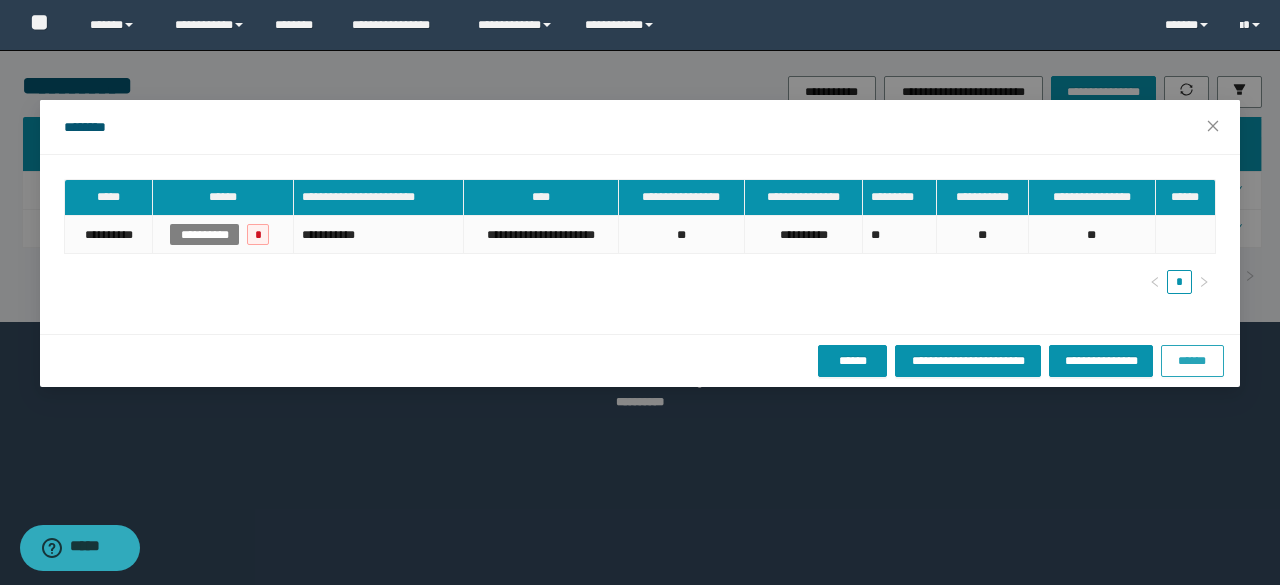 click on "******" at bounding box center [1192, 361] 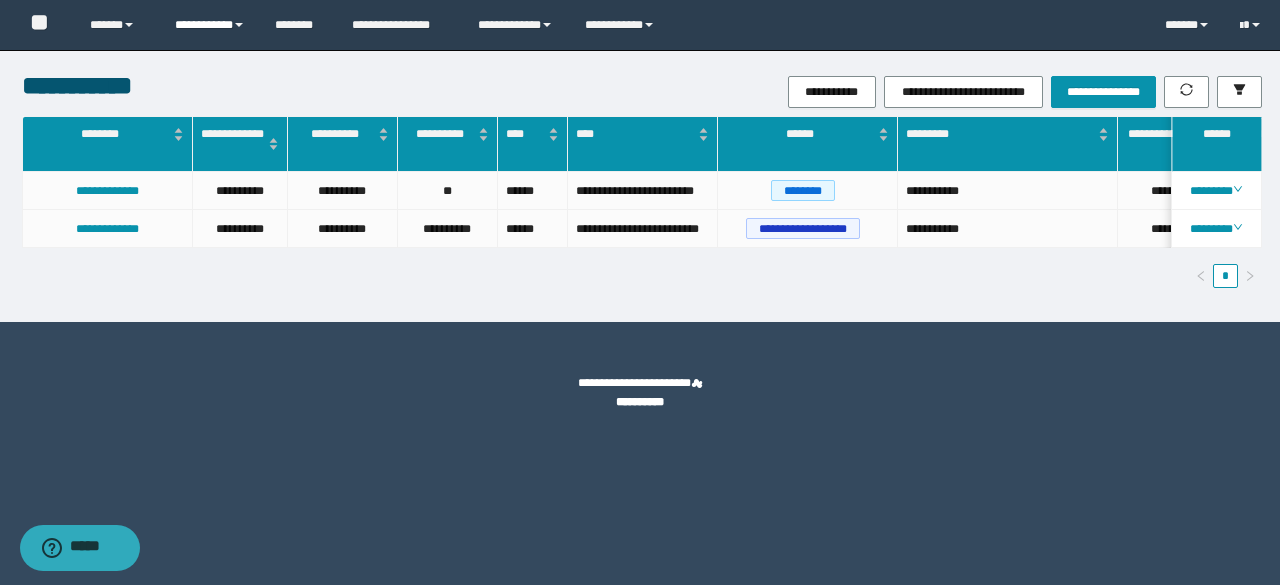 click on "**********" at bounding box center (210, 25) 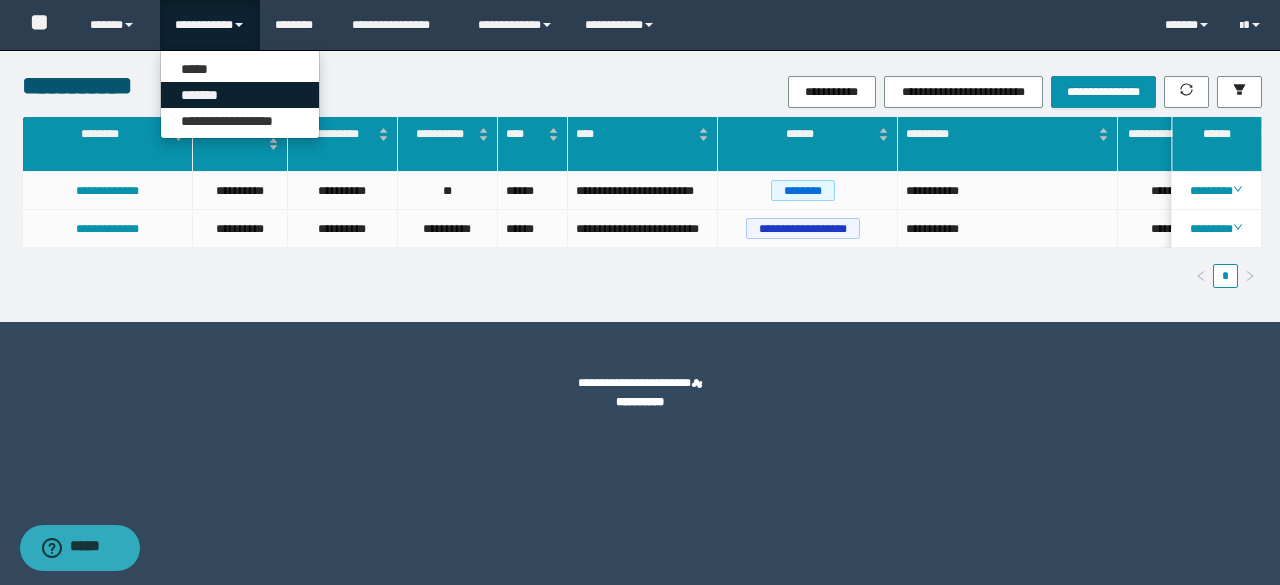 click on "*******" at bounding box center (240, 95) 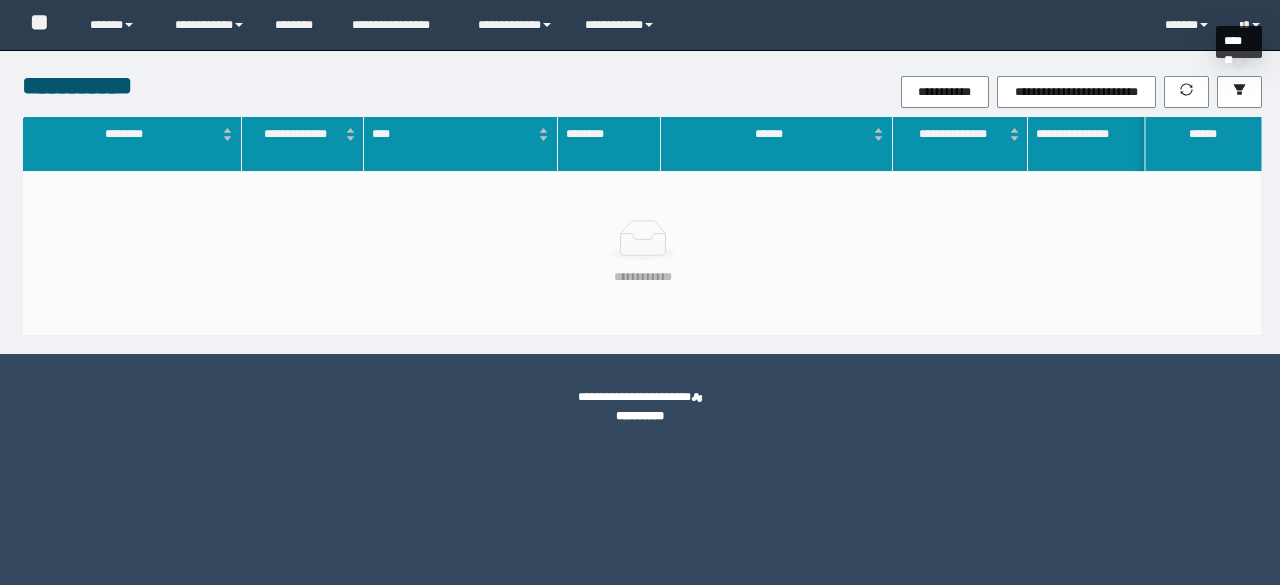 scroll, scrollTop: 0, scrollLeft: 0, axis: both 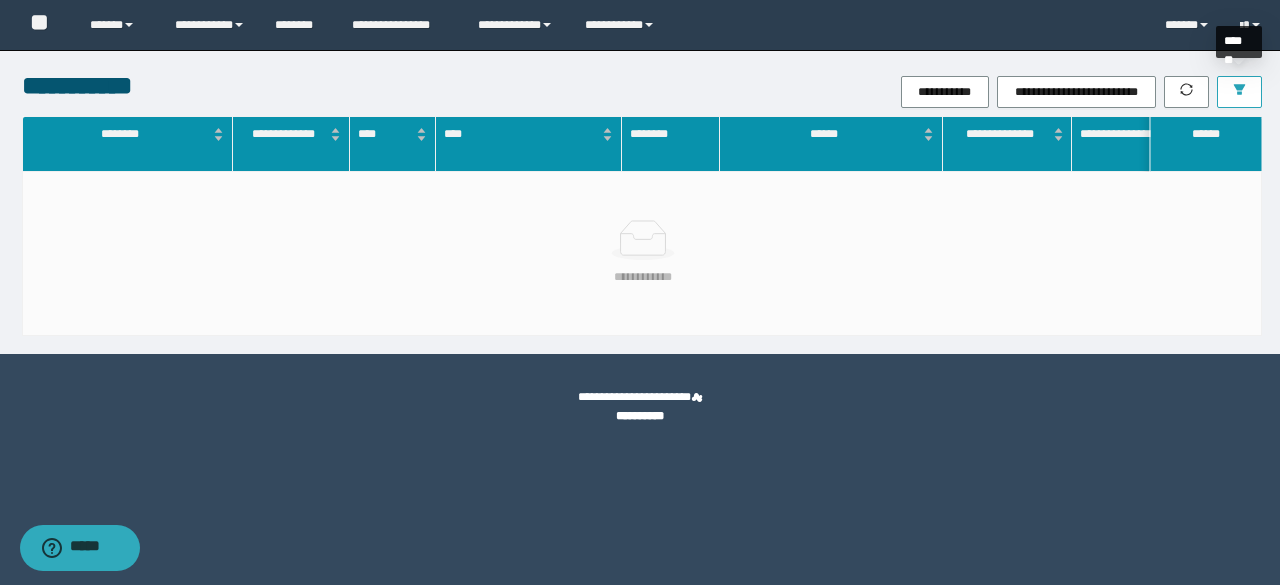 click at bounding box center (1239, 92) 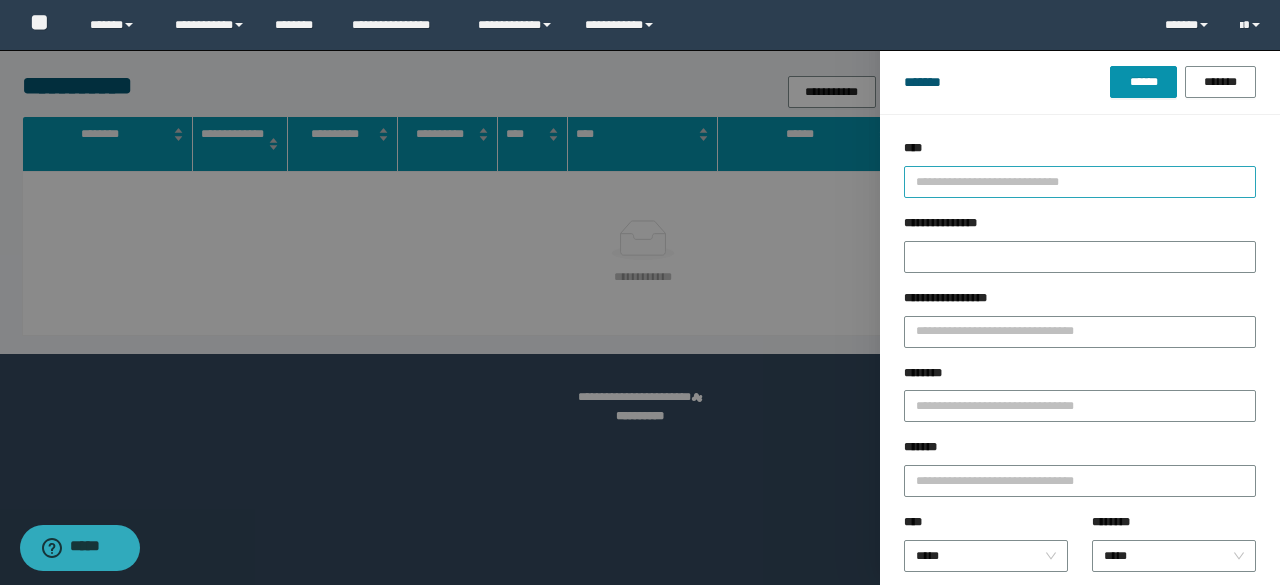 click on "**********" at bounding box center (1080, 182) 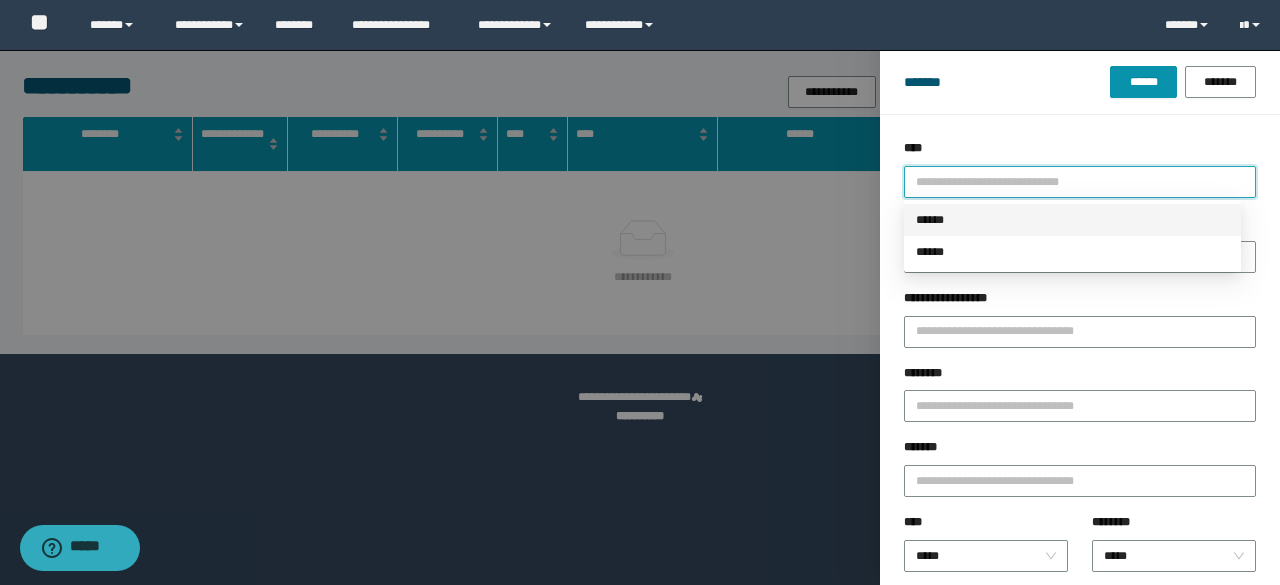 click on "******" at bounding box center [1072, 220] 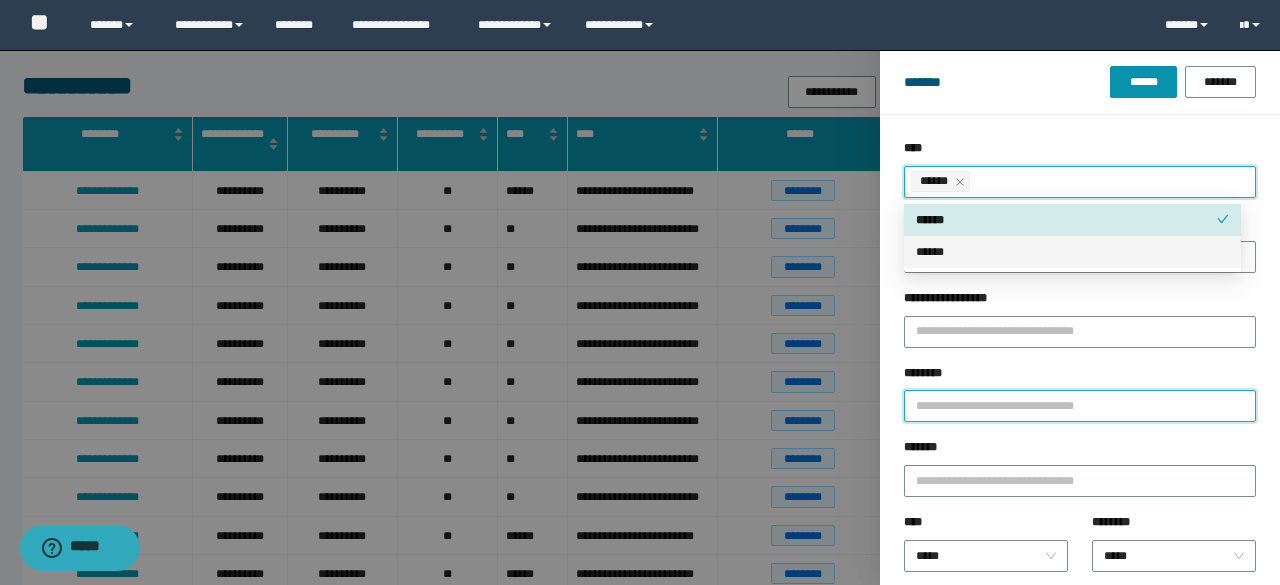 click on "********" at bounding box center (1080, 406) 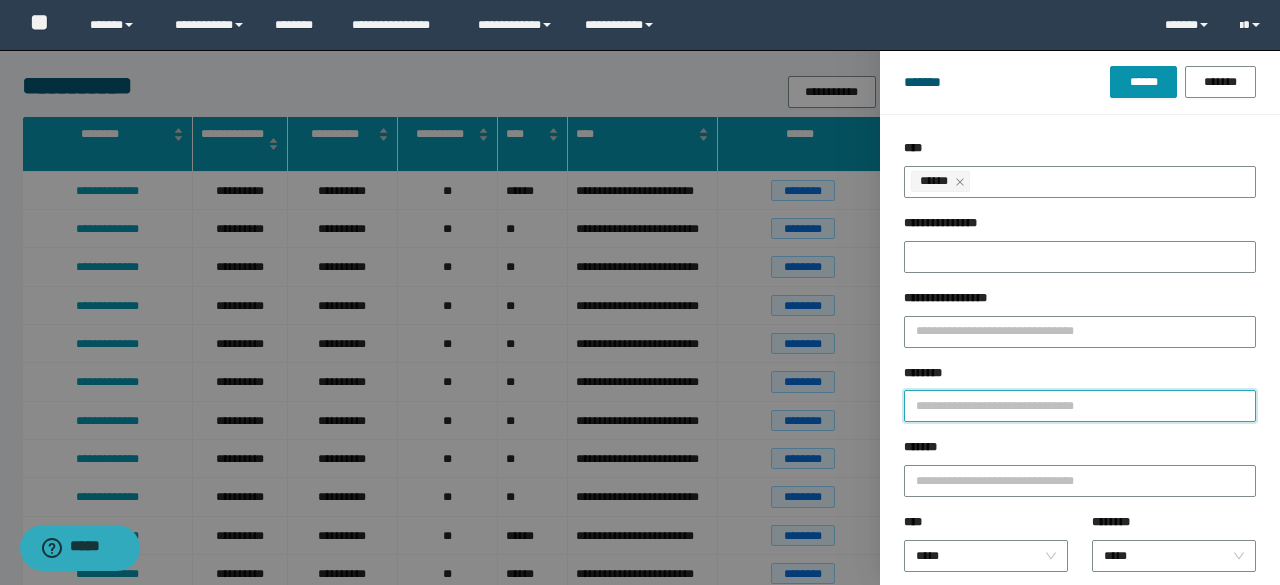 paste on "********" 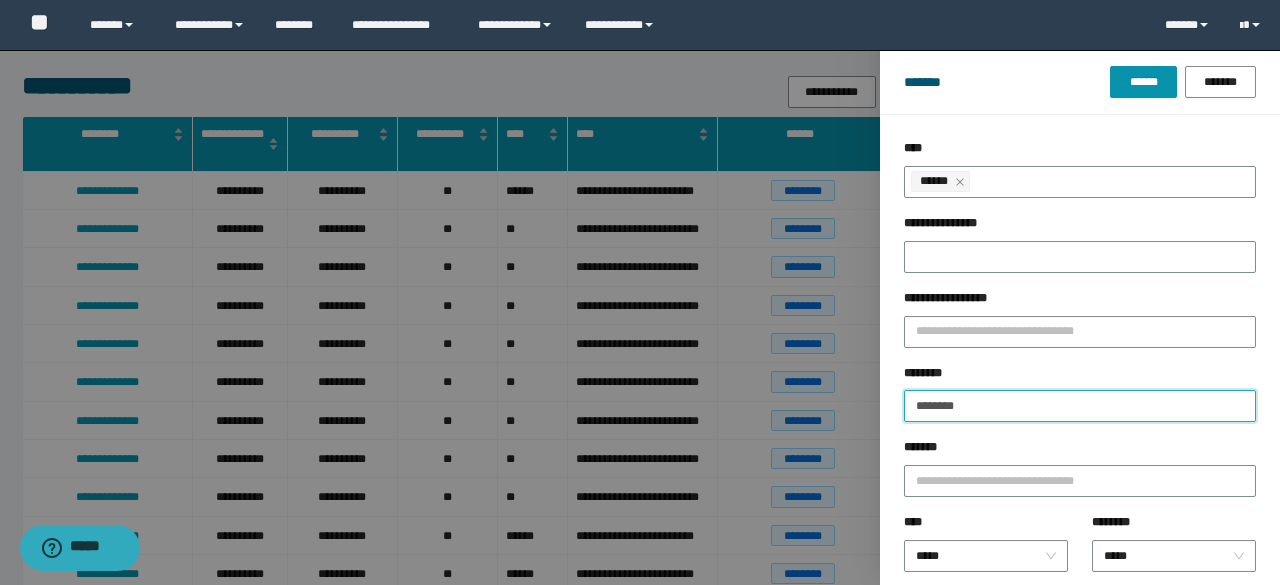 type 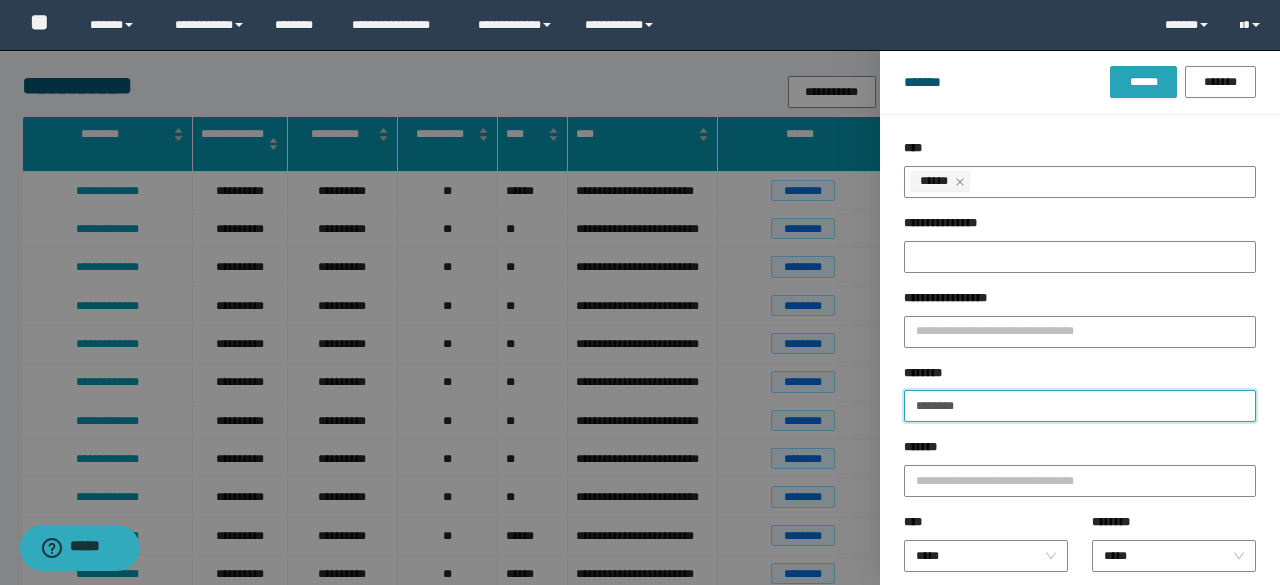 type on "********" 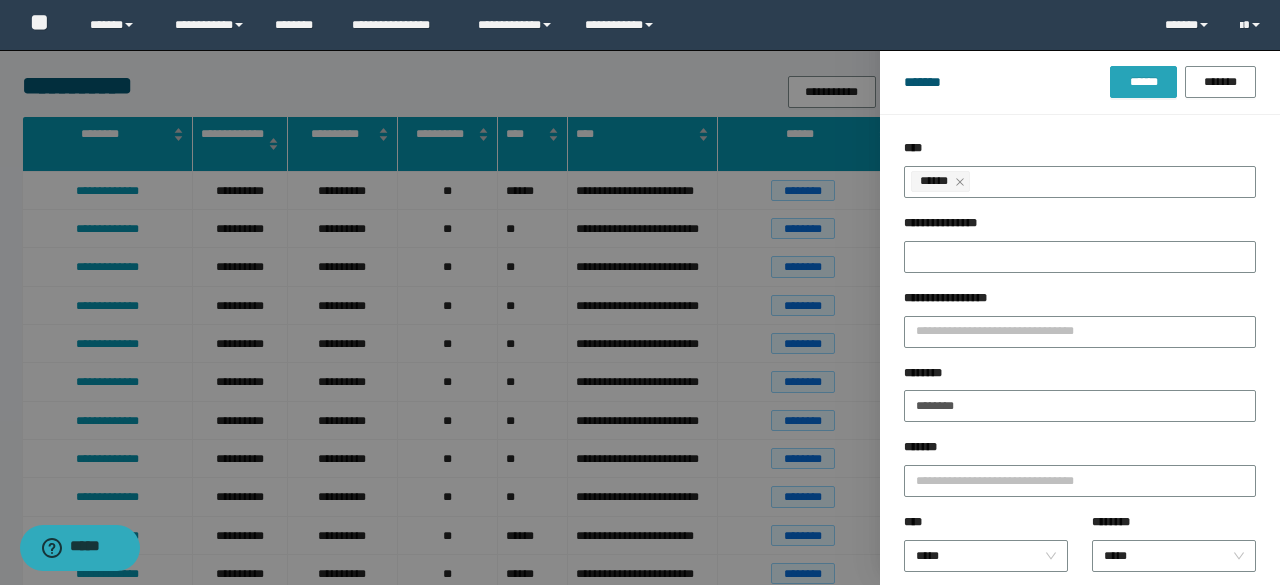 click on "******" at bounding box center [1143, 82] 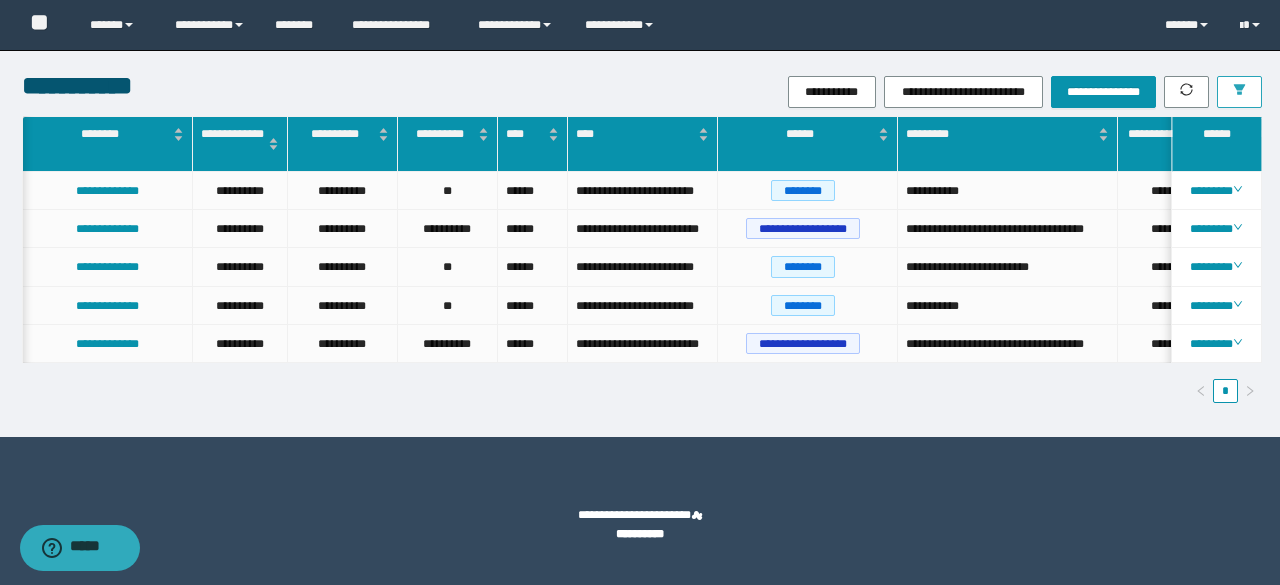 scroll, scrollTop: 0, scrollLeft: 404, axis: horizontal 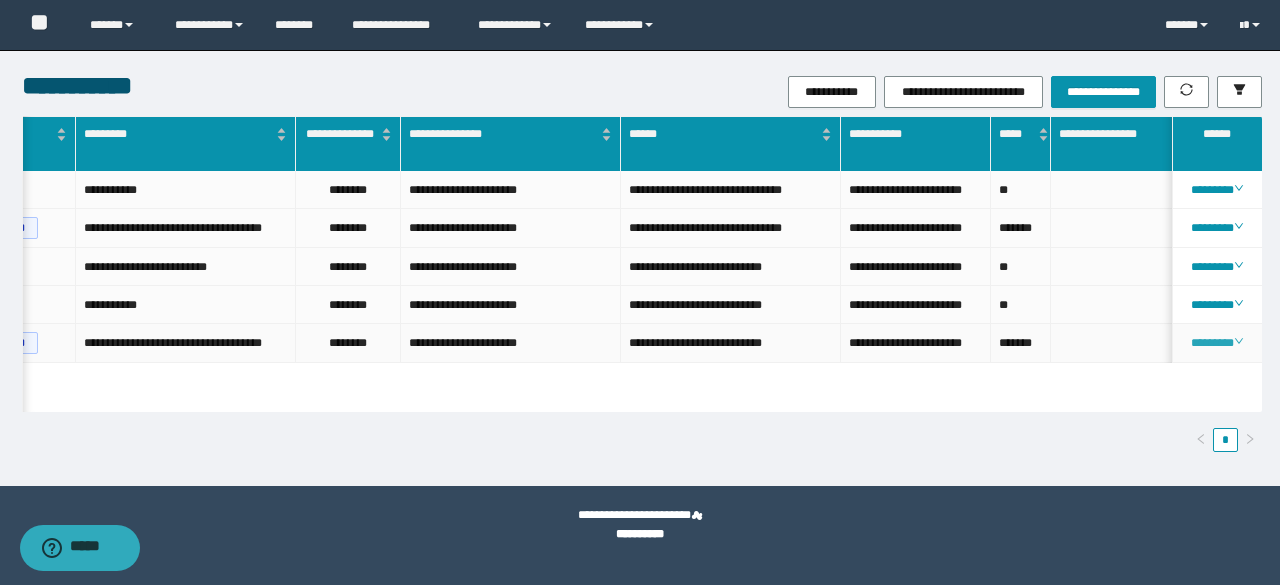 click on "********" at bounding box center [1216, 343] 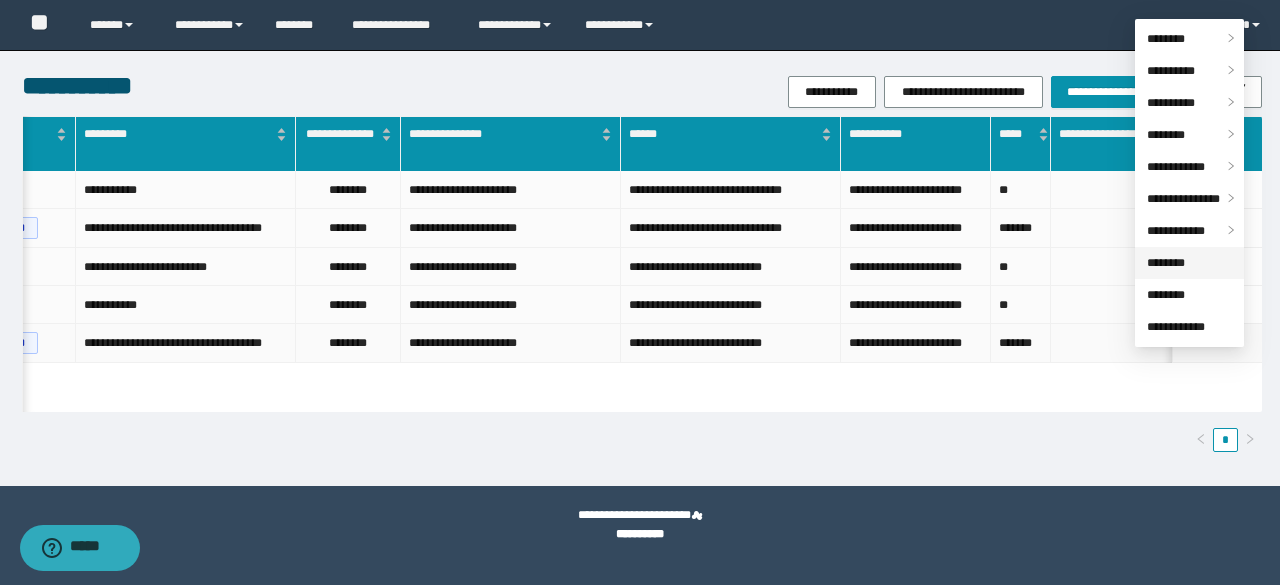 click on "********" at bounding box center [1166, 263] 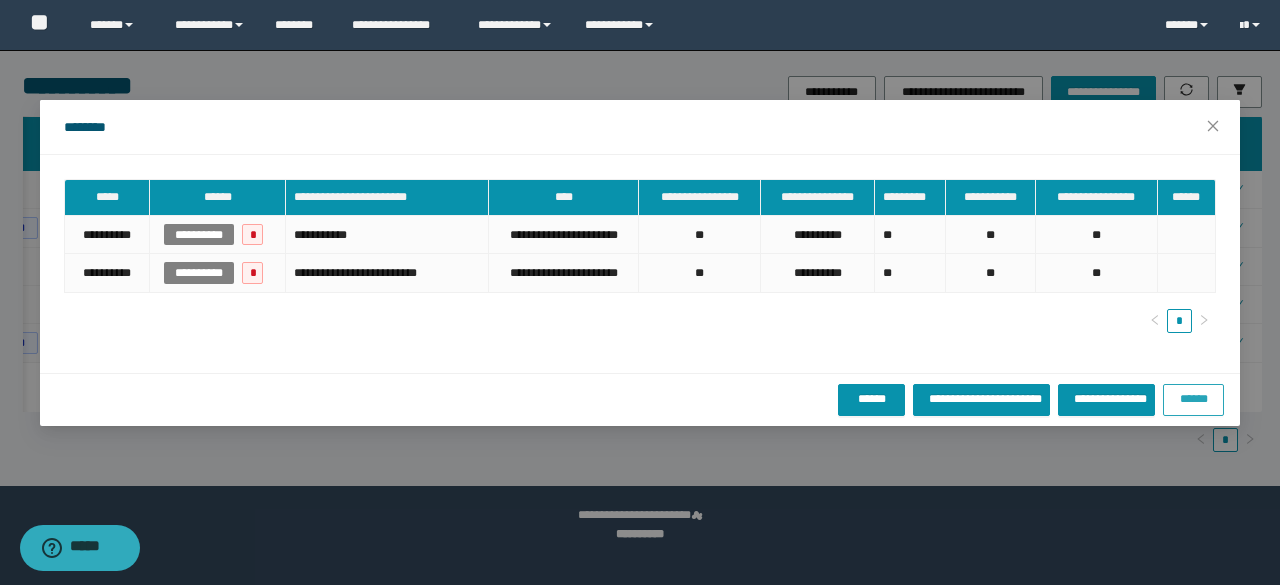 click on "******" at bounding box center (1193, 400) 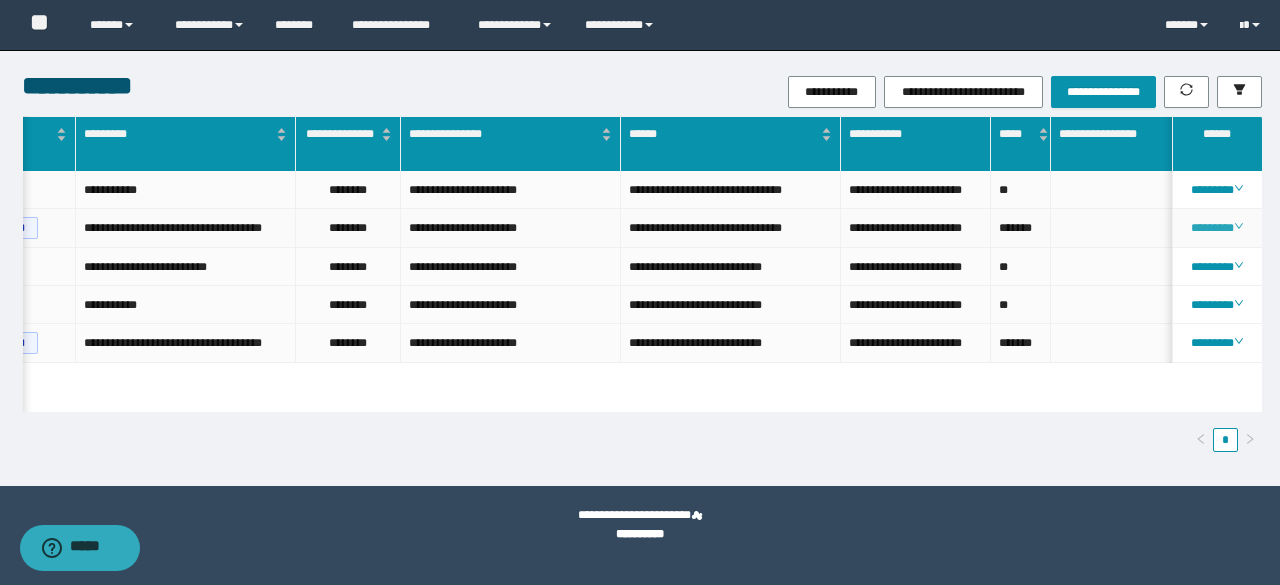 click on "********" at bounding box center [1216, 228] 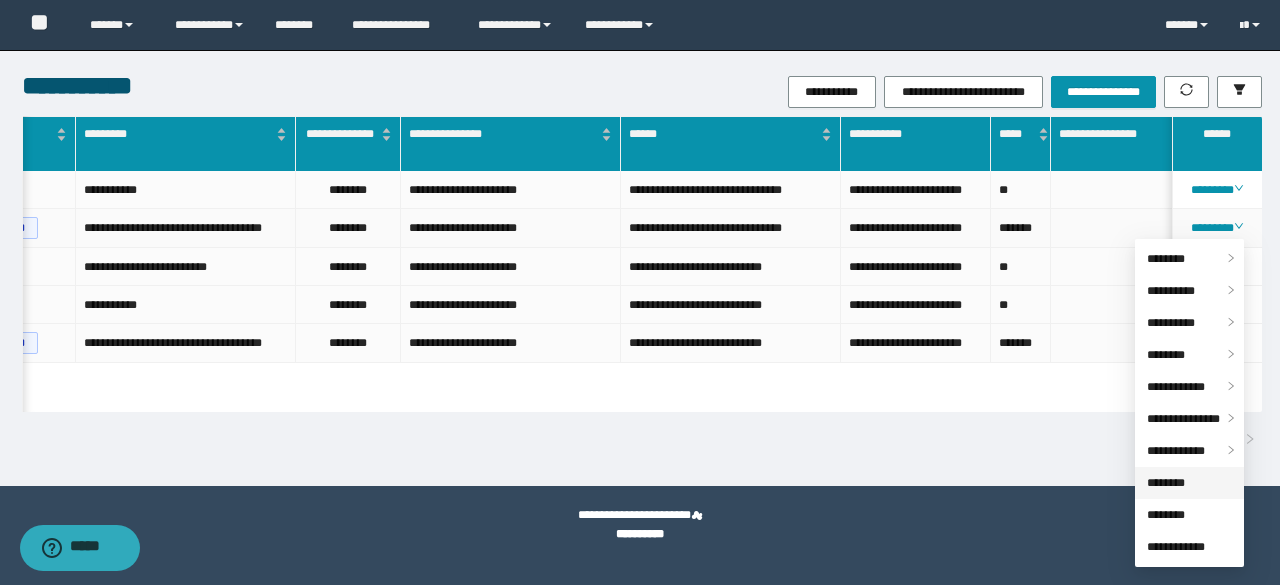 click on "********" at bounding box center (1166, 483) 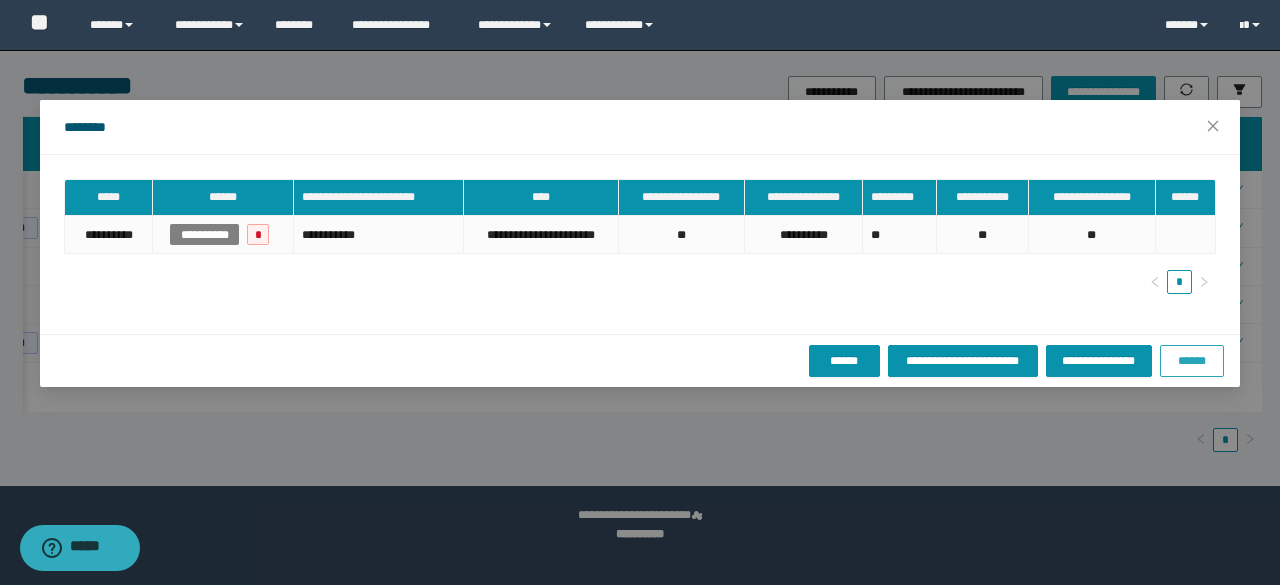 click on "******" at bounding box center [1192, 361] 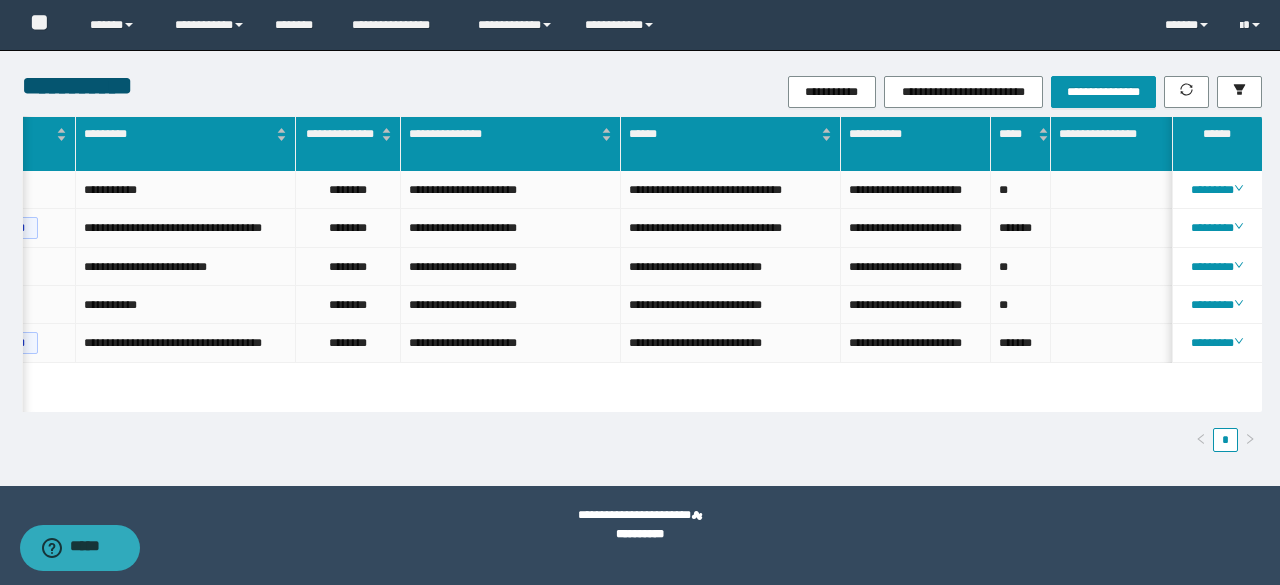 scroll, scrollTop: 0, scrollLeft: 0, axis: both 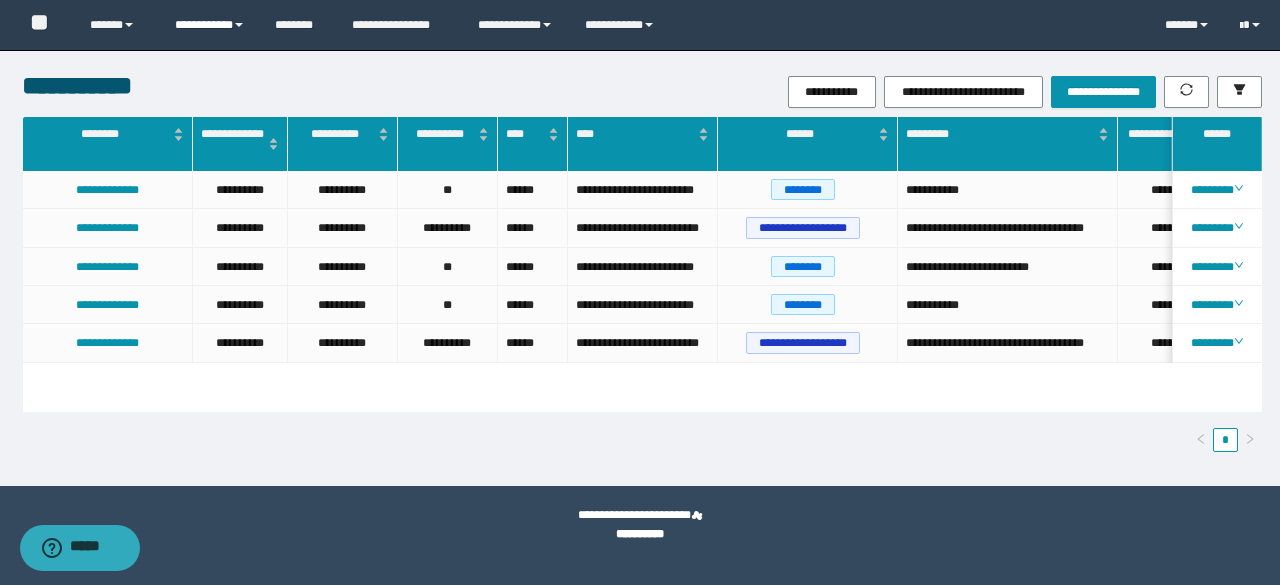 click on "**********" at bounding box center (210, 25) 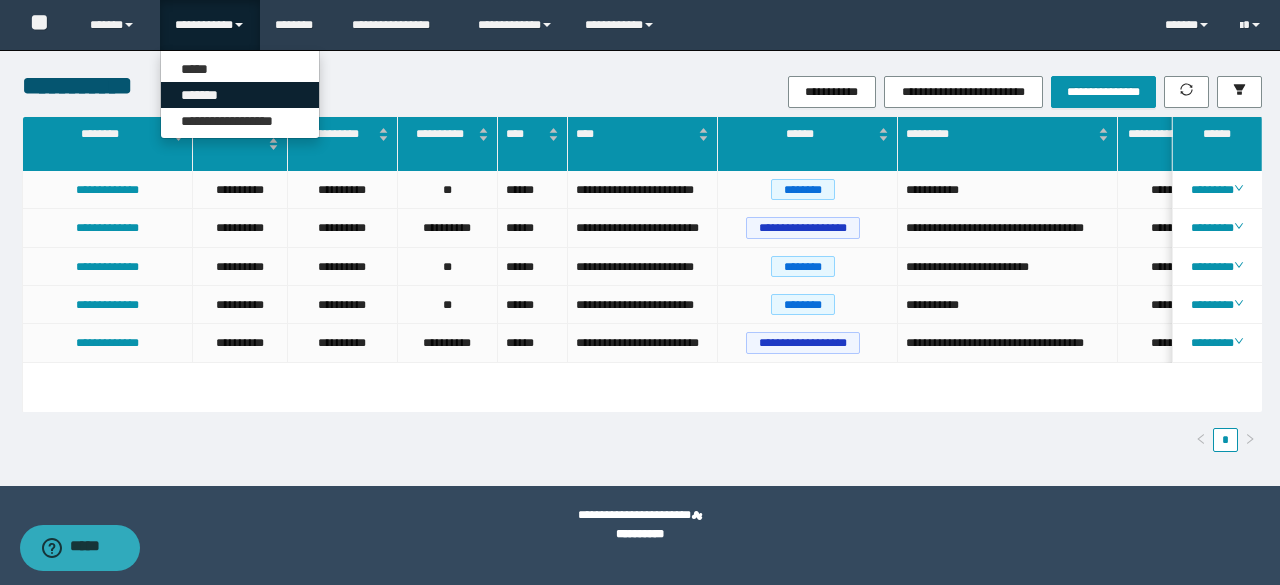 click on "*******" at bounding box center (240, 95) 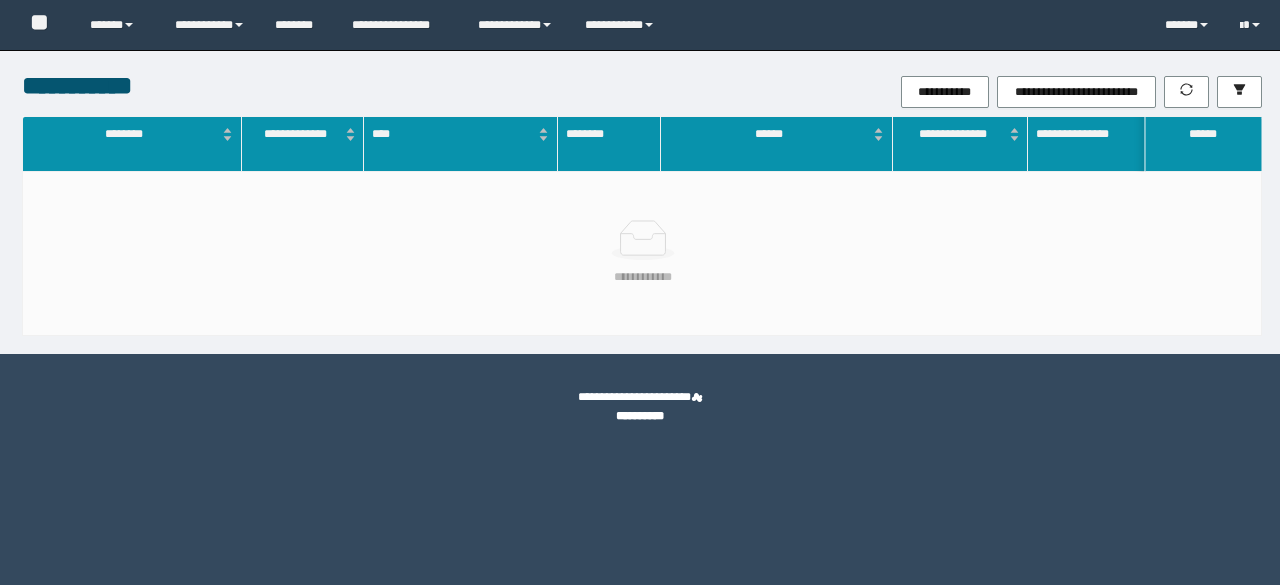 scroll, scrollTop: 0, scrollLeft: 0, axis: both 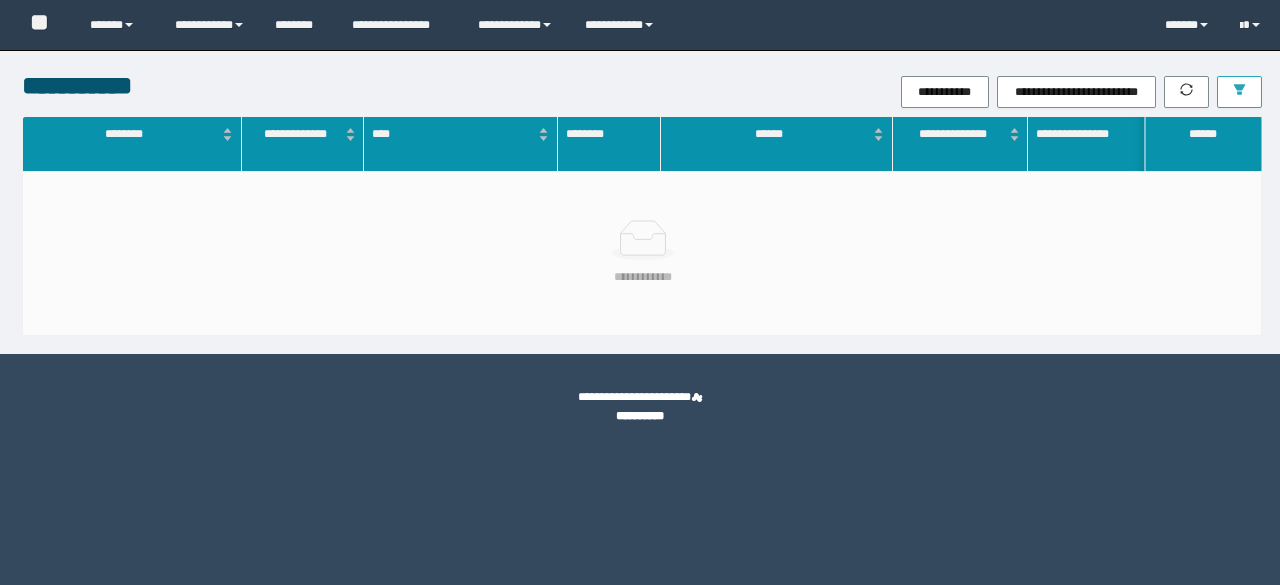 click 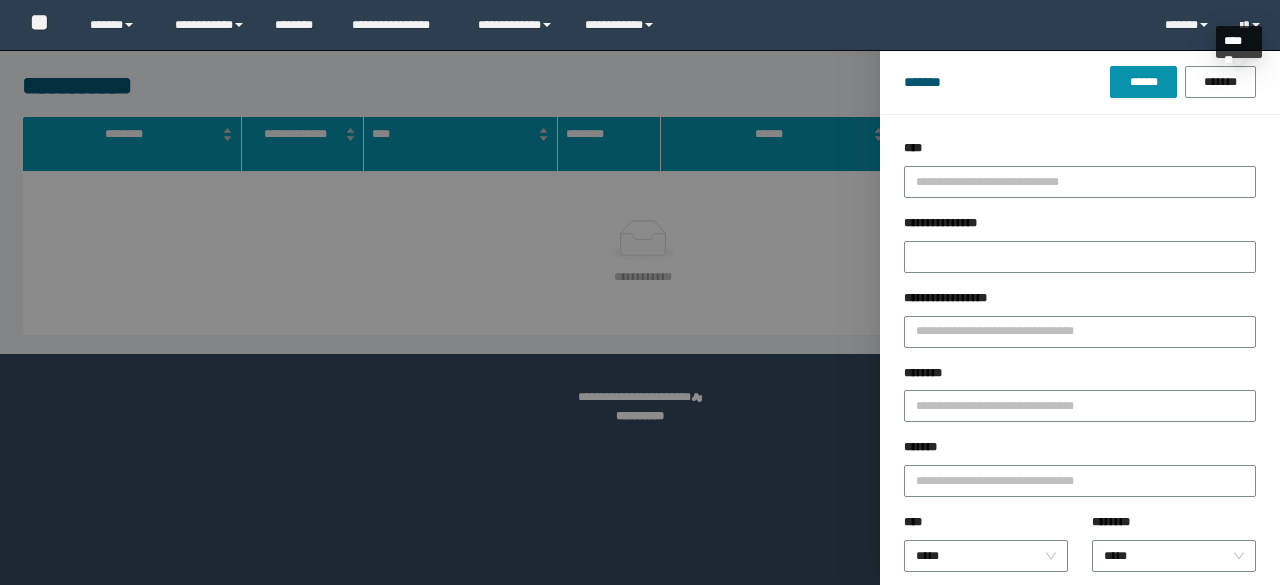 scroll, scrollTop: 0, scrollLeft: 0, axis: both 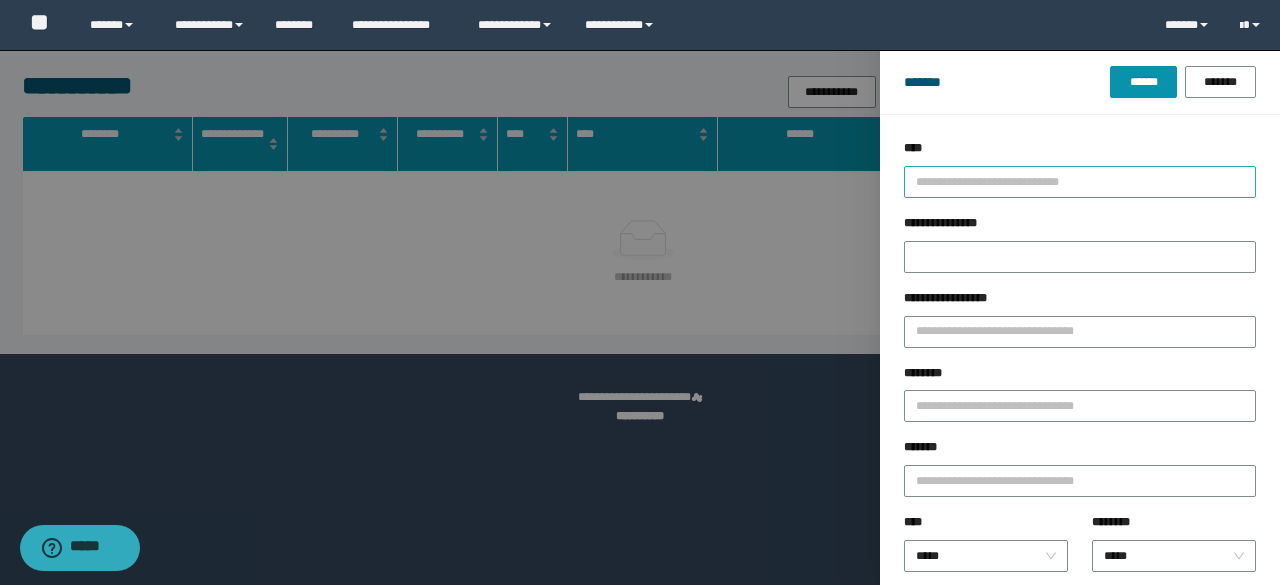click at bounding box center (1071, 181) 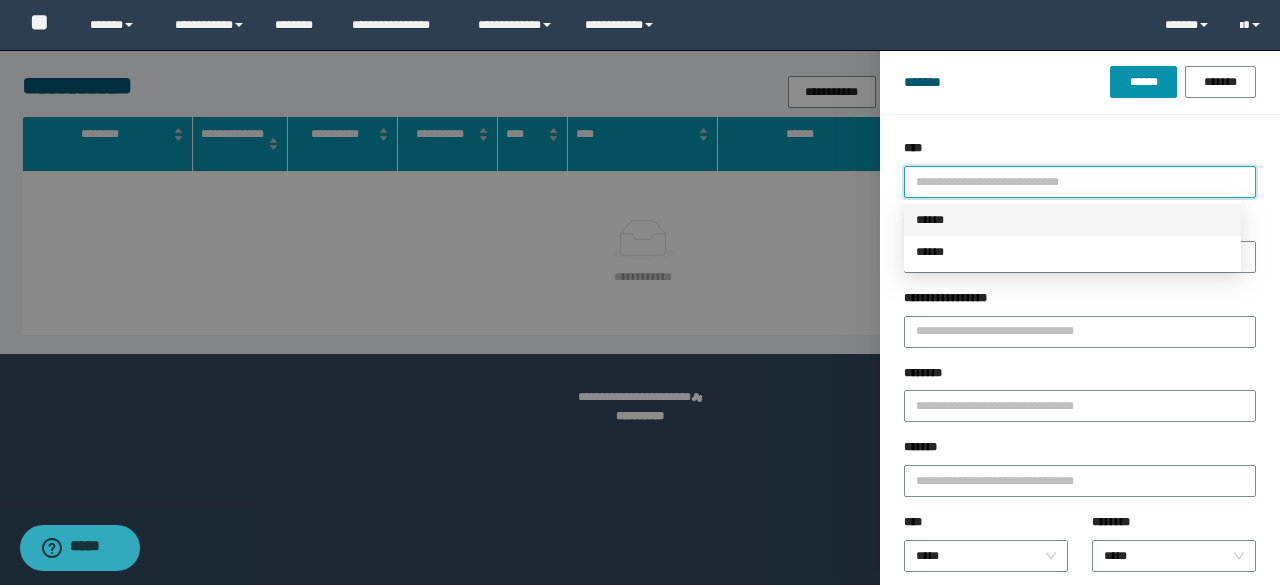 click on "******" at bounding box center [1072, 220] 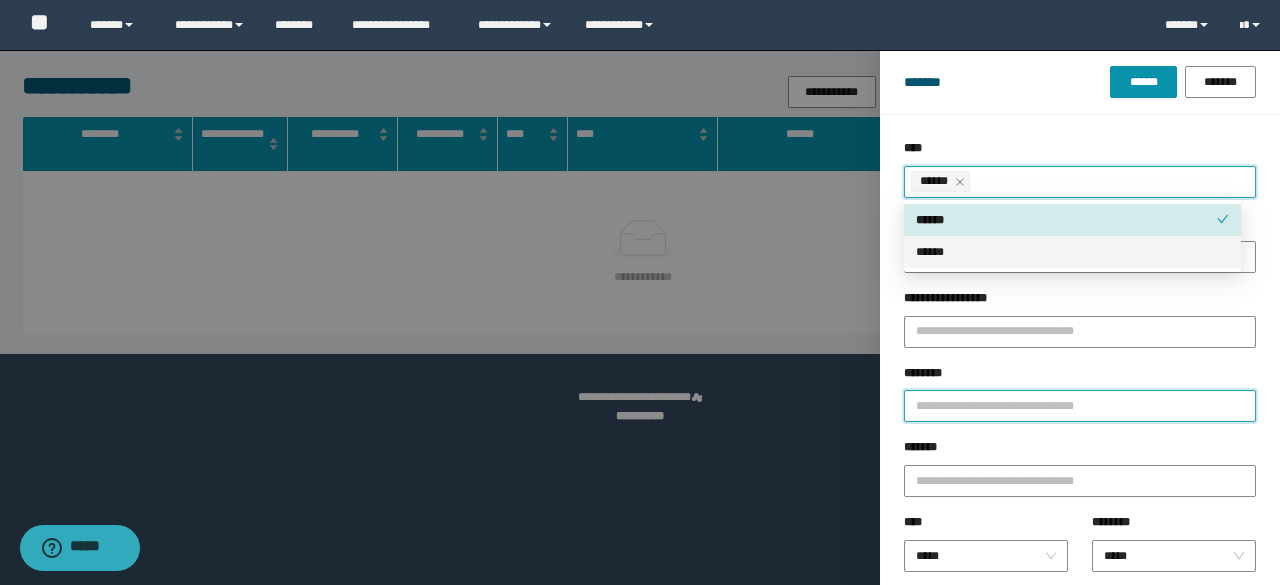click on "********" at bounding box center [1080, 406] 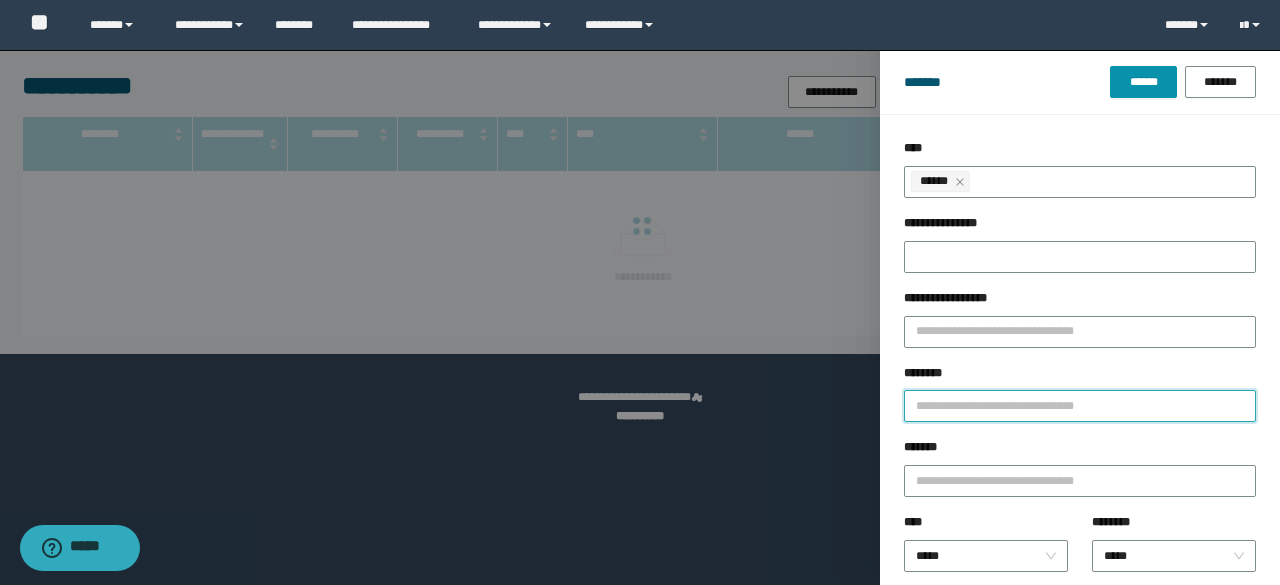 paste on "********" 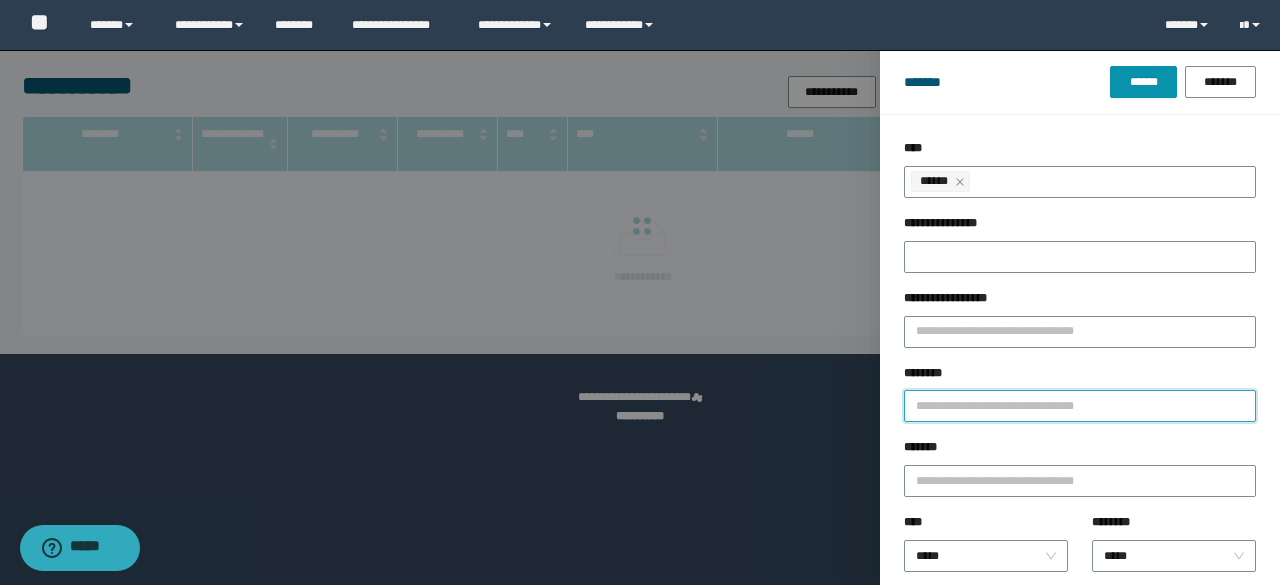 type on "********" 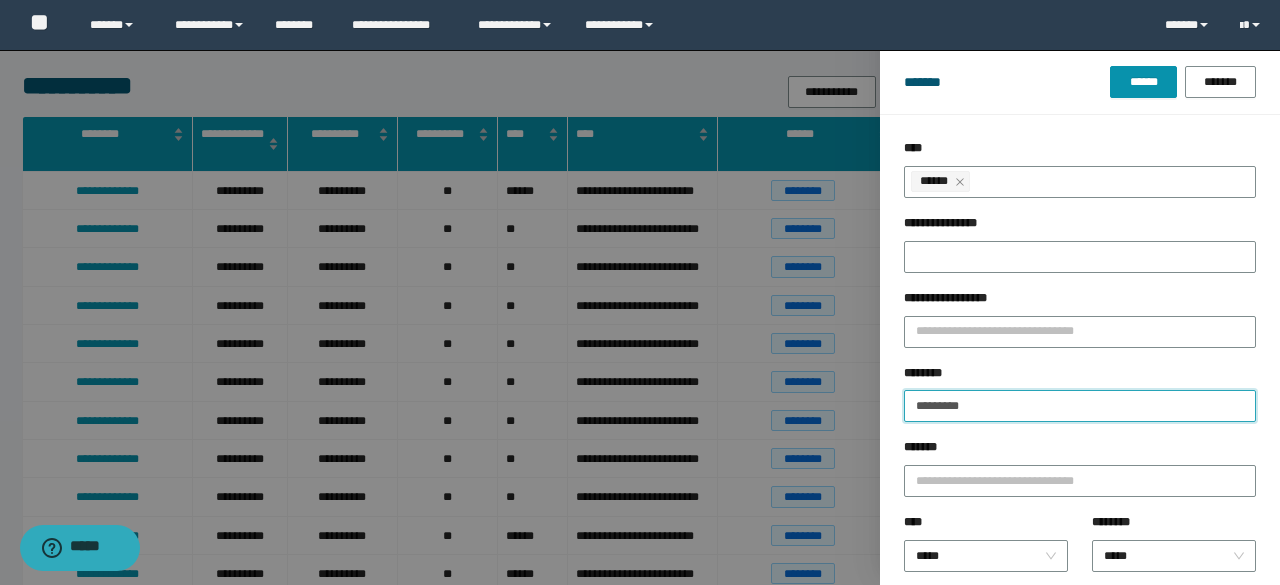 click on "********" at bounding box center [1080, 406] 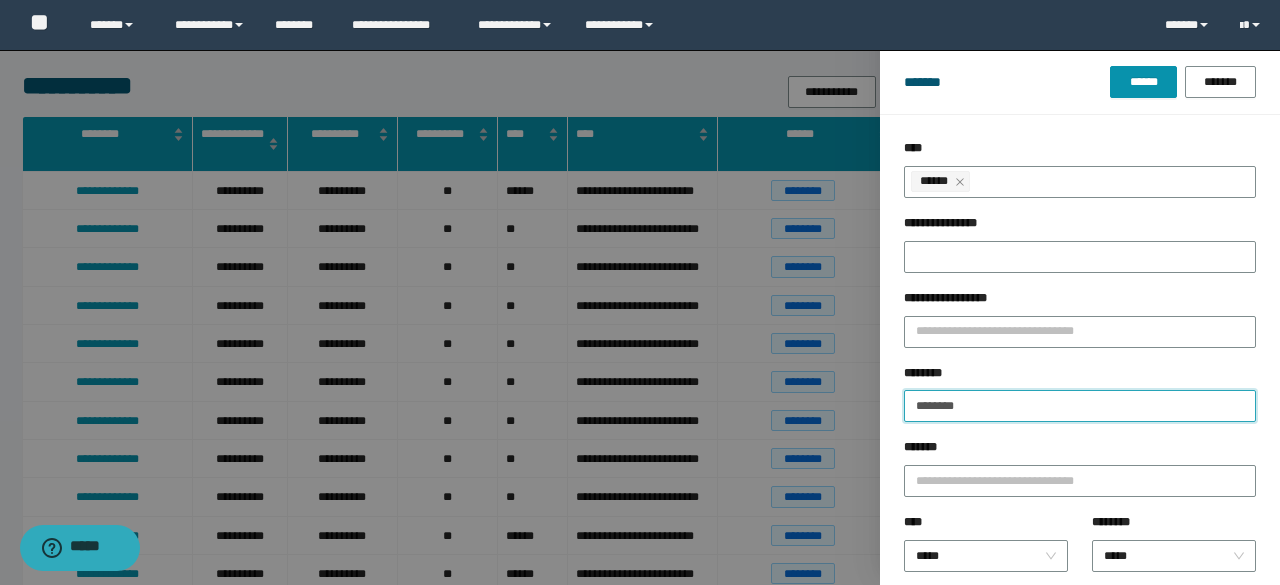 type on "********" 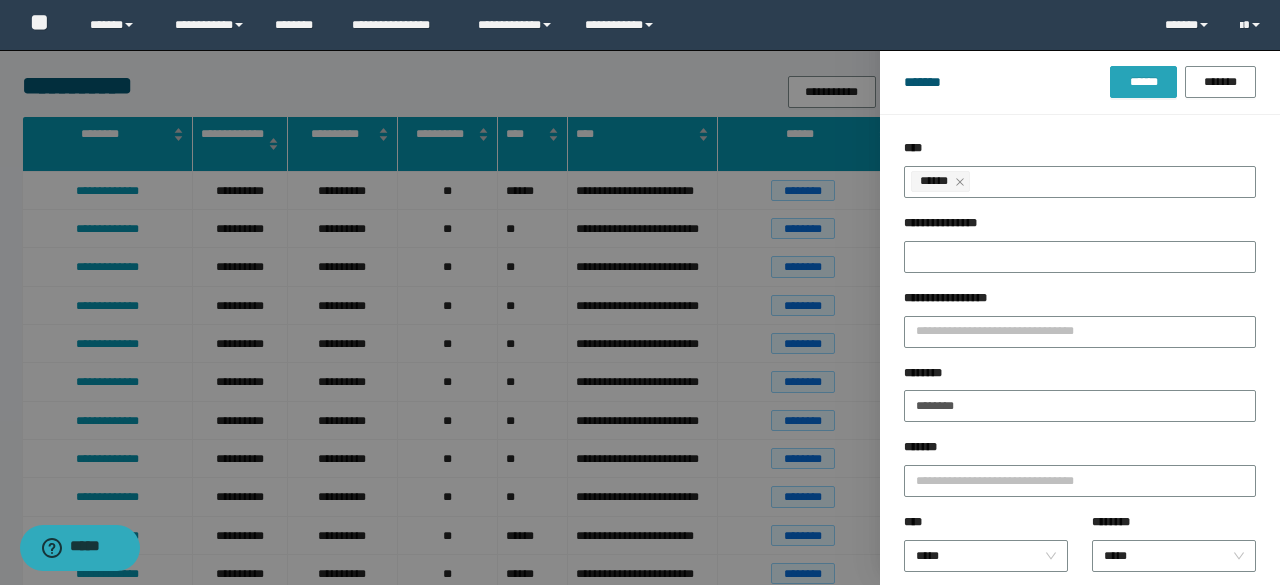 click on "******" at bounding box center (1143, 82) 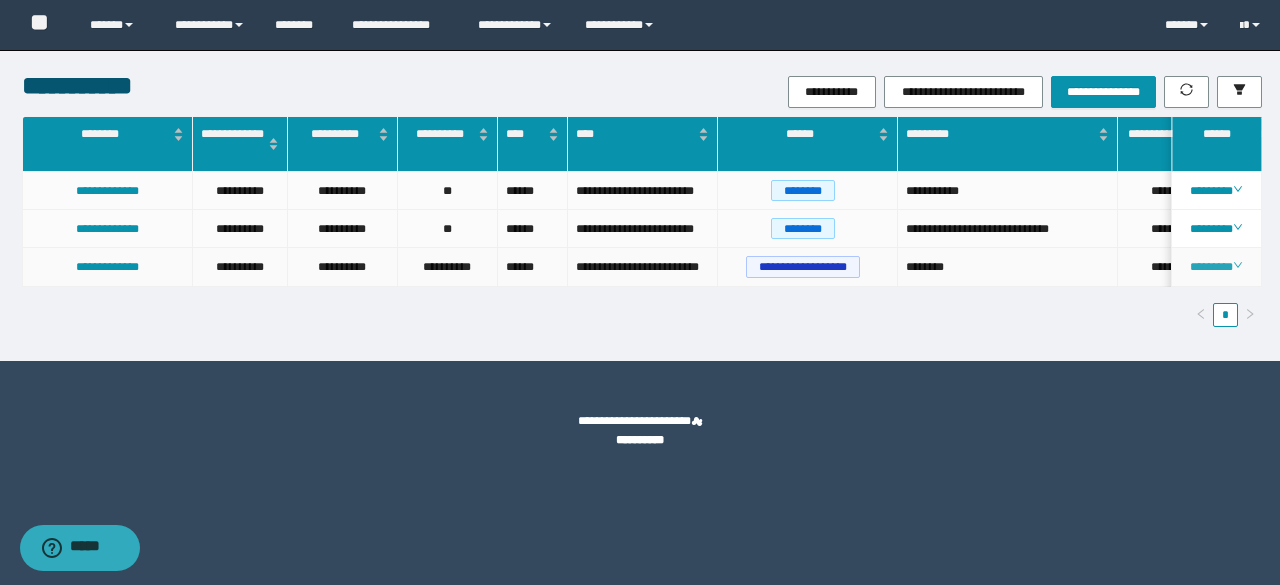 click on "********" at bounding box center (1216, 267) 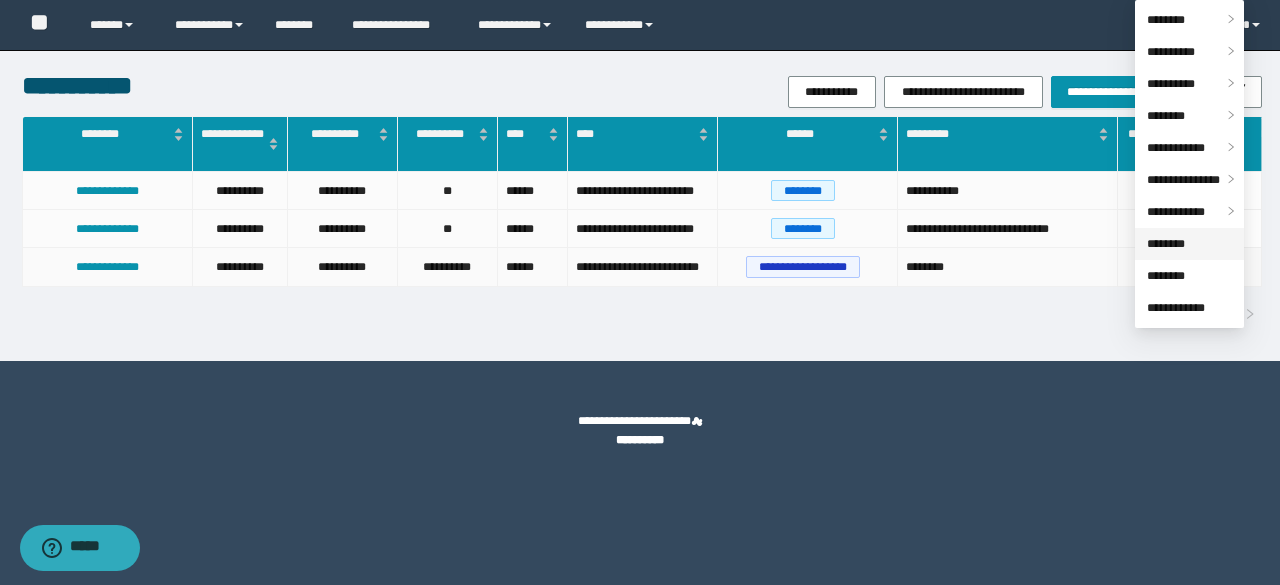 click on "********" at bounding box center [1166, 244] 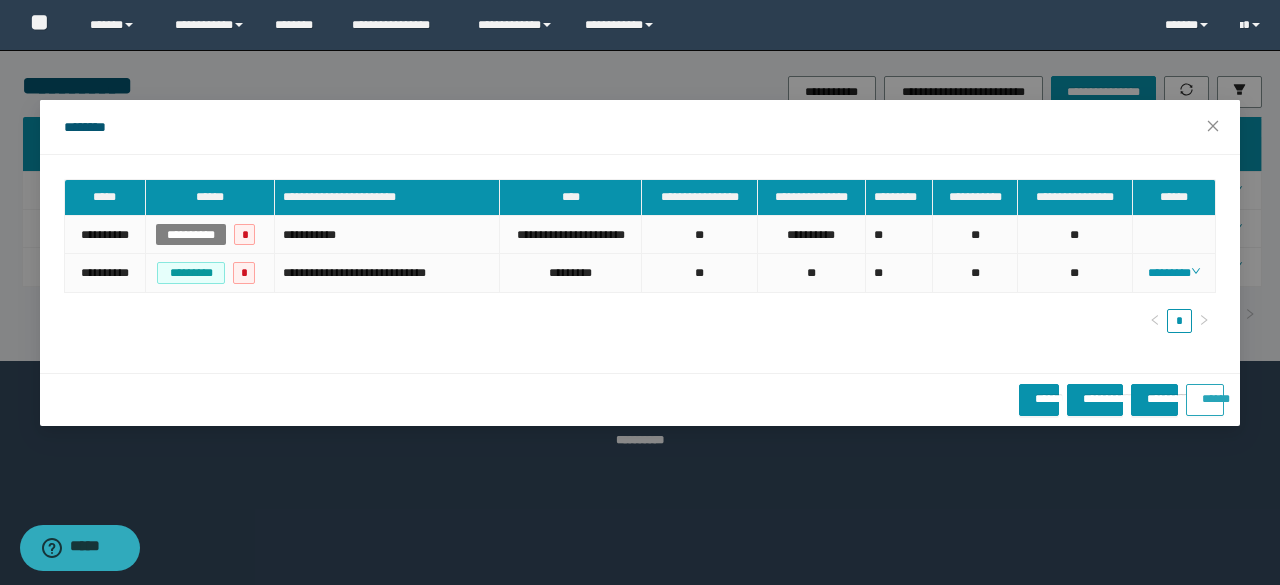click on "******" at bounding box center [1205, 392] 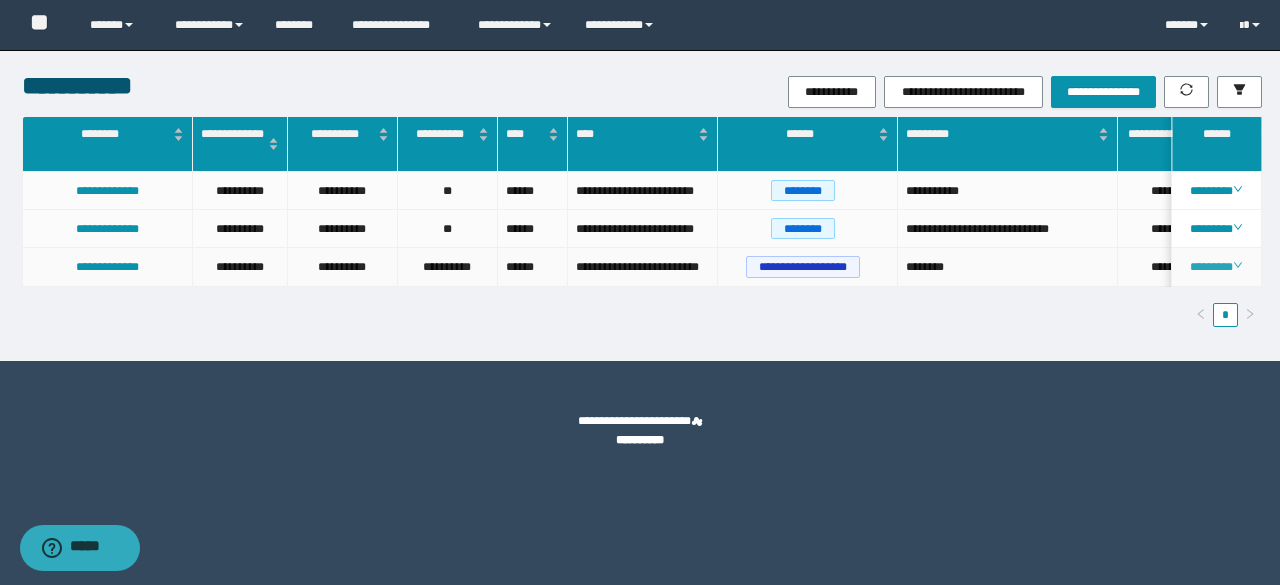click on "********" at bounding box center [1216, 267] 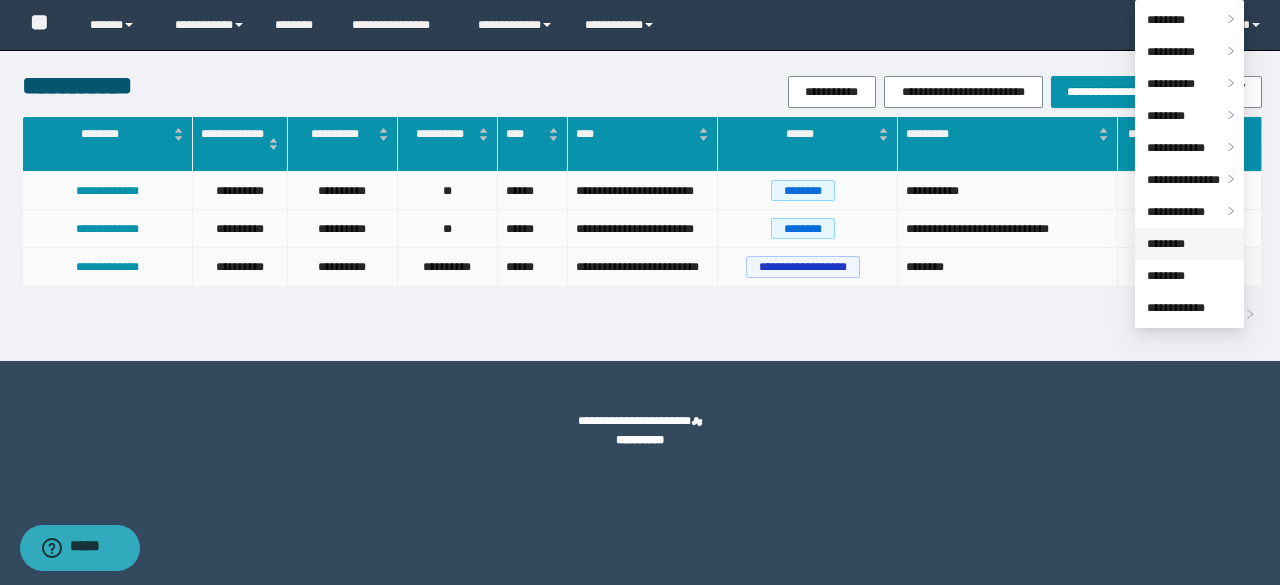 click on "********" at bounding box center (1166, 244) 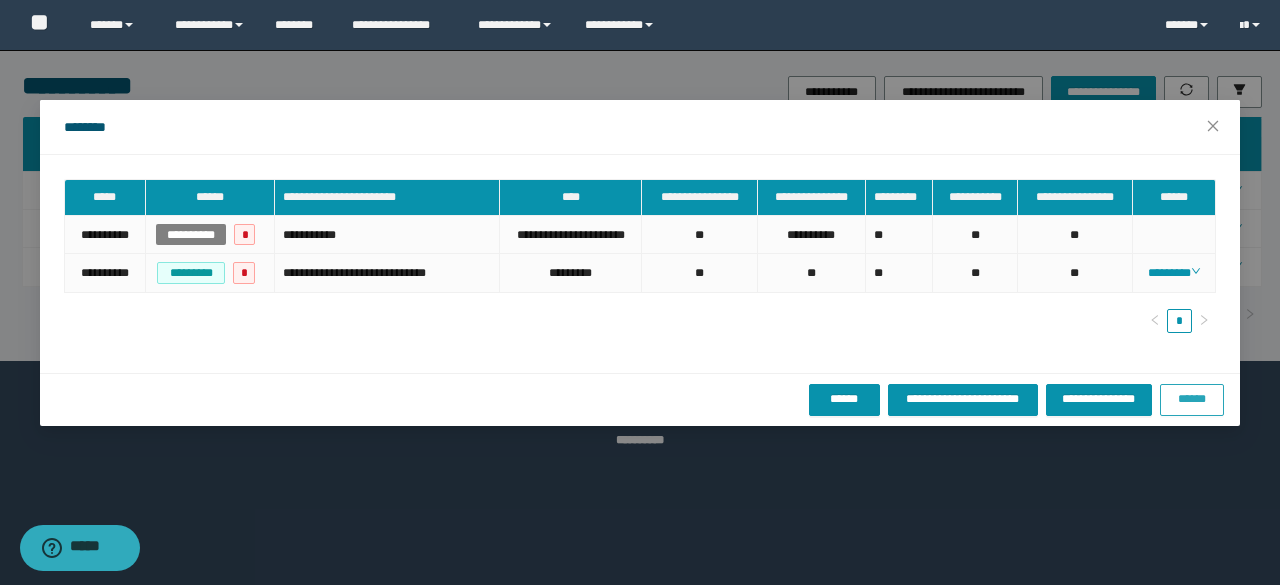click on "******" at bounding box center [1192, 399] 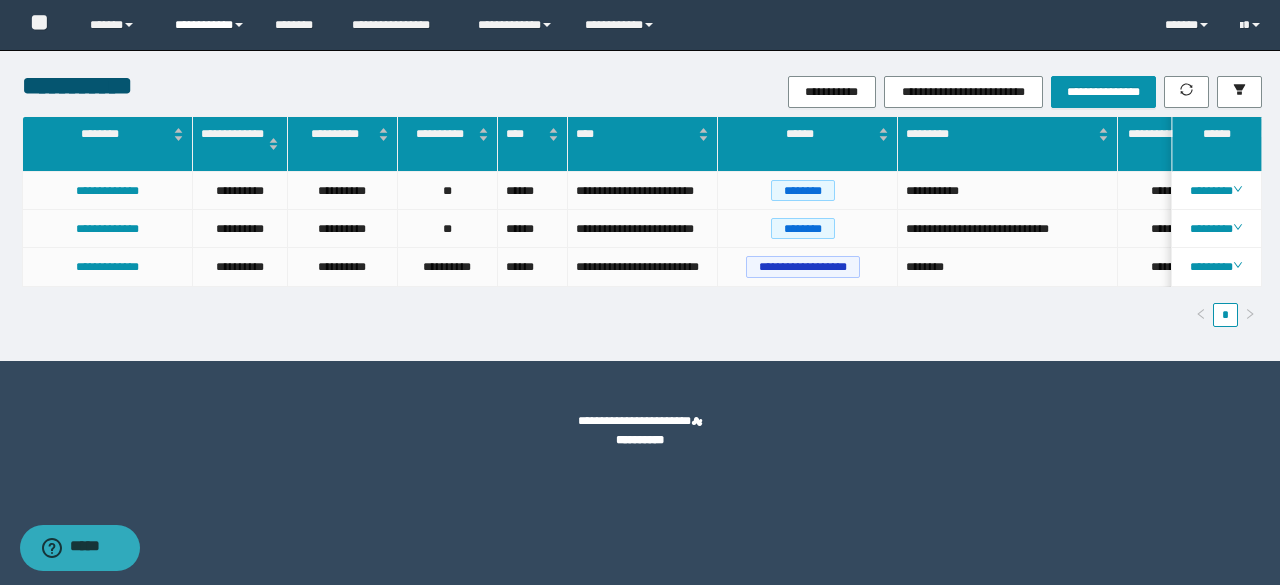 click on "**********" at bounding box center [210, 25] 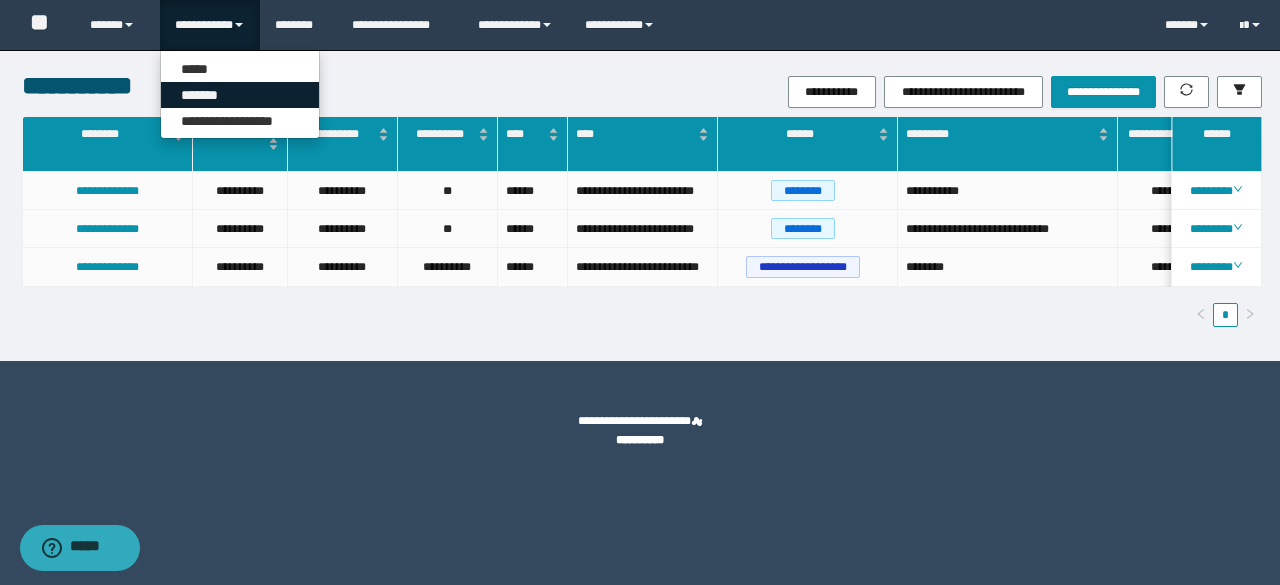 click on "*******" at bounding box center (240, 95) 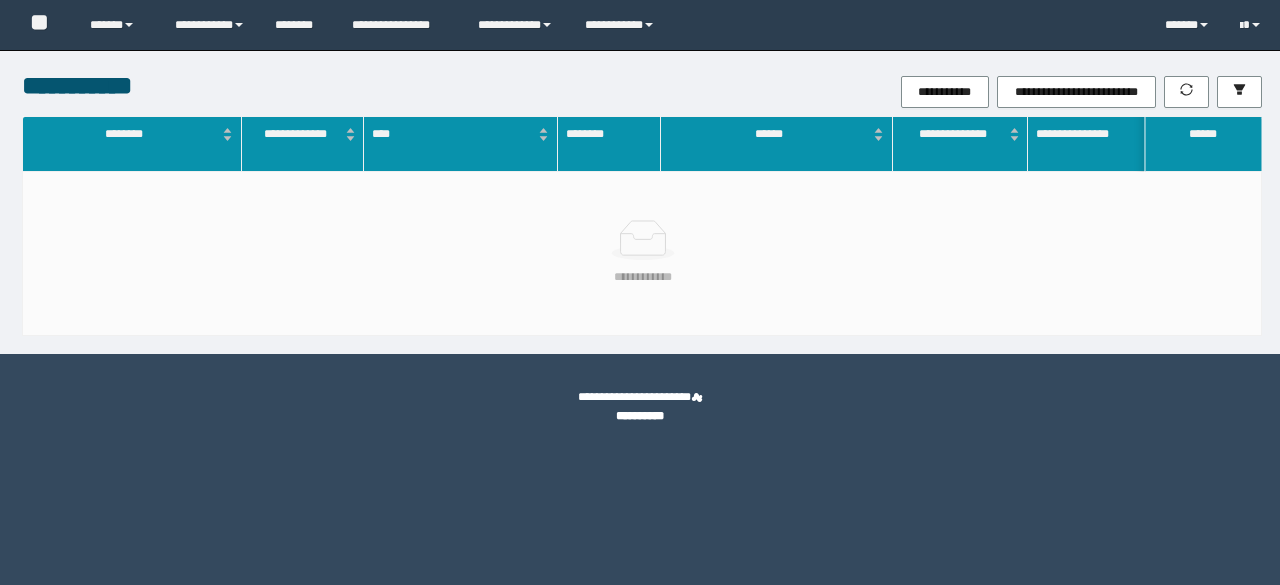 scroll, scrollTop: 0, scrollLeft: 0, axis: both 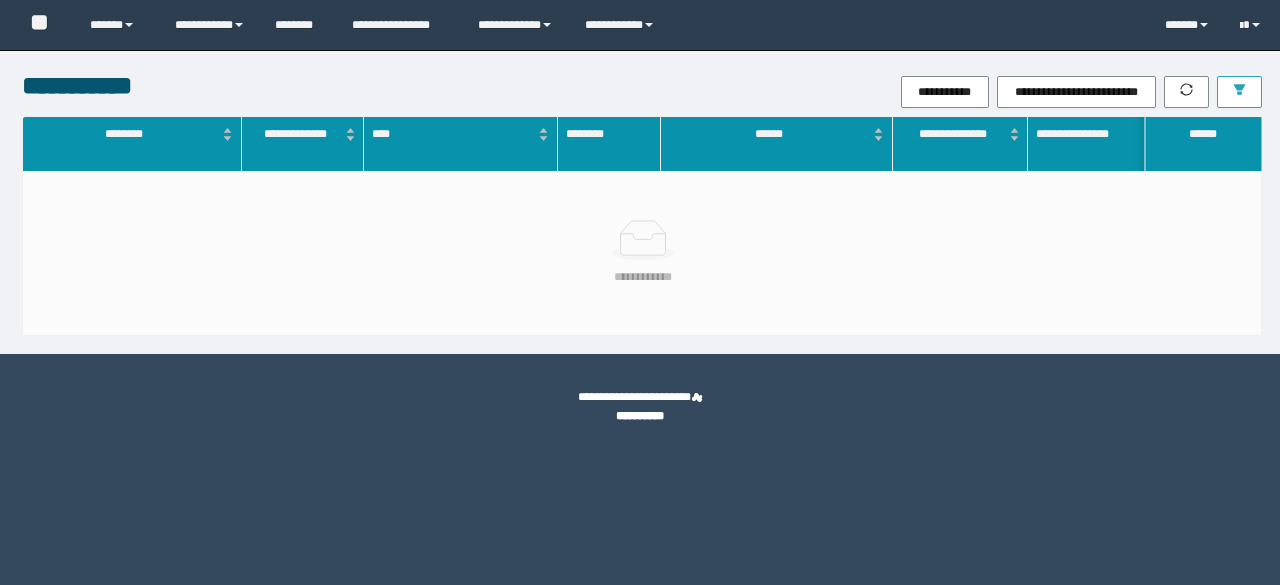 click at bounding box center (1239, 92) 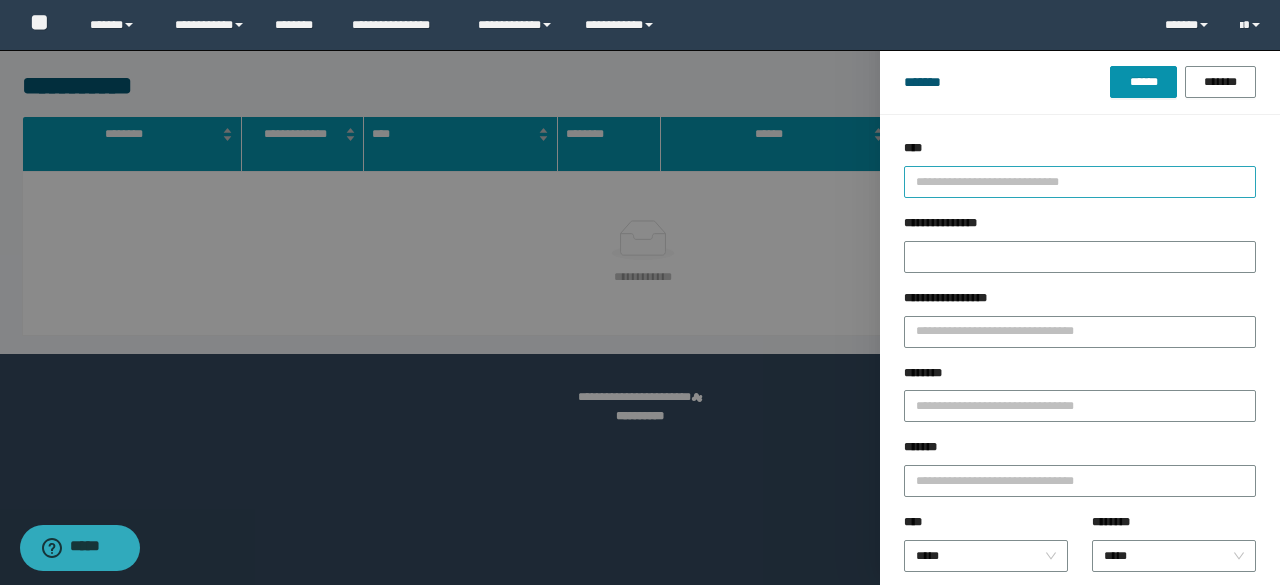 click at bounding box center [1071, 181] 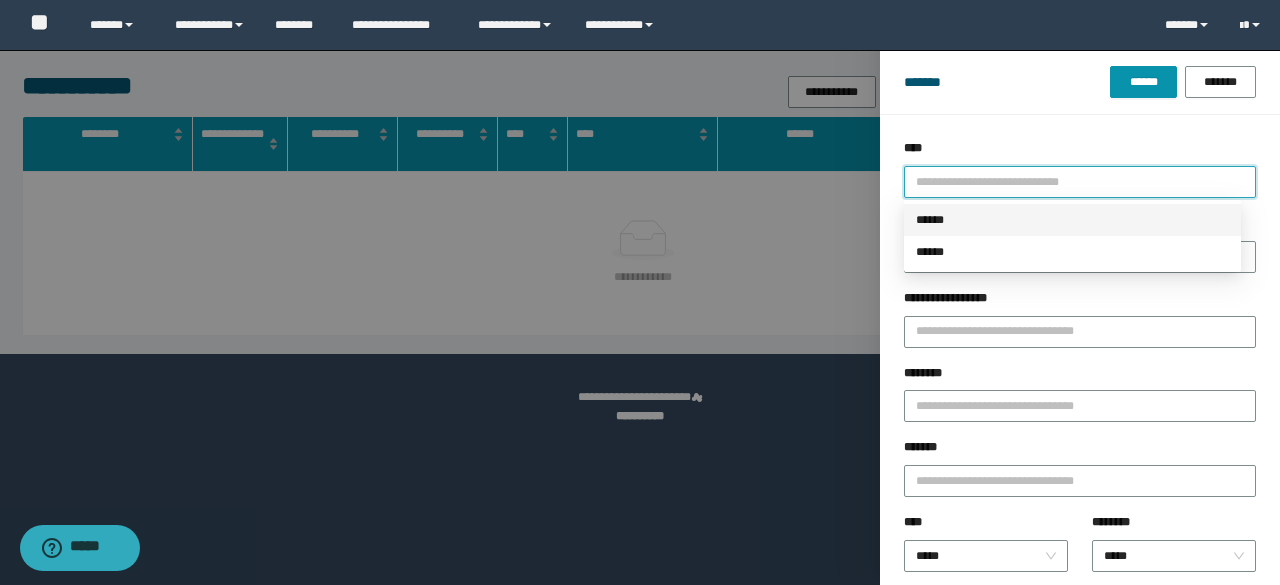 click on "******" at bounding box center [1072, 220] 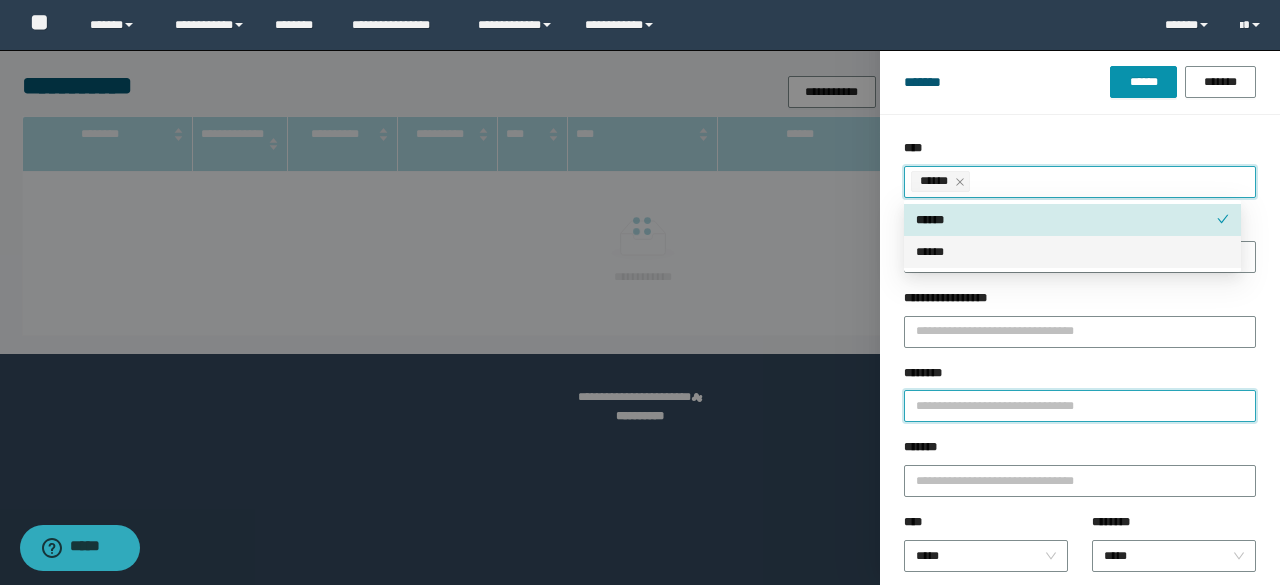 click on "********" at bounding box center [1080, 406] 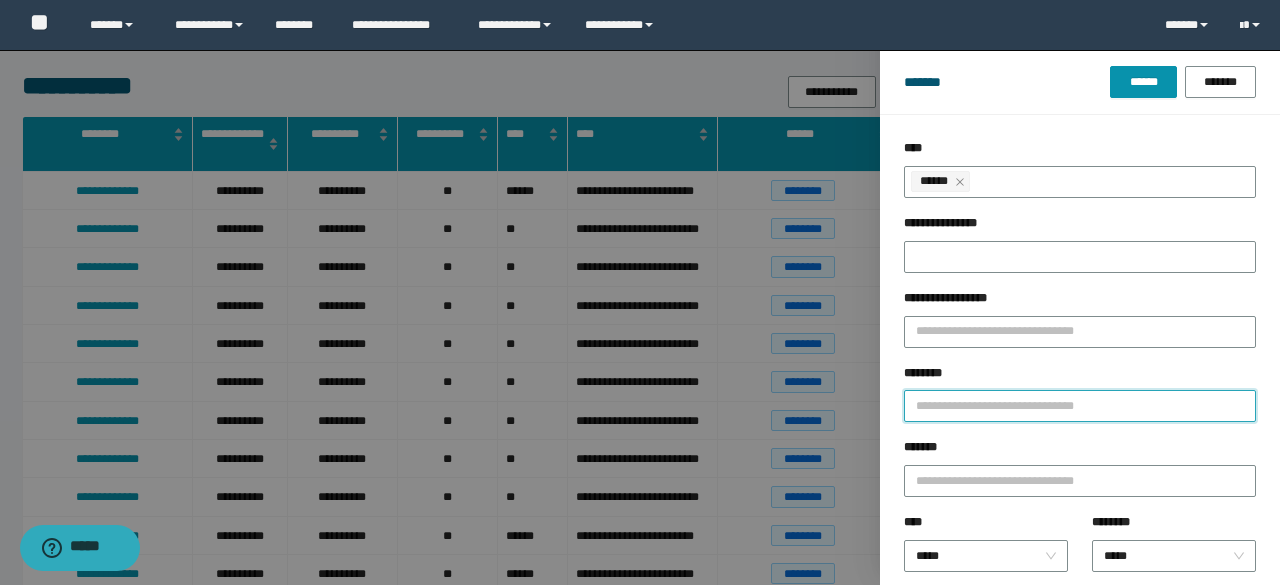 paste on "**********" 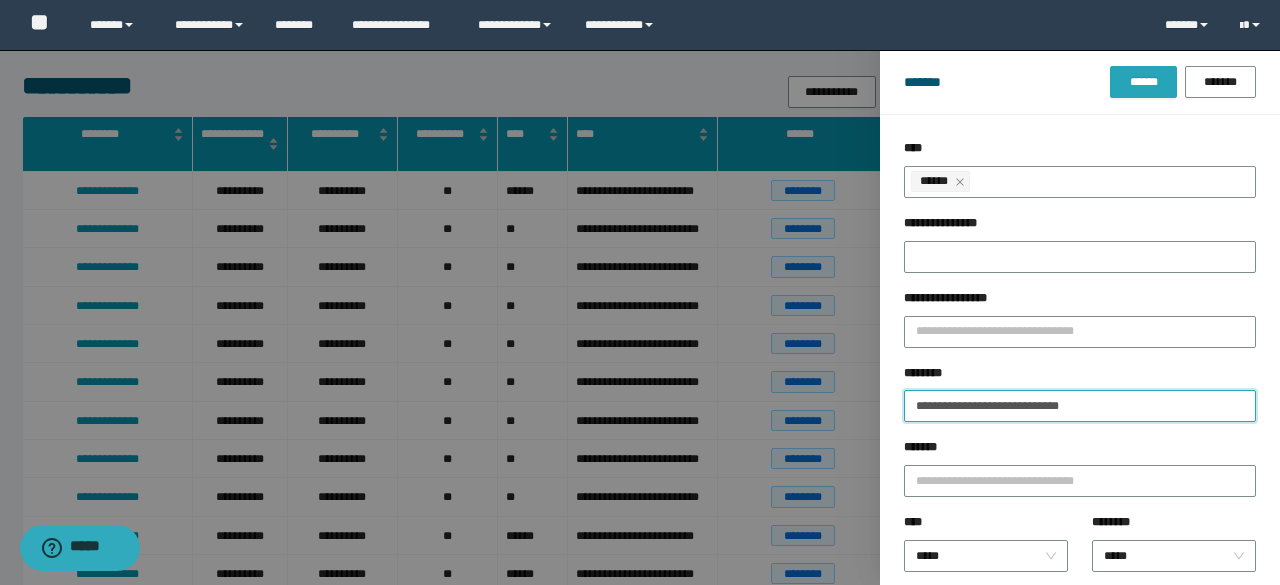 type on "**********" 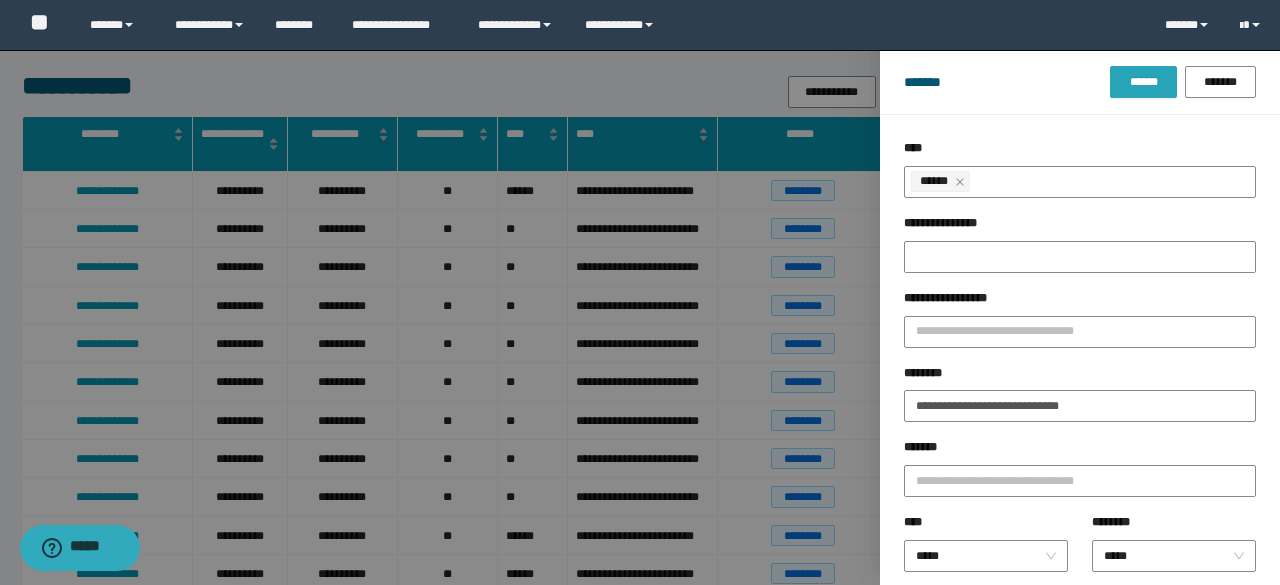 drag, startPoint x: 1136, startPoint y: 95, endPoint x: 1135, endPoint y: 107, distance: 12.0415945 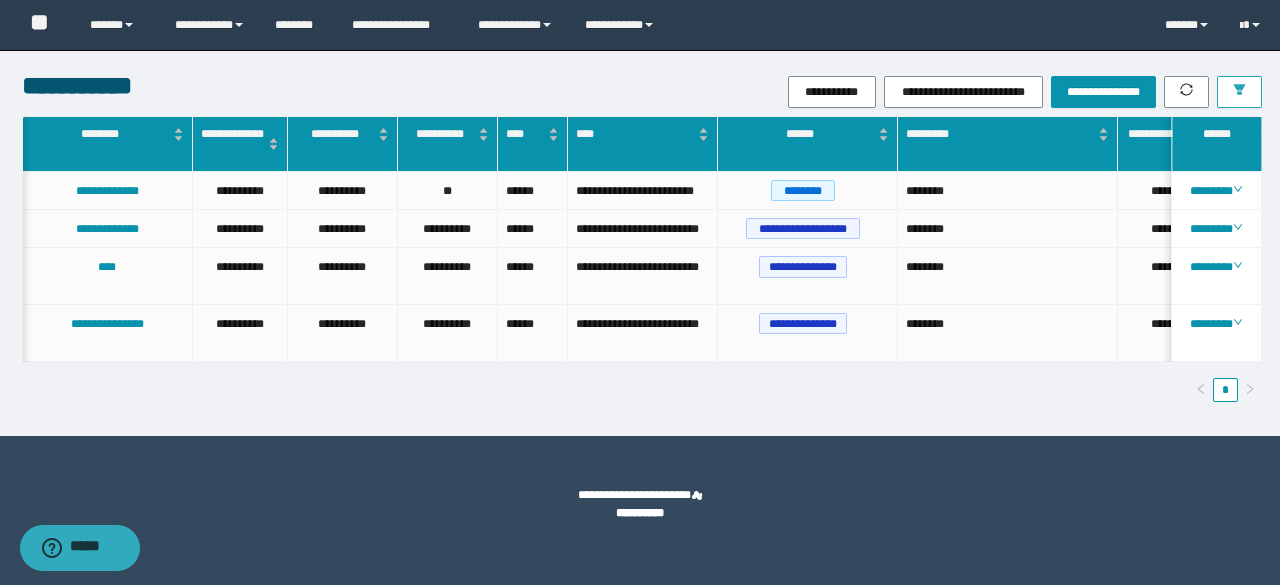 scroll, scrollTop: 0, scrollLeft: 379, axis: horizontal 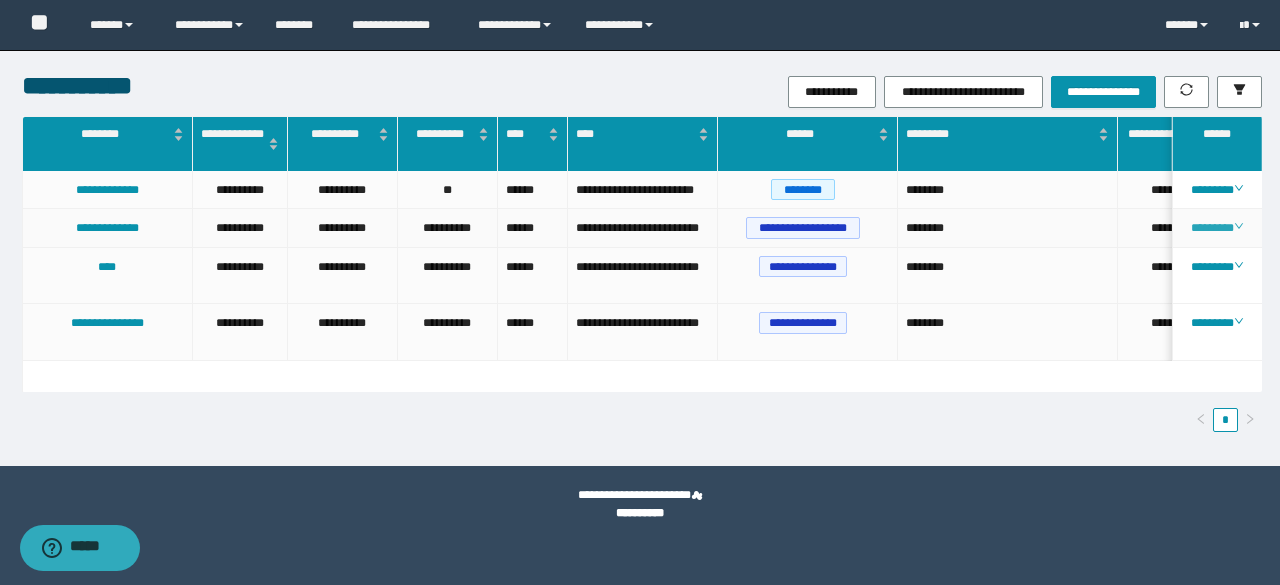 click on "********" at bounding box center [1216, 228] 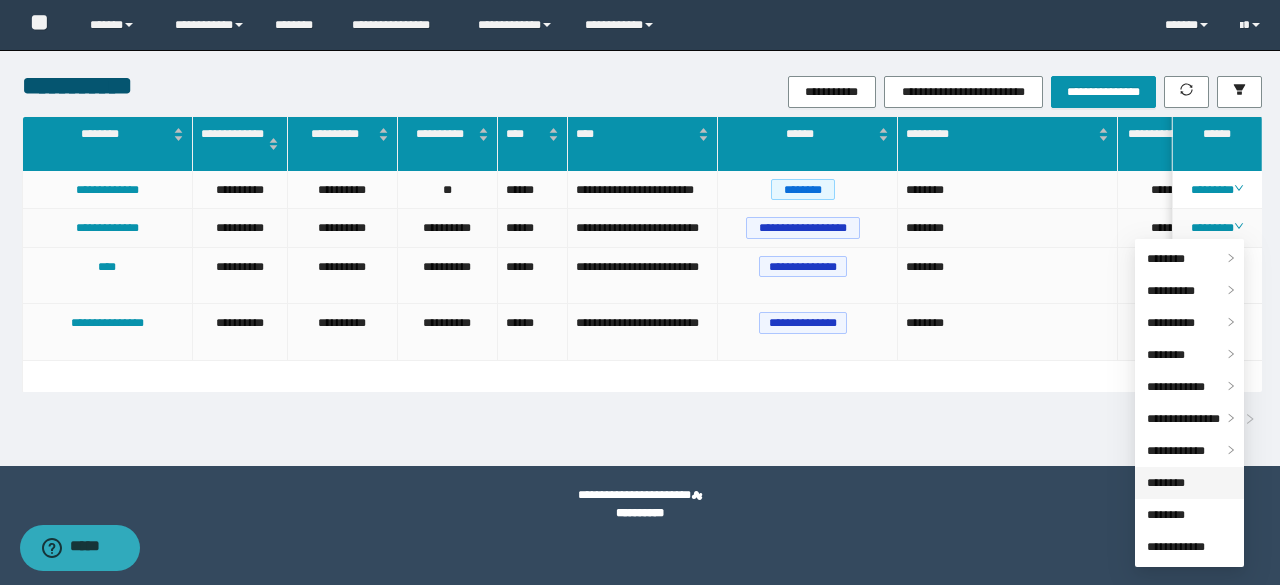 click on "********" at bounding box center [1166, 483] 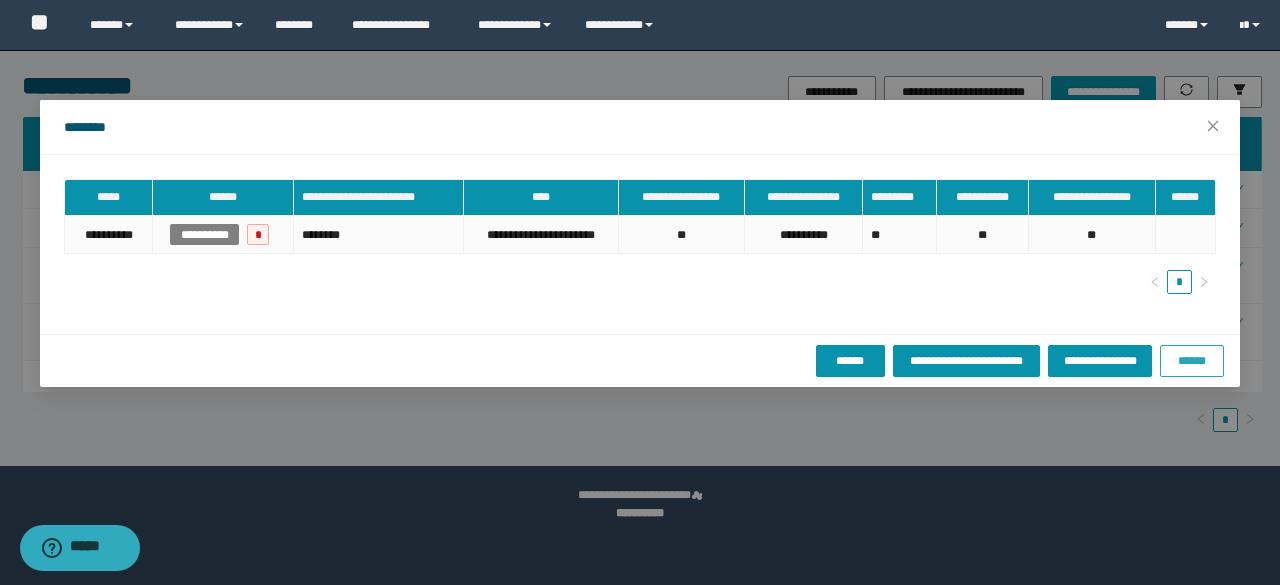 click on "******" at bounding box center [1192, 361] 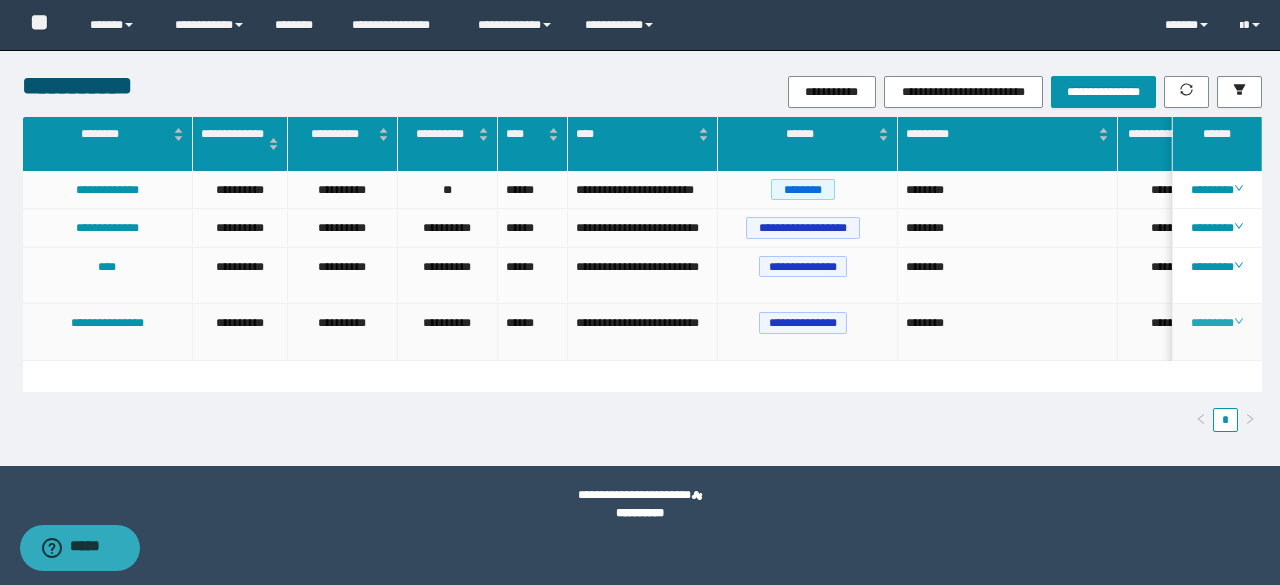 click on "********" at bounding box center [1216, 323] 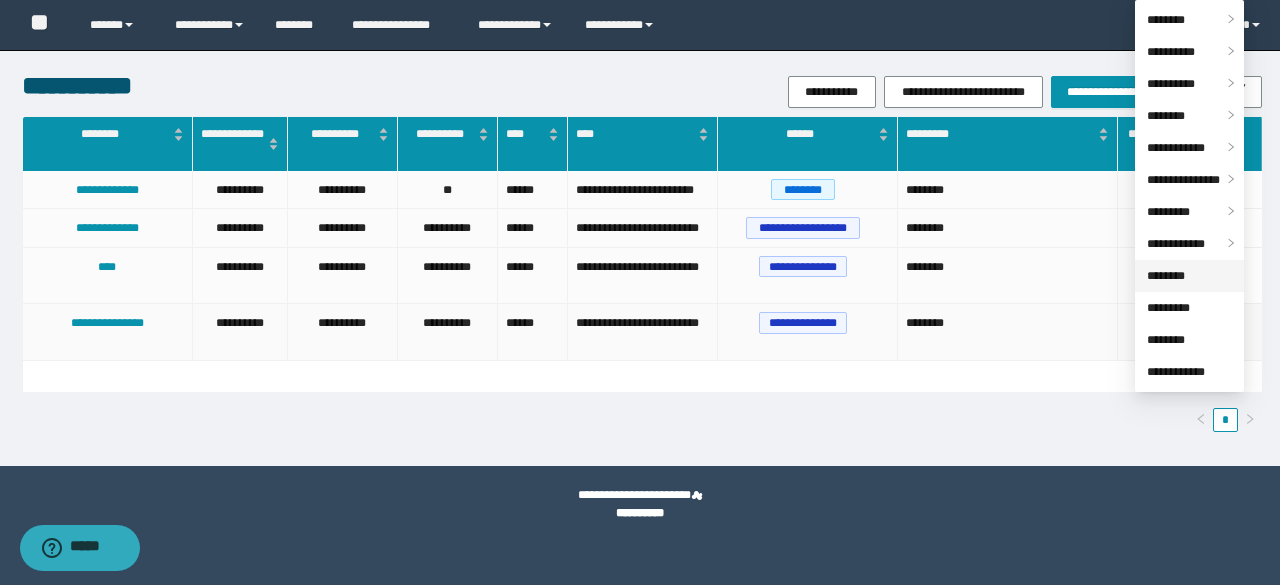 click on "********" at bounding box center [1166, 276] 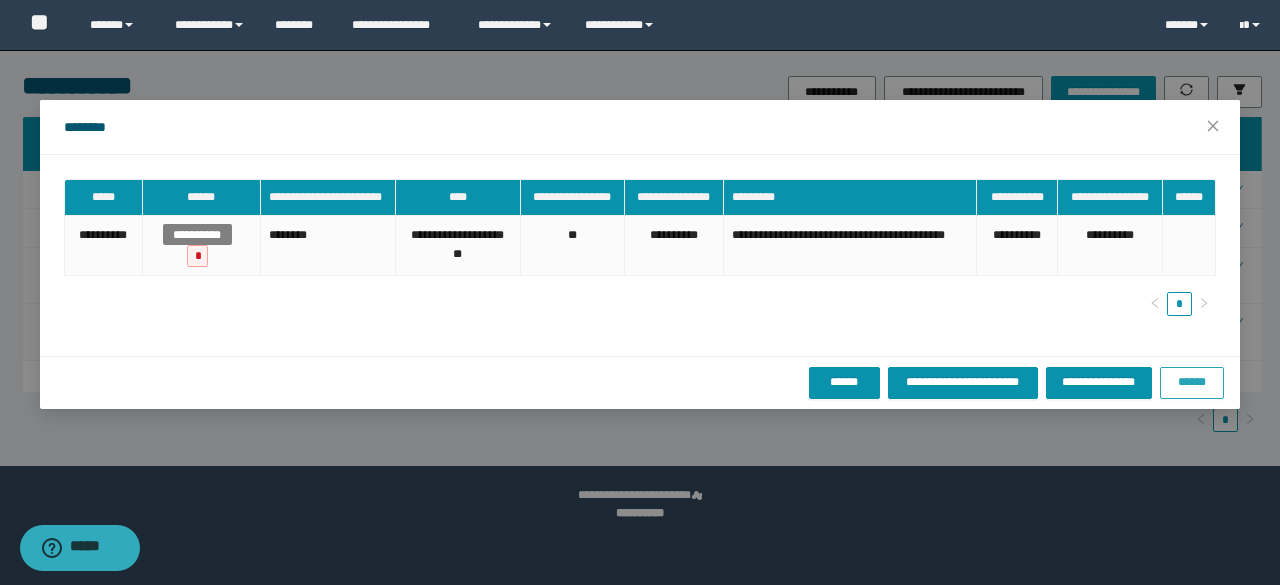 click on "******" at bounding box center [1192, 382] 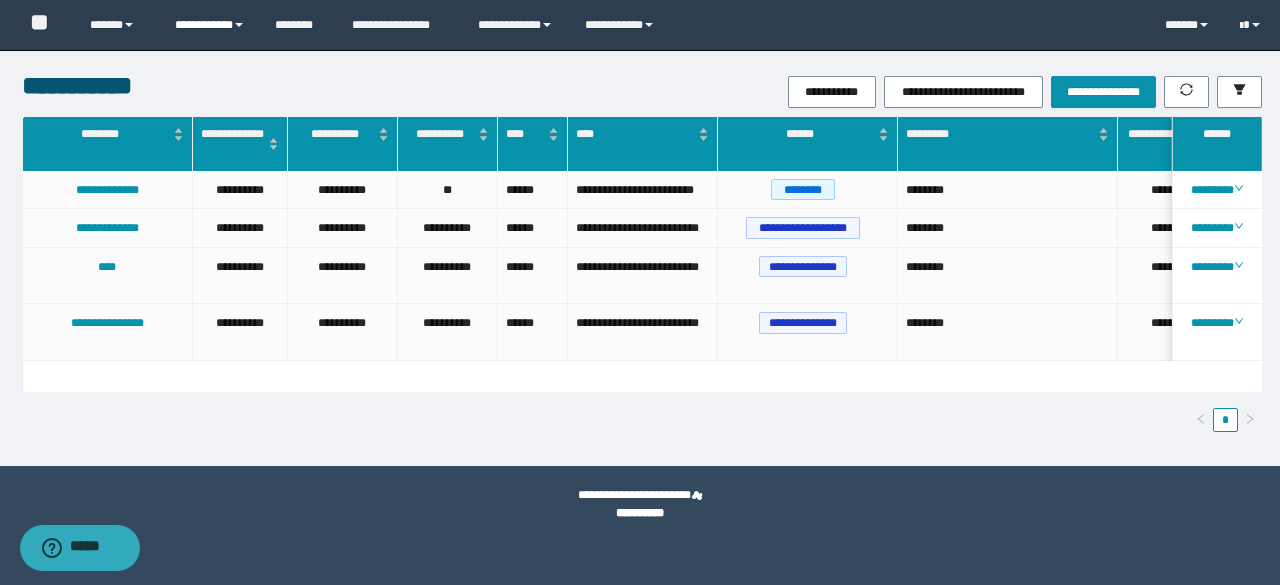 click on "**********" at bounding box center [210, 25] 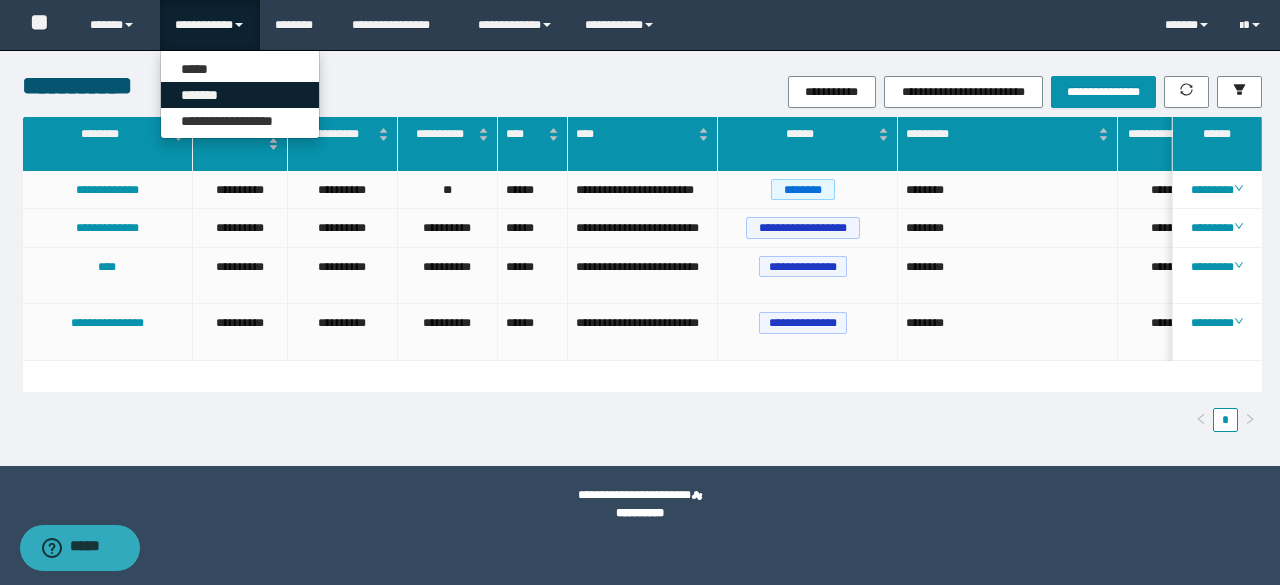 click on "*******" at bounding box center (240, 95) 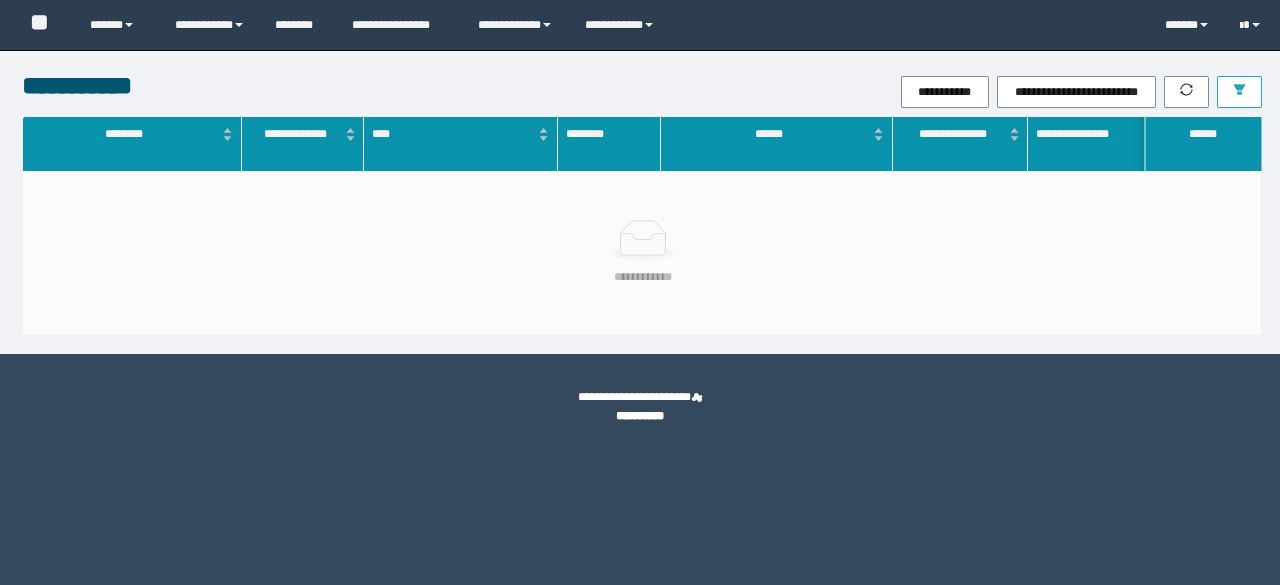 scroll, scrollTop: 0, scrollLeft: 0, axis: both 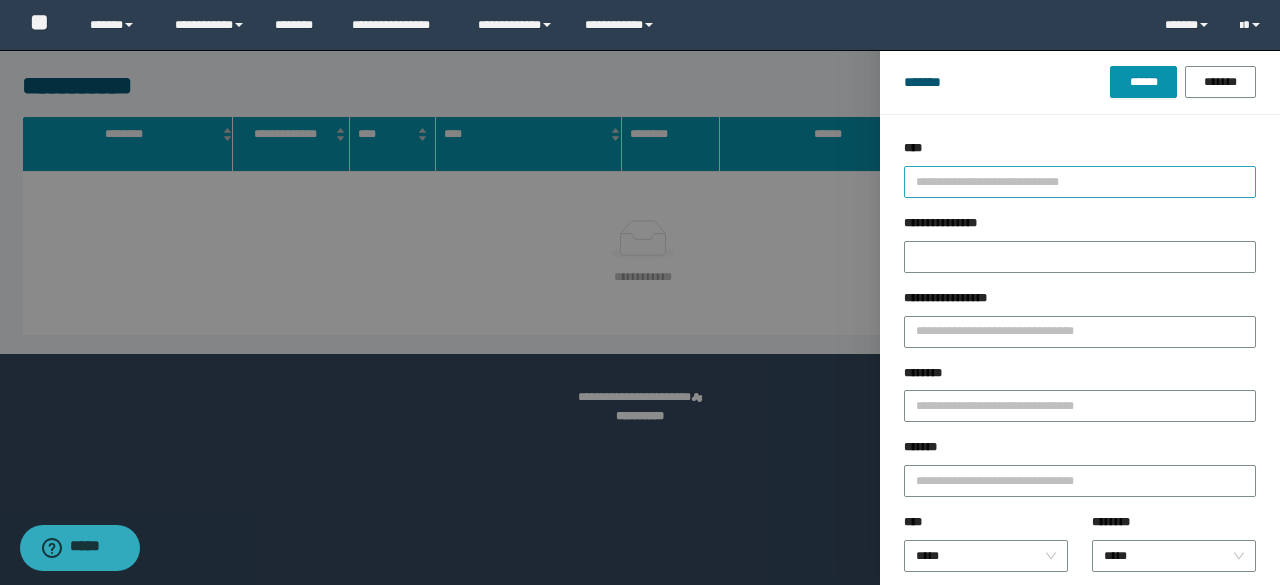 click at bounding box center (1071, 181) 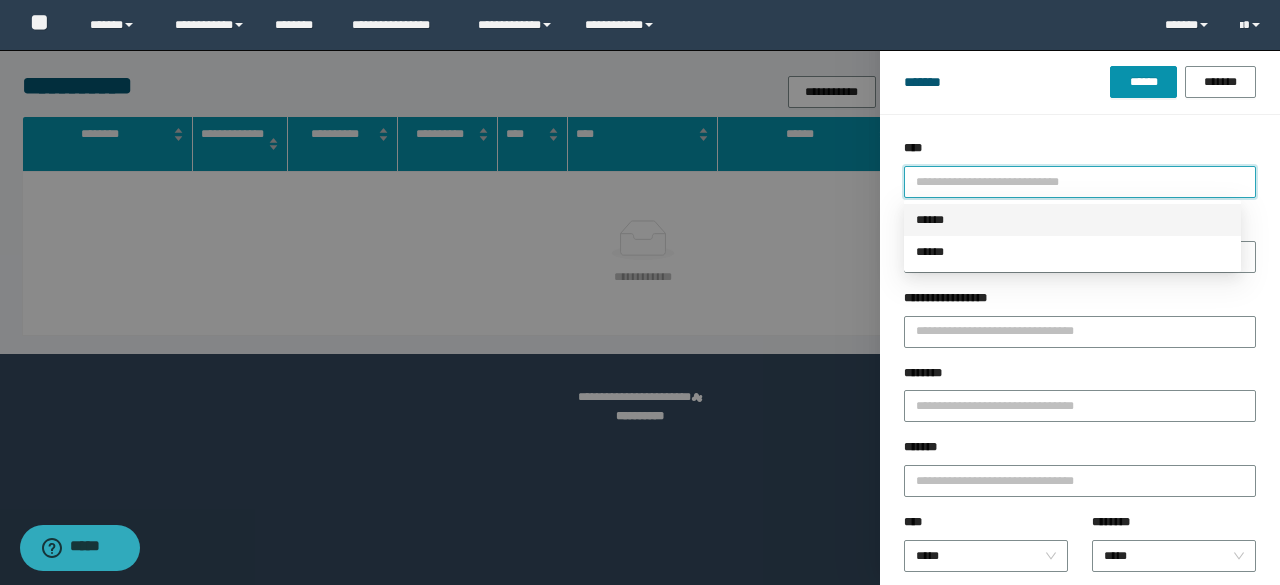 click on "******" at bounding box center (1072, 220) 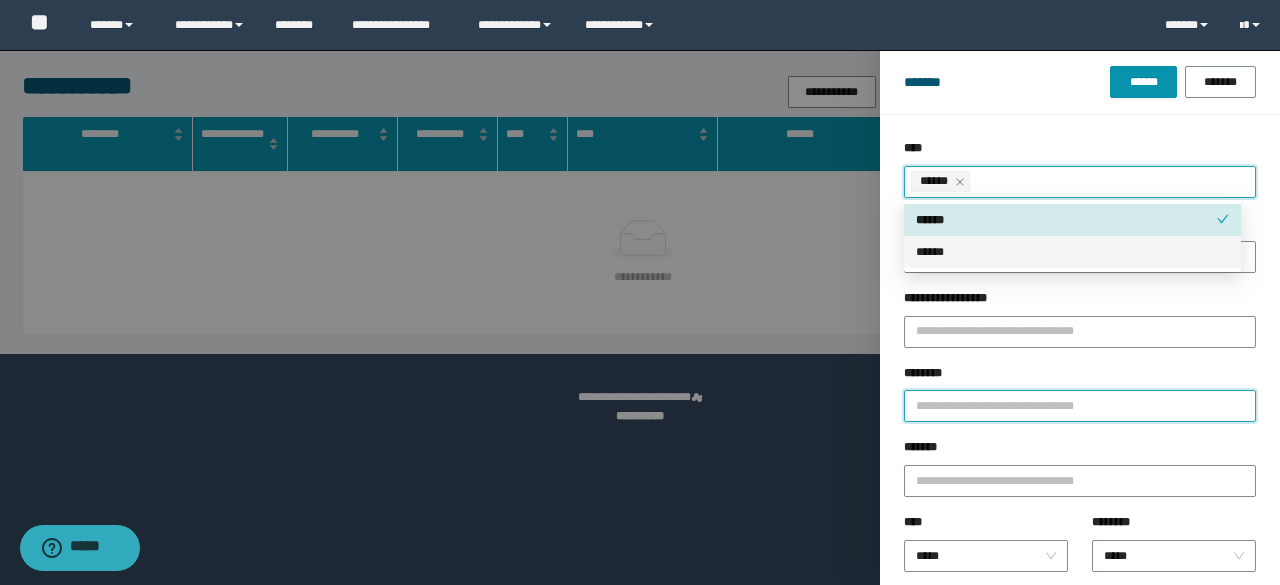 click on "********" at bounding box center (1080, 406) 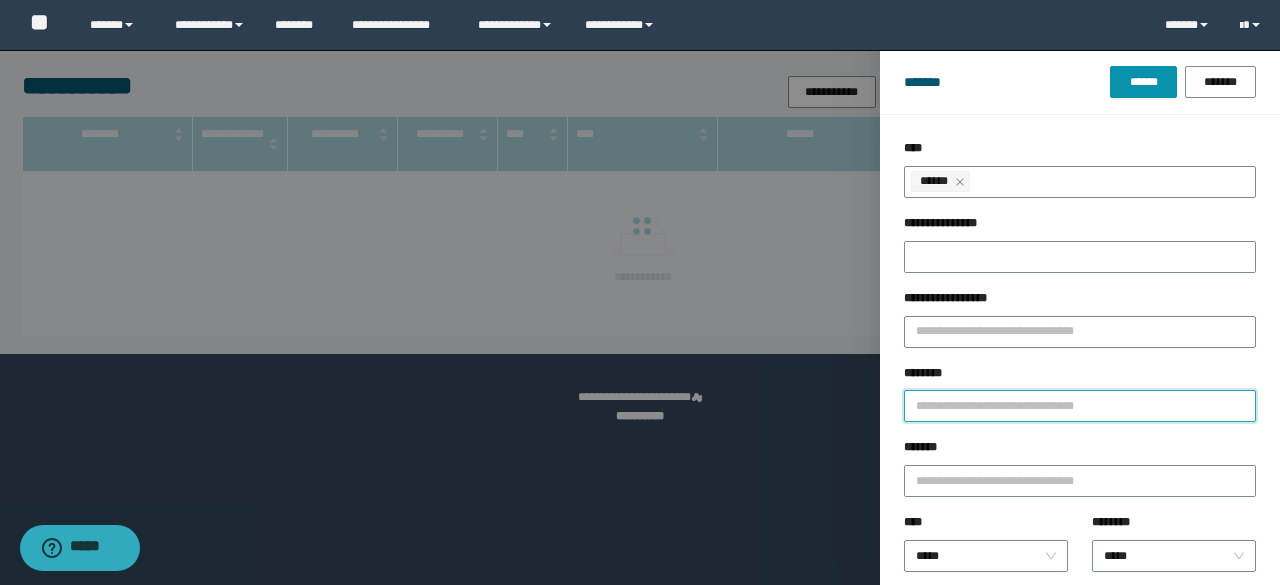 paste on "********" 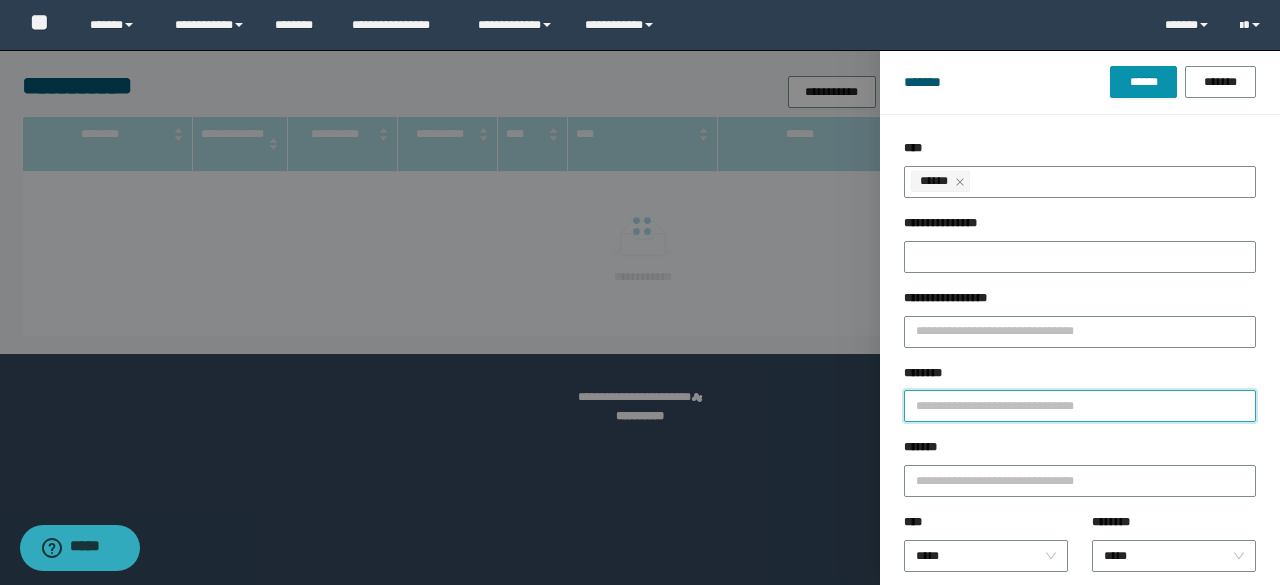 type on "********" 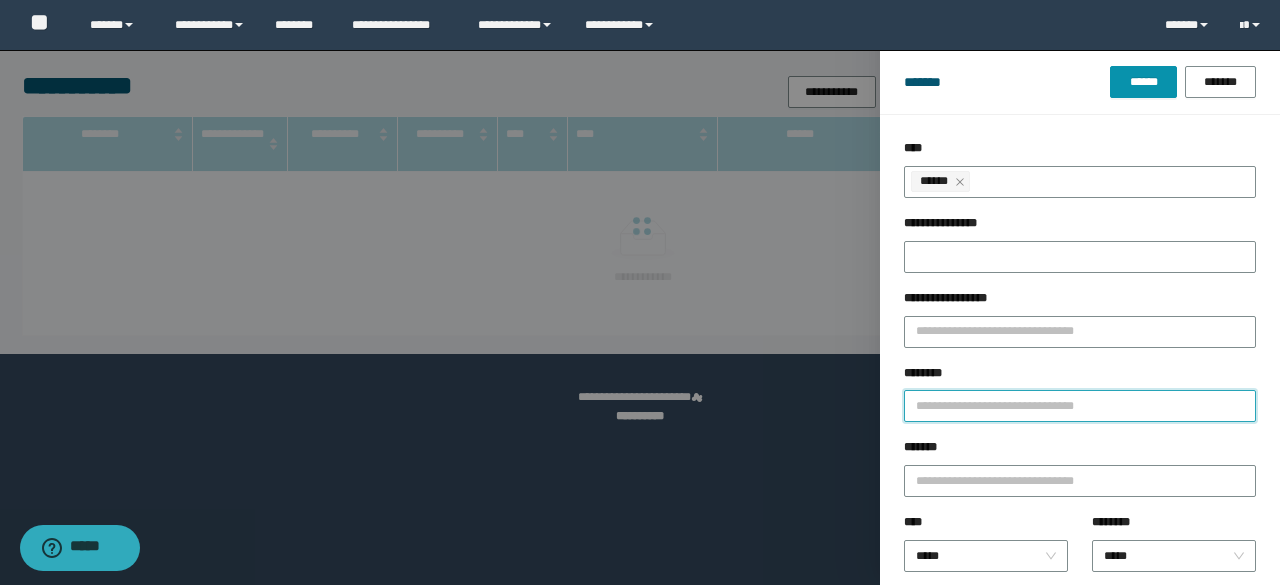 type 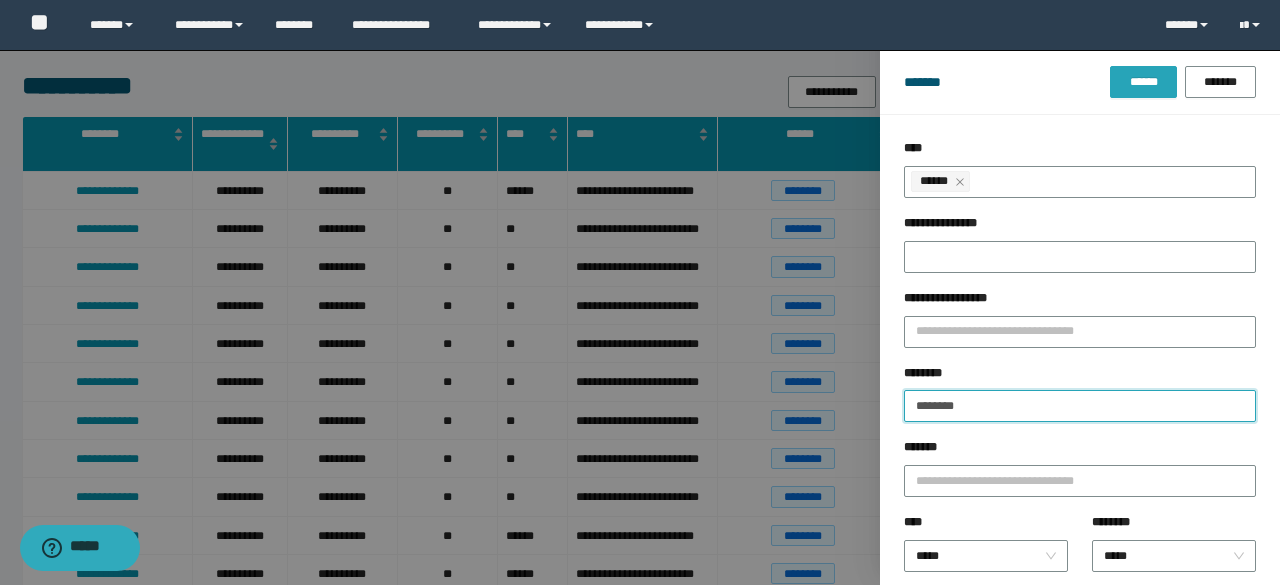 type on "********" 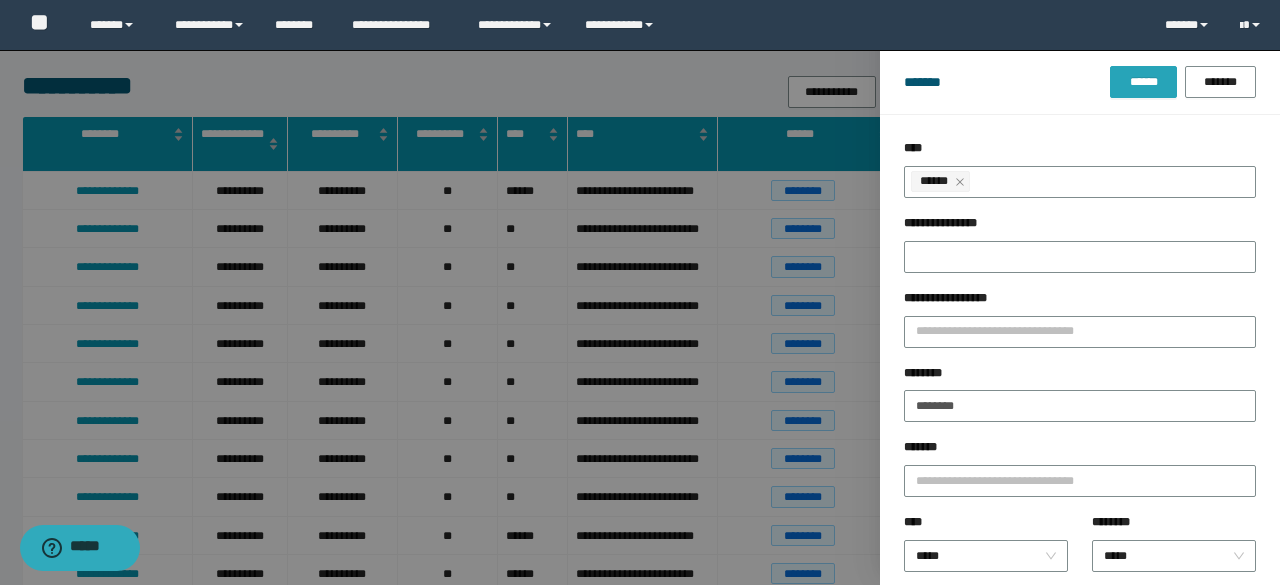 click on "******" at bounding box center (1143, 82) 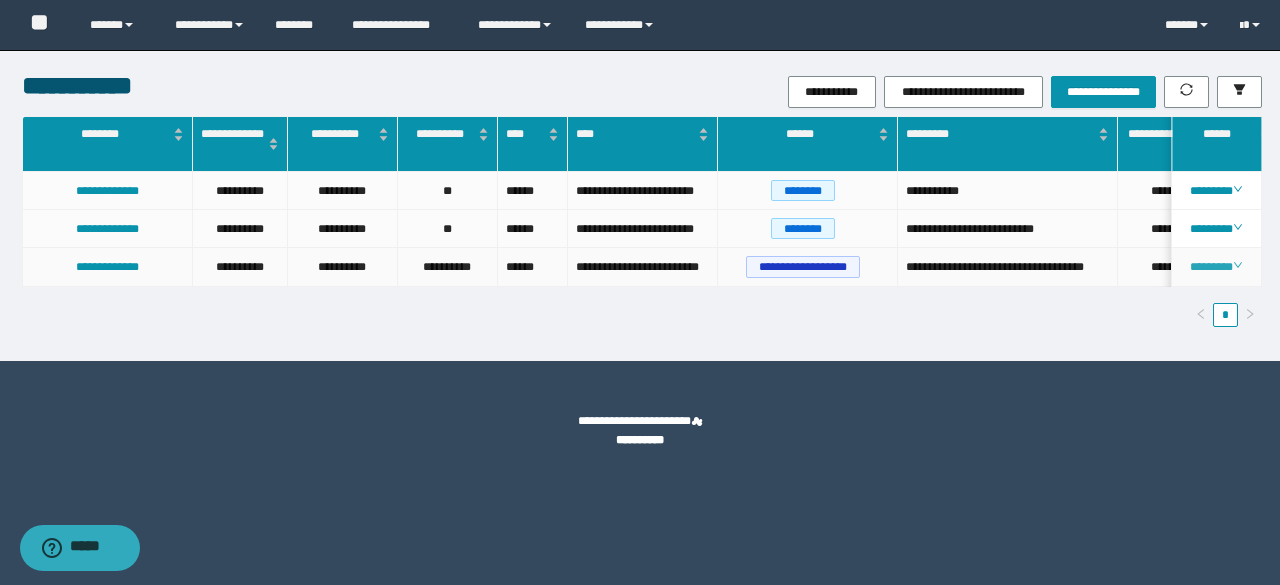 click on "********" at bounding box center (1216, 267) 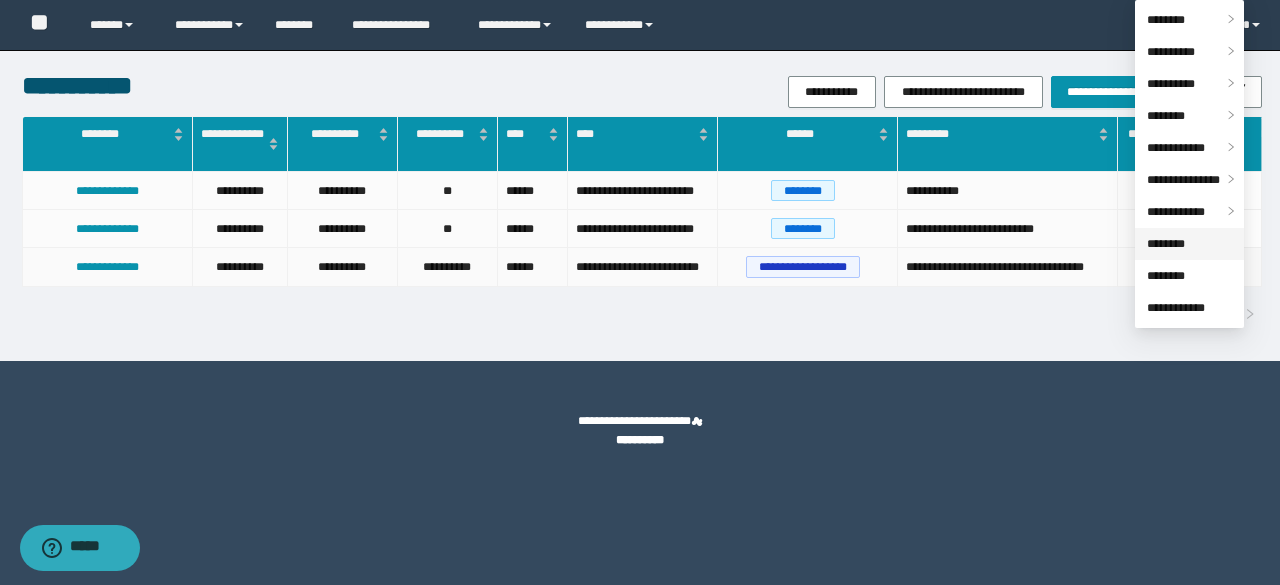 click on "********" at bounding box center [1166, 244] 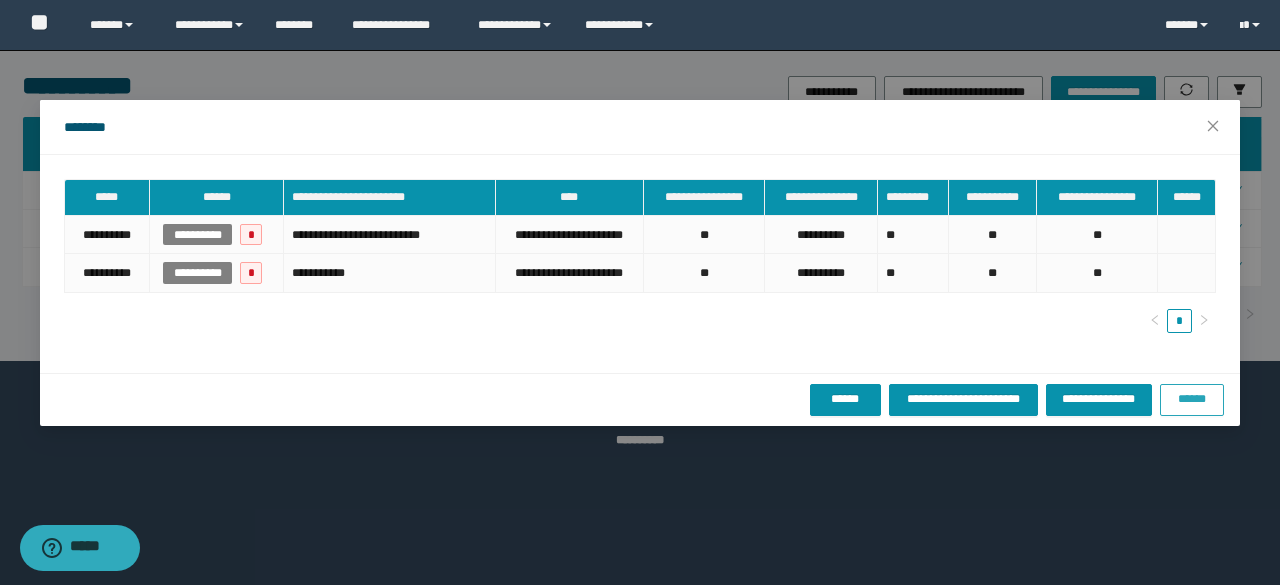 click on "******" at bounding box center (1192, 399) 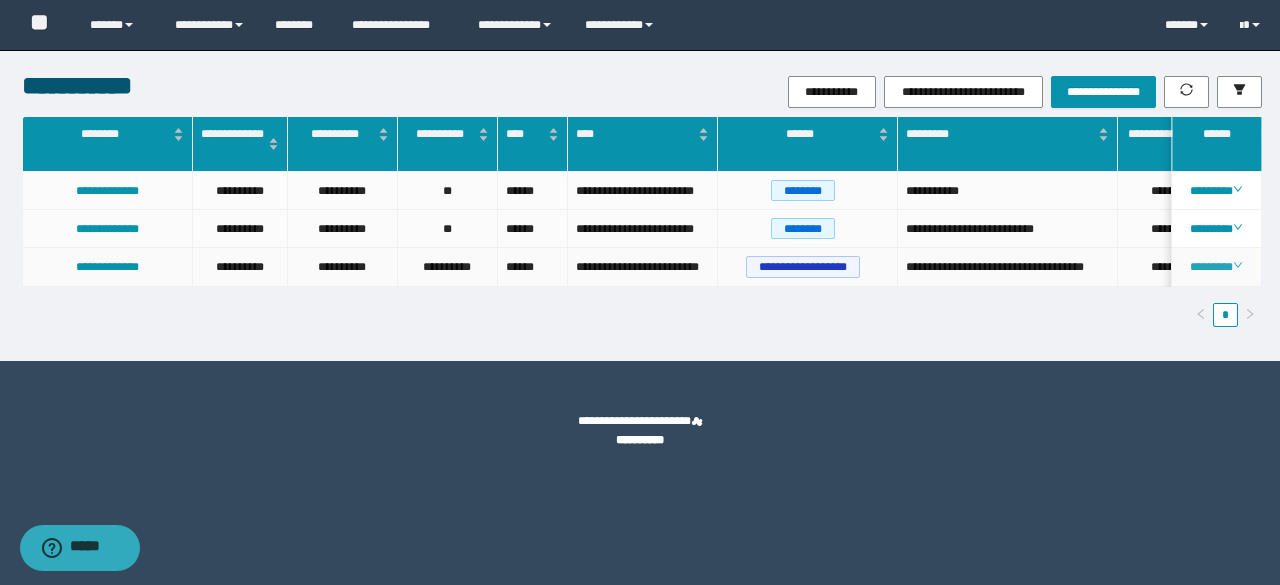 click on "********" at bounding box center [1216, 267] 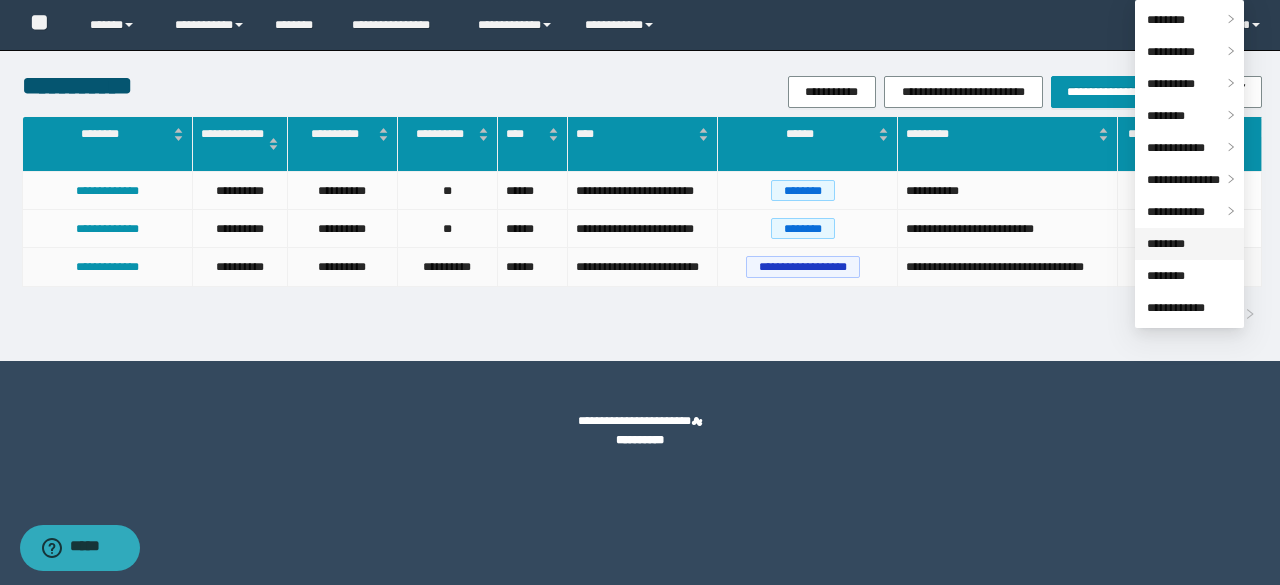 click on "********" at bounding box center (1166, 244) 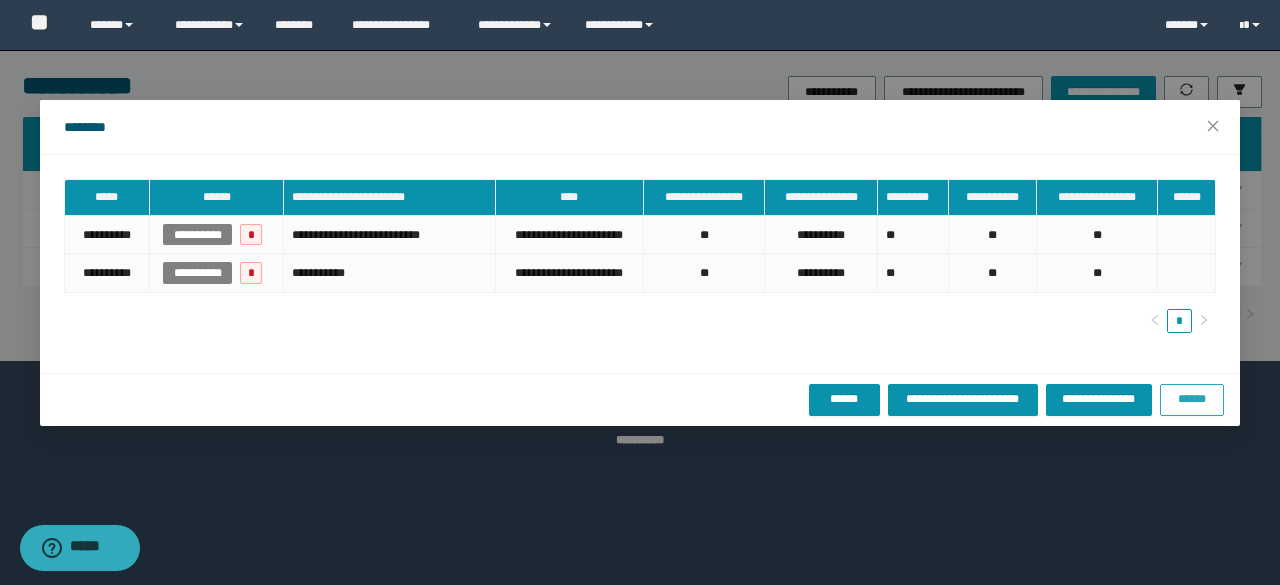 click on "******" at bounding box center [1192, 399] 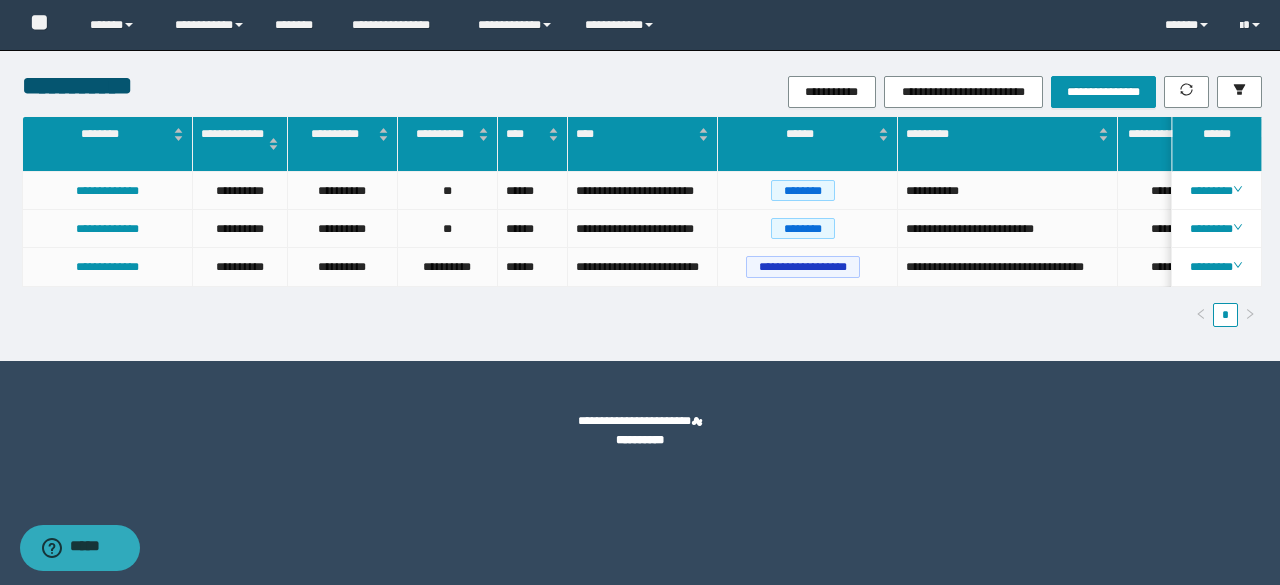 scroll, scrollTop: 0, scrollLeft: 318, axis: horizontal 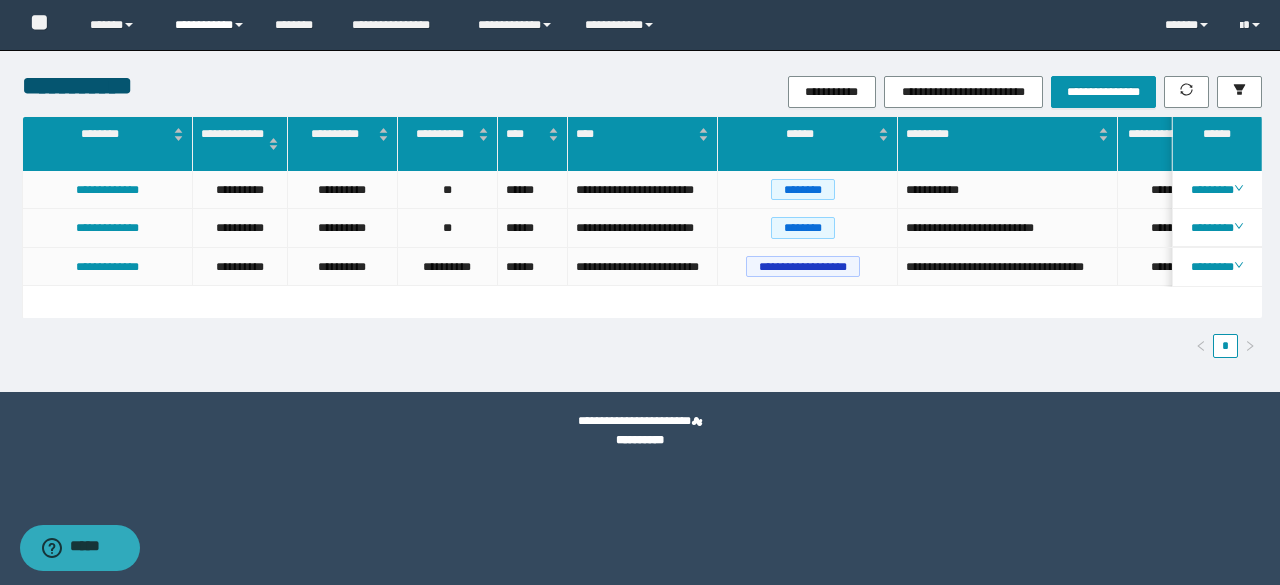 click on "**********" at bounding box center (210, 25) 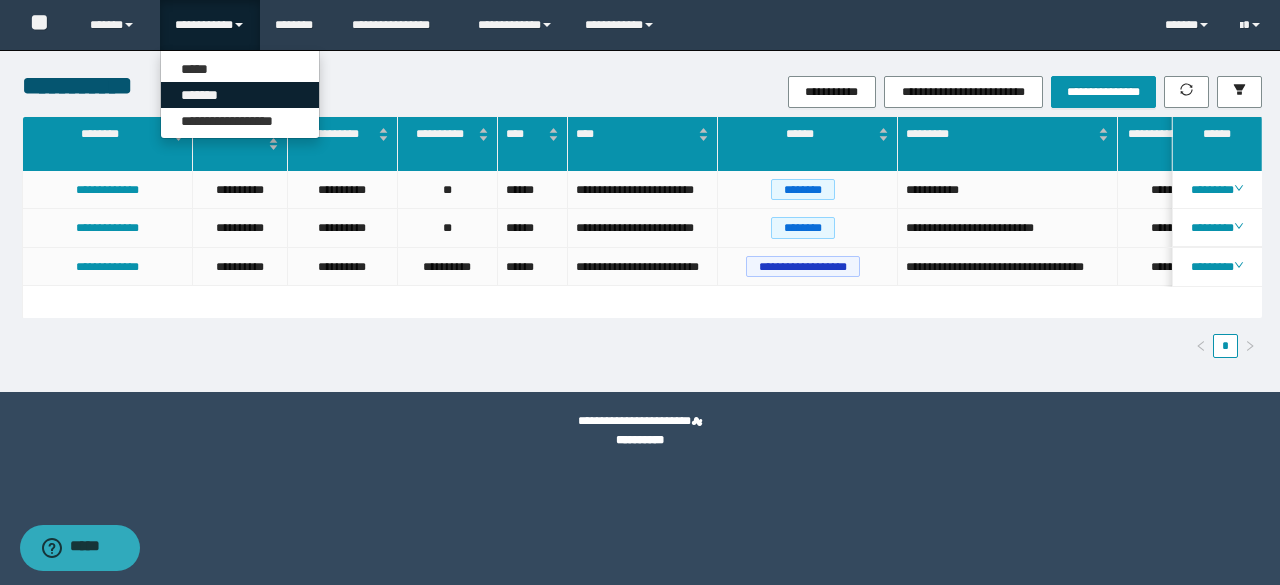 click on "*******" at bounding box center (240, 95) 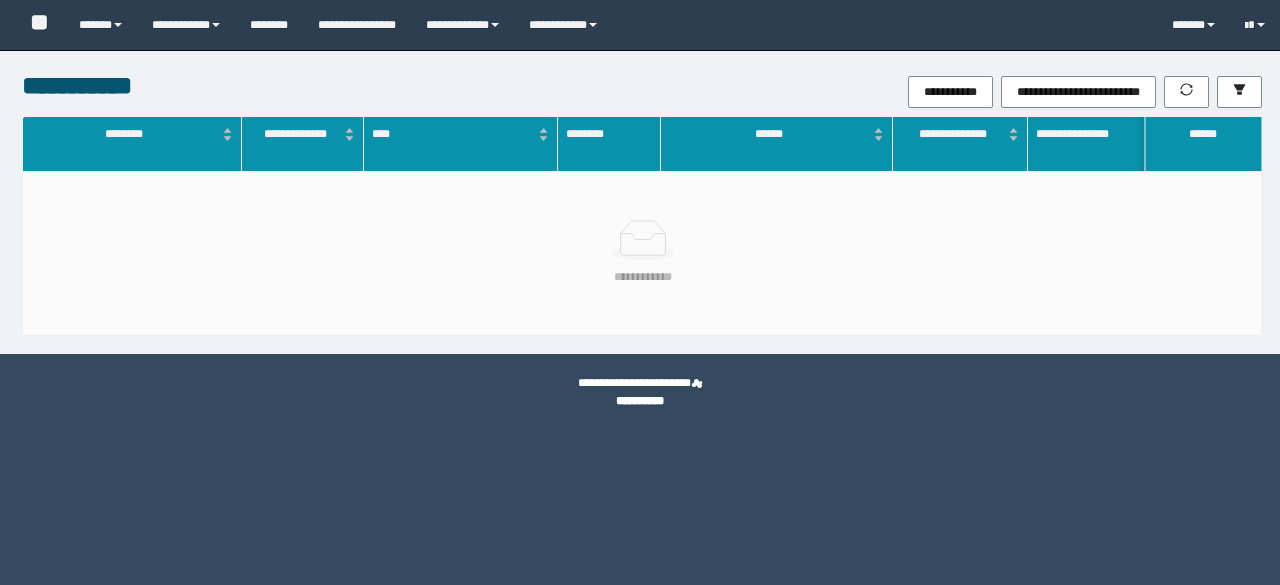 click at bounding box center (1239, 91) 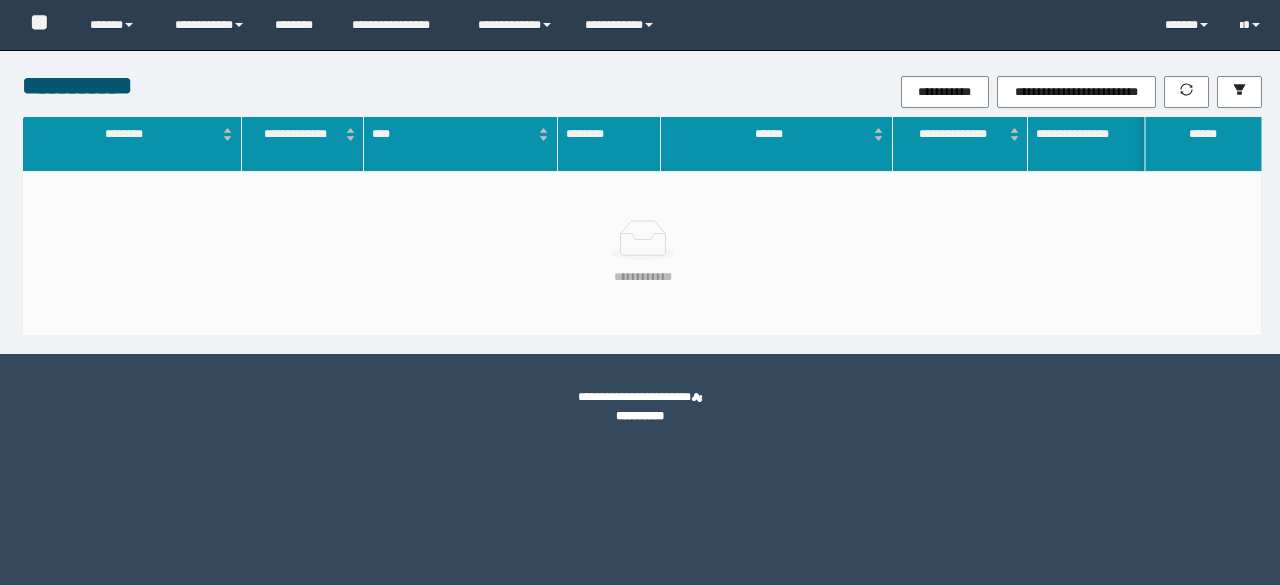 scroll, scrollTop: 0, scrollLeft: 0, axis: both 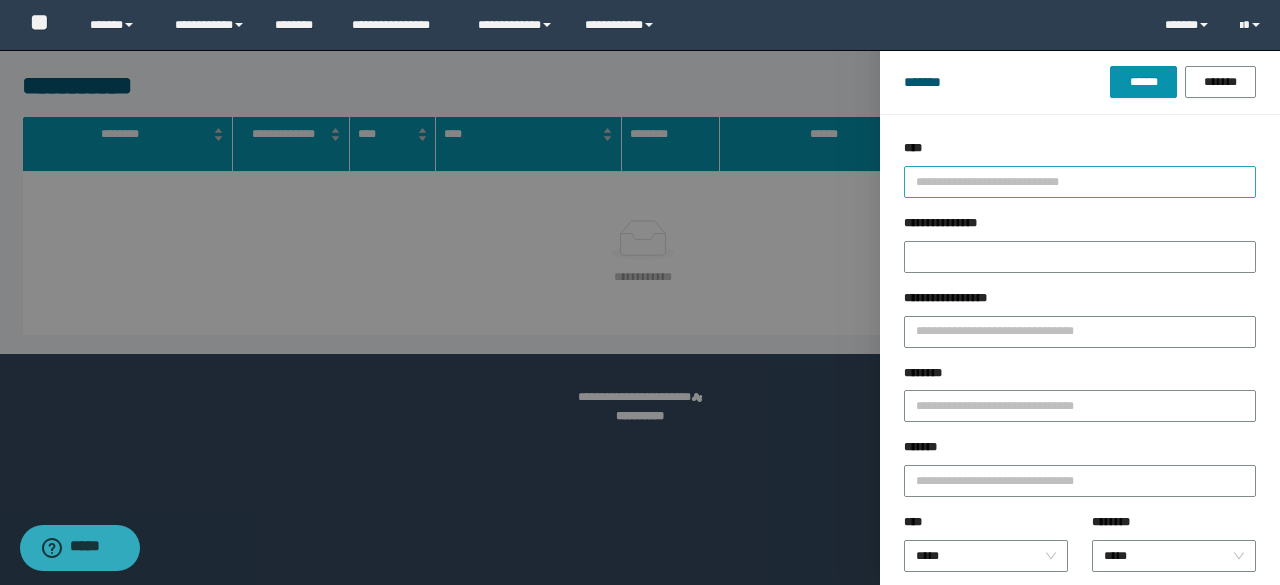 click at bounding box center [1071, 181] 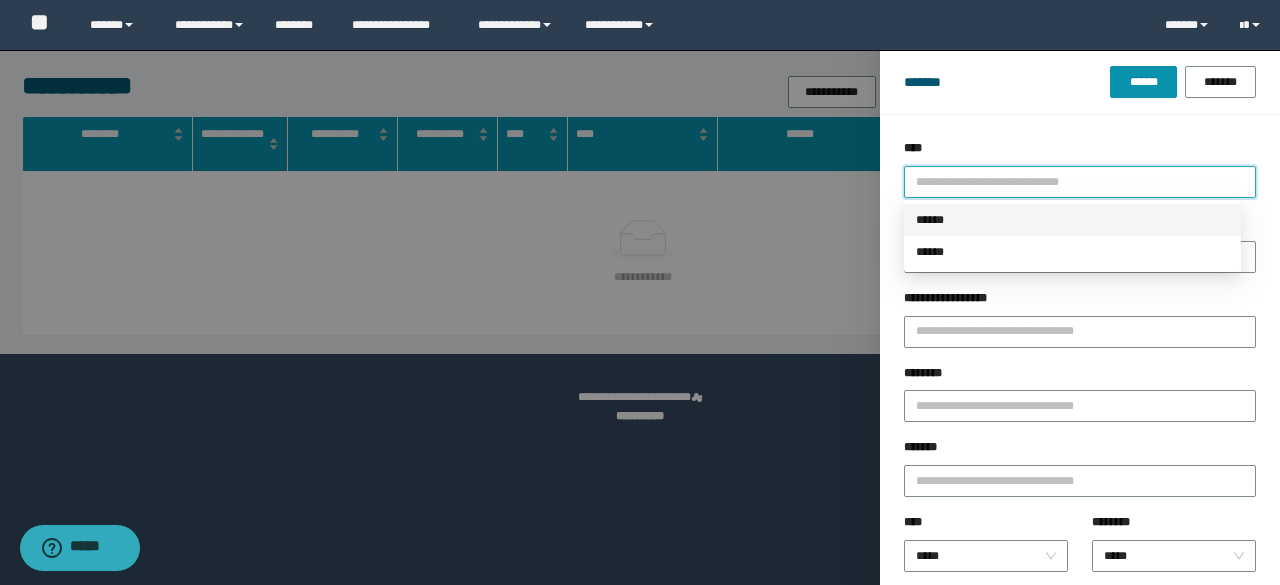 click on "******" at bounding box center [1072, 220] 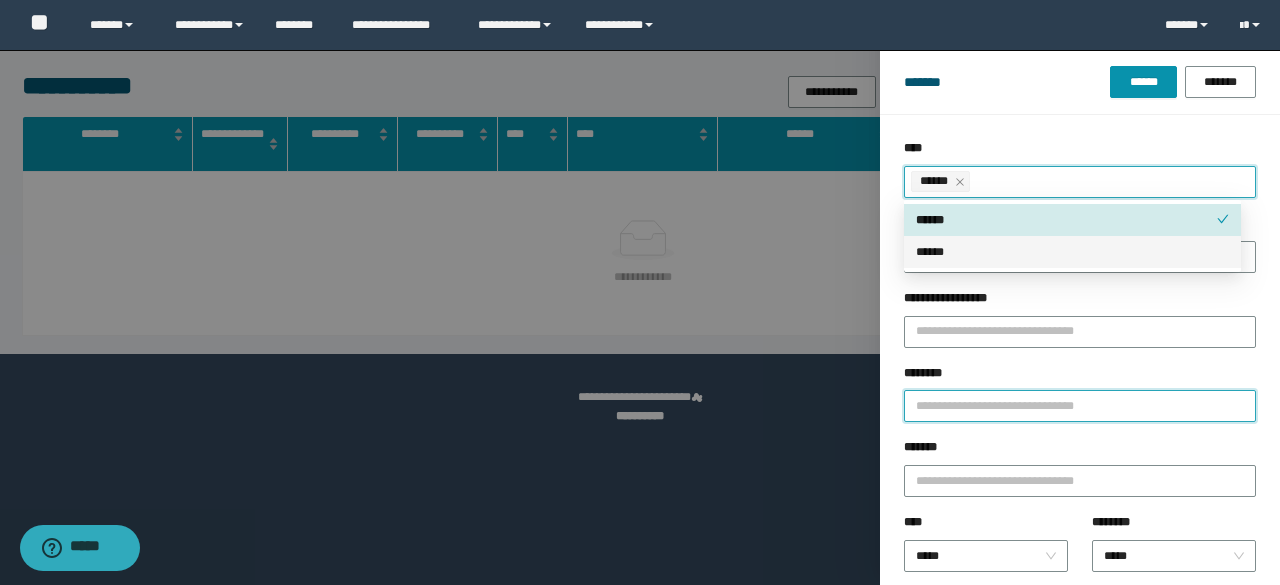 click on "********" at bounding box center [1080, 406] 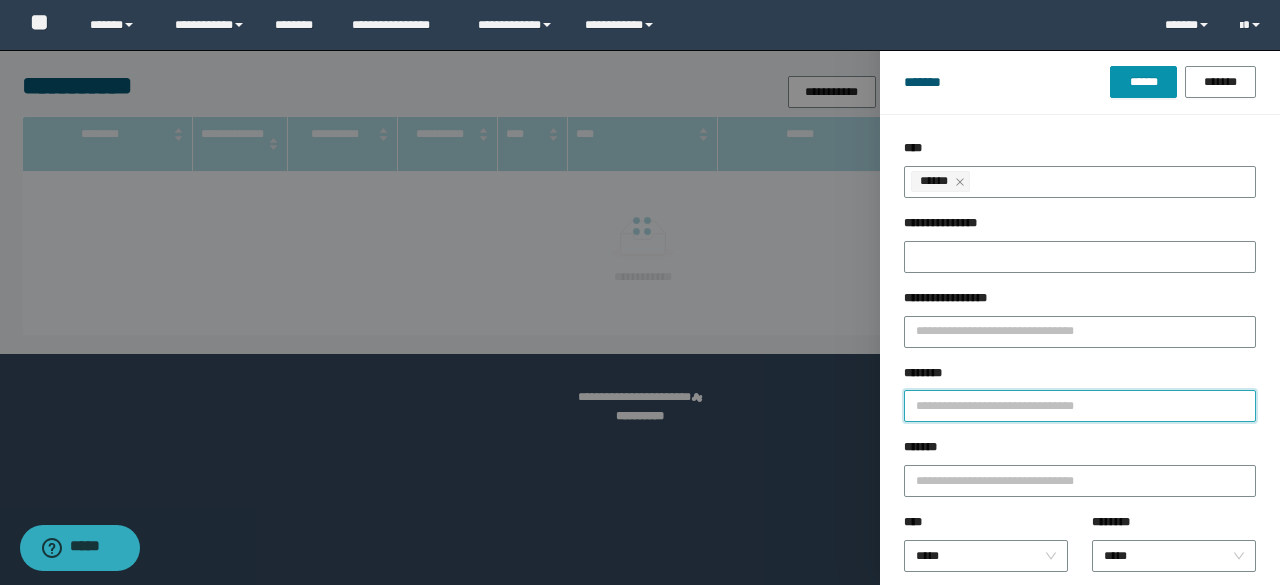 paste on "********" 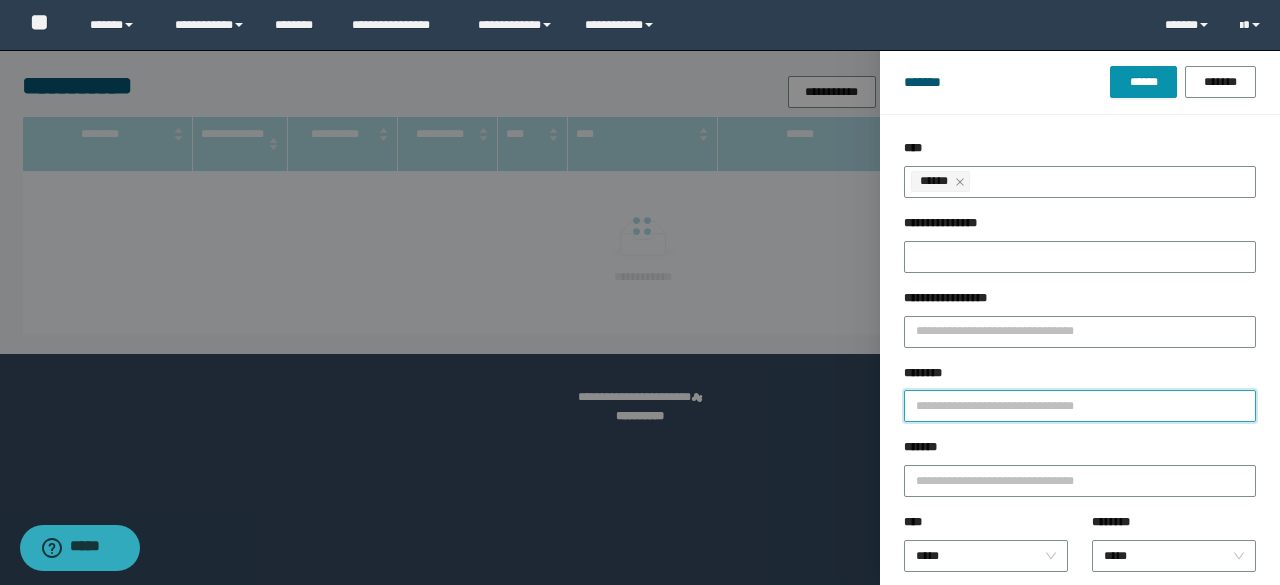 type on "********" 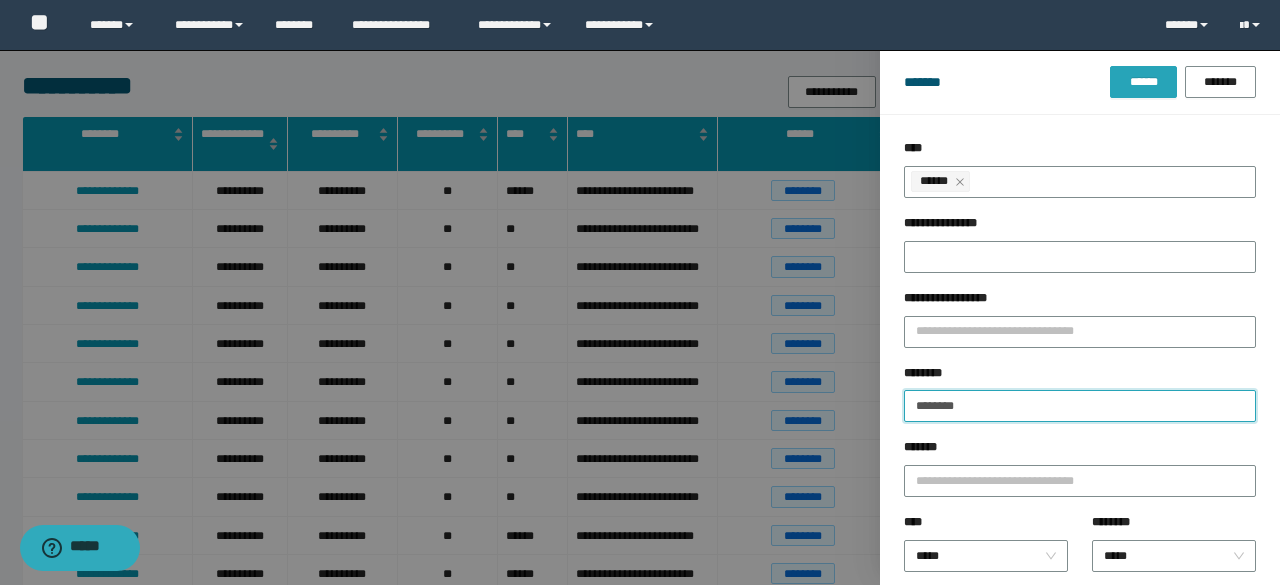 type on "********" 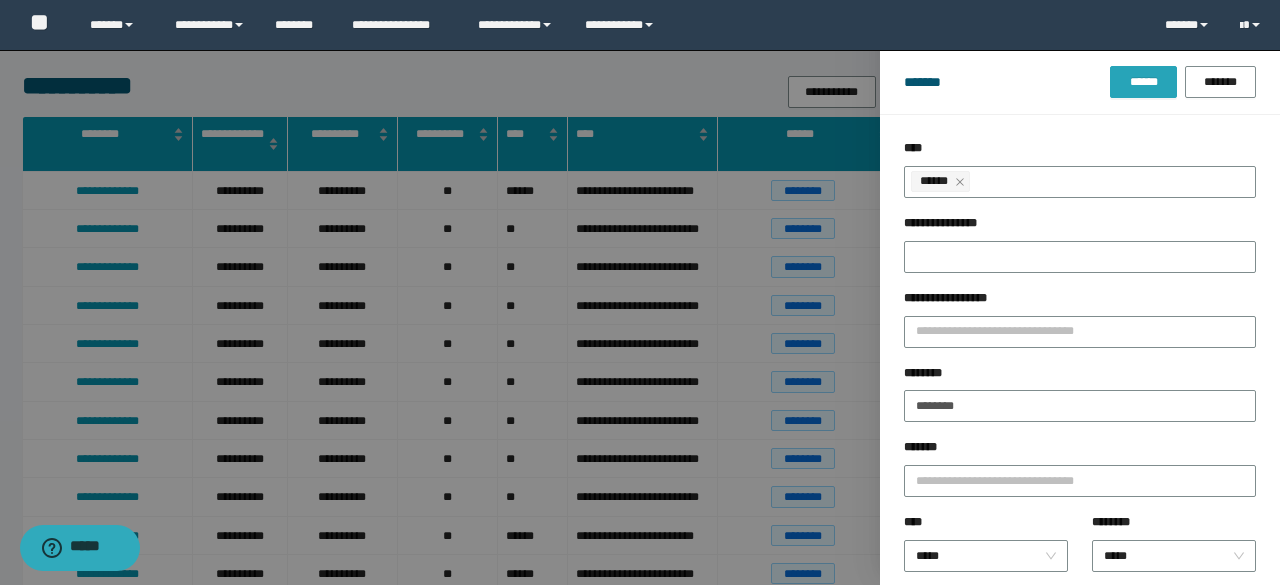 drag, startPoint x: 1152, startPoint y: 87, endPoint x: 559, endPoint y: 505, distance: 725.5157 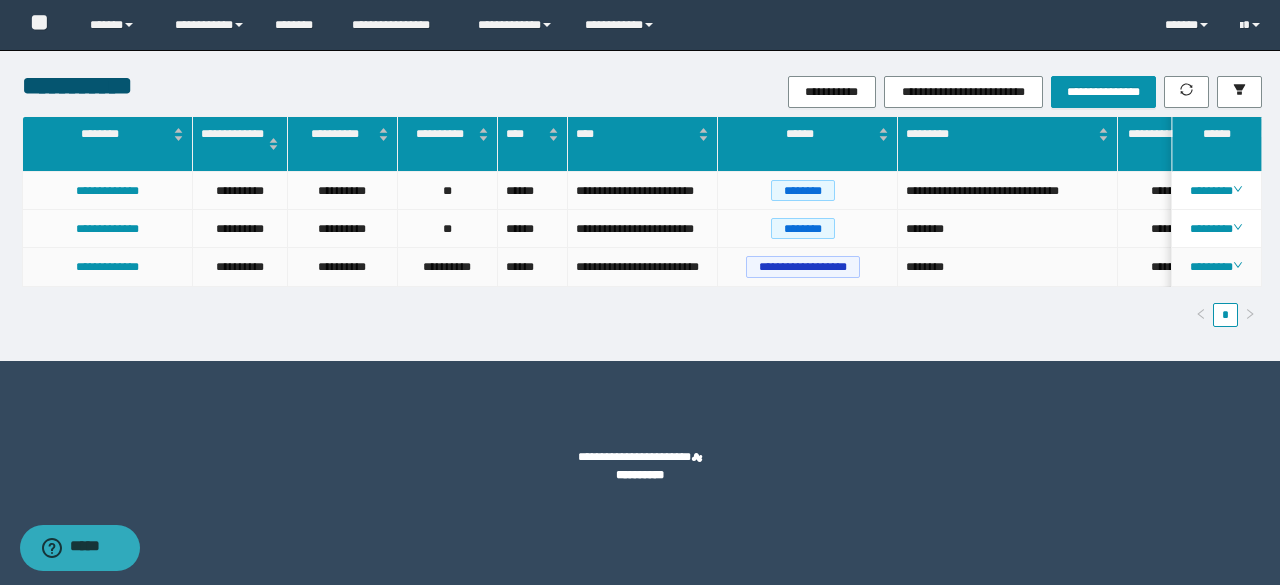 click on "********" at bounding box center [1217, 267] 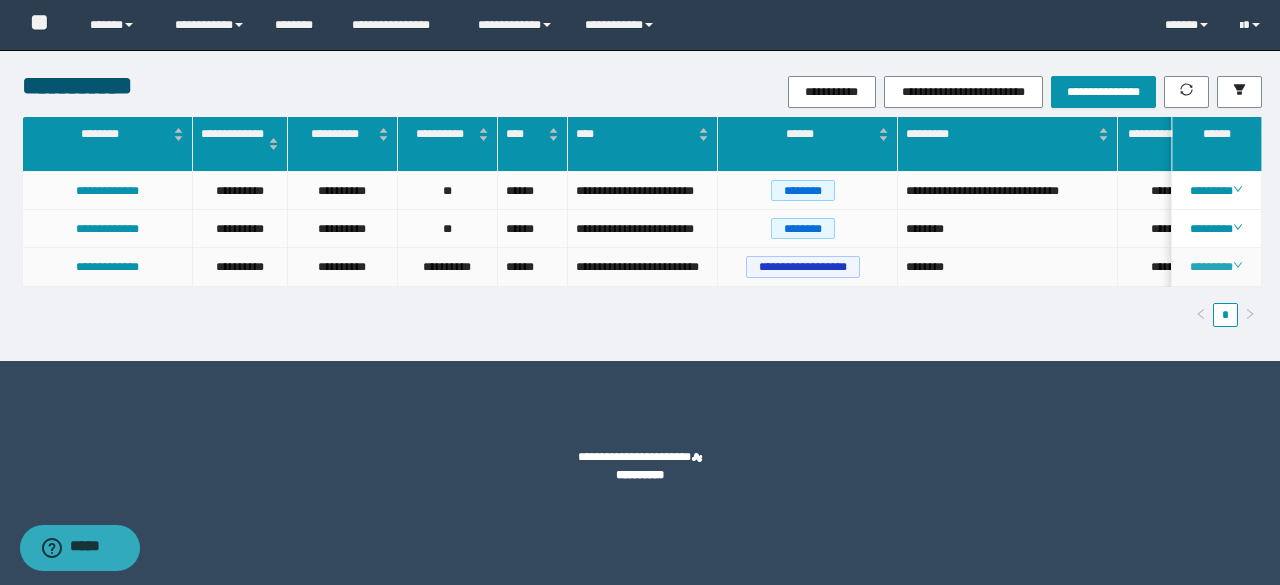 click on "********" at bounding box center [1216, 267] 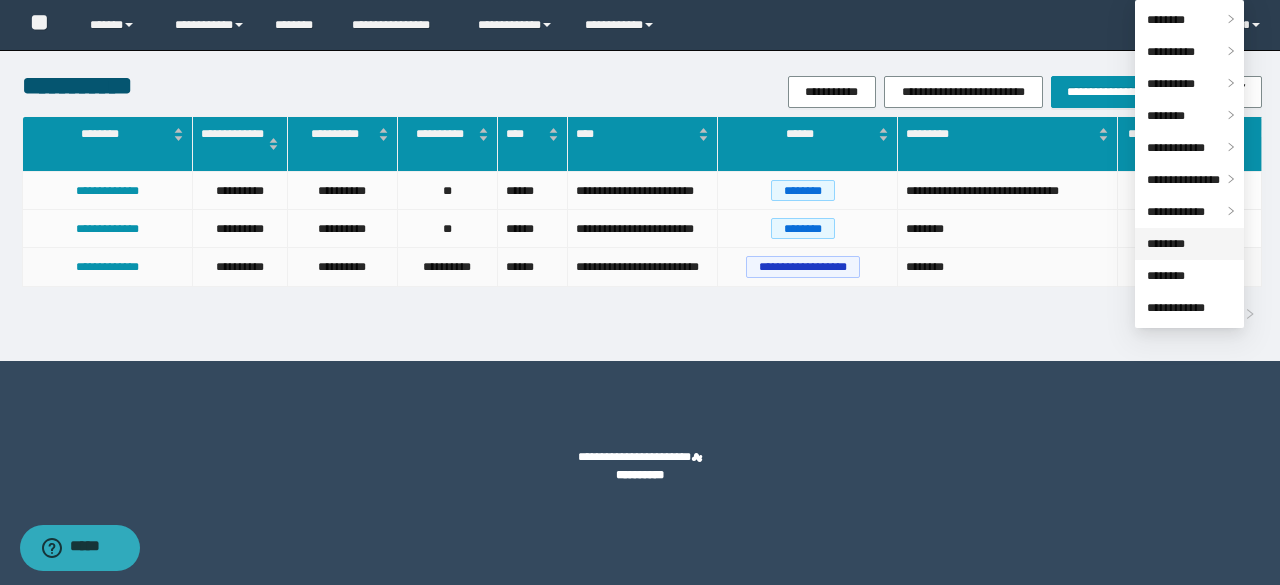 click on "********" at bounding box center (1166, 244) 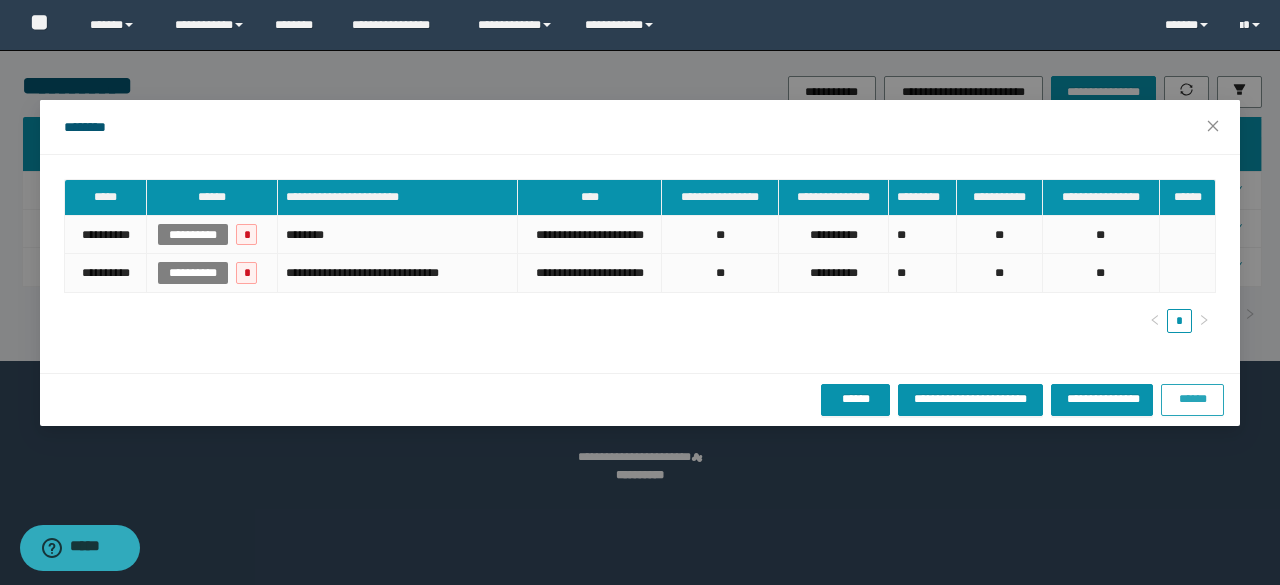 click on "******" at bounding box center [1192, 400] 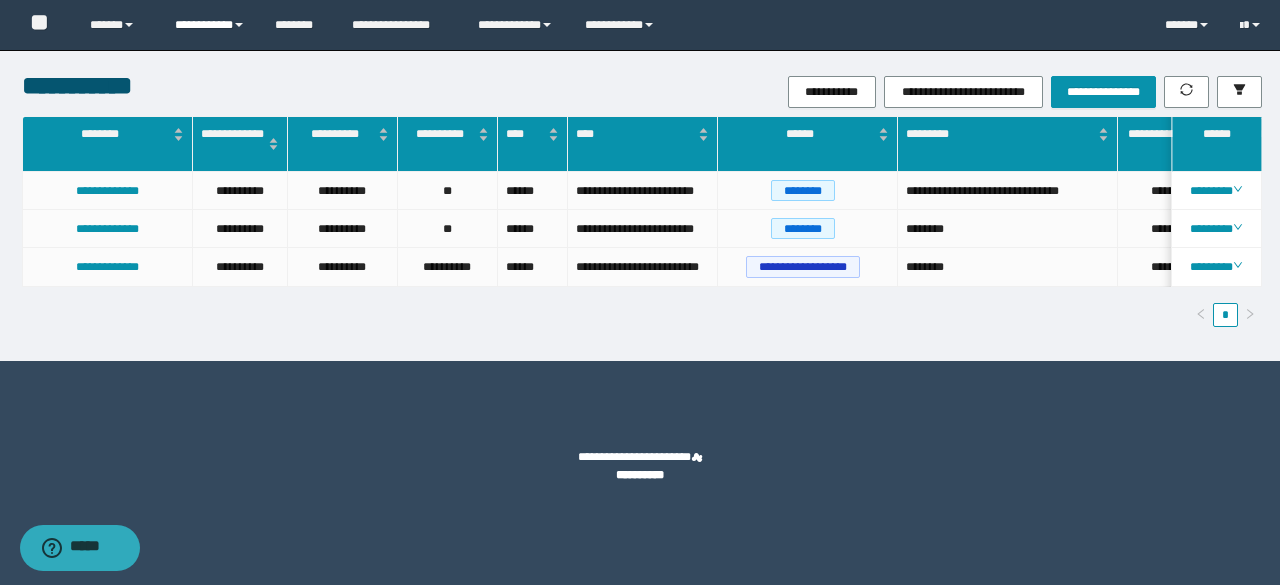 click on "**********" at bounding box center [210, 25] 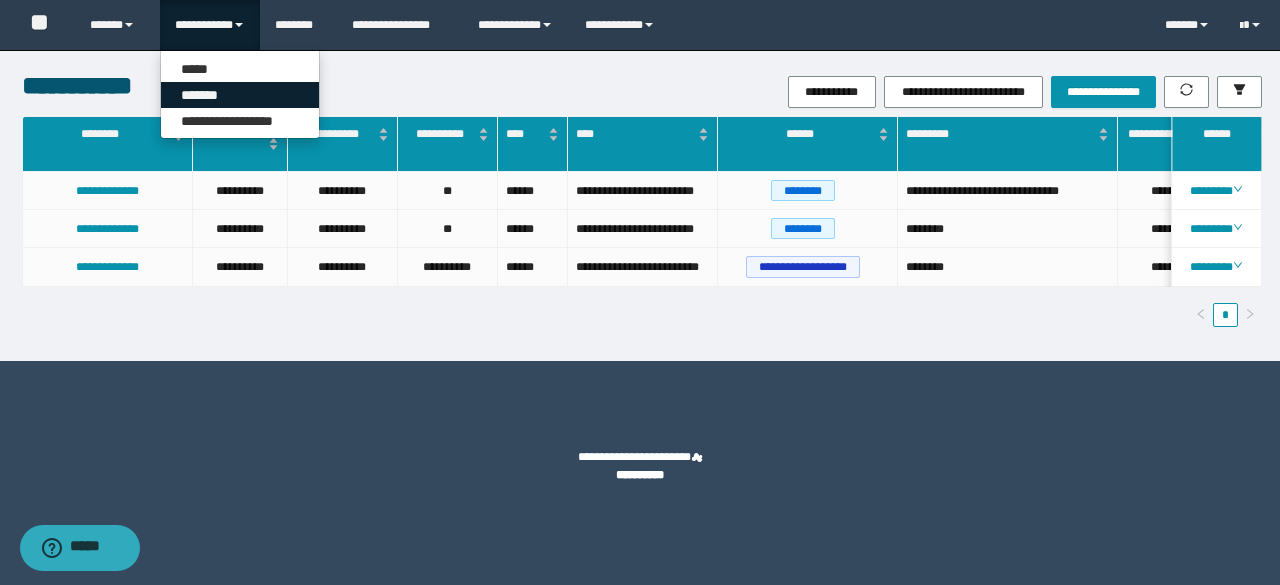 click on "*******" at bounding box center [240, 95] 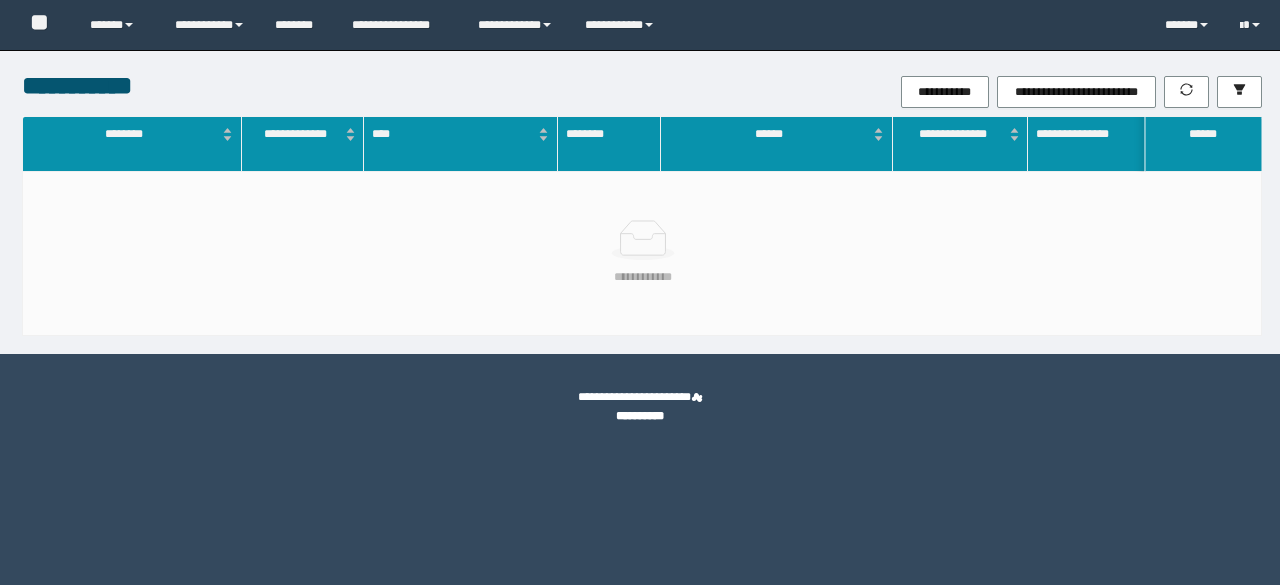 scroll, scrollTop: 0, scrollLeft: 0, axis: both 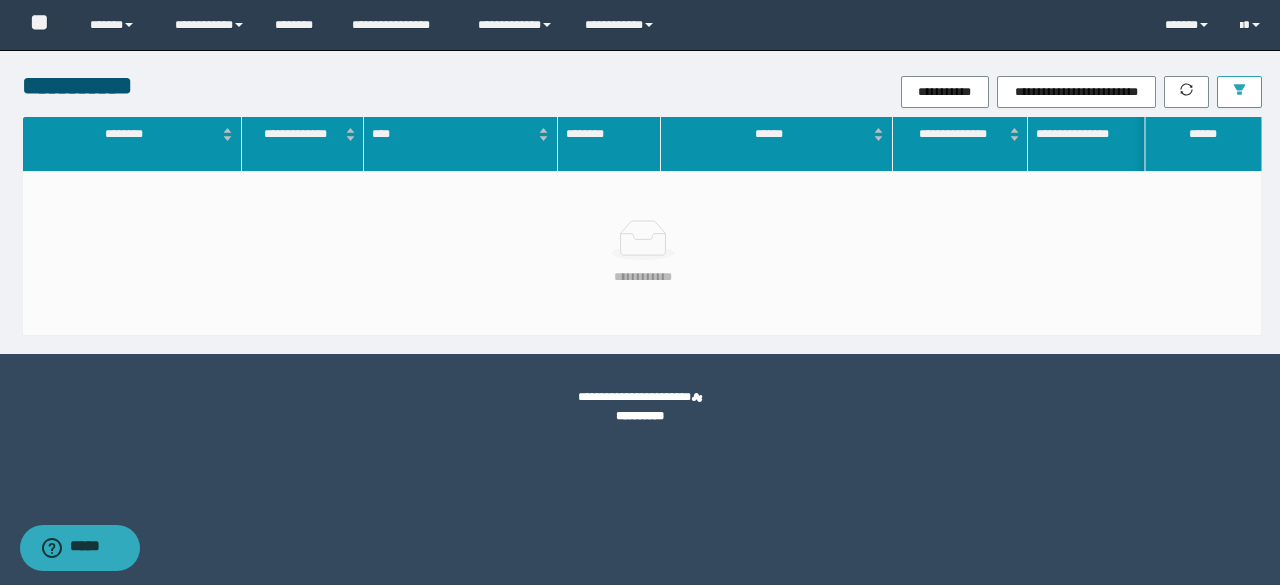 click at bounding box center [1239, 92] 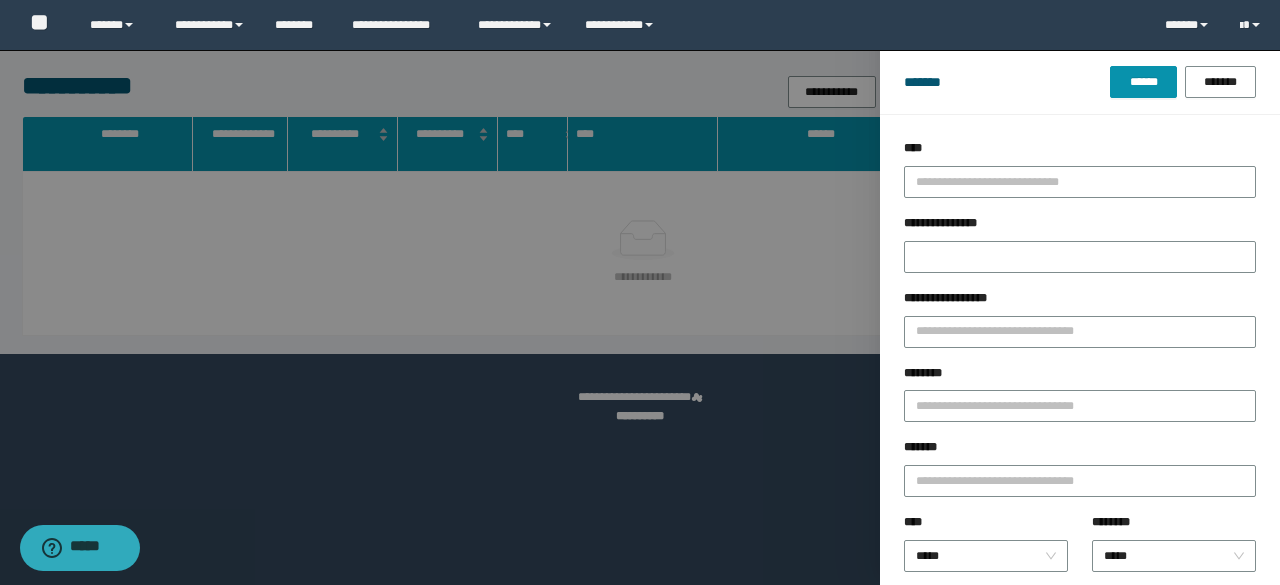 click on "**********" at bounding box center (1080, 176) 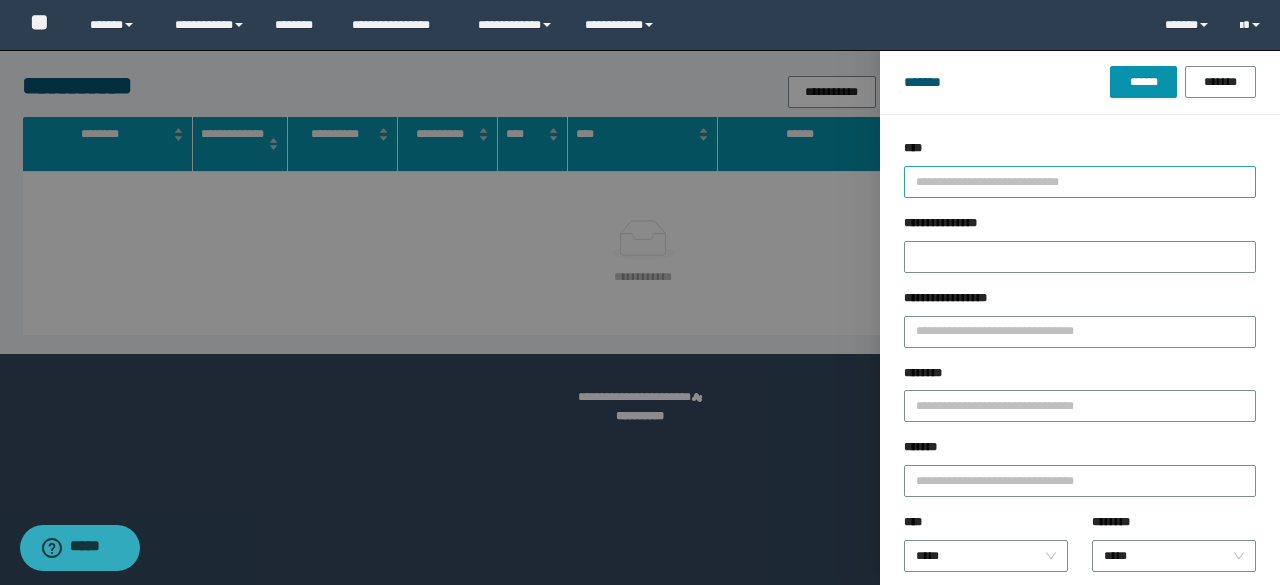 click at bounding box center (1071, 181) 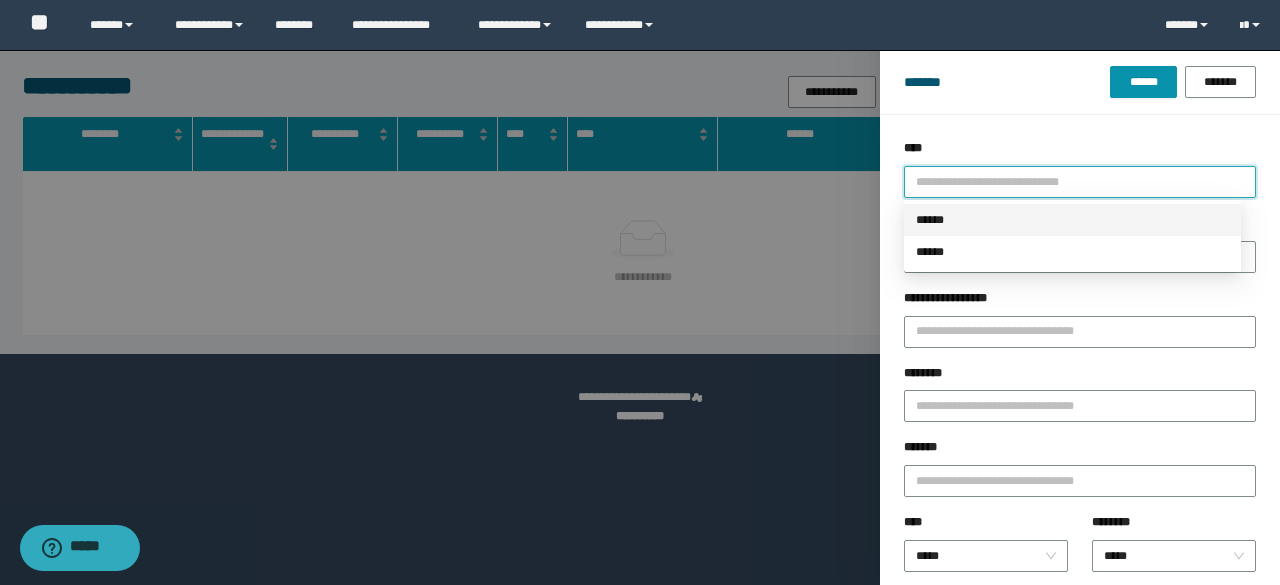 click on "******" at bounding box center (1072, 220) 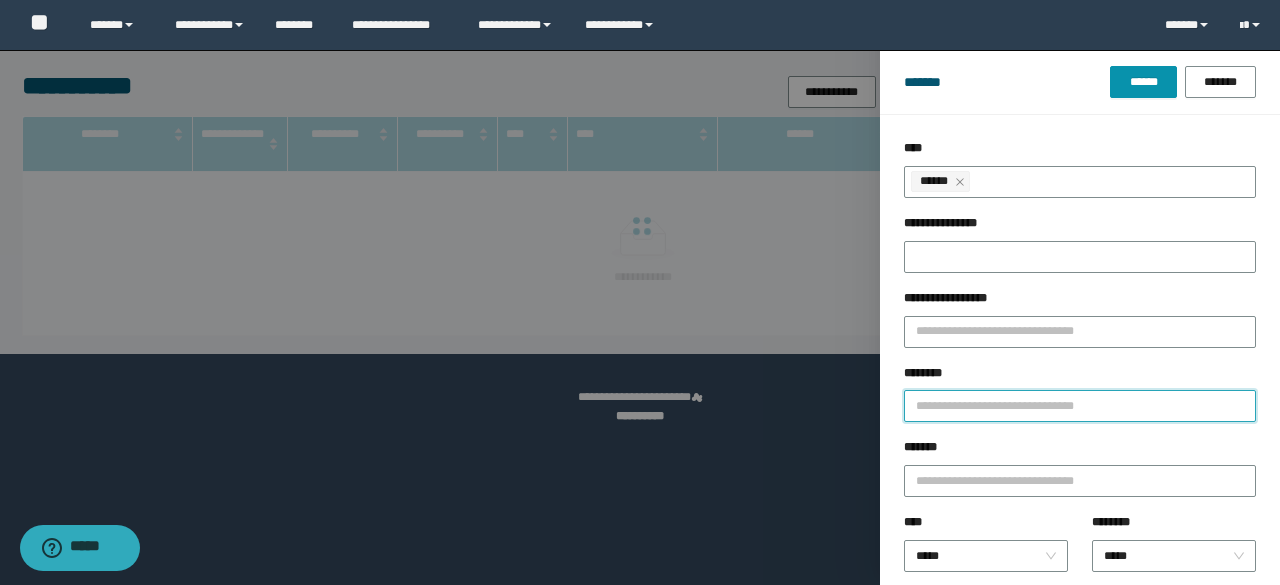 click on "********" at bounding box center [1080, 406] 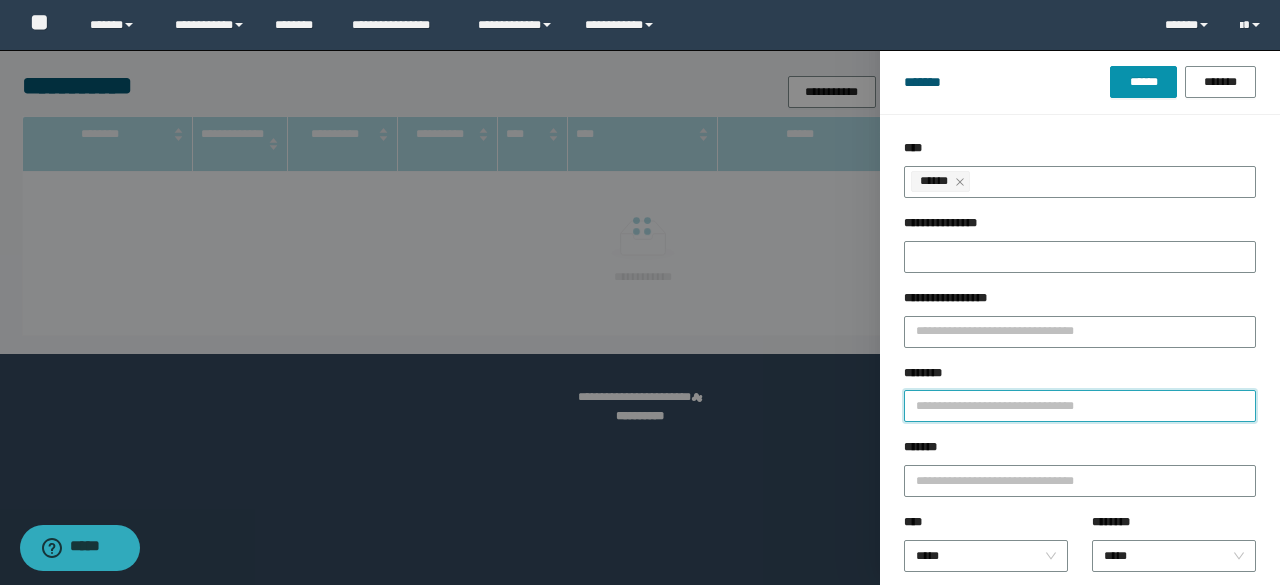 paste on "********" 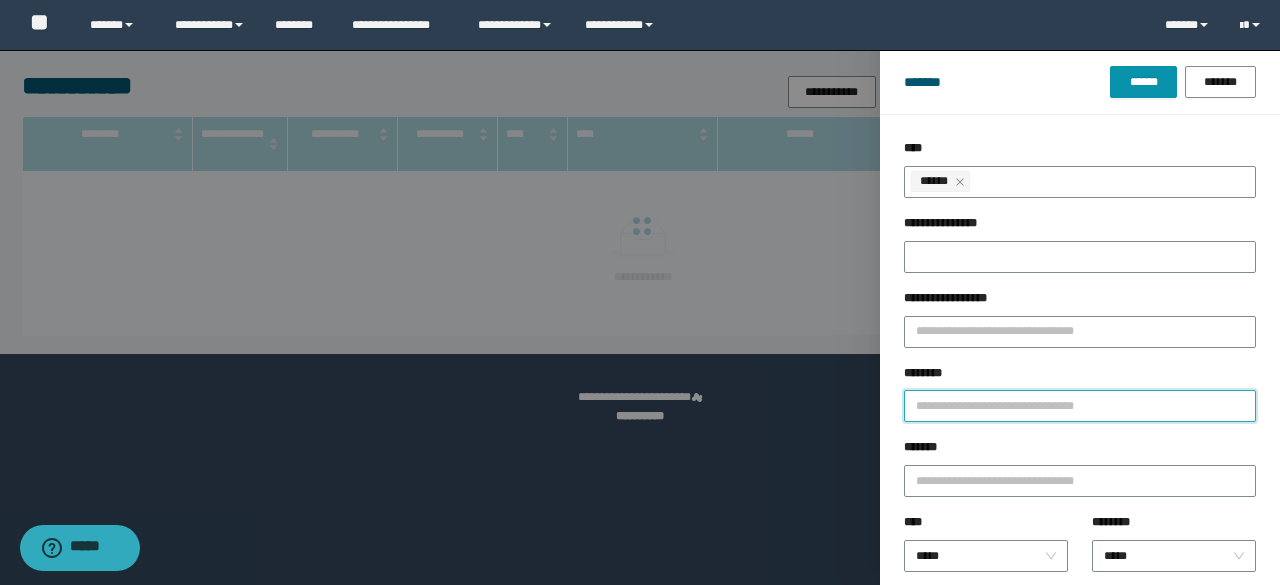type on "********" 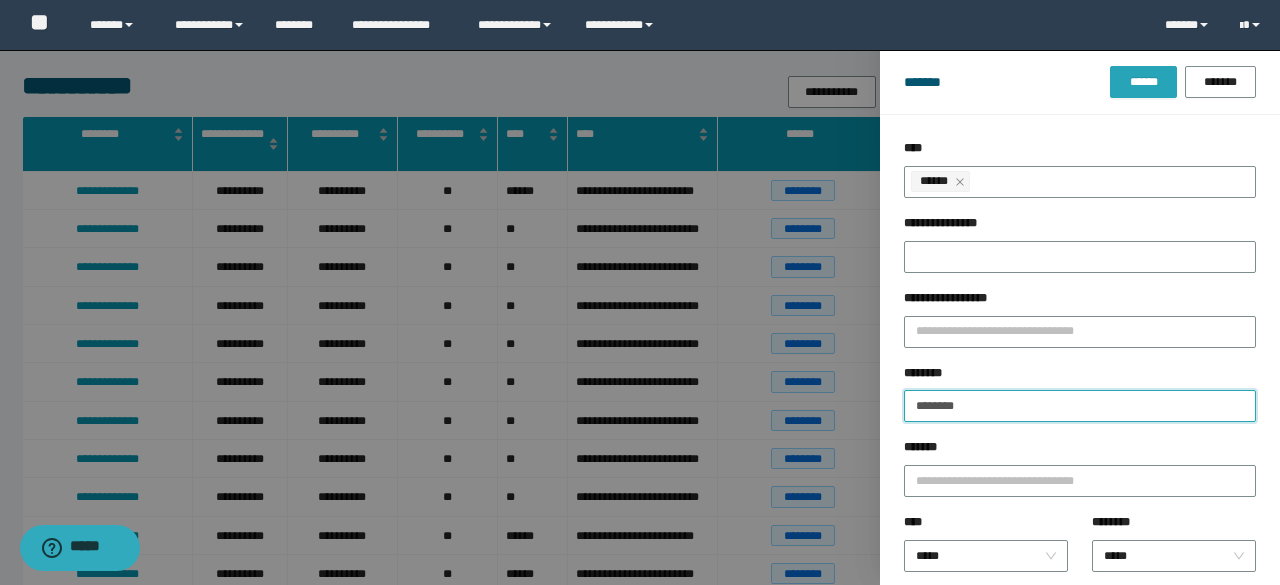 type on "********" 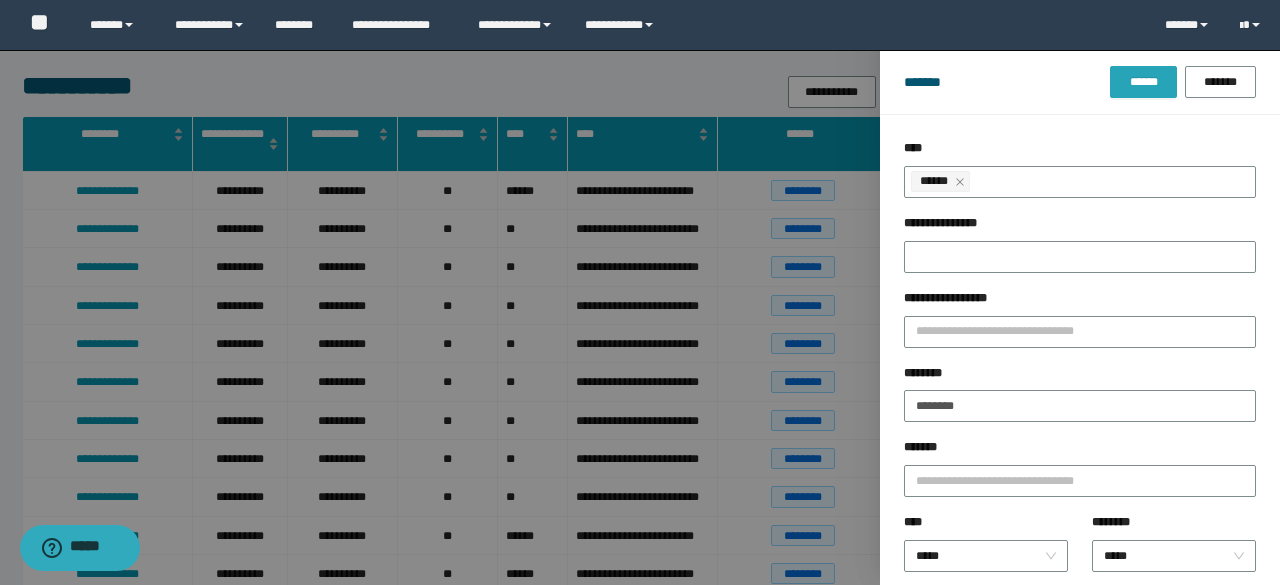click on "******" at bounding box center (1143, 82) 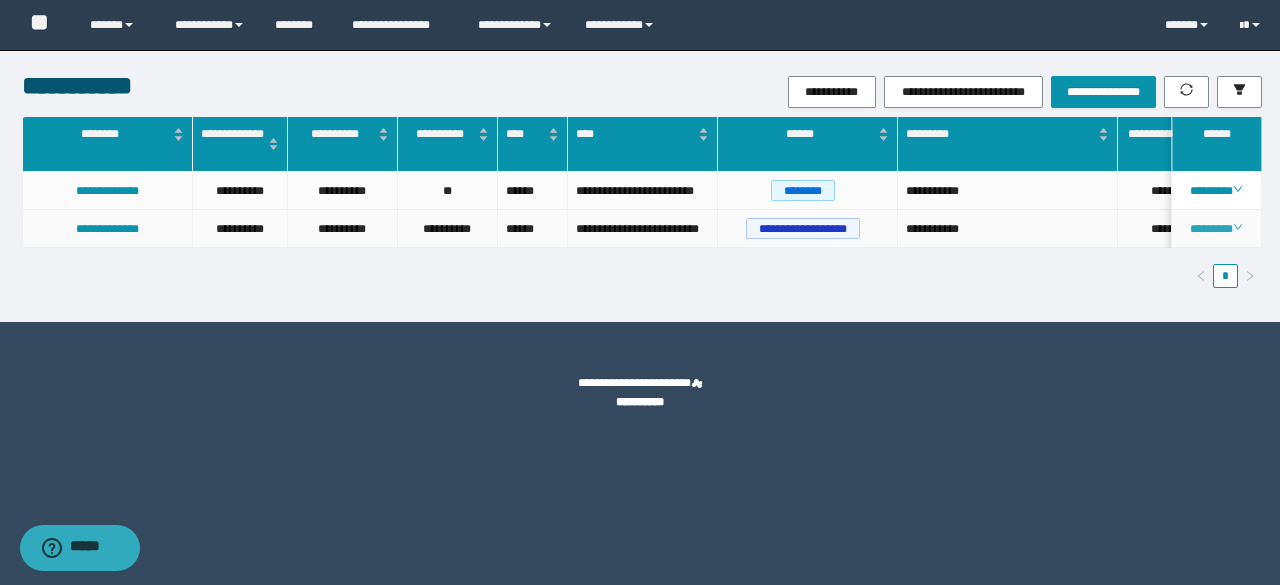 click on "********" at bounding box center [1216, 229] 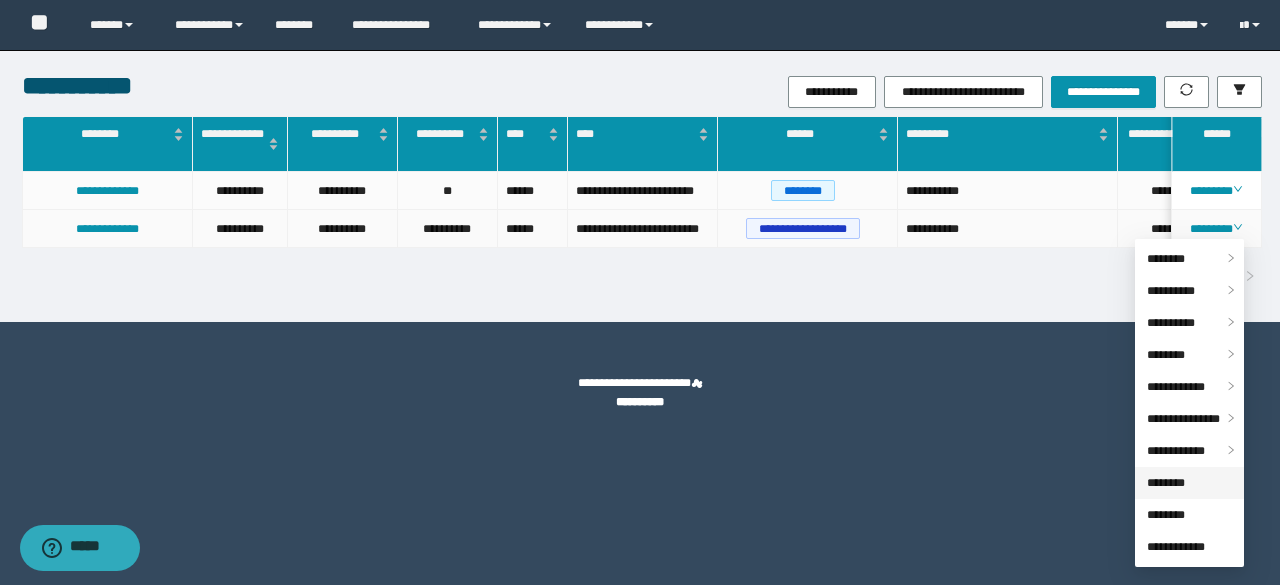 click on "********" at bounding box center [1166, 483] 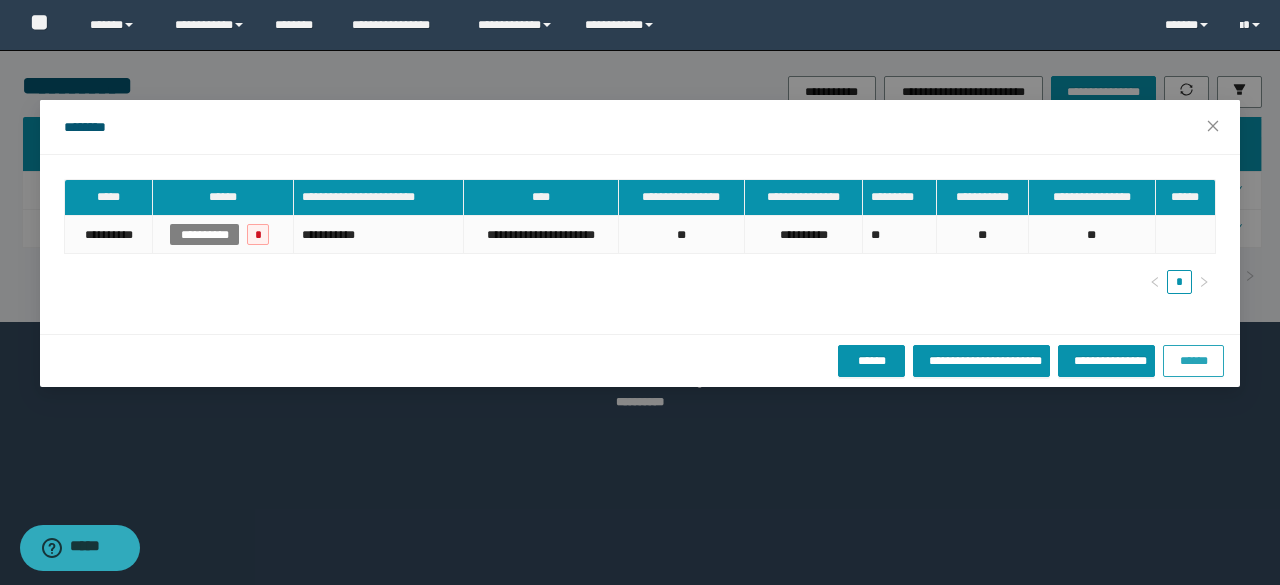click on "******" at bounding box center [1193, 360] 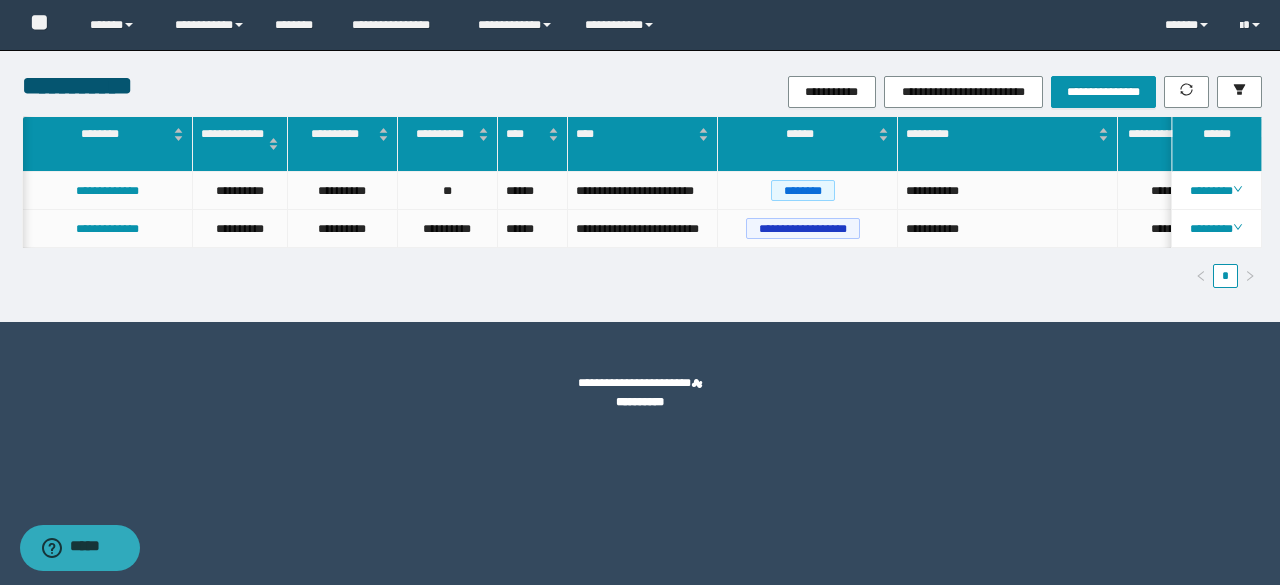 scroll, scrollTop: 0, scrollLeft: 324, axis: horizontal 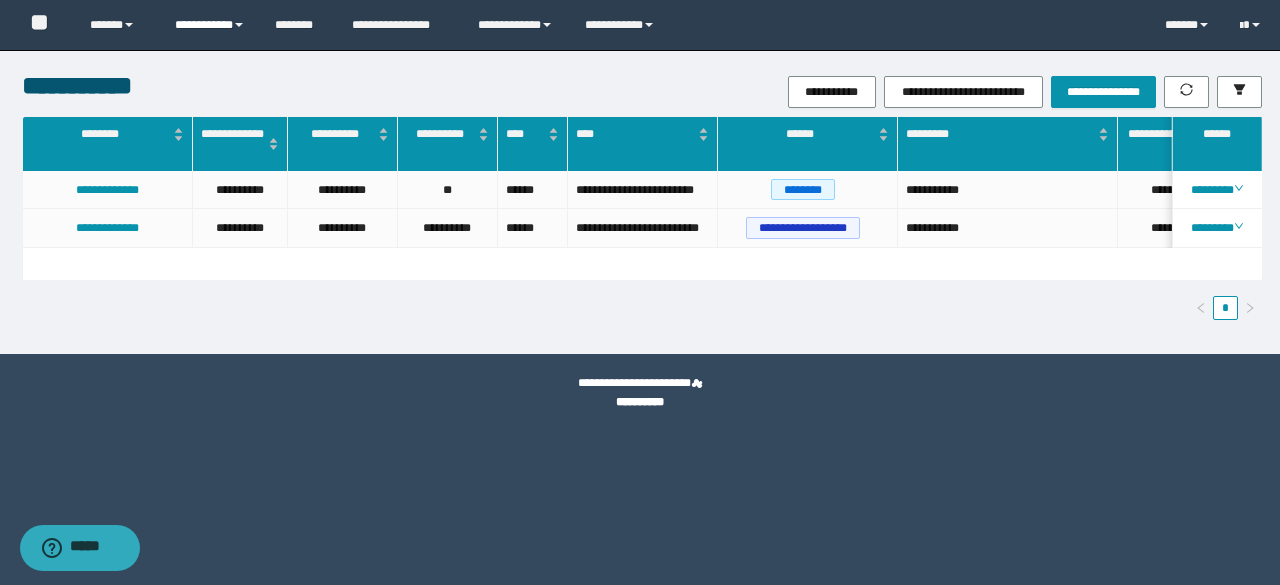 click on "**********" at bounding box center [210, 25] 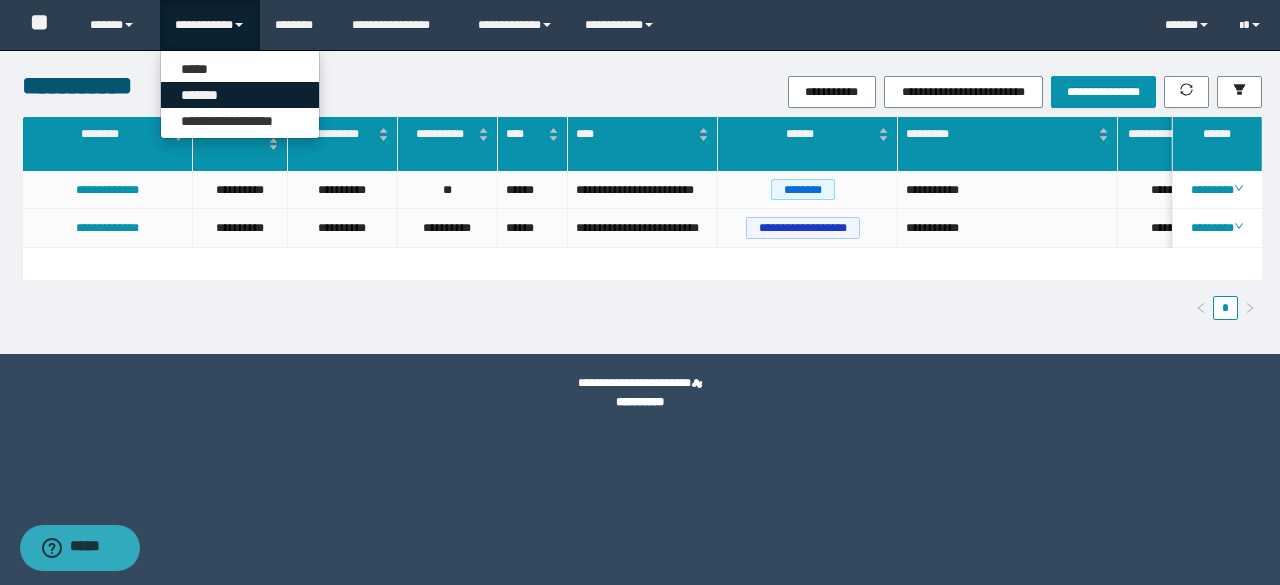 click on "*******" at bounding box center (240, 95) 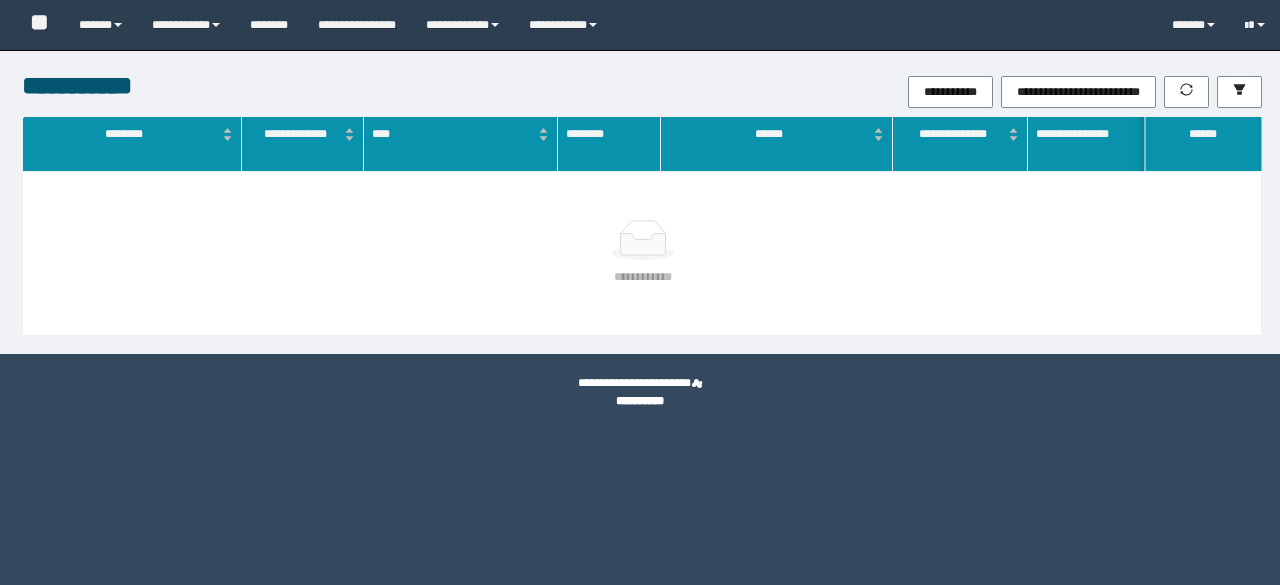 scroll, scrollTop: 0, scrollLeft: 0, axis: both 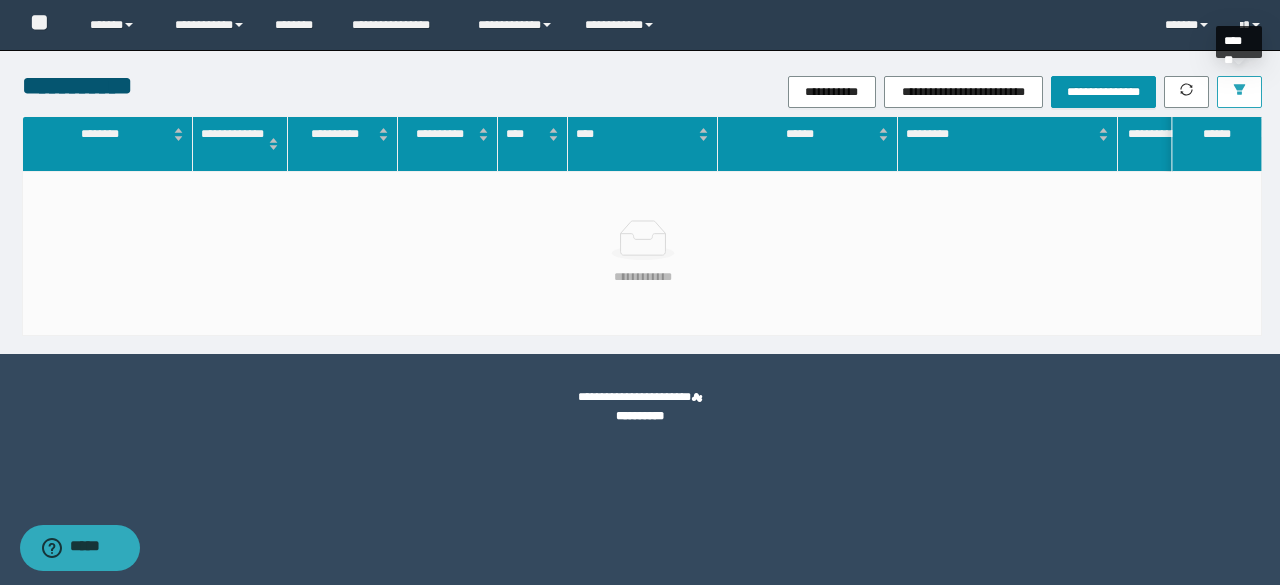 click at bounding box center [1239, 91] 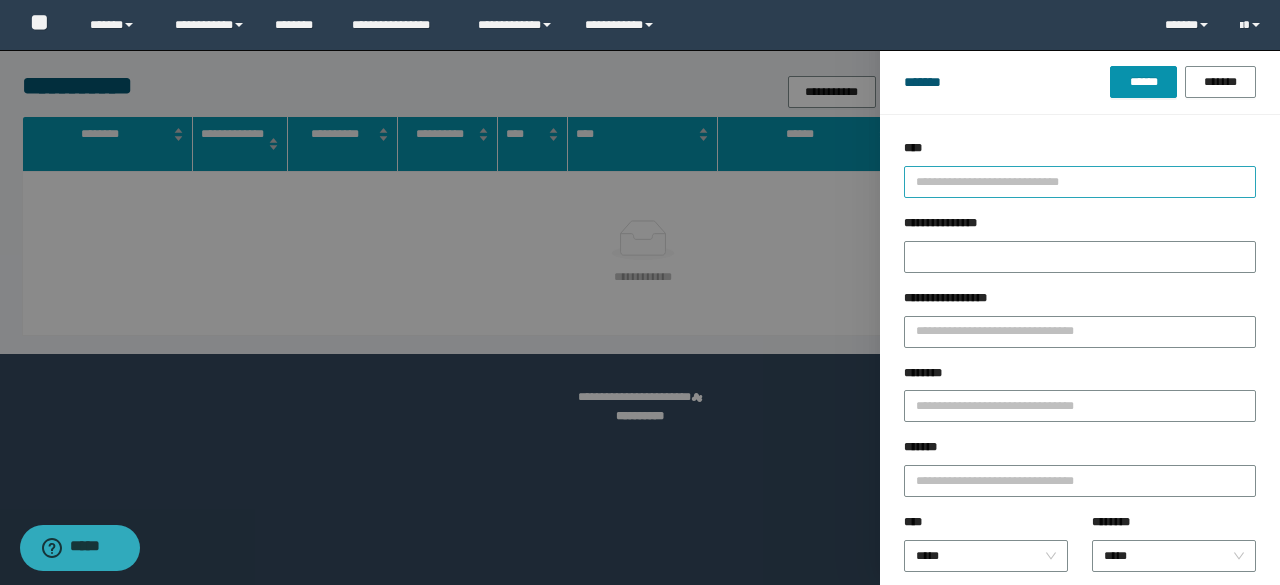 click at bounding box center [1071, 181] 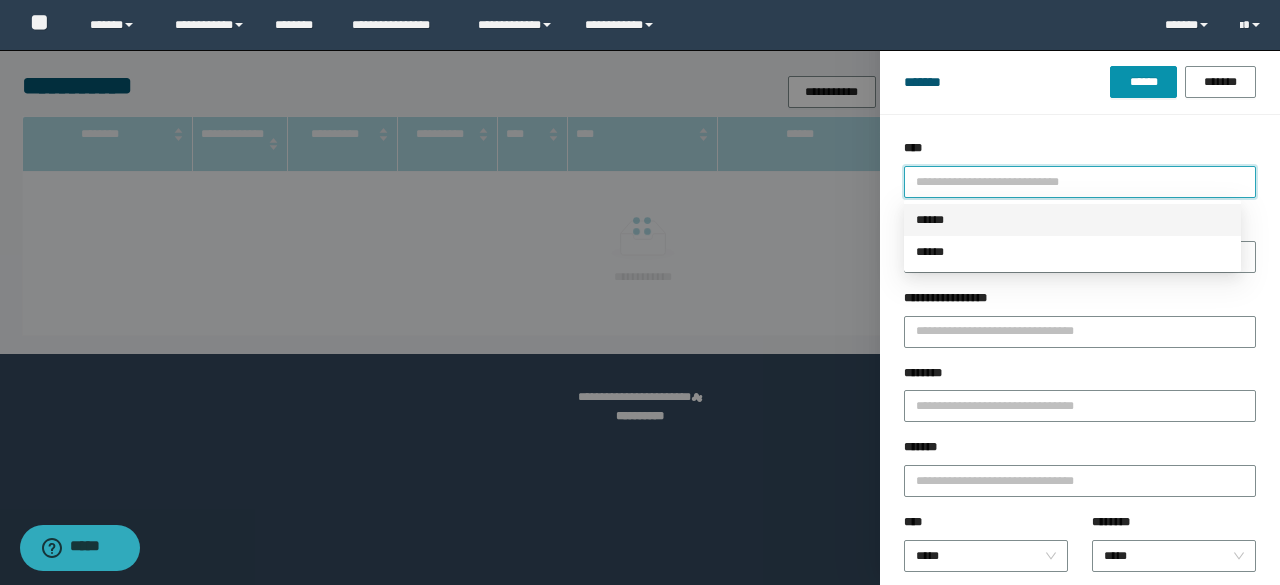 click on "******" at bounding box center (1072, 220) 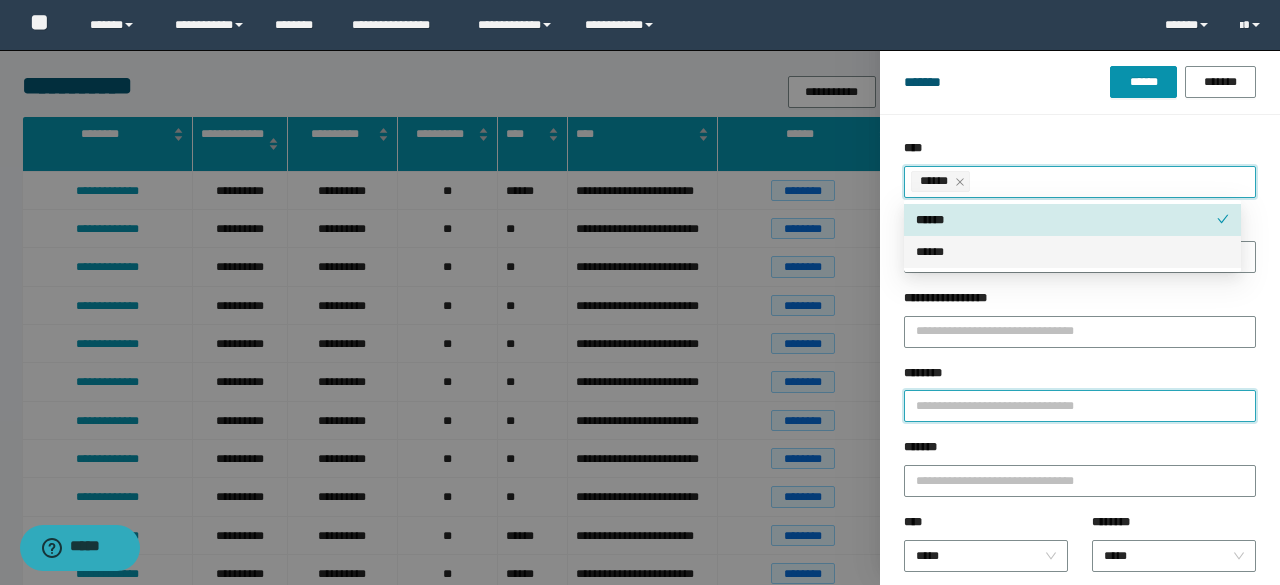 click on "********" at bounding box center (1080, 406) 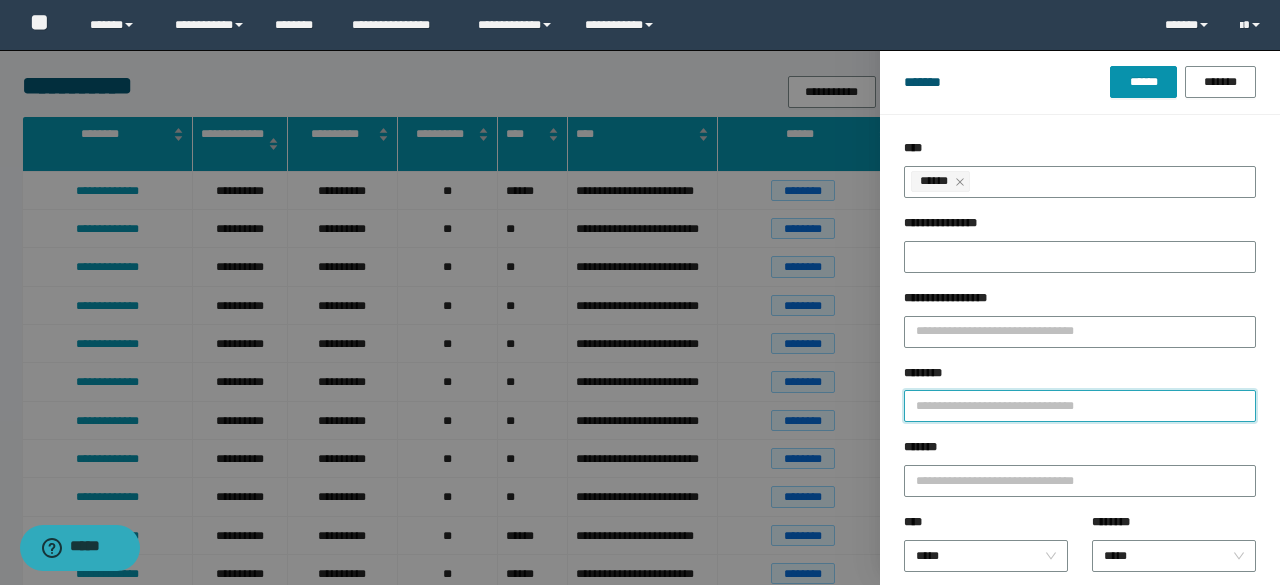paste on "********" 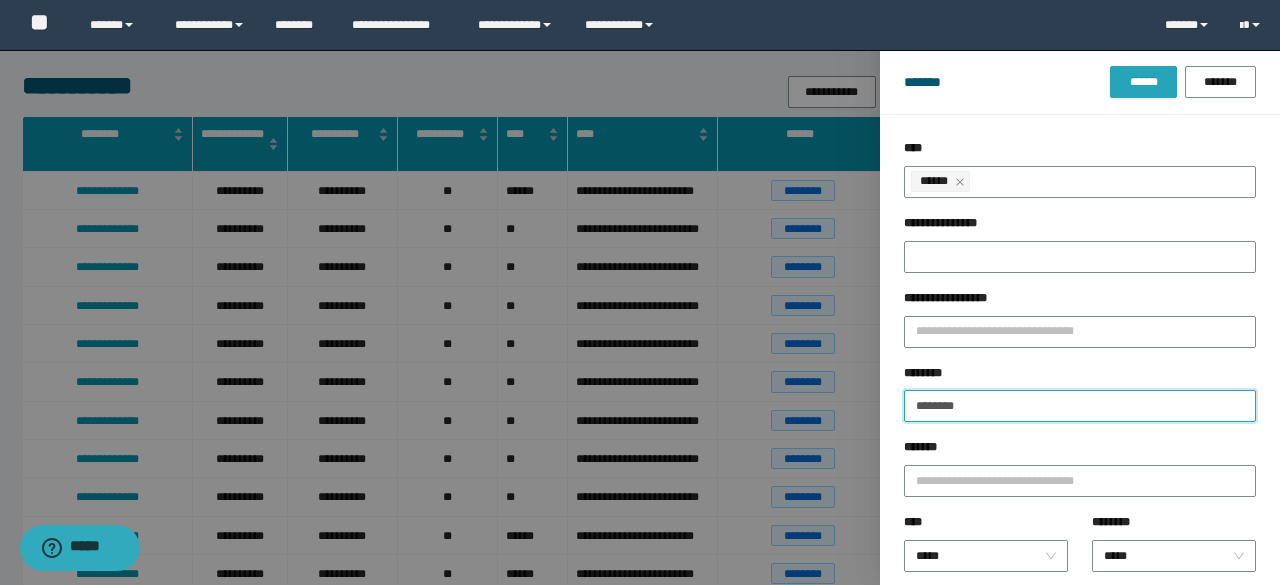 type on "********" 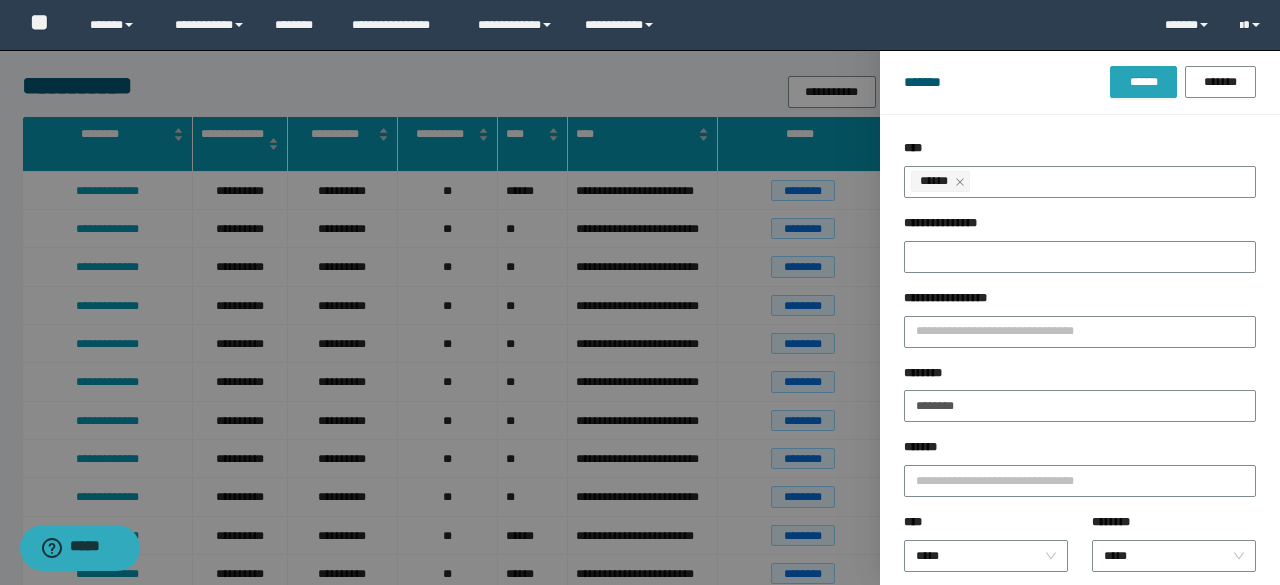 click on "******" at bounding box center (1143, 82) 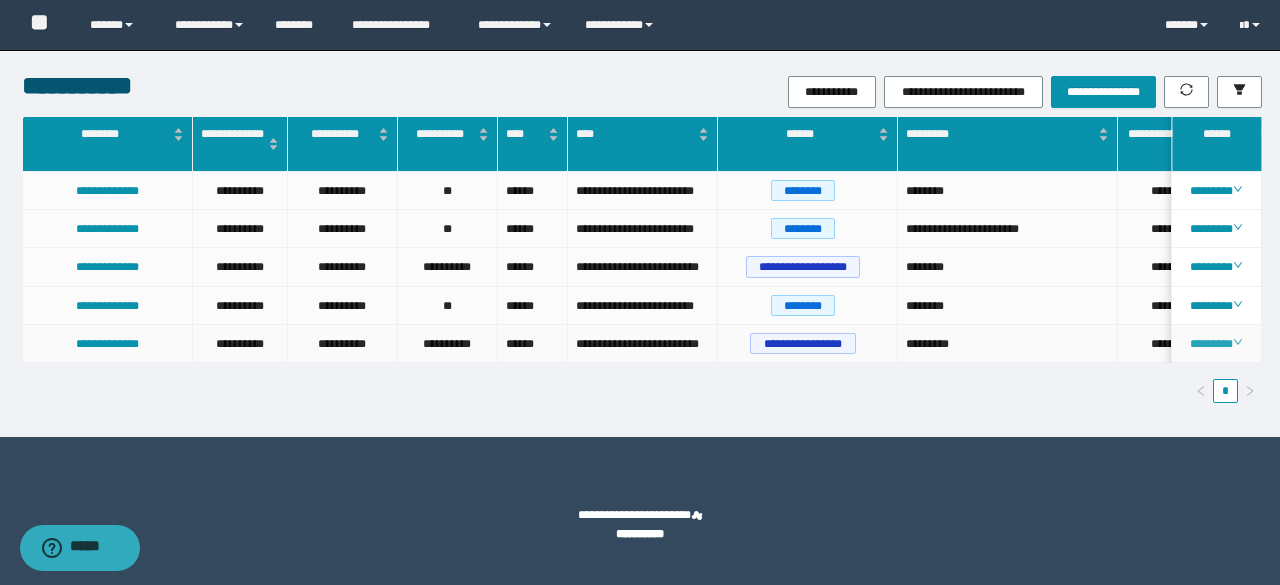 drag, startPoint x: 1227, startPoint y: 356, endPoint x: 1218, endPoint y: 362, distance: 10.816654 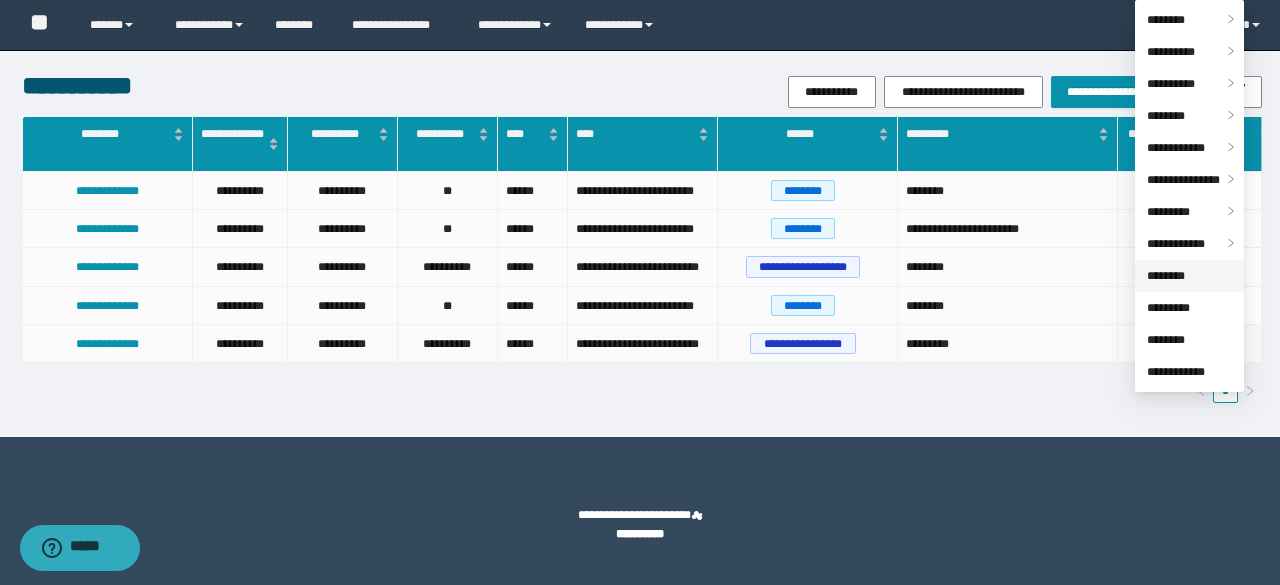 click on "********" at bounding box center [1166, 276] 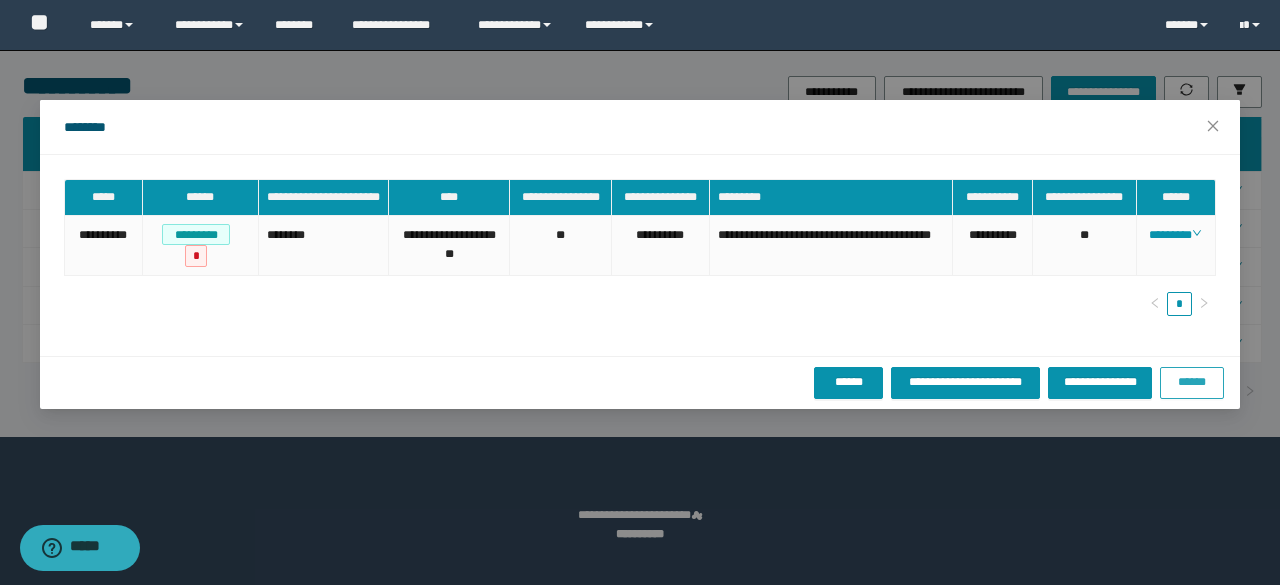 drag, startPoint x: 1192, startPoint y: 405, endPoint x: 1178, endPoint y: 418, distance: 19.104973 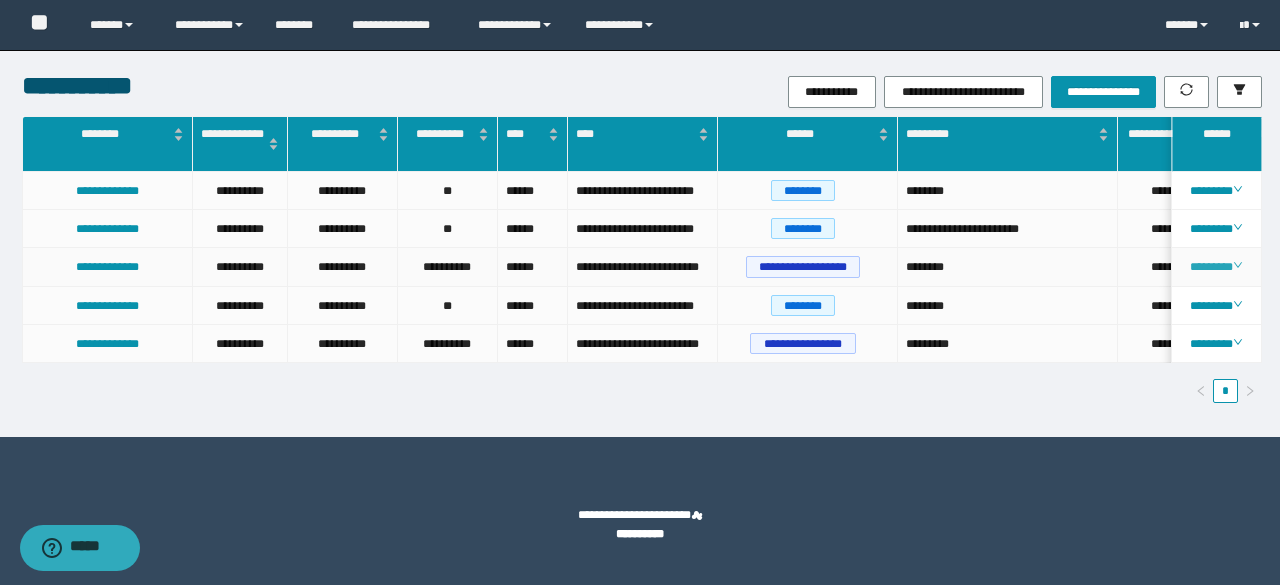 click on "********" at bounding box center (1216, 267) 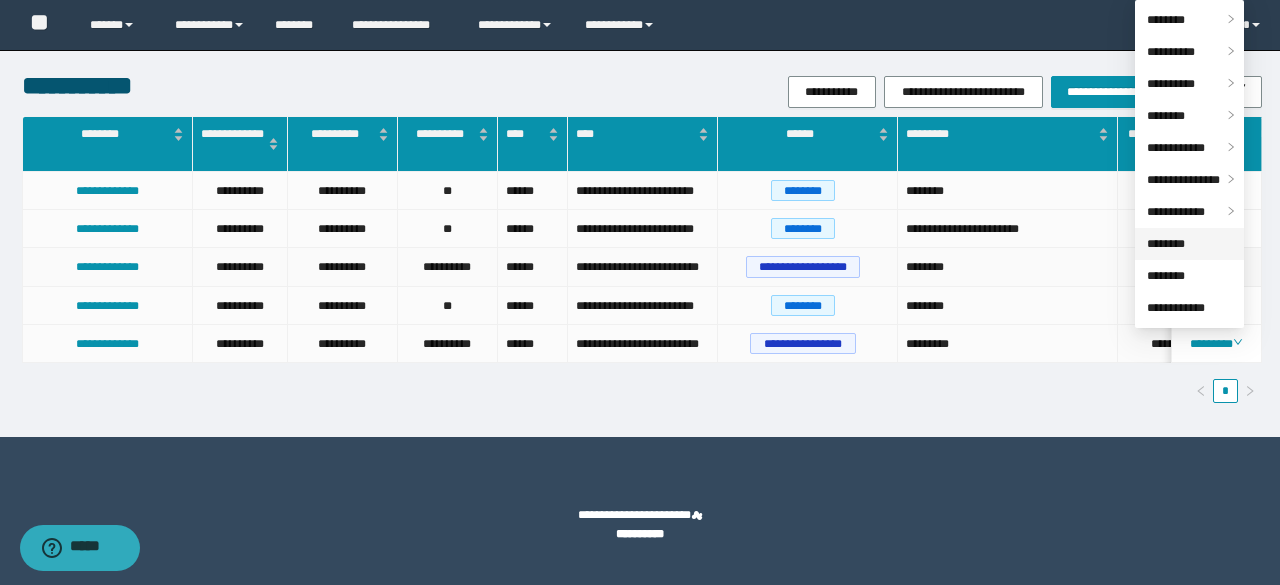 click on "********" at bounding box center (1166, 244) 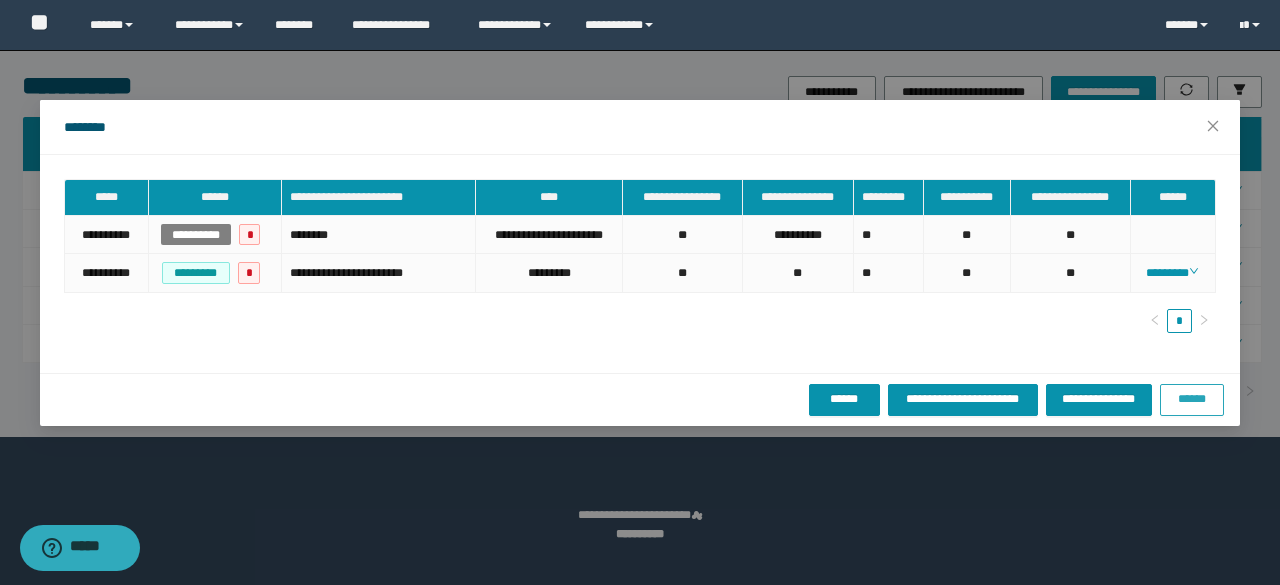 click on "******" at bounding box center (1192, 400) 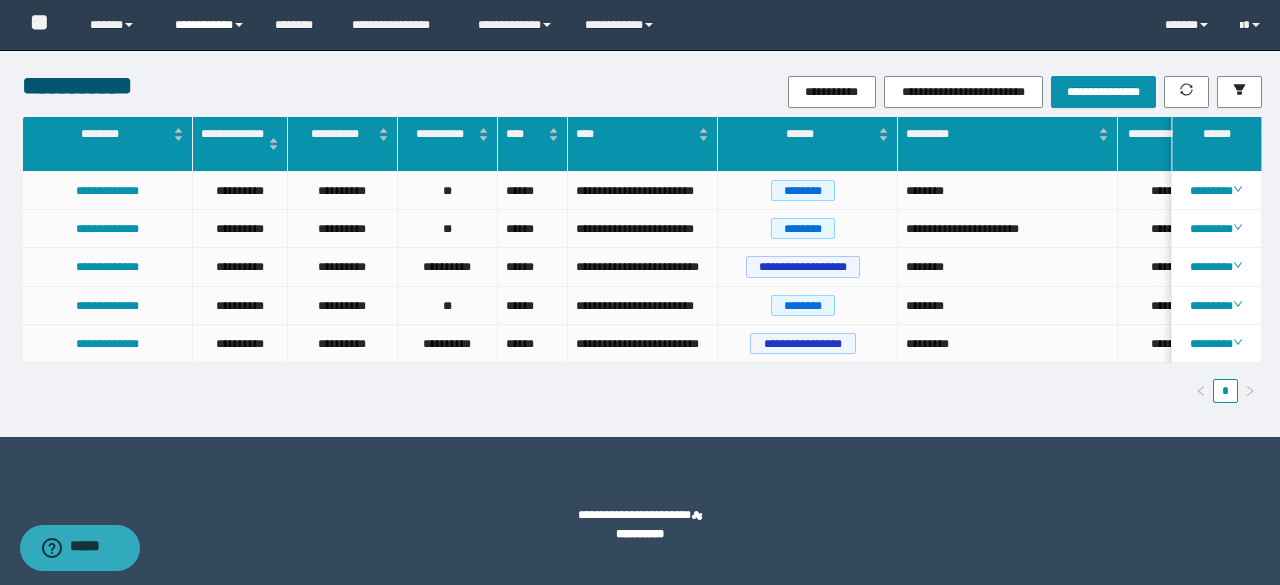 click on "**********" at bounding box center [210, 25] 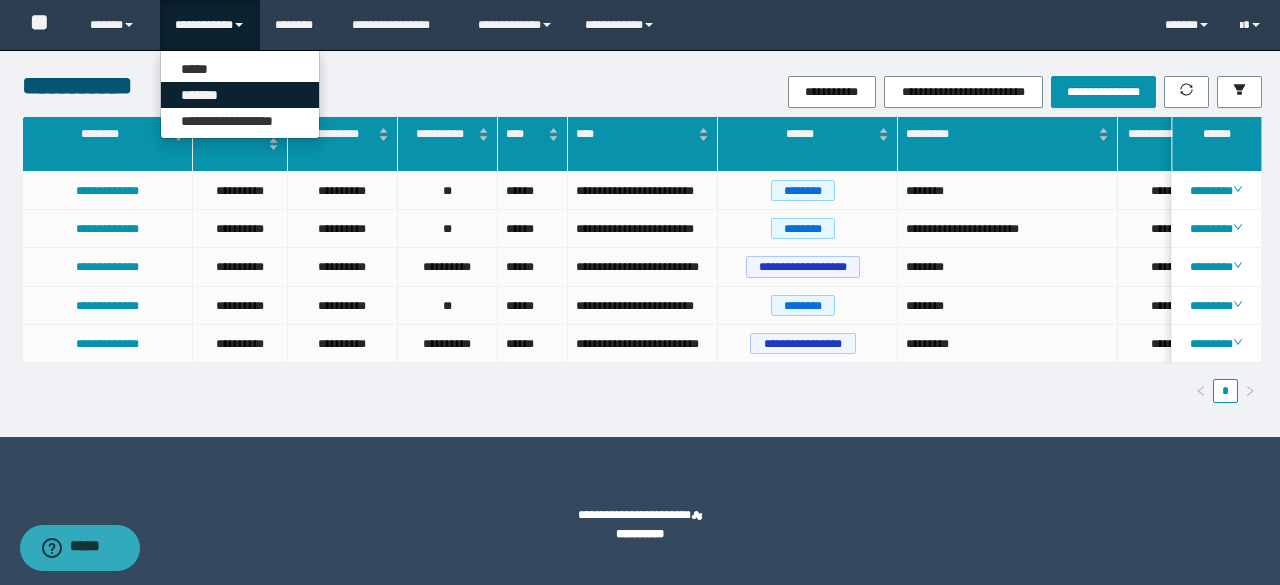 click on "*******" at bounding box center [240, 95] 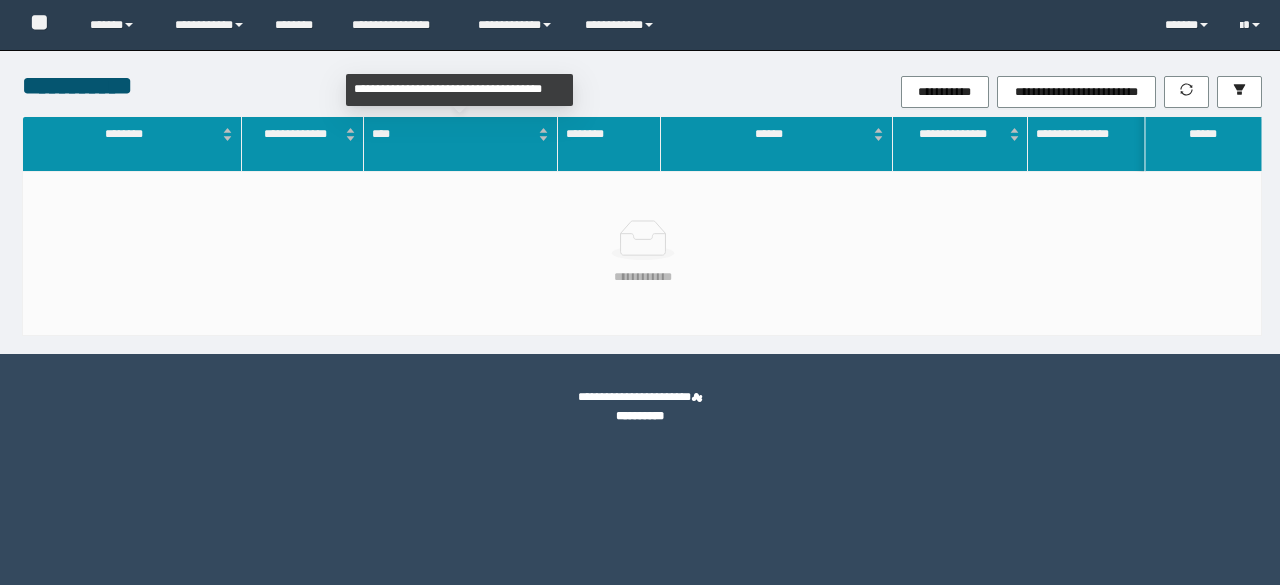 scroll, scrollTop: 0, scrollLeft: 0, axis: both 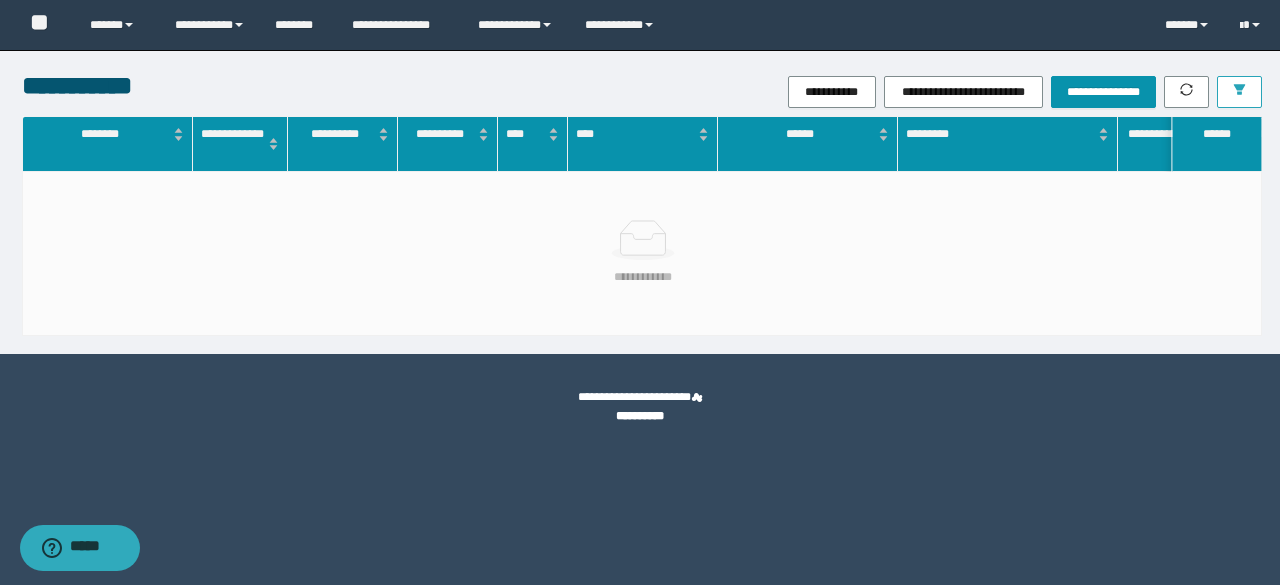 click at bounding box center [1239, 92] 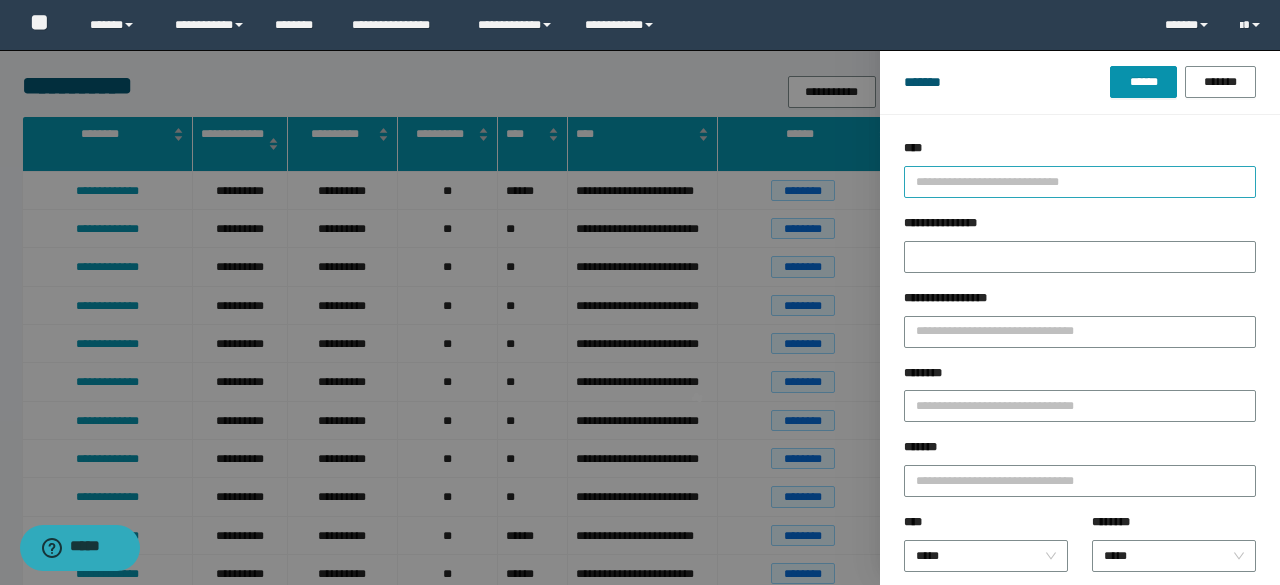 click at bounding box center (1071, 181) 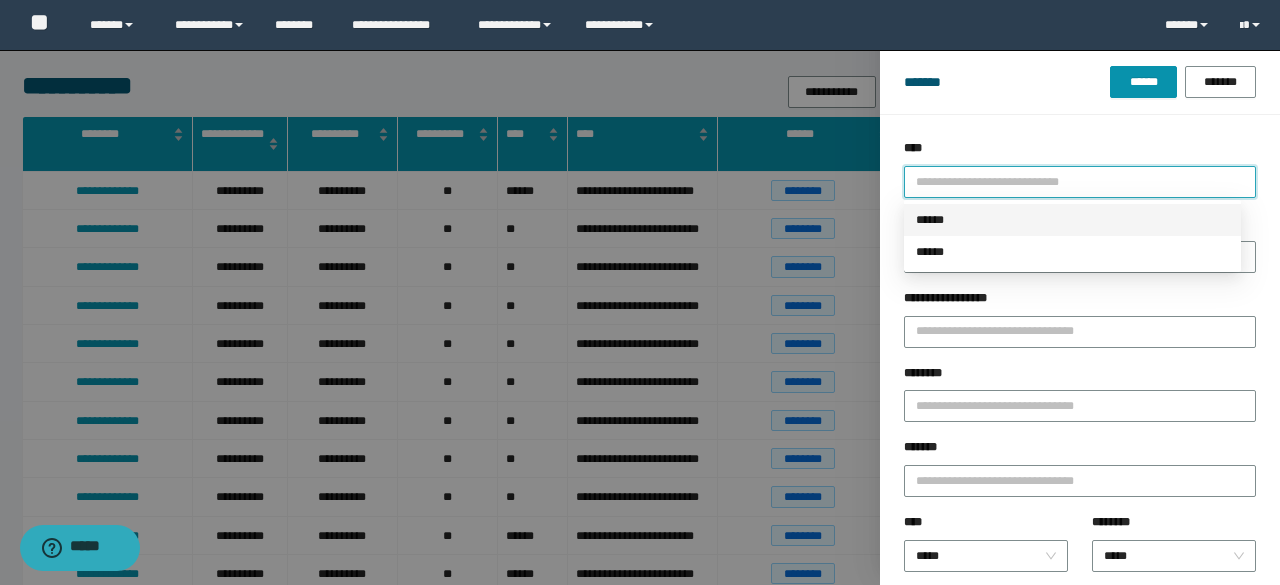 click on "******" at bounding box center (1072, 220) 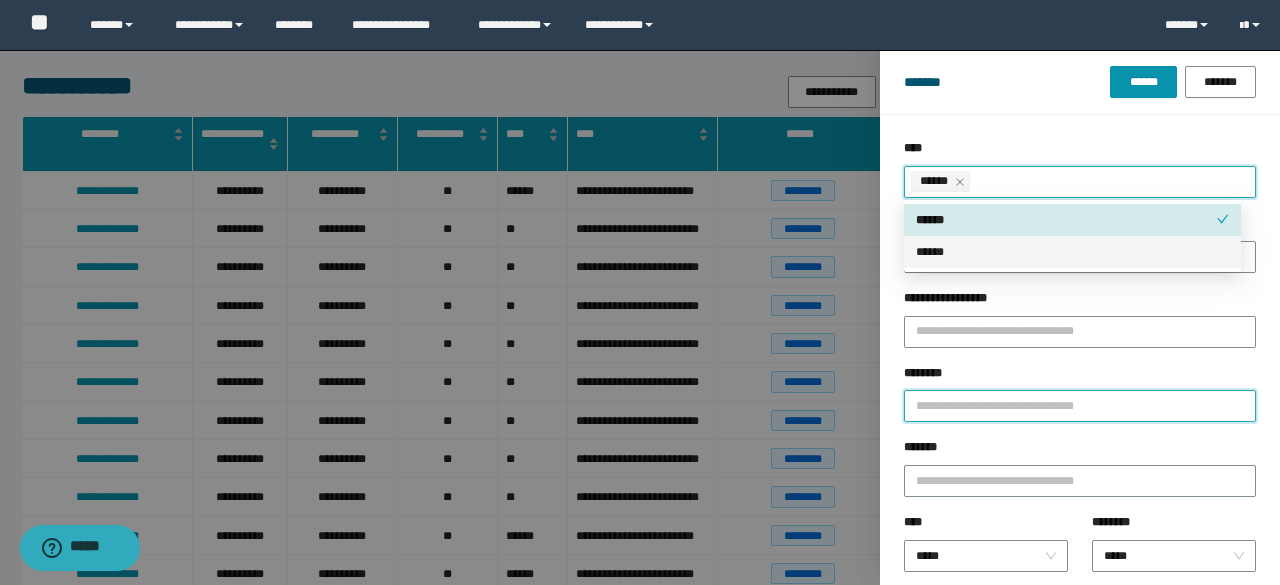 click on "********" at bounding box center (1080, 406) 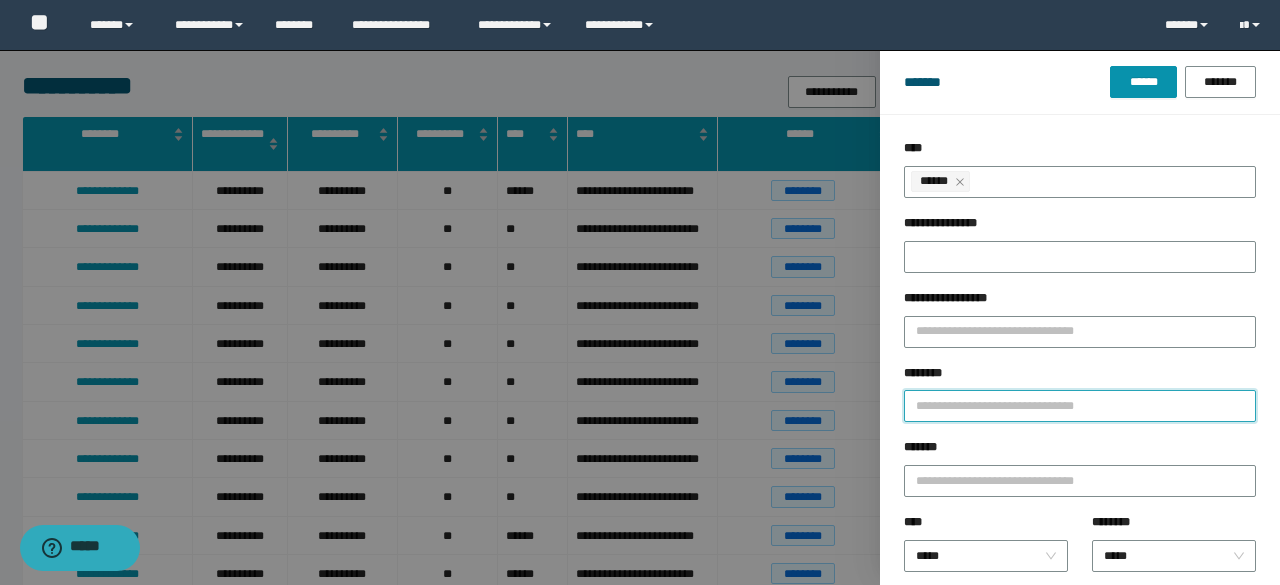 paste on "********" 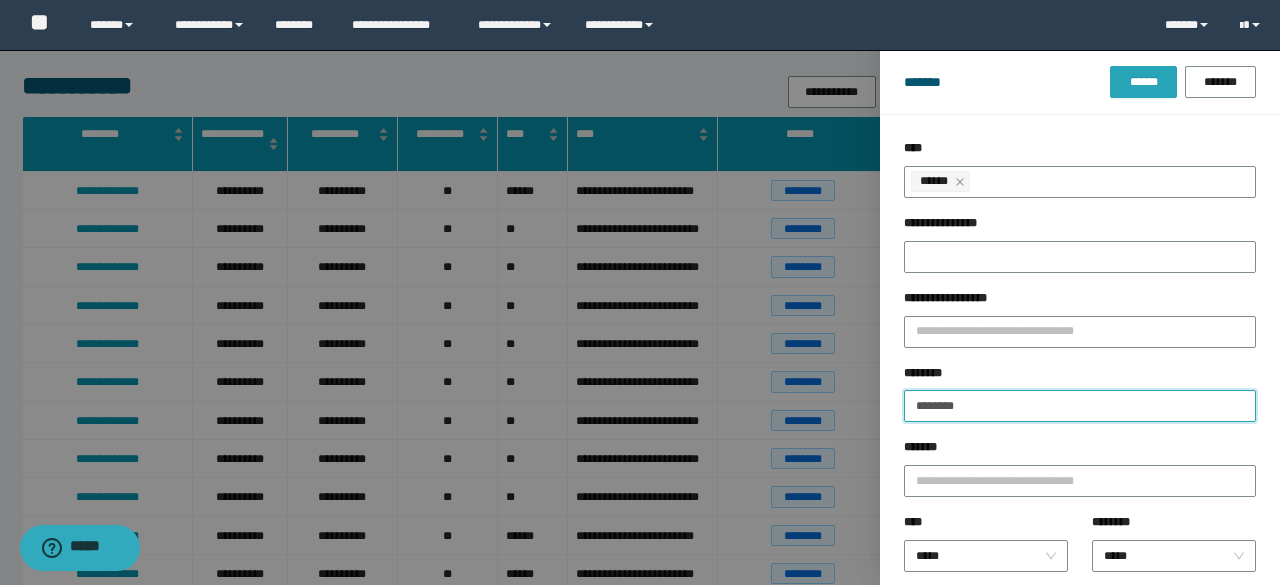 type on "********" 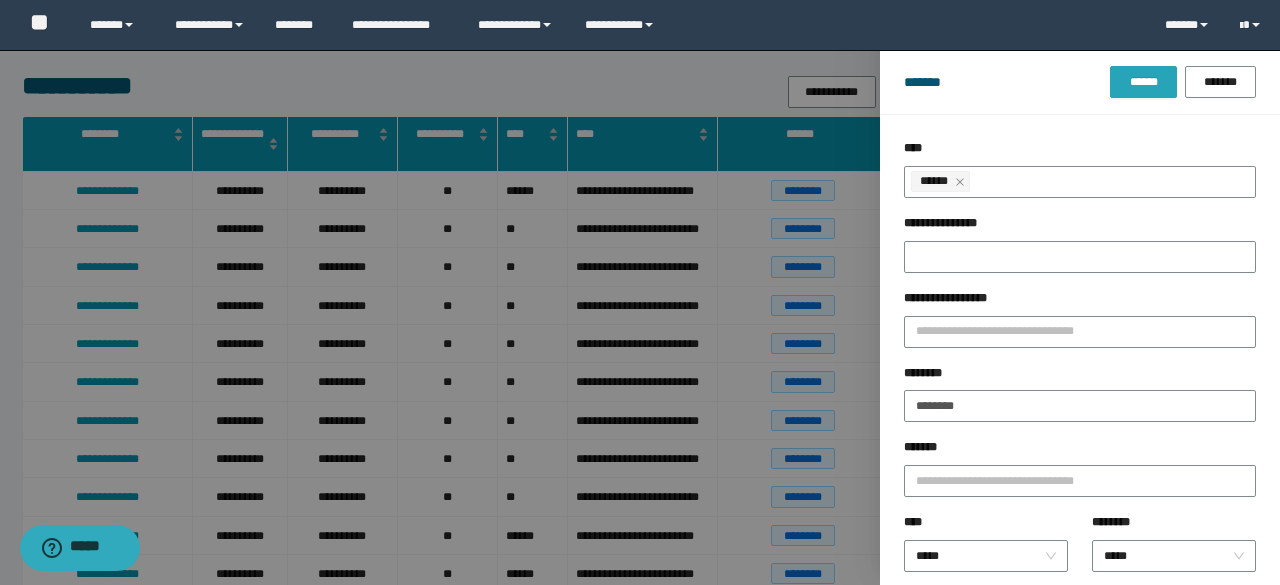 click on "******" at bounding box center [1143, 82] 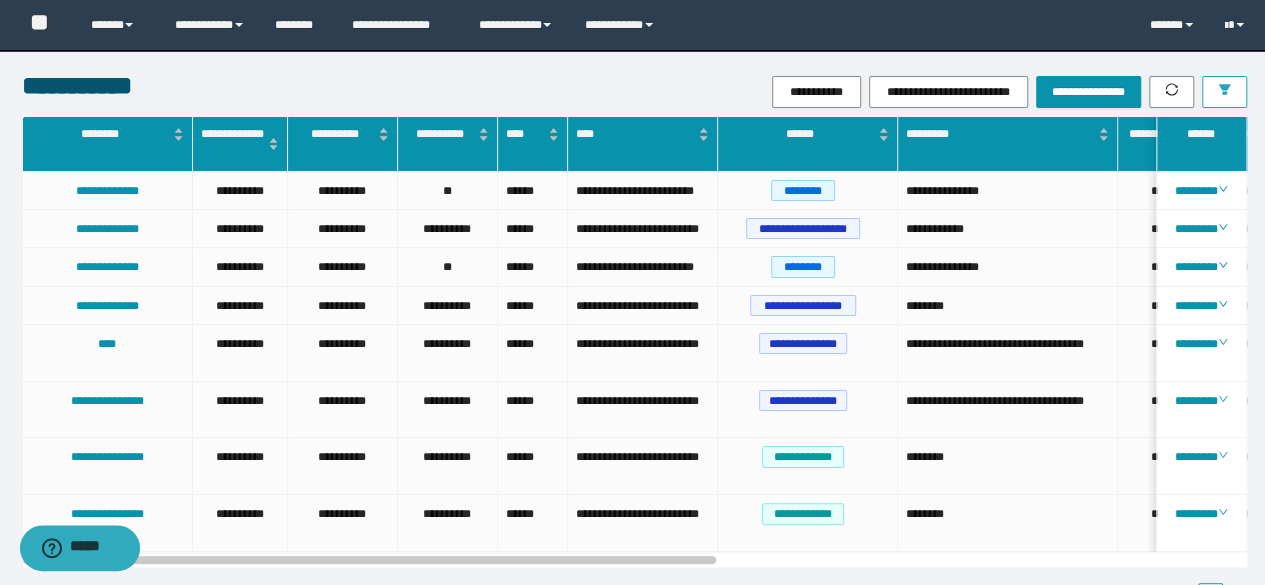 click 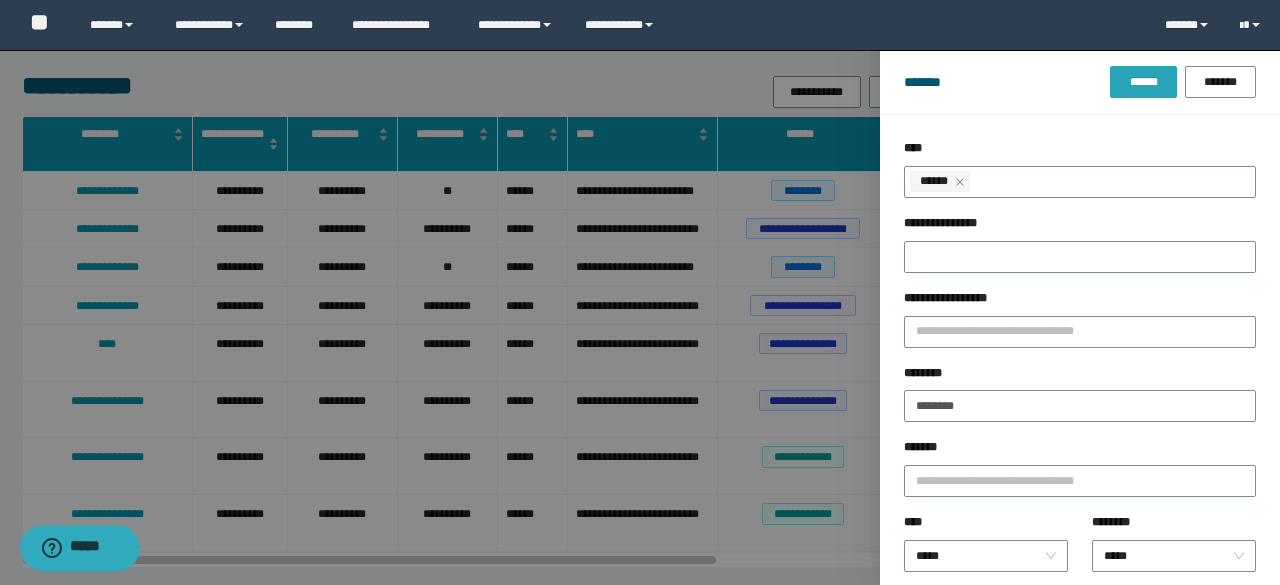 click on "******" at bounding box center [1143, 82] 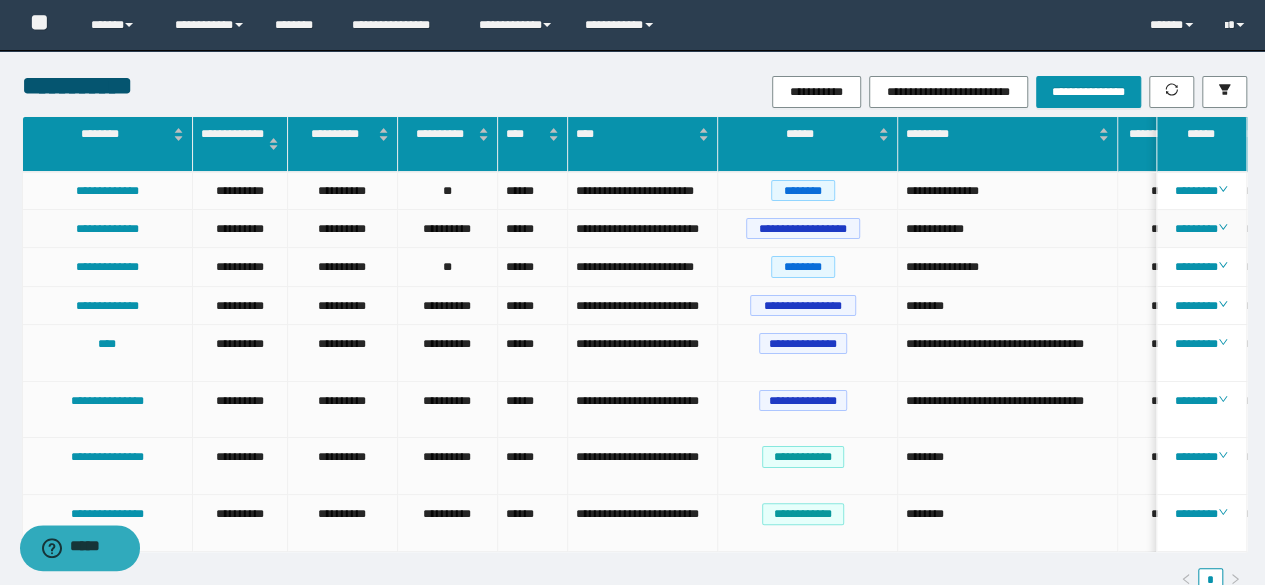 click on "********" at bounding box center [1202, 229] 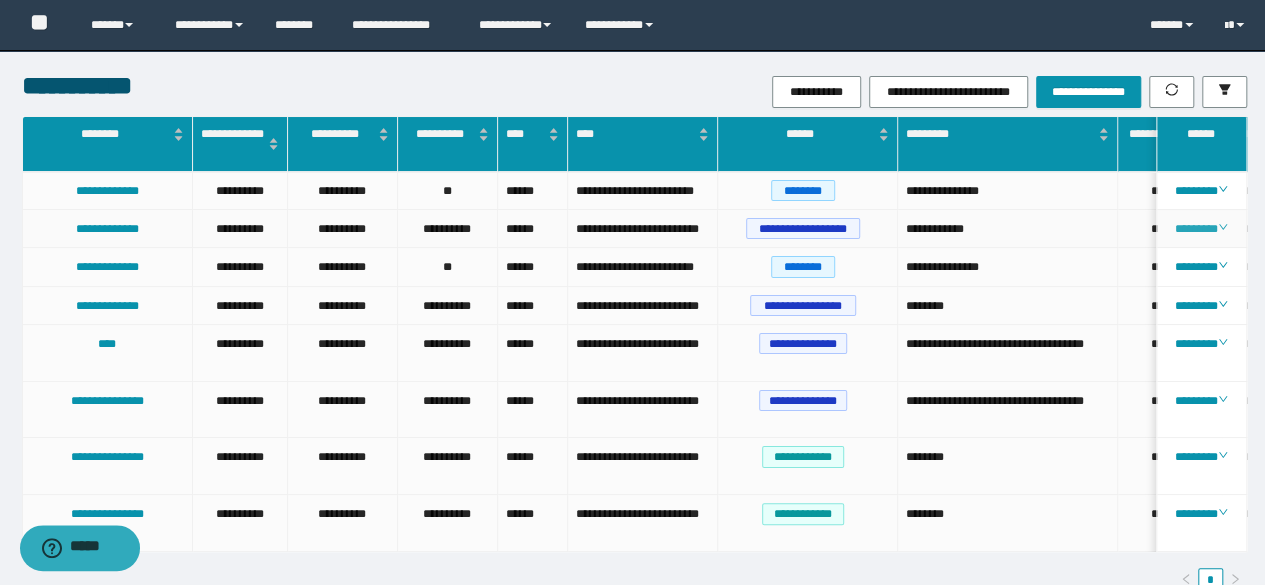 click on "********" at bounding box center [1201, 229] 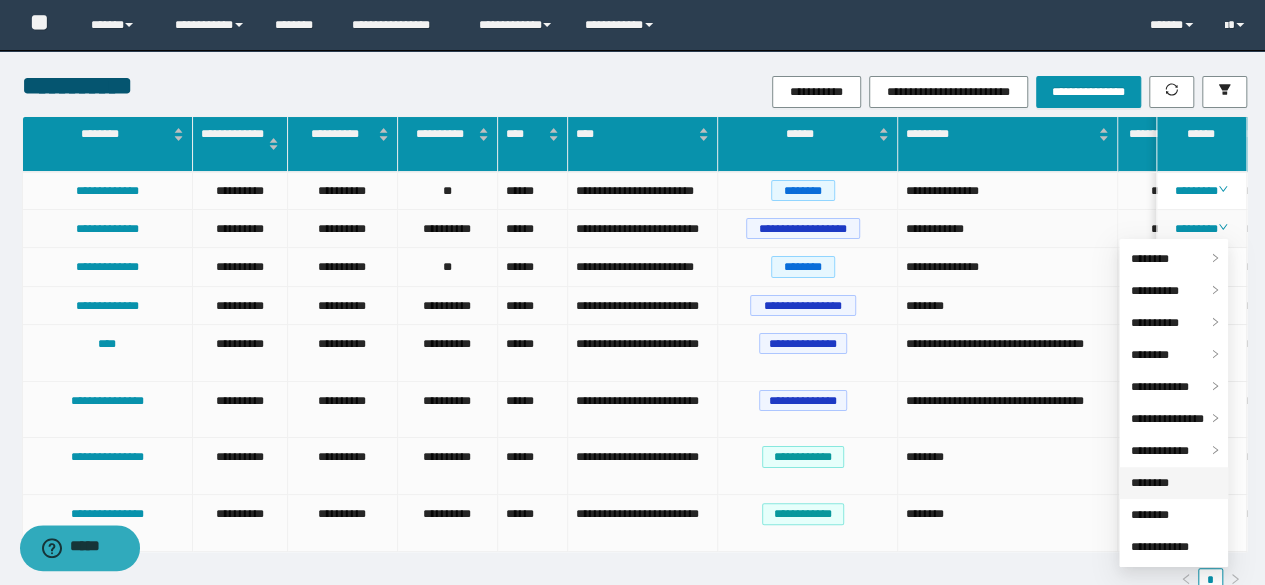 click on "********" at bounding box center (1150, 483) 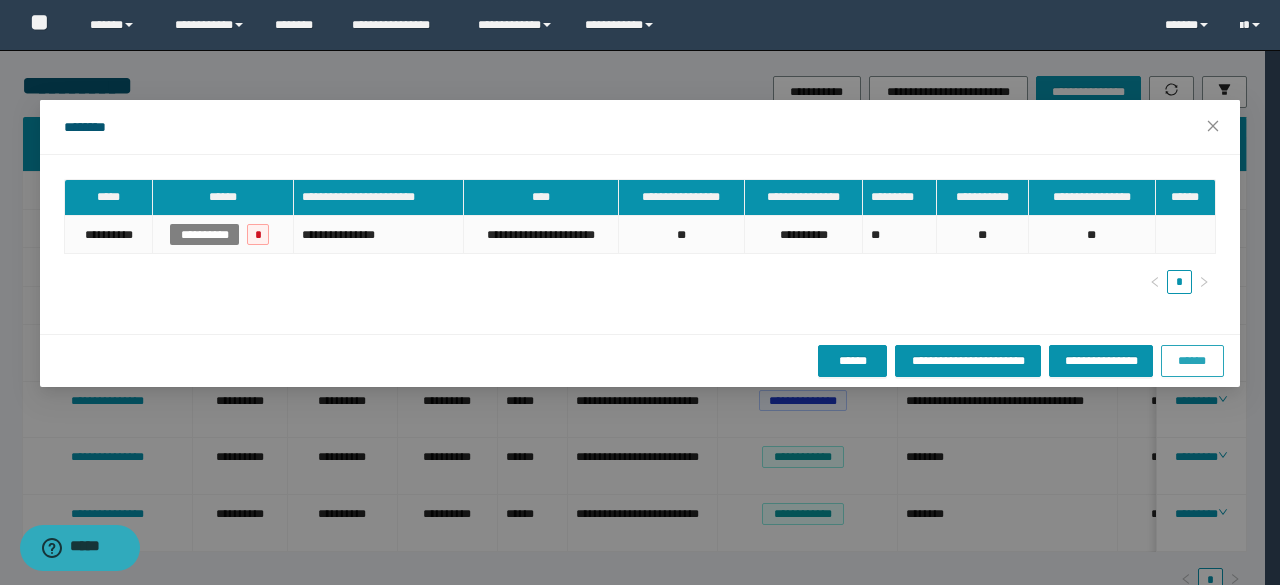 click on "******" at bounding box center [1192, 361] 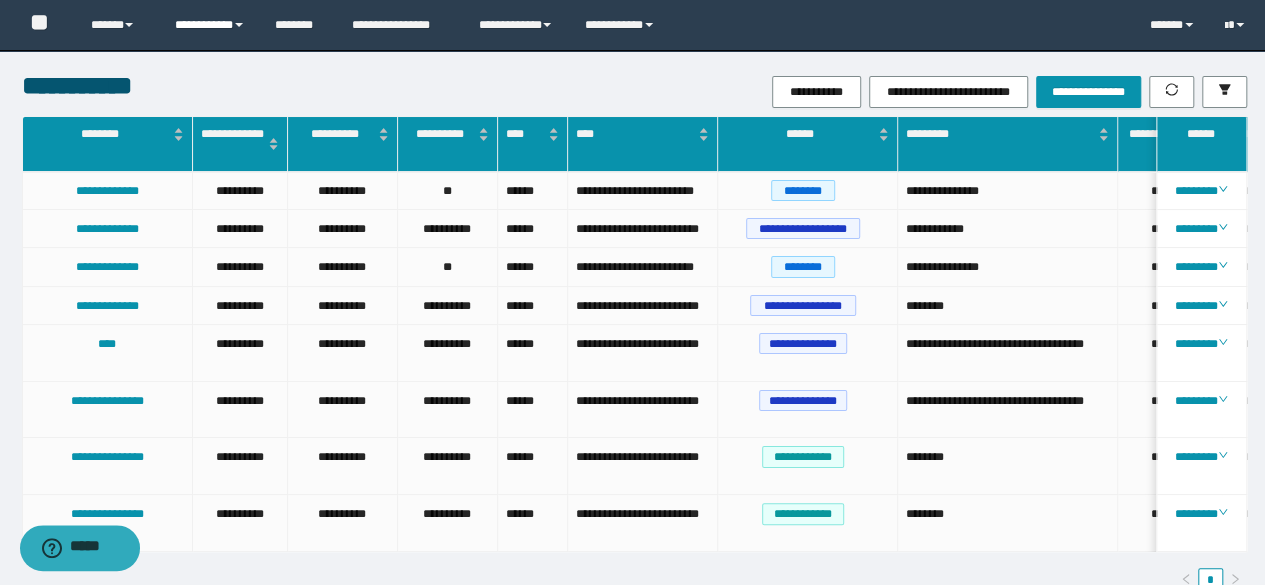 click on "**********" at bounding box center (210, 25) 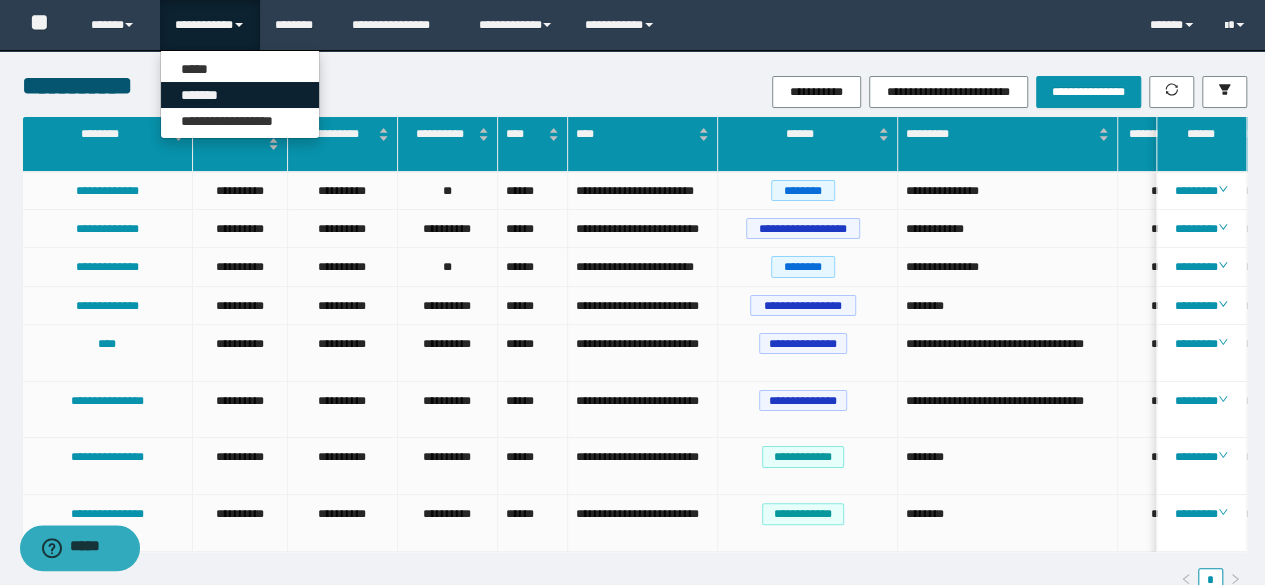 click on "*******" at bounding box center [240, 95] 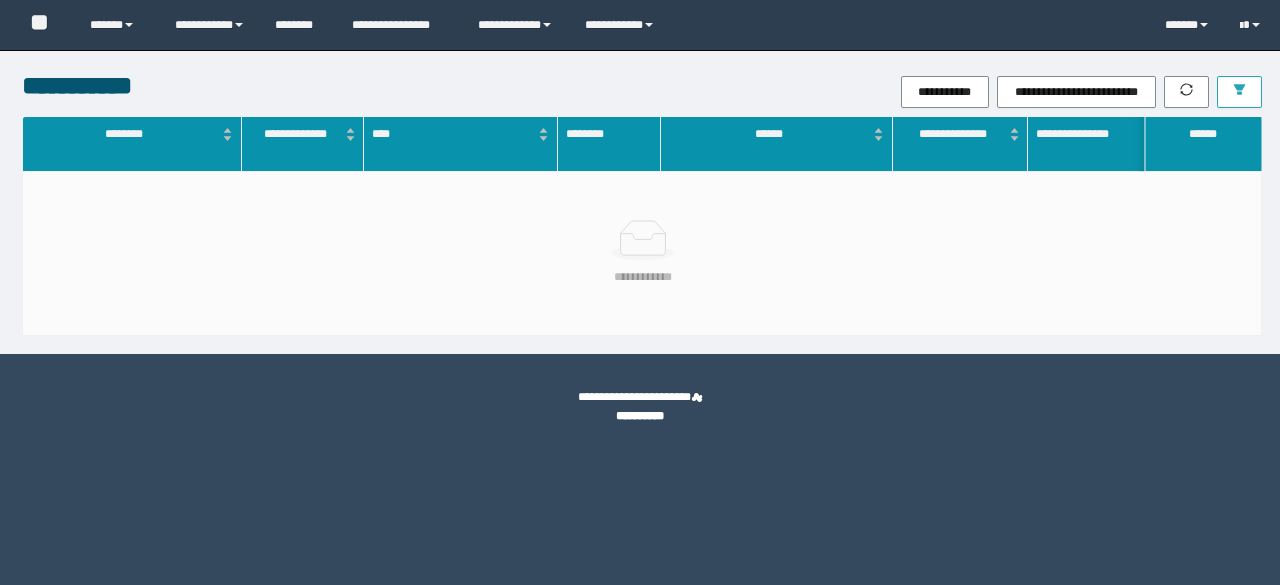 click at bounding box center (1239, 92) 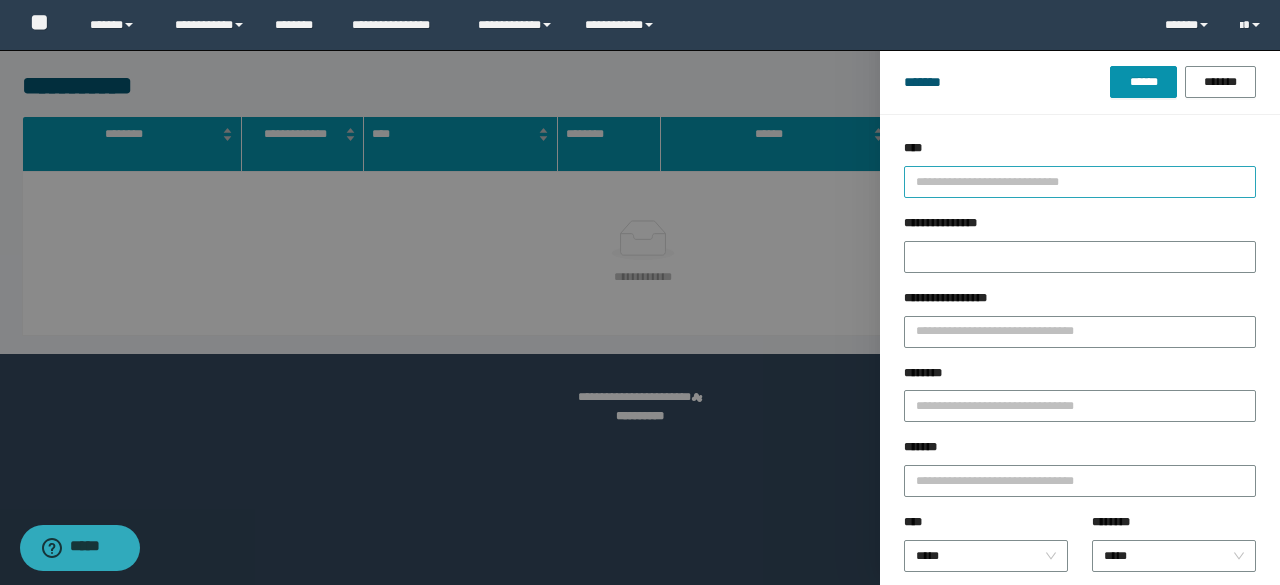 drag, startPoint x: 975, startPoint y: 175, endPoint x: 960, endPoint y: 182, distance: 16.552946 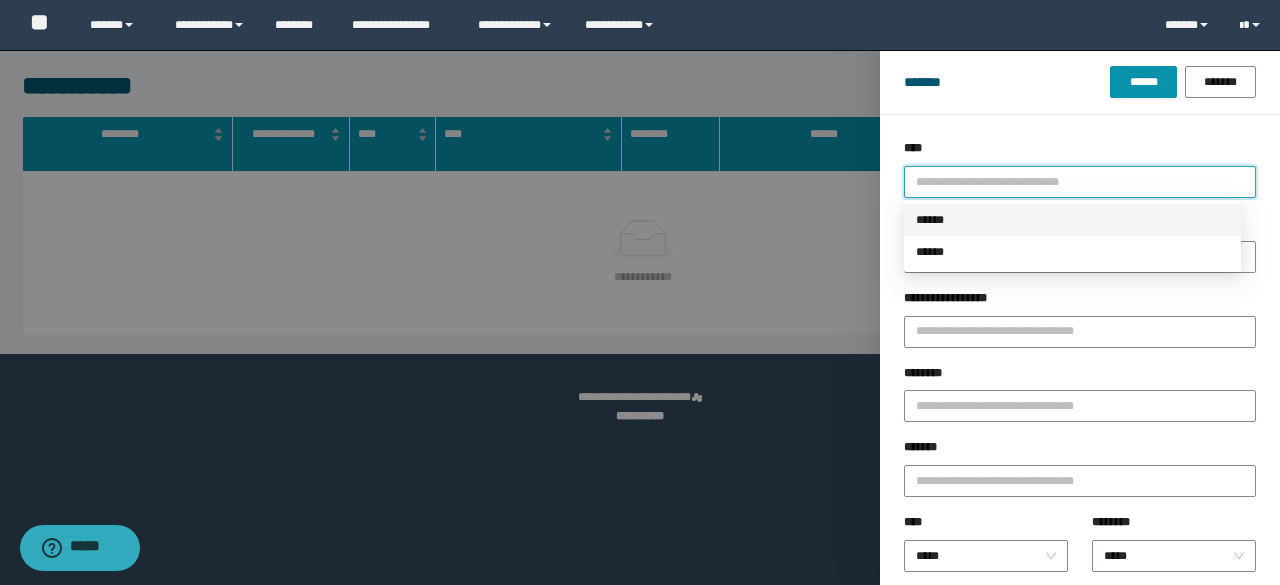 click on "******" at bounding box center (1072, 220) 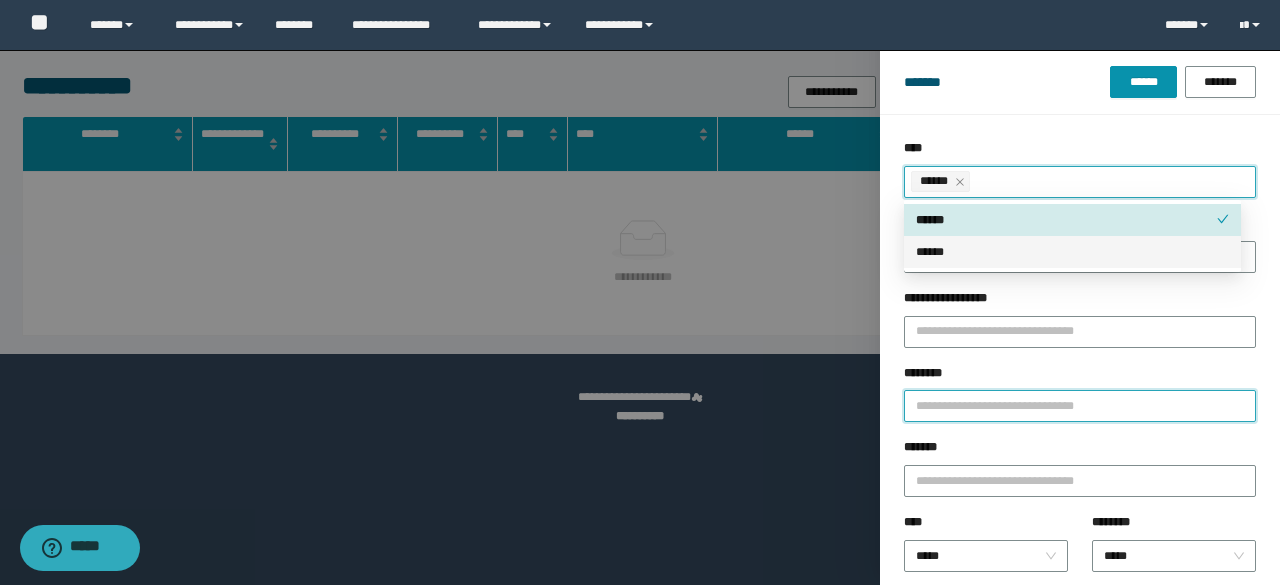 click on "********" at bounding box center (1080, 406) 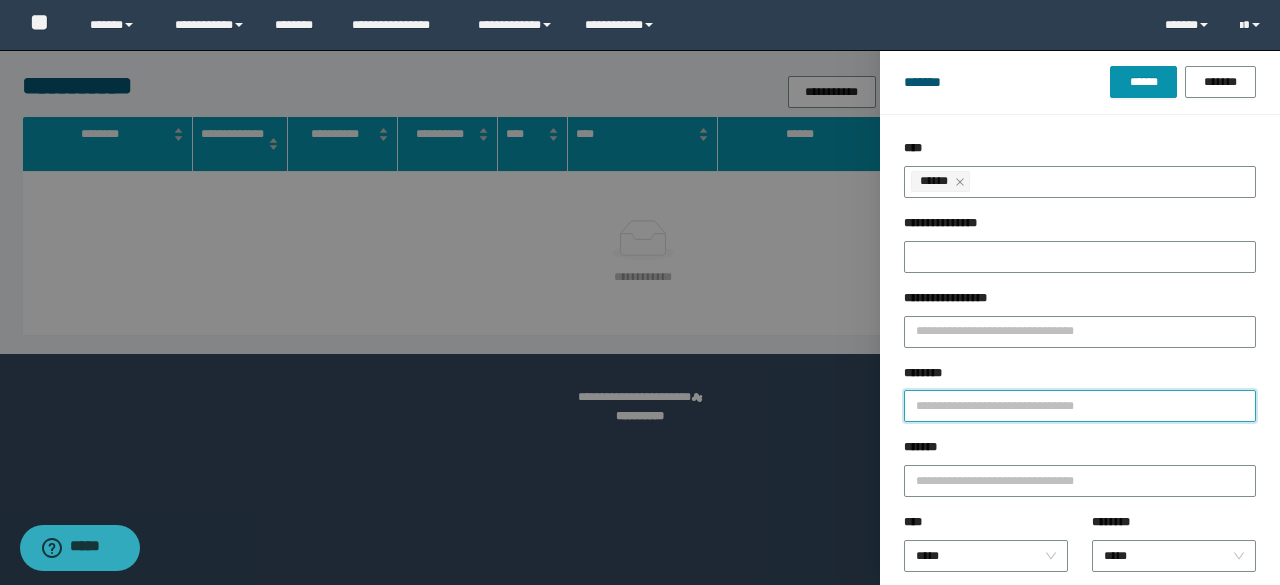 paste on "********" 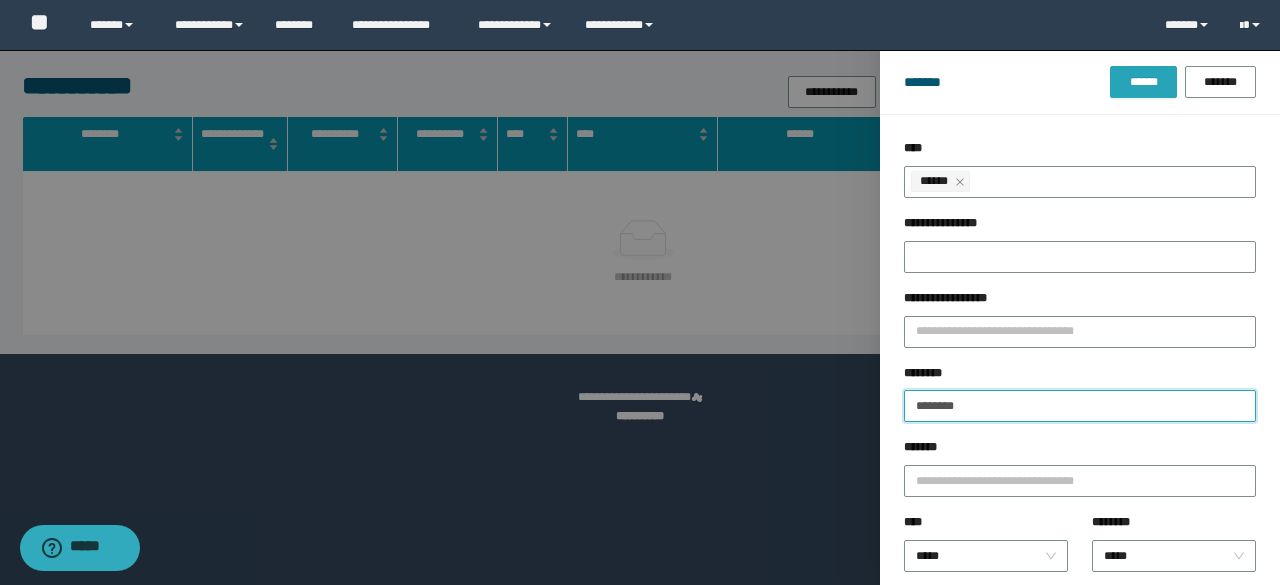 type on "********" 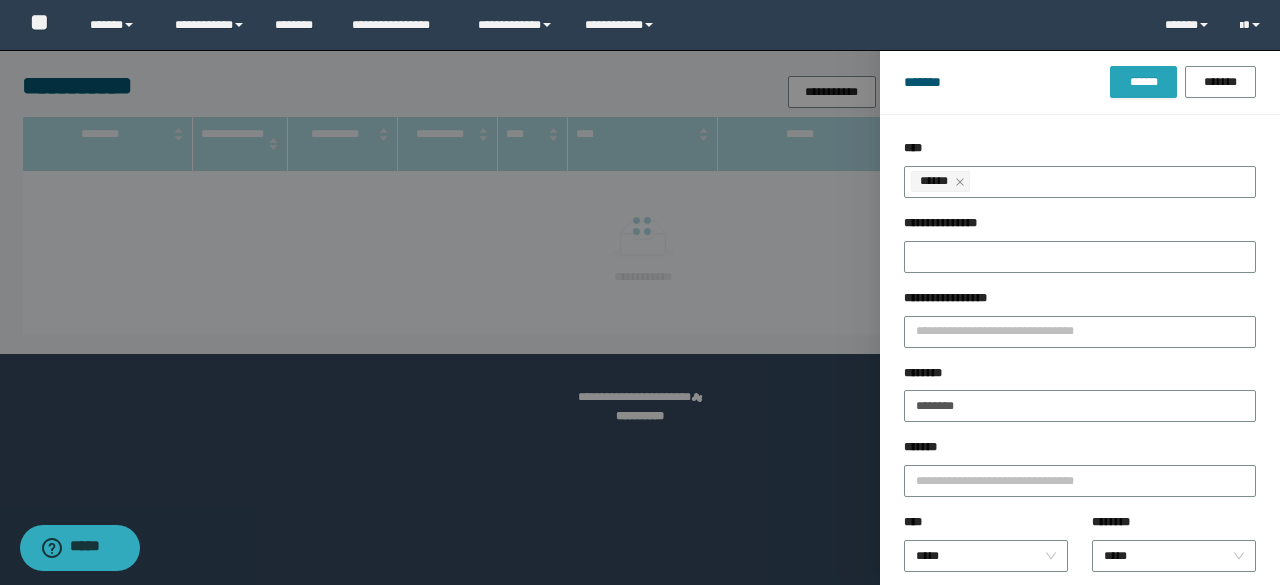 drag, startPoint x: 1148, startPoint y: 89, endPoint x: 1148, endPoint y: 137, distance: 48 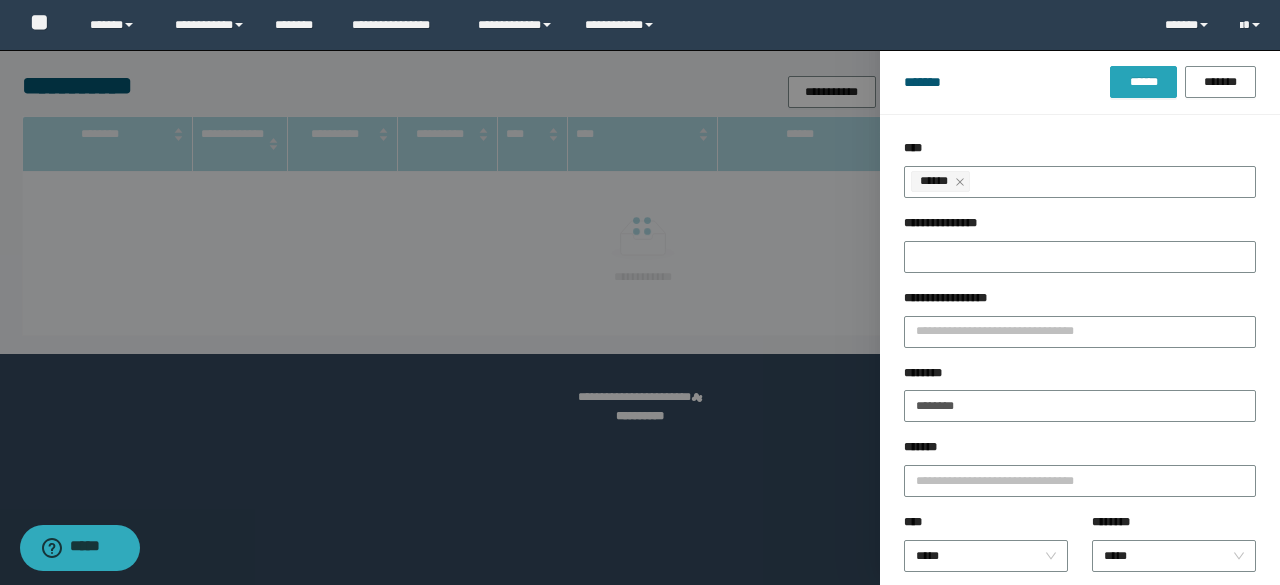 click on "******" at bounding box center (1143, 82) 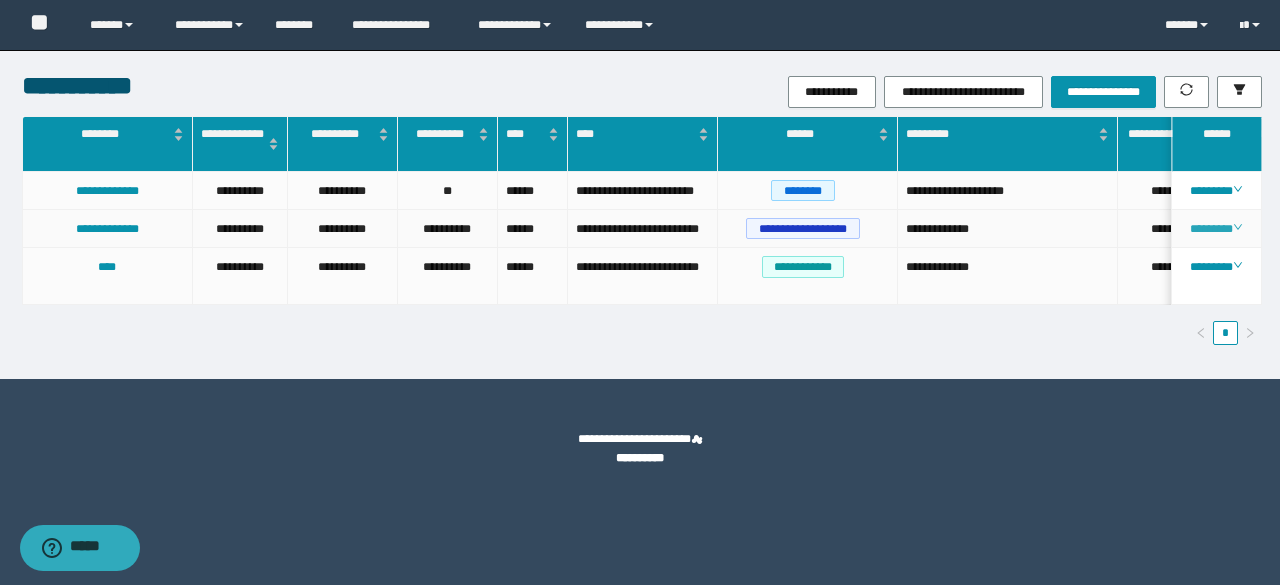 click on "********" at bounding box center (1216, 229) 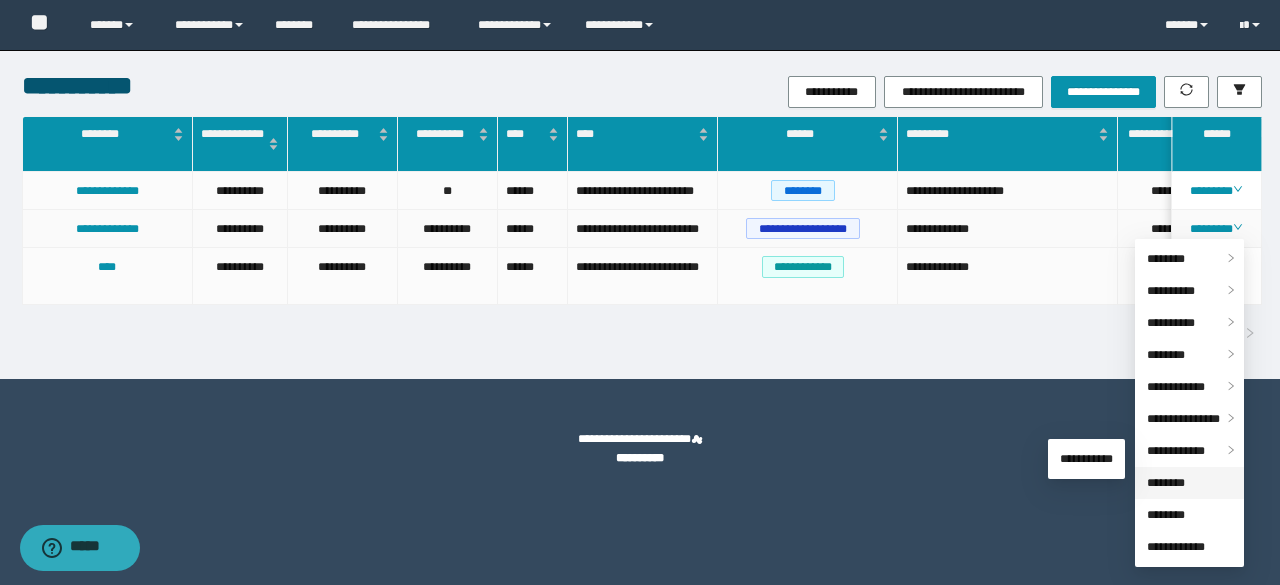 click on "********" at bounding box center [1166, 483] 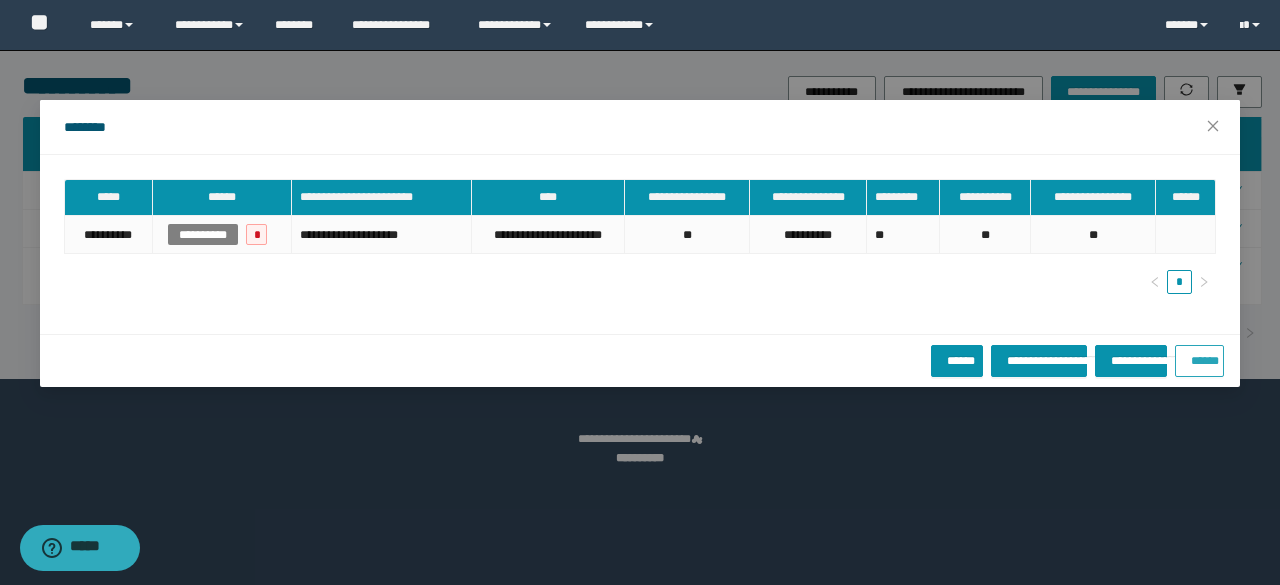 click on "******" at bounding box center (1199, 357) 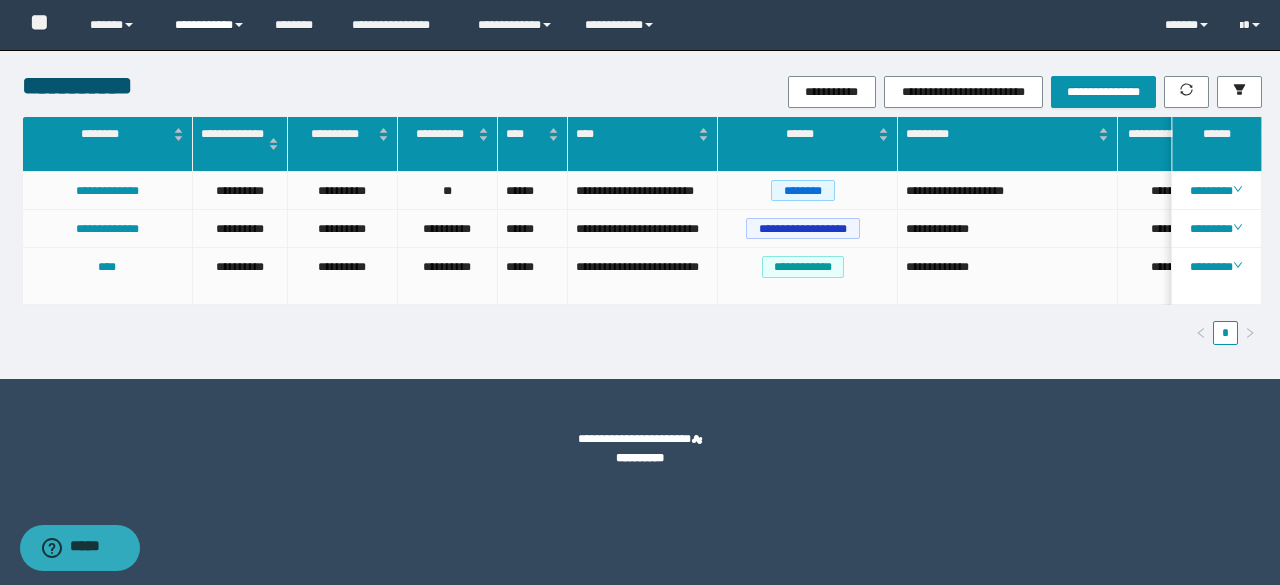 click on "**********" at bounding box center [210, 25] 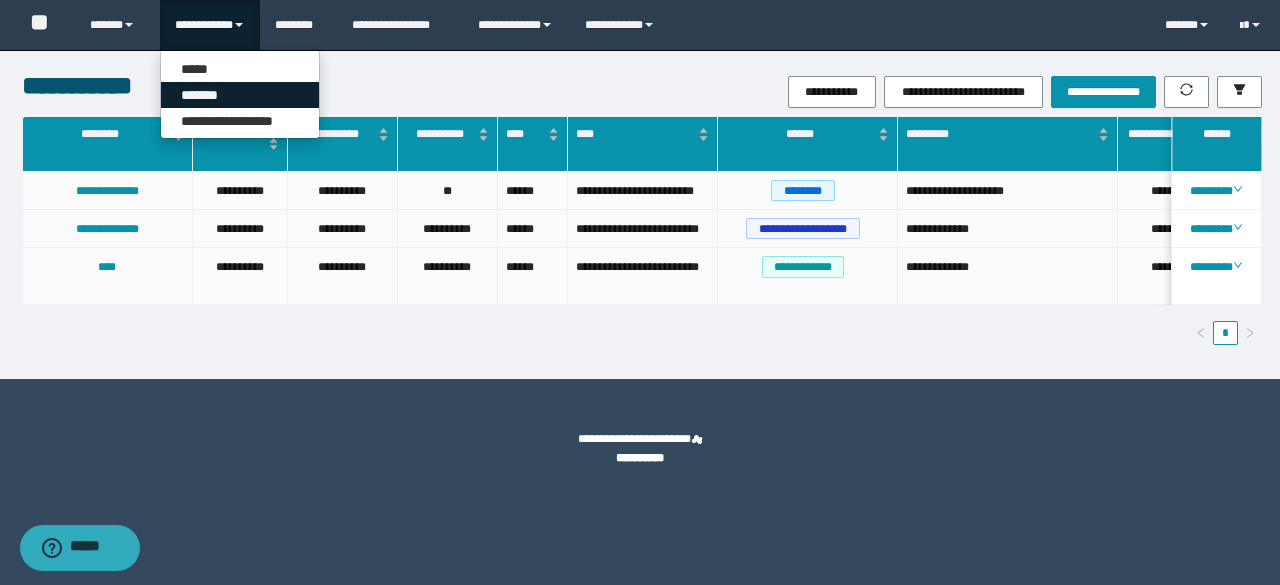 click on "*******" at bounding box center (240, 95) 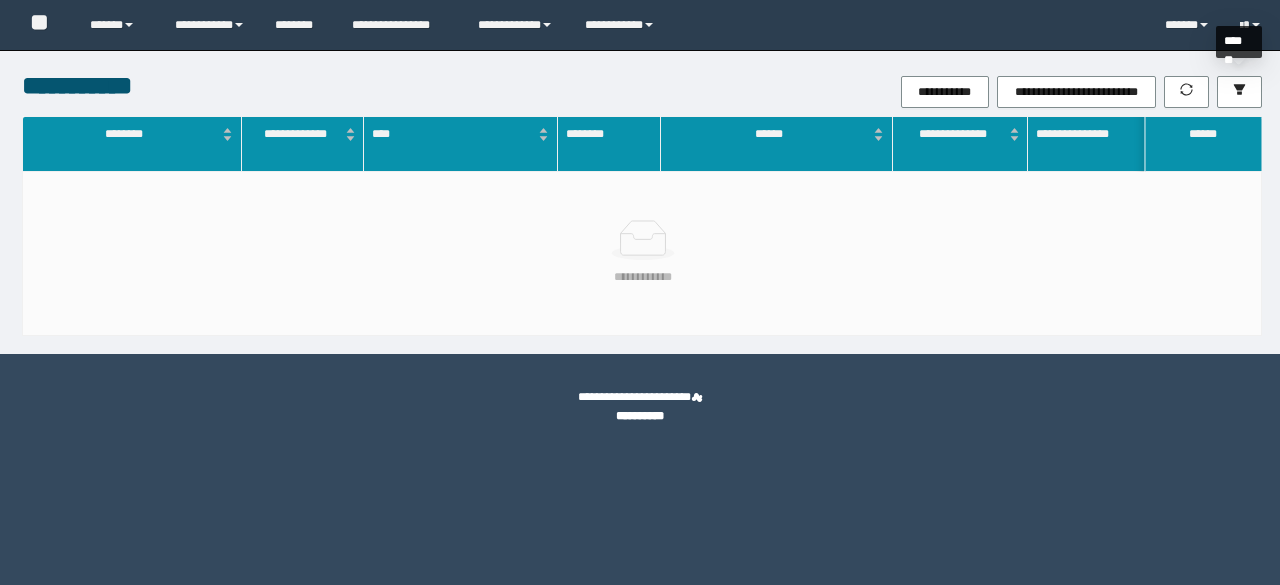 scroll, scrollTop: 0, scrollLeft: 0, axis: both 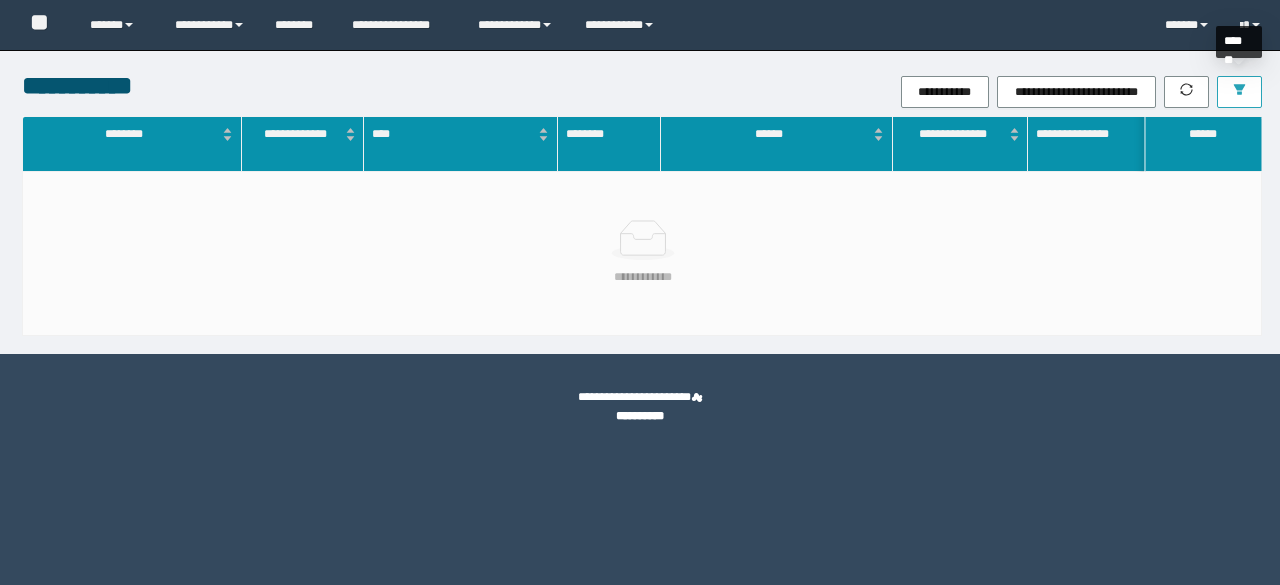 click 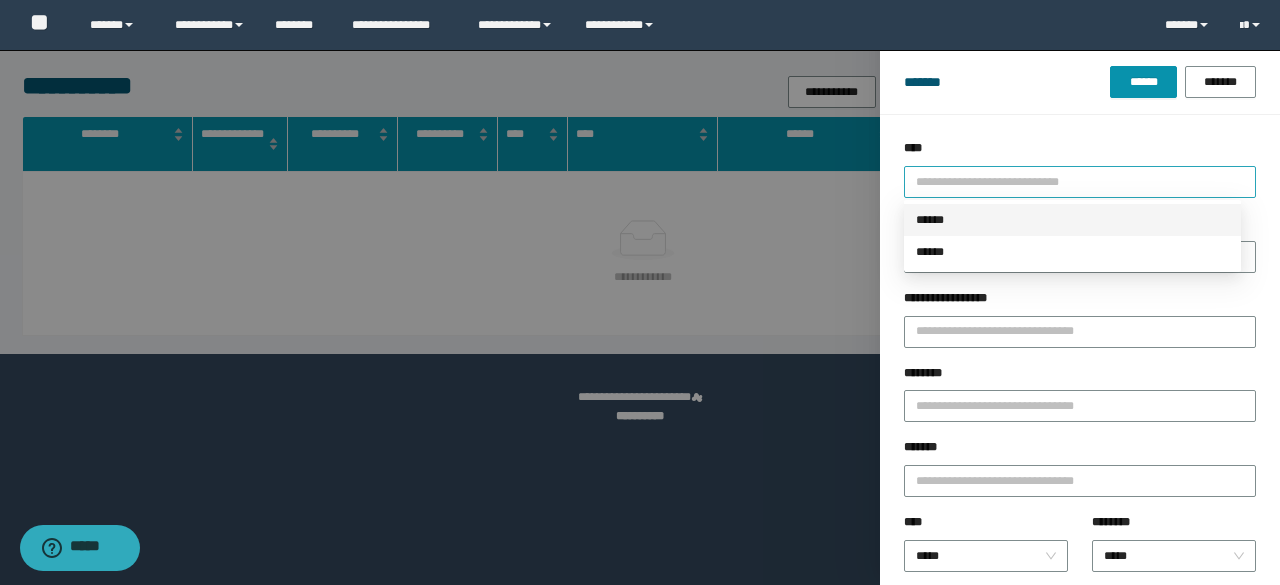click on "**********" at bounding box center (1080, 182) 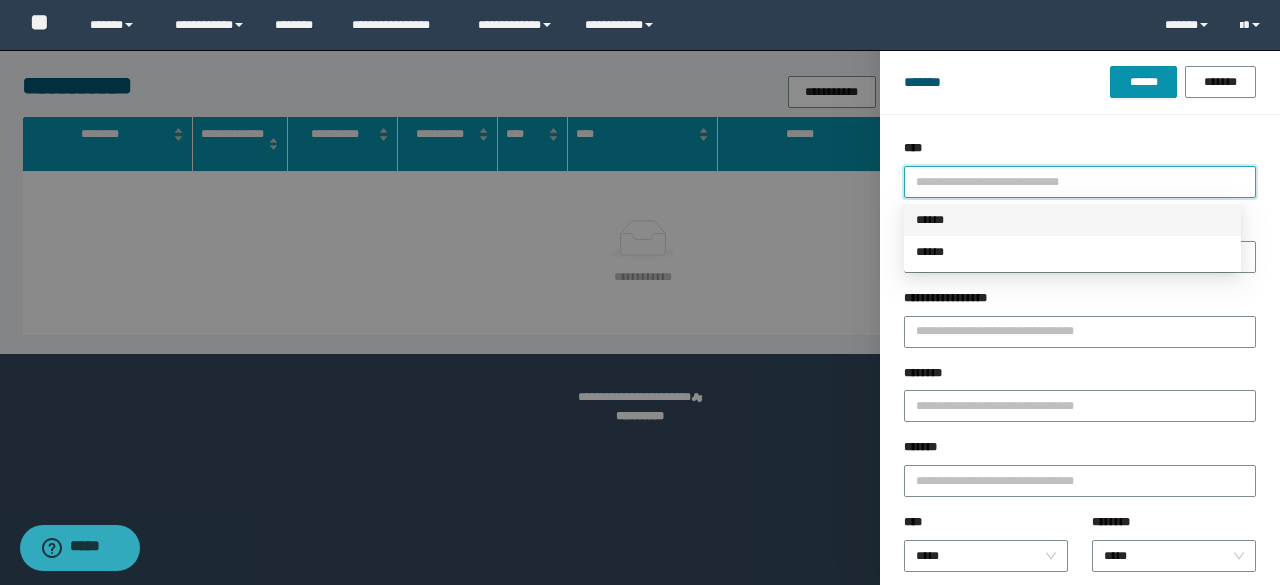click on "******" at bounding box center [1072, 220] 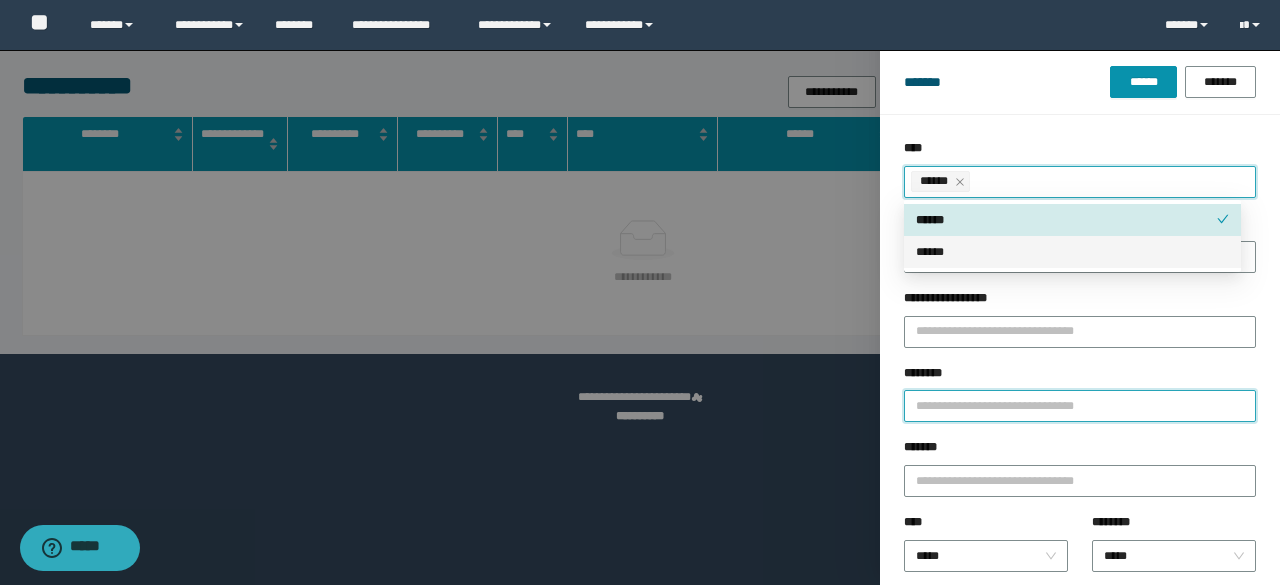 click on "********" at bounding box center (1080, 406) 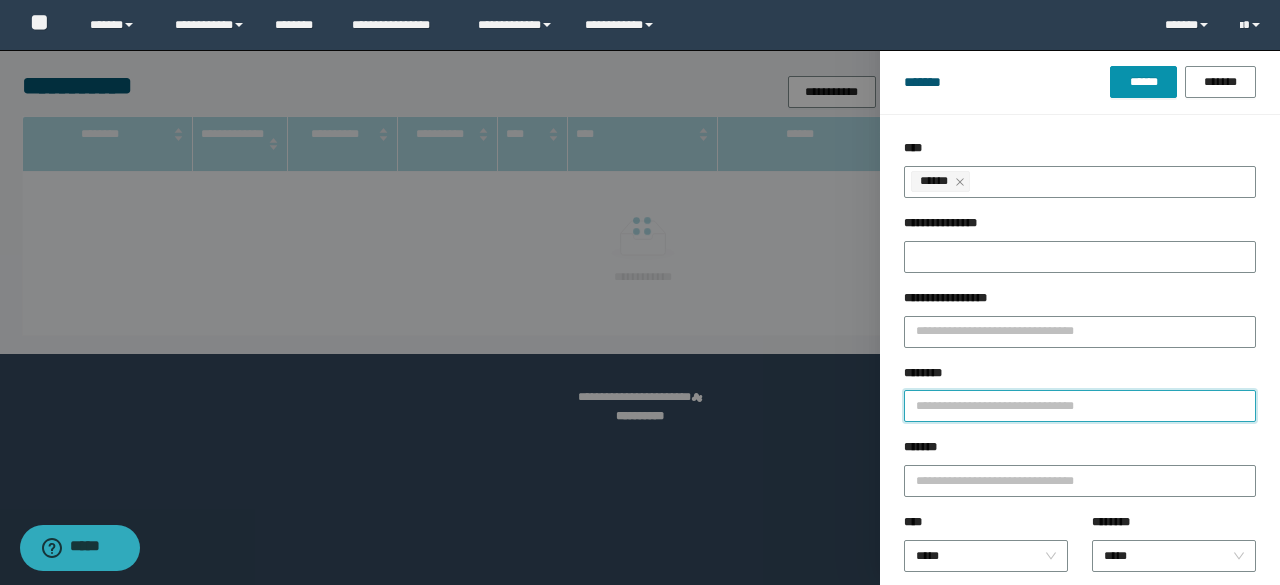 paste on "*******" 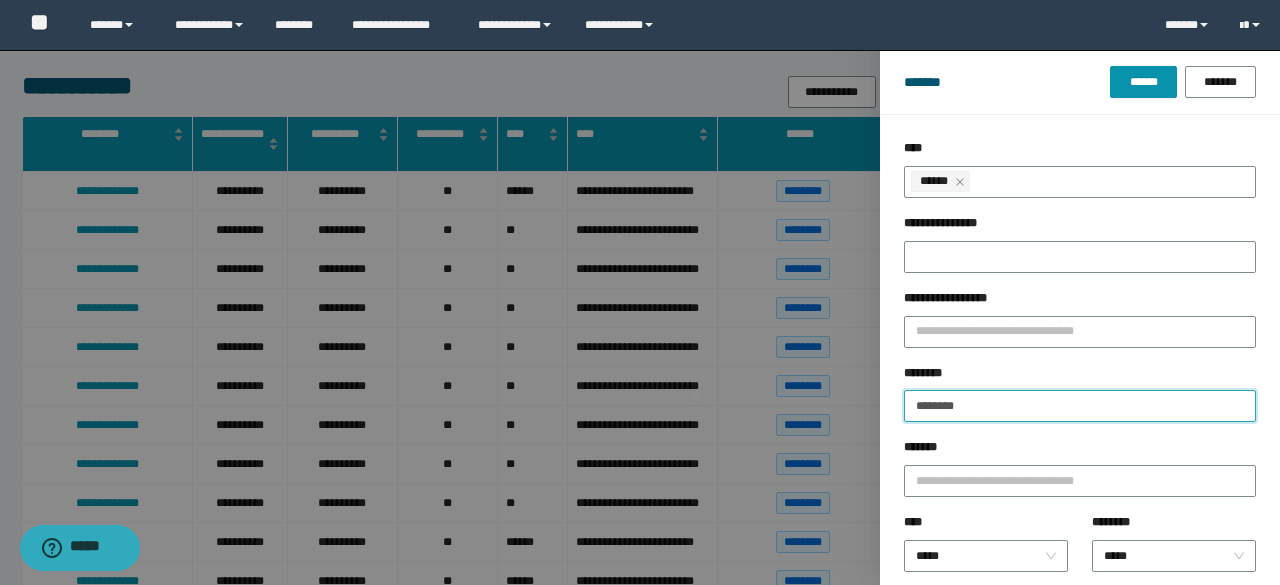 type on "*******" 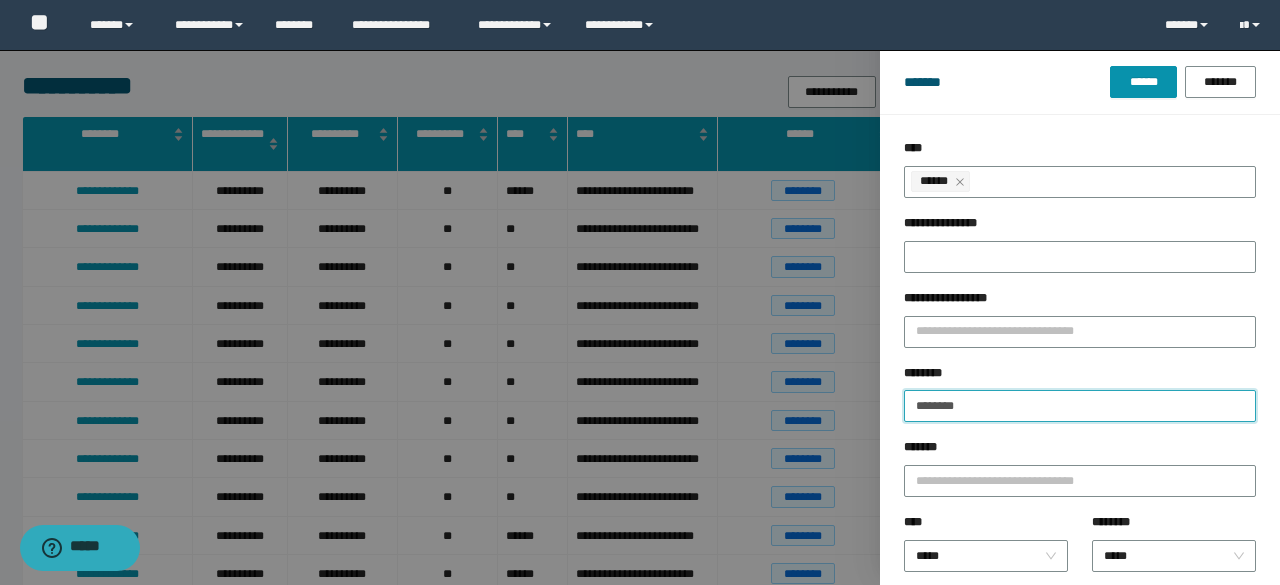 click on "*******" at bounding box center [1080, 406] 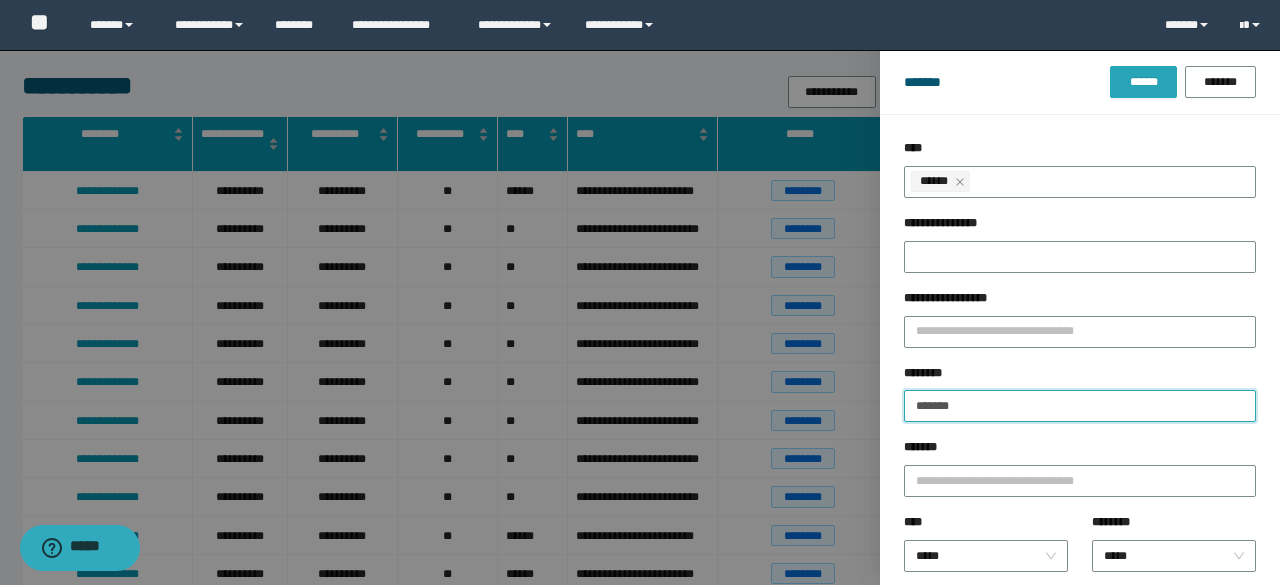 type on "*******" 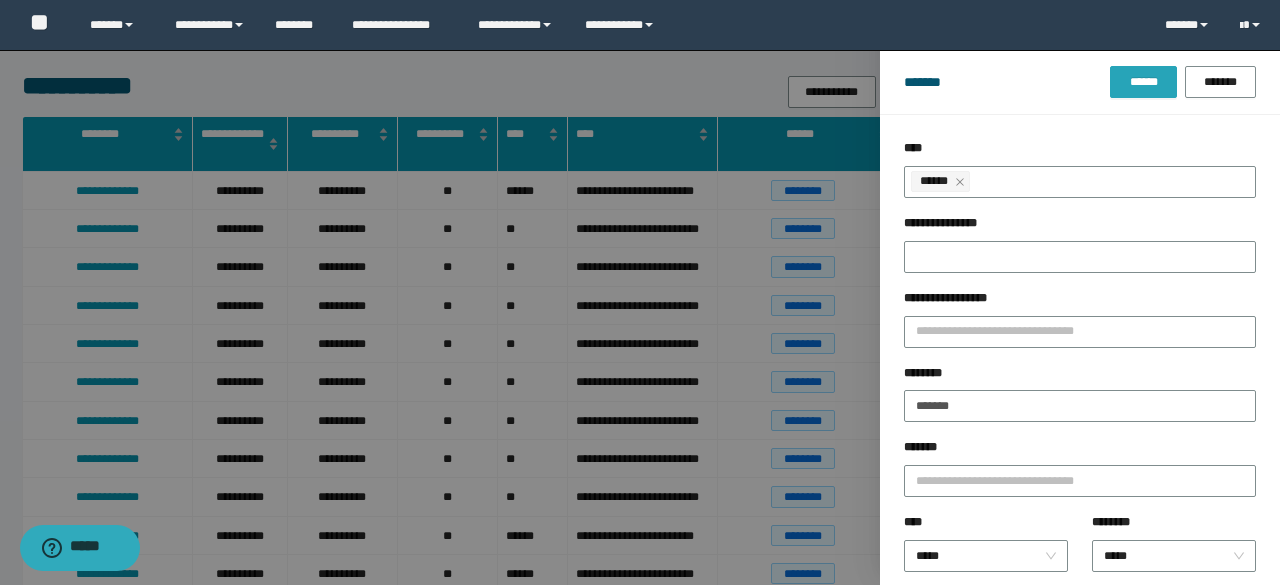 click on "******" at bounding box center (1143, 82) 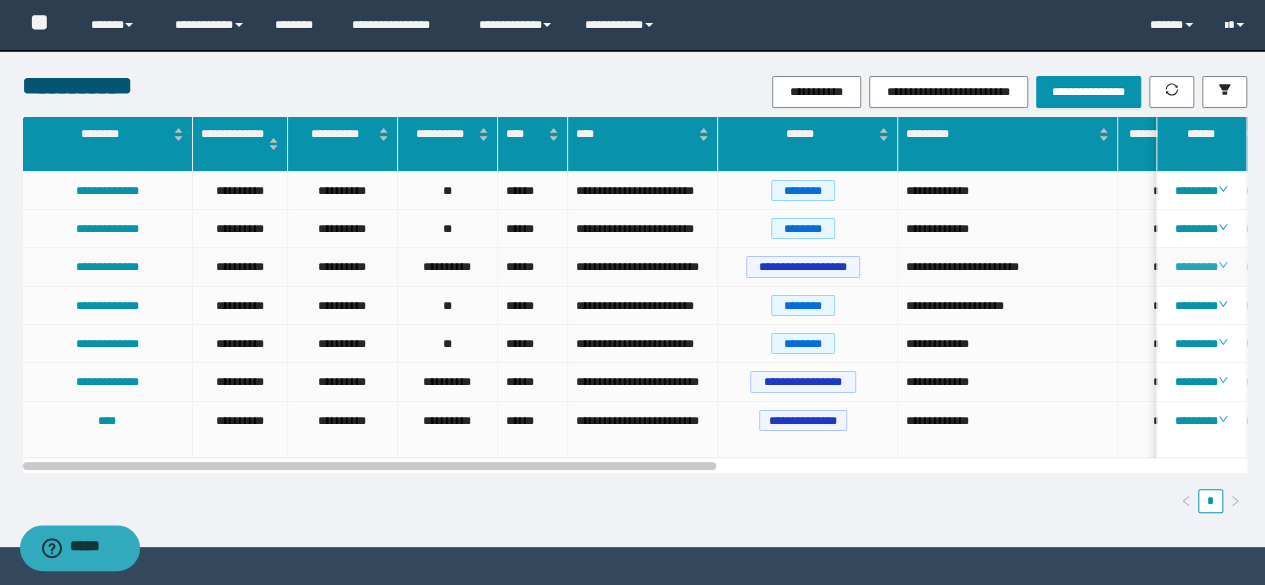 click on "********" at bounding box center (1201, 267) 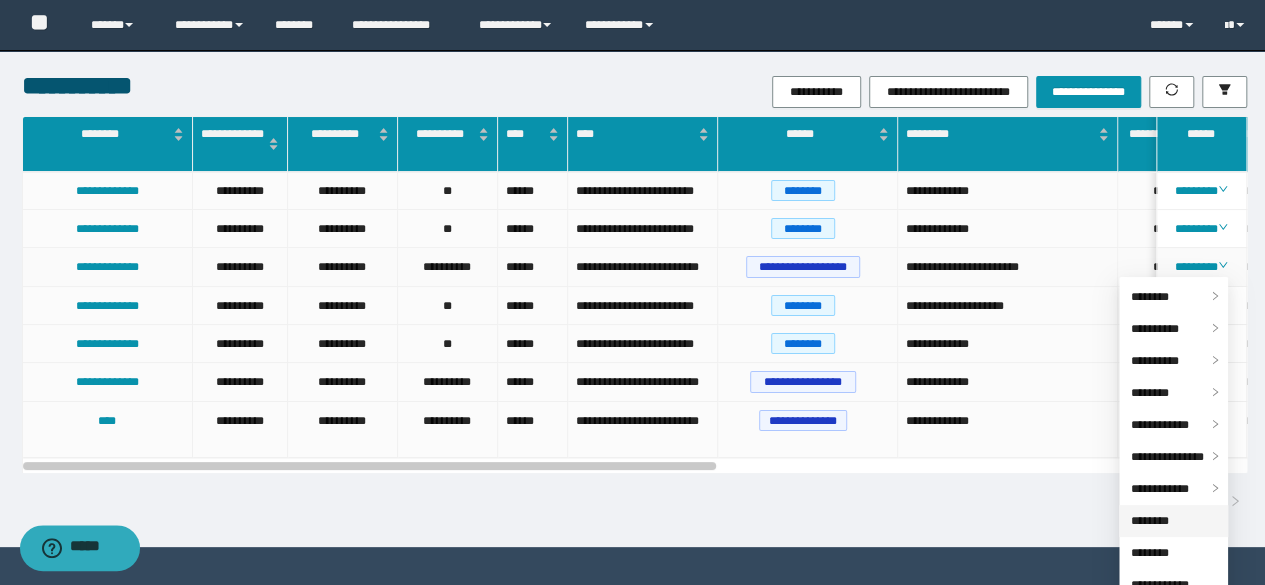 click on "********" at bounding box center (1150, 521) 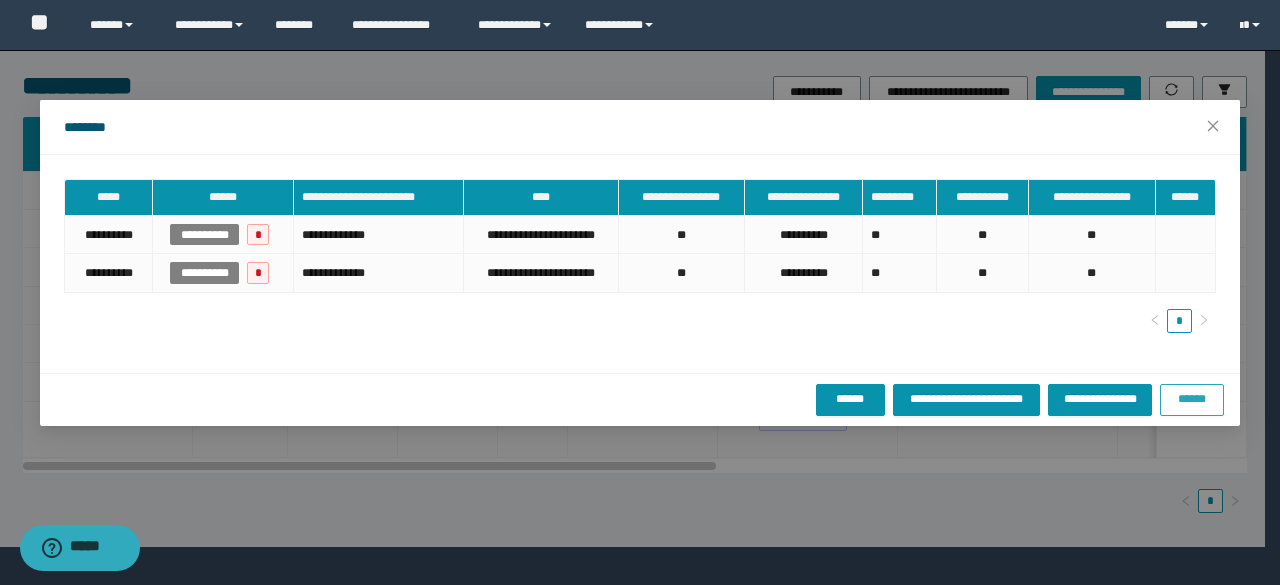 click on "******" at bounding box center [1192, 399] 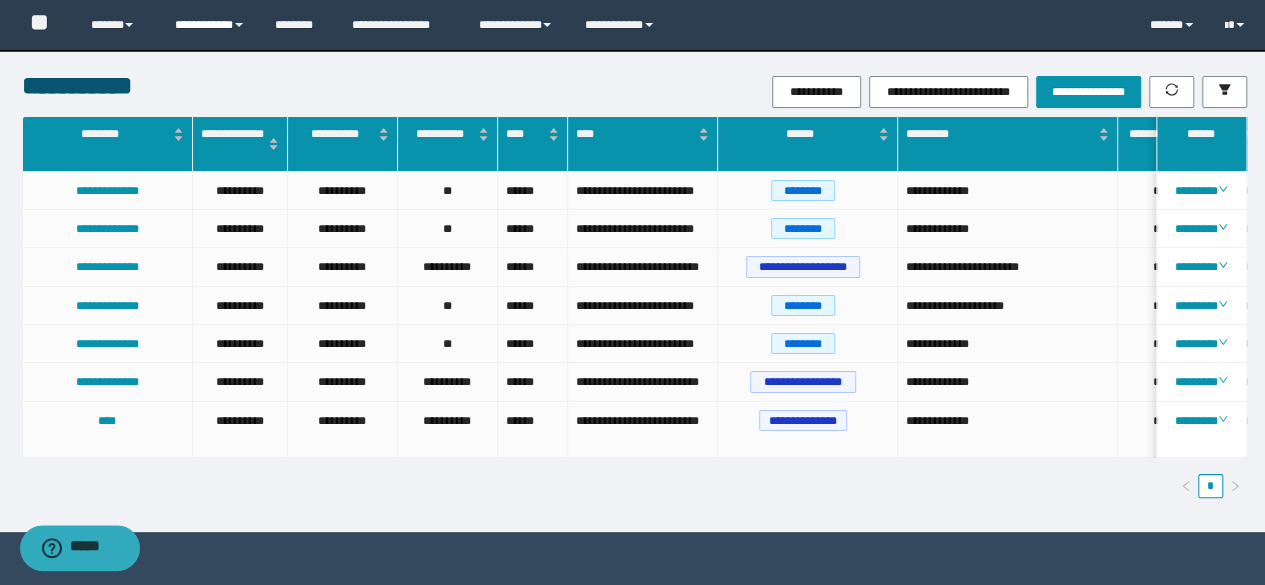 click on "**********" at bounding box center (210, 25) 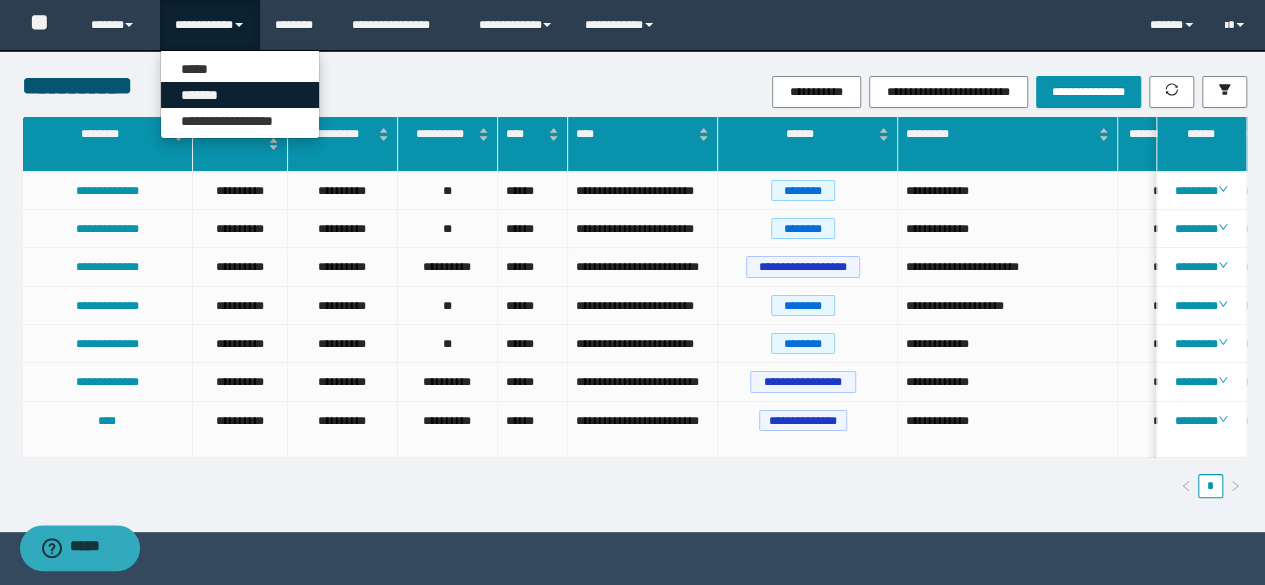 click on "*******" at bounding box center [240, 95] 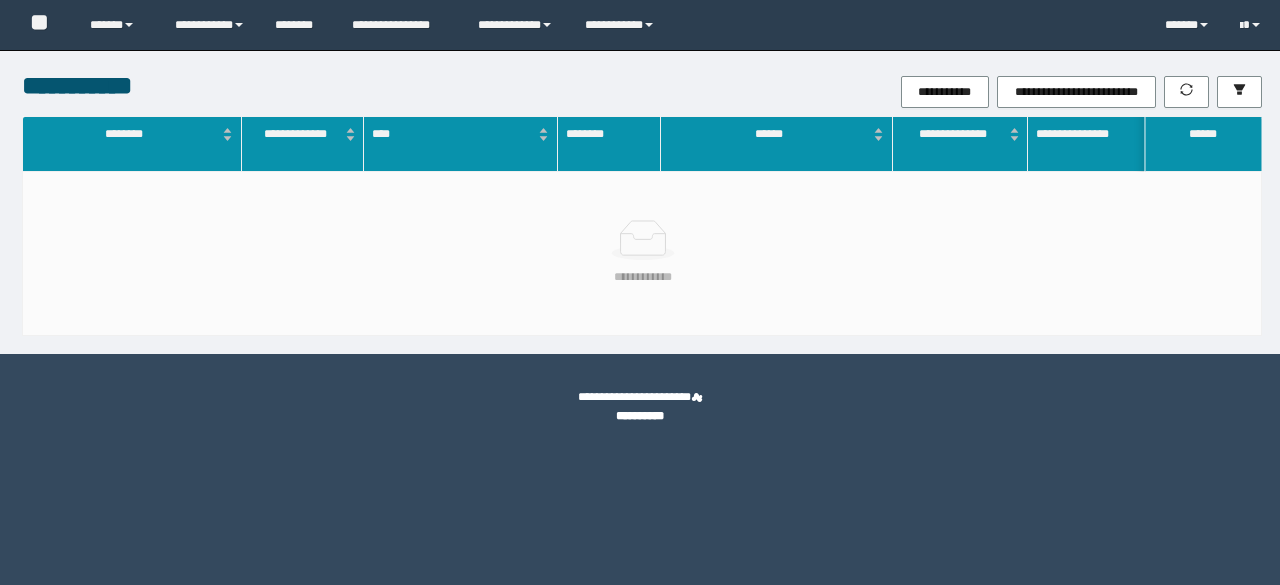 scroll, scrollTop: 0, scrollLeft: 0, axis: both 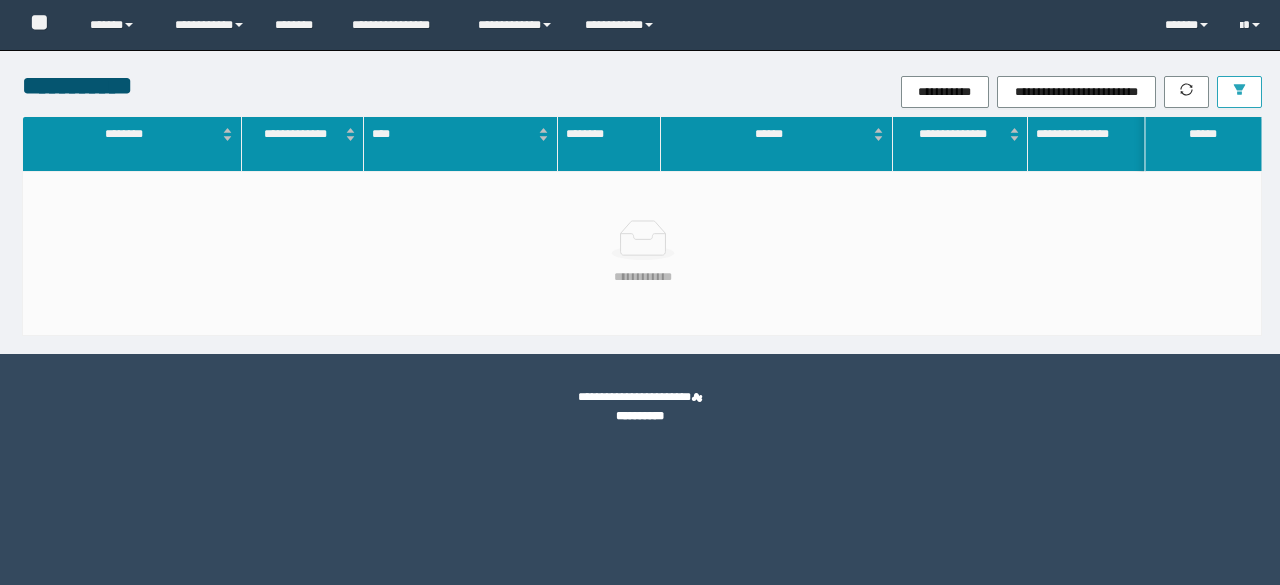 click at bounding box center (1239, 92) 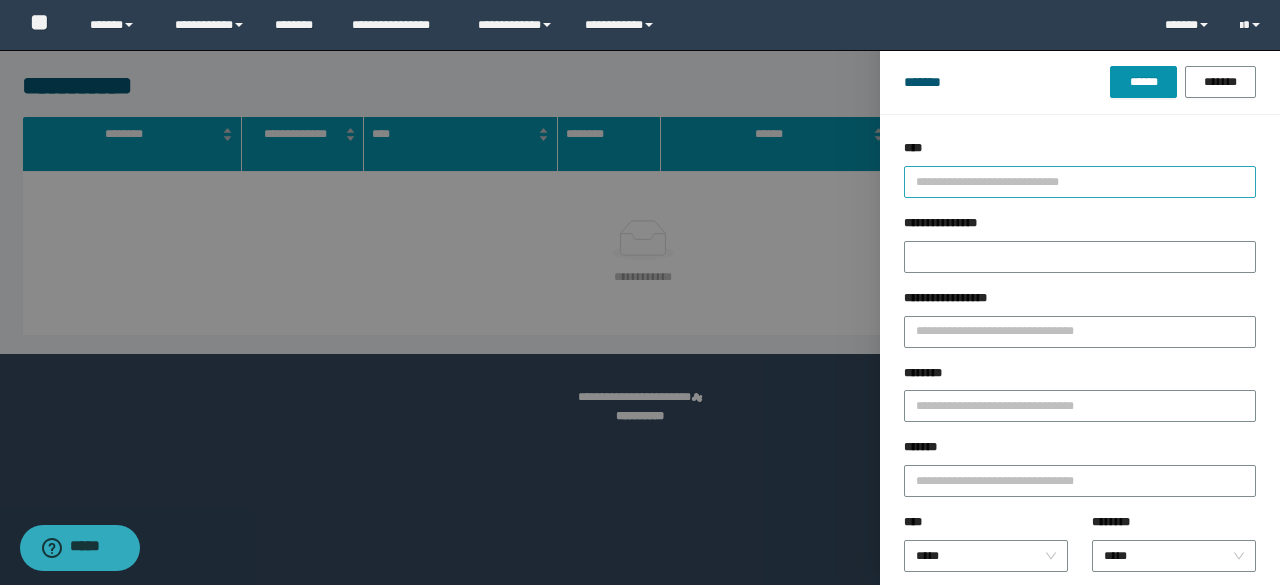 click at bounding box center (1071, 181) 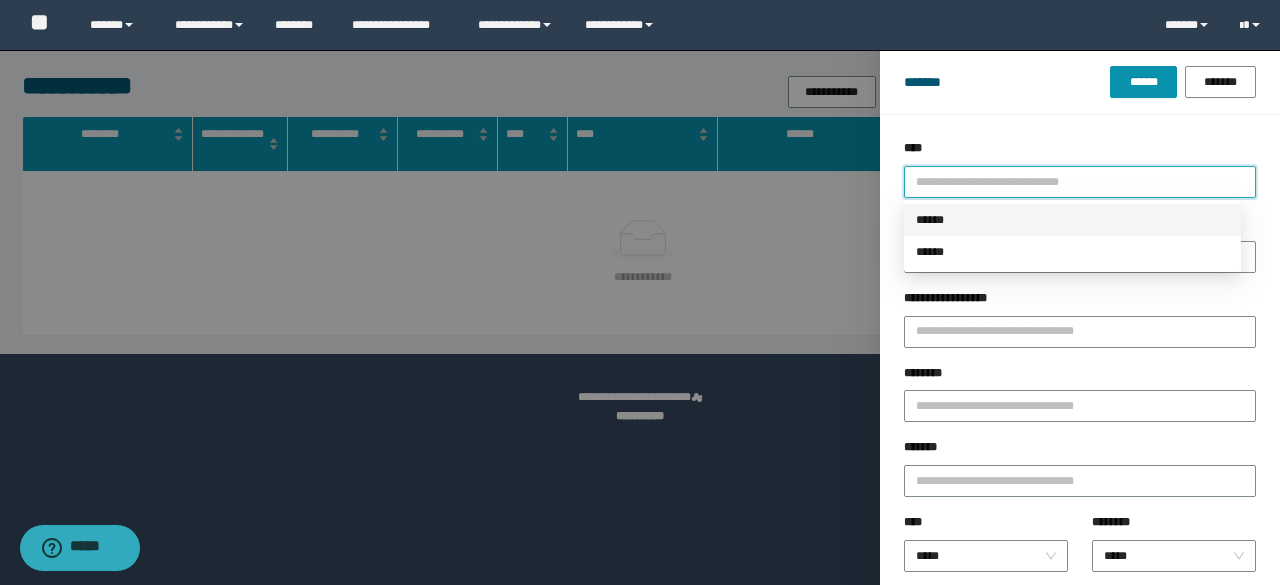 click on "******" at bounding box center (1072, 220) 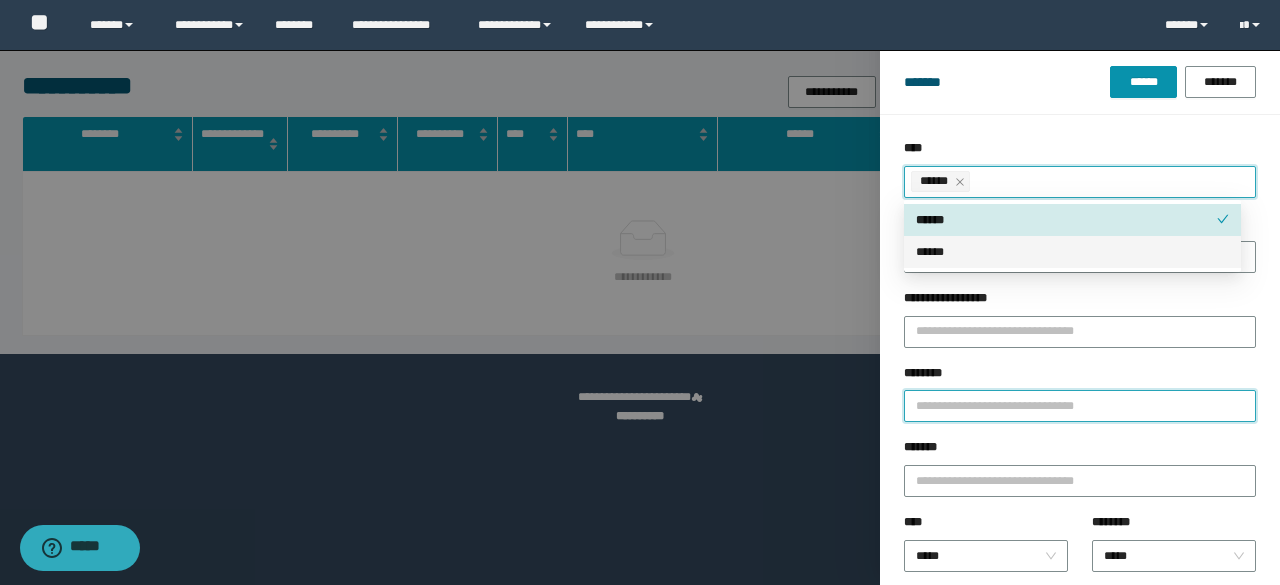 click on "********" at bounding box center [1080, 406] 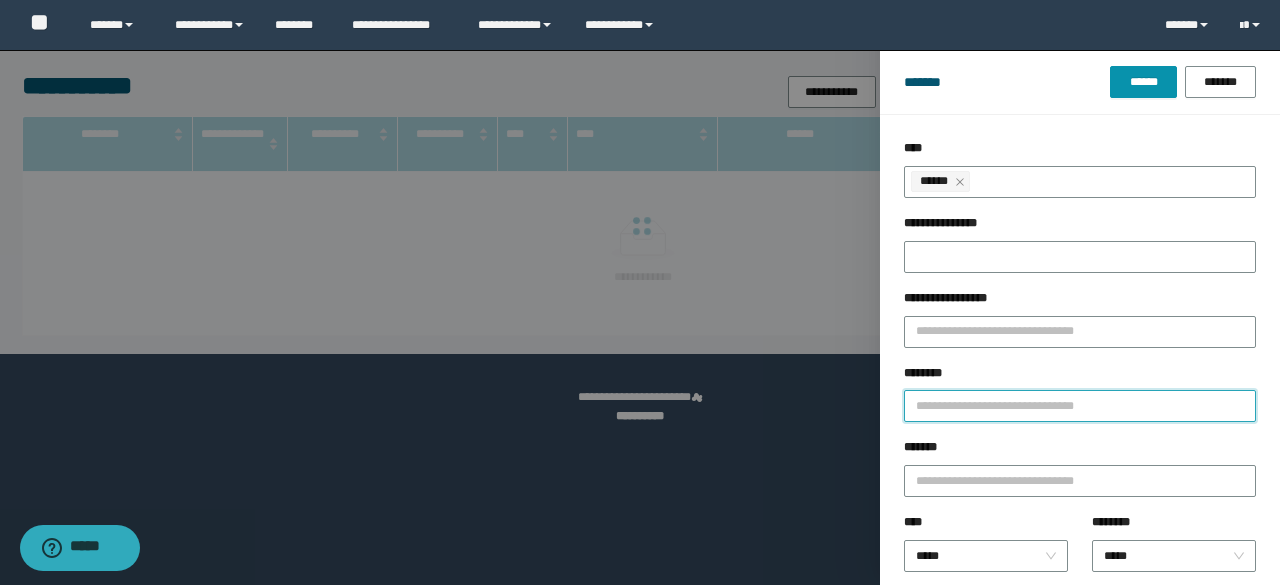 paste on "********" 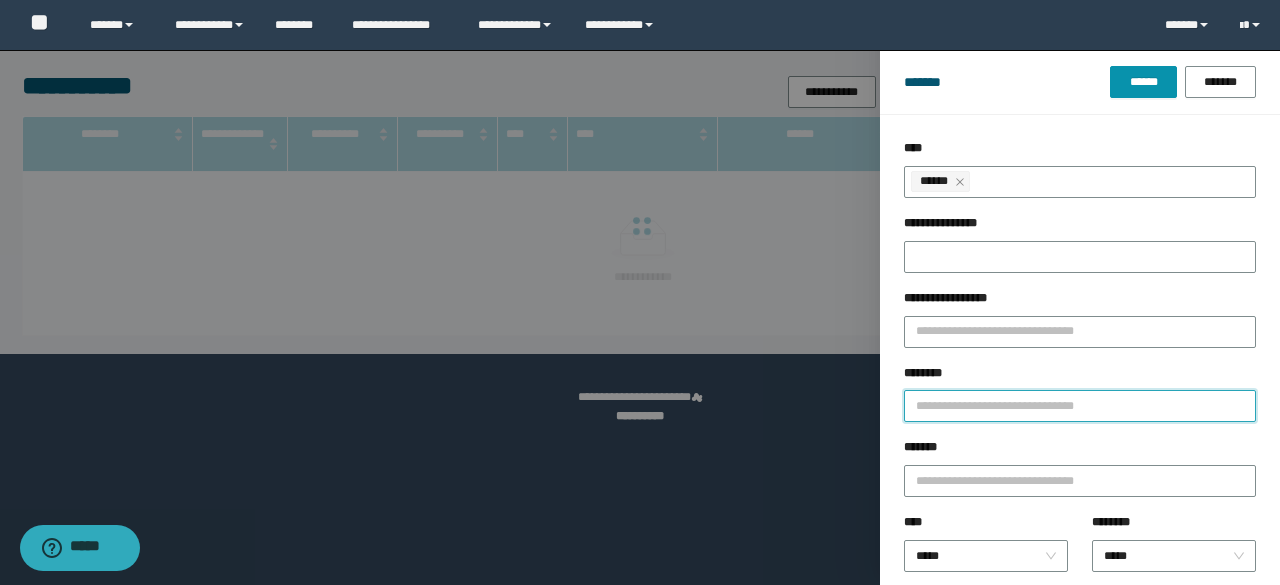 type on "********" 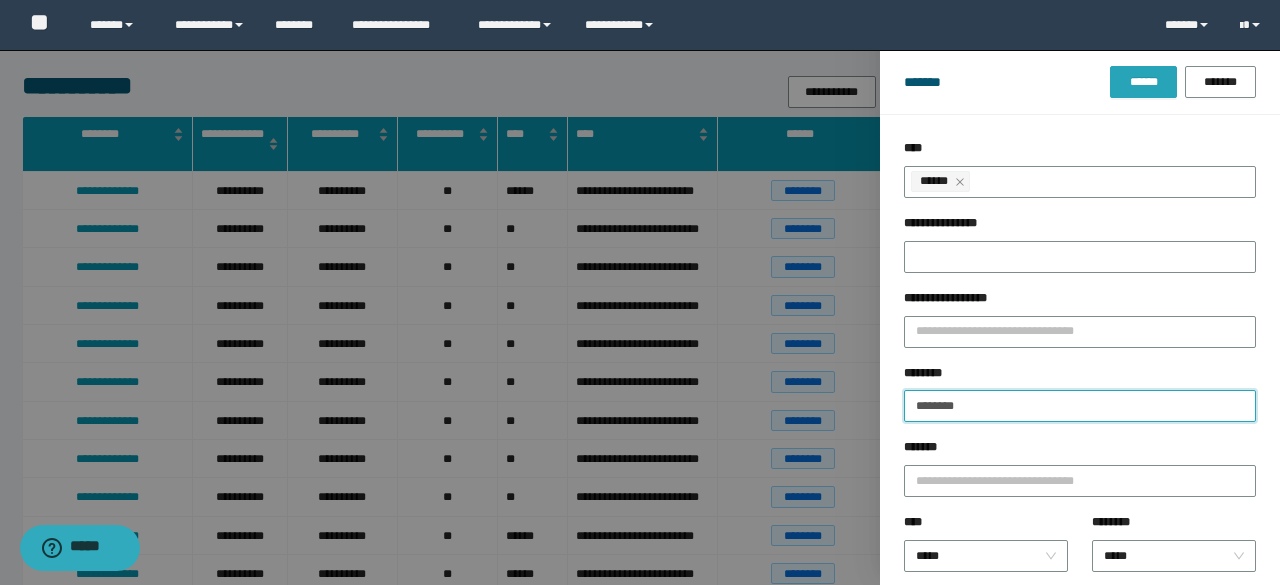 type on "********" 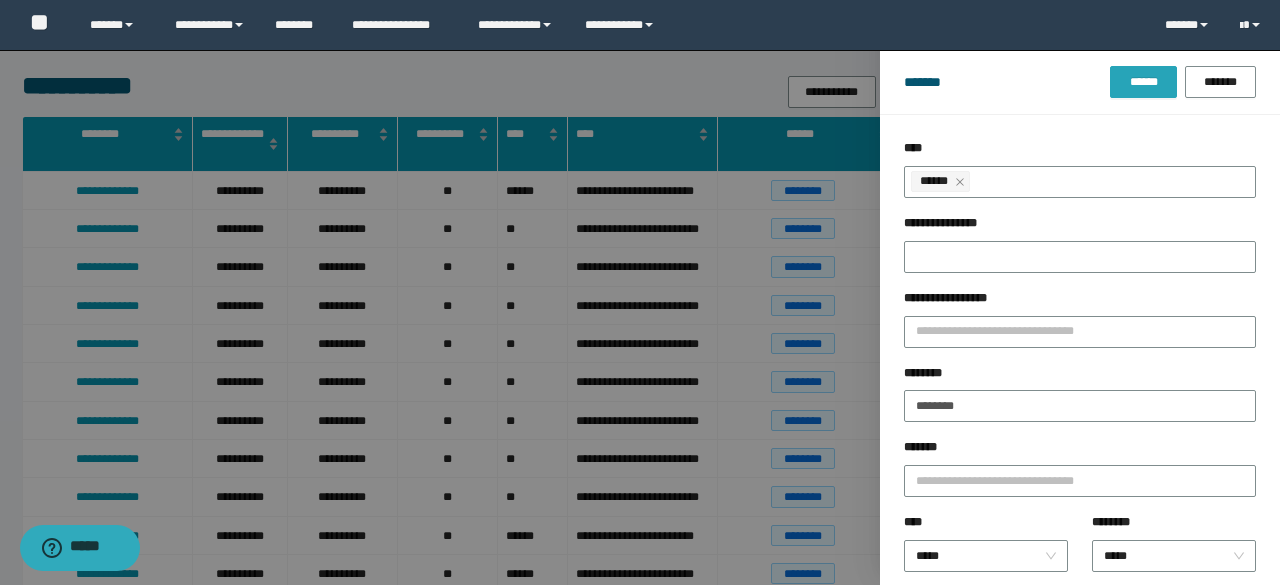 click on "******" at bounding box center [1143, 82] 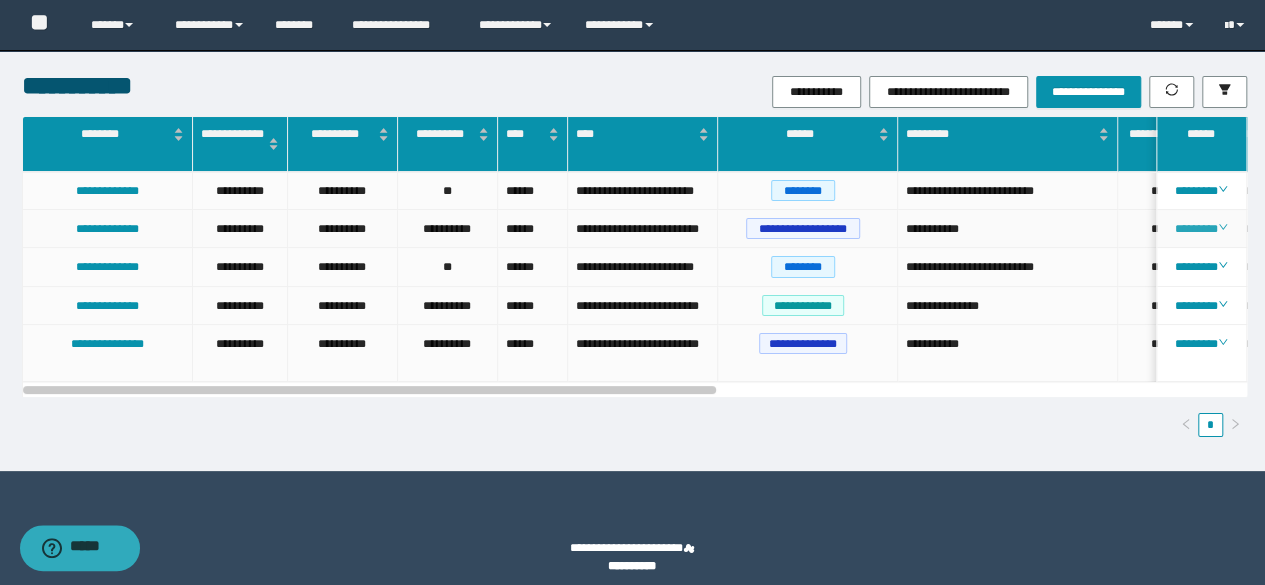 click on "********" at bounding box center (1201, 229) 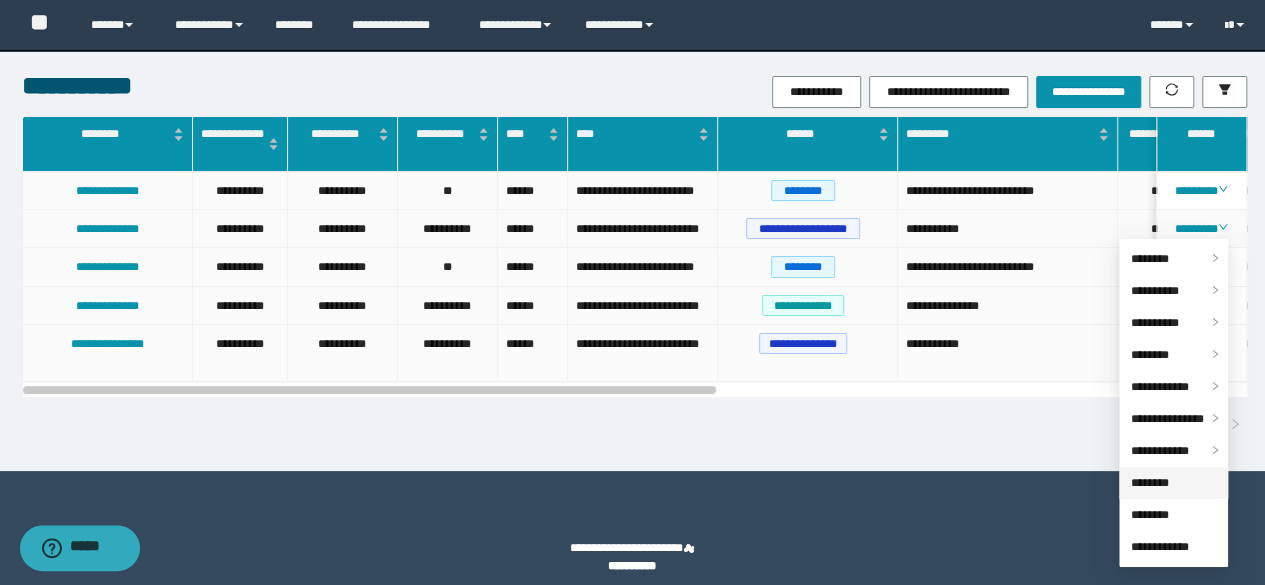 click on "********" at bounding box center (1150, 483) 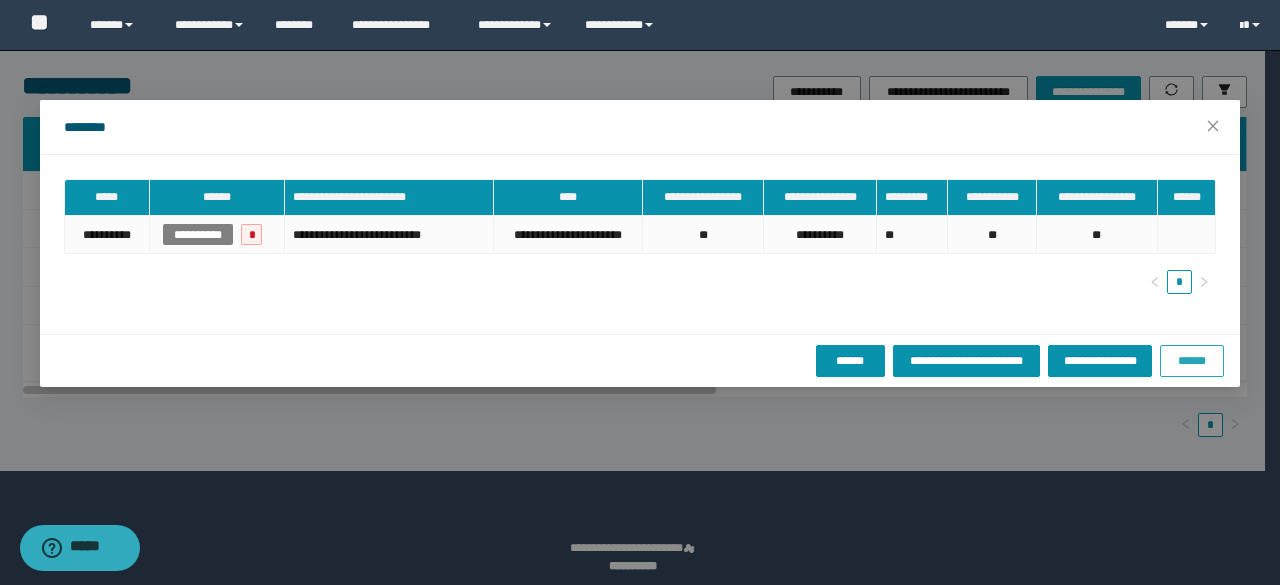 click on "******" at bounding box center [1192, 361] 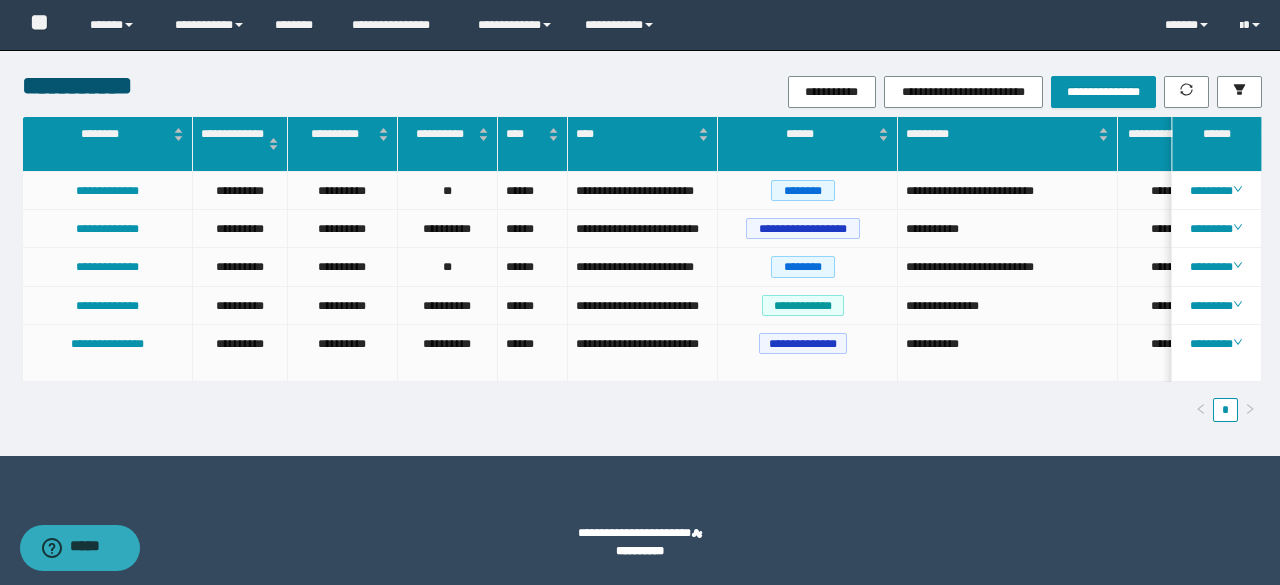 scroll, scrollTop: 0, scrollLeft: 104, axis: horizontal 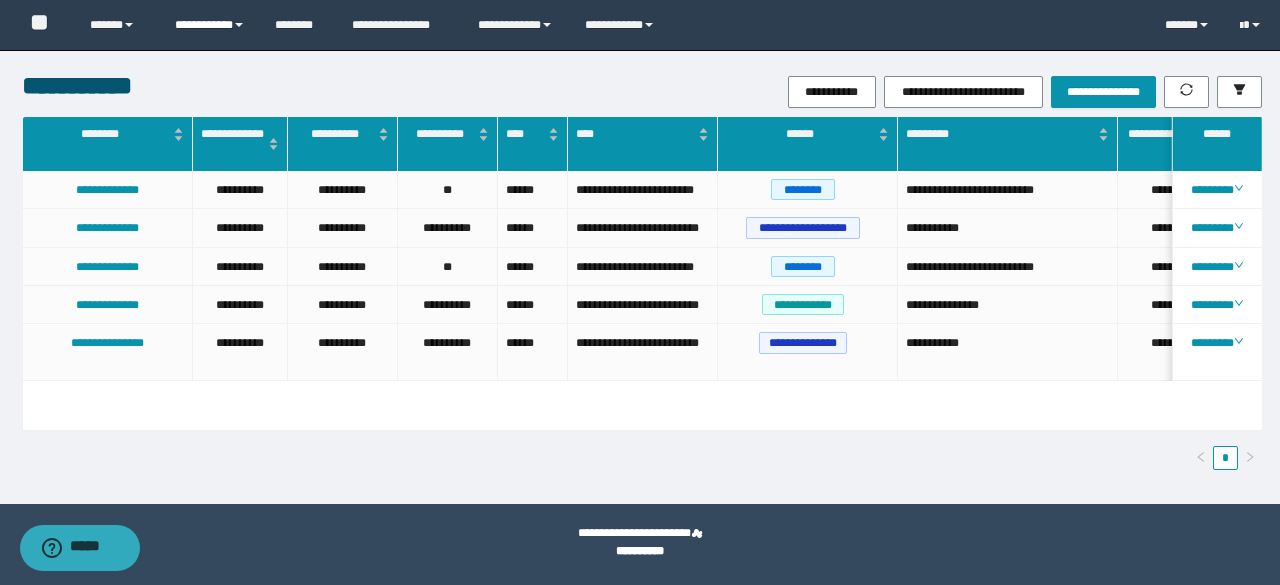 click on "**********" at bounding box center (210, 25) 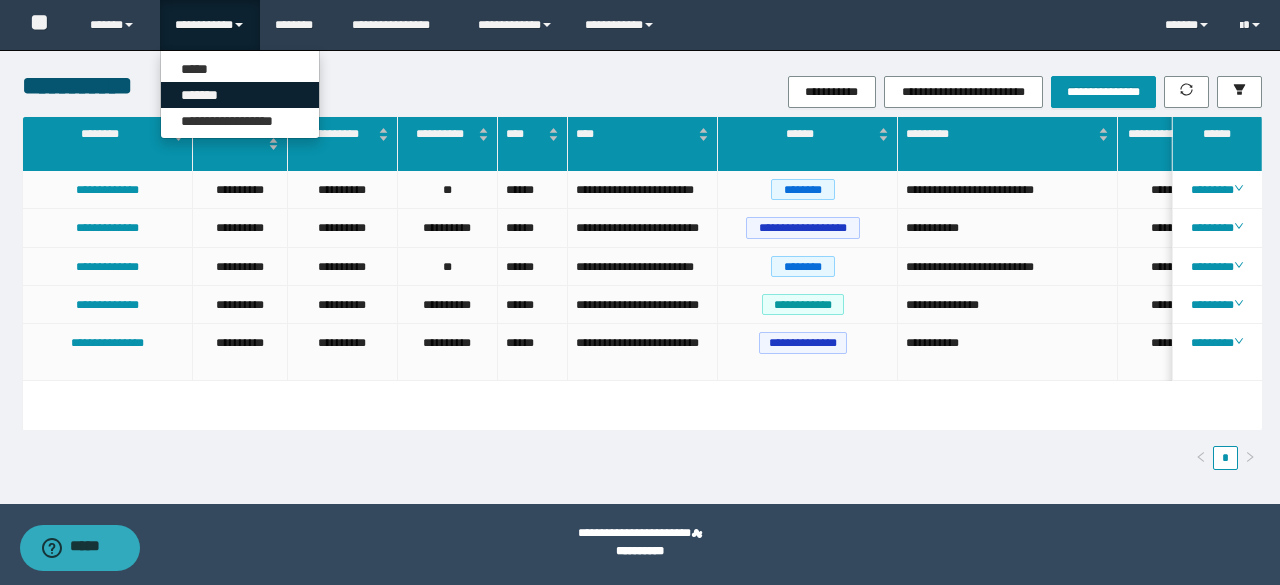 click on "*******" at bounding box center (240, 95) 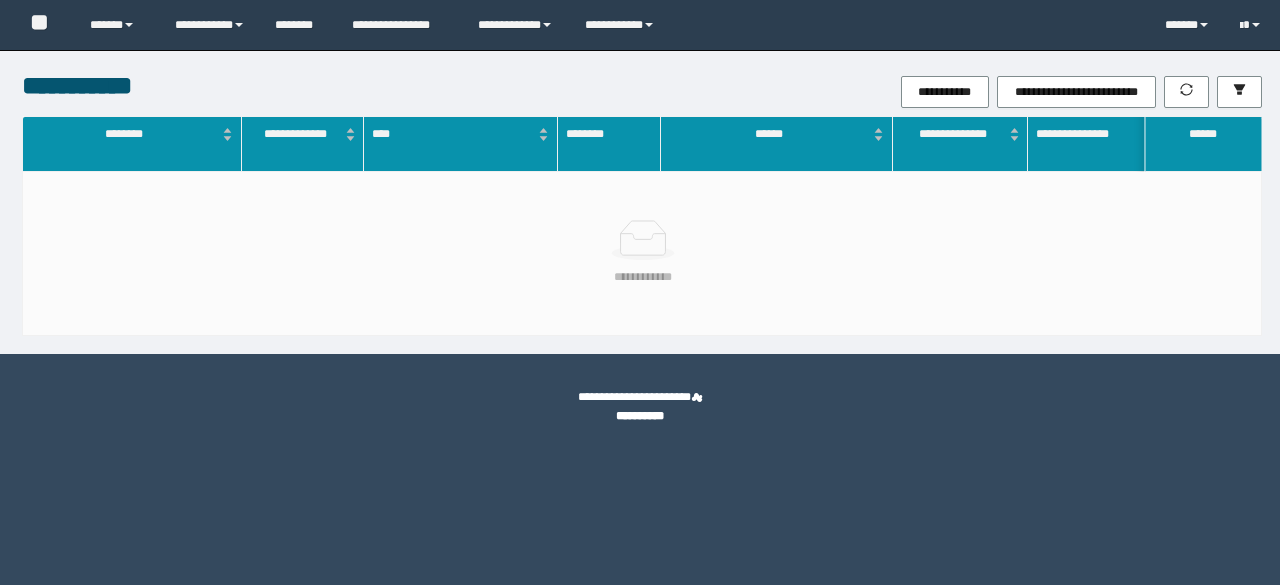 scroll, scrollTop: 0, scrollLeft: 0, axis: both 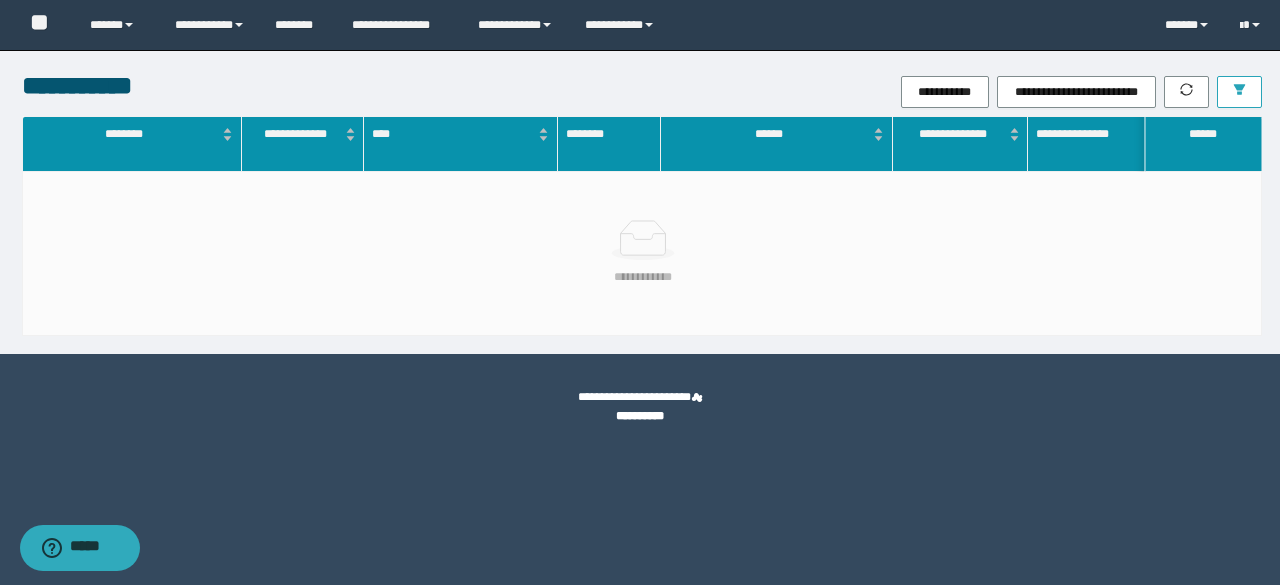 click at bounding box center (1239, 92) 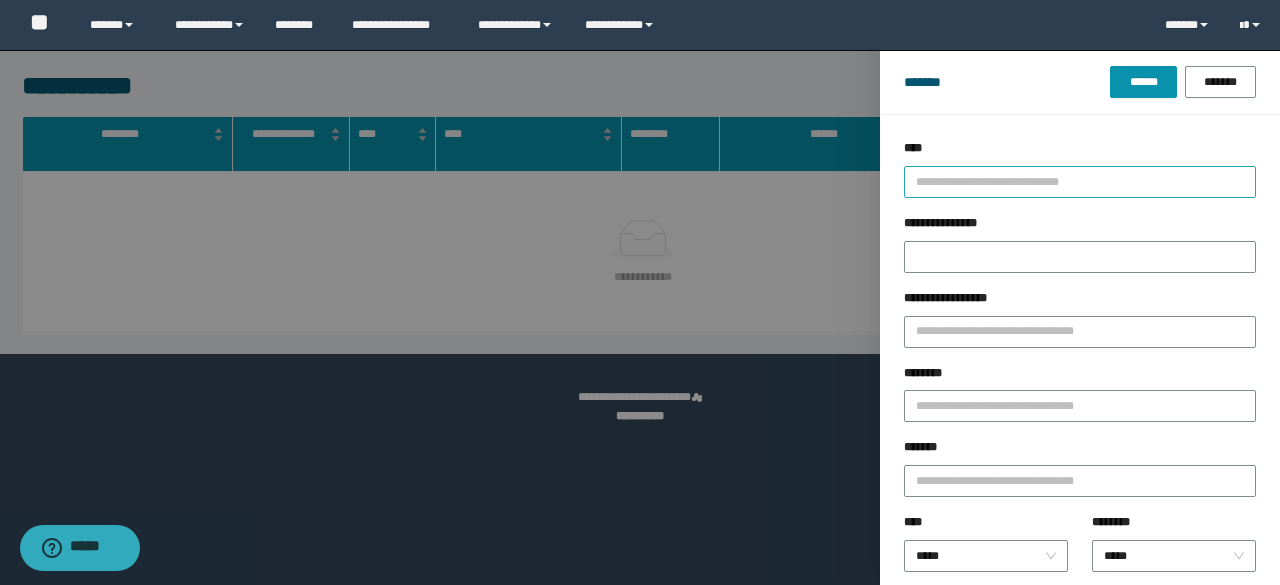 click at bounding box center [1071, 181] 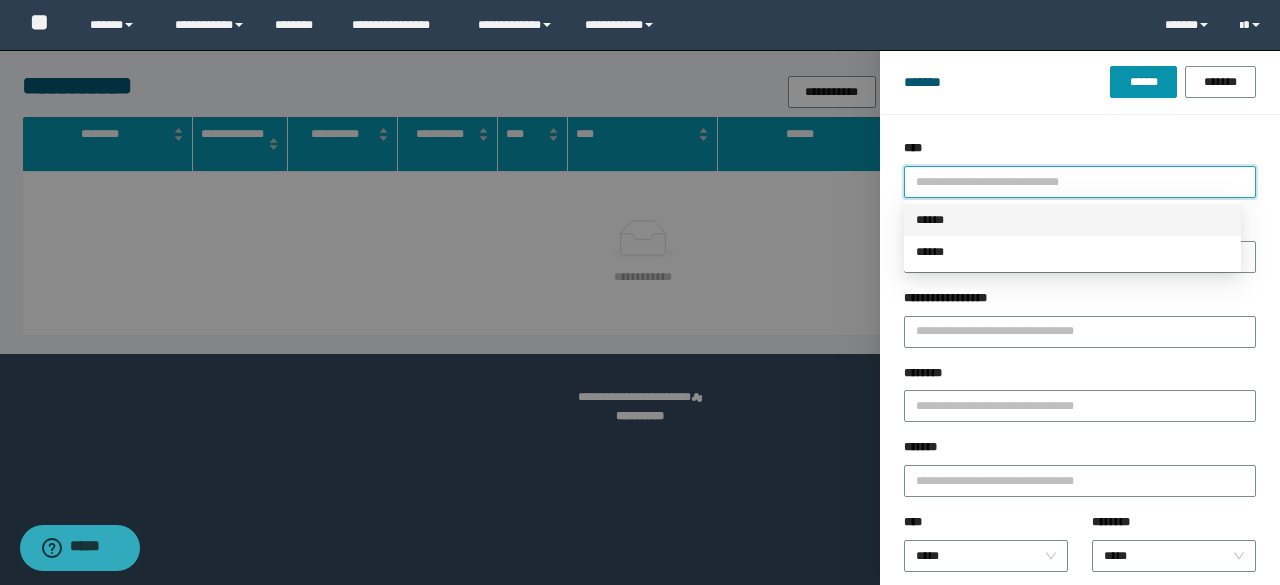 click on "******" at bounding box center [1072, 220] 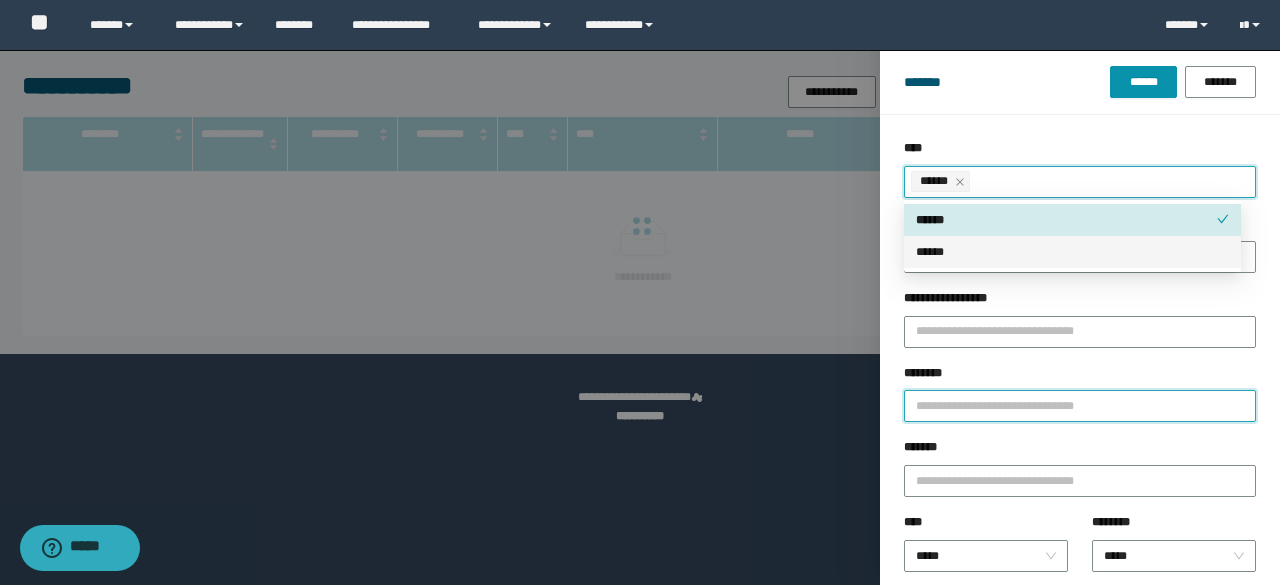 drag, startPoint x: 920, startPoint y: 401, endPoint x: 921, endPoint y: 421, distance: 20.024984 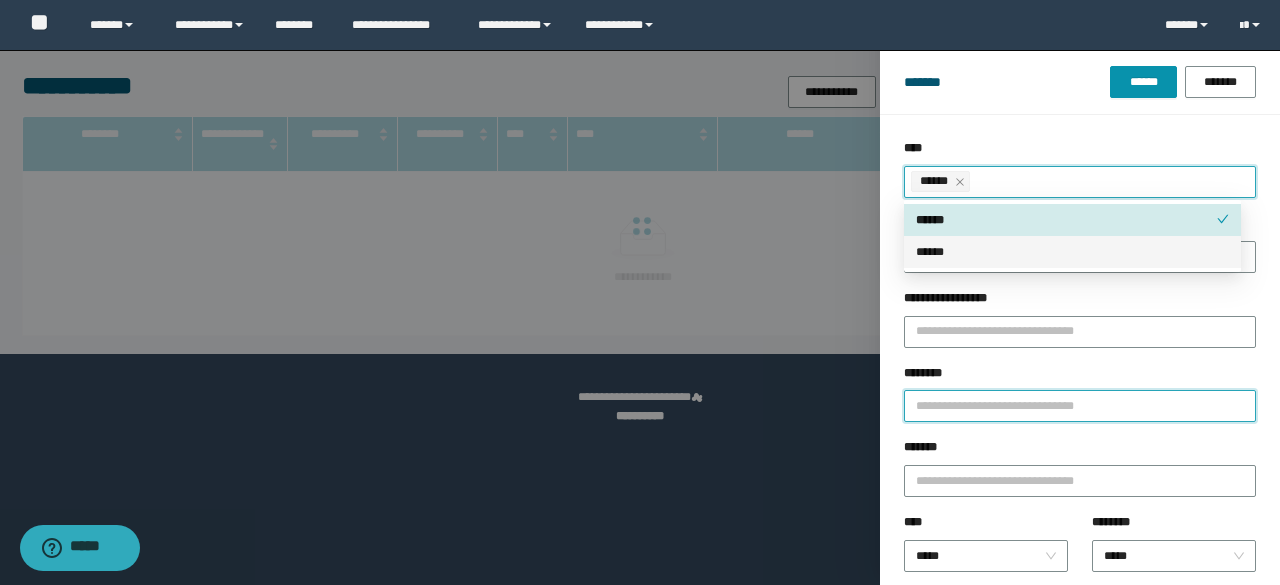 click on "********" at bounding box center (1080, 406) 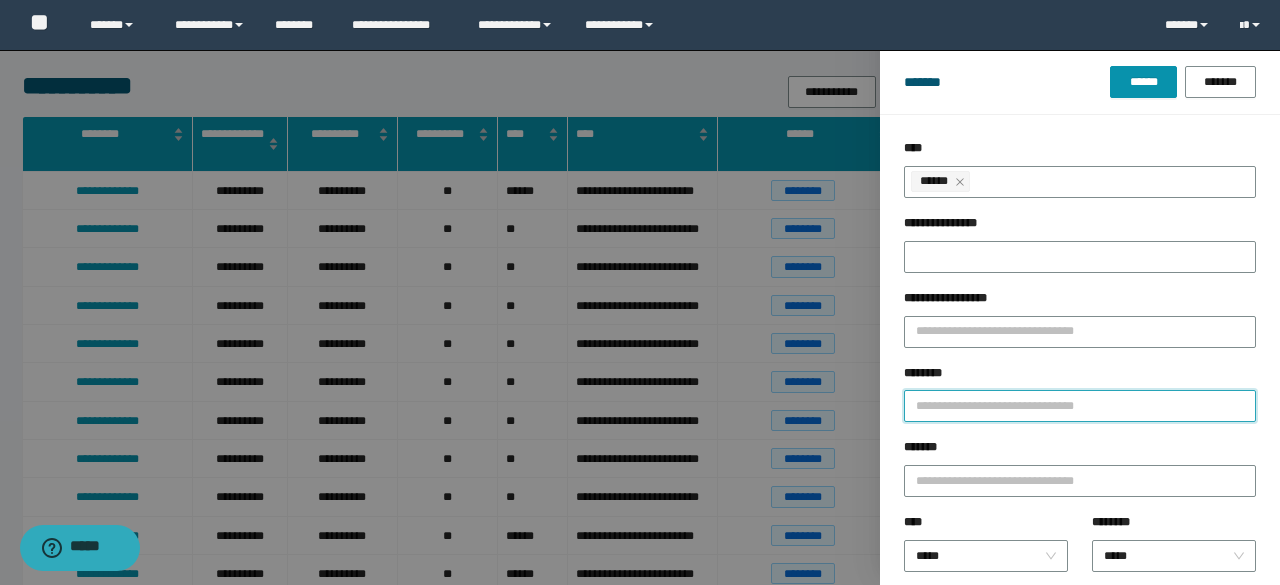 paste on "**********" 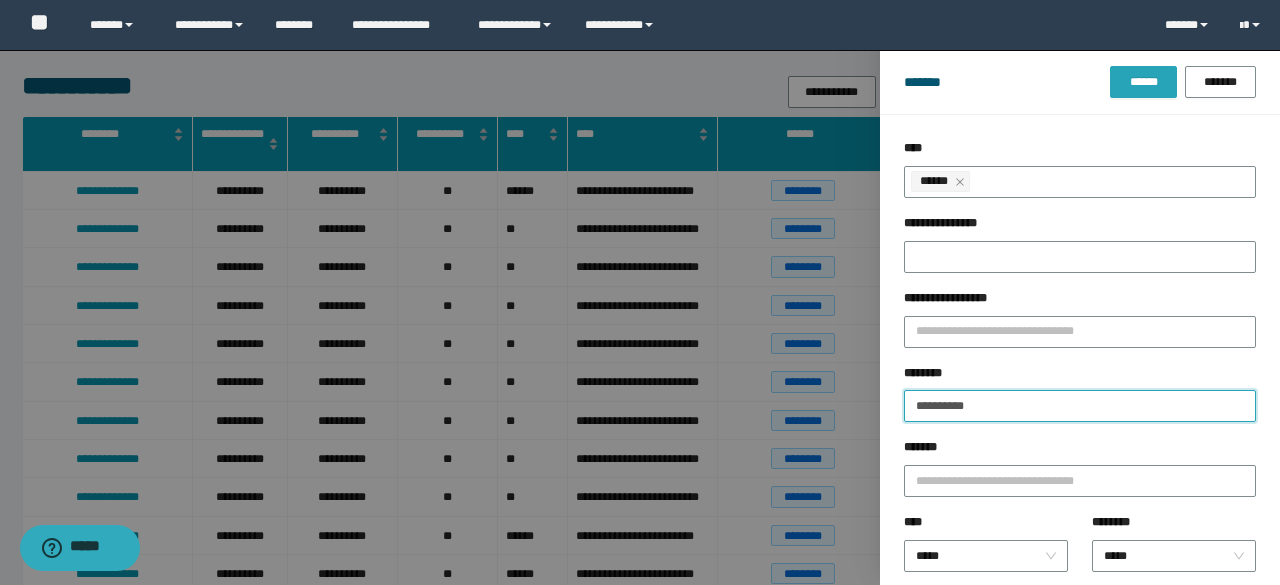 type on "**********" 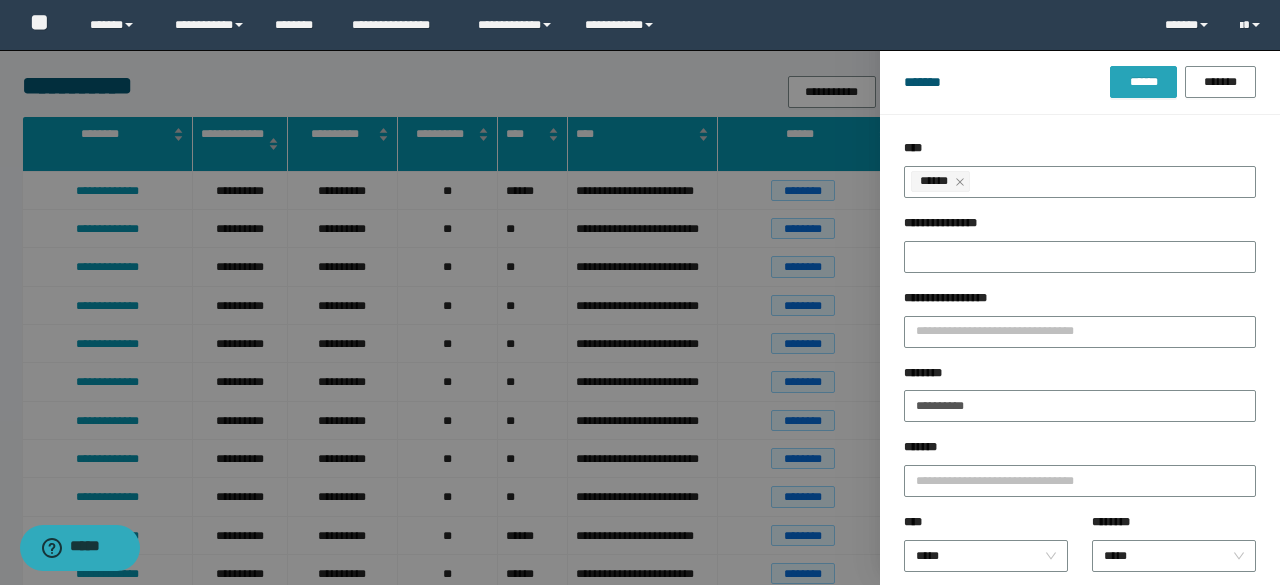 click on "******" at bounding box center [1143, 82] 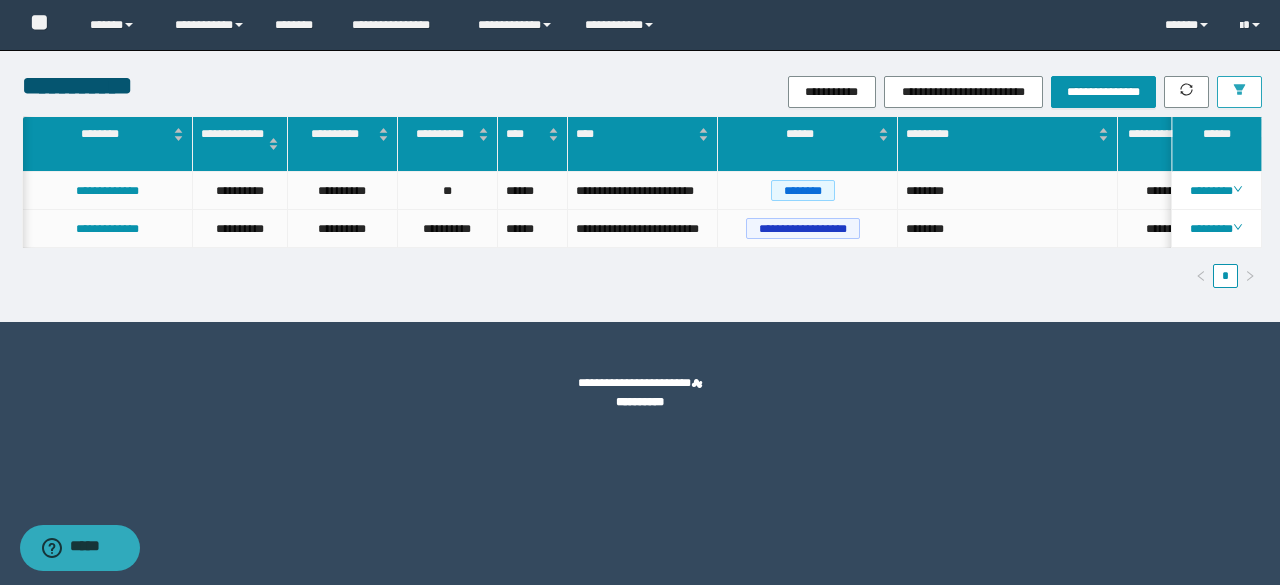 scroll, scrollTop: 0, scrollLeft: 3, axis: horizontal 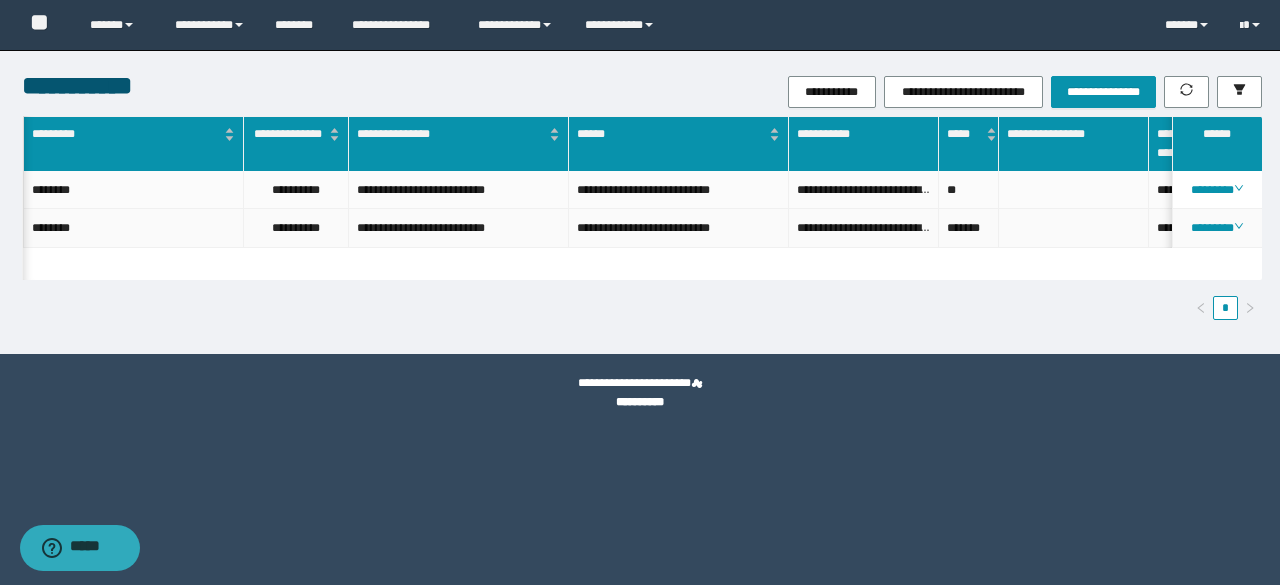 click on "********" at bounding box center [1217, 228] 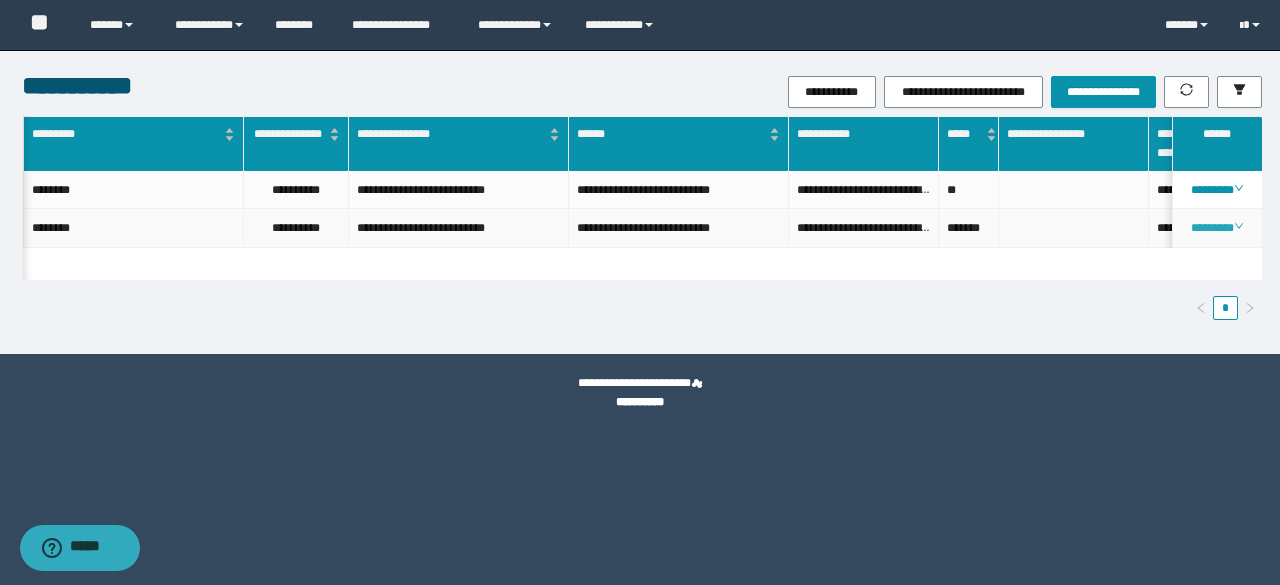 click on "********" at bounding box center [1216, 228] 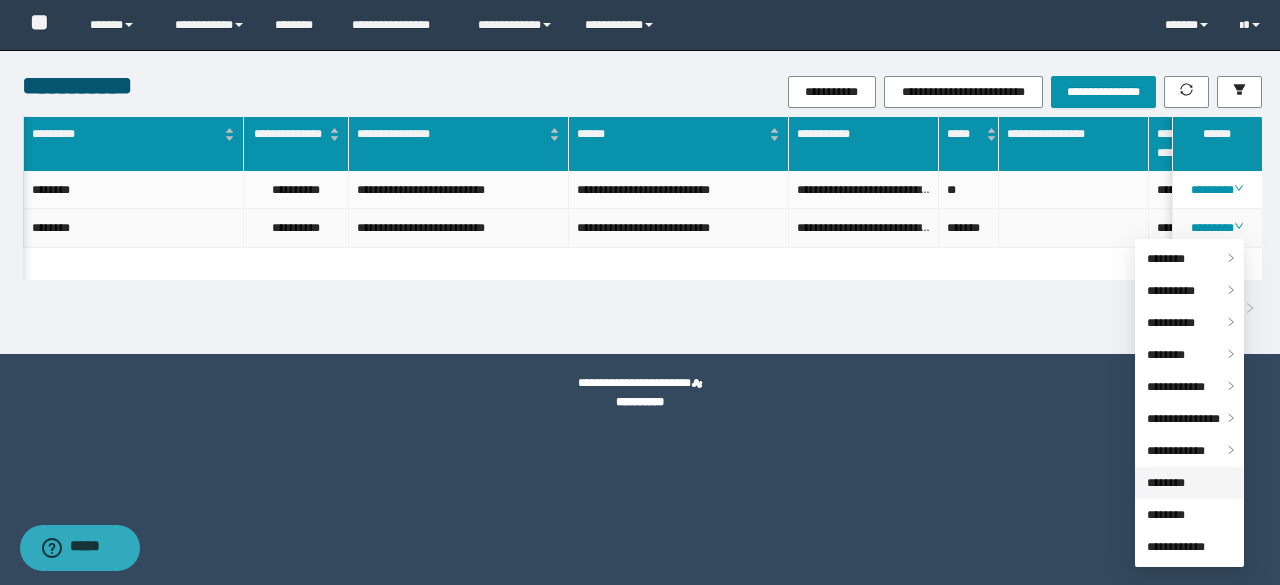 click on "********" at bounding box center [1166, 483] 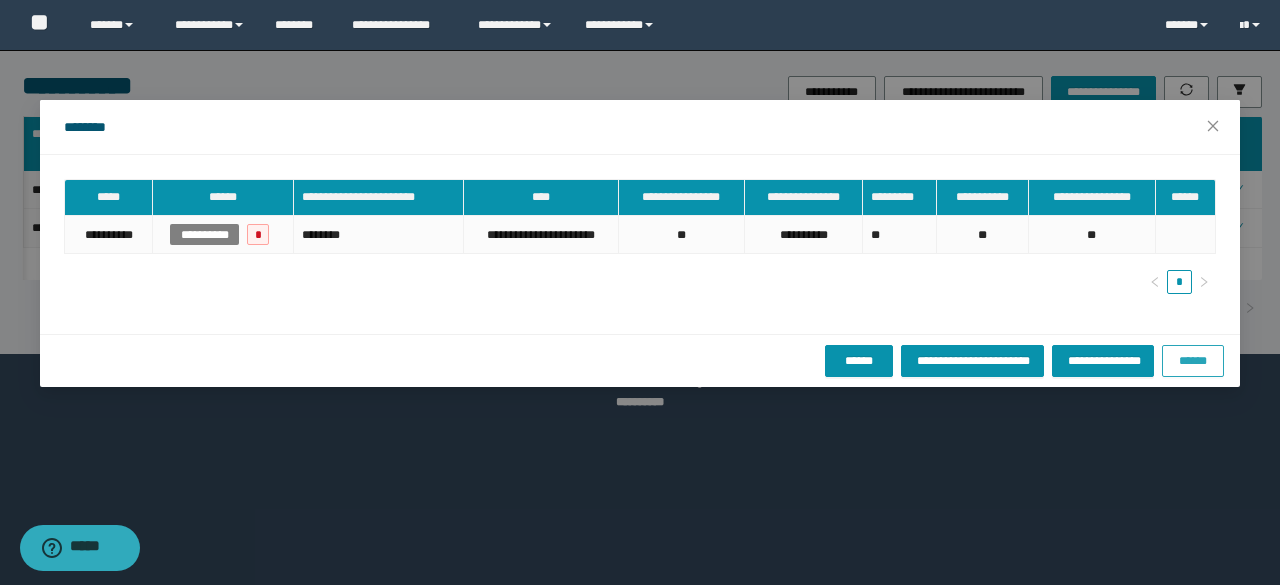 click on "******" at bounding box center (1193, 361) 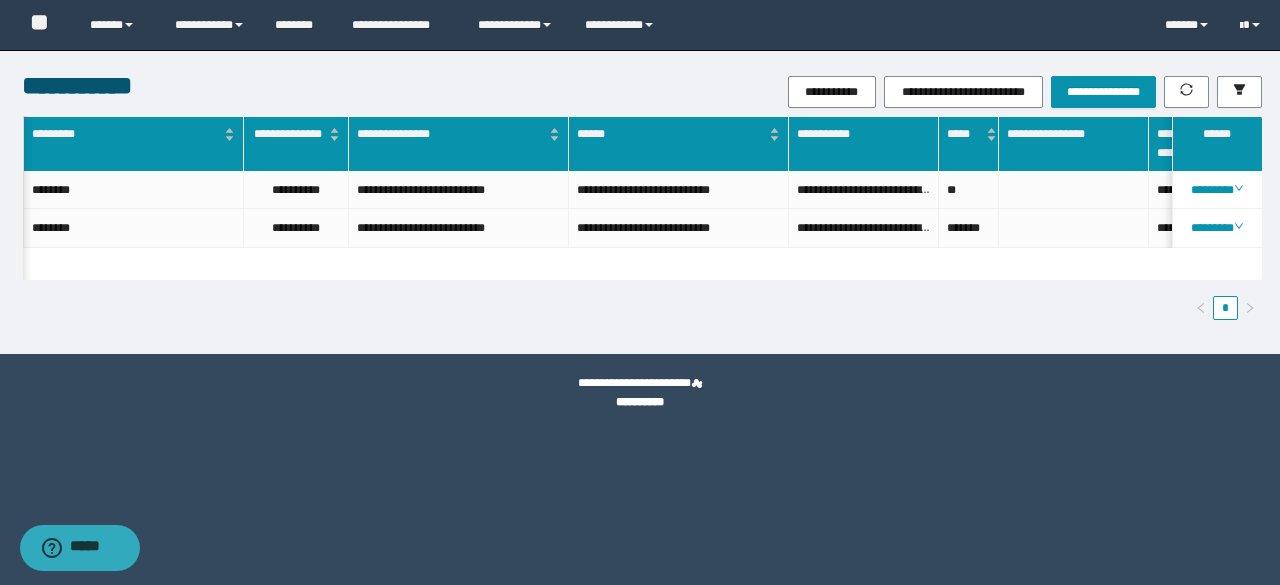 scroll, scrollTop: 0, scrollLeft: 124, axis: horizontal 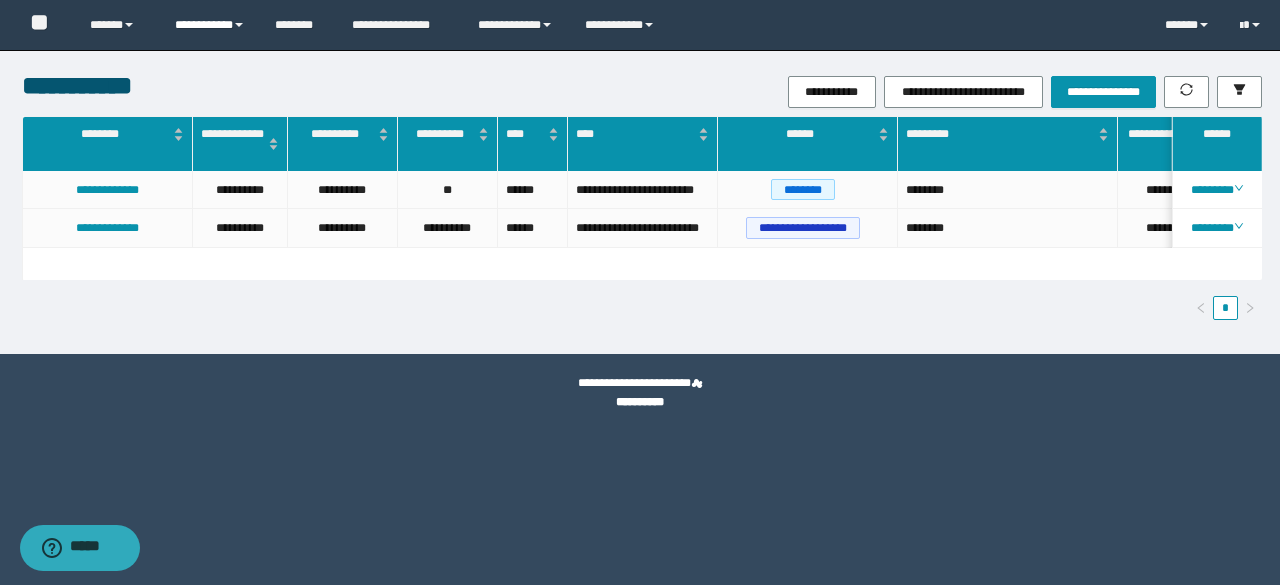 click on "**********" at bounding box center (210, 25) 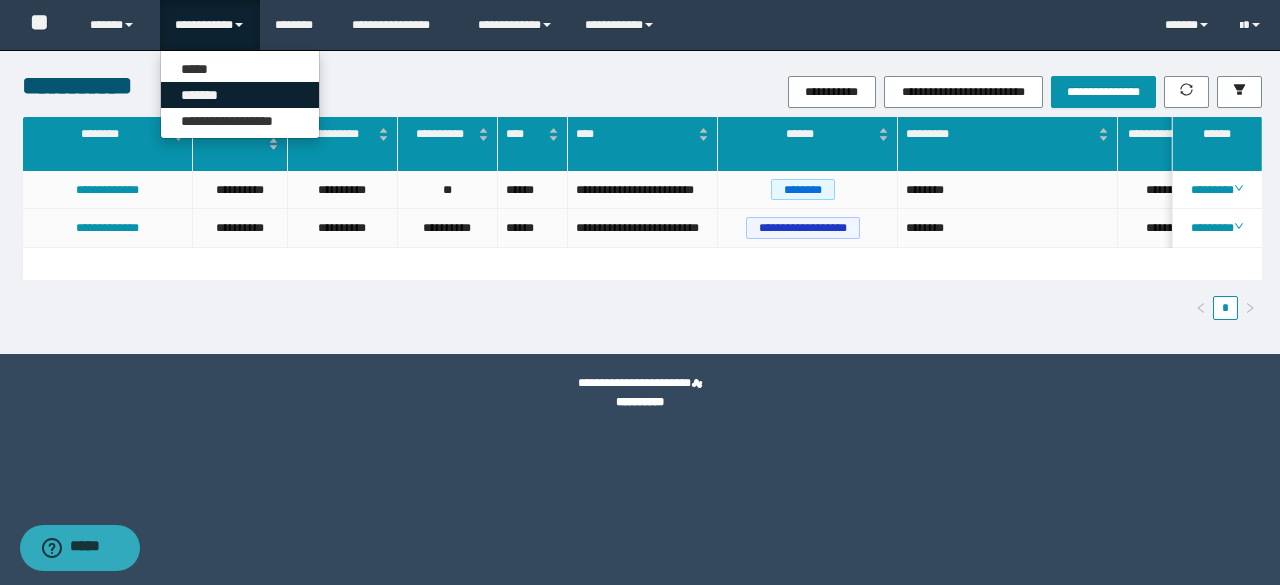 click on "*******" at bounding box center [240, 95] 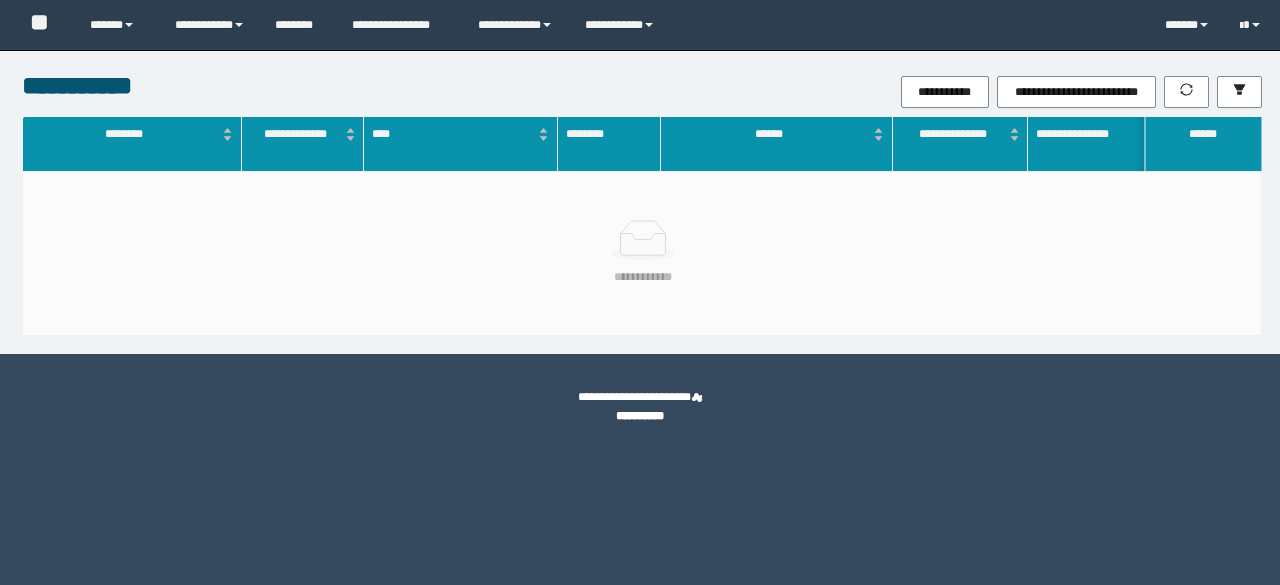 scroll, scrollTop: 0, scrollLeft: 0, axis: both 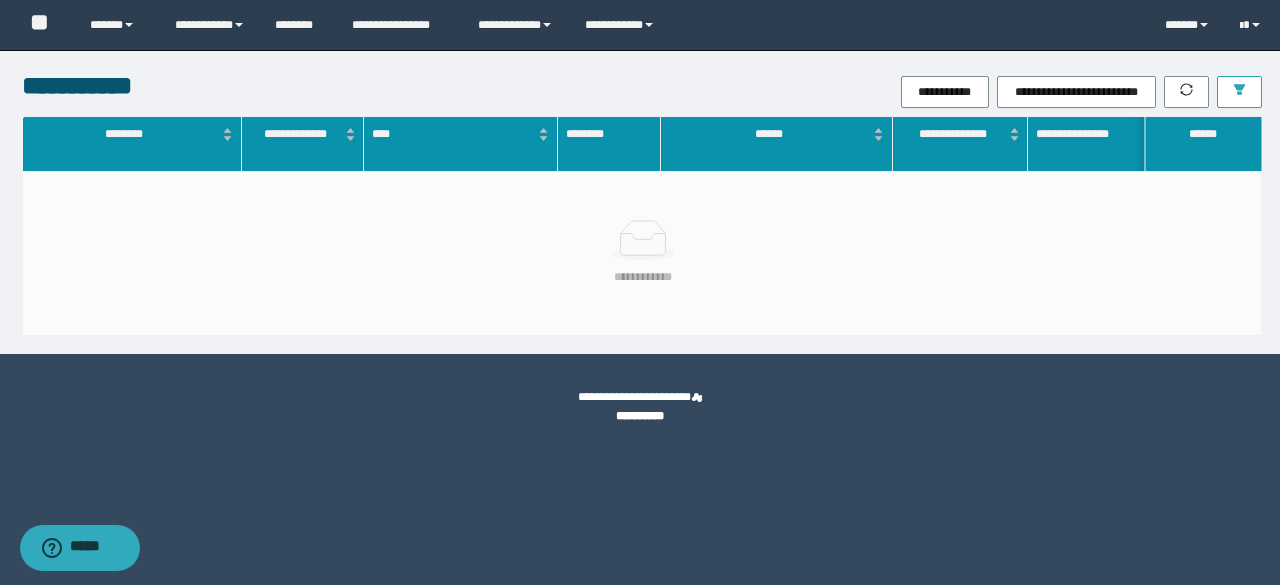 click at bounding box center [1239, 92] 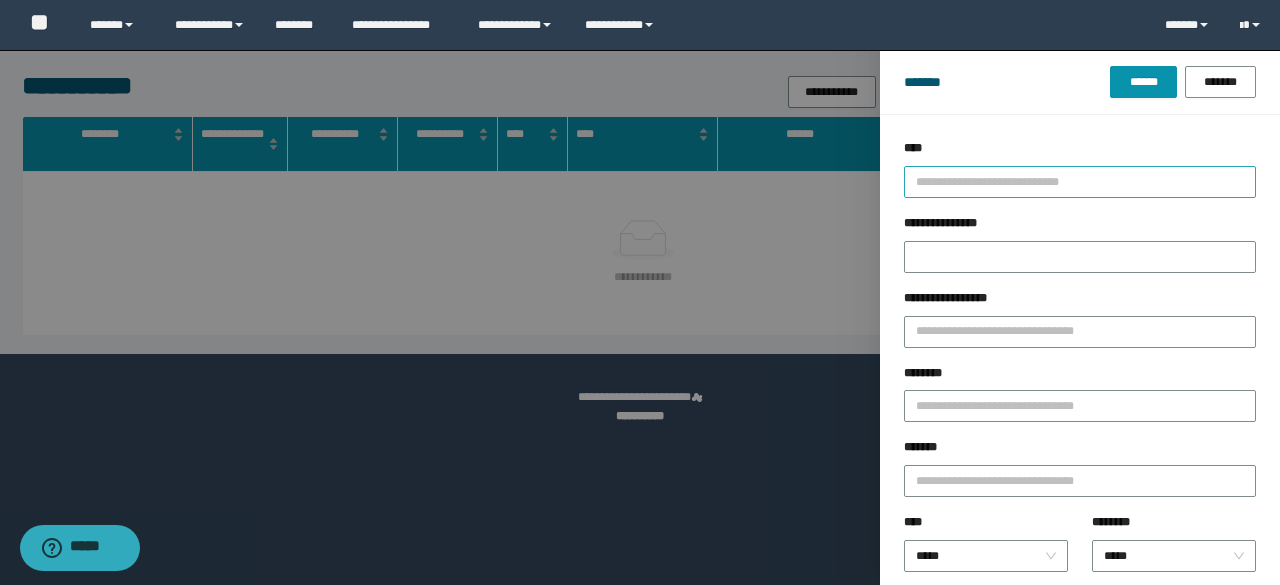 click at bounding box center (1071, 181) 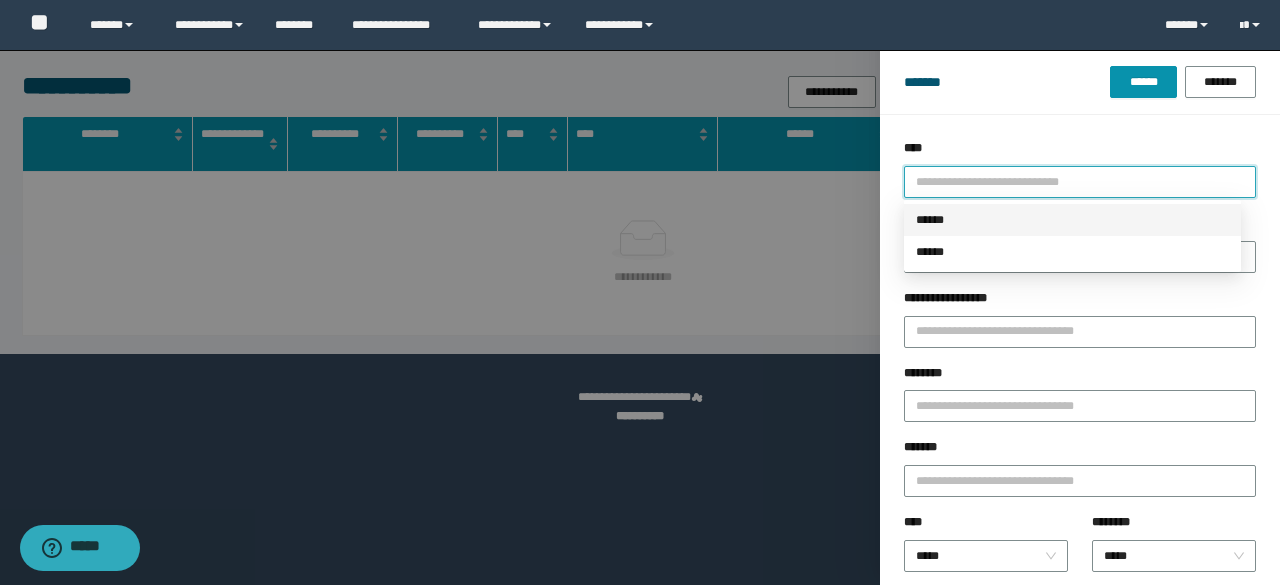 click on "******" at bounding box center [1072, 220] 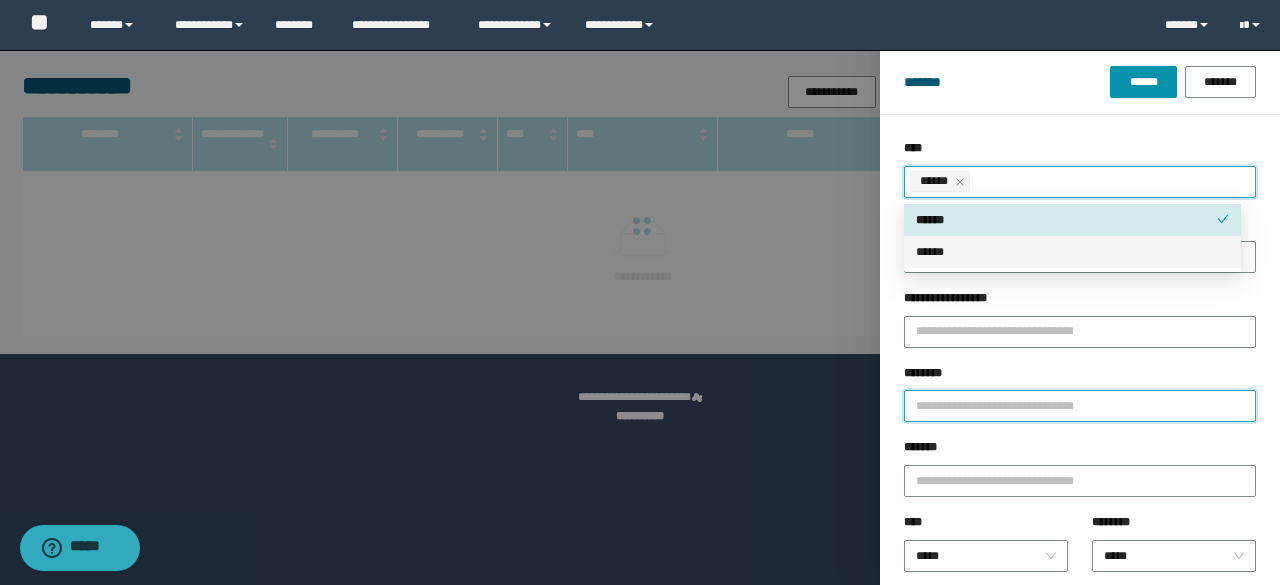 click on "********" at bounding box center [1080, 406] 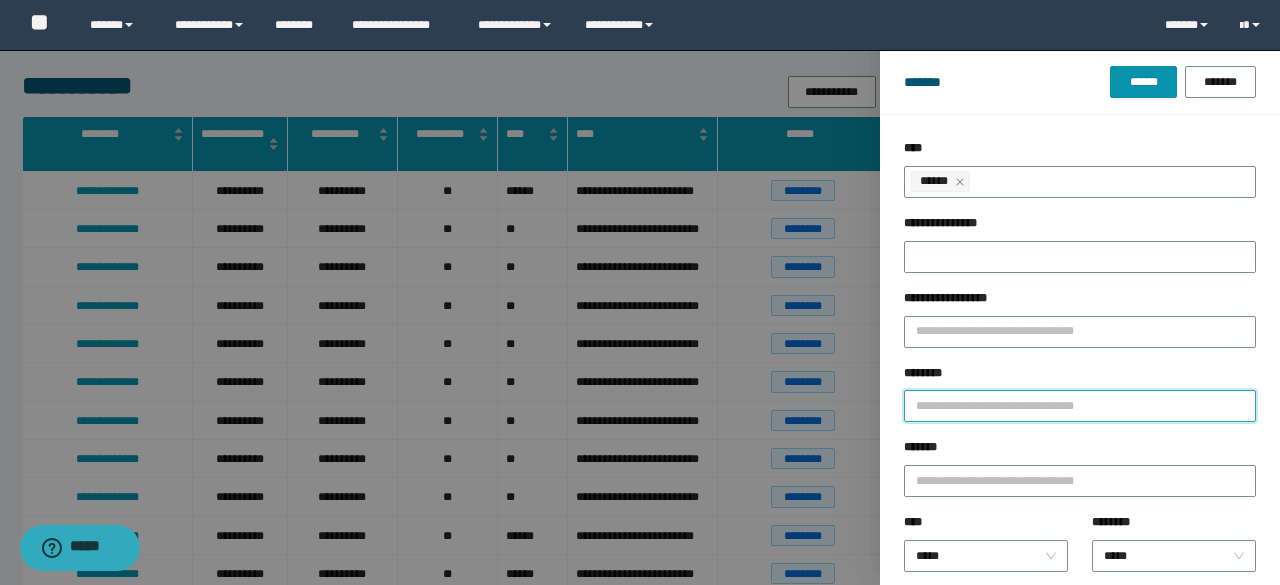 paste on "**********" 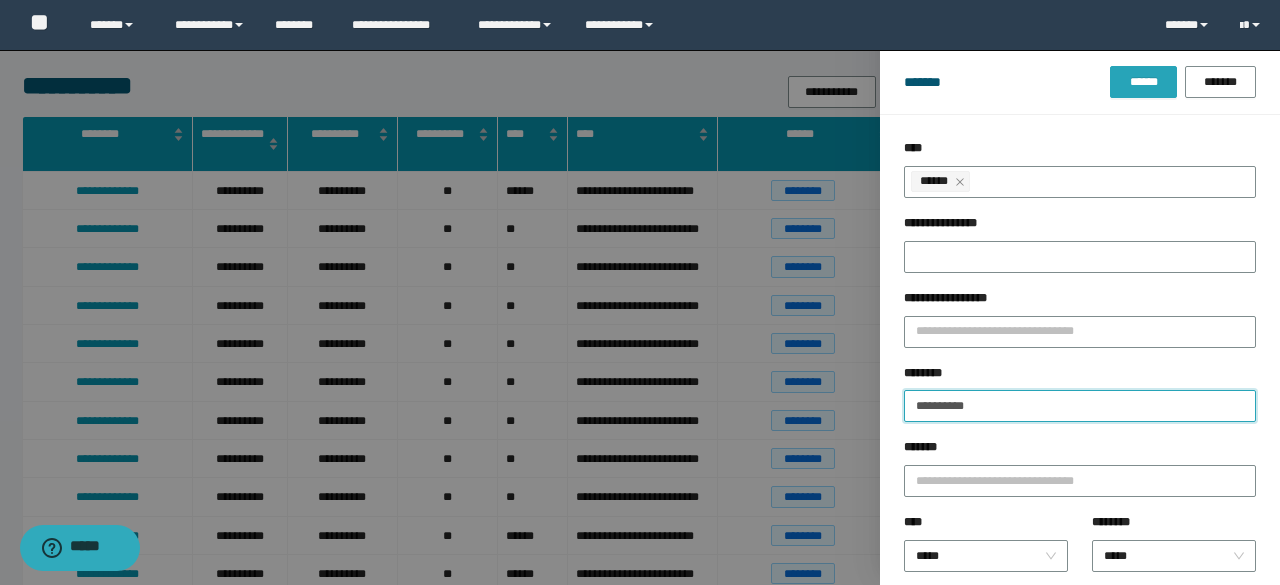 type on "**********" 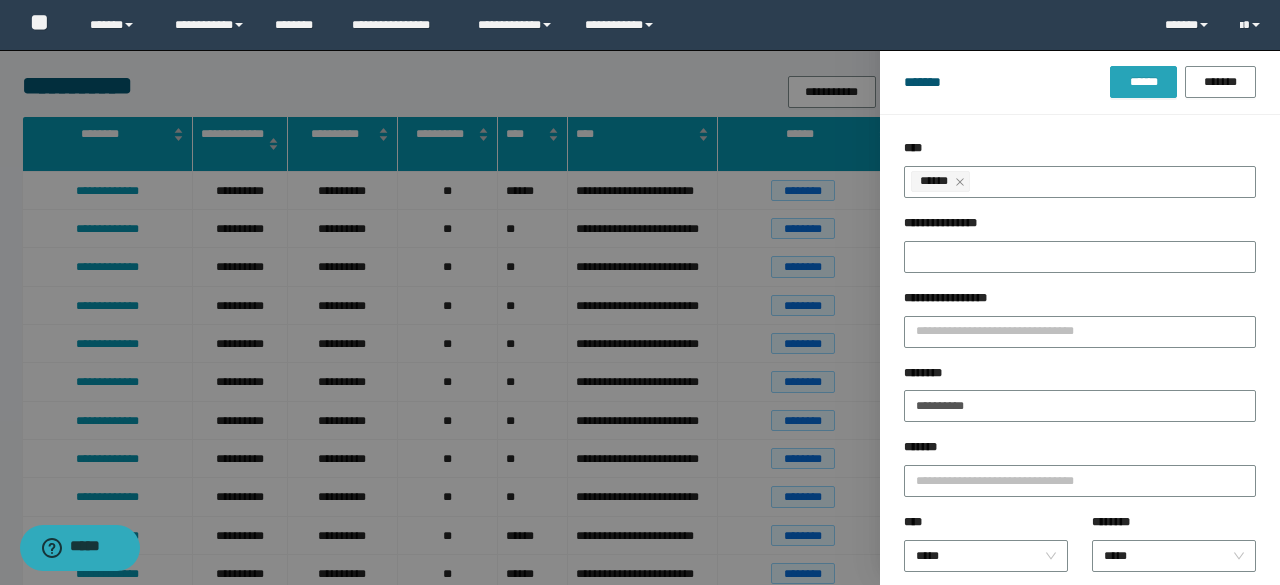 click on "******" at bounding box center (1143, 82) 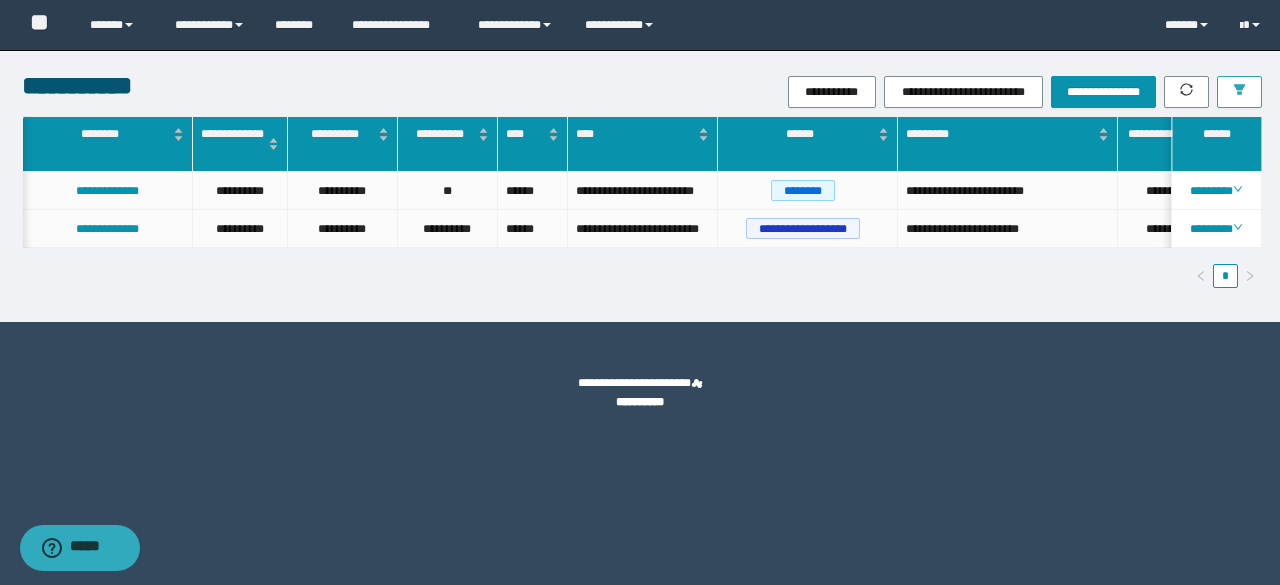 scroll, scrollTop: 0, scrollLeft: 2, axis: horizontal 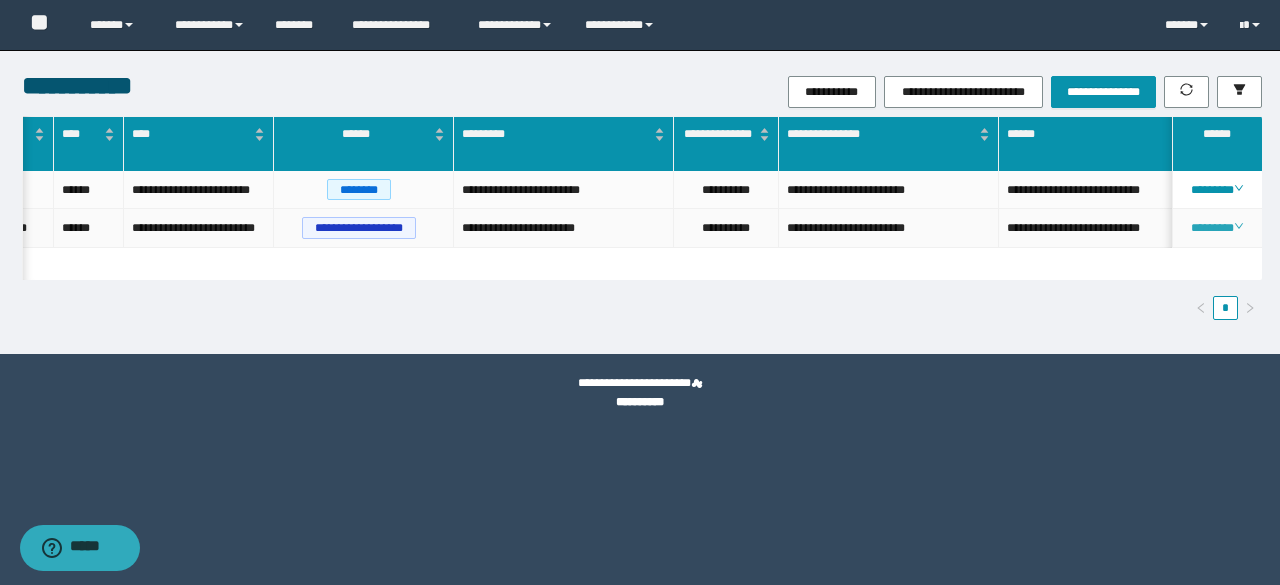 click on "********" at bounding box center [1216, 228] 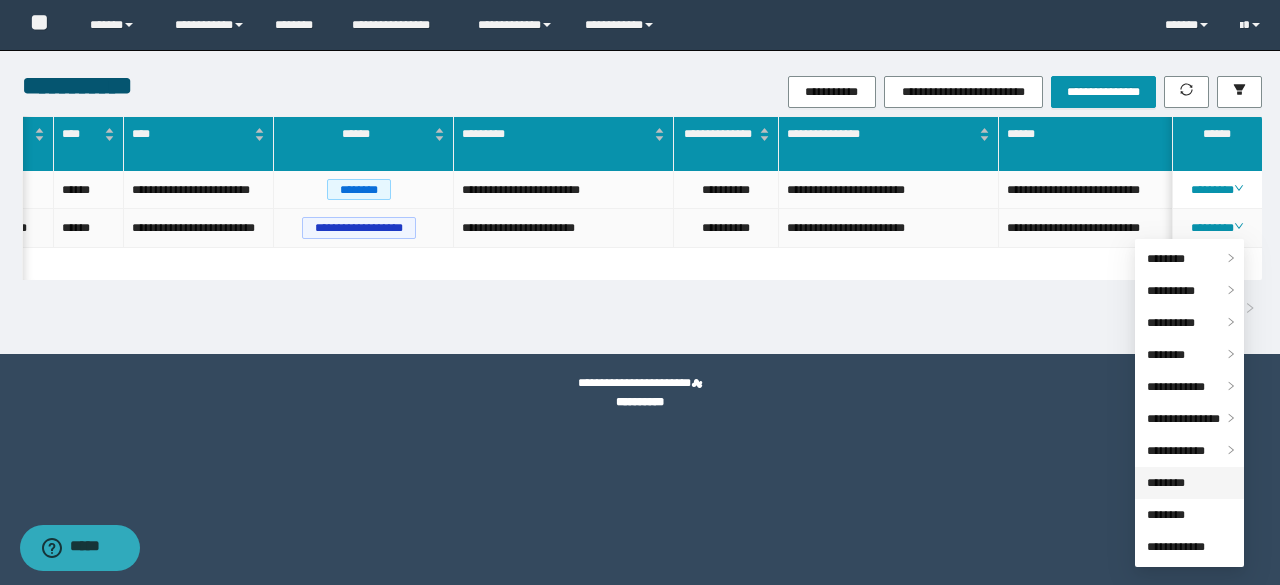 click on "********" at bounding box center [1166, 483] 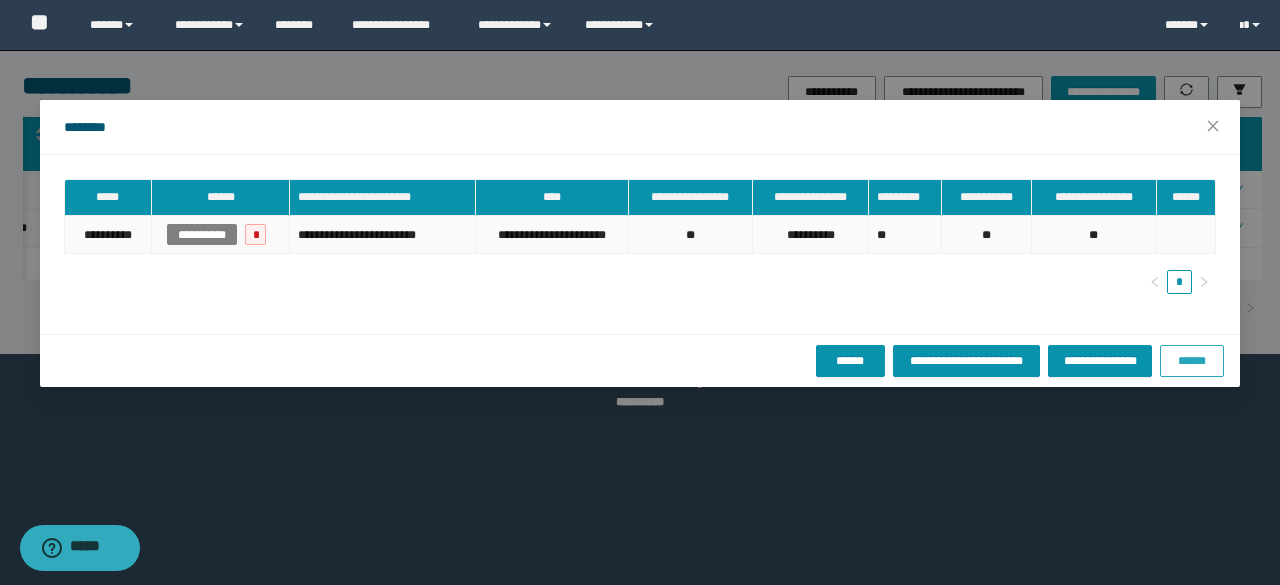 drag, startPoint x: 1186, startPoint y: 357, endPoint x: 1177, endPoint y: 364, distance: 11.401754 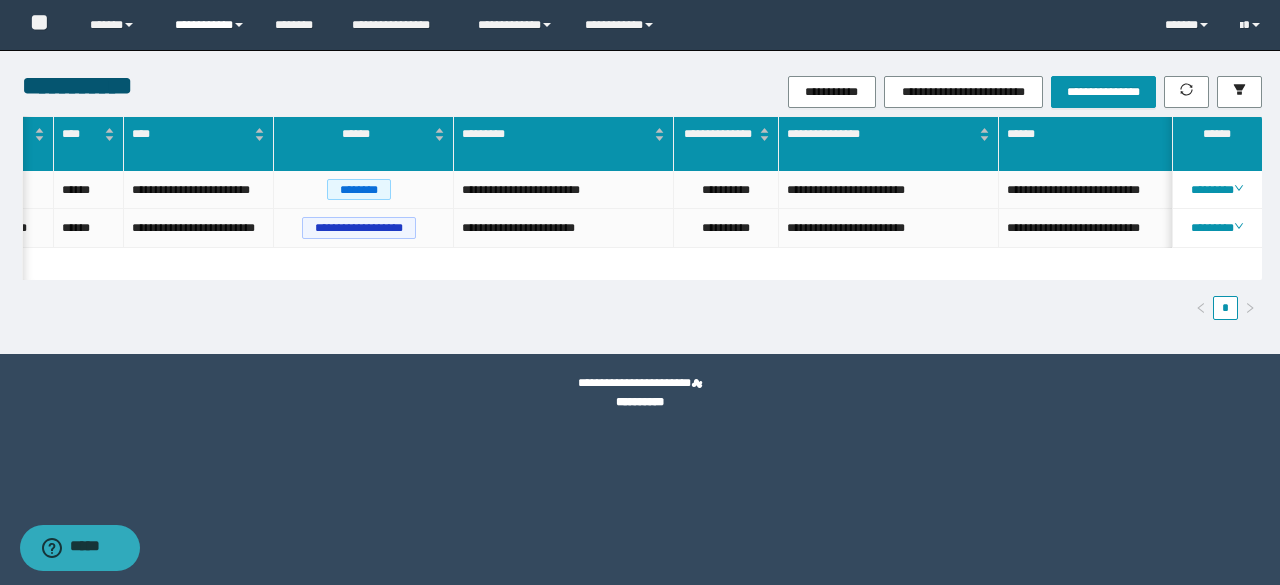 click on "**********" at bounding box center [210, 25] 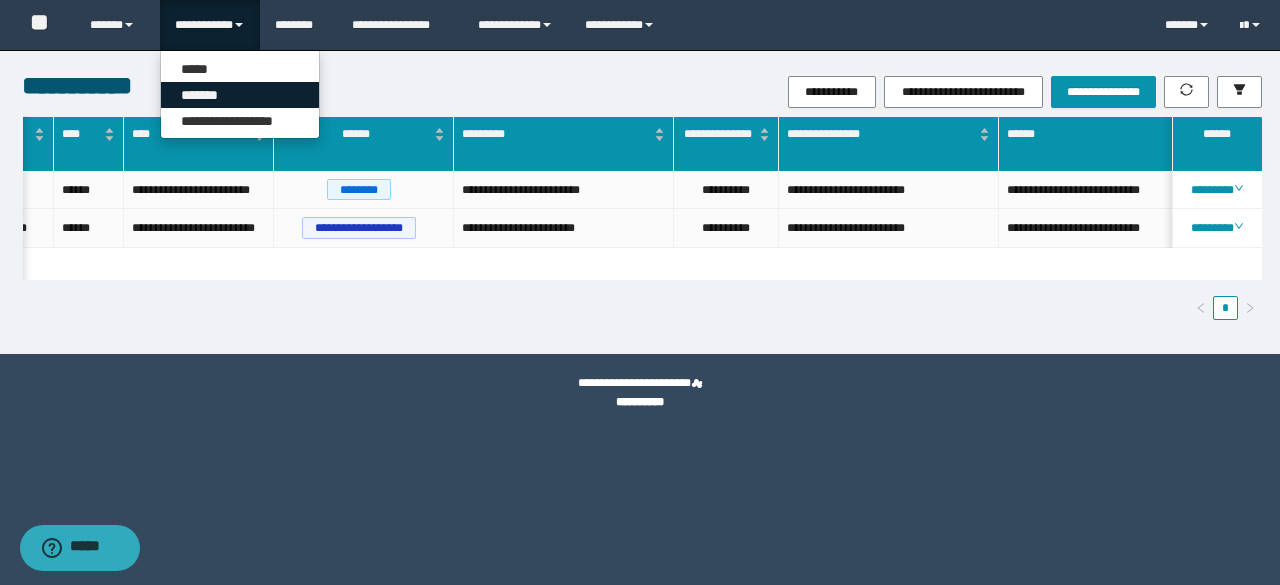 click on "*******" at bounding box center (240, 95) 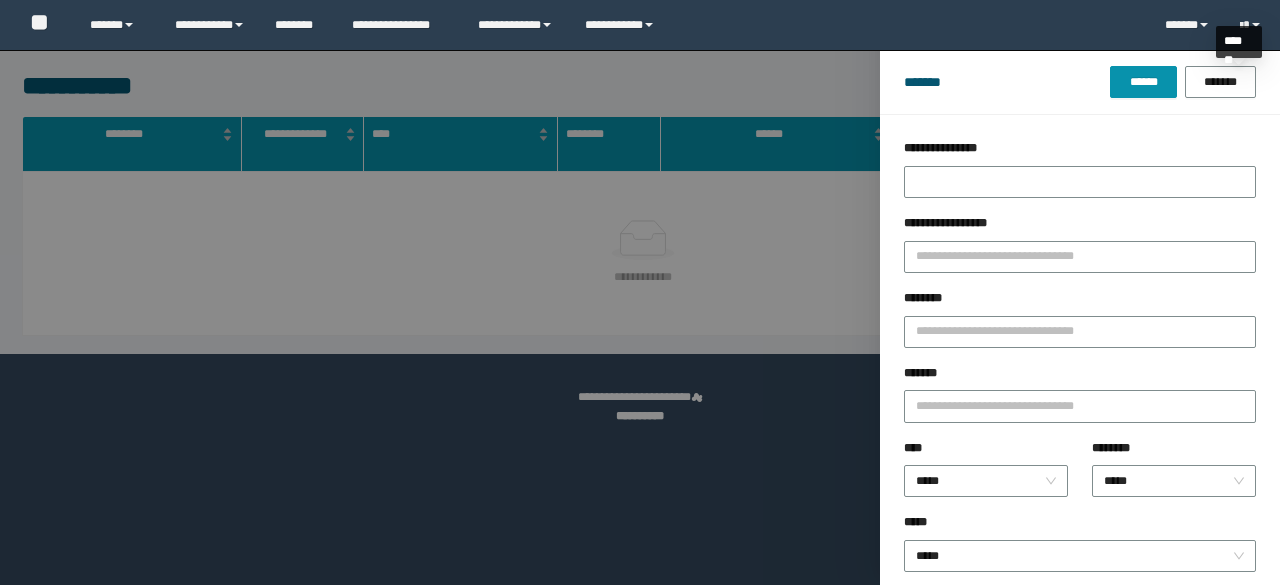 scroll, scrollTop: 0, scrollLeft: 0, axis: both 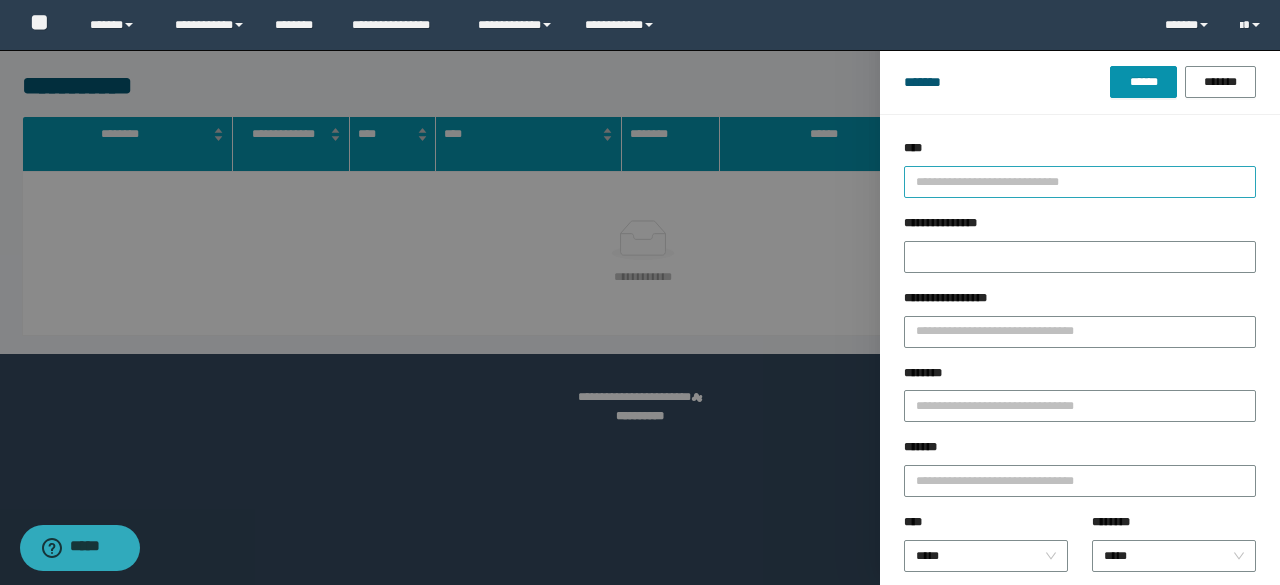 click on "****" at bounding box center [918, 181] 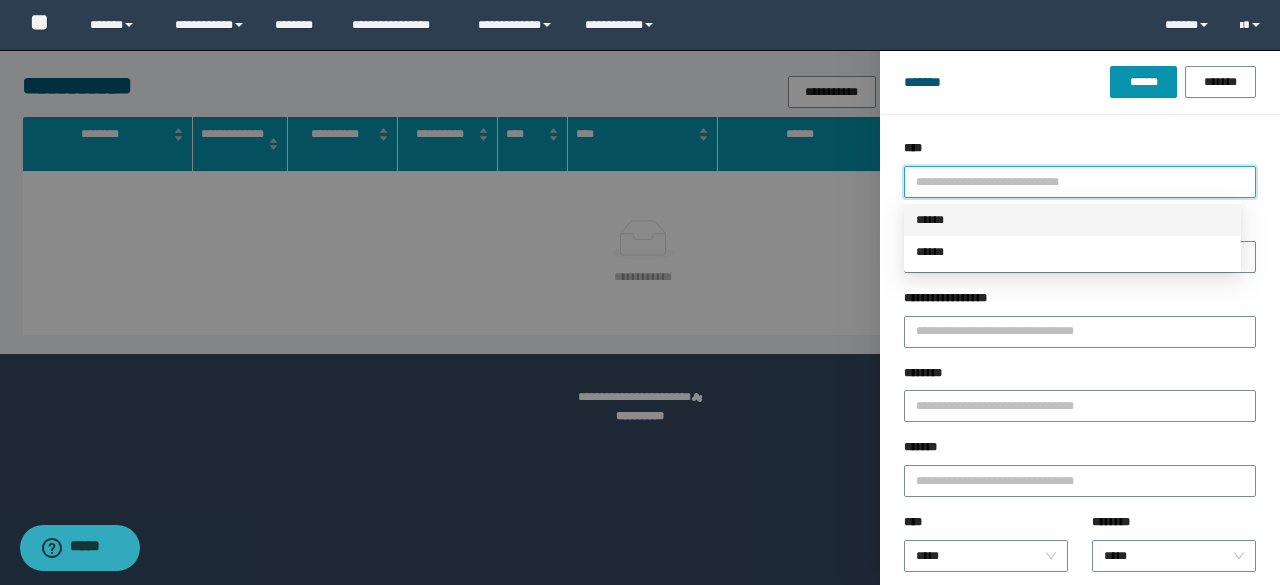 click on "******" at bounding box center (1072, 220) 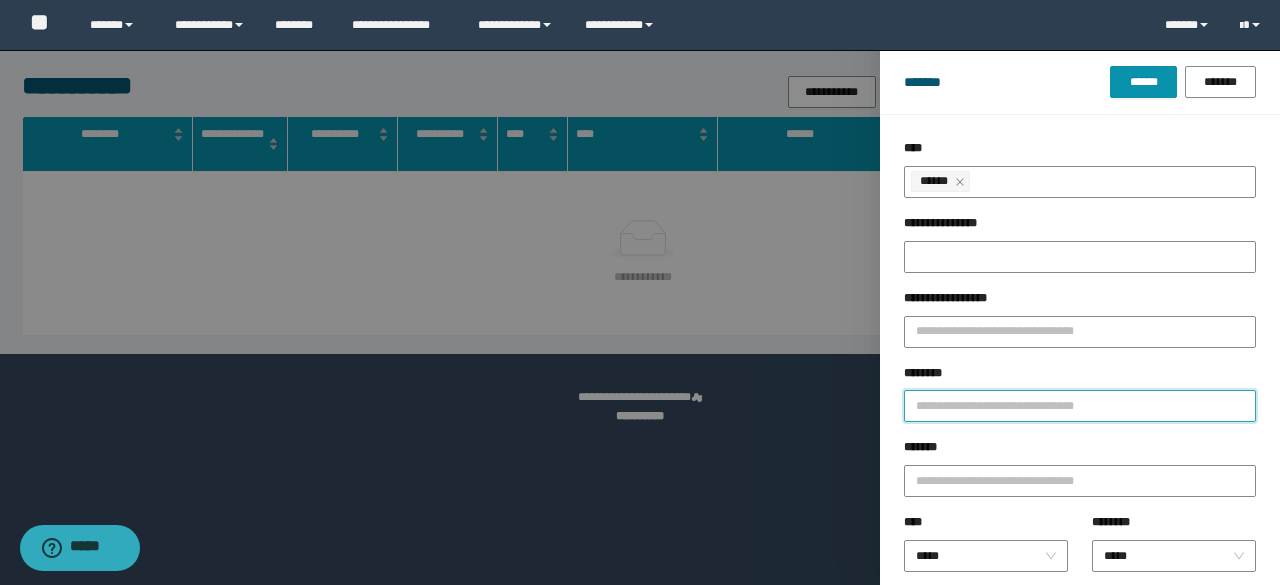 click on "********" at bounding box center [1080, 406] 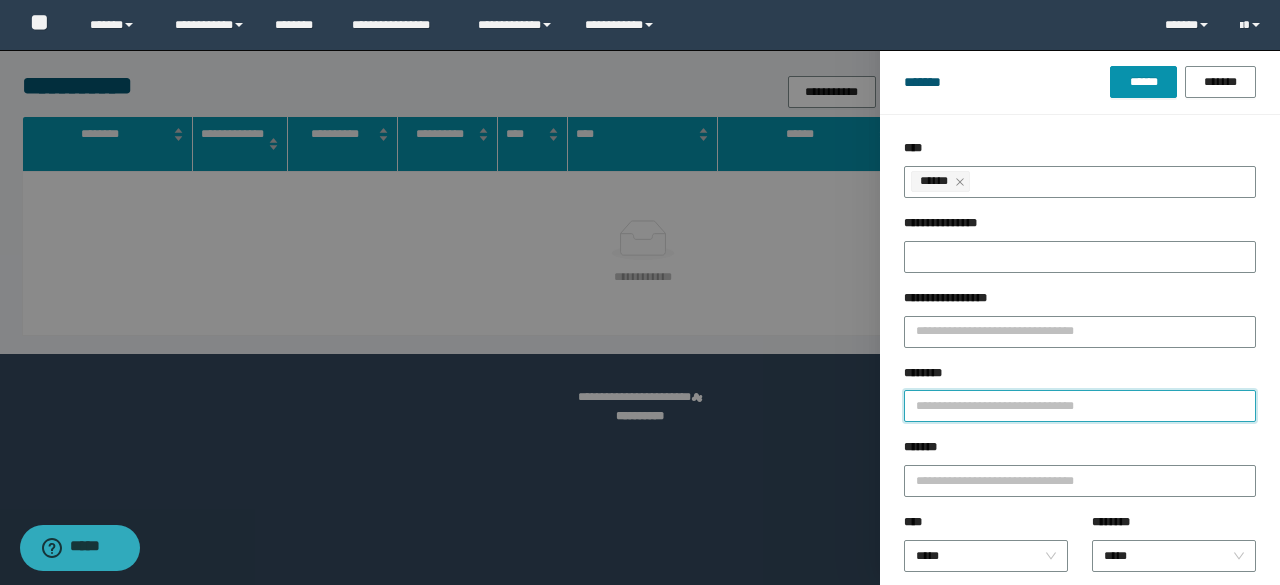 paste on "********" 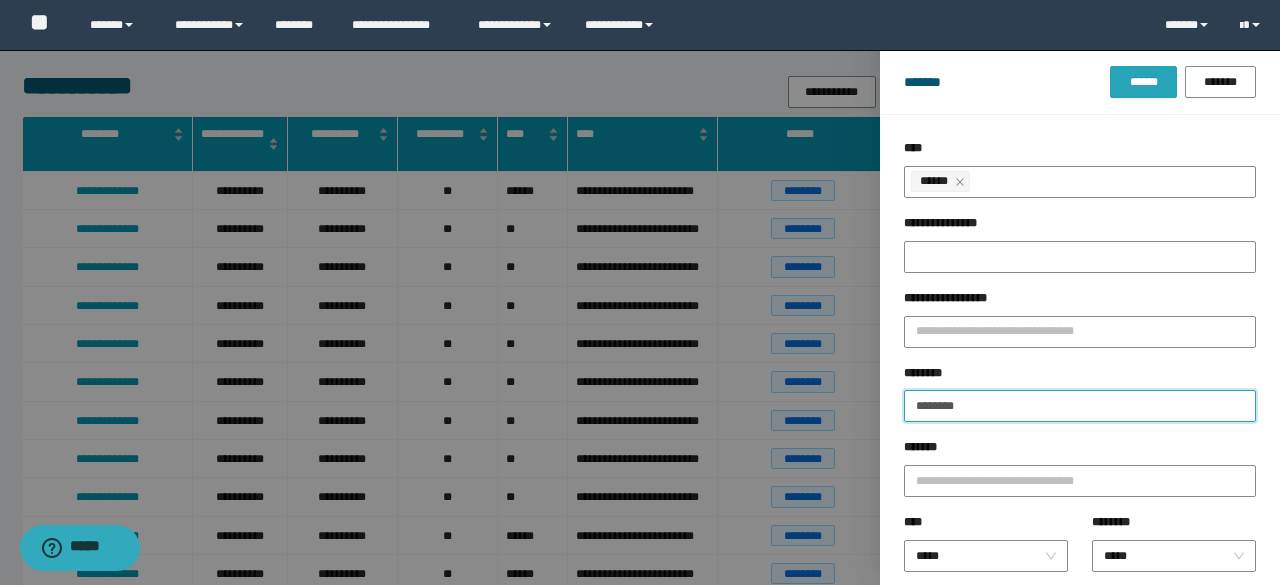 type on "********" 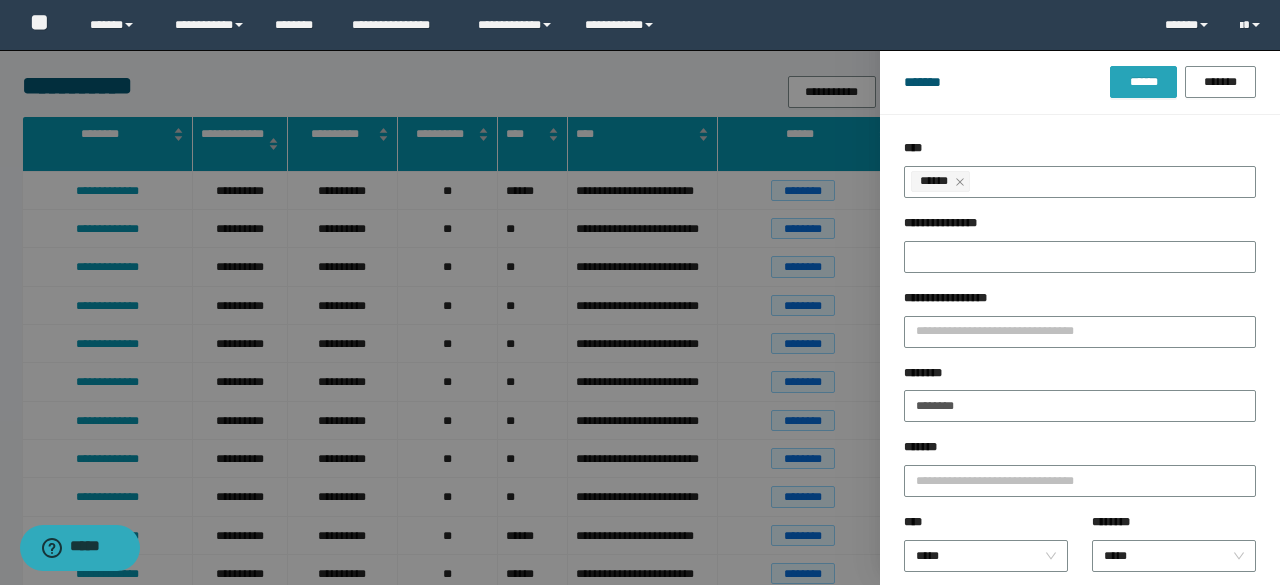 click on "******" at bounding box center [1143, 82] 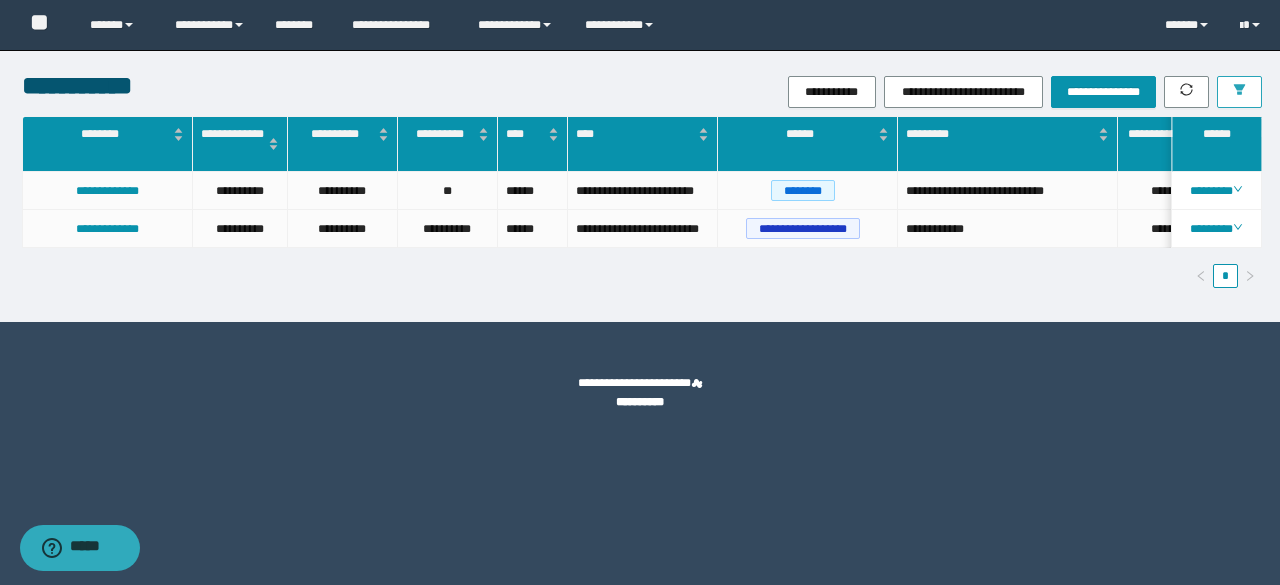 scroll, scrollTop: 0, scrollLeft: 400, axis: horizontal 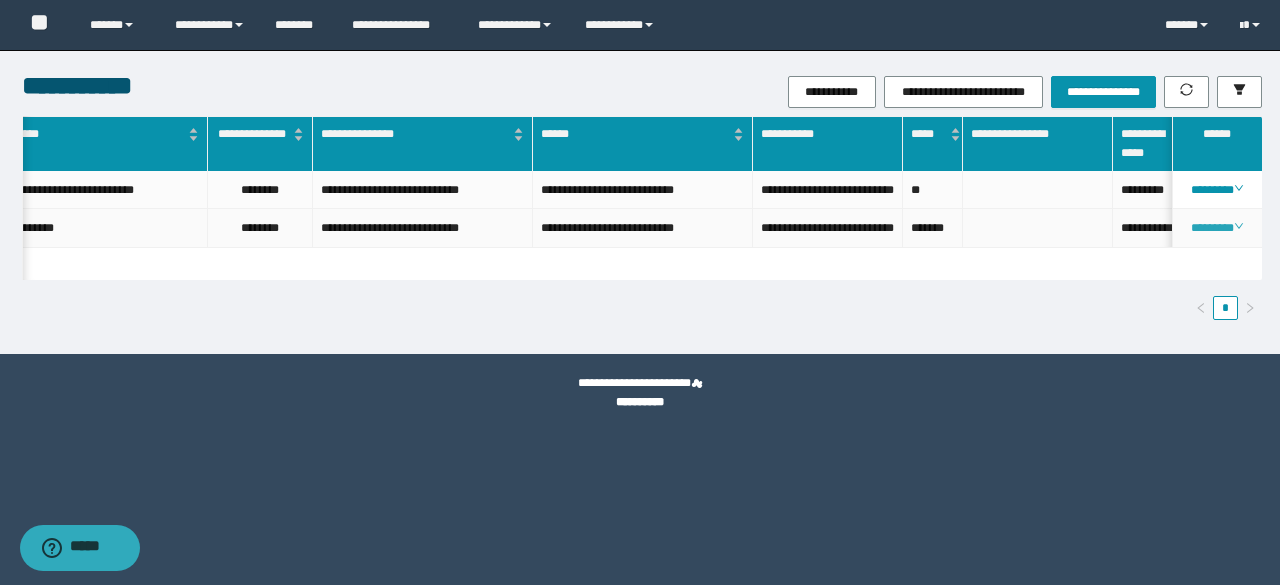 click on "********" at bounding box center [1216, 228] 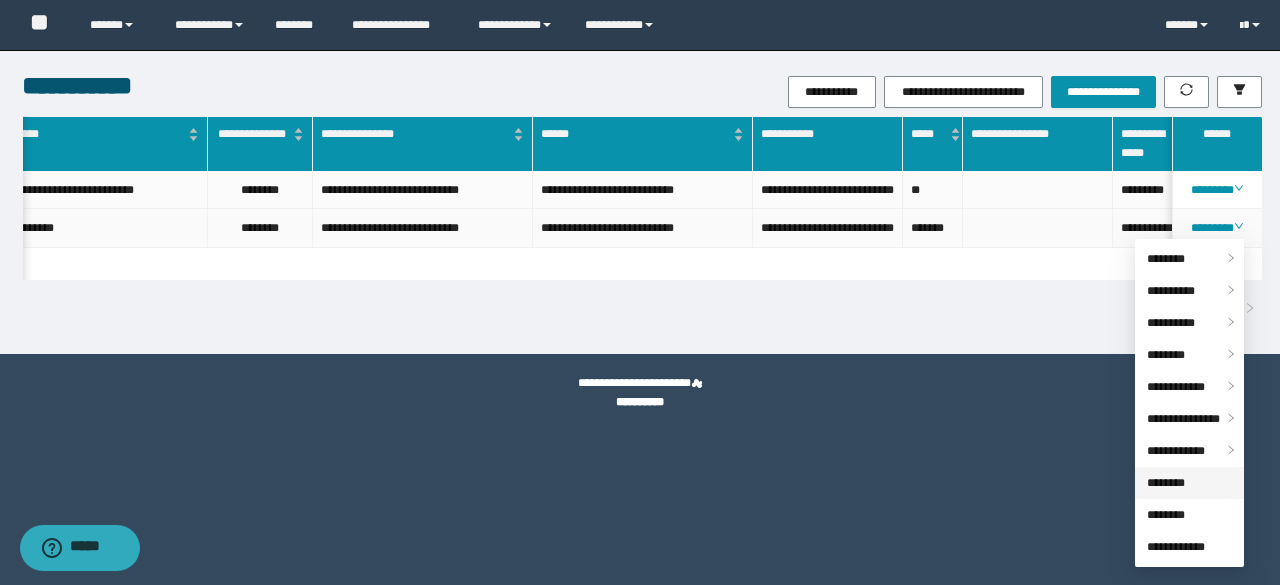 click on "********" at bounding box center [1166, 483] 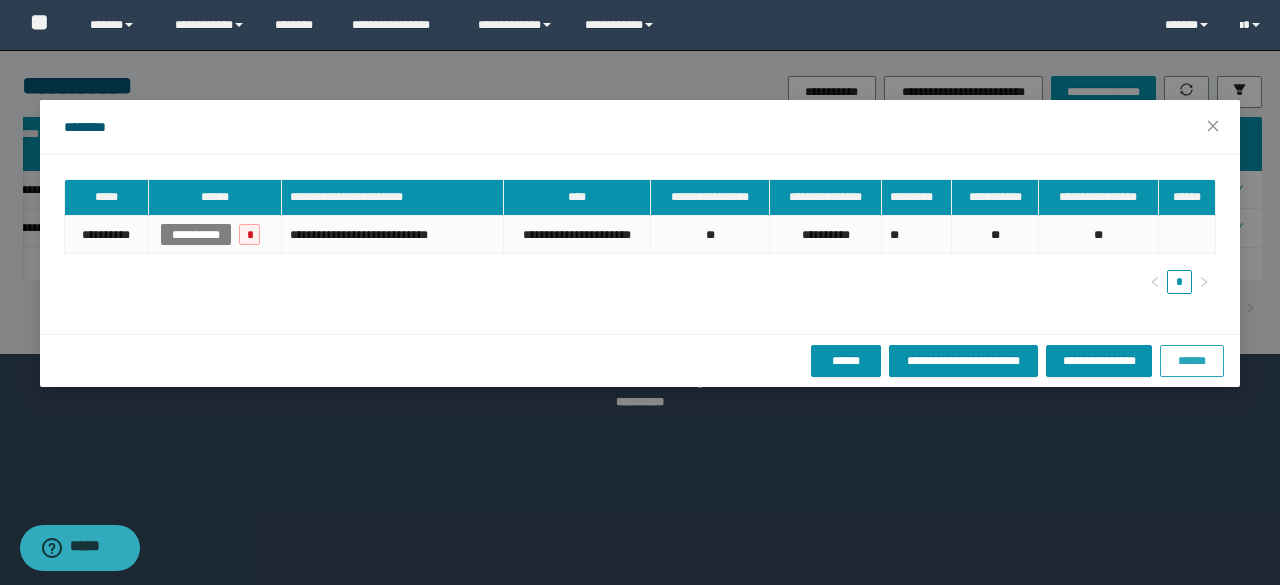 click on "******" at bounding box center (1192, 361) 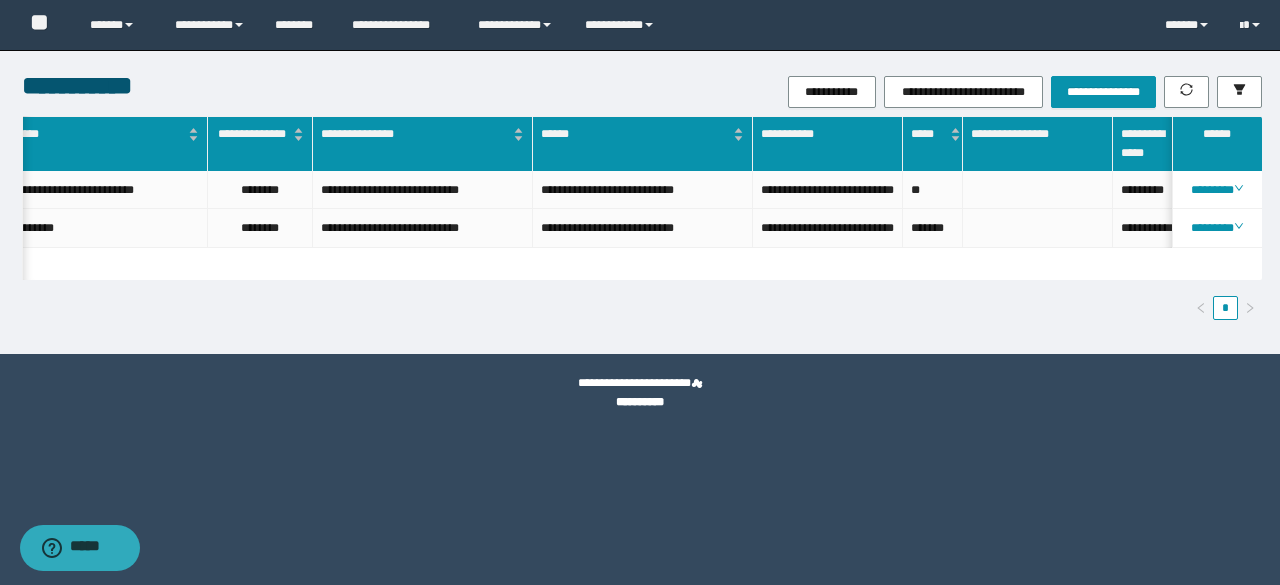 scroll, scrollTop: 0, scrollLeft: 874, axis: horizontal 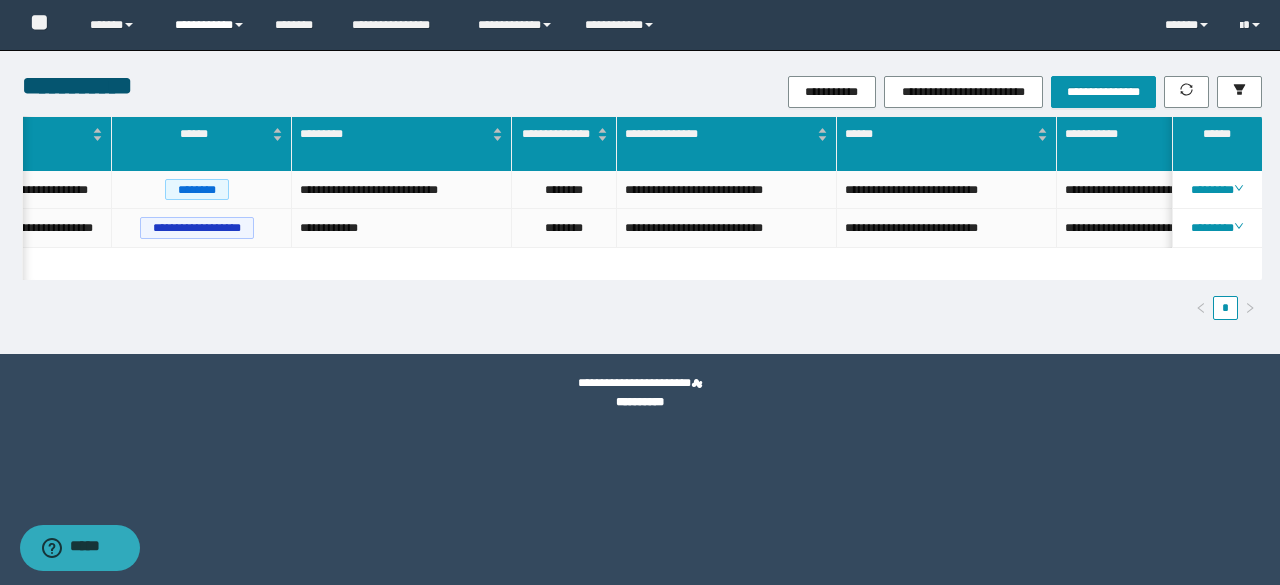 click on "**********" at bounding box center [210, 25] 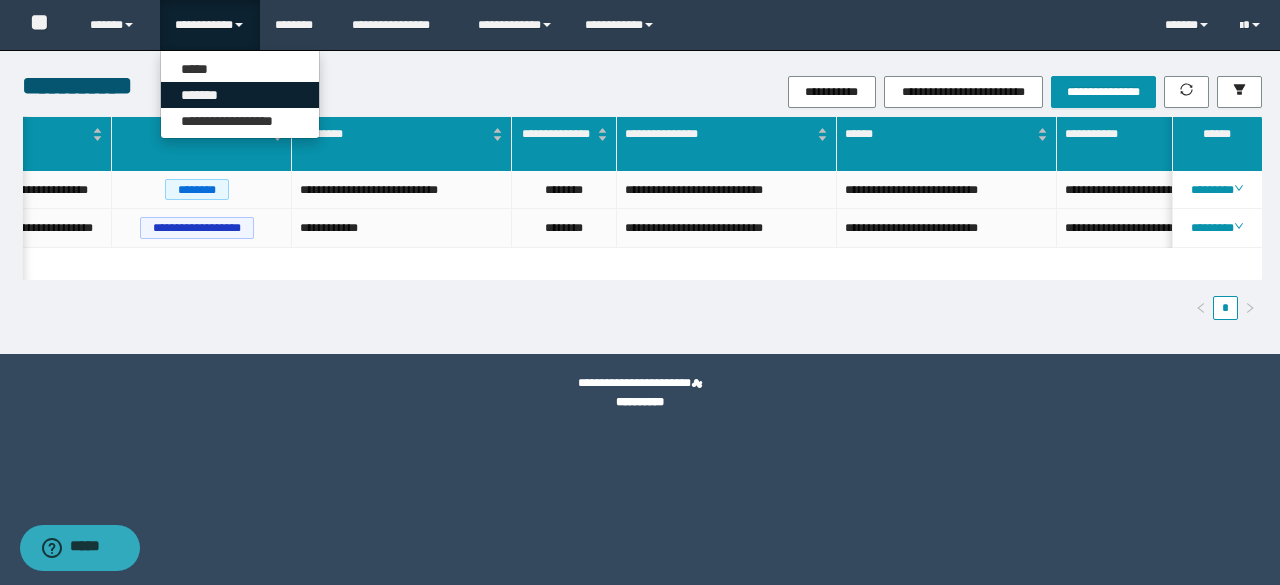 click on "*******" at bounding box center [240, 95] 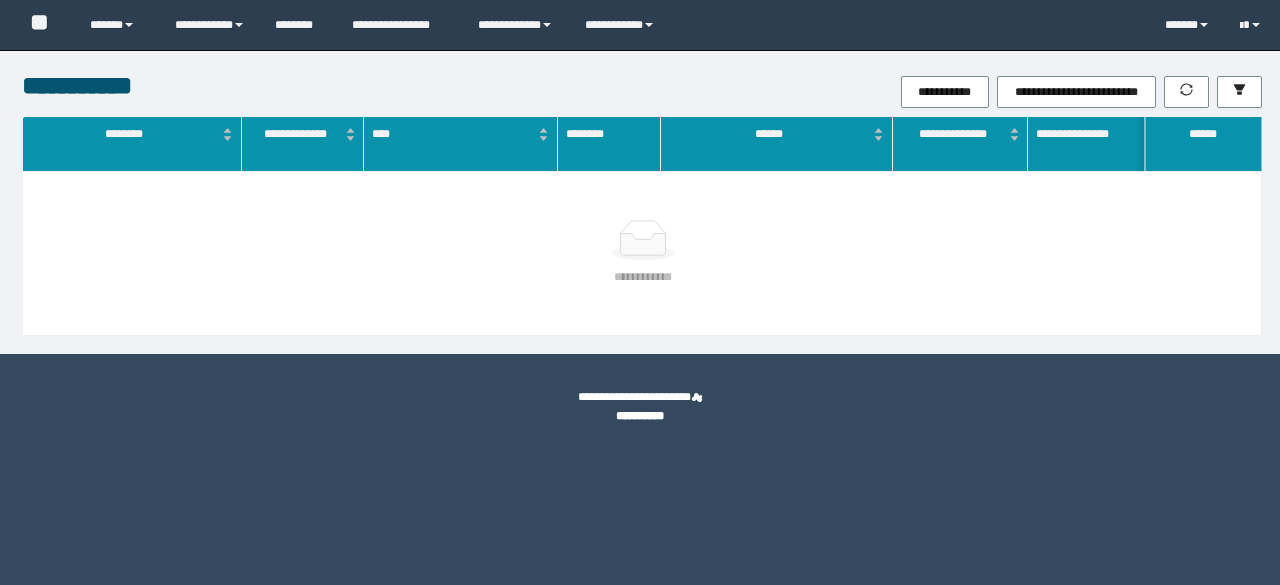 scroll, scrollTop: 0, scrollLeft: 0, axis: both 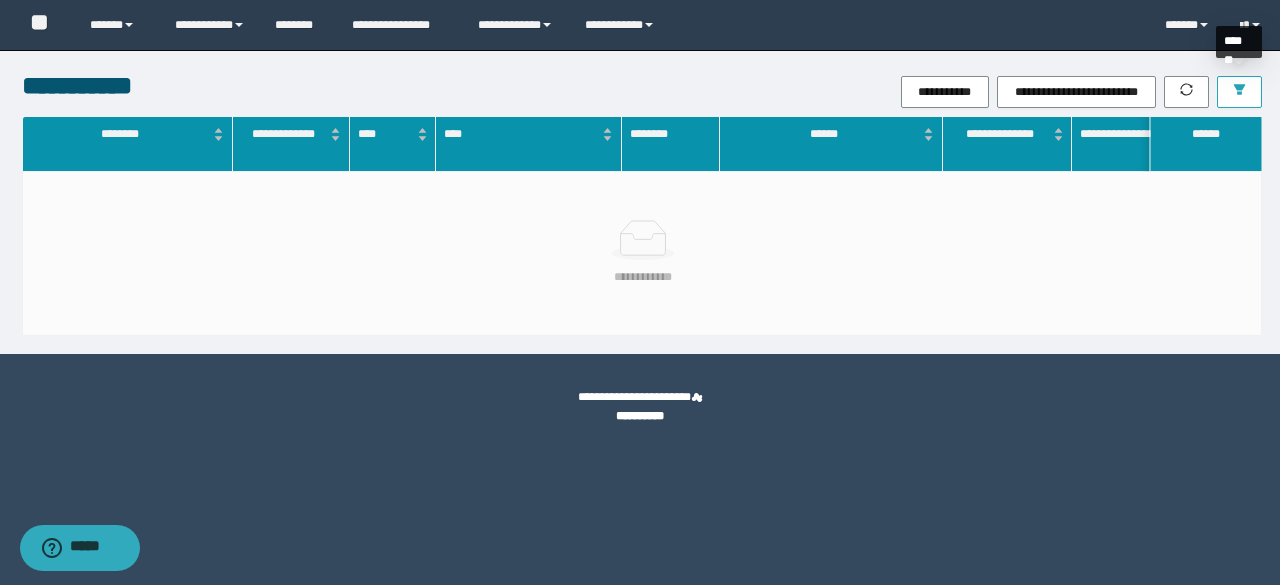 click at bounding box center (1239, 92) 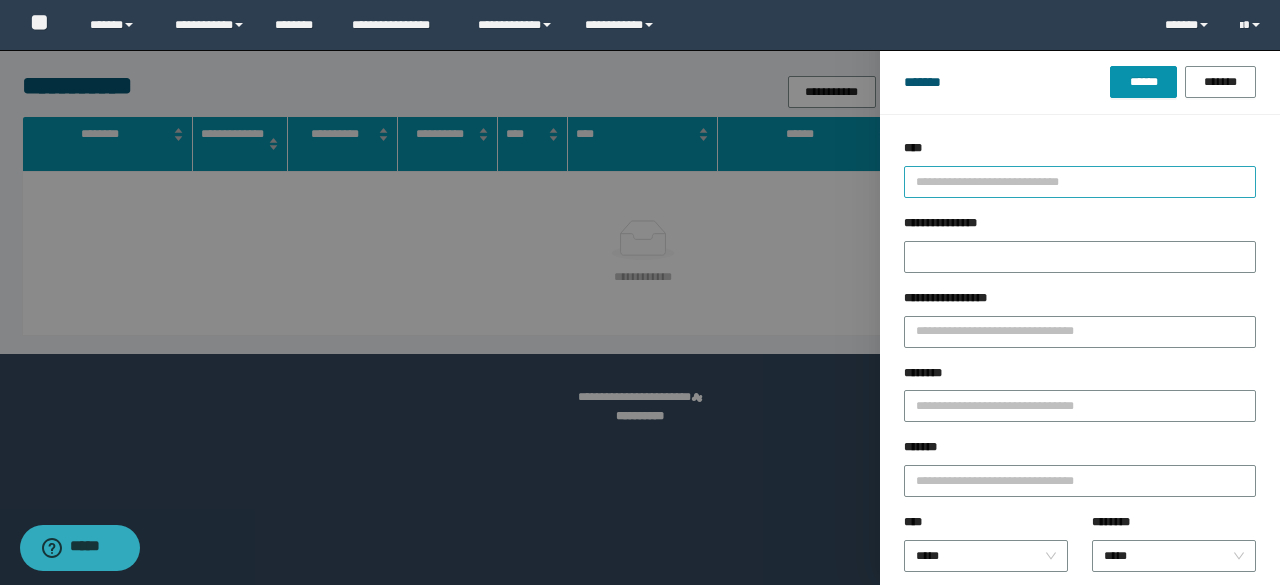 click on "**********" at bounding box center (1080, 182) 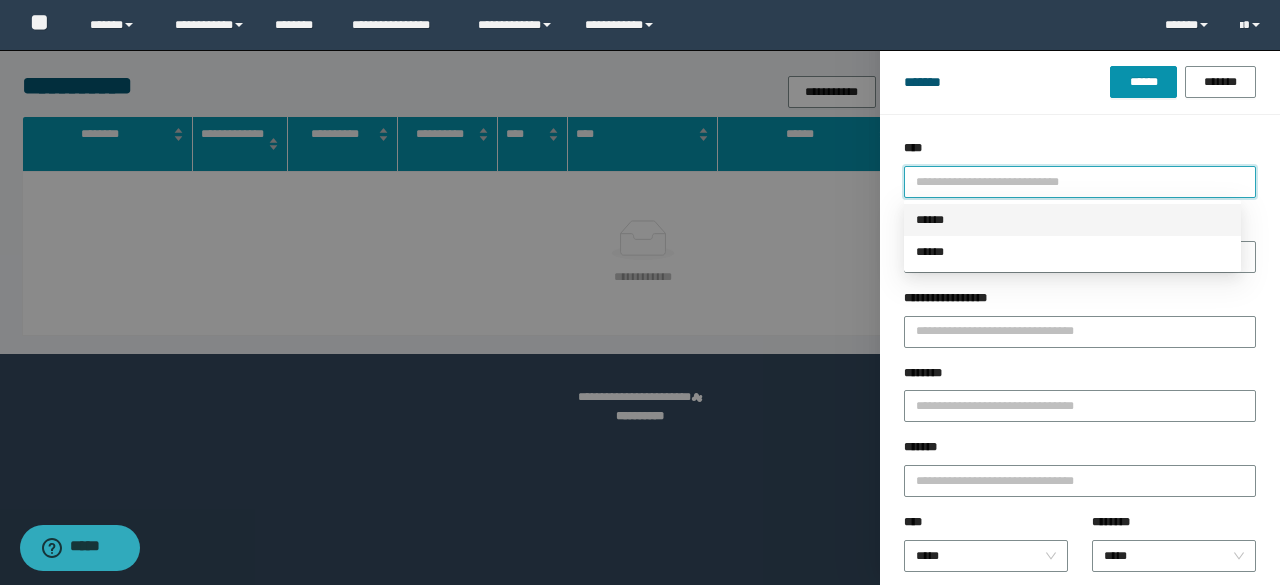 click on "******" at bounding box center (1072, 220) 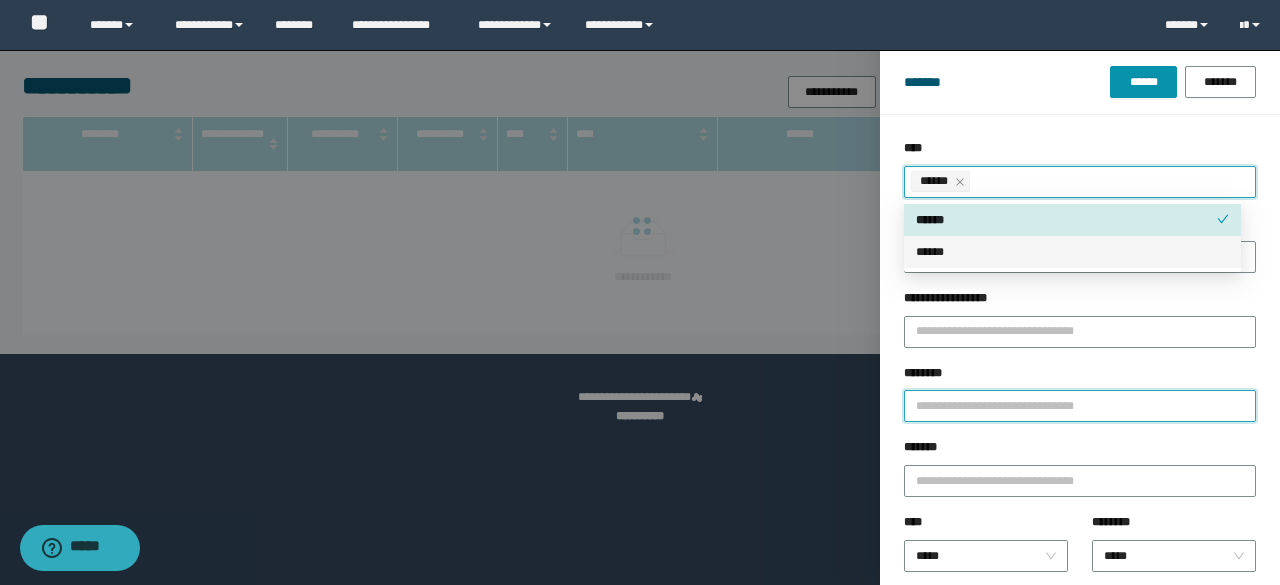 click on "********" at bounding box center [1080, 406] 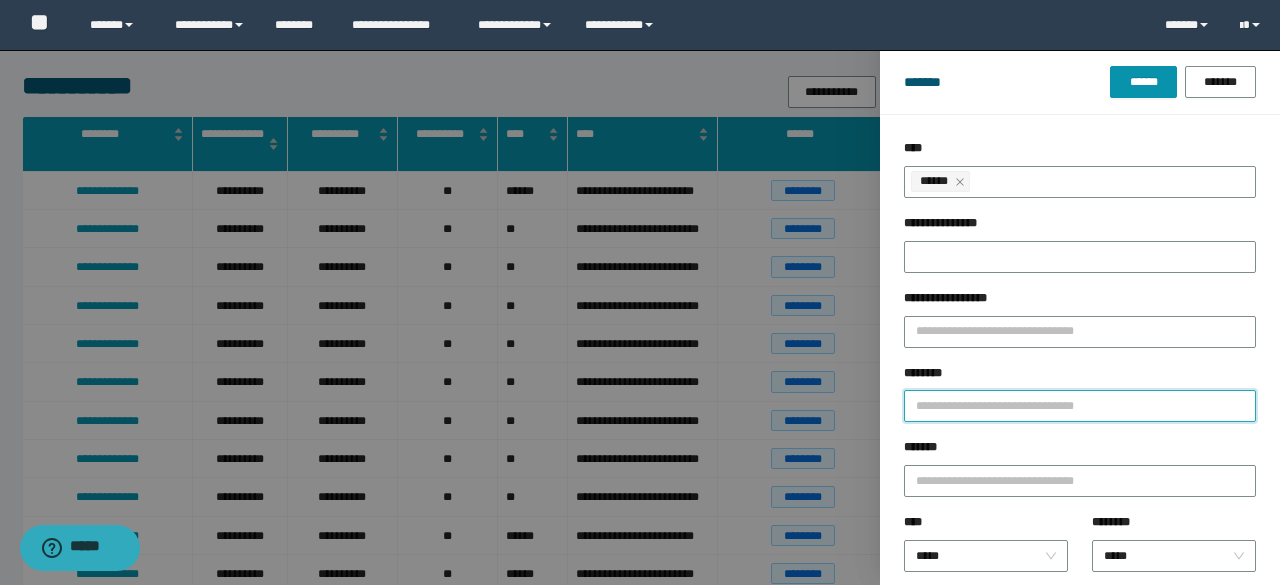 paste on "********" 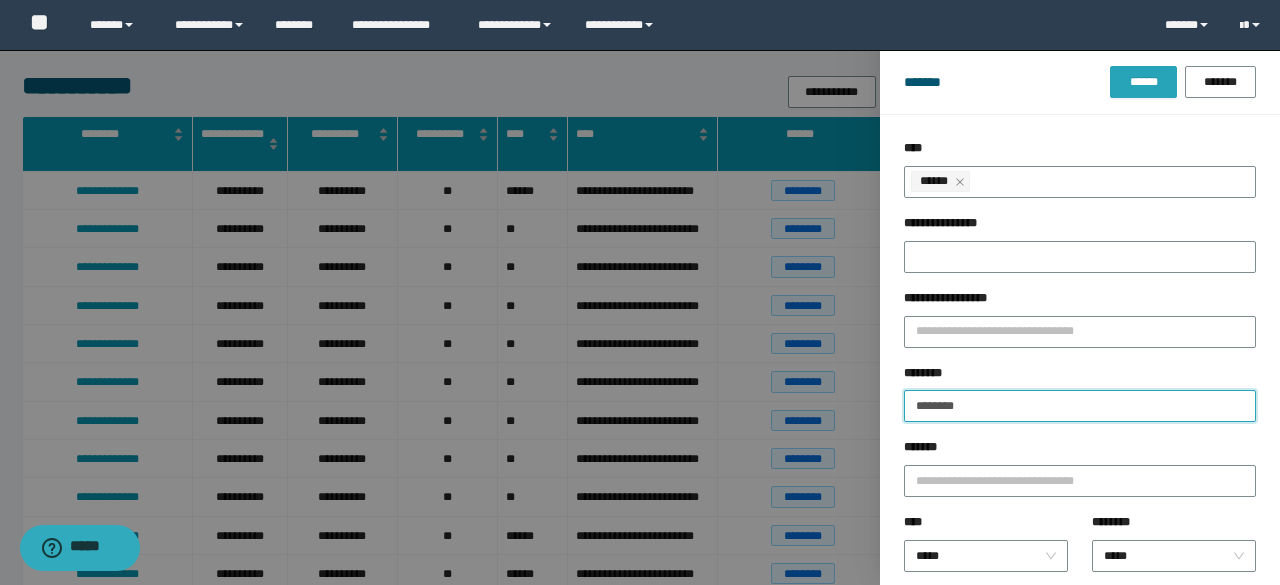 type on "********" 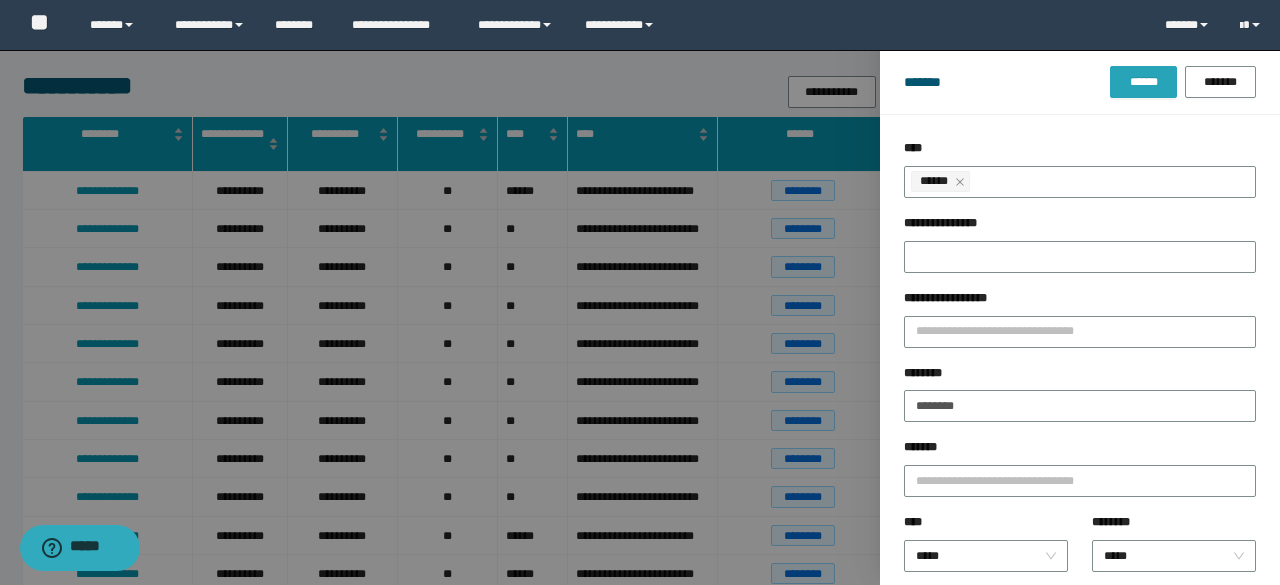 click on "******" at bounding box center (1143, 82) 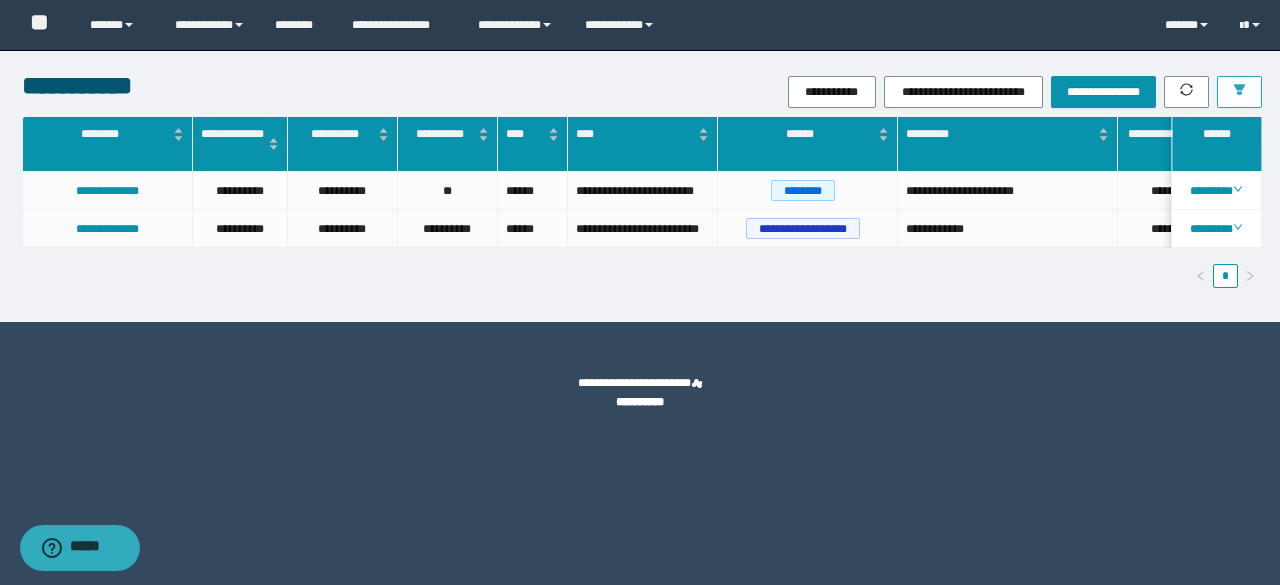 scroll, scrollTop: 0, scrollLeft: 466, axis: horizontal 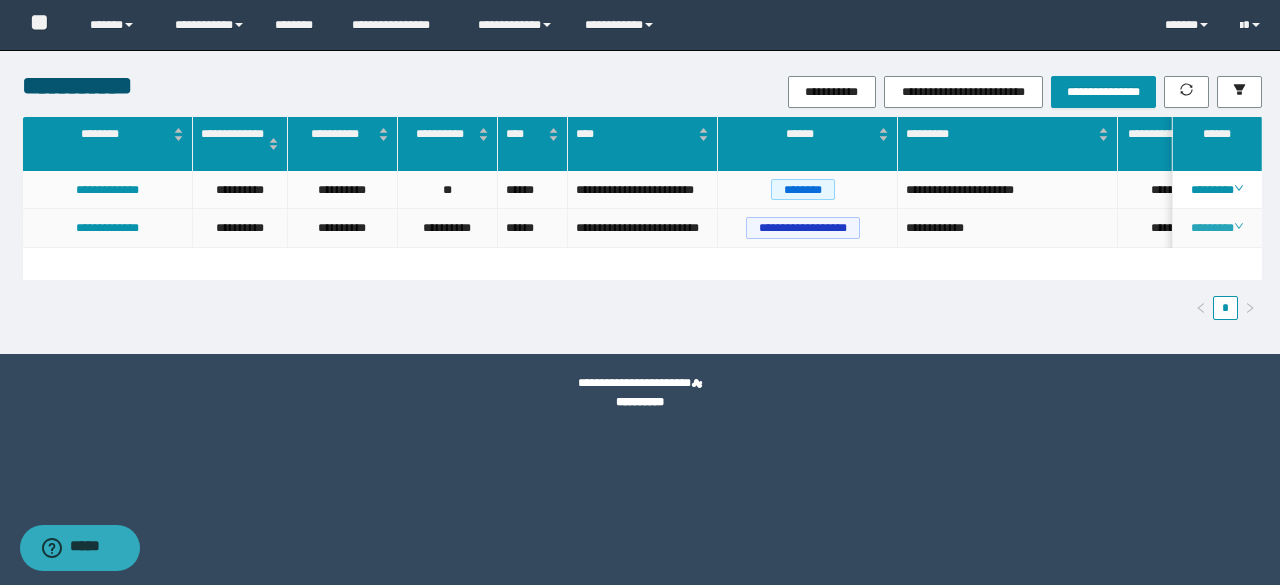 click on "********" at bounding box center (1216, 228) 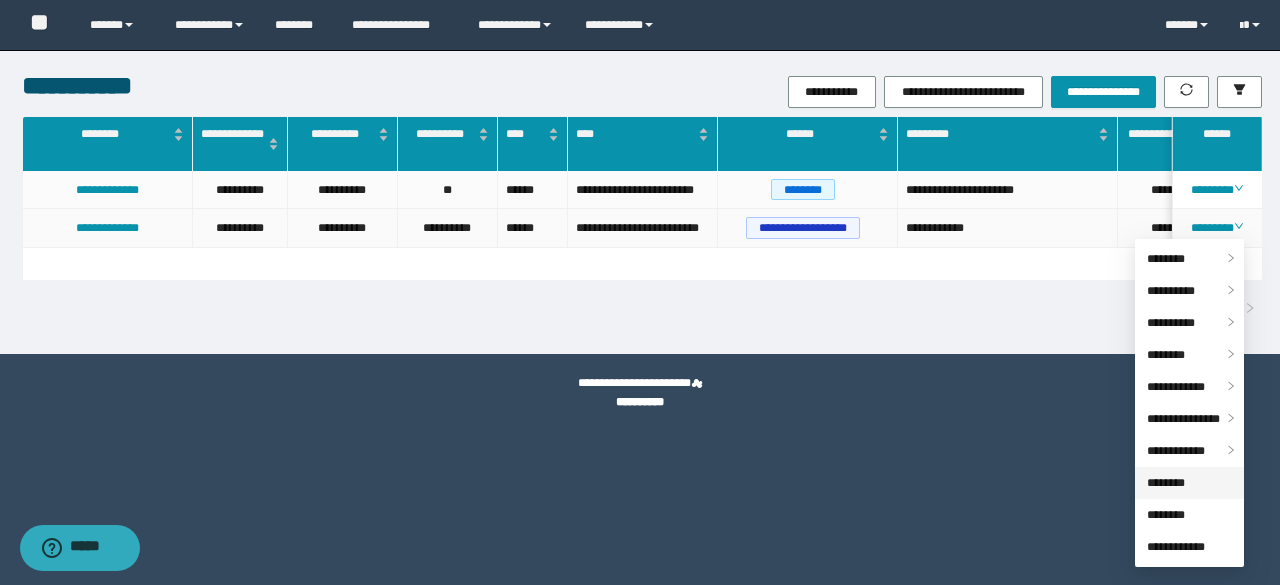 click on "********" at bounding box center [1166, 483] 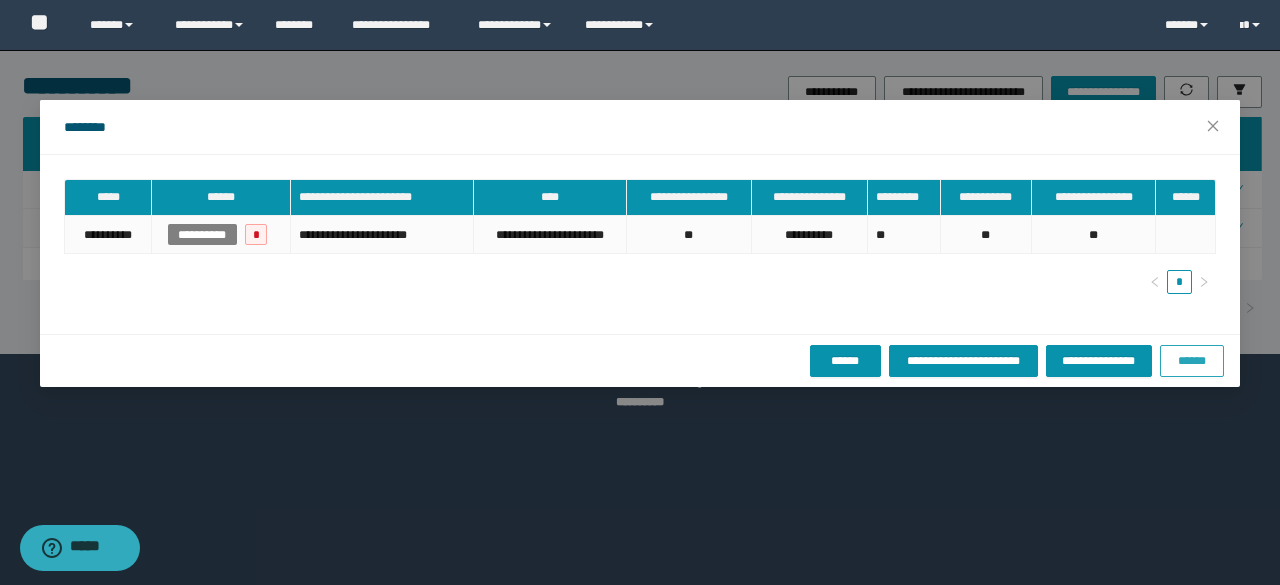 click on "******" at bounding box center (1192, 361) 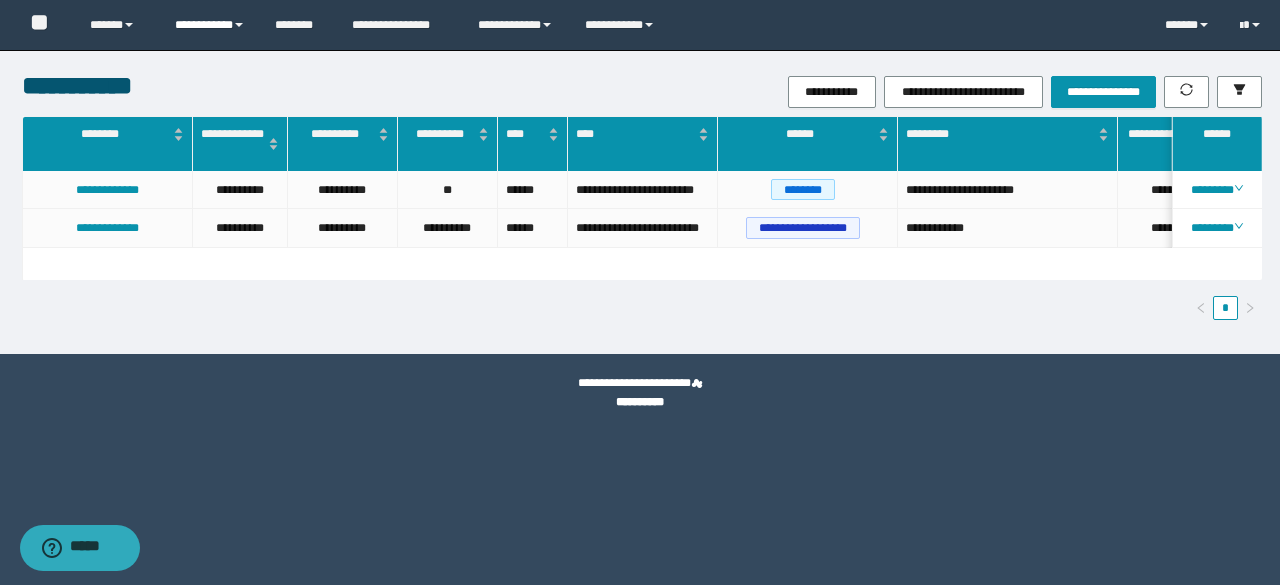 click on "**********" at bounding box center (210, 25) 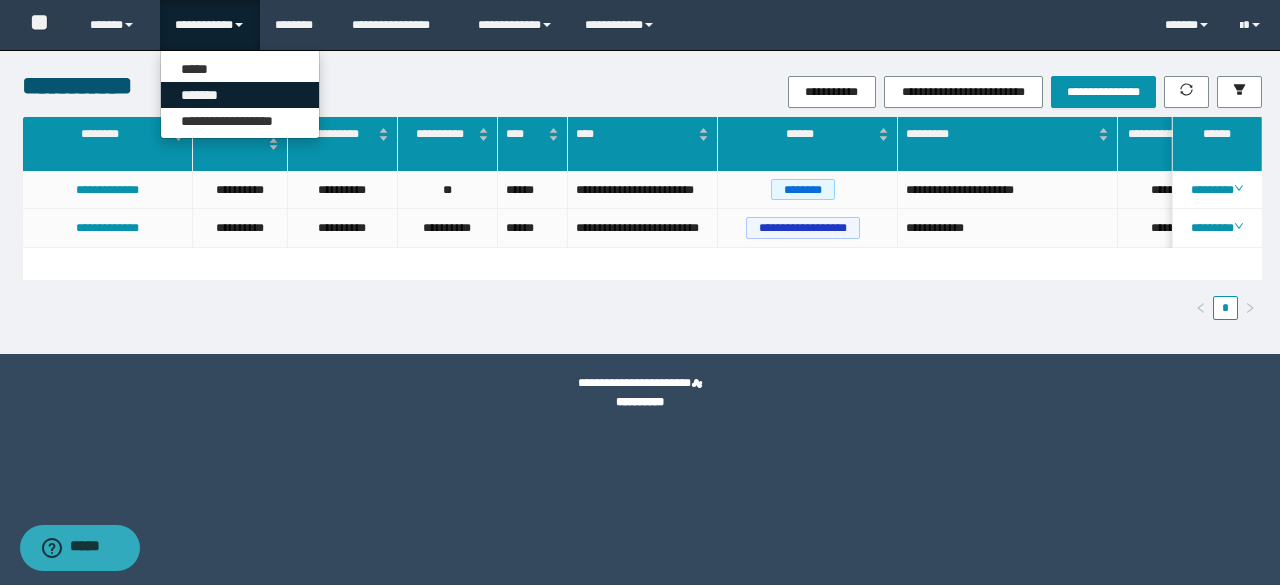 click on "*******" at bounding box center [240, 95] 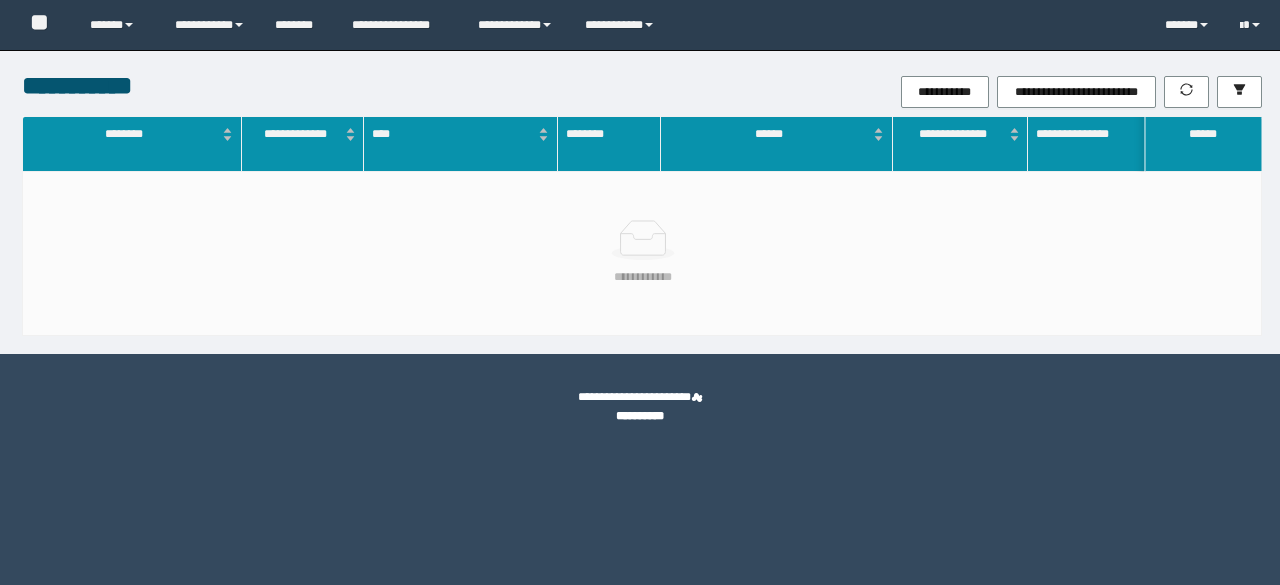 scroll, scrollTop: 0, scrollLeft: 0, axis: both 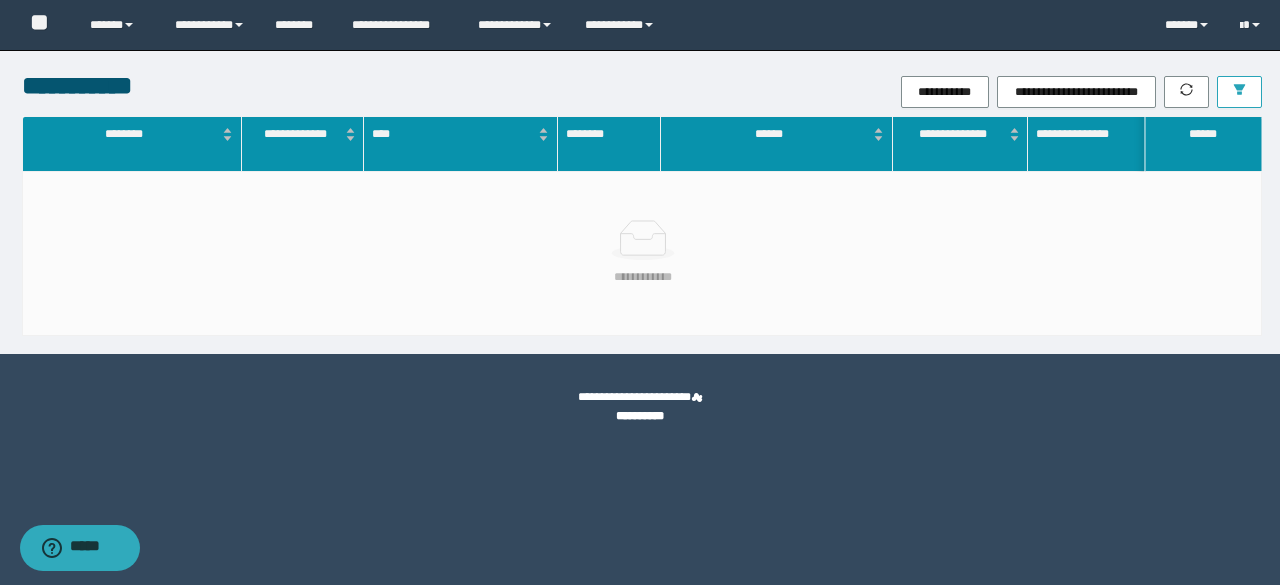 click 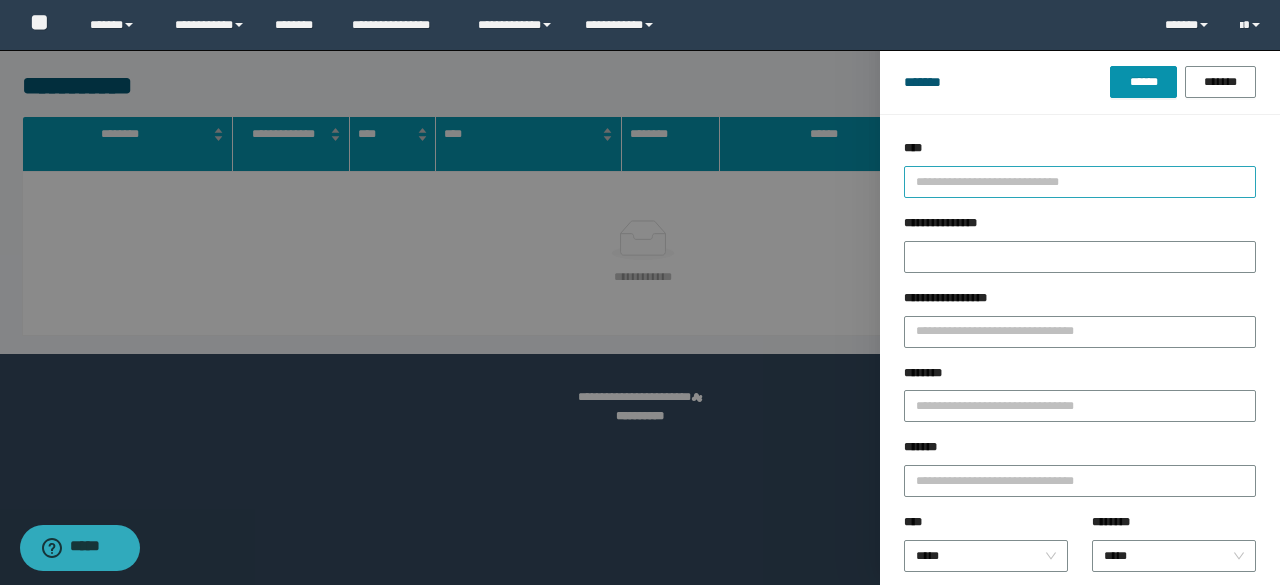 click at bounding box center [1071, 181] 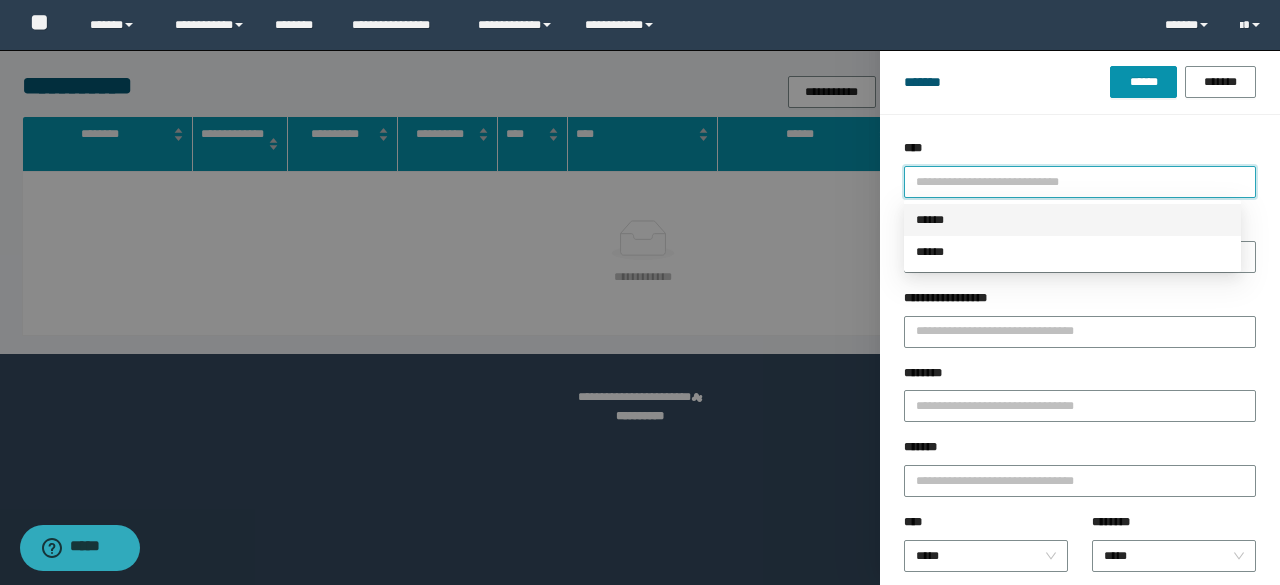 click on "******" at bounding box center (1072, 220) 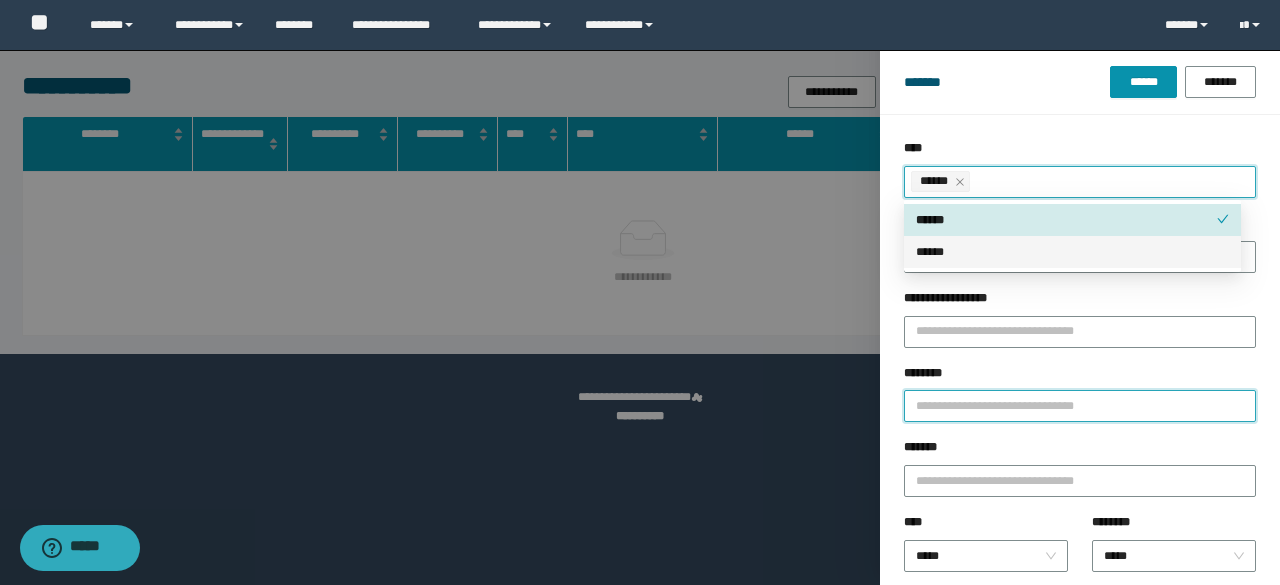 click on "********" at bounding box center [1080, 406] 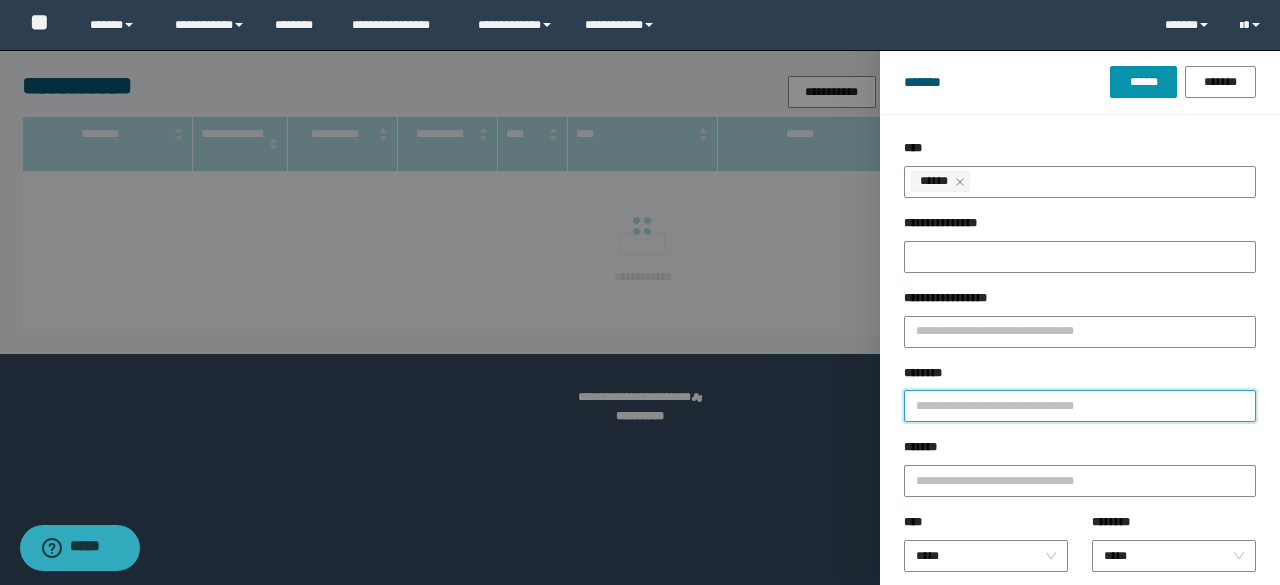 paste on "**********" 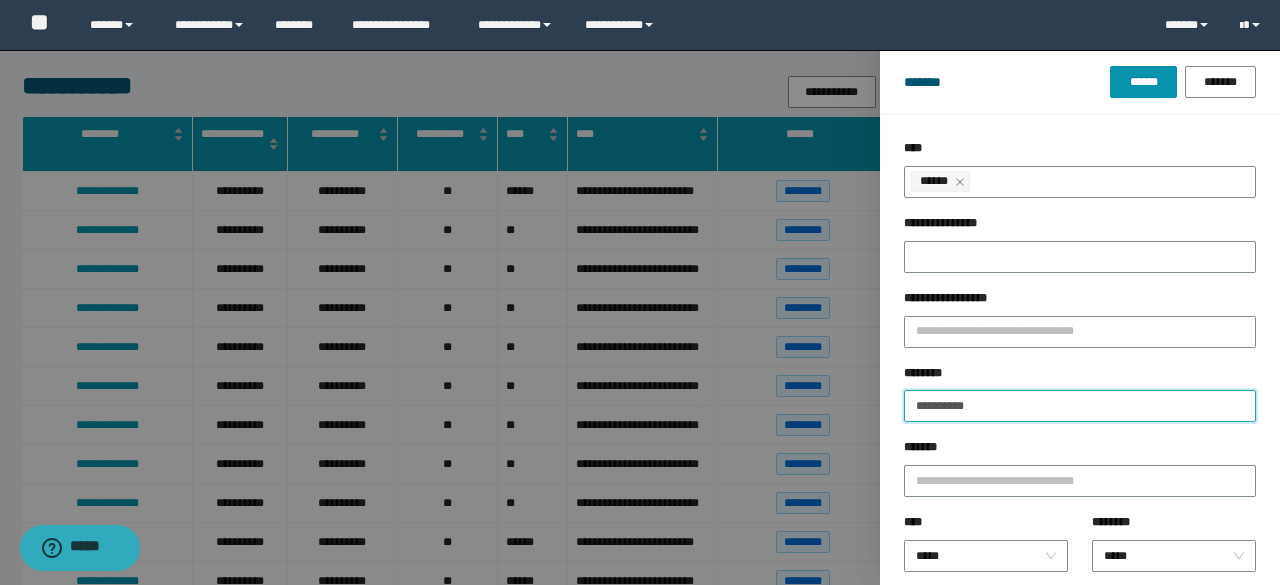 type on "**********" 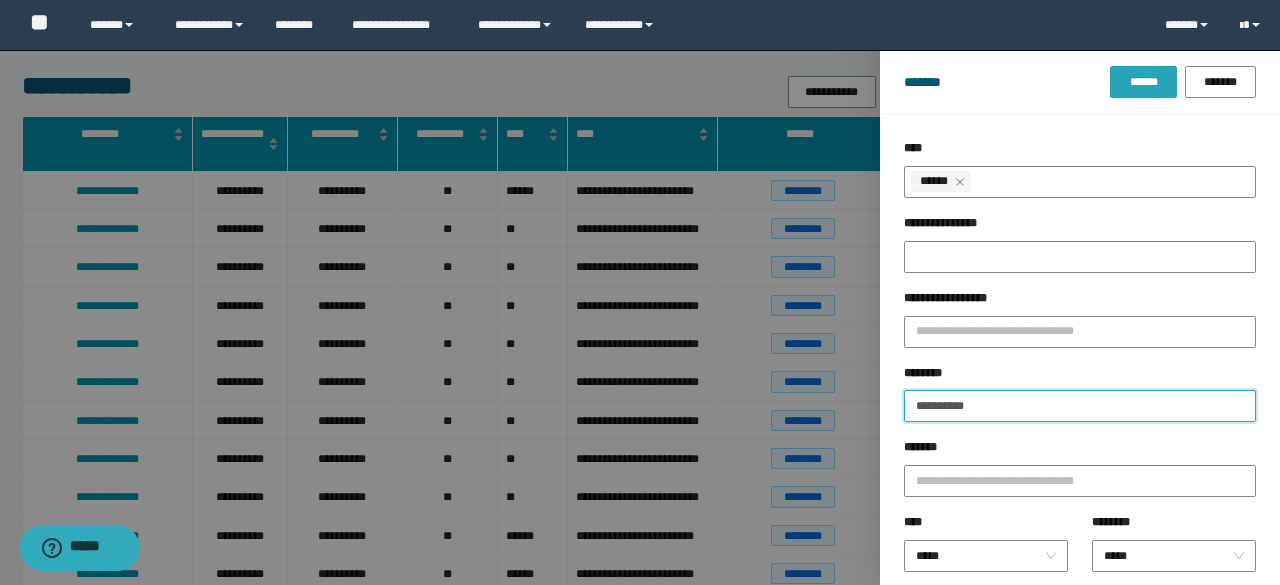 type on "**********" 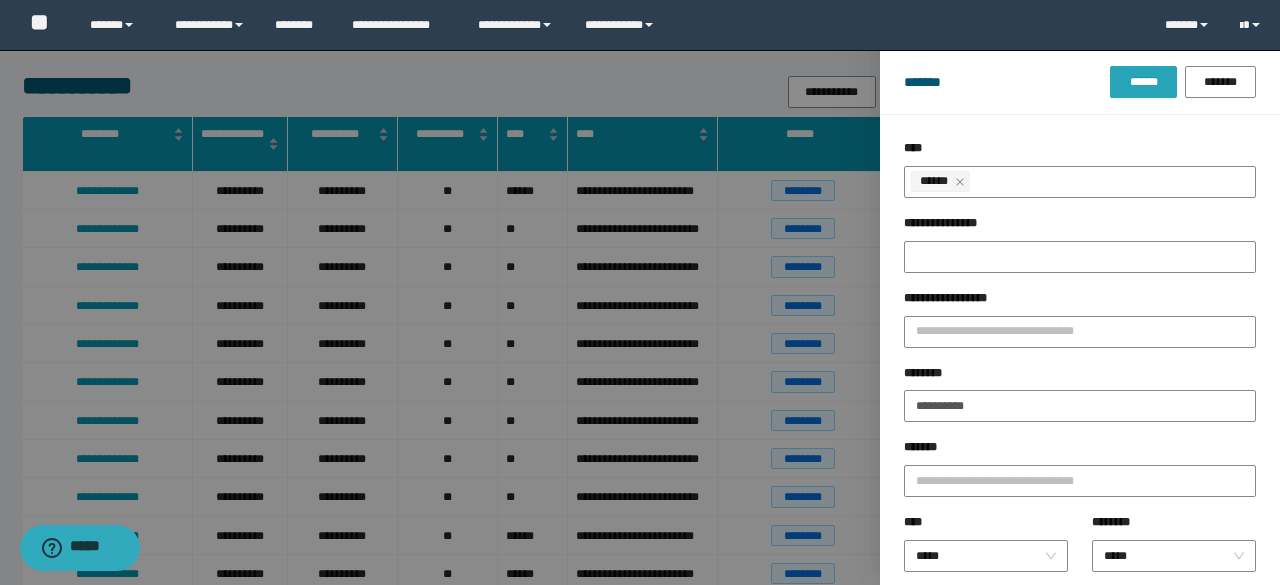 click on "******" at bounding box center (1143, 82) 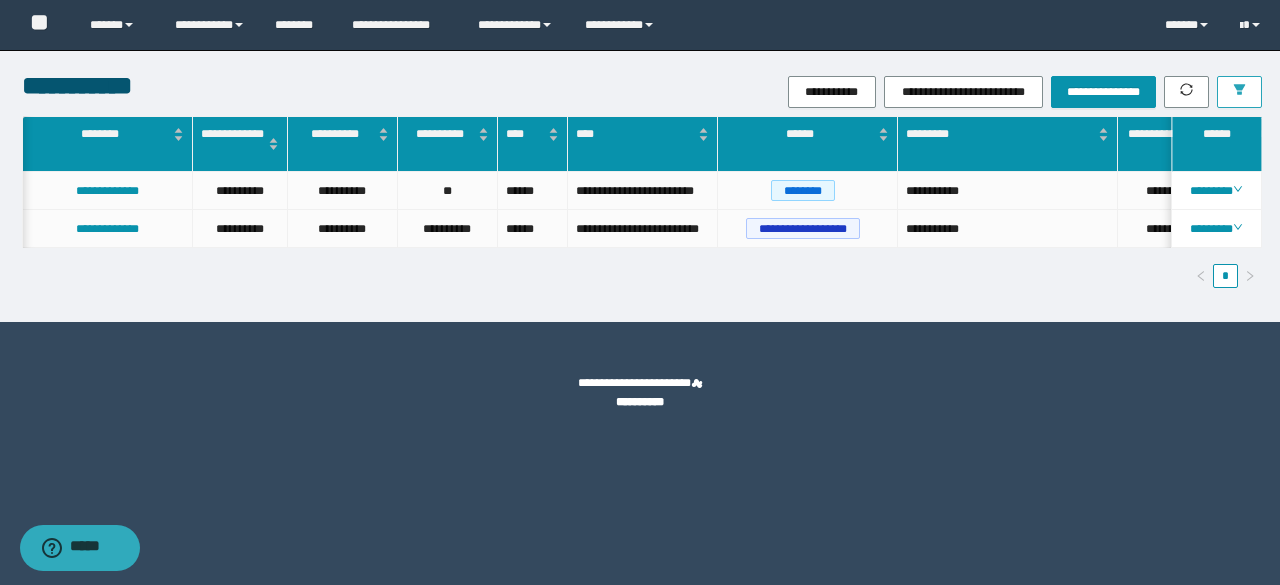 scroll, scrollTop: 0, scrollLeft: 142, axis: horizontal 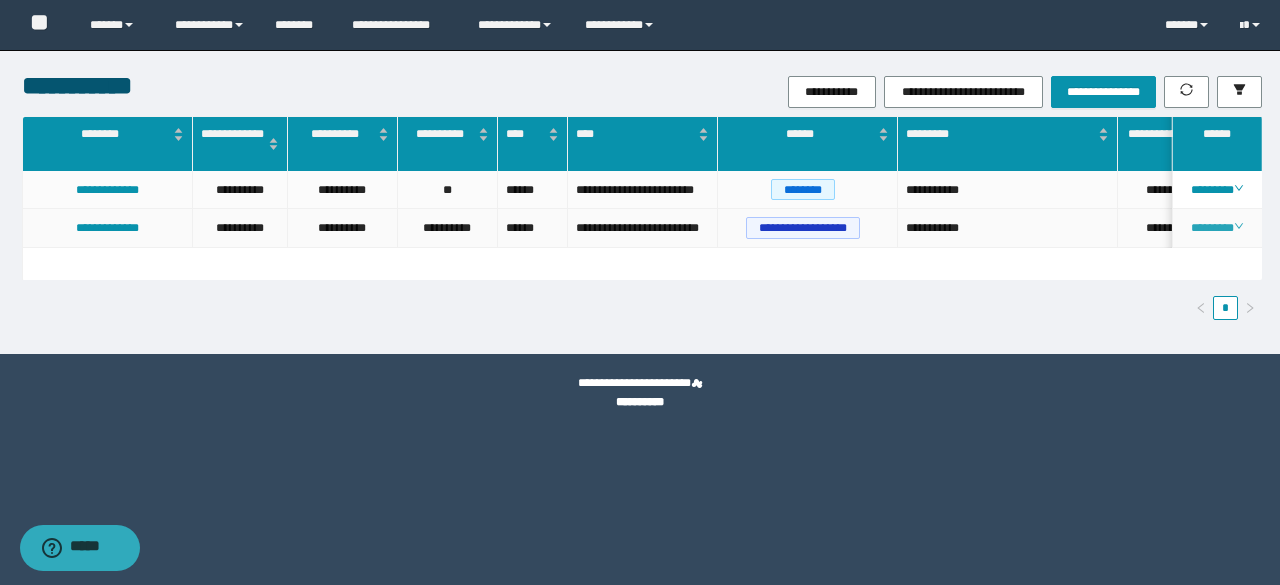 click on "********" at bounding box center (1216, 228) 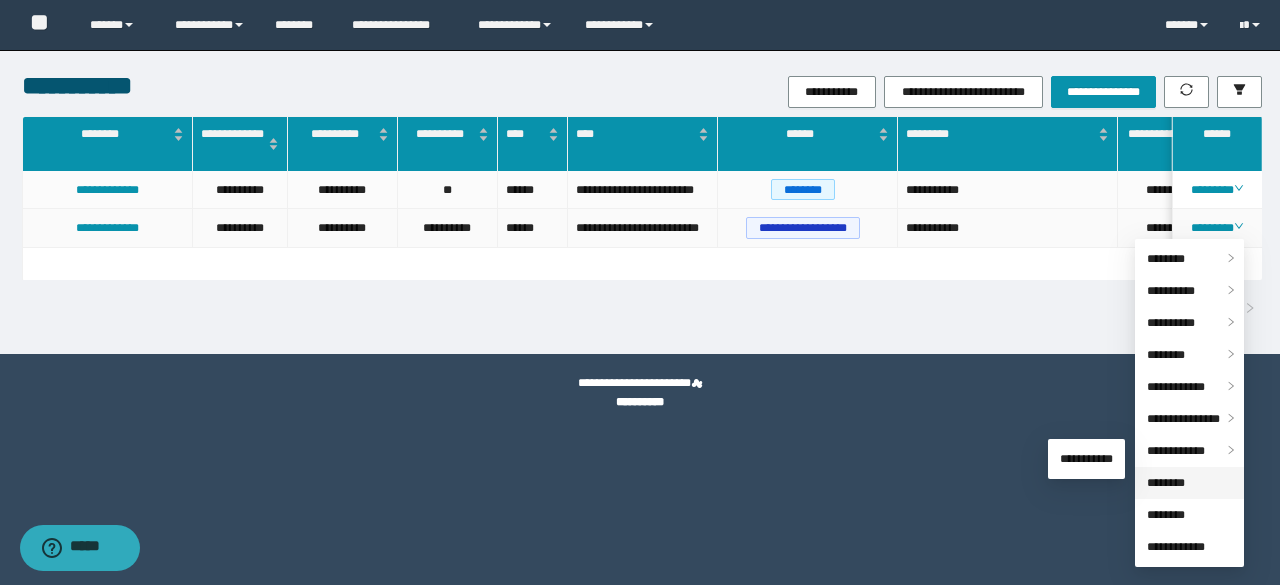 click on "********" at bounding box center (1166, 483) 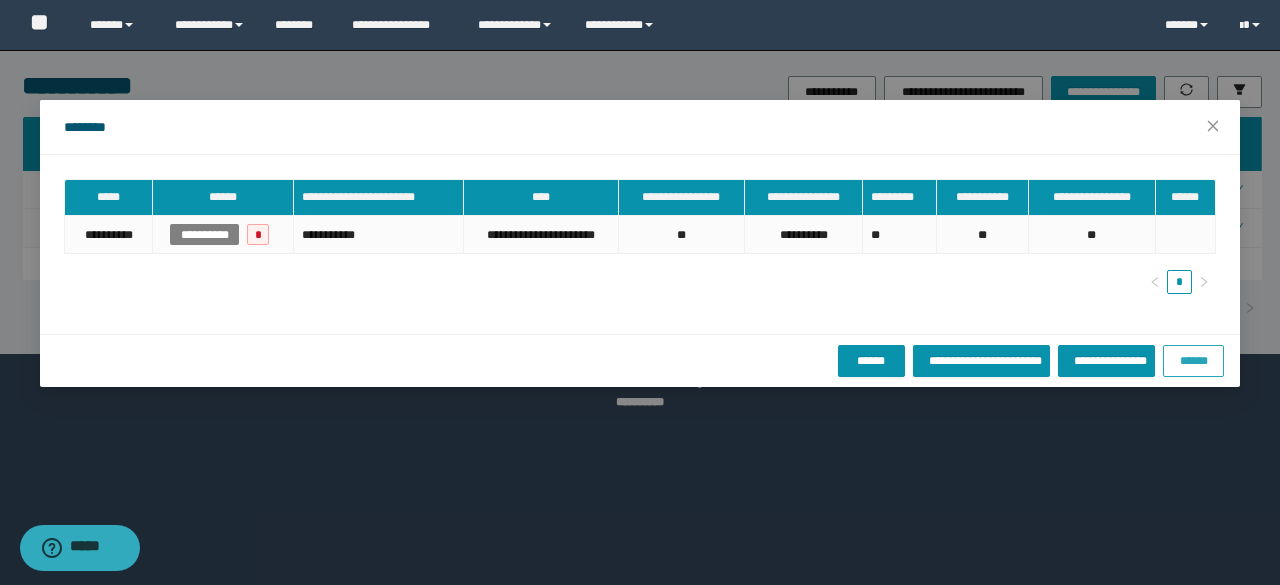 click on "******" at bounding box center (1193, 360) 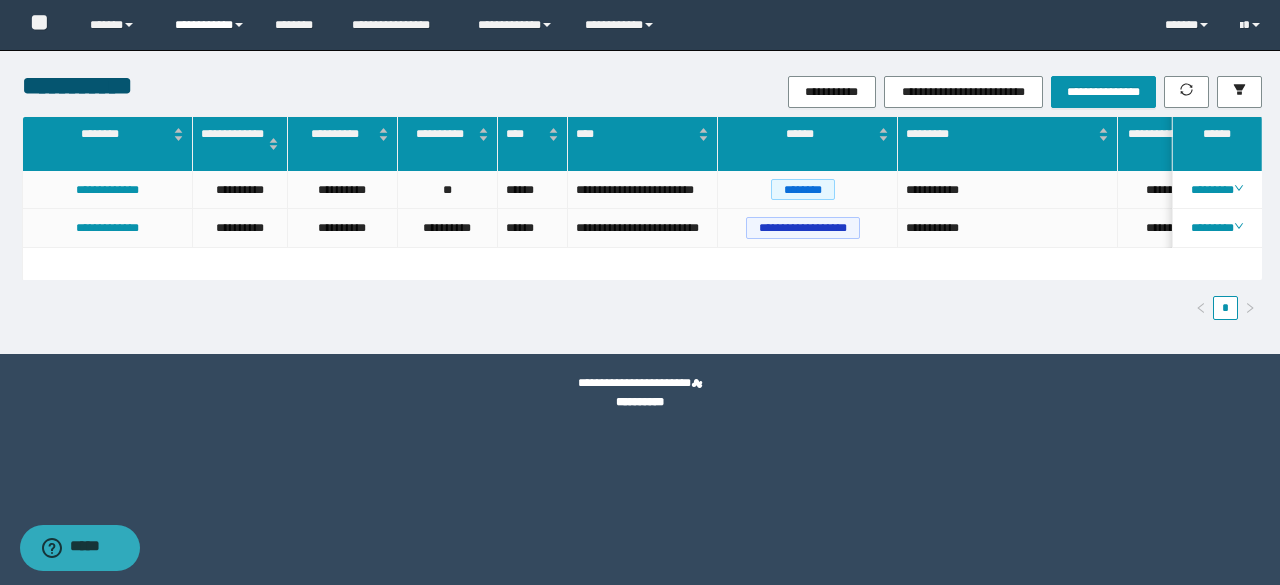 click on "**********" at bounding box center (210, 25) 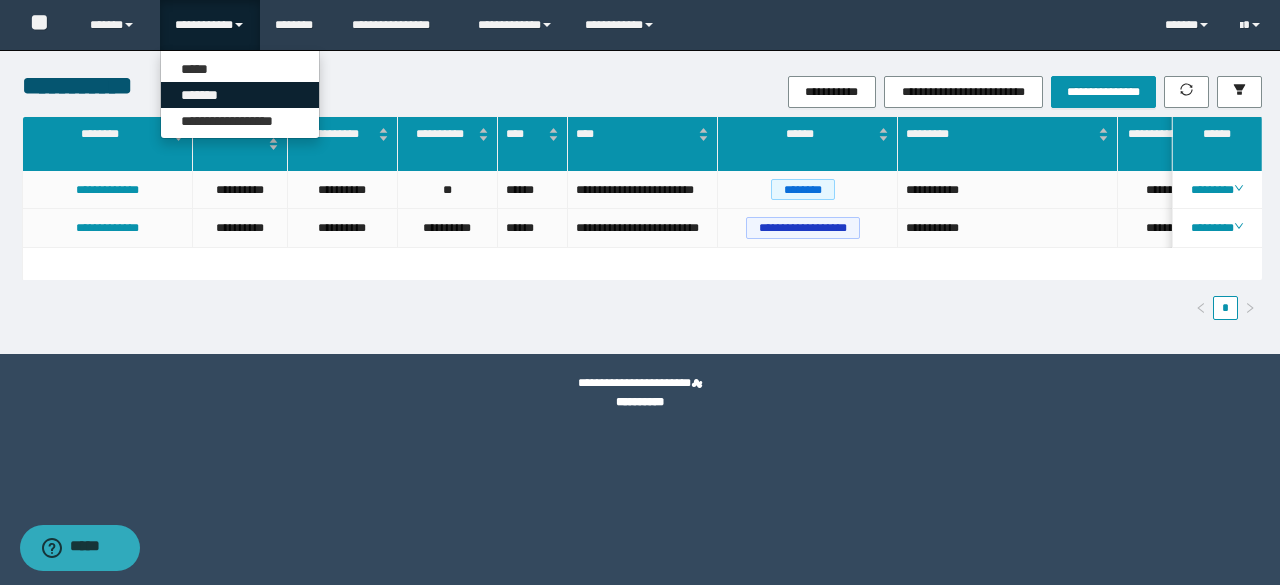 click on "*******" at bounding box center (240, 95) 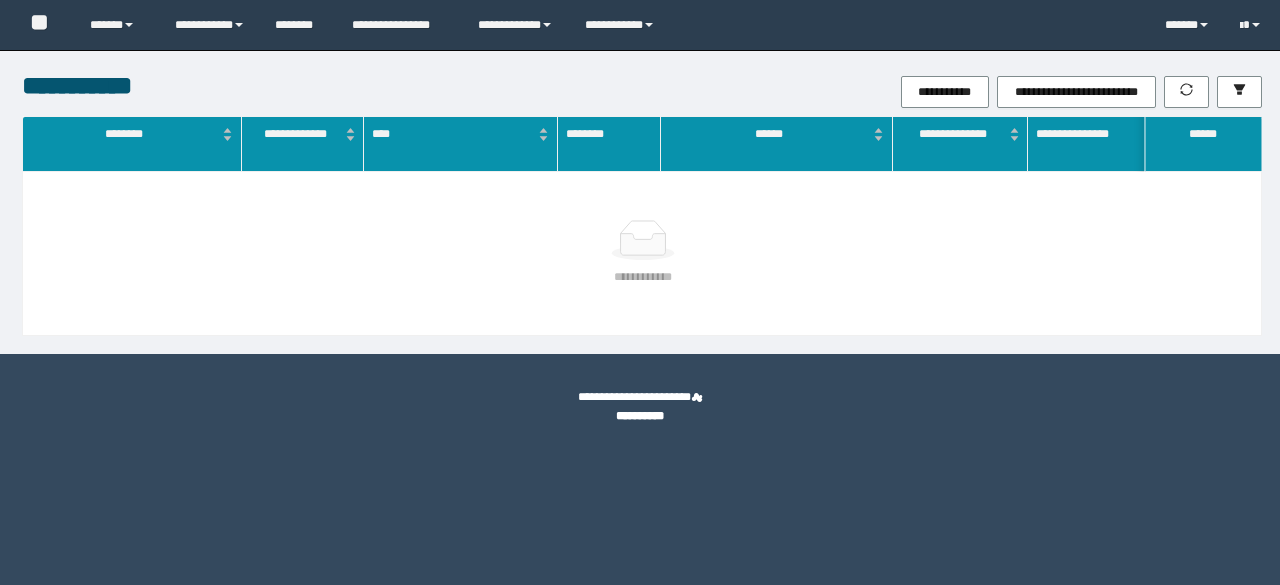scroll, scrollTop: 0, scrollLeft: 0, axis: both 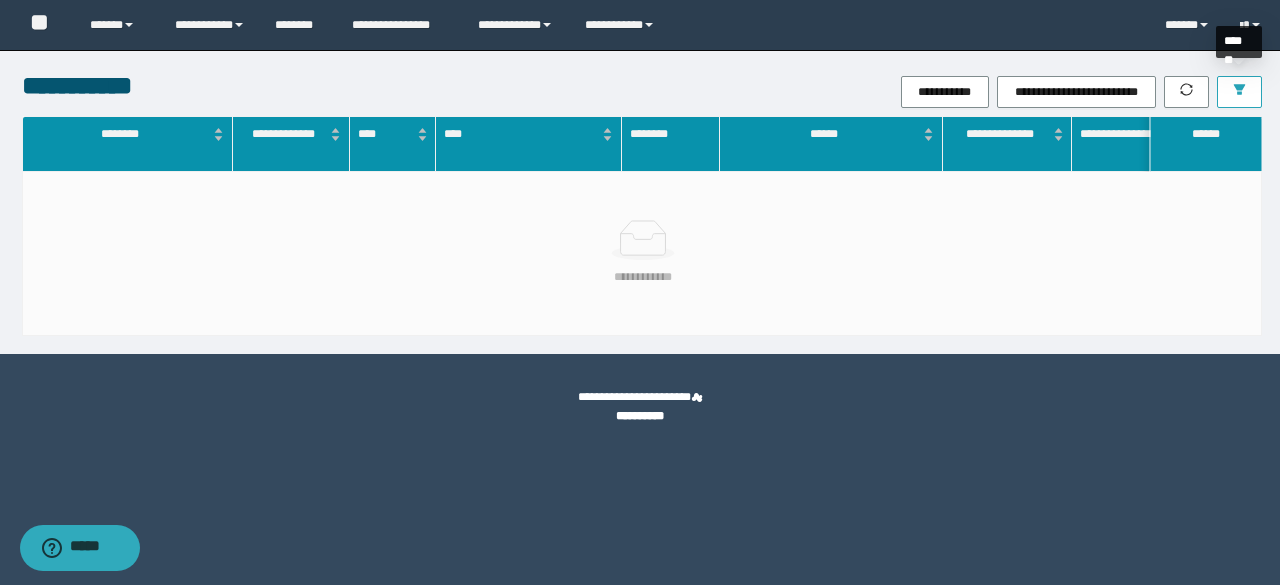 click 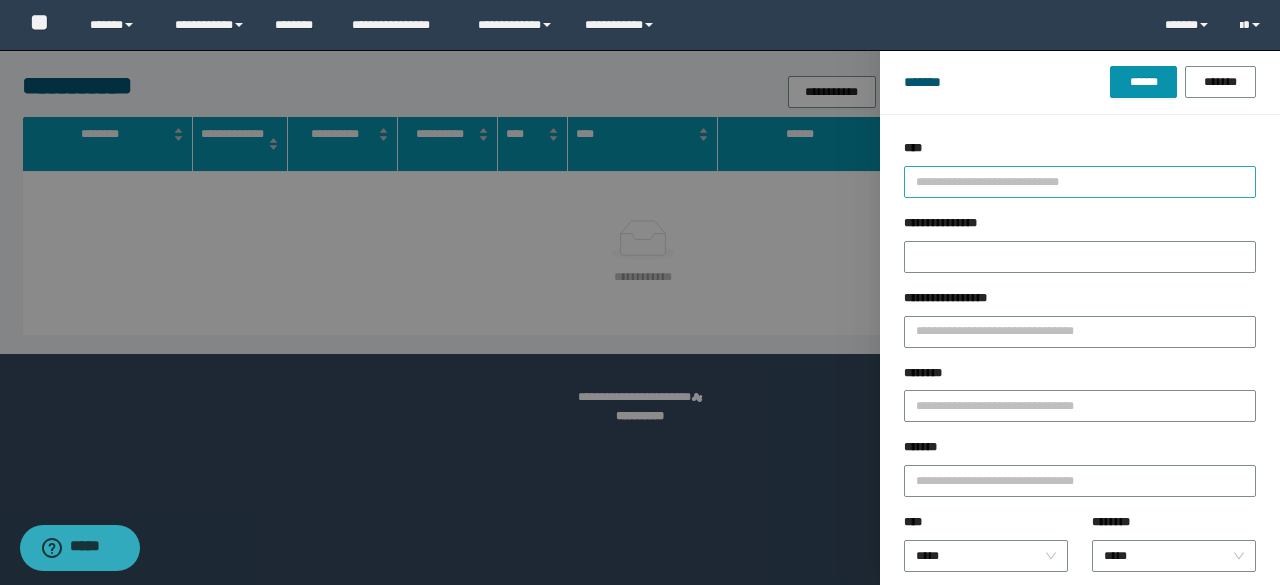 click at bounding box center (1071, 181) 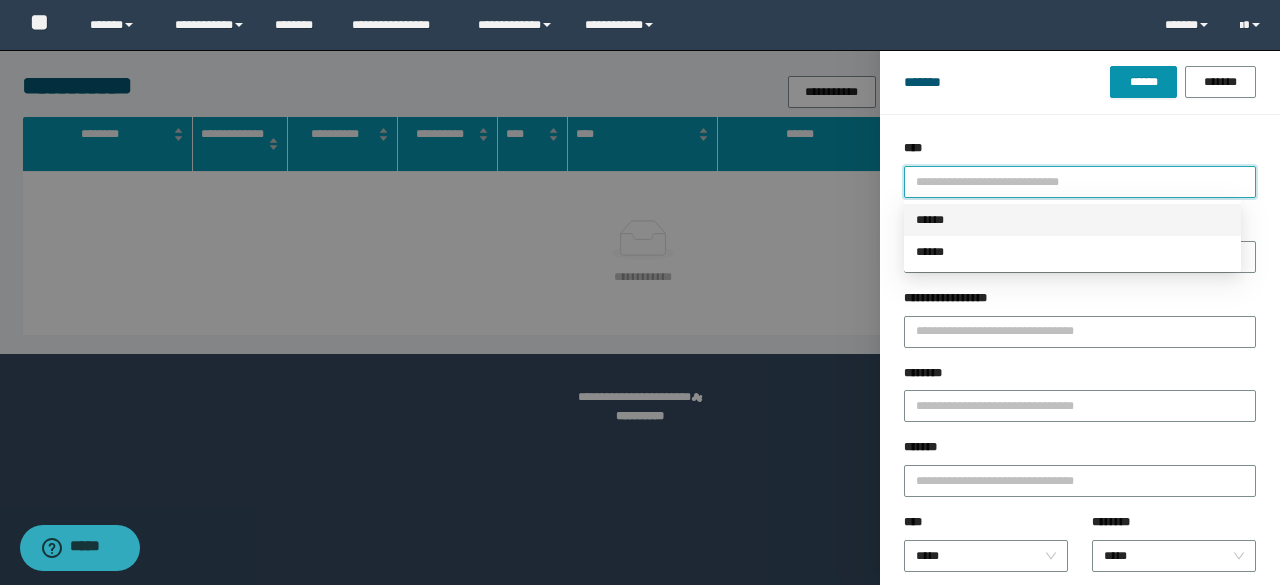 click on "******" at bounding box center [1072, 220] 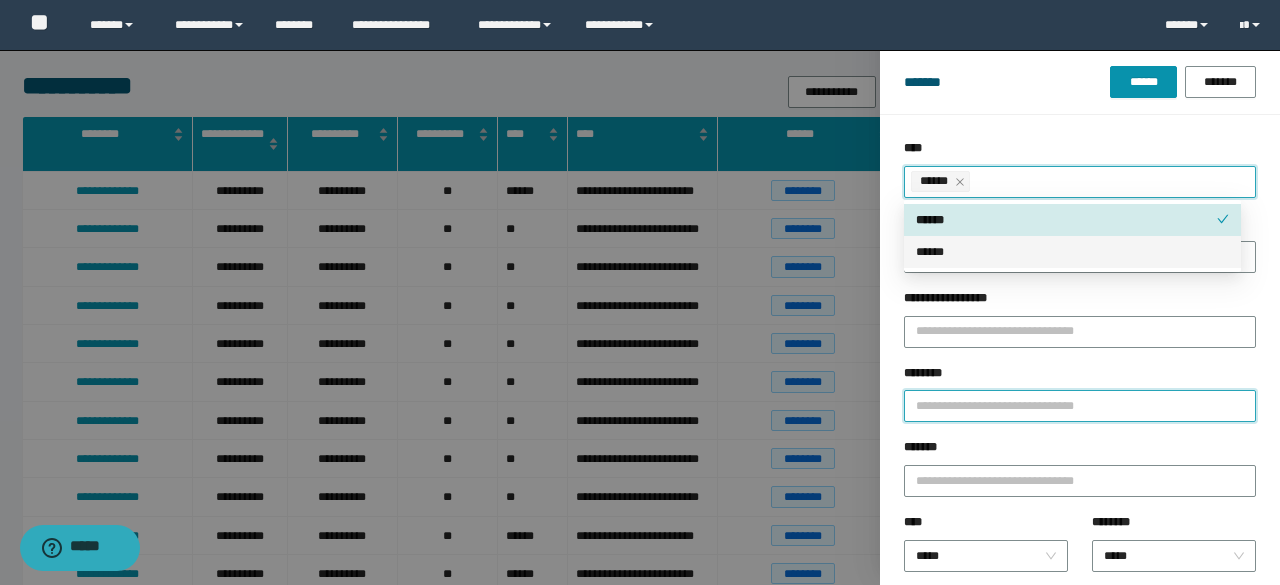 click on "********" at bounding box center (1080, 406) 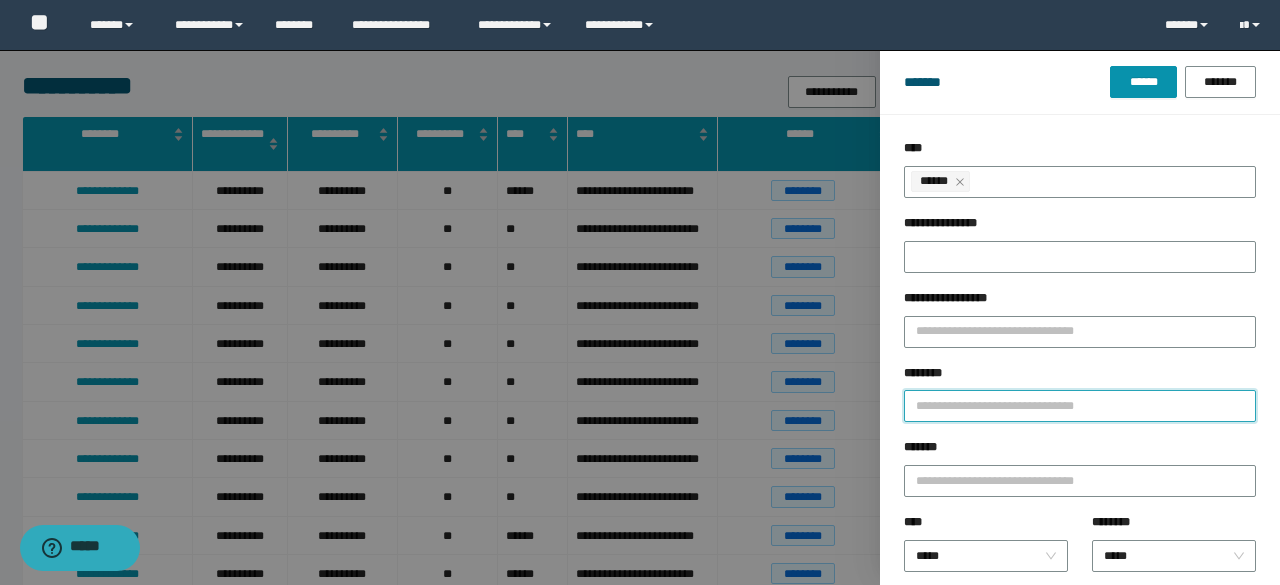 paste on "********" 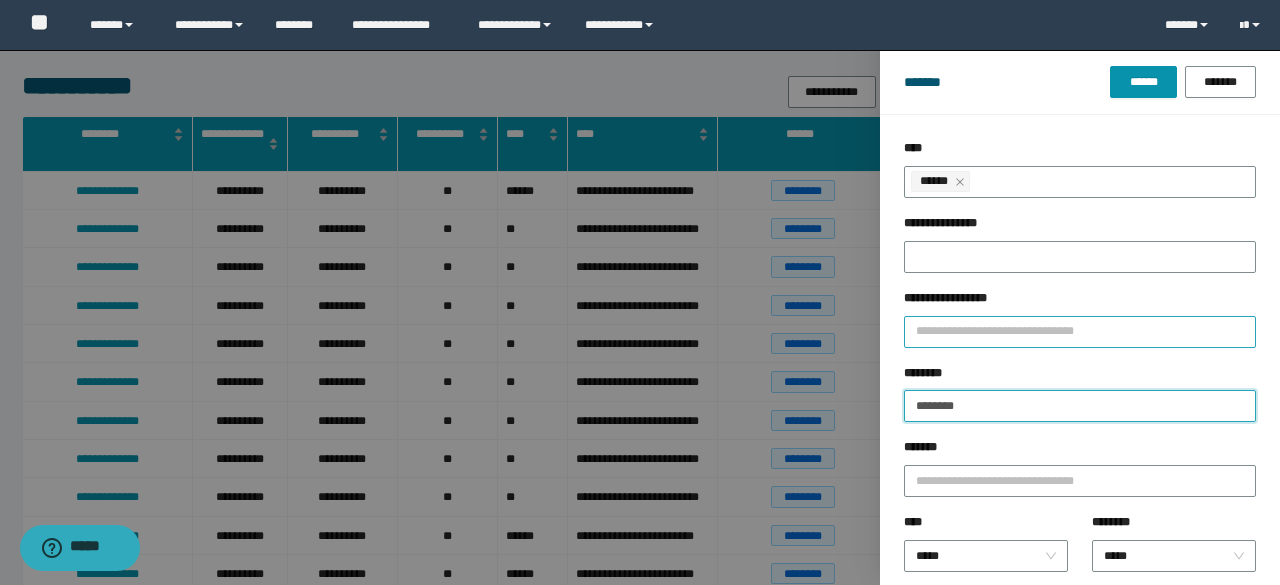 type on "********" 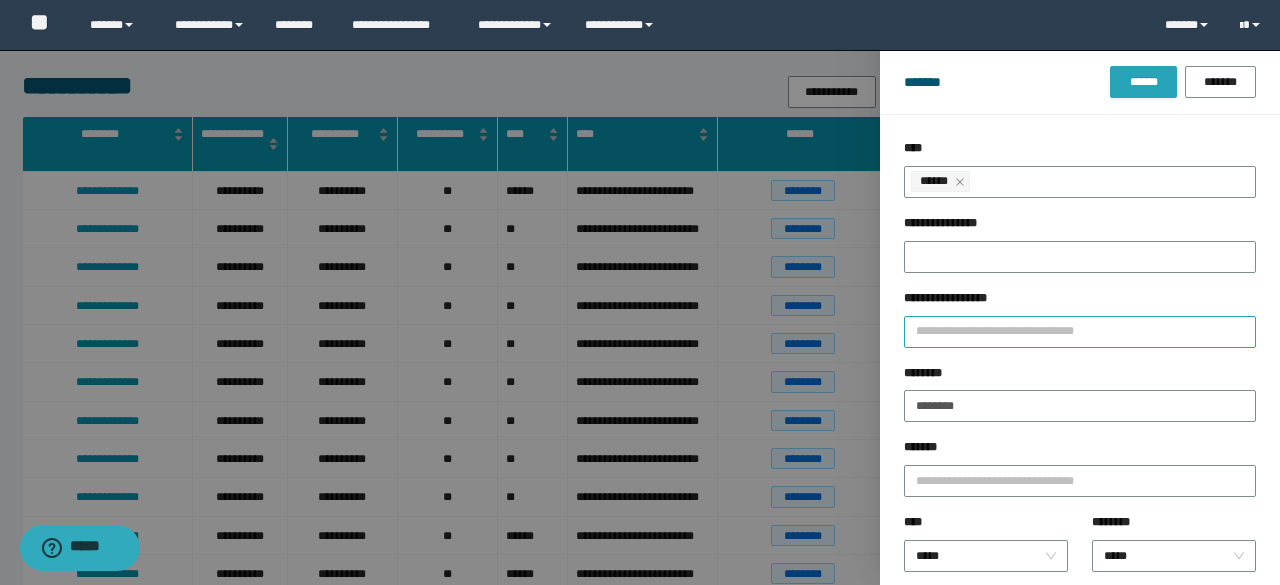 click on "******" at bounding box center (1143, 82) 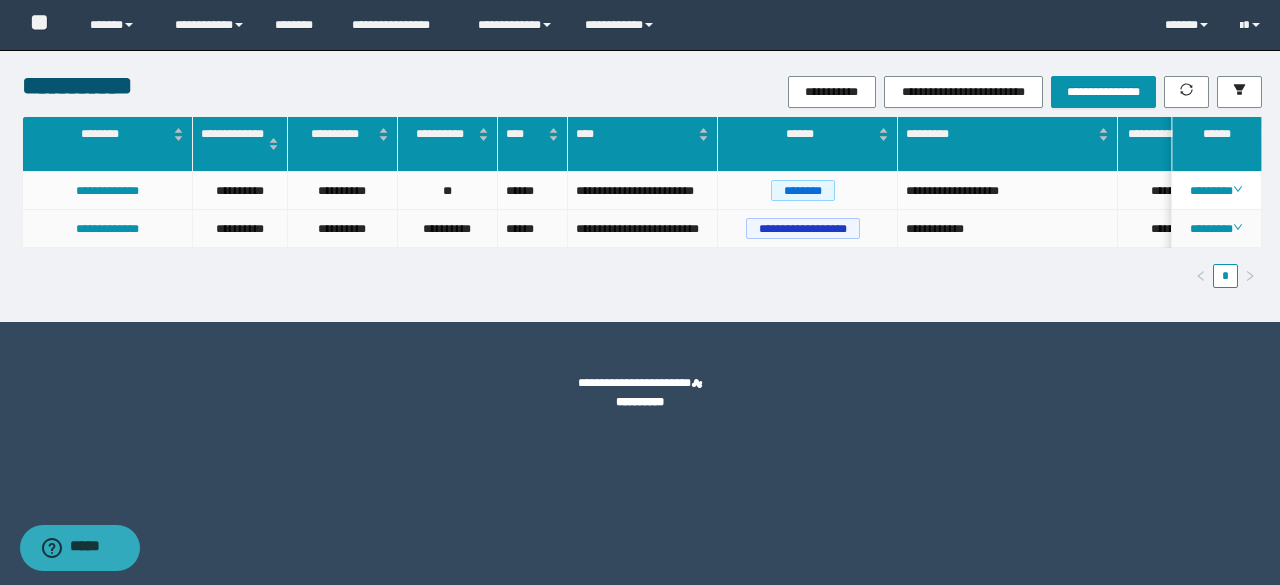 click on "********" at bounding box center [1217, 229] 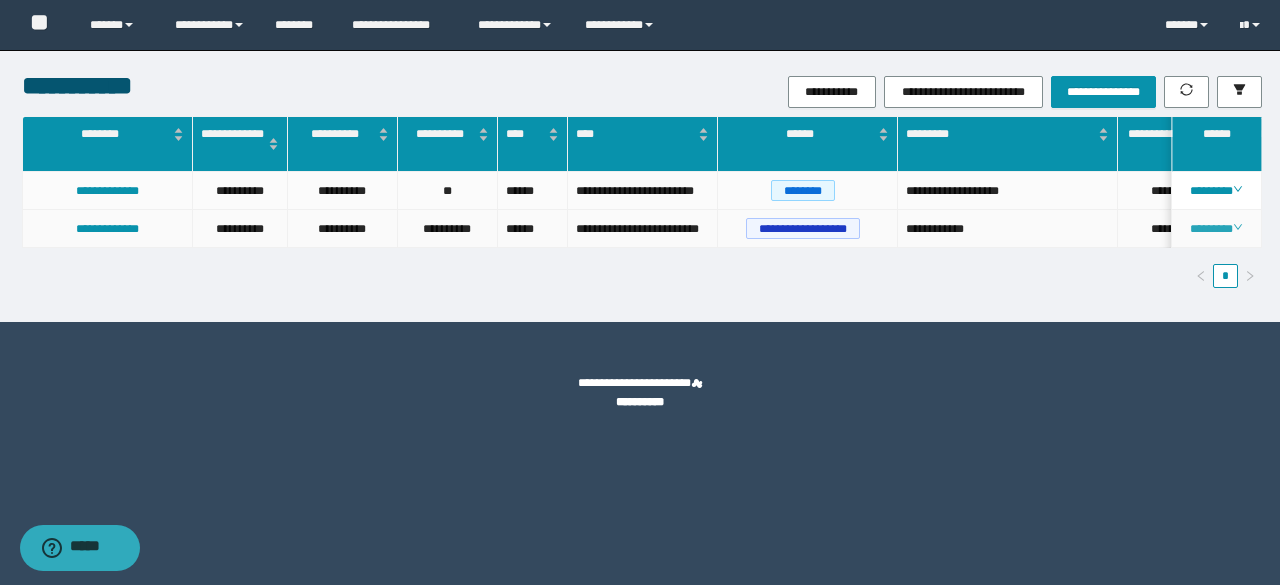 click on "********" at bounding box center [1216, 229] 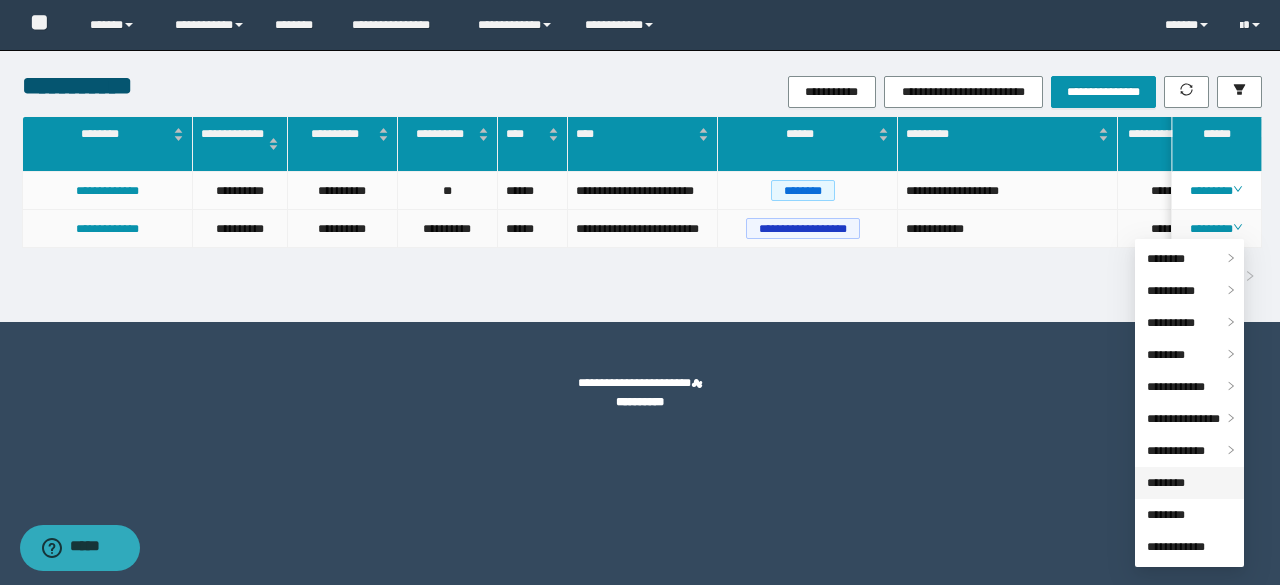 click on "********" at bounding box center [1166, 483] 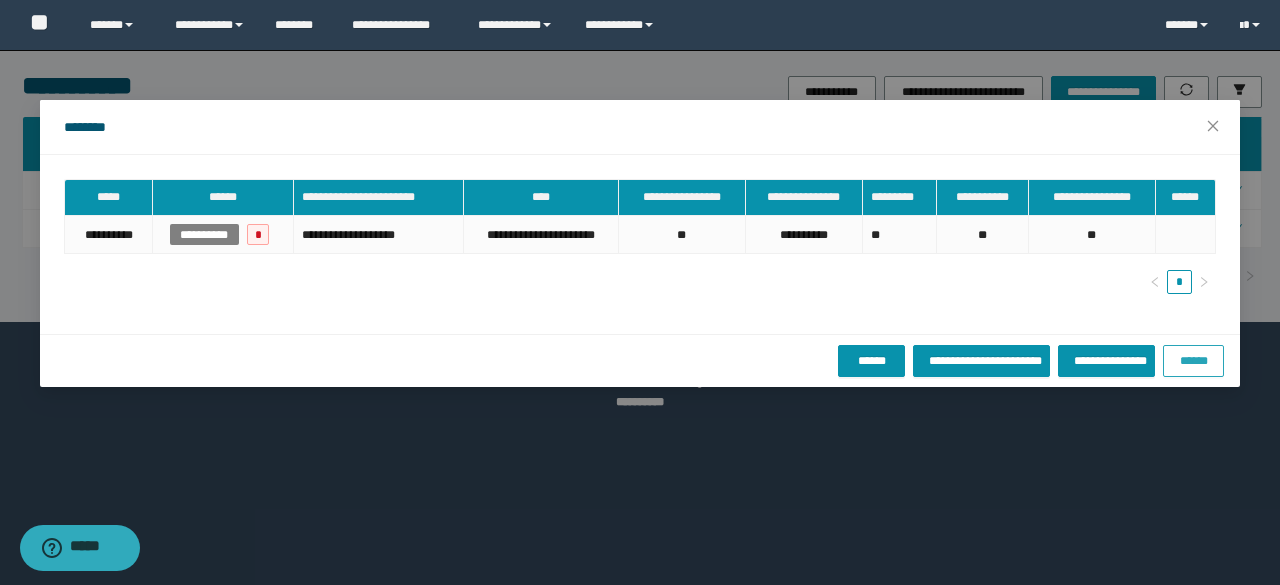 click on "******" at bounding box center (1193, 360) 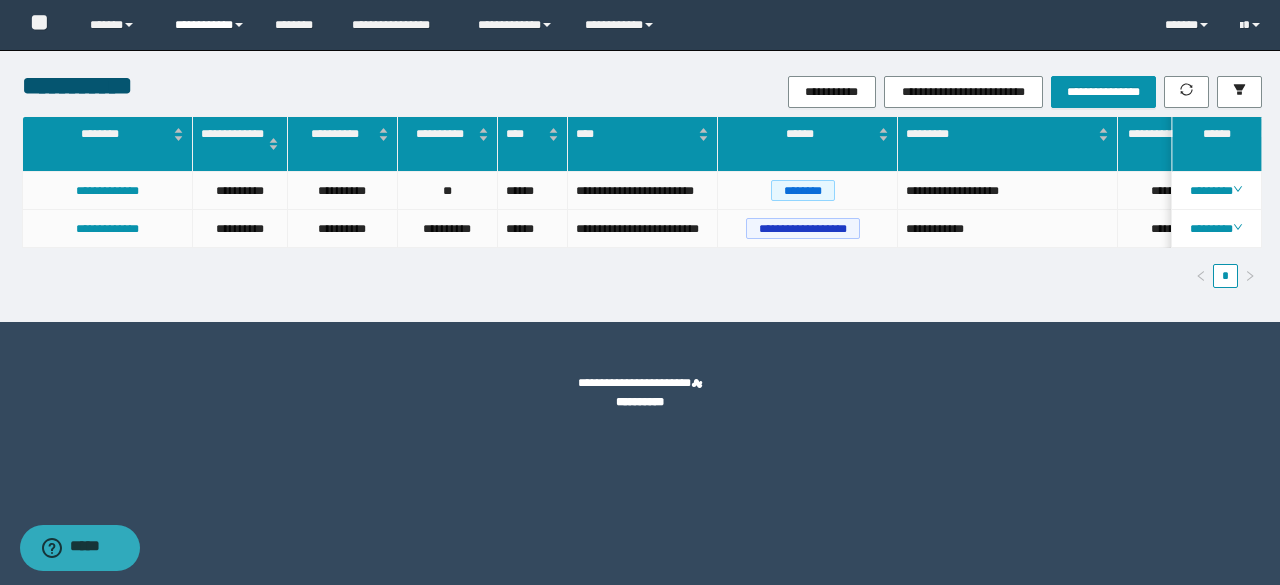click on "**********" at bounding box center [210, 25] 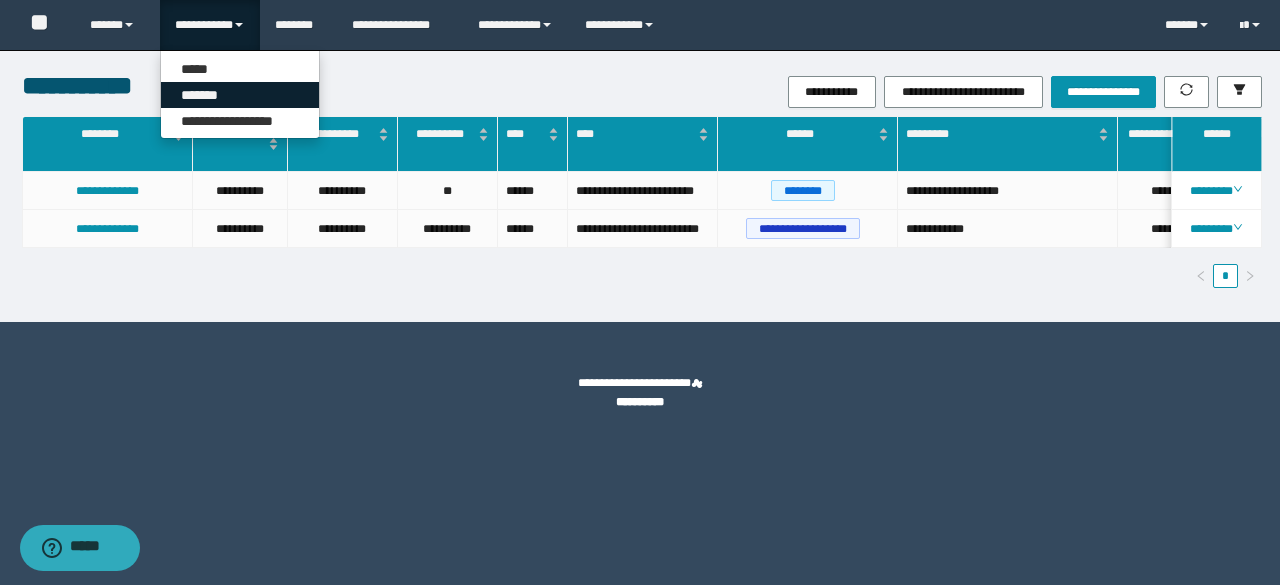 click on "*******" at bounding box center [240, 95] 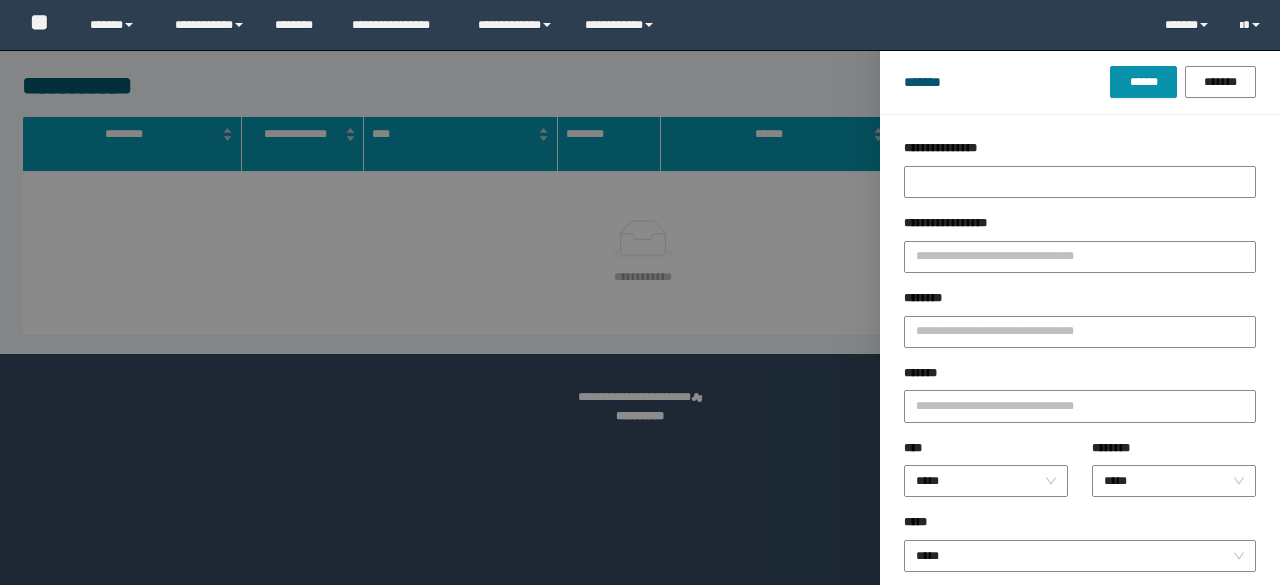 scroll, scrollTop: 0, scrollLeft: 0, axis: both 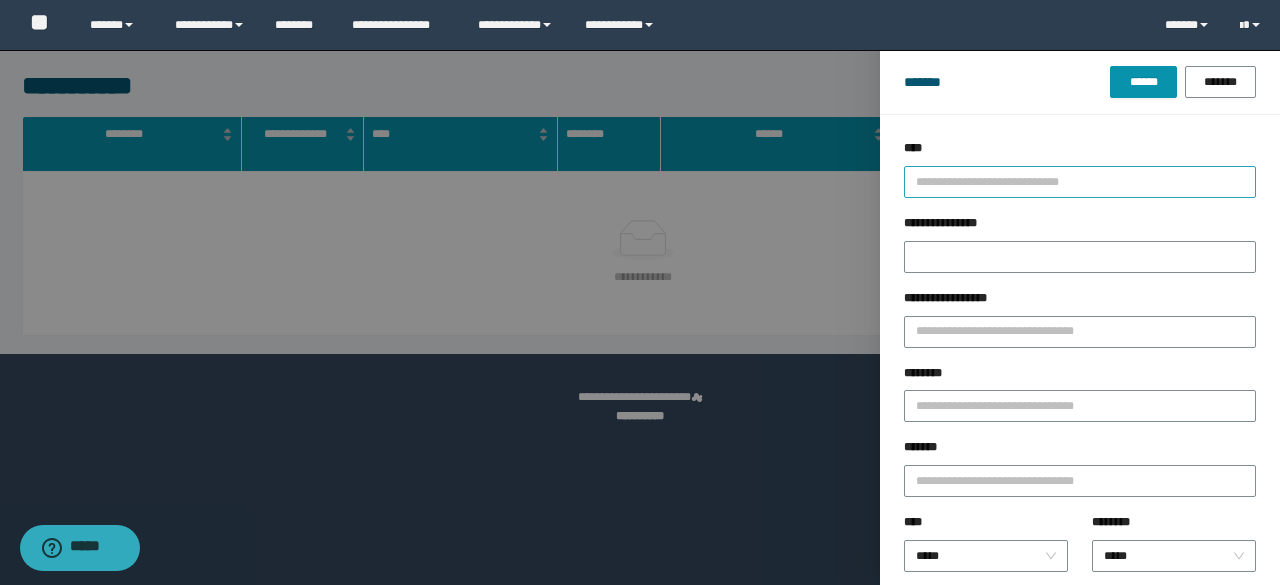 drag, startPoint x: 1042, startPoint y: 204, endPoint x: 1007, endPoint y: 185, distance: 39.824615 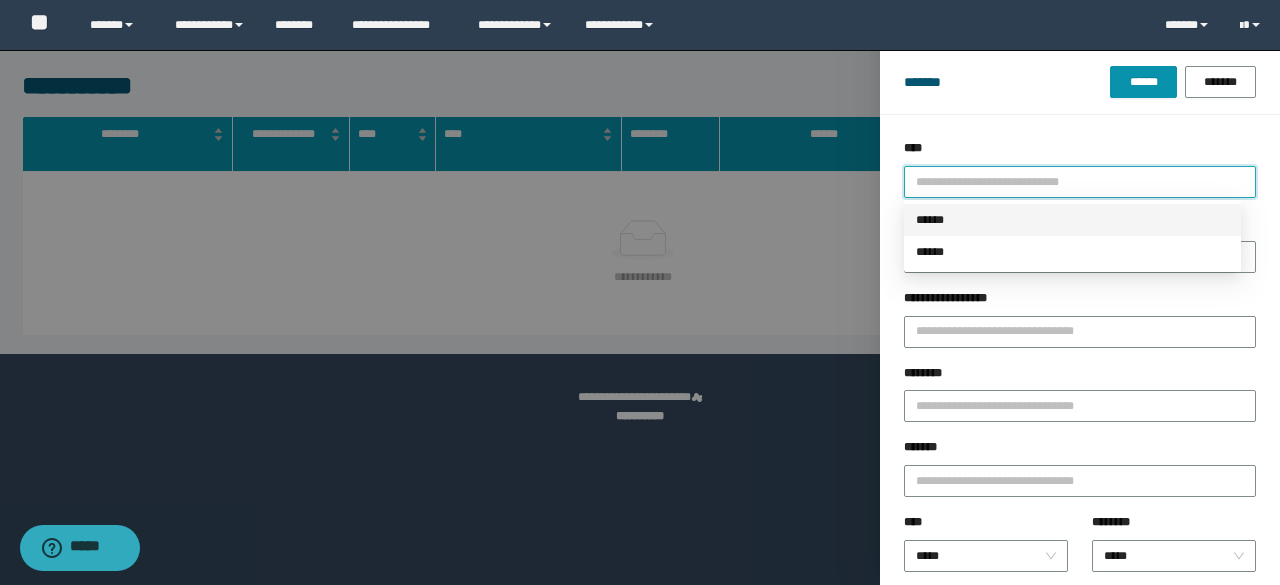 drag, startPoint x: 910, startPoint y: 223, endPoint x: 941, endPoint y: 256, distance: 45.276924 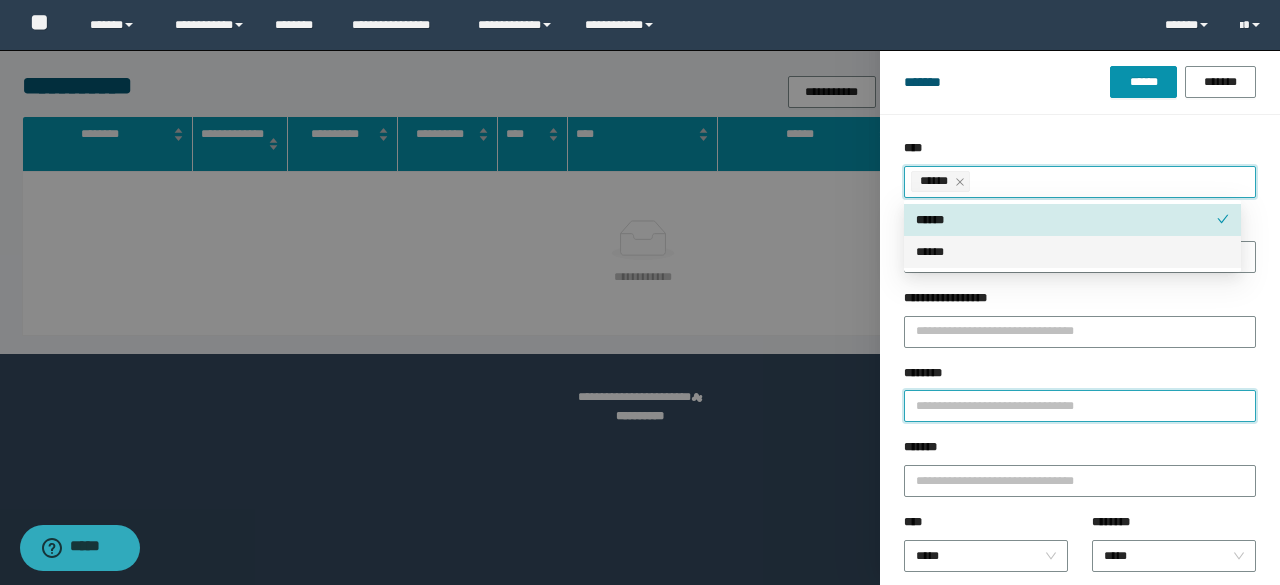 click on "********" at bounding box center (1080, 401) 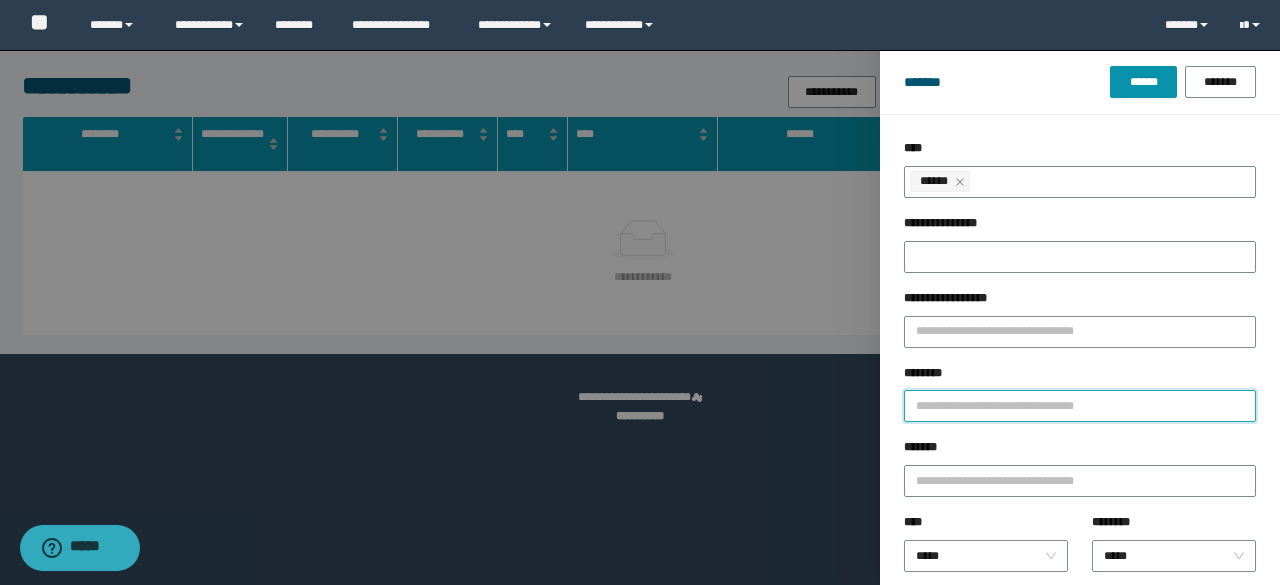paste on "********" 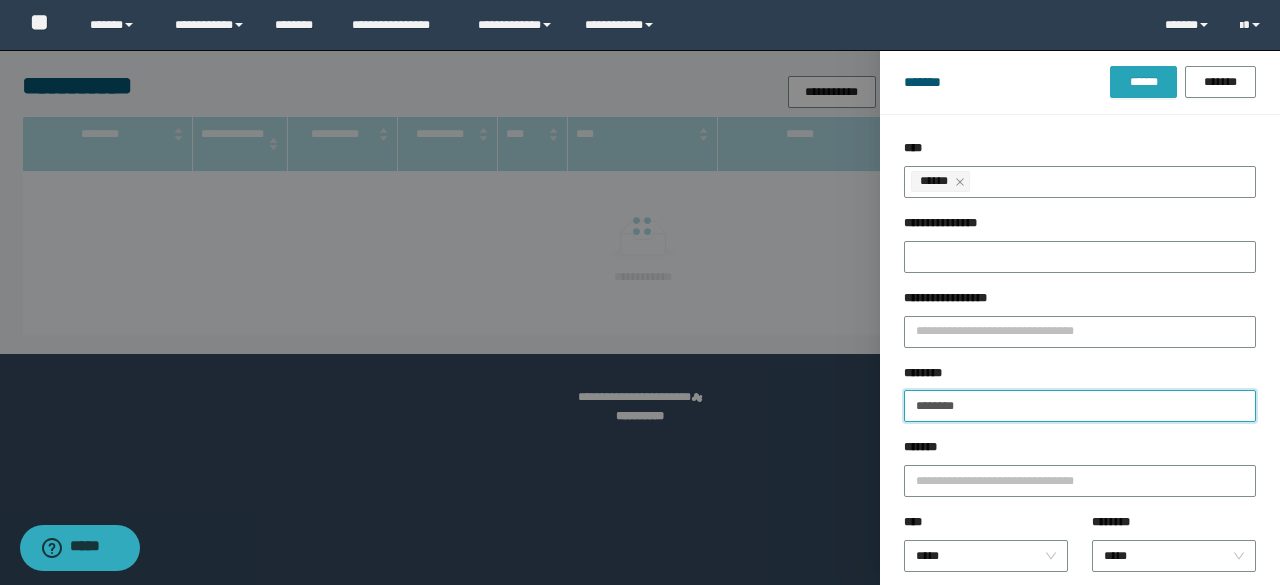 type on "********" 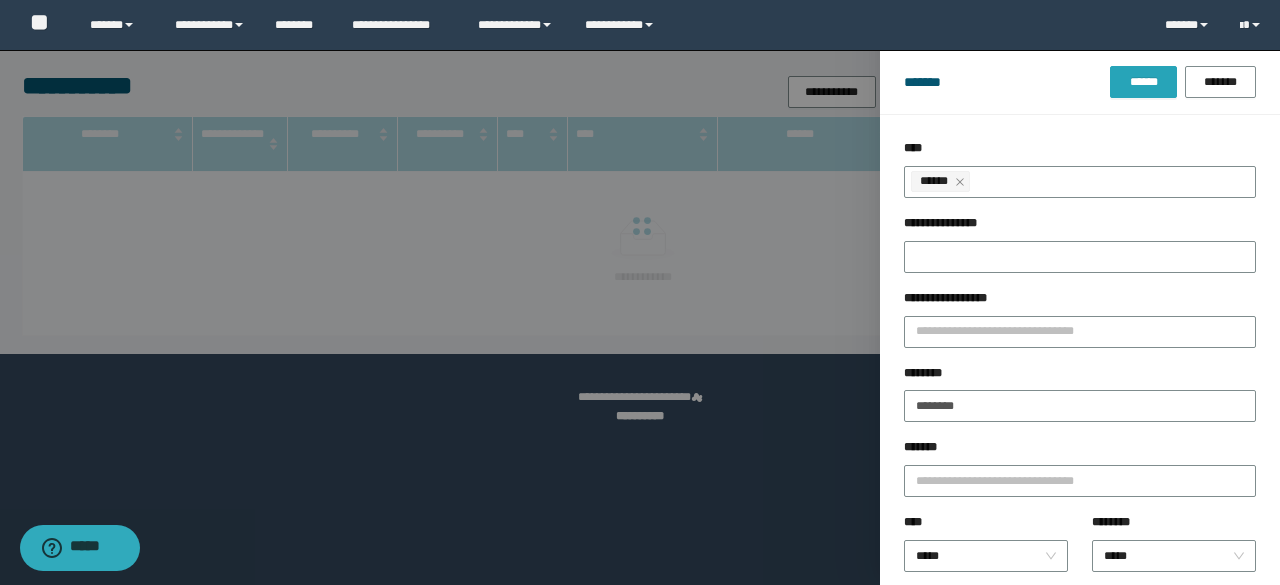 click on "******" at bounding box center (1143, 82) 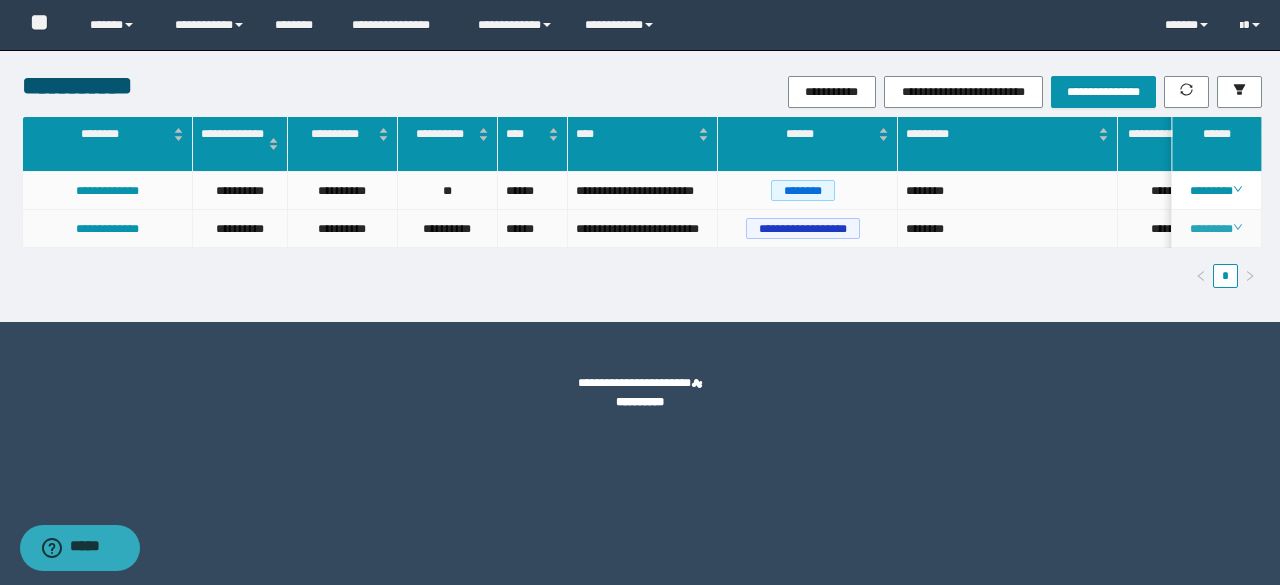 click on "********" at bounding box center (1216, 229) 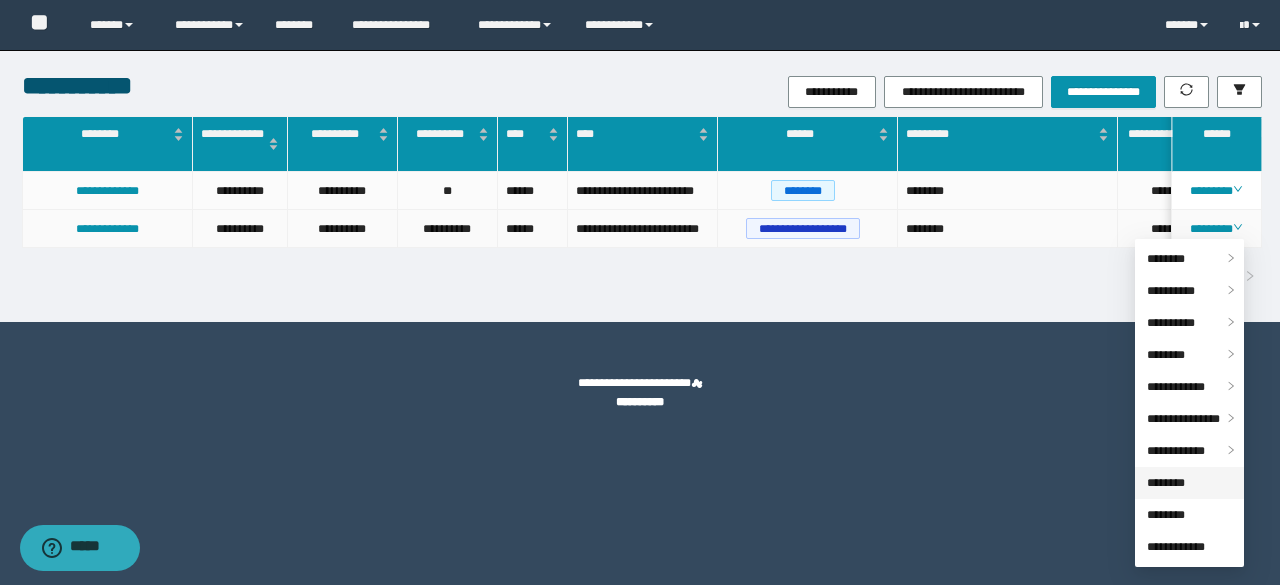 click on "********" at bounding box center [1166, 483] 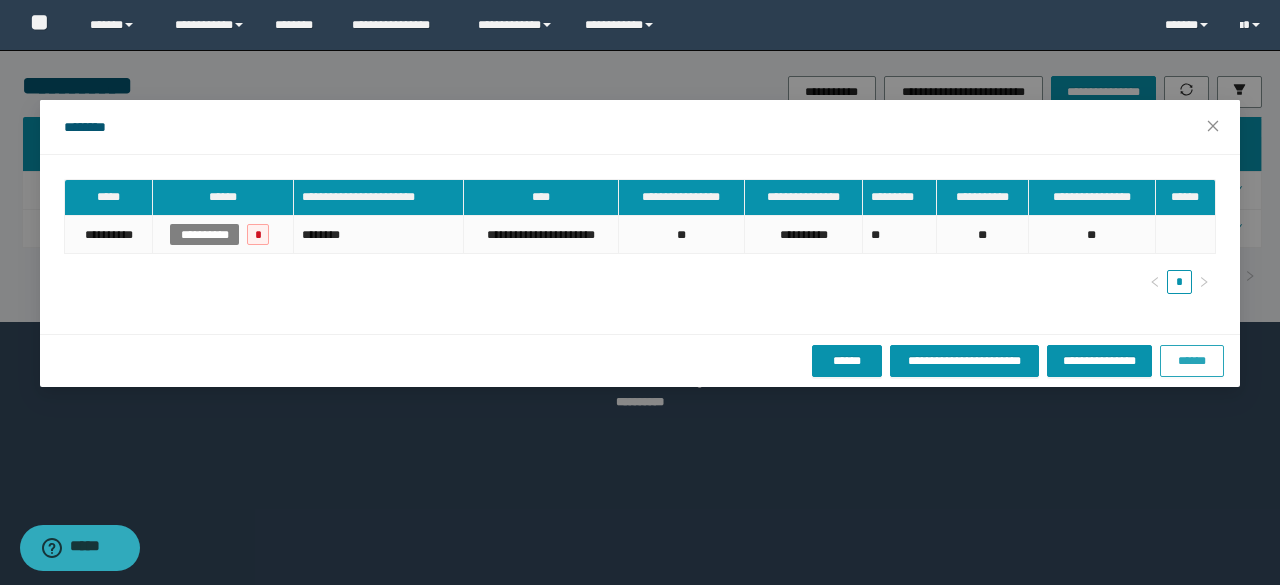 click on "******" at bounding box center (1192, 361) 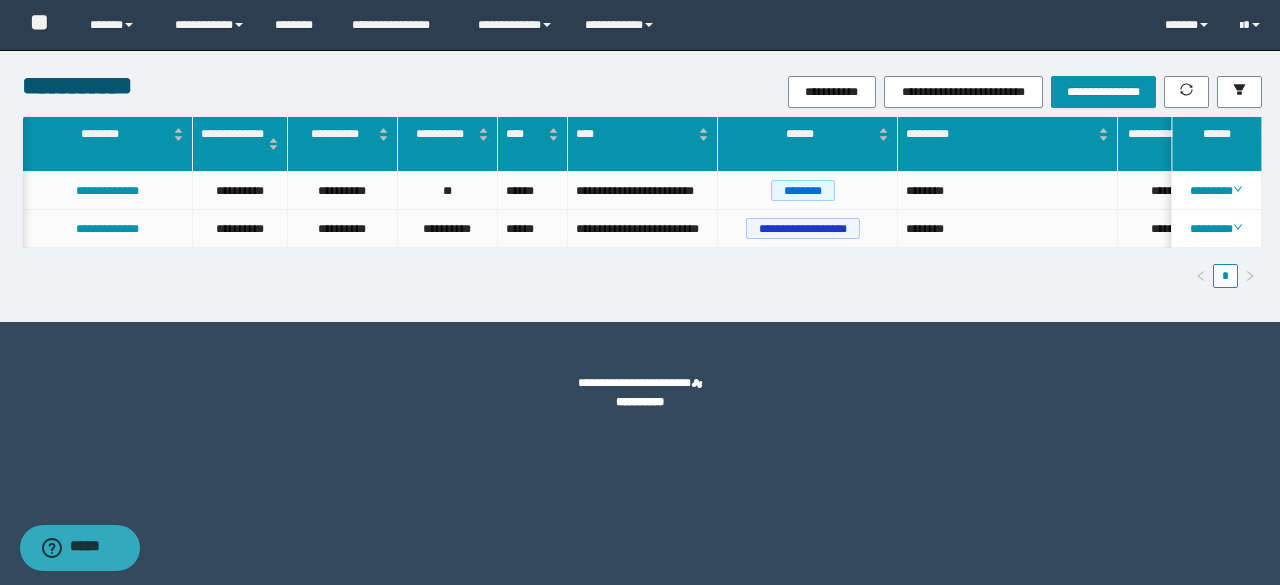 scroll, scrollTop: 0, scrollLeft: 305, axis: horizontal 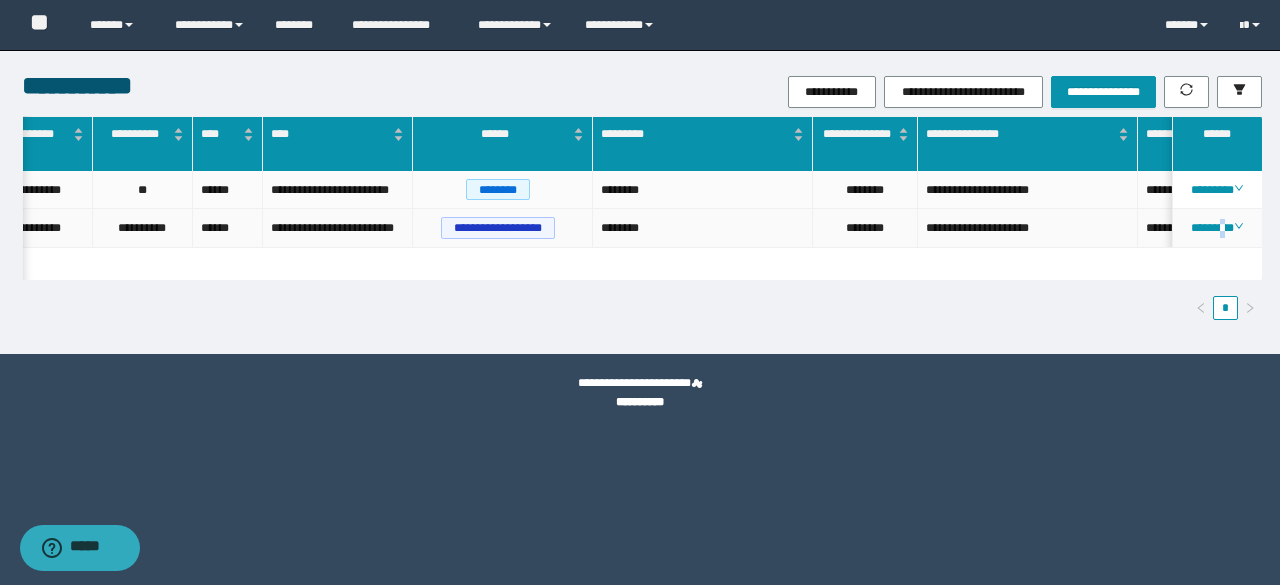 drag, startPoint x: 1226, startPoint y: 227, endPoint x: 1213, endPoint y: 246, distance: 23.021729 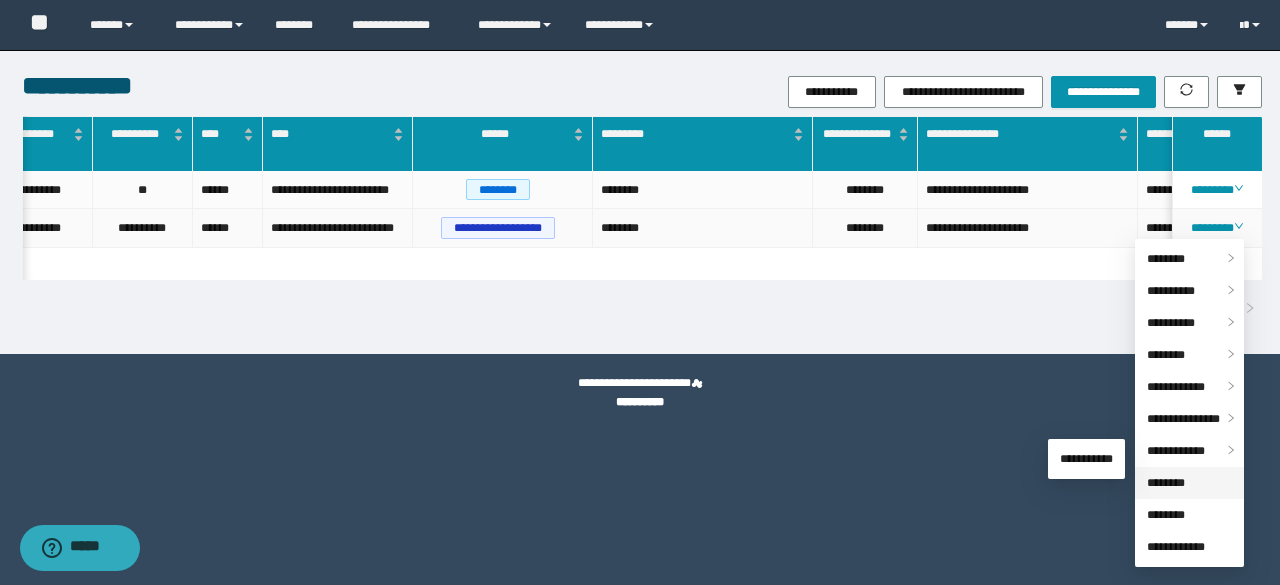 click on "********" at bounding box center (1166, 483) 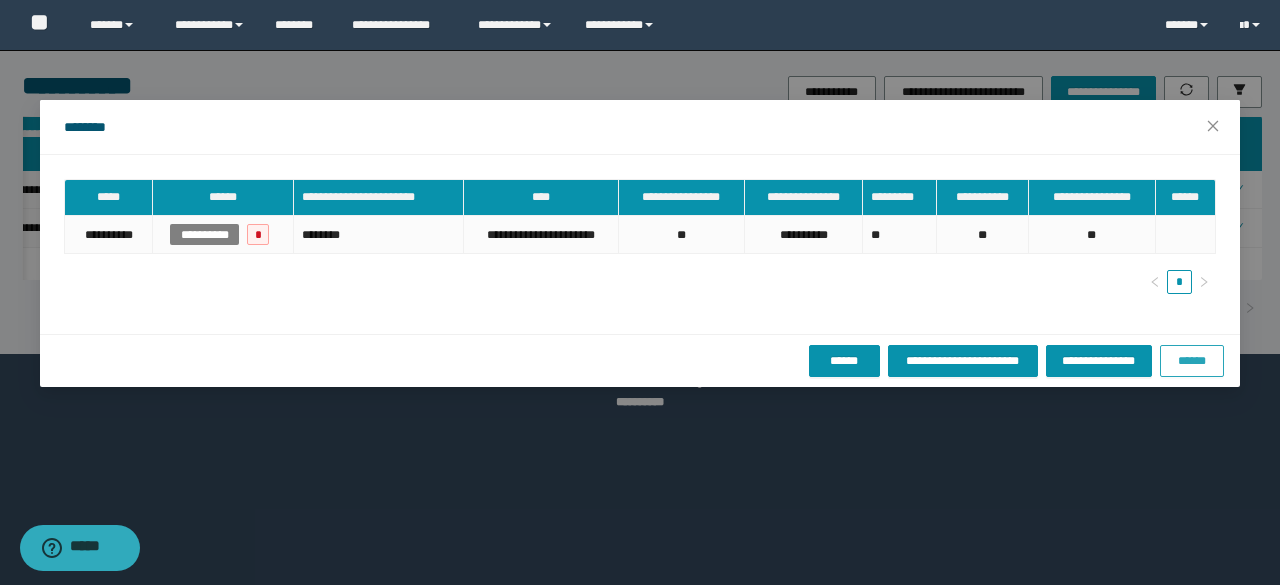 click on "******" at bounding box center [1192, 361] 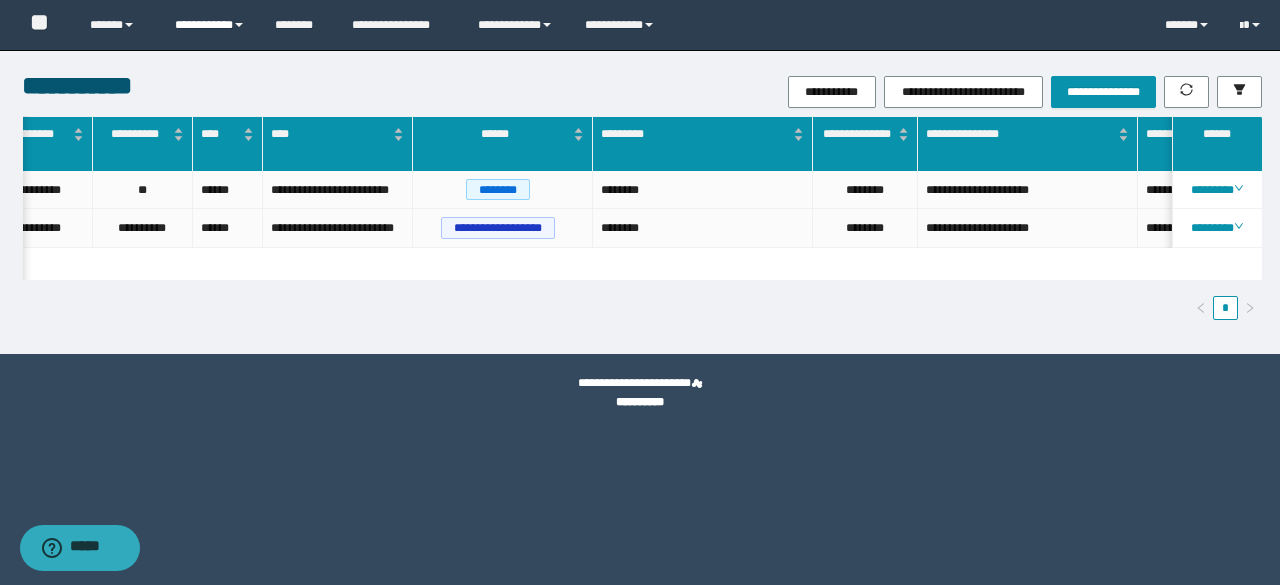 click on "**********" at bounding box center (210, 25) 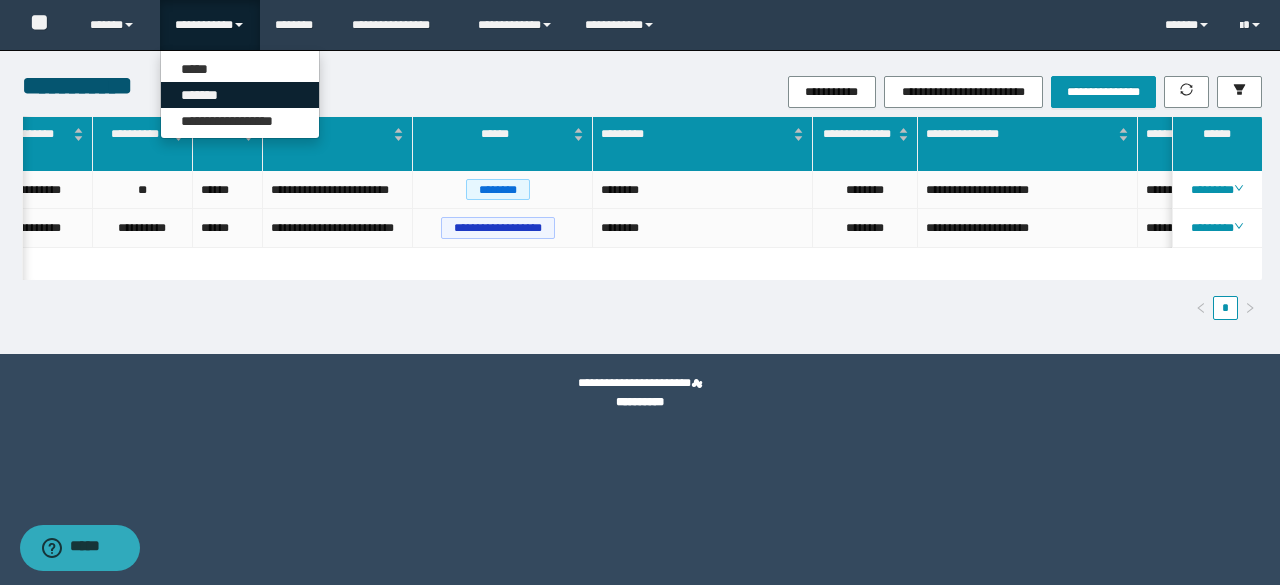 click on "*******" at bounding box center [240, 95] 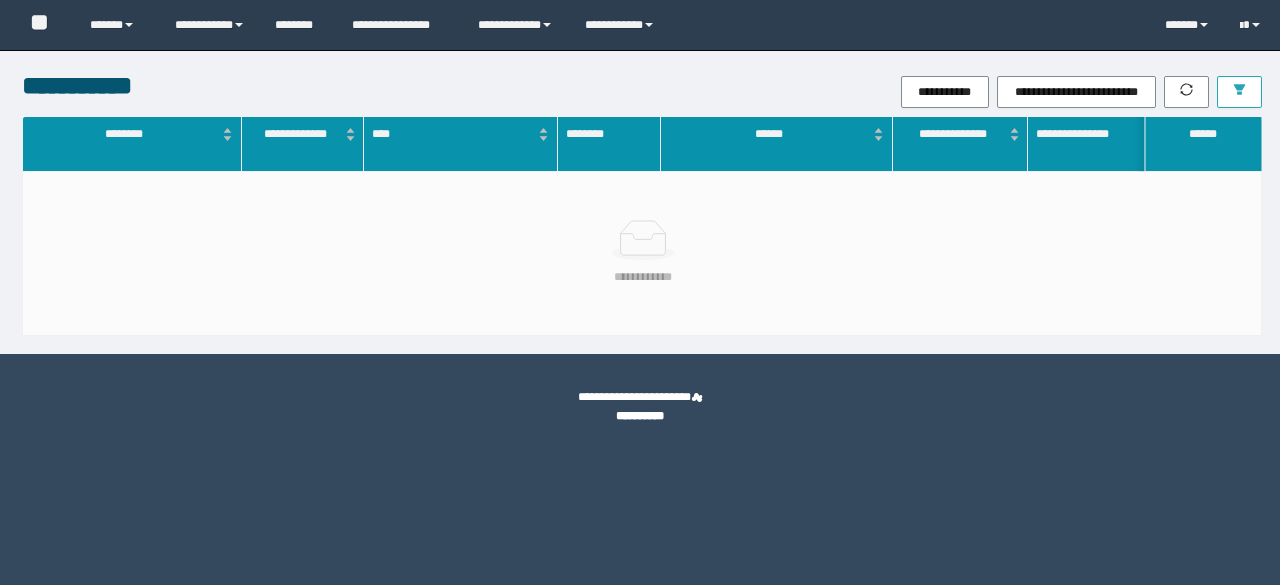 scroll, scrollTop: 0, scrollLeft: 0, axis: both 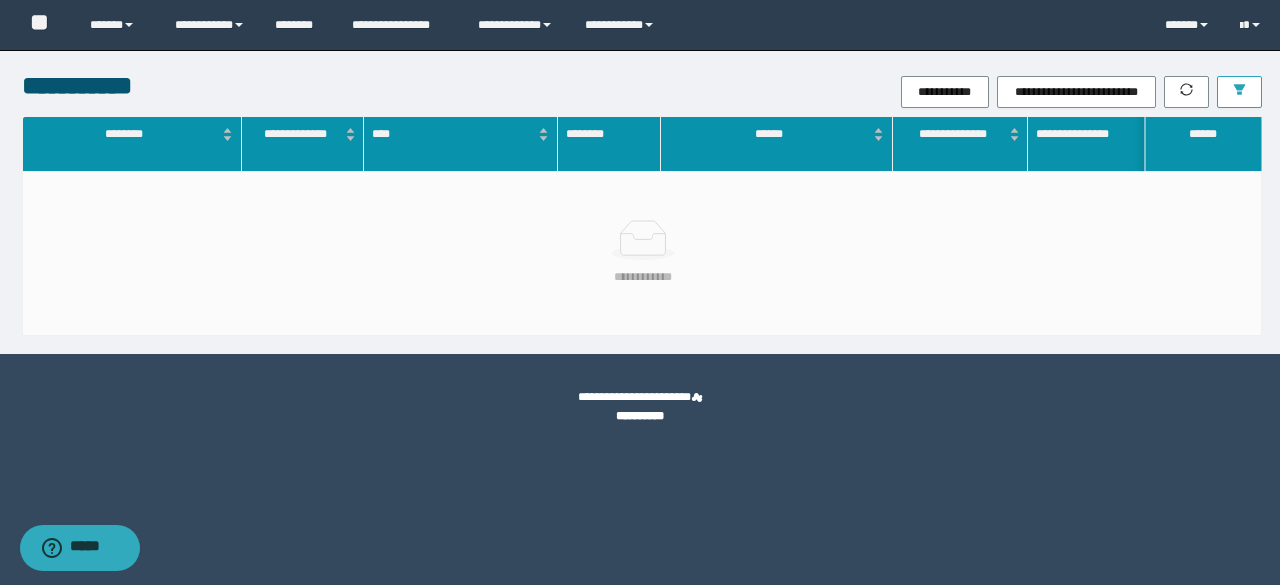 click at bounding box center (1239, 91) 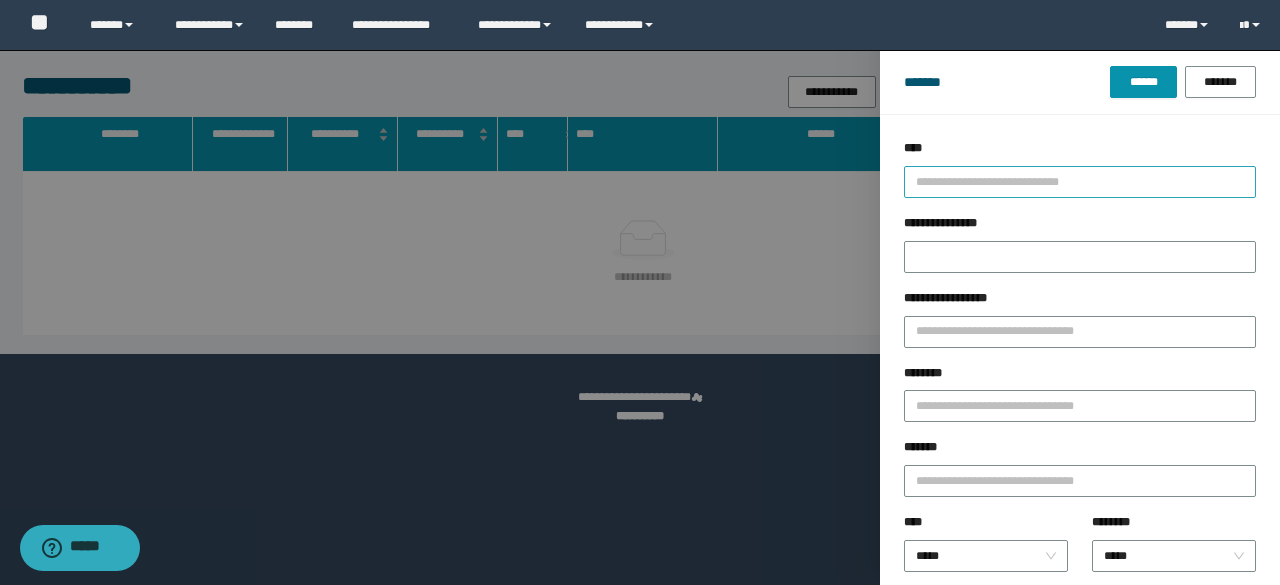 click at bounding box center [1071, 181] 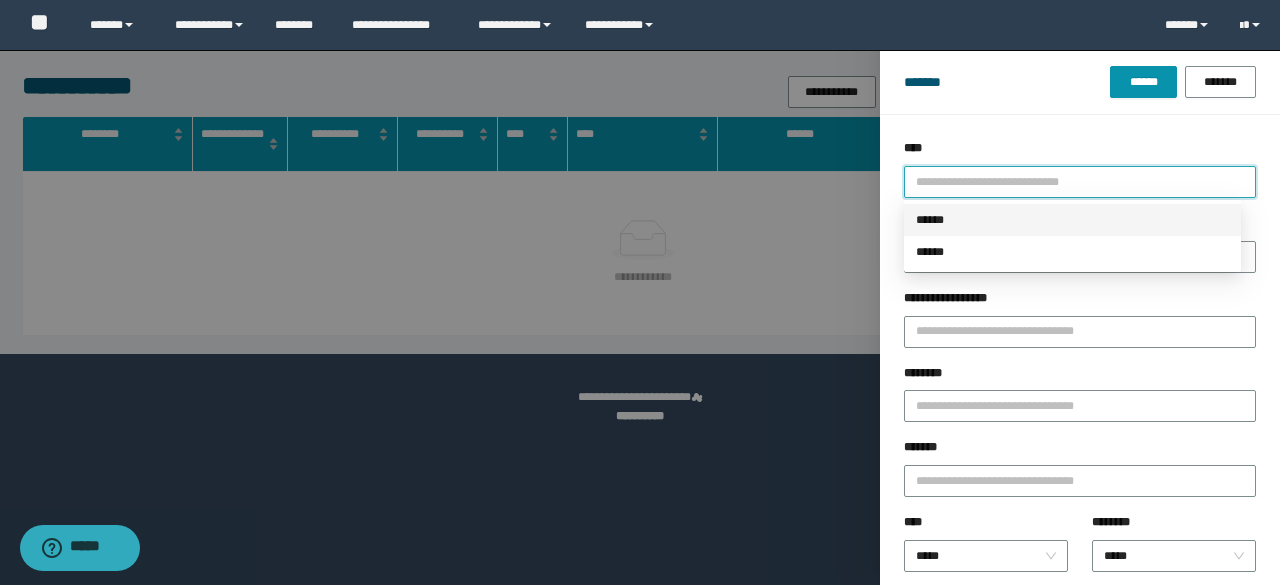 click on "******" at bounding box center [1072, 220] 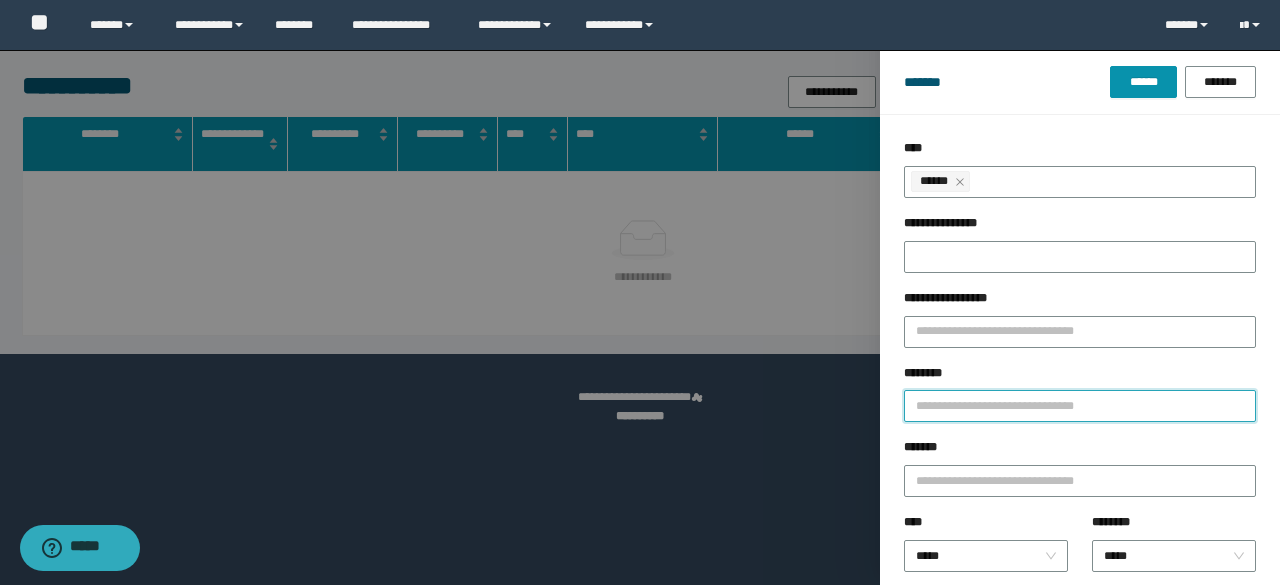 click on "********" at bounding box center (1080, 406) 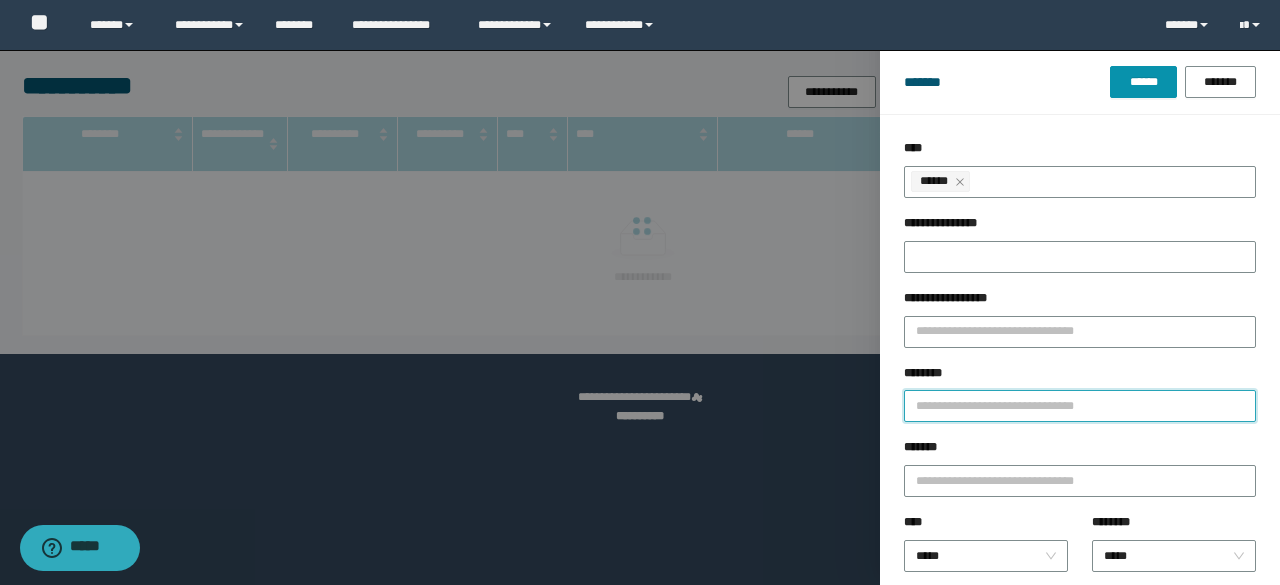 paste on "********" 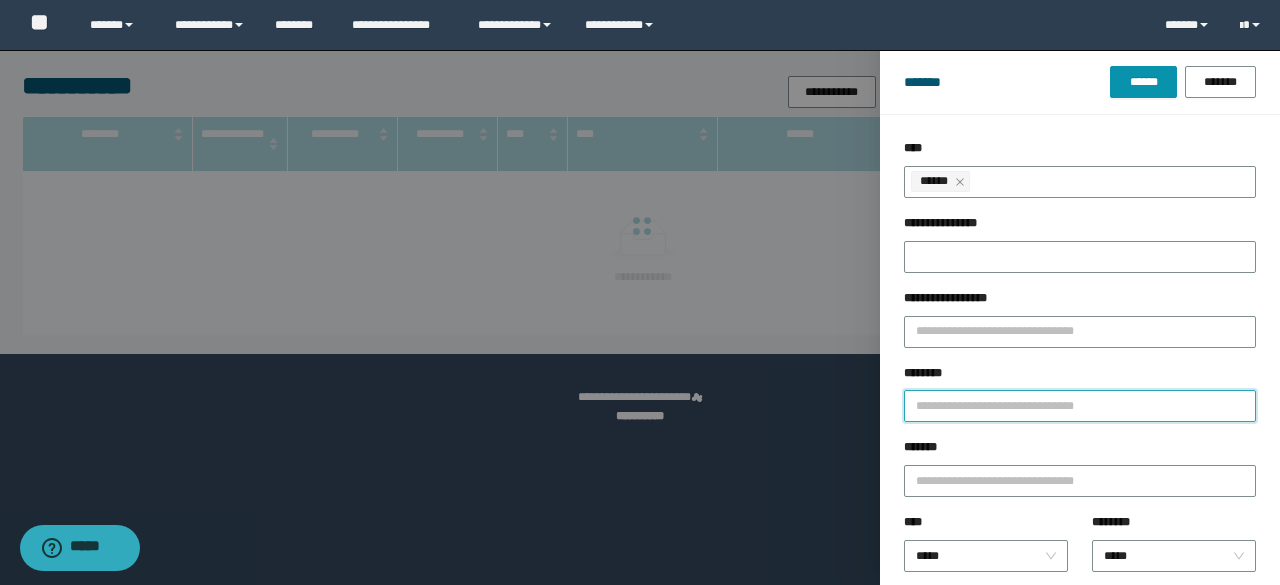 type on "********" 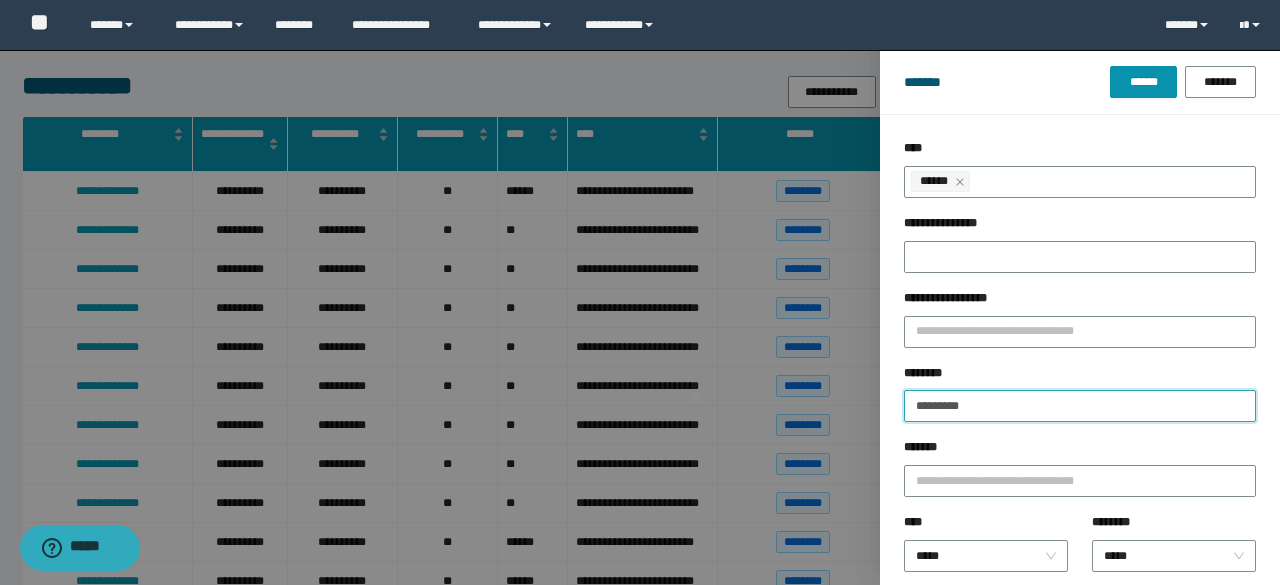 type 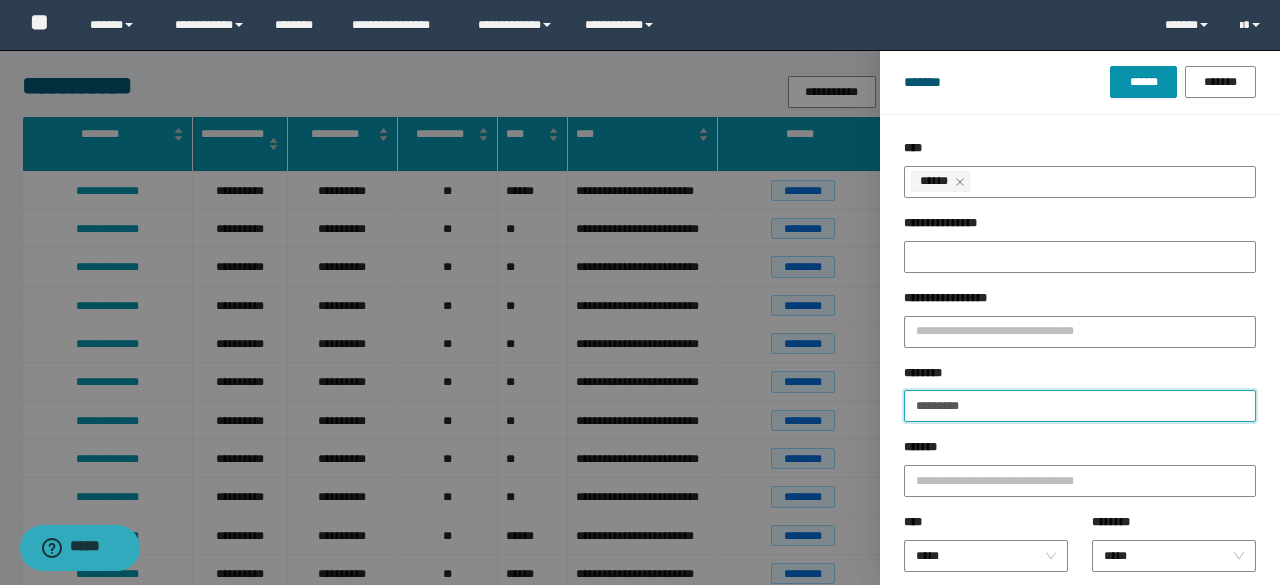 click on "********" at bounding box center (1080, 406) 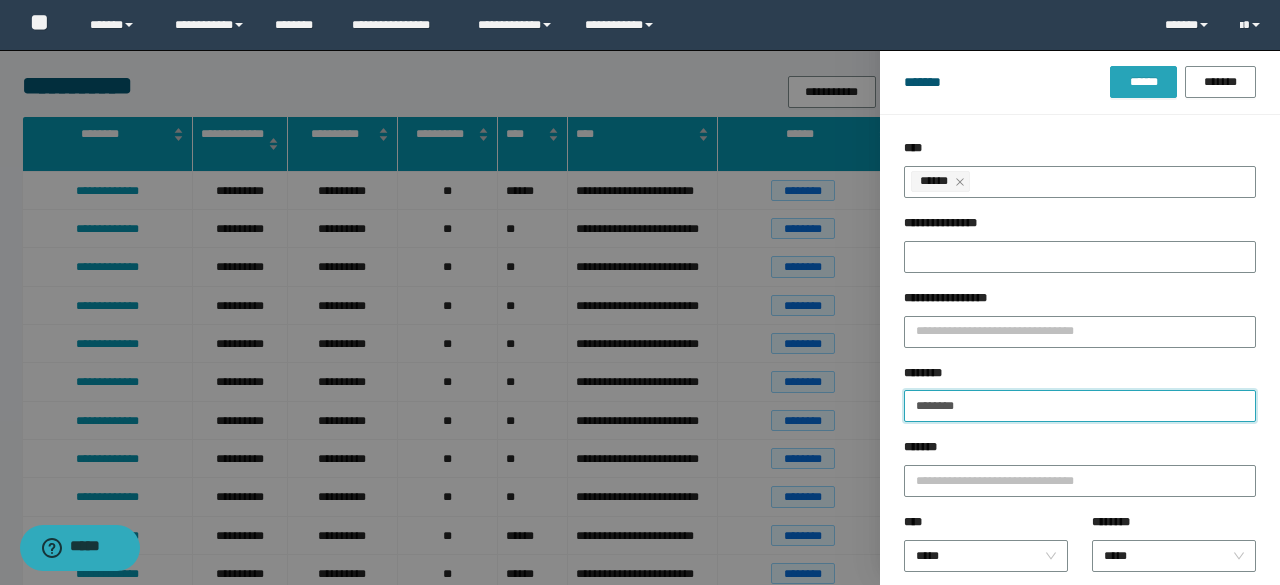 type on "********" 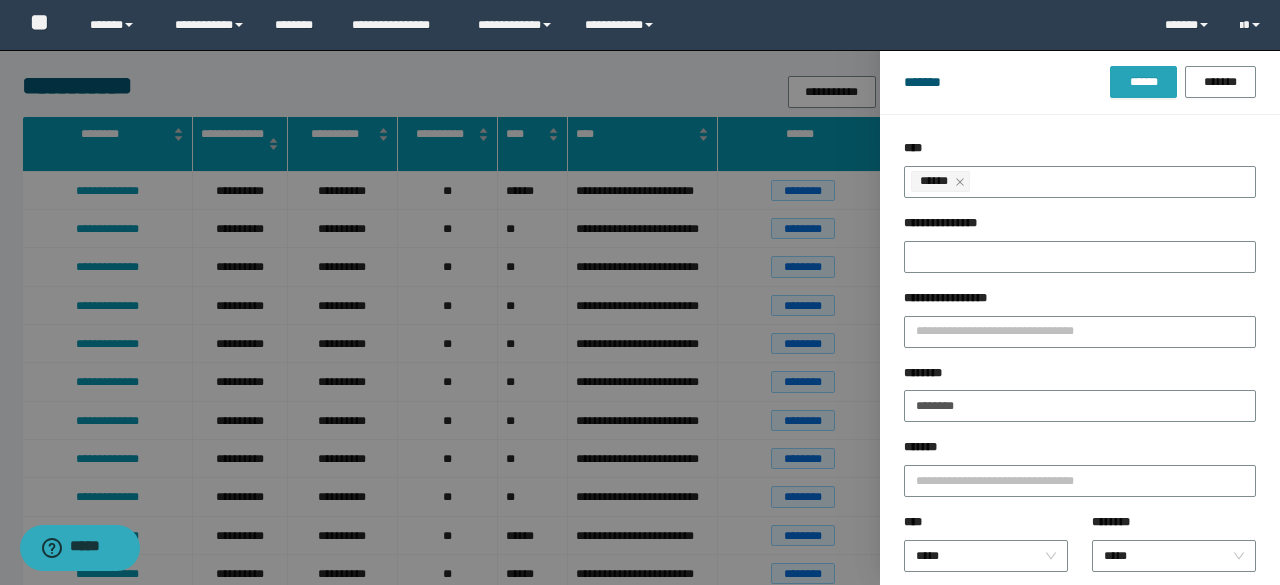 drag, startPoint x: 1147, startPoint y: 85, endPoint x: 963, endPoint y: 359, distance: 330.0485 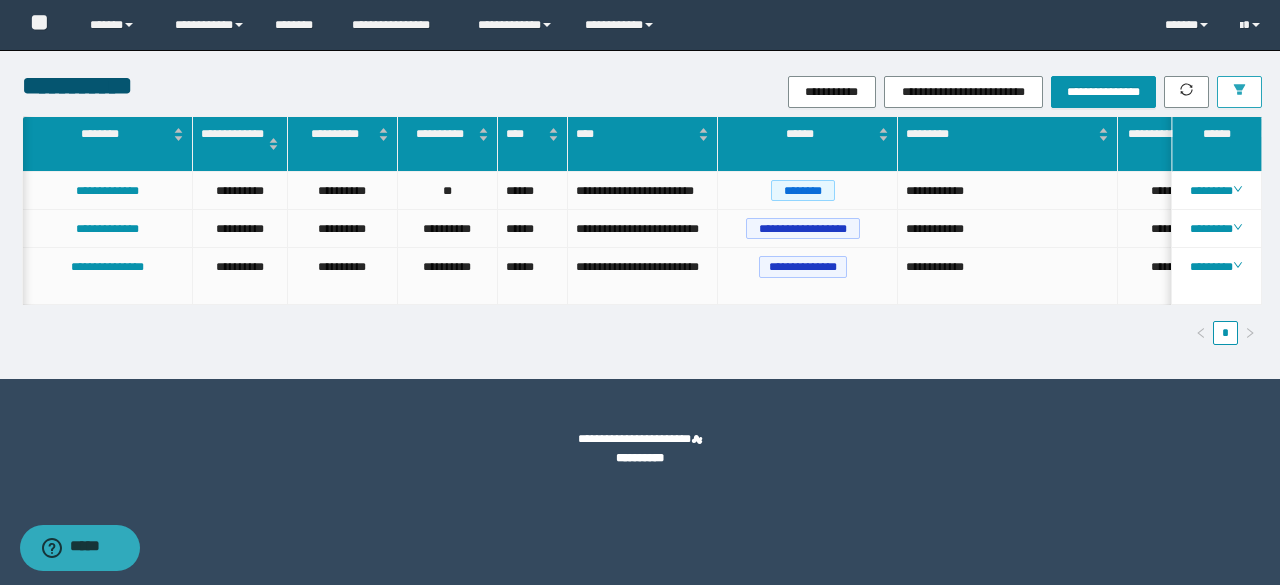 scroll, scrollTop: 0, scrollLeft: 12, axis: horizontal 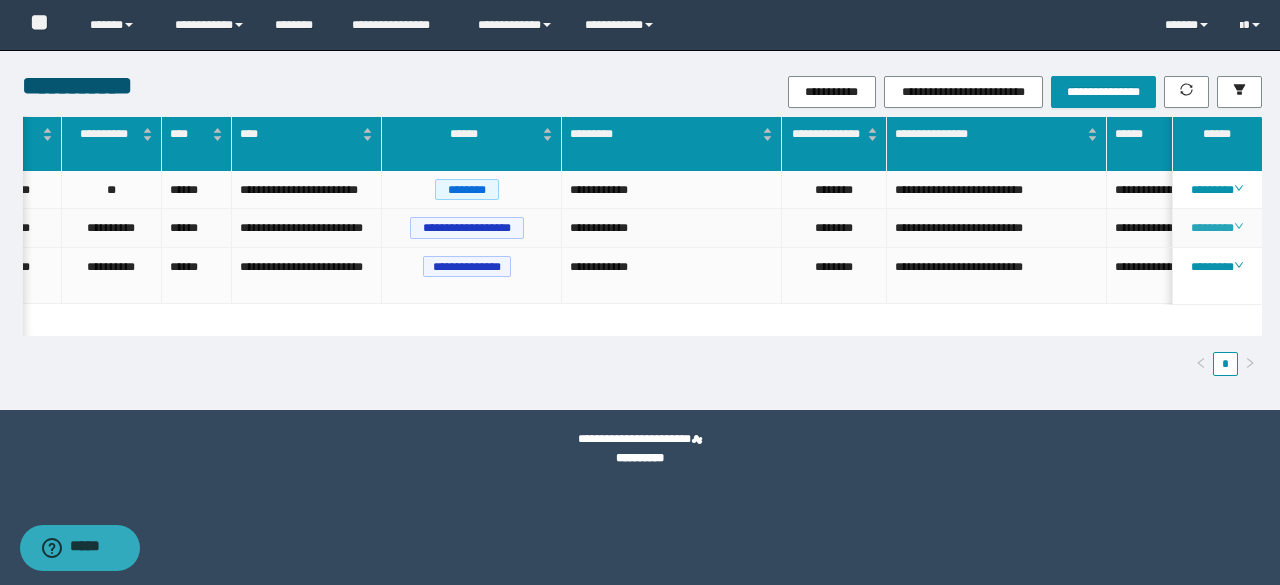 click on "********" at bounding box center (1216, 228) 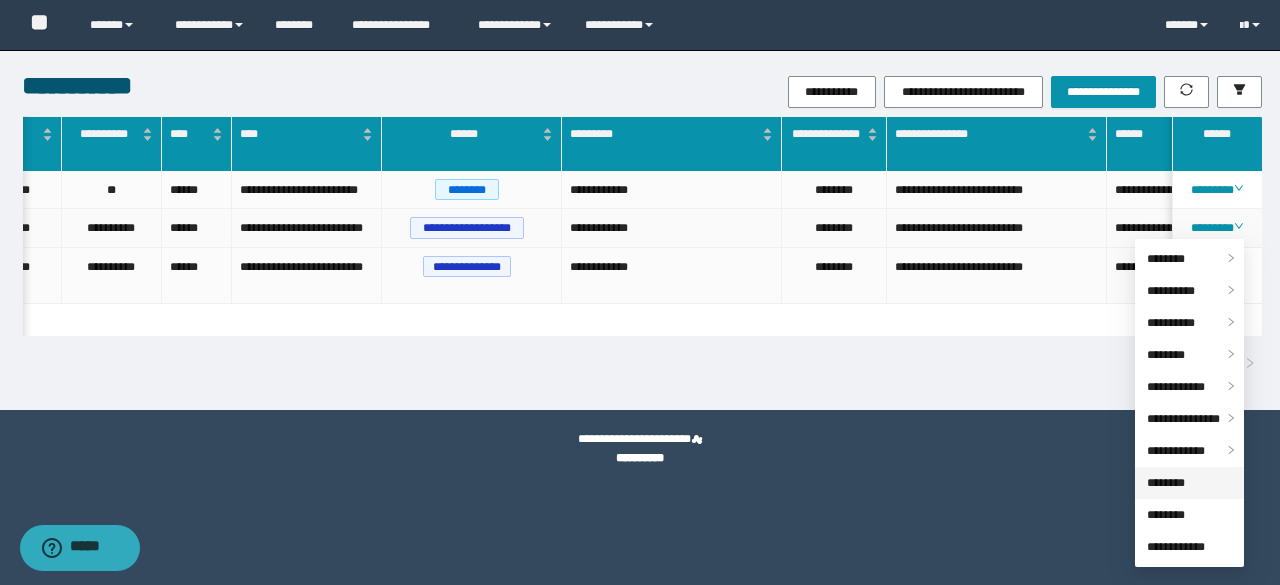 click on "********" at bounding box center (1166, 483) 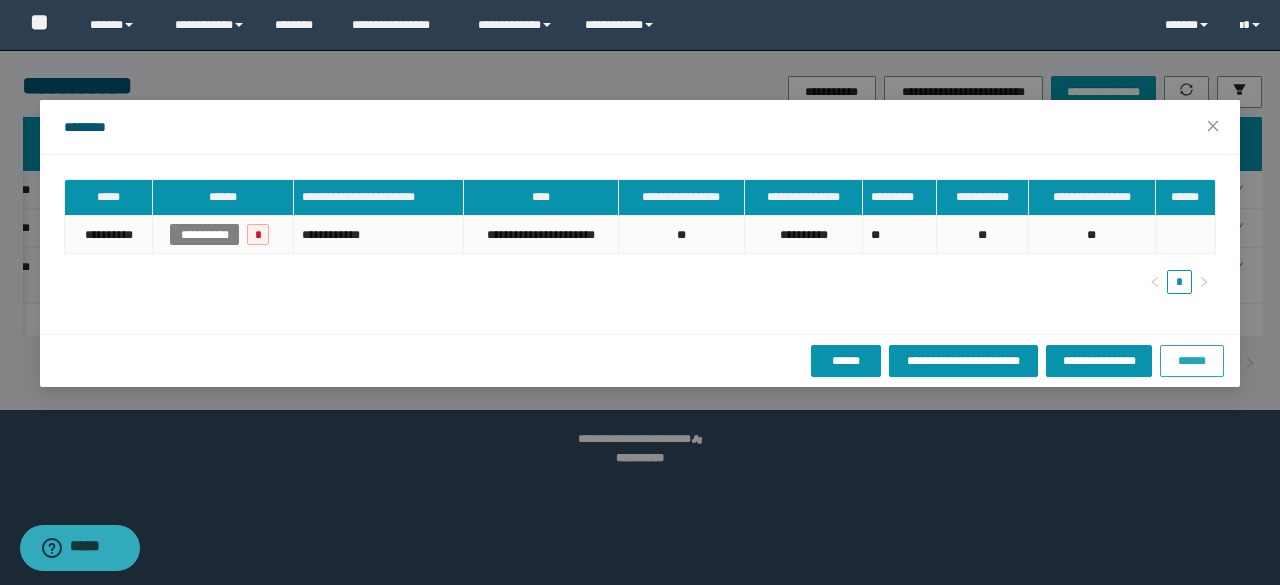 click on "******" at bounding box center (1192, 361) 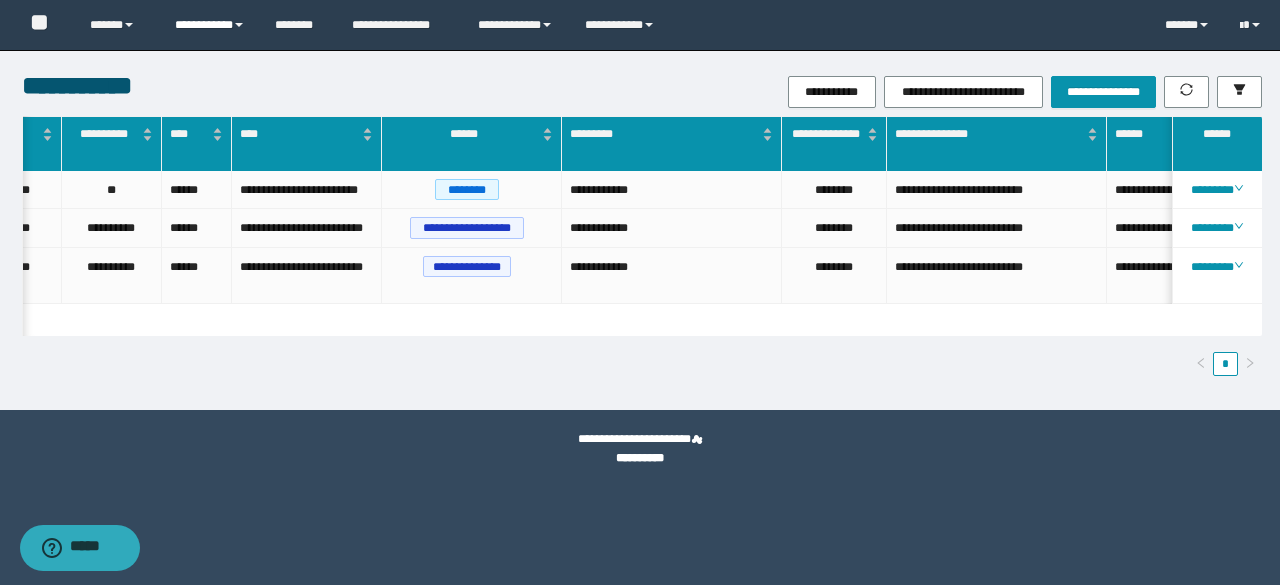 click on "**********" at bounding box center (210, 25) 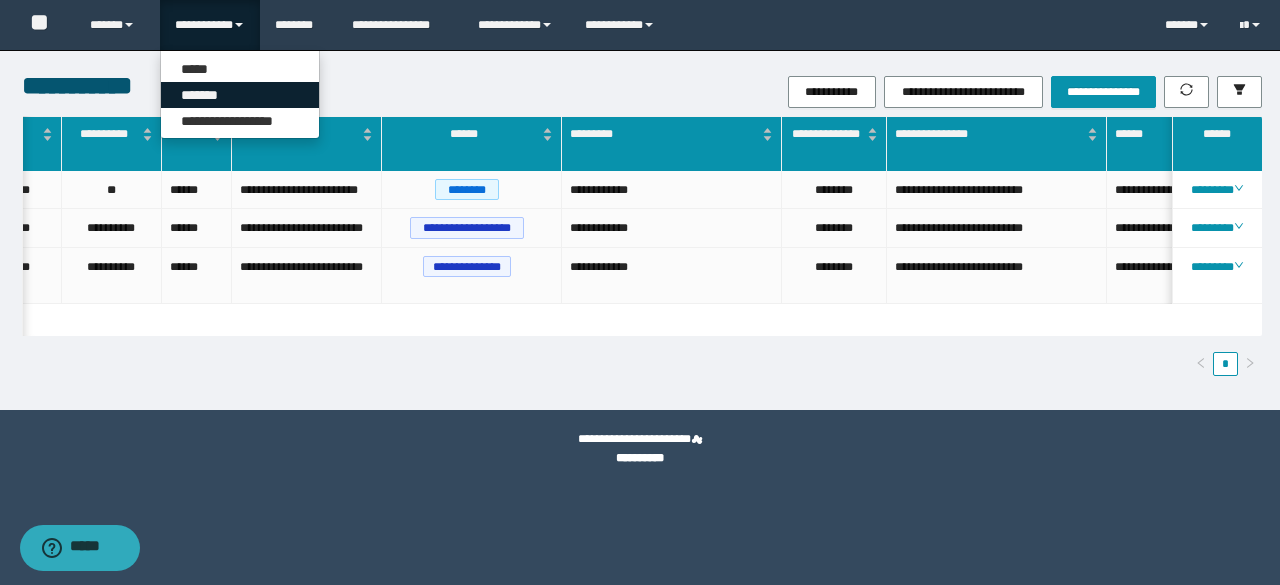 click on "*******" at bounding box center (240, 95) 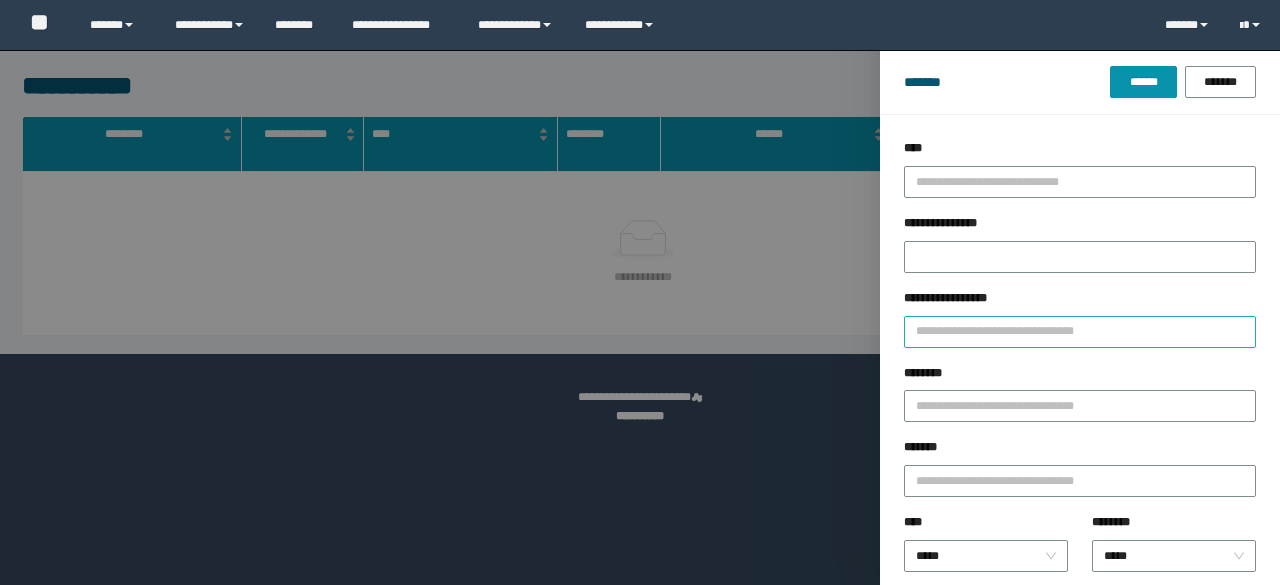 scroll, scrollTop: 0, scrollLeft: 0, axis: both 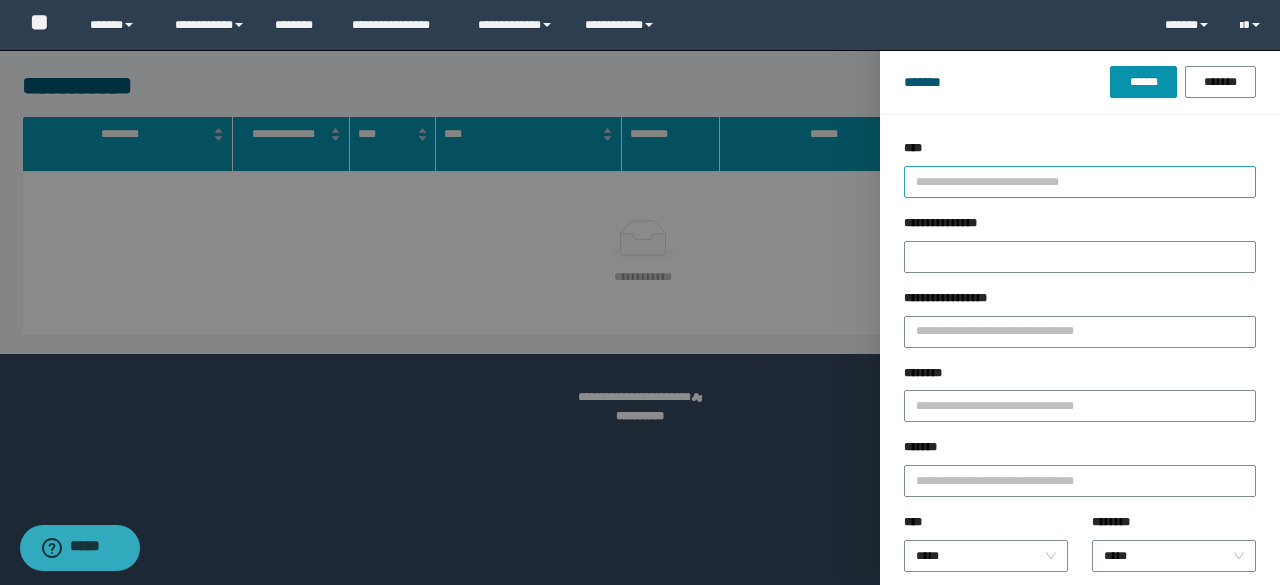 click at bounding box center (1071, 181) 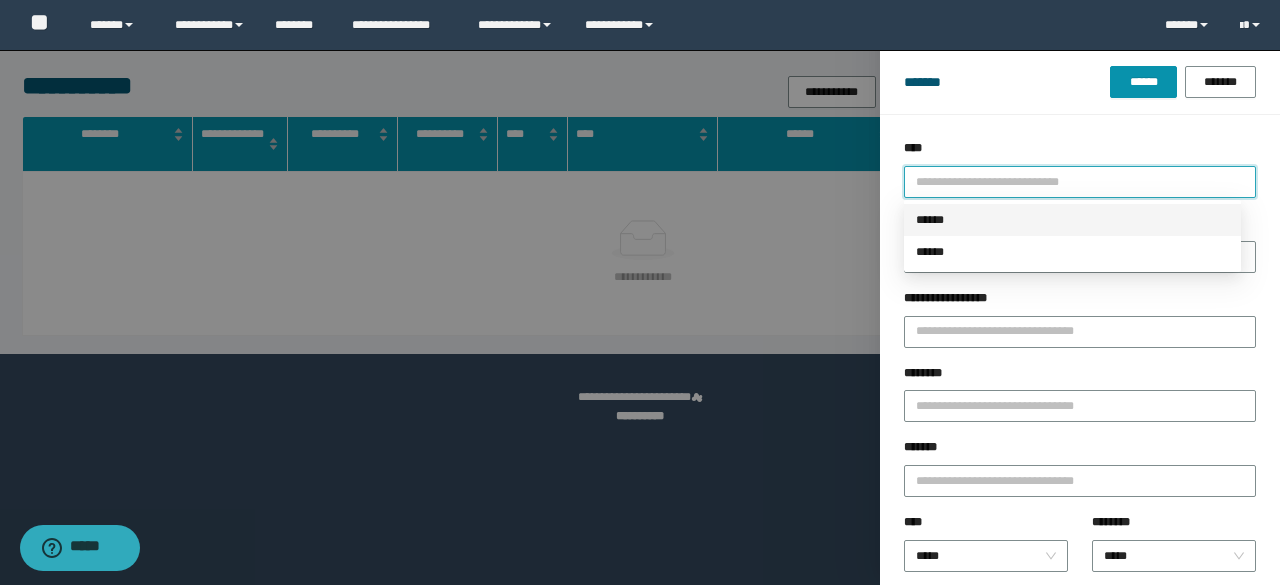 click on "******" at bounding box center (1072, 220) 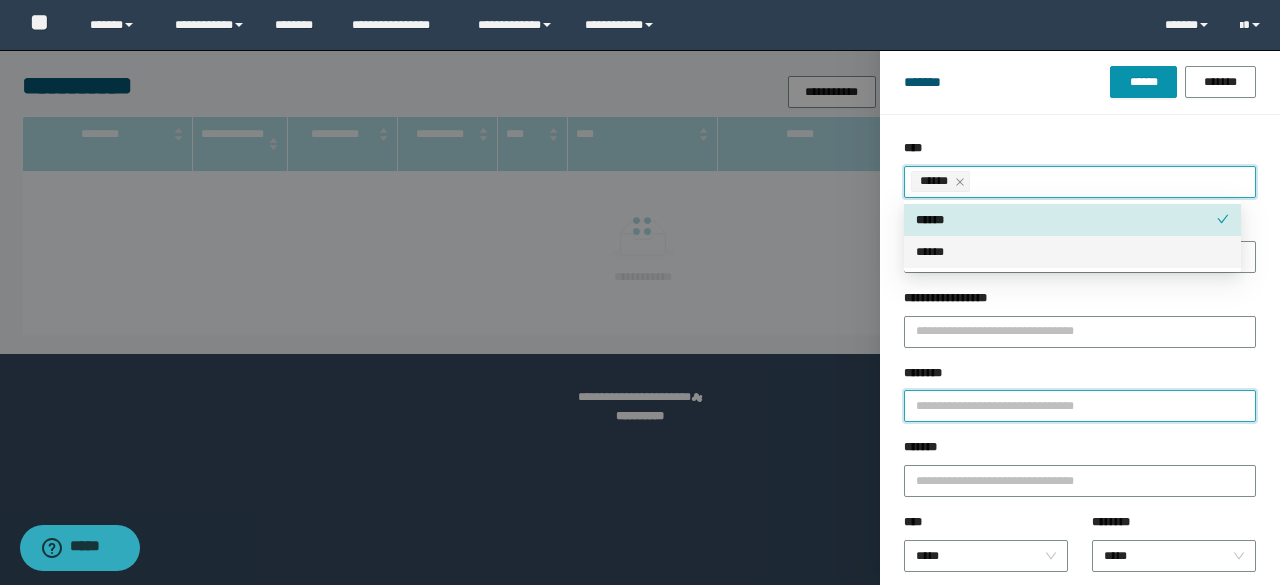 click on "********" at bounding box center [1080, 406] 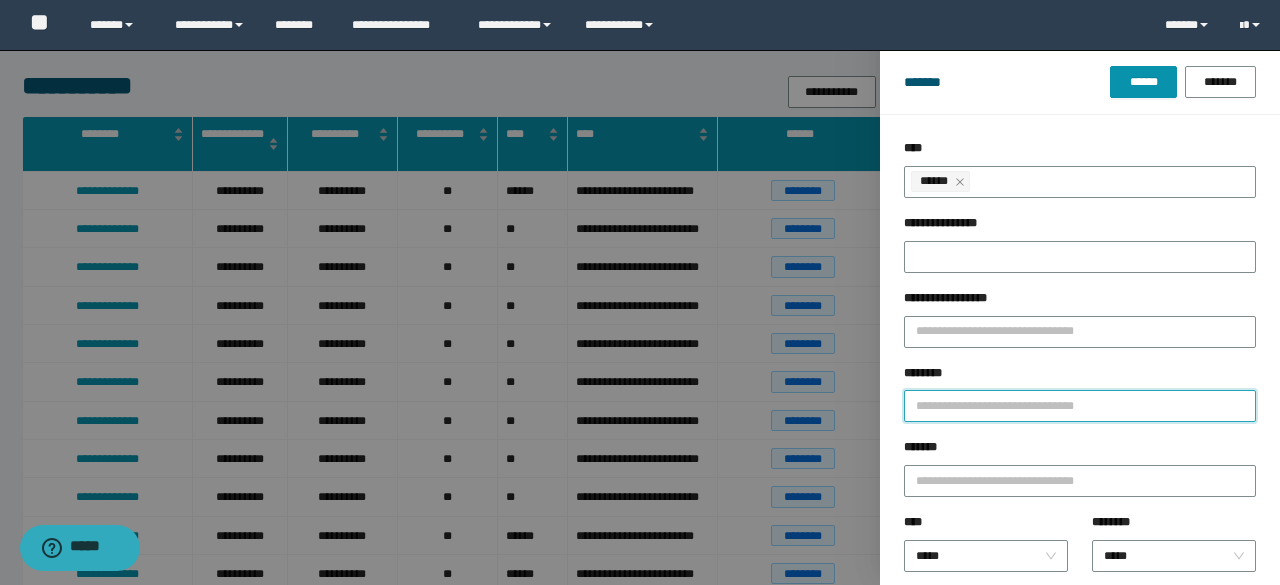 paste on "********" 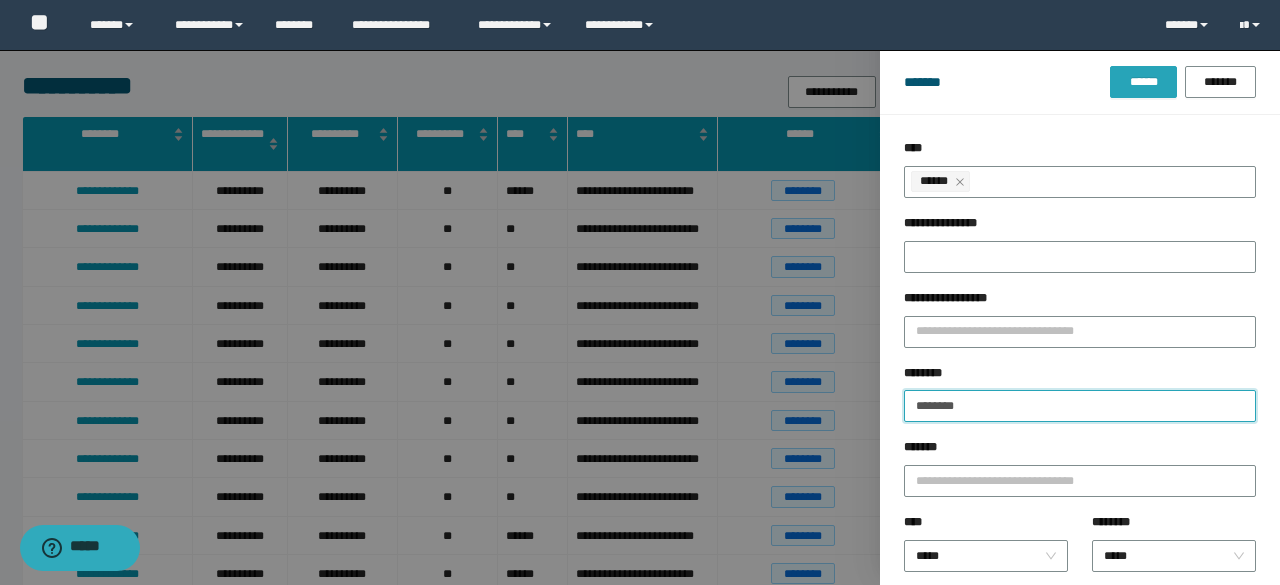 type on "********" 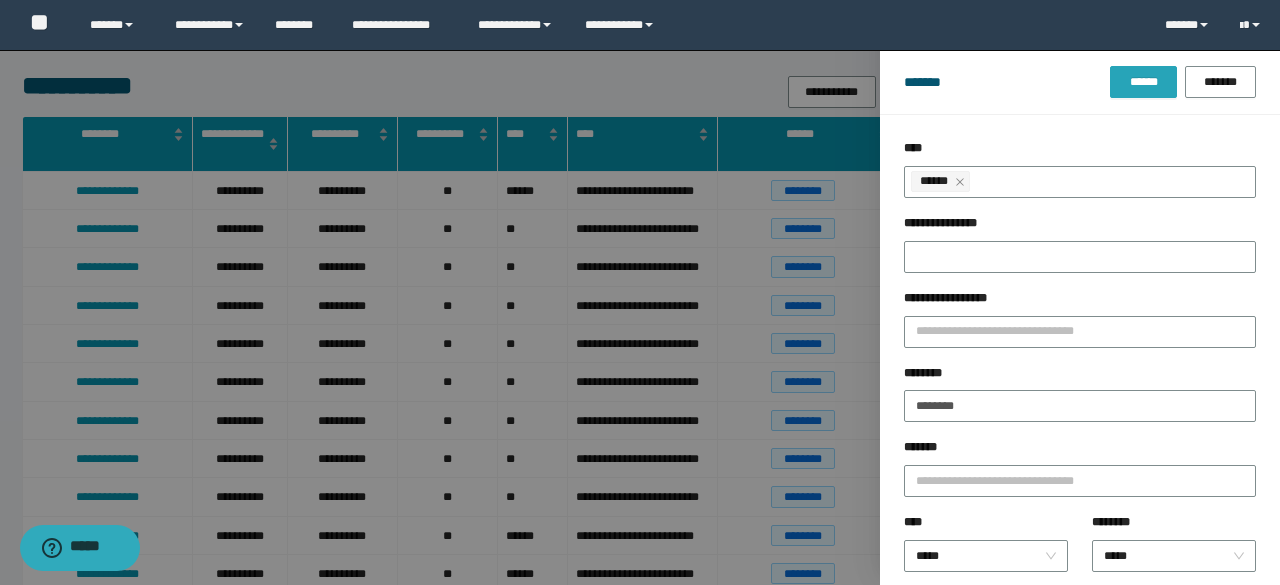 click on "******" at bounding box center [1143, 82] 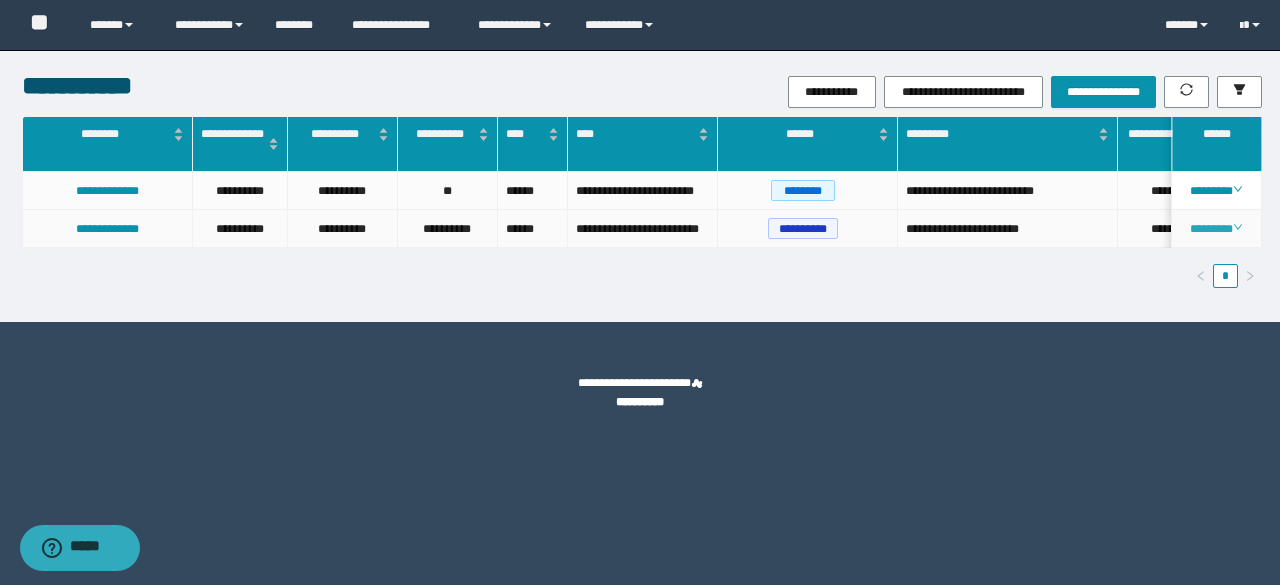 click on "********" at bounding box center [1216, 229] 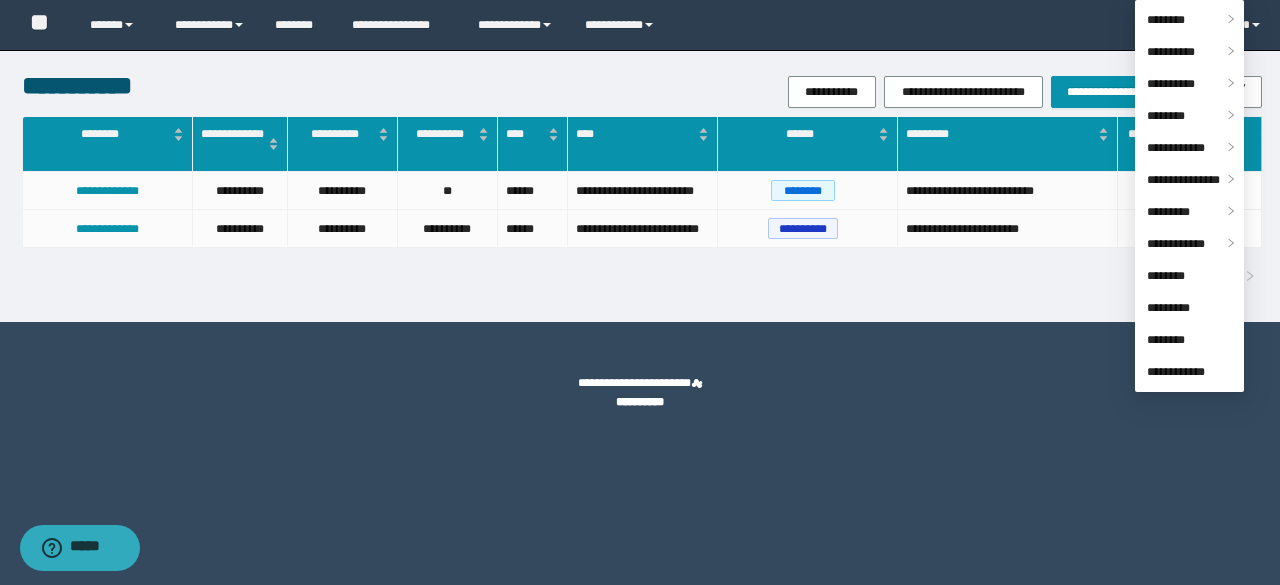 click on "*" at bounding box center [642, 276] 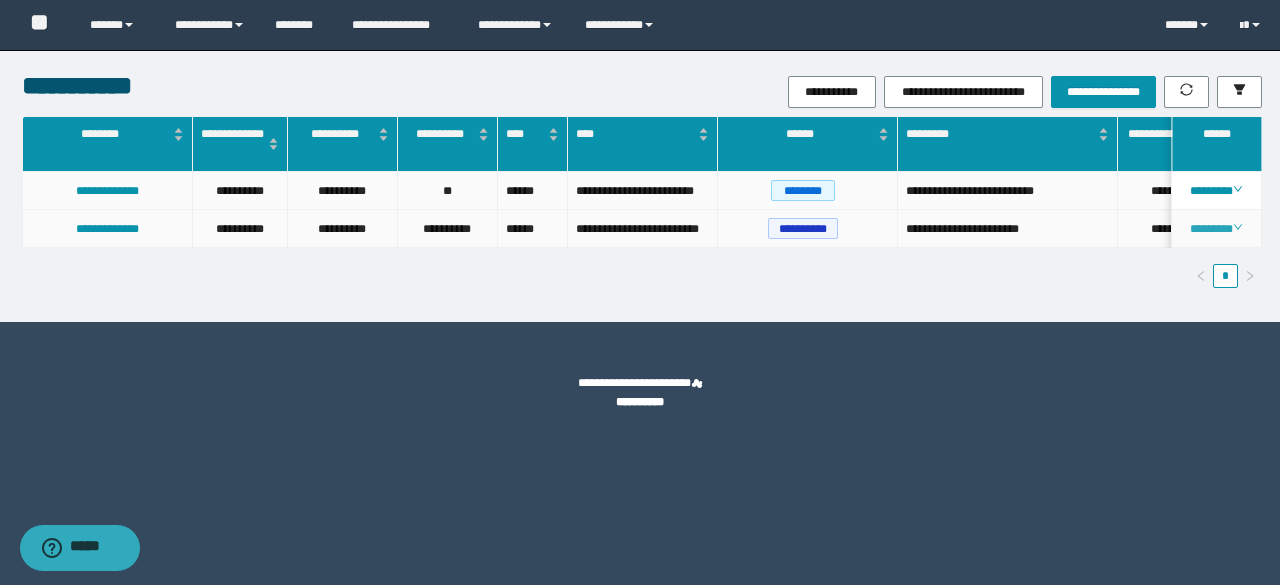 click on "********" at bounding box center [1216, 229] 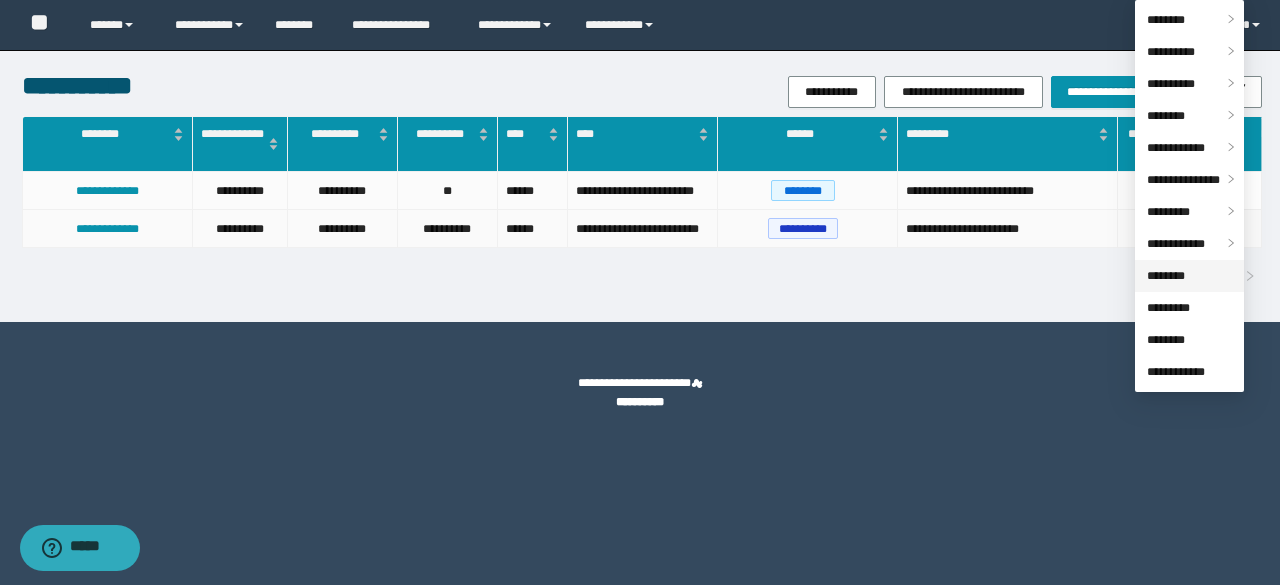 click on "********" at bounding box center (1166, 276) 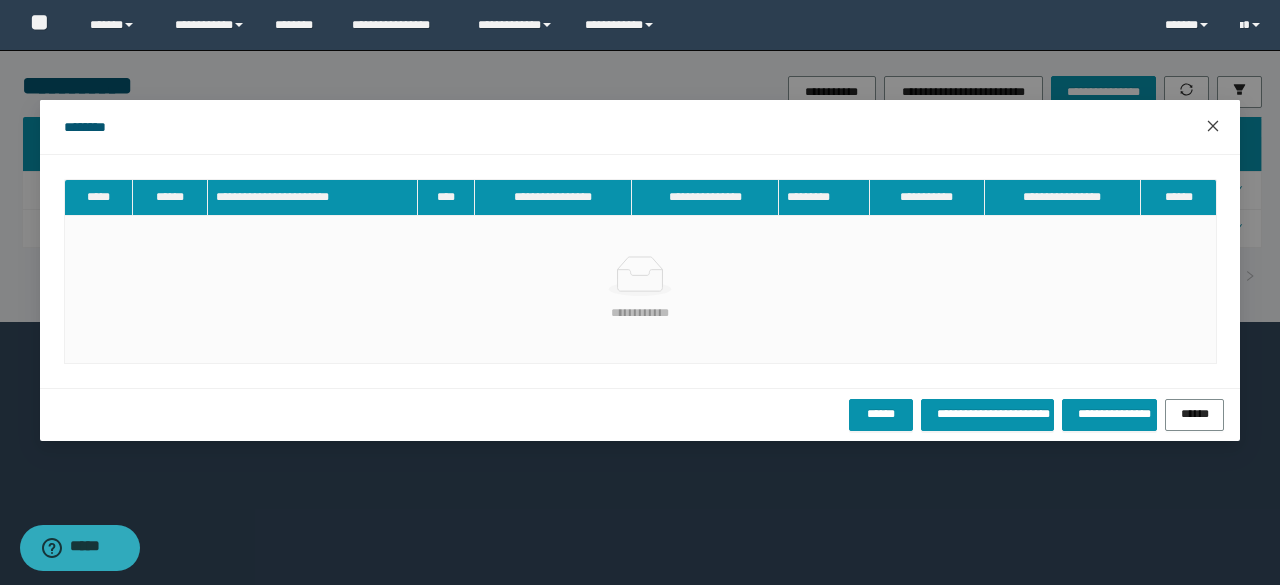 click 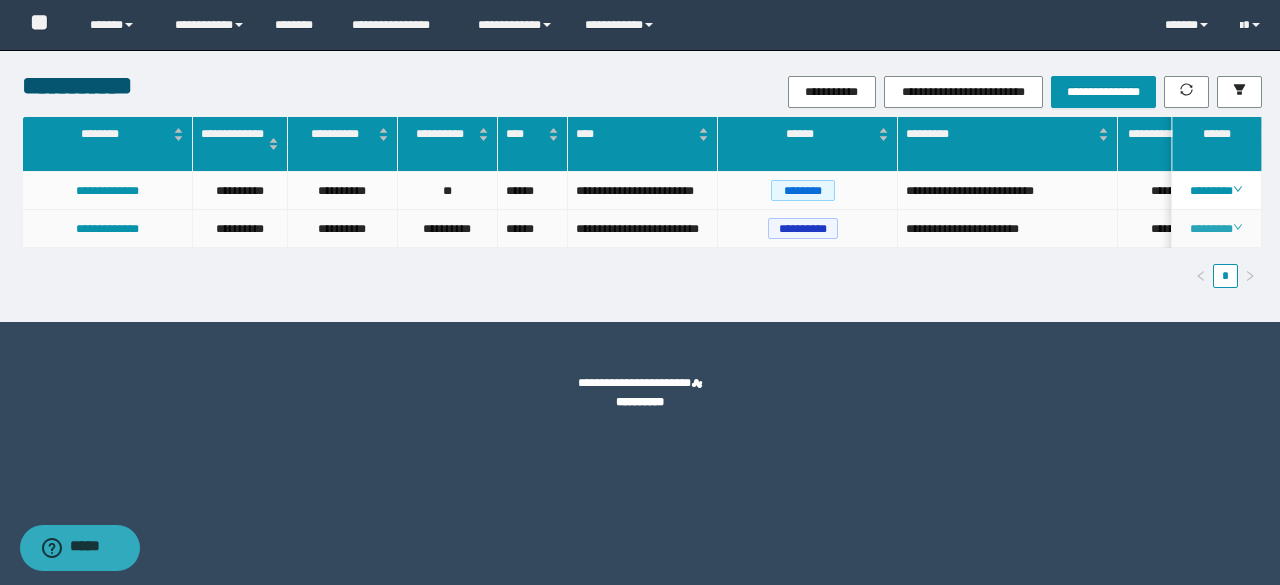 click on "********" at bounding box center [1216, 229] 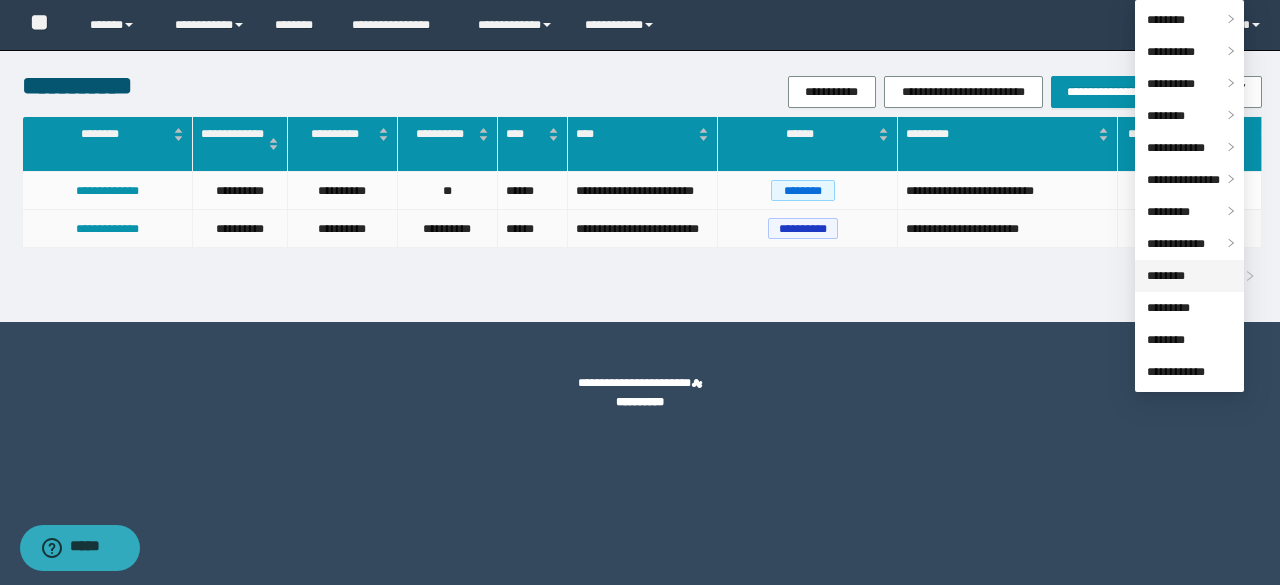 click on "********" at bounding box center [1166, 276] 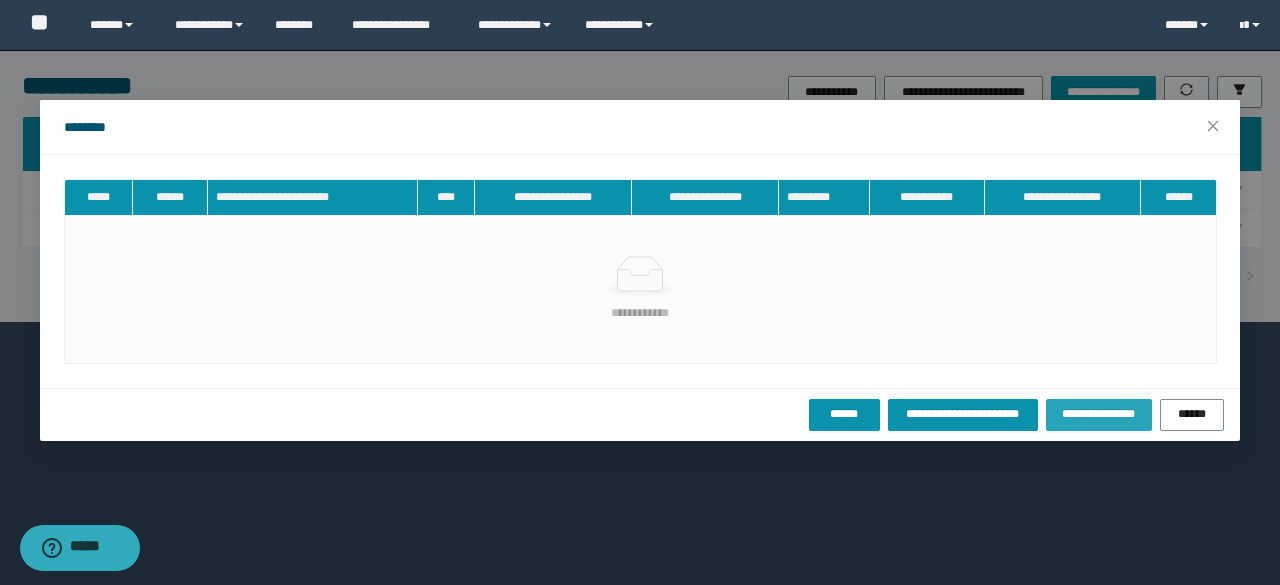 click on "**********" at bounding box center [1099, 414] 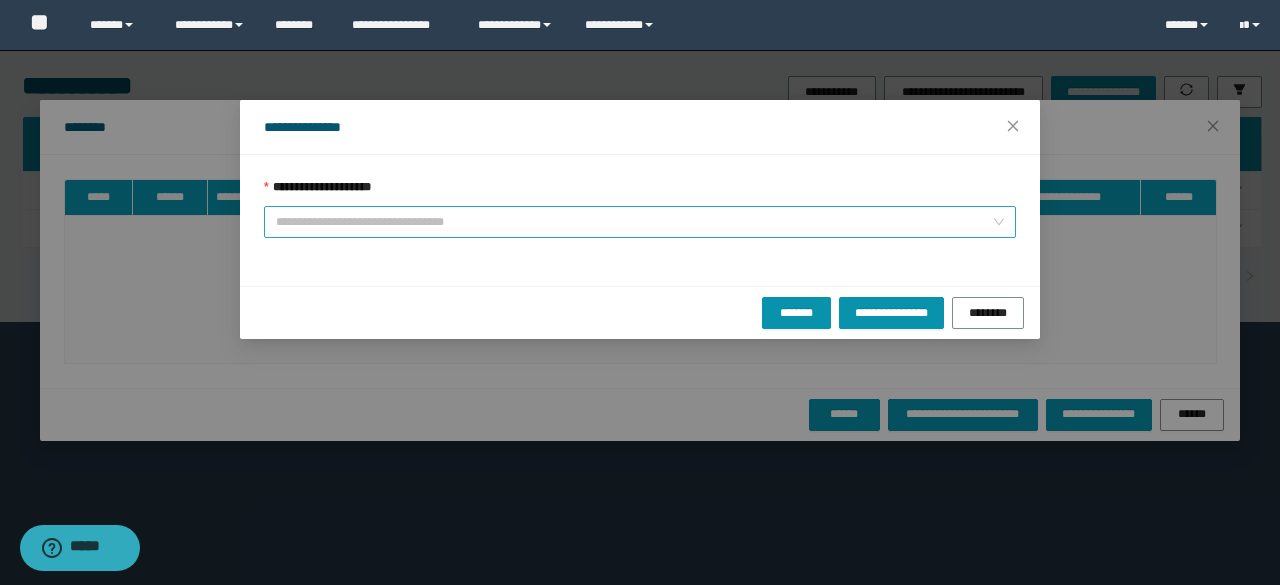 click on "**********" at bounding box center (634, 222) 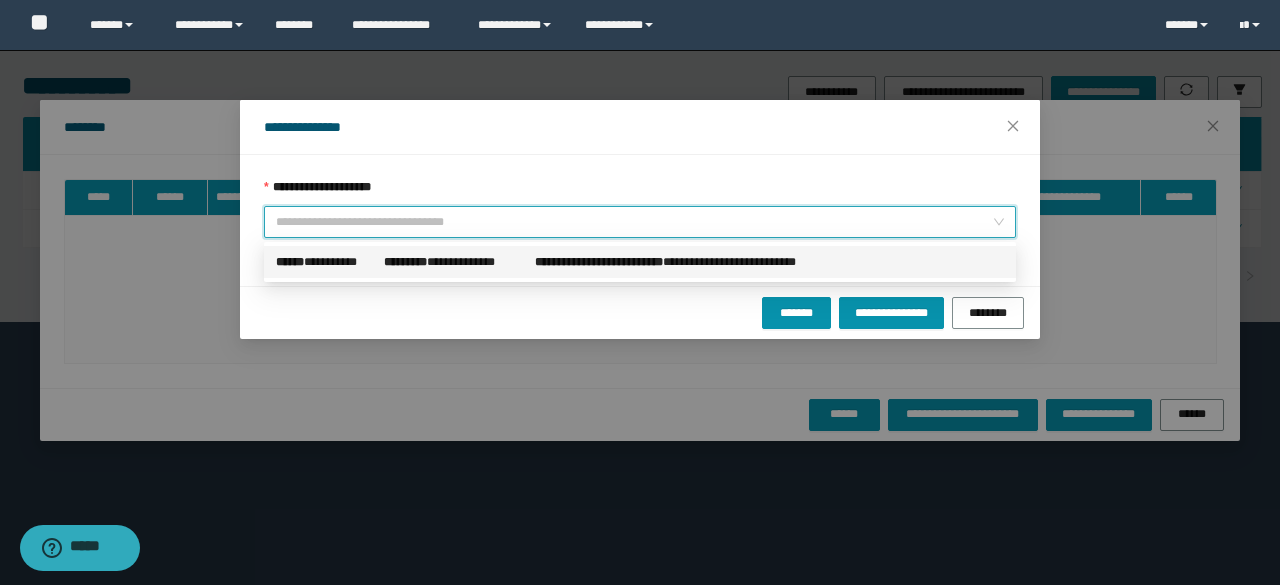 click on "*********" at bounding box center (405, 262) 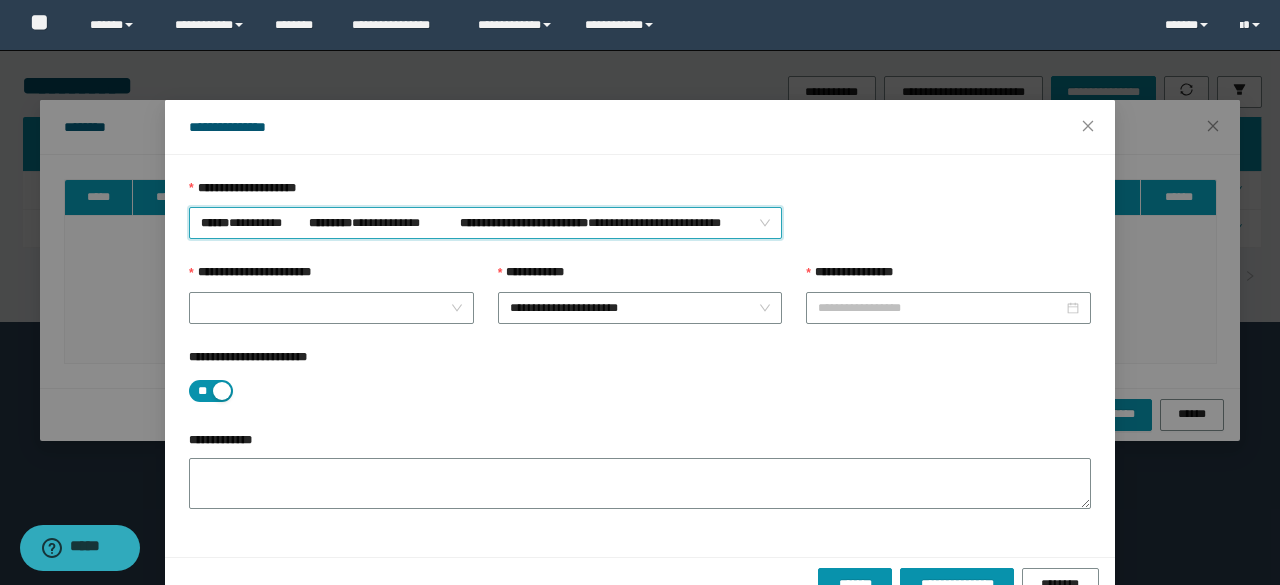 type on "**********" 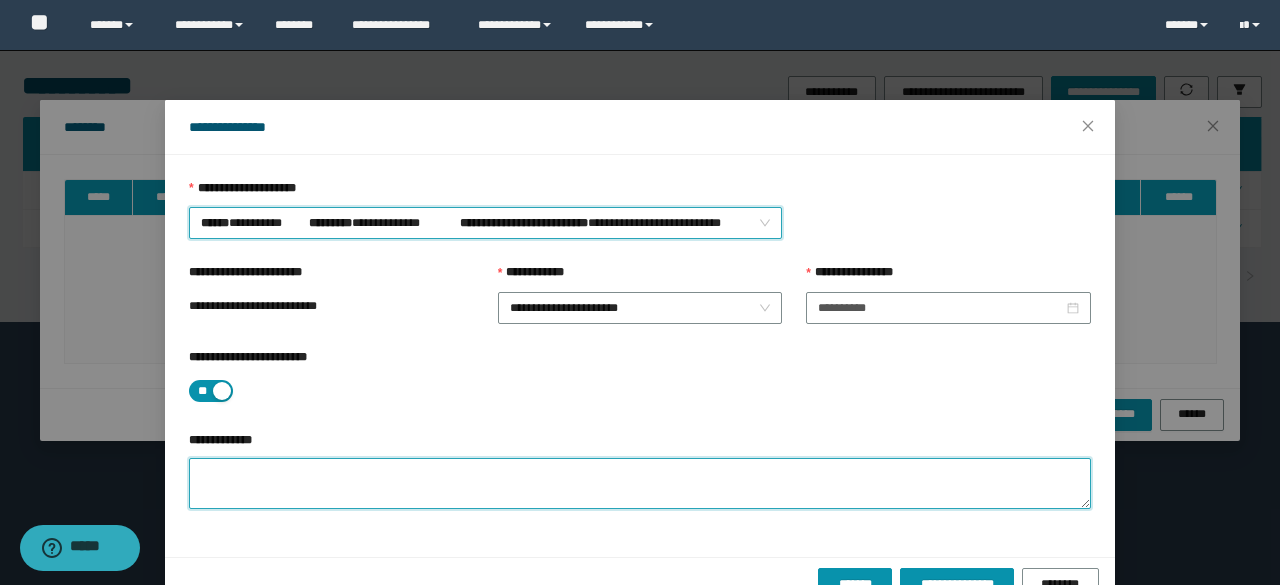 click on "**********" at bounding box center [640, 483] 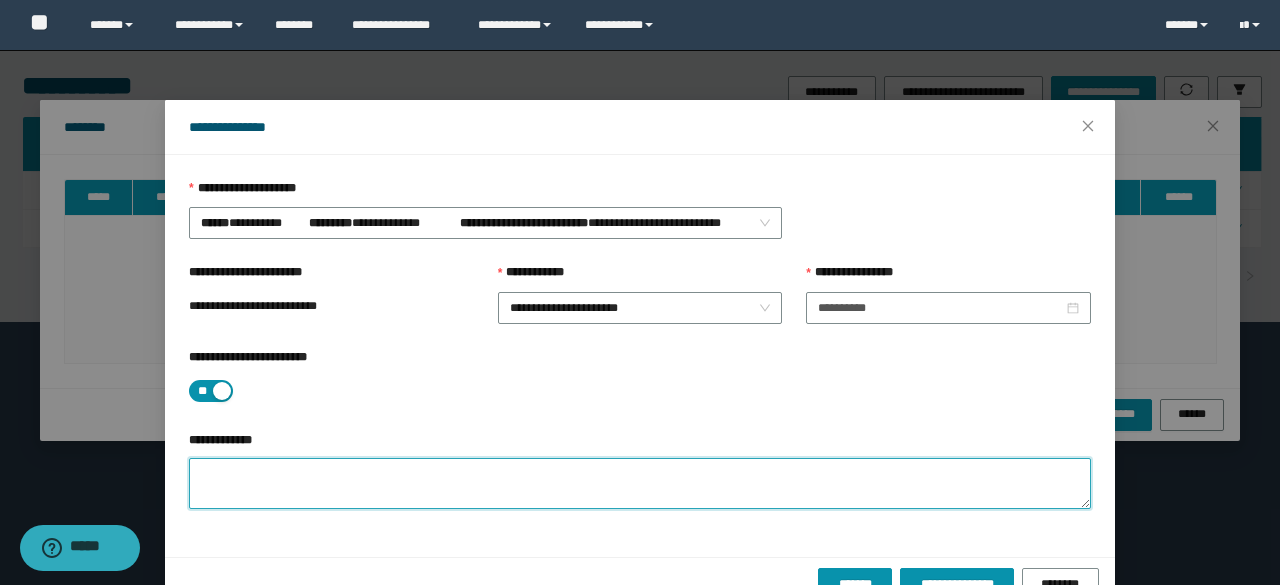paste on "**********" 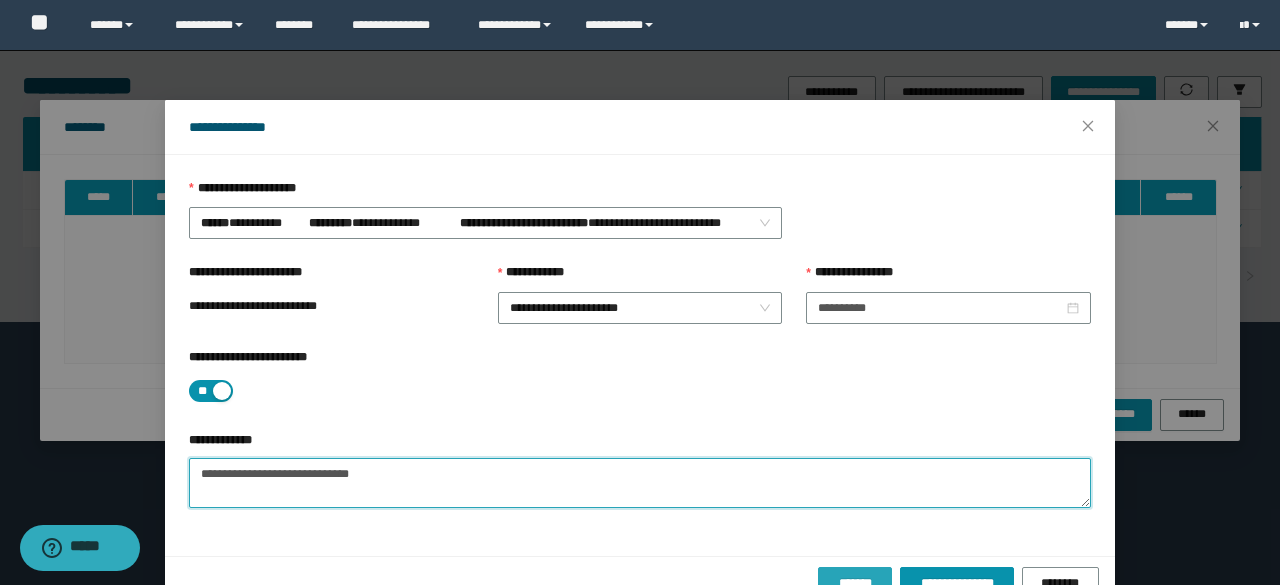 type on "**********" 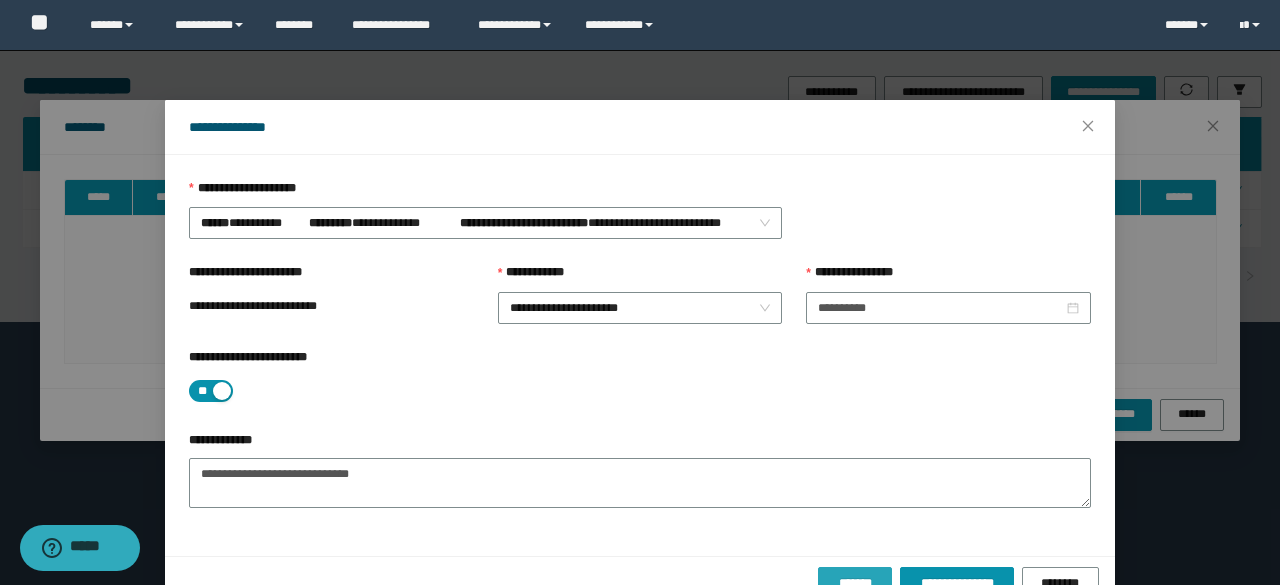click on "*******" at bounding box center [855, 583] 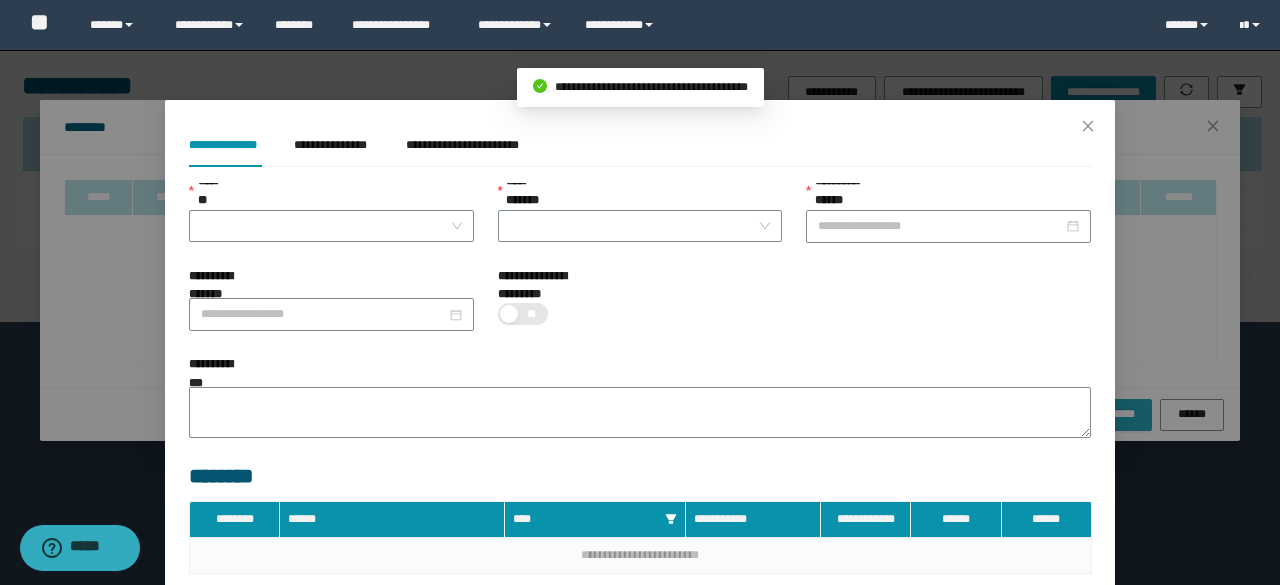 type on "**********" 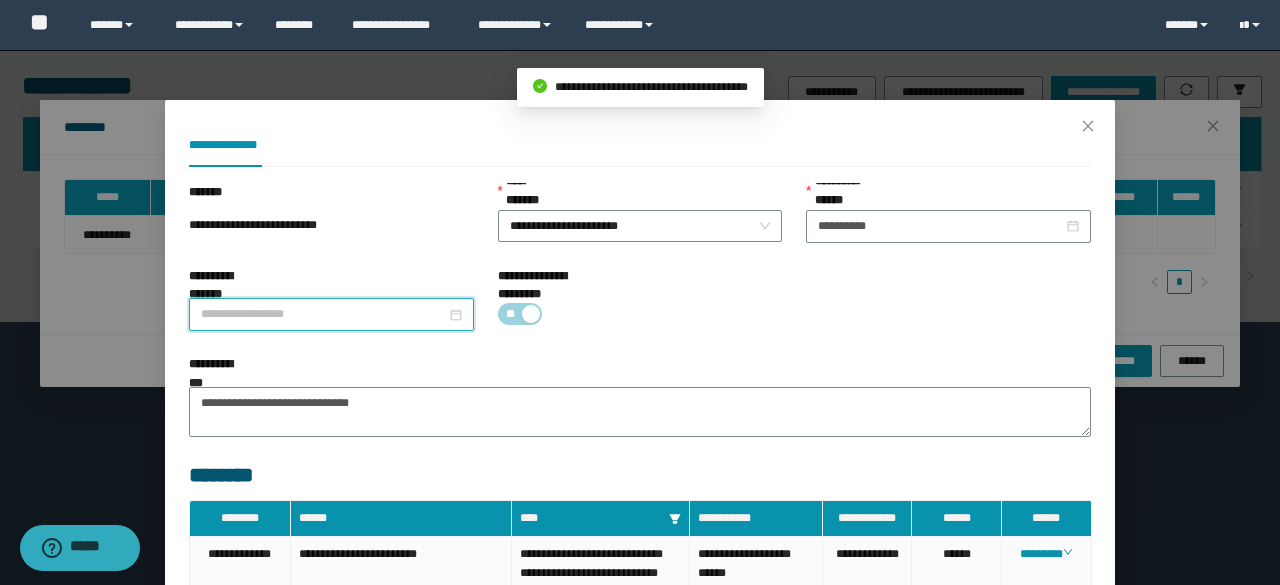 click on "**********" at bounding box center (323, 314) 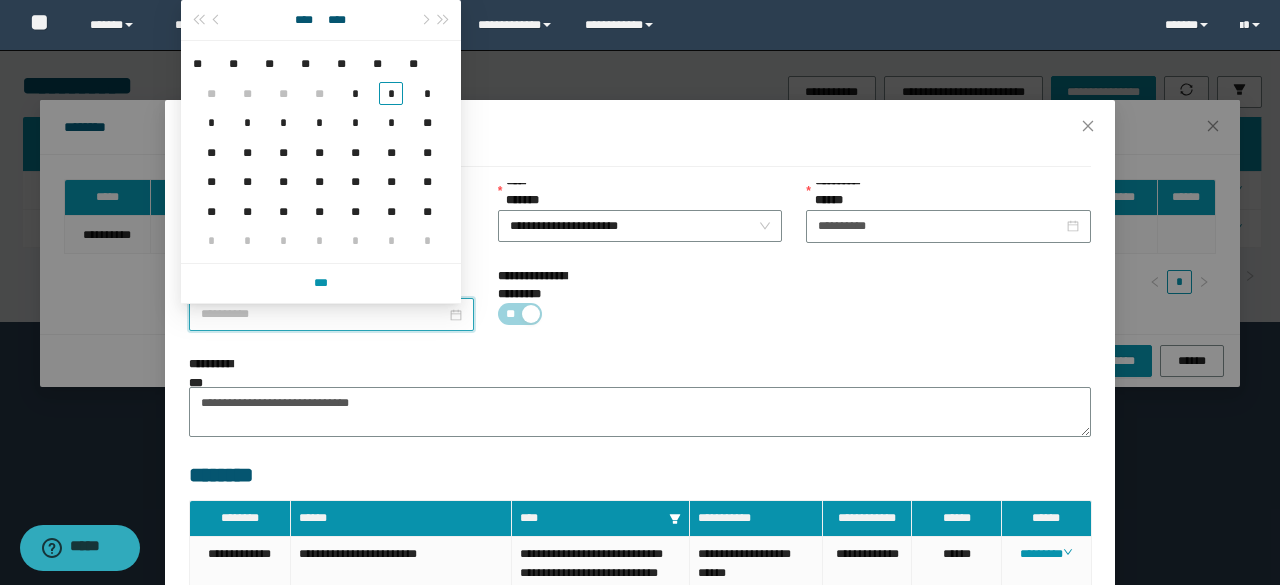 type on "**********" 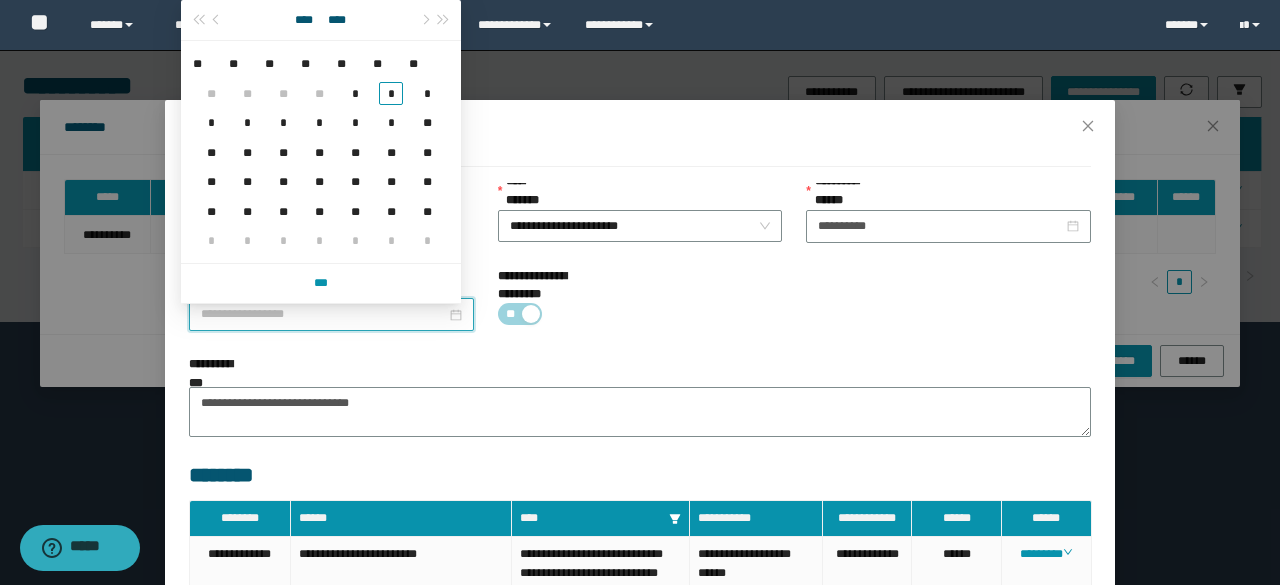 type on "**********" 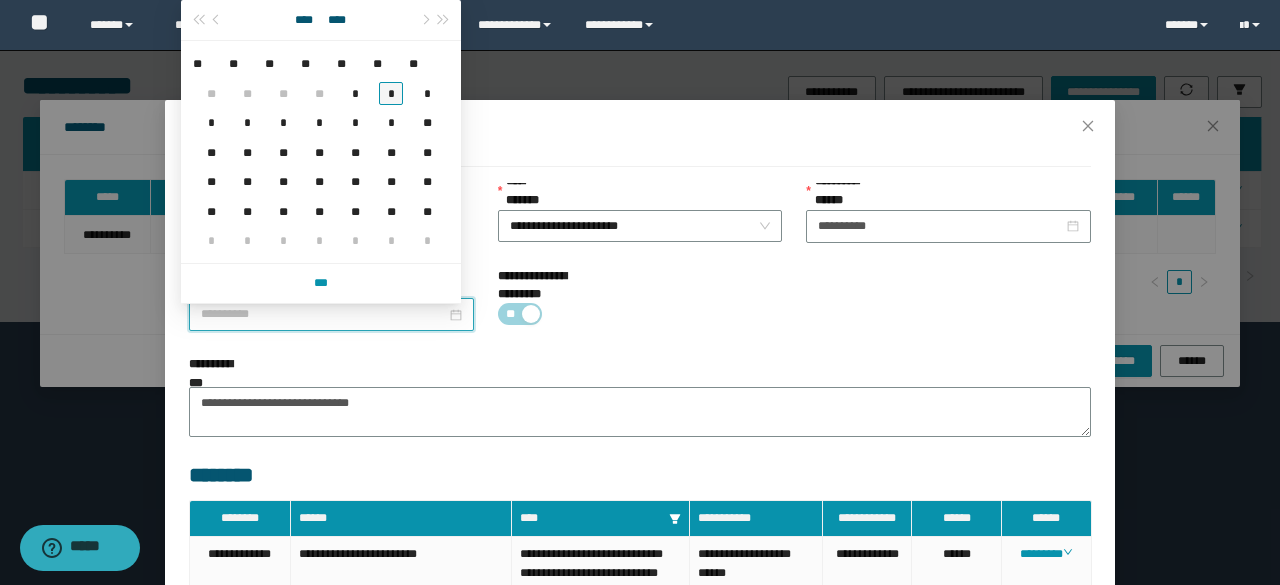 type on "**********" 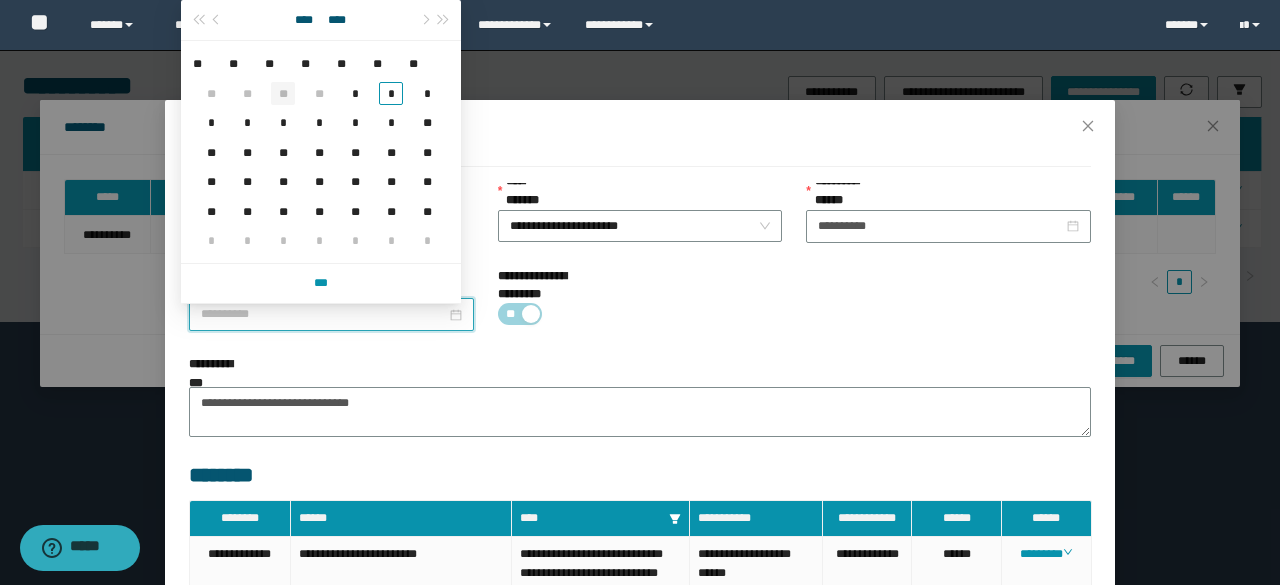 type on "**********" 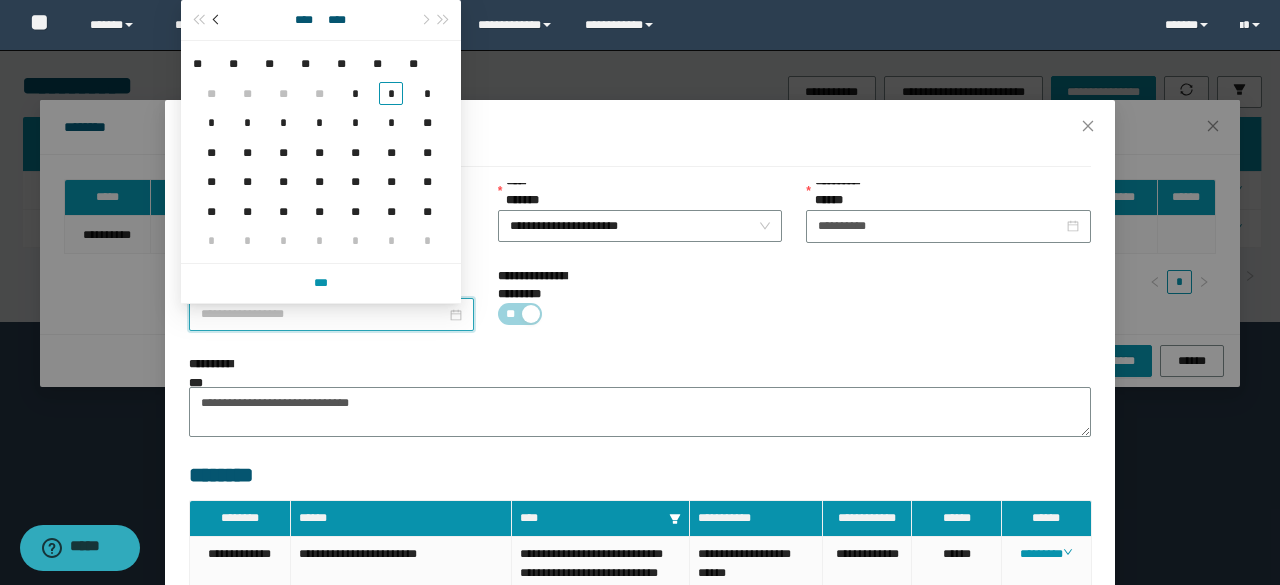click at bounding box center (218, 20) 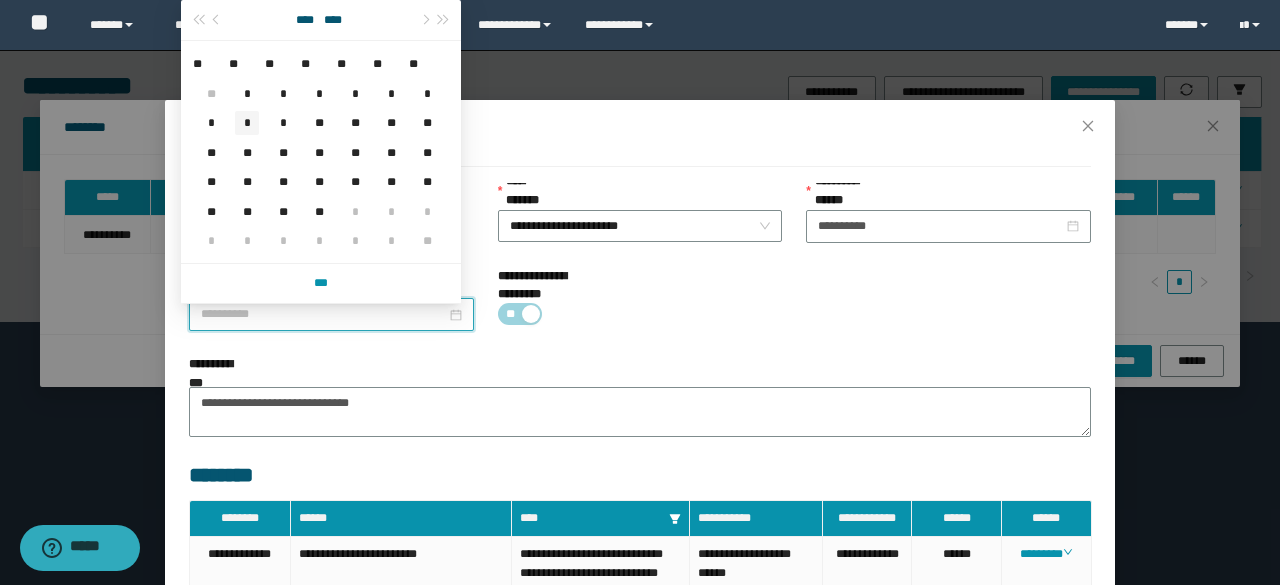 type on "**********" 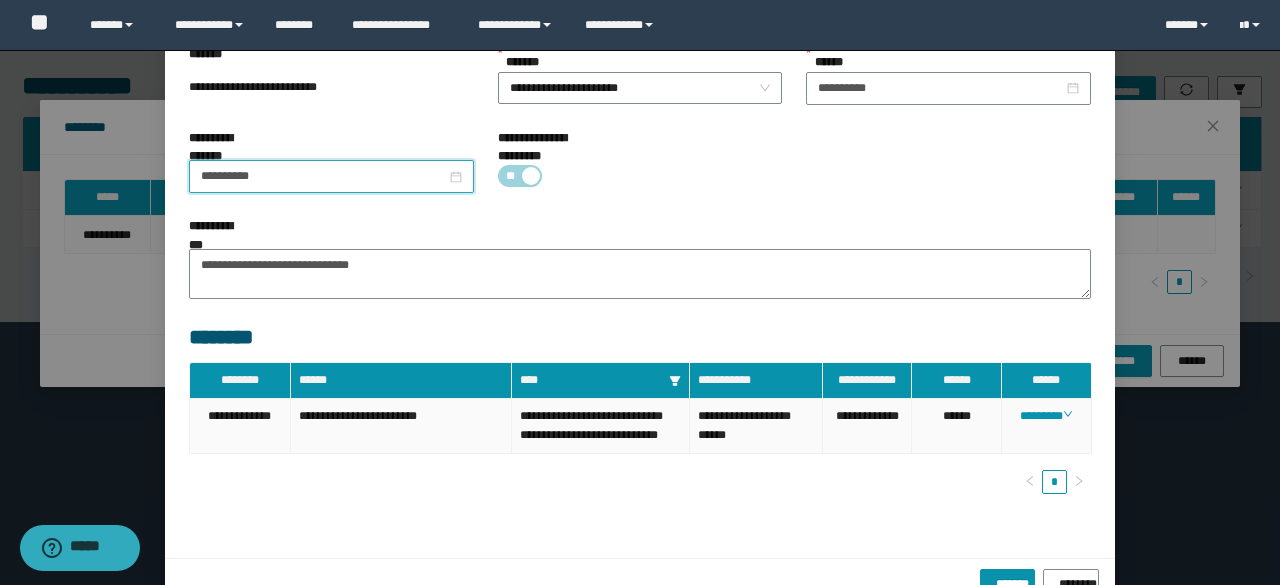 scroll, scrollTop: 194, scrollLeft: 0, axis: vertical 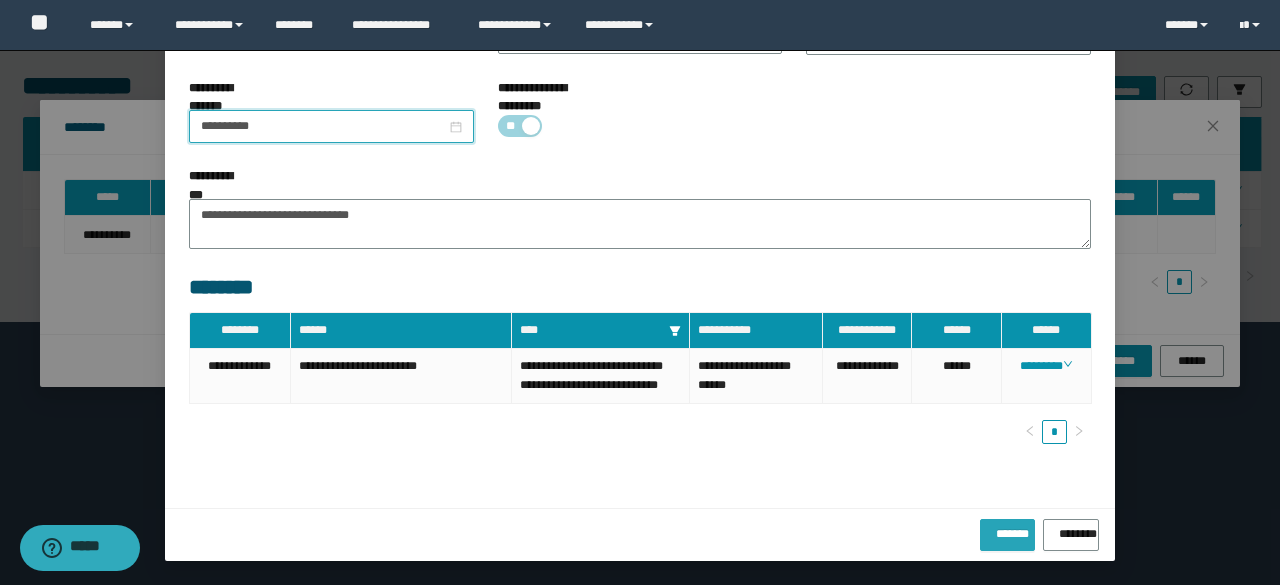 click on "*******" at bounding box center [1007, 530] 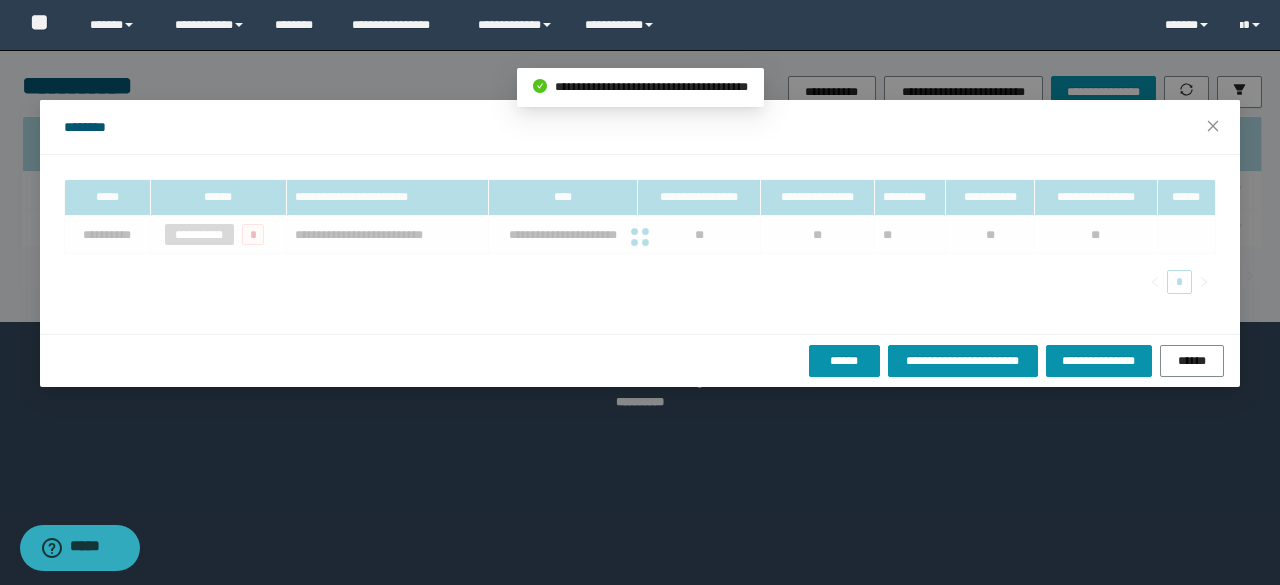 scroll, scrollTop: 0, scrollLeft: 0, axis: both 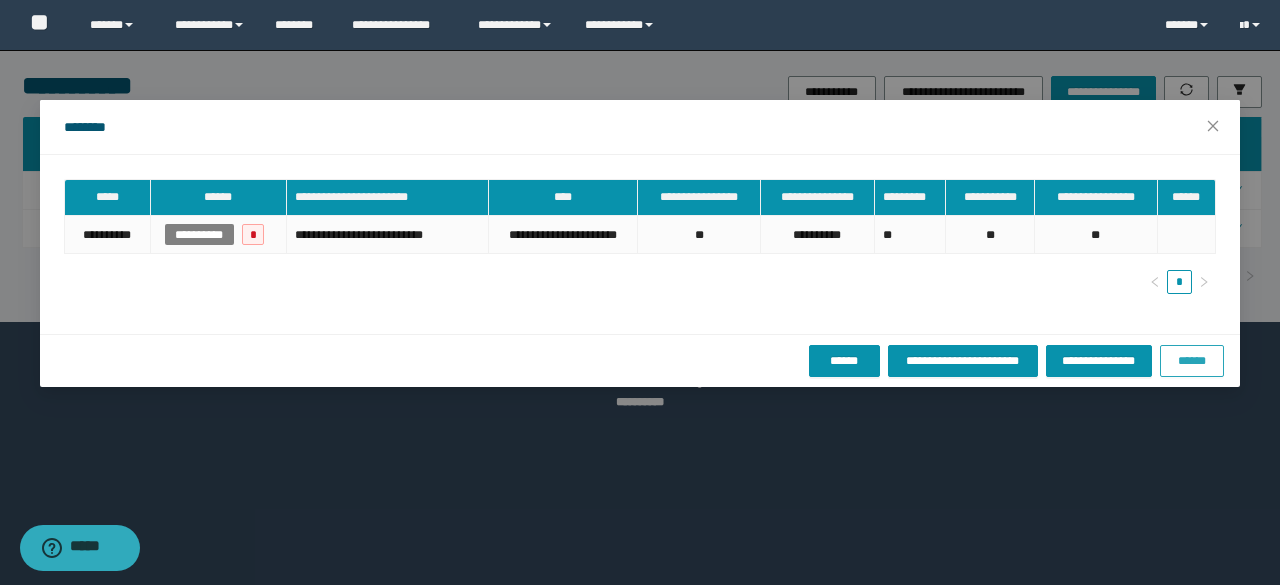 click on "******" at bounding box center (1192, 361) 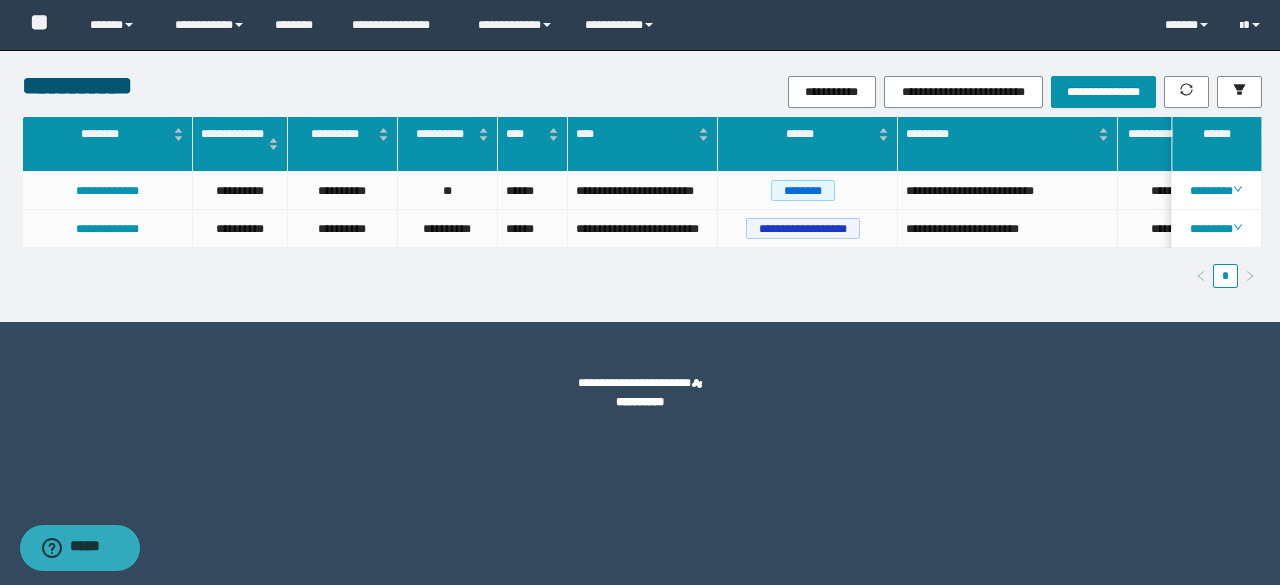 scroll, scrollTop: 0, scrollLeft: 358, axis: horizontal 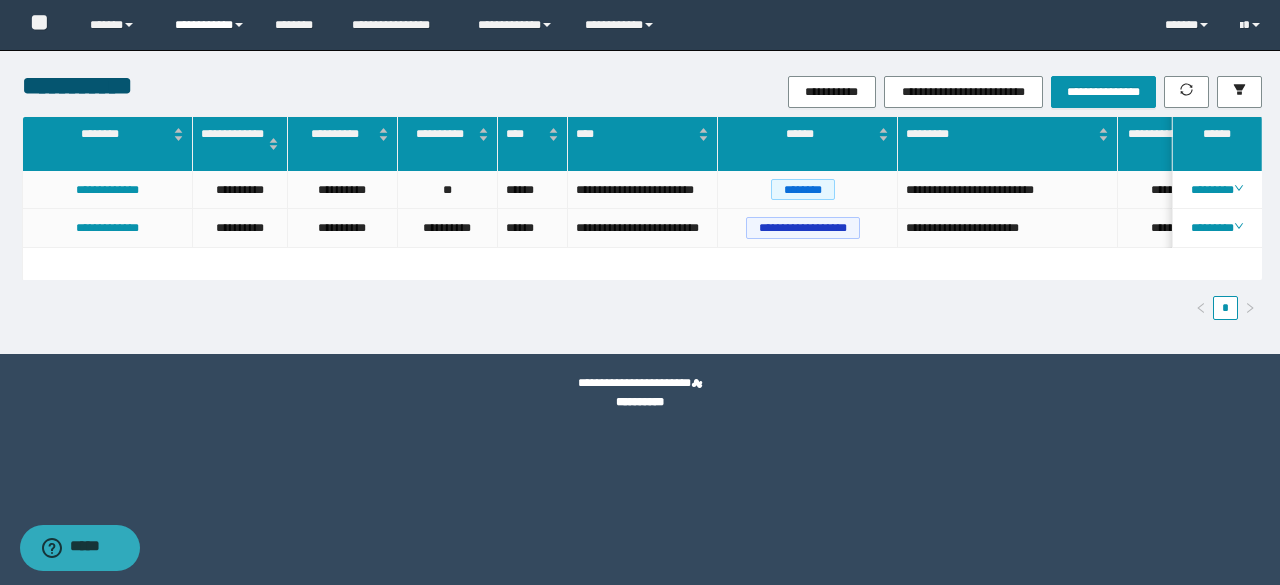 click on "**********" at bounding box center (210, 25) 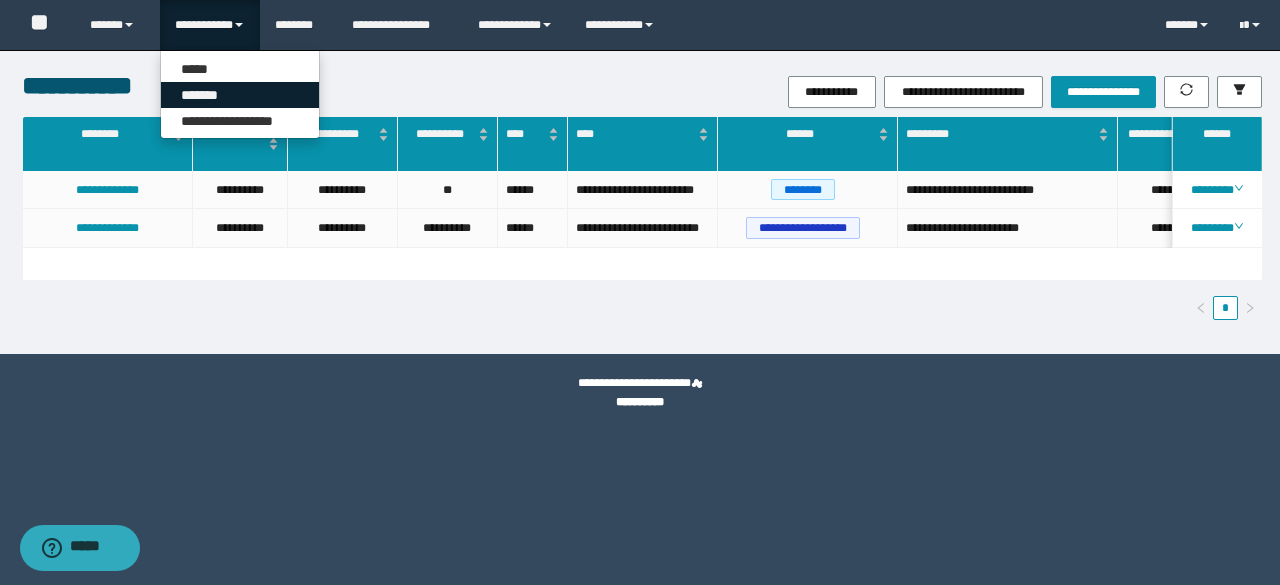 drag, startPoint x: 210, startPoint y: 95, endPoint x: 233, endPoint y: 113, distance: 29.206163 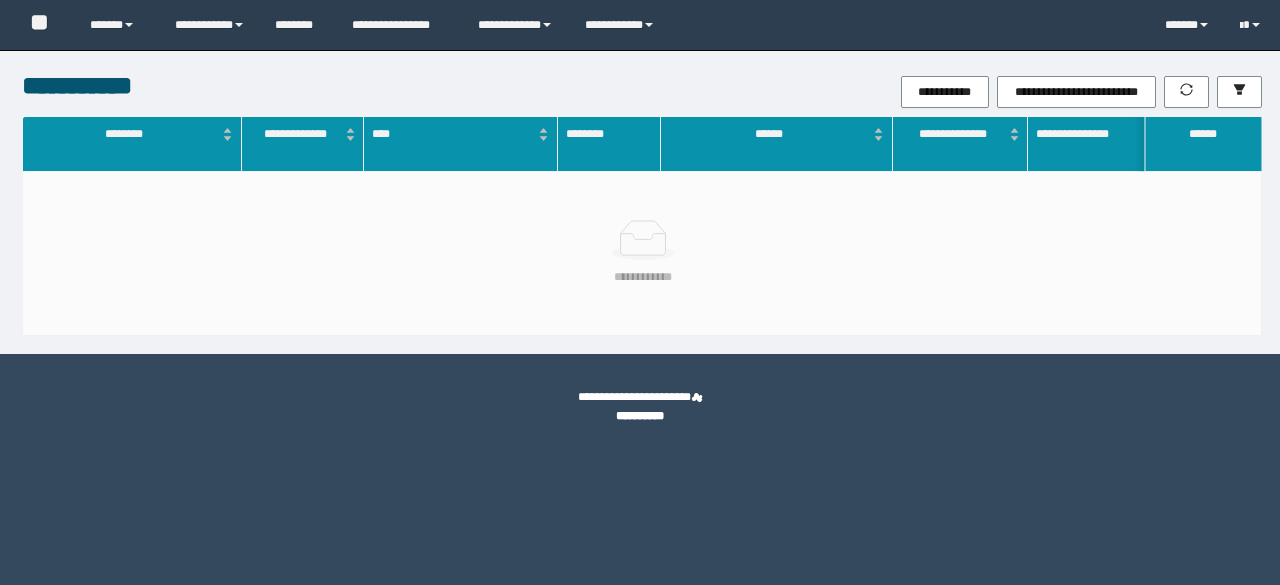 scroll, scrollTop: 0, scrollLeft: 0, axis: both 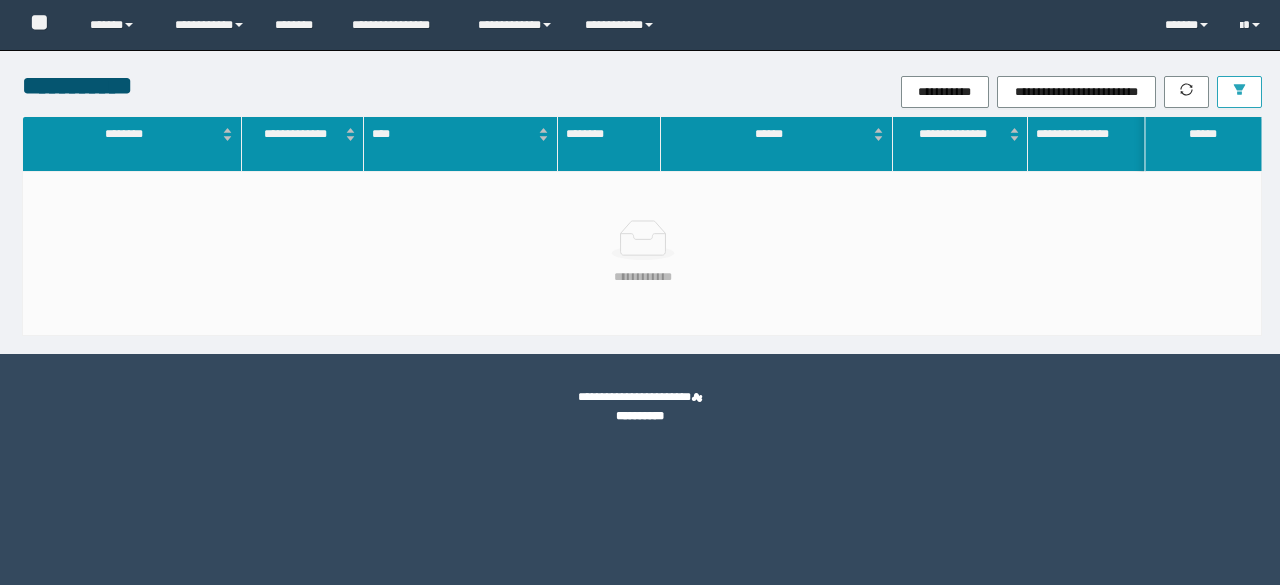 click 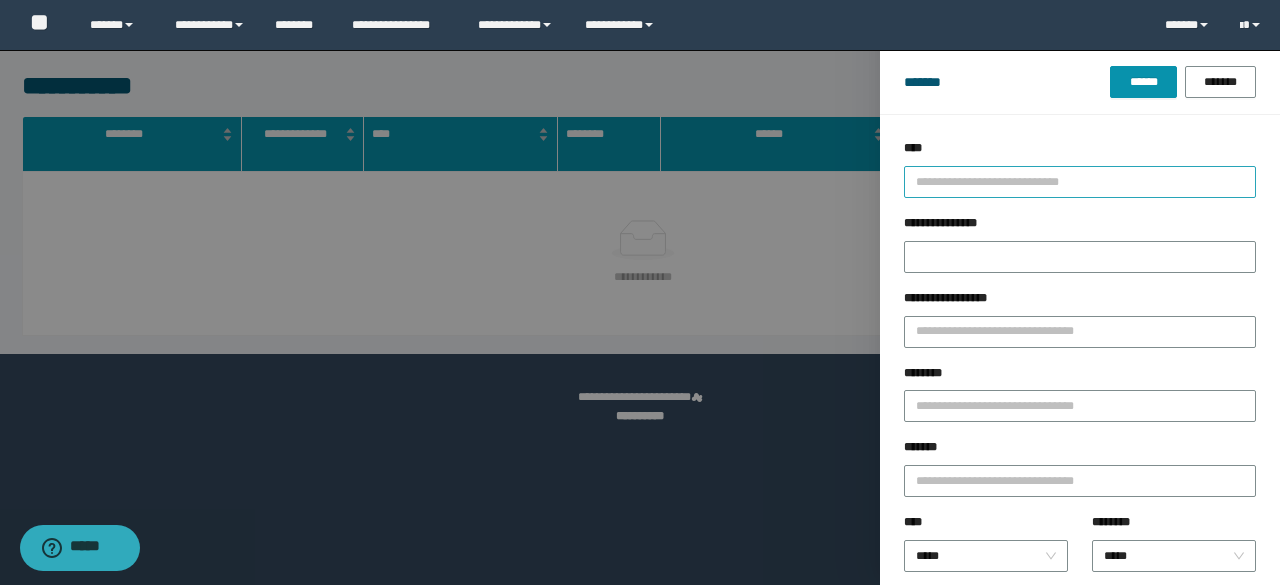 click at bounding box center [1071, 181] 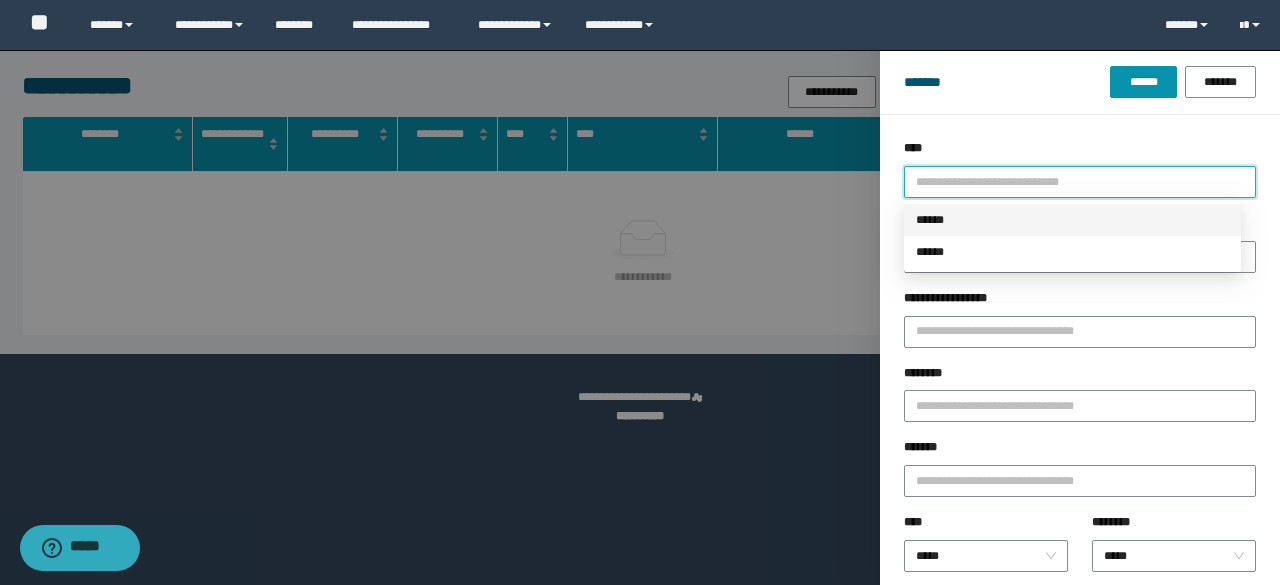 click on "******" at bounding box center [1072, 220] 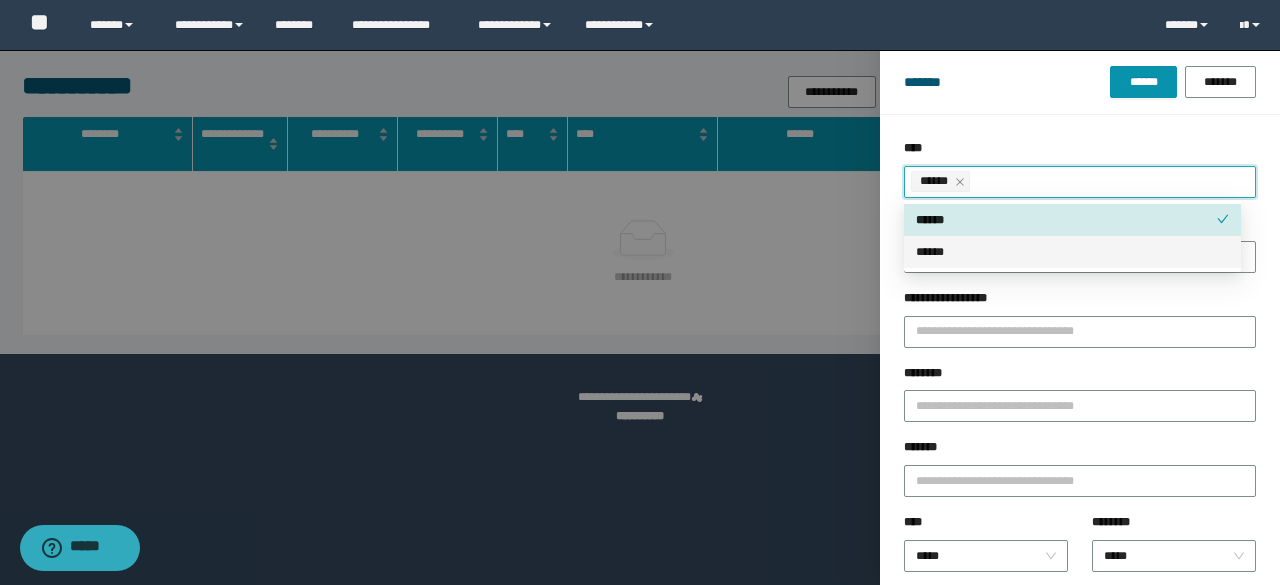 click on "********" at bounding box center (1080, 393) 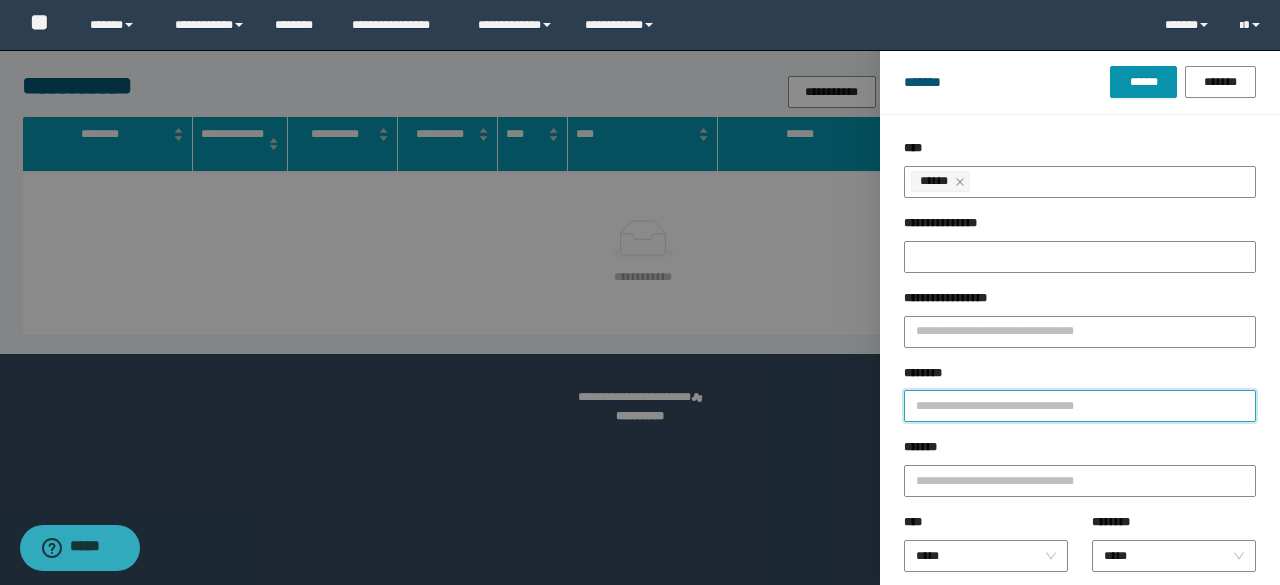 click on "********" at bounding box center (1080, 406) 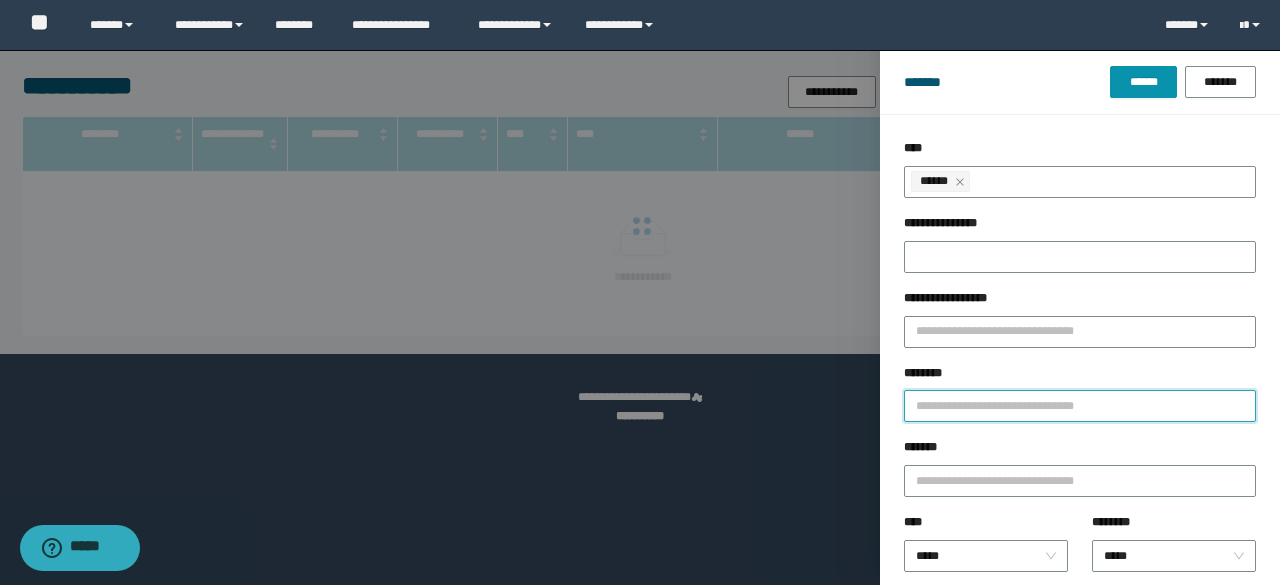 paste on "********" 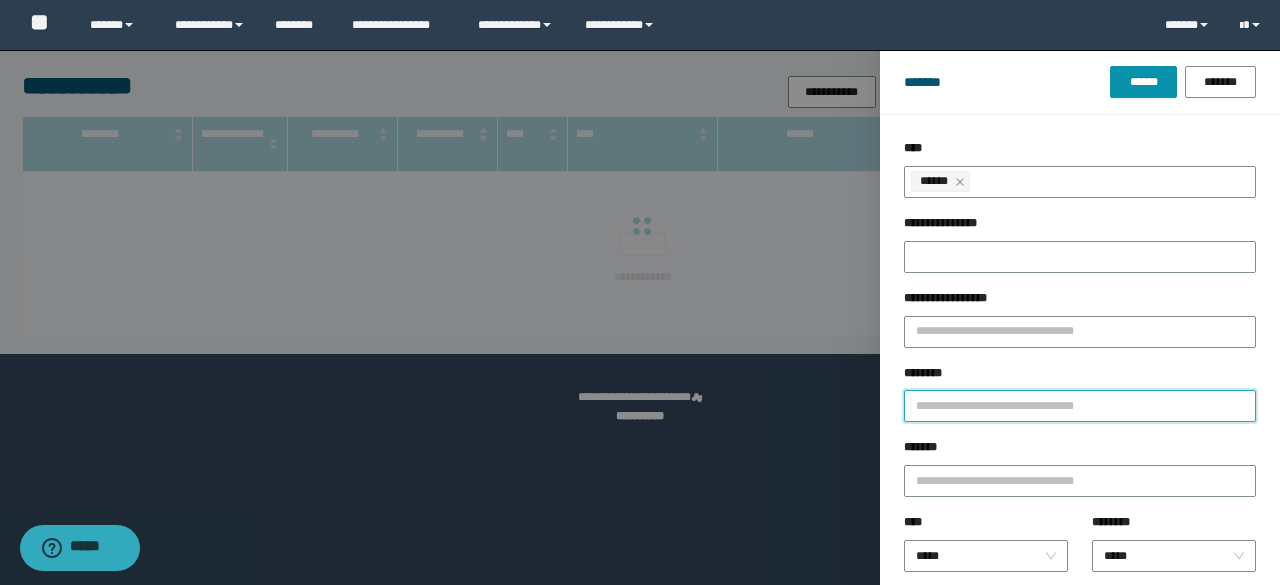 type on "********" 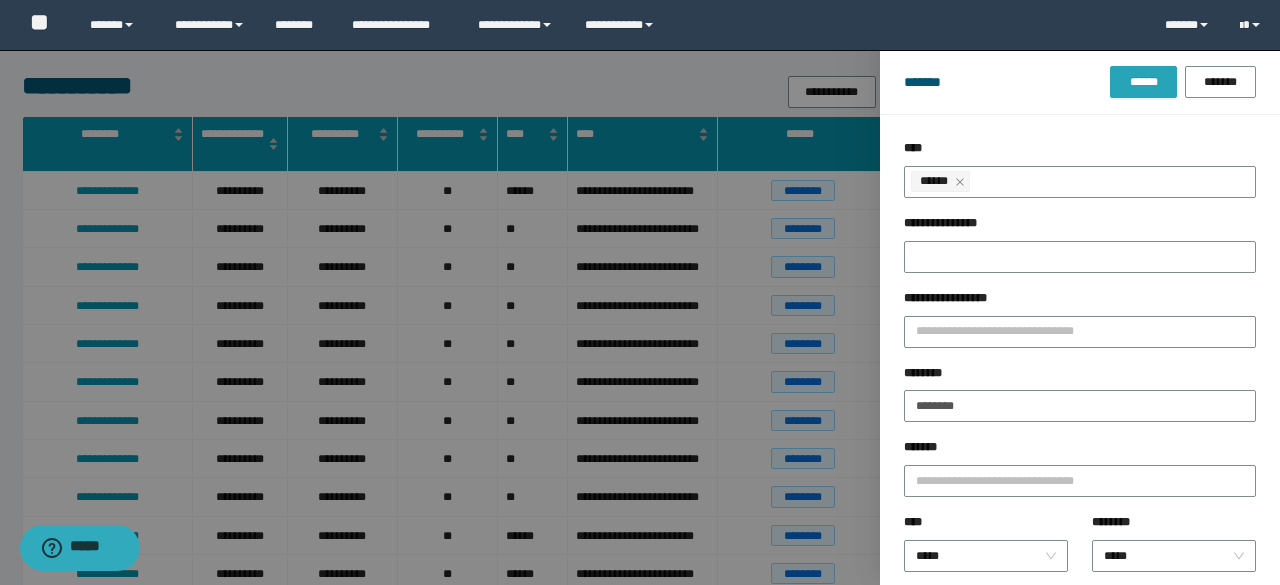 click on "******" at bounding box center [1143, 82] 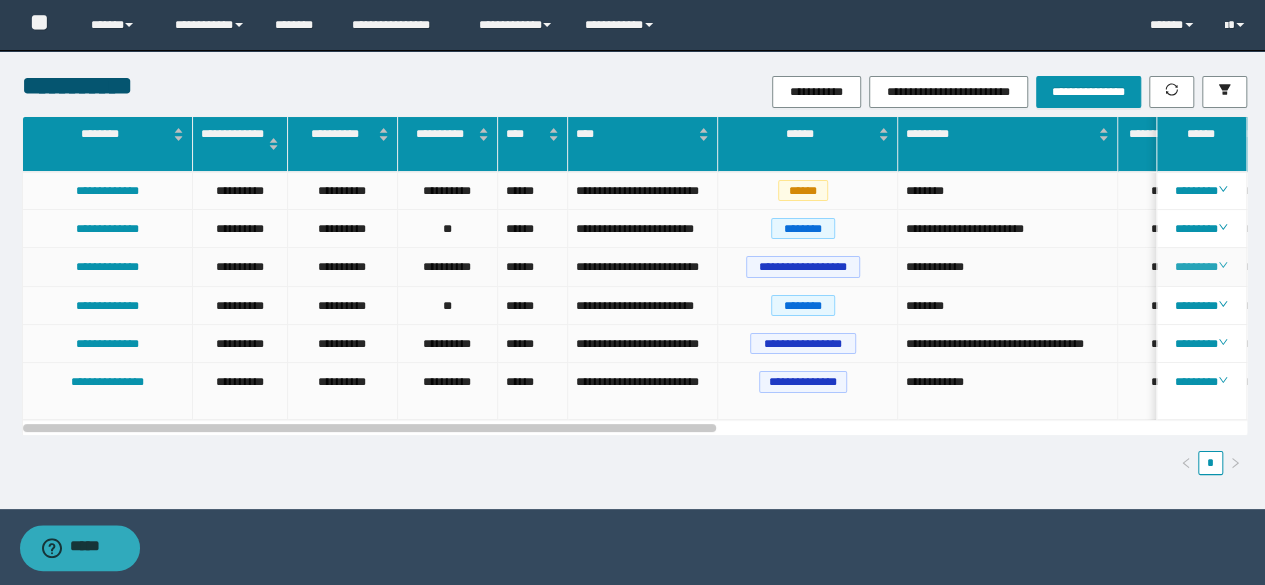 click on "********" at bounding box center [1201, 267] 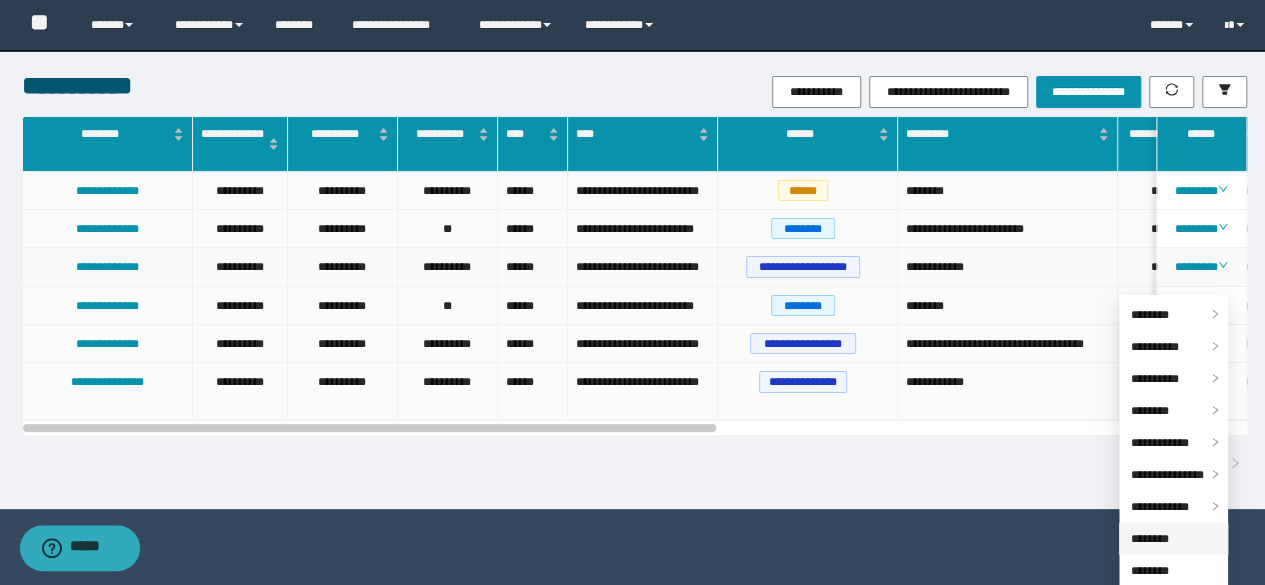 click on "********" at bounding box center (1150, 539) 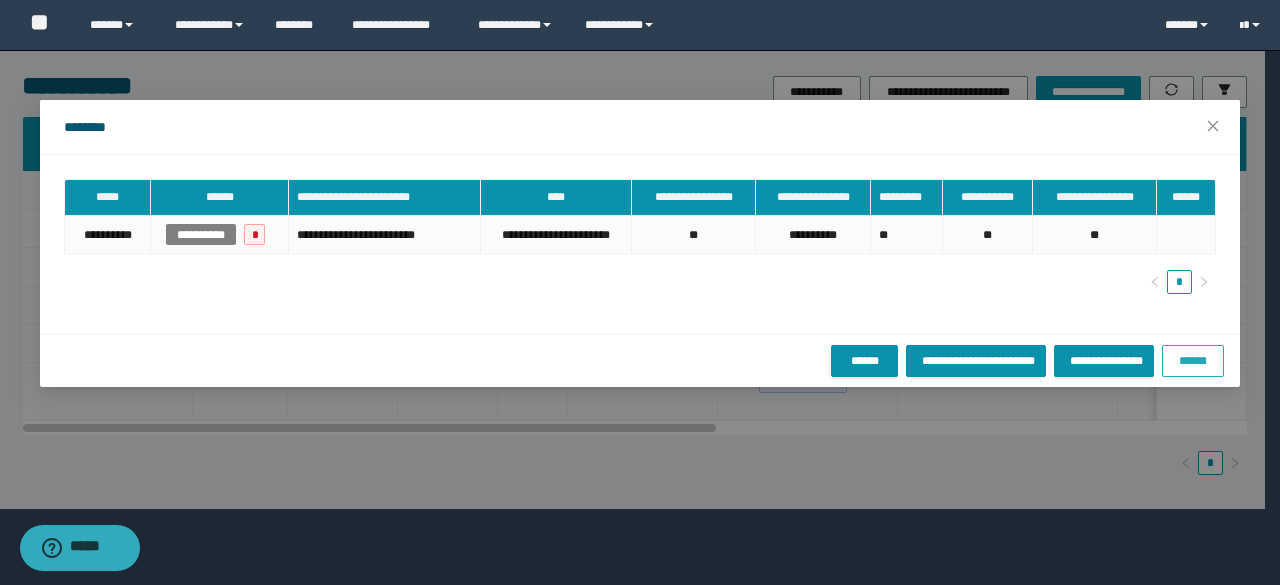 click on "******" at bounding box center (1193, 360) 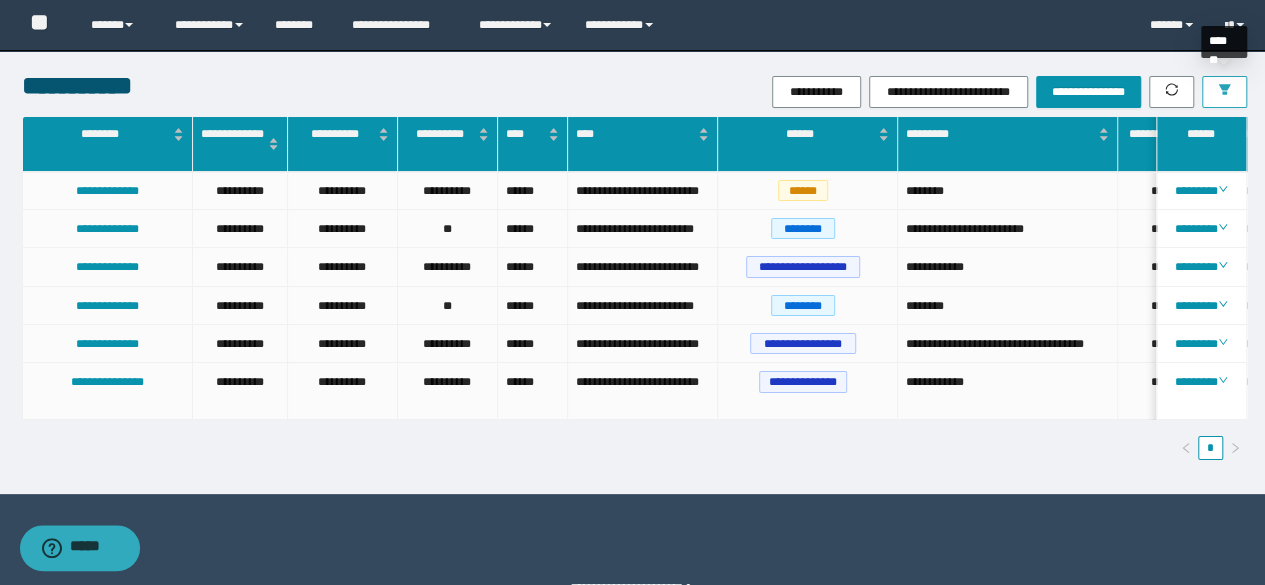 click at bounding box center (1224, 92) 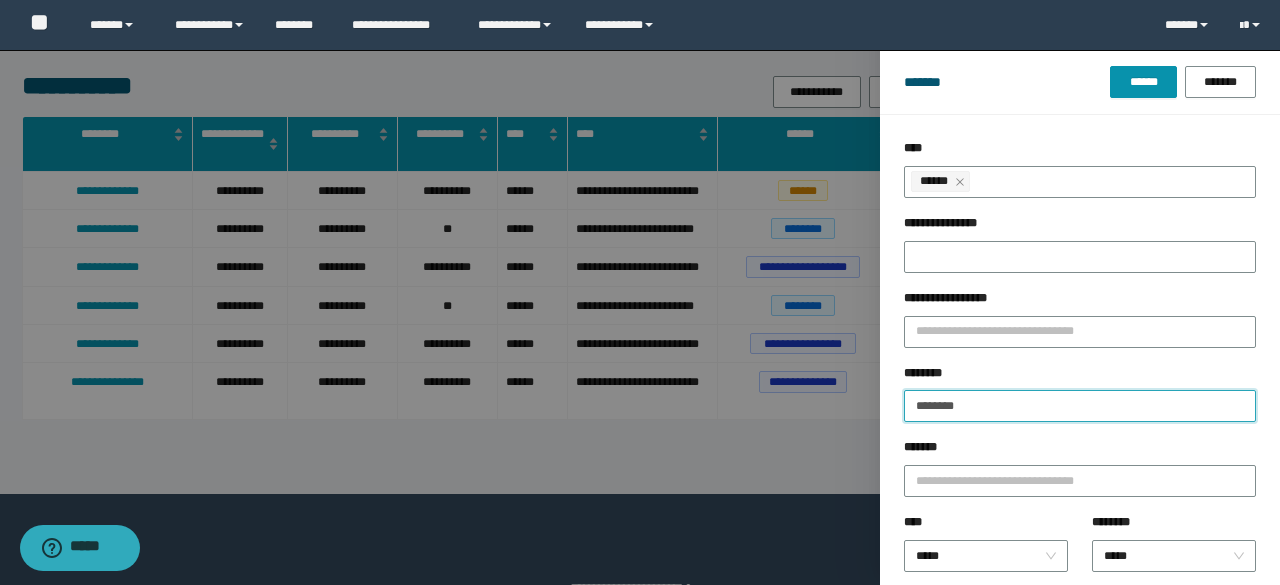 drag, startPoint x: 979, startPoint y: 412, endPoint x: 845, endPoint y: 392, distance: 135.48431 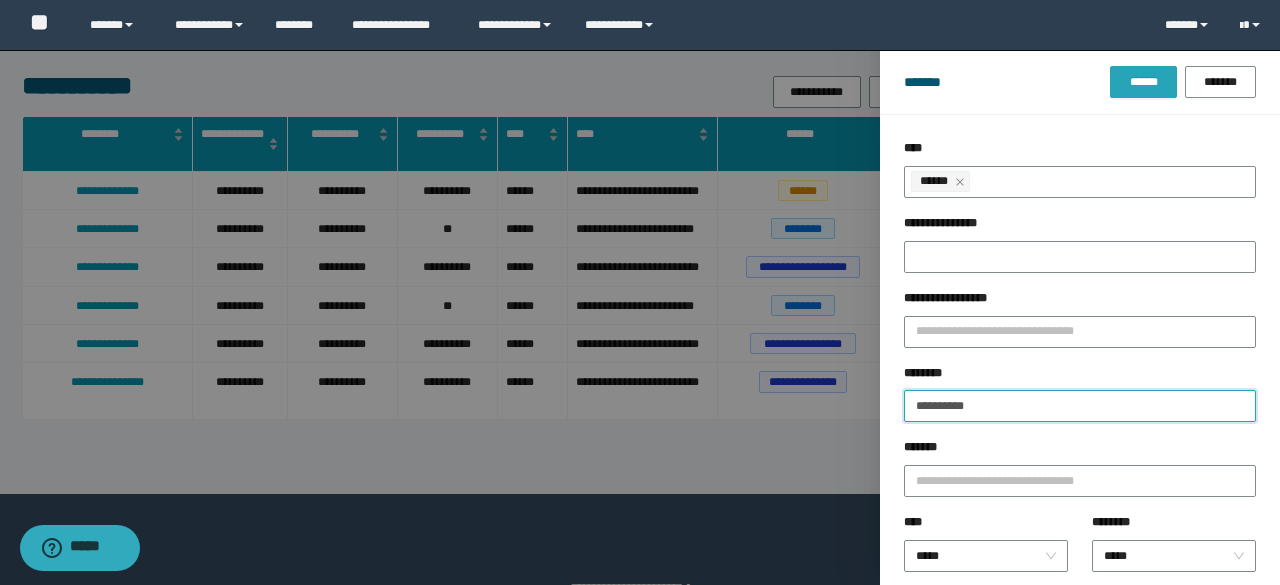 type on "**********" 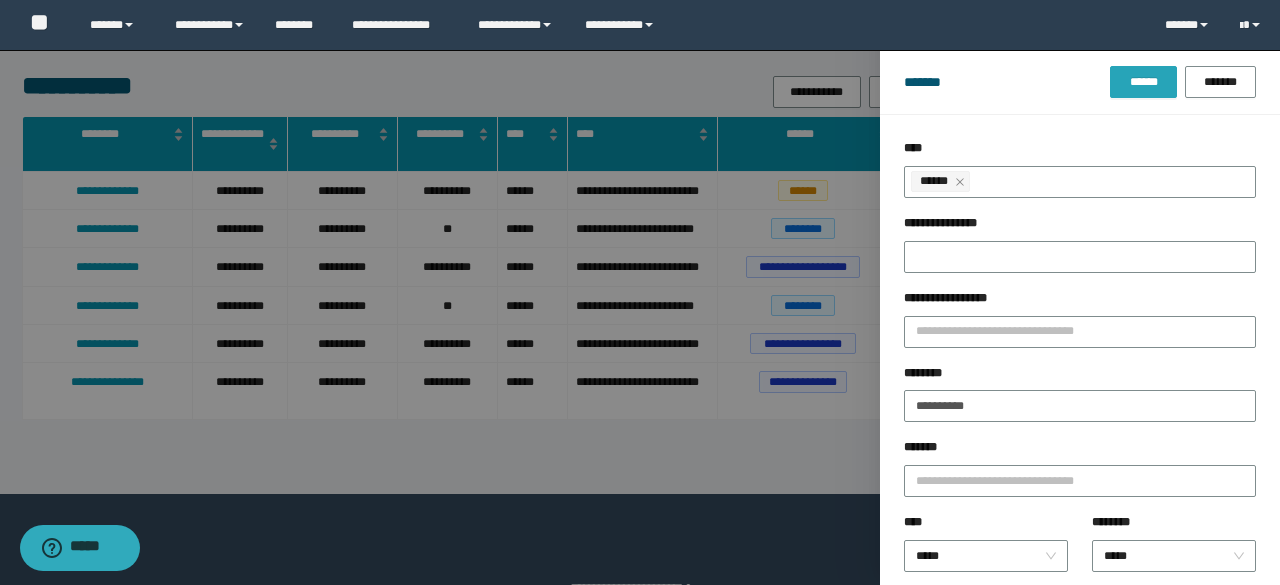 click on "******" at bounding box center [1143, 82] 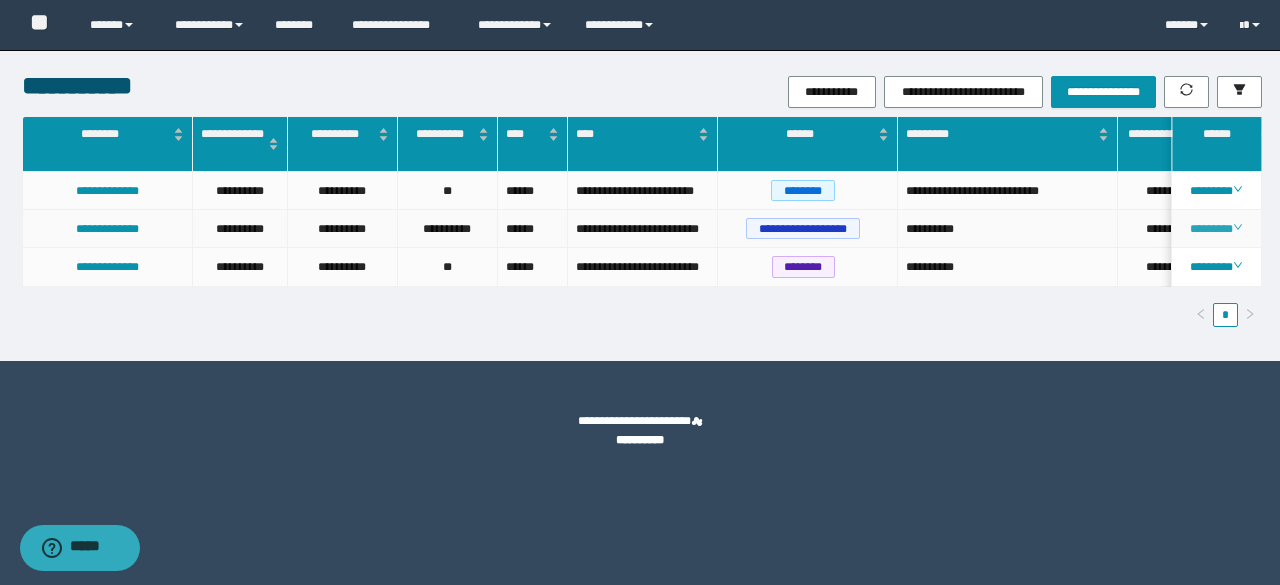 click on "********" at bounding box center [1216, 229] 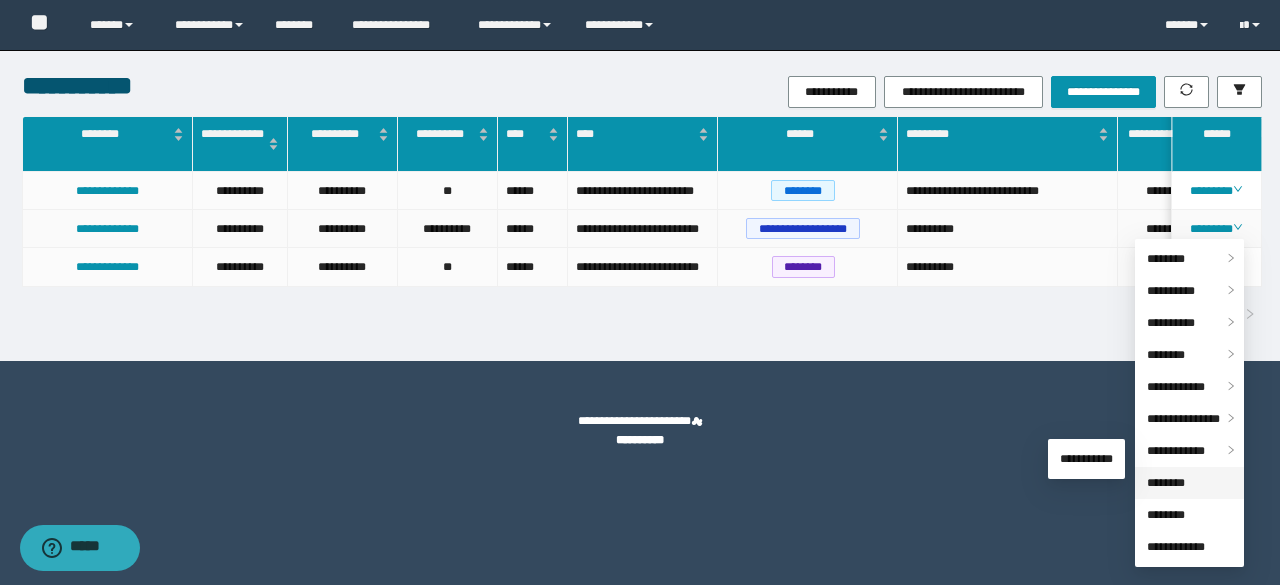 click on "********" at bounding box center (1166, 483) 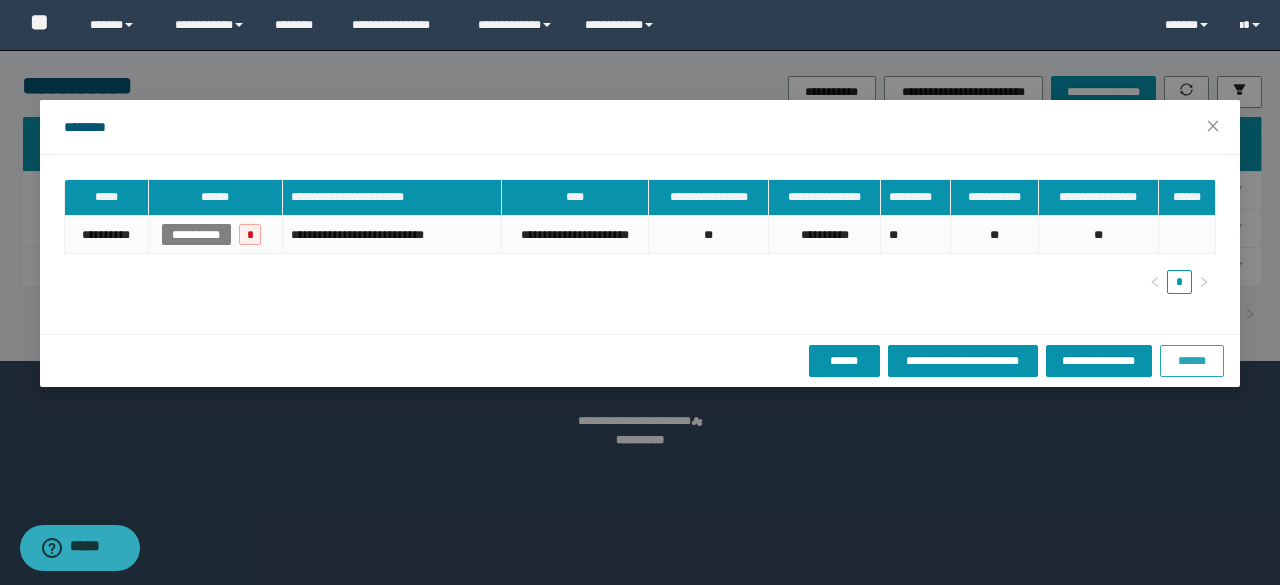 click on "******" at bounding box center [1192, 361] 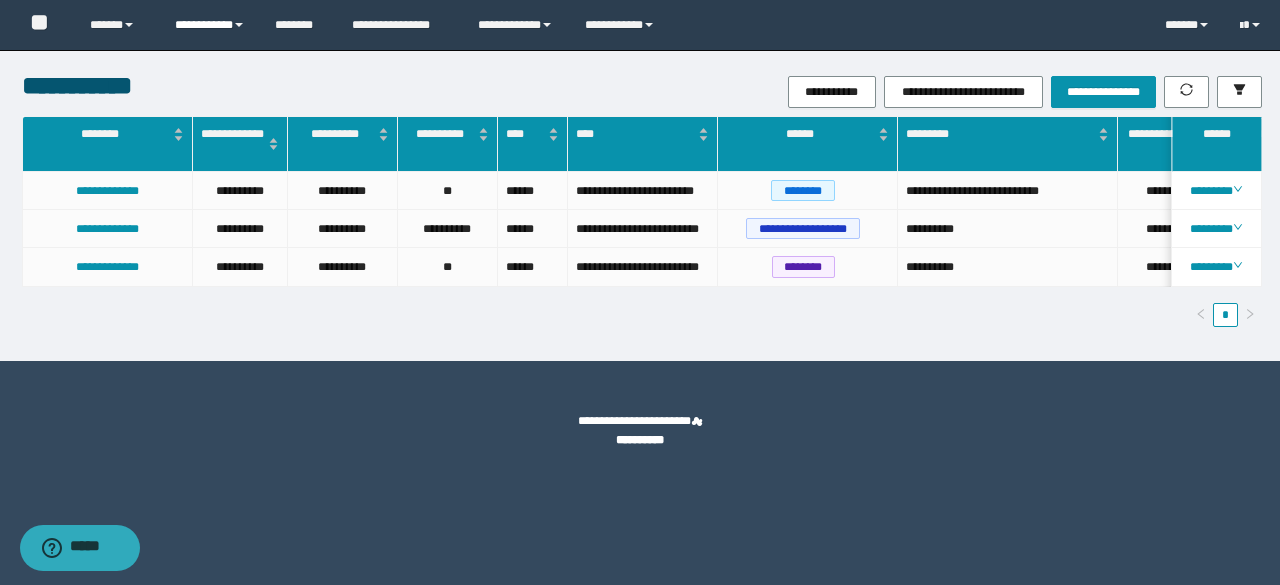 click on "**********" at bounding box center (210, 25) 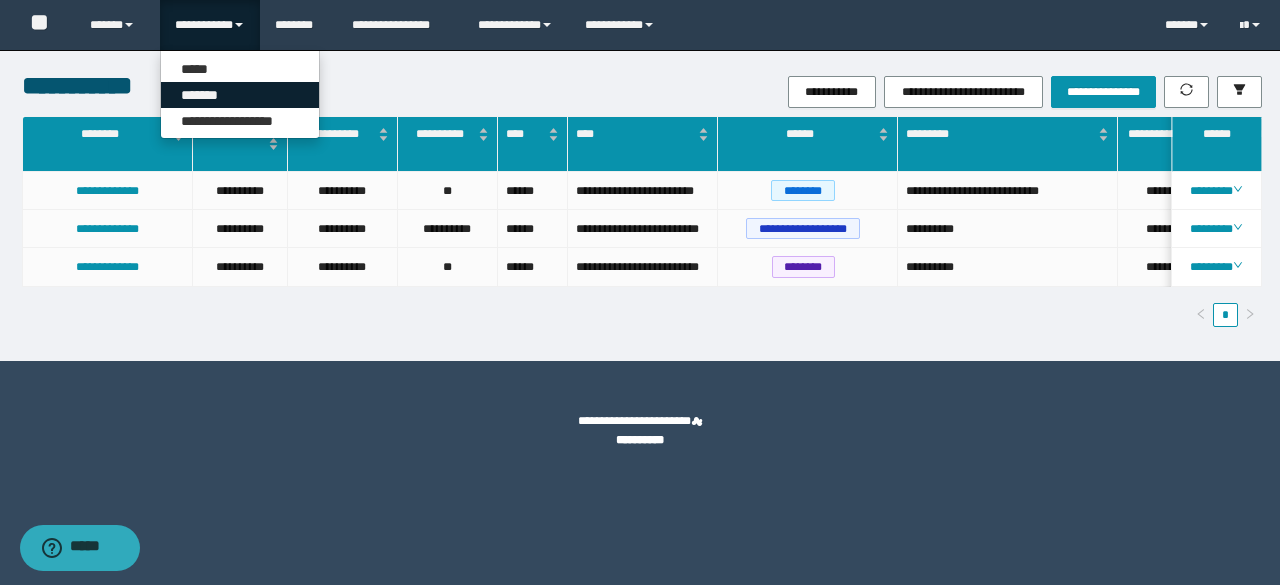 click on "*******" at bounding box center (240, 95) 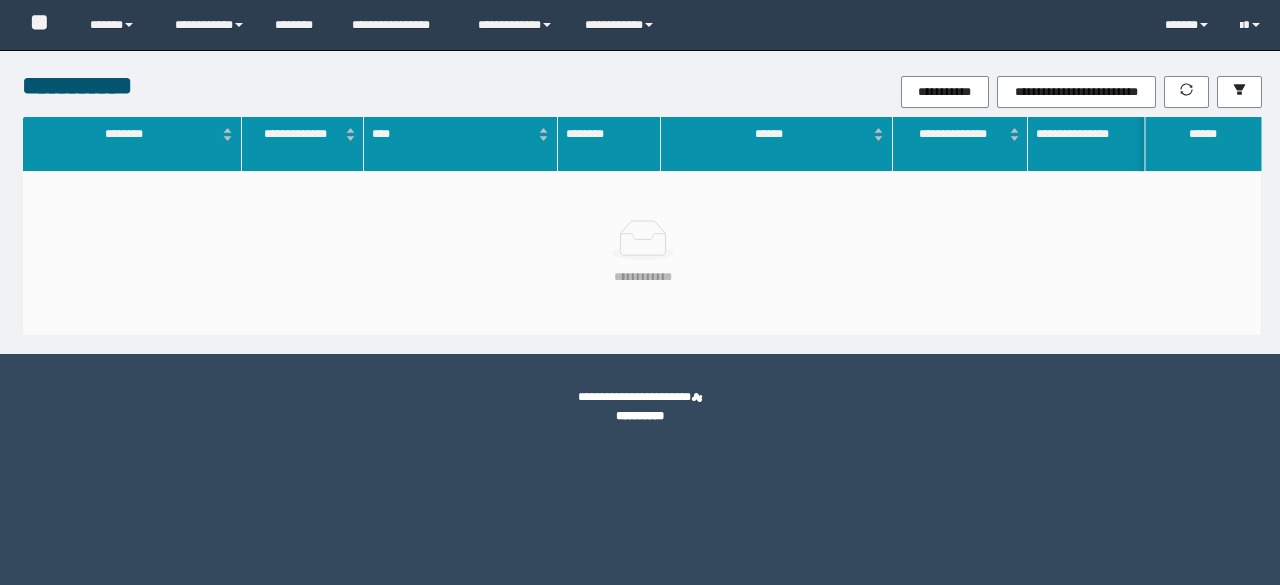 scroll, scrollTop: 0, scrollLeft: 0, axis: both 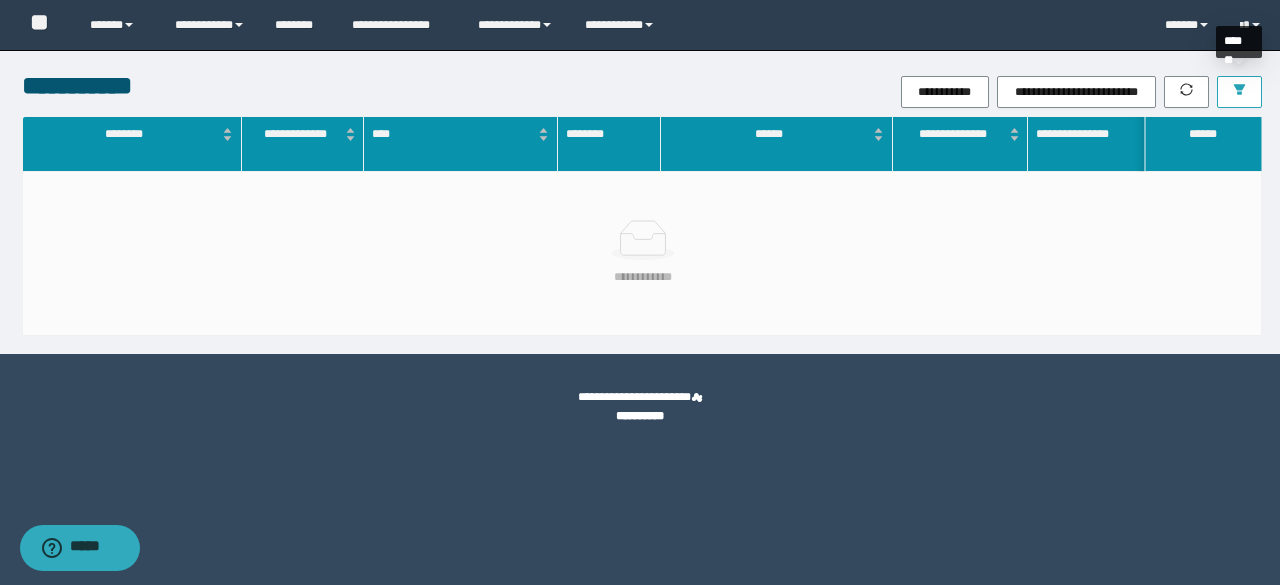 click at bounding box center [1239, 92] 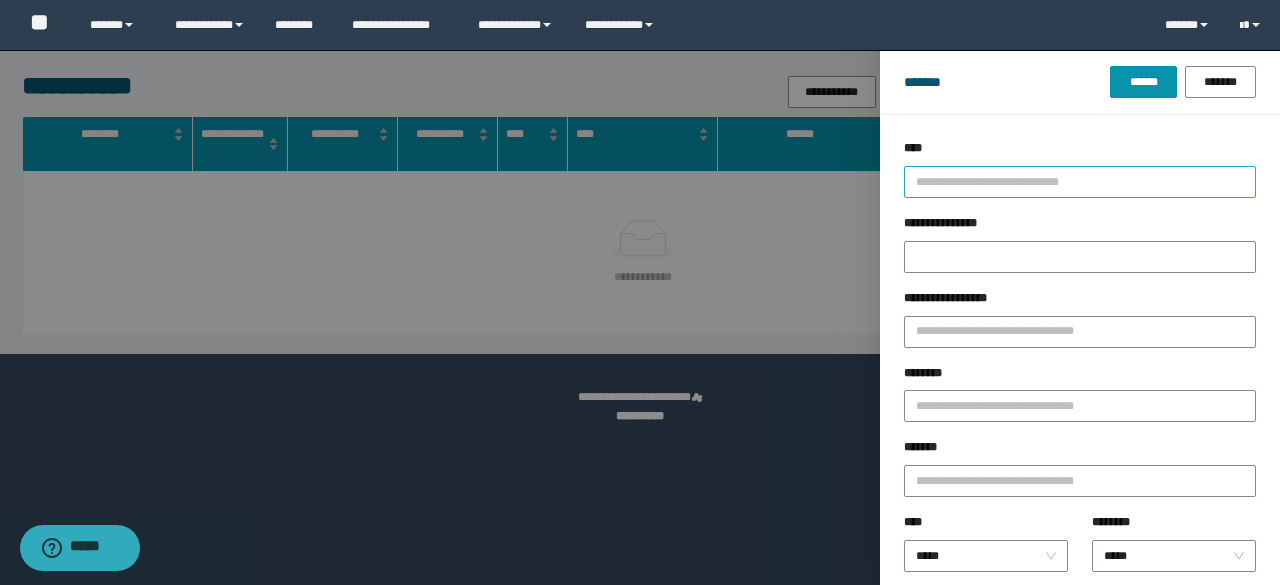 click at bounding box center (1071, 181) 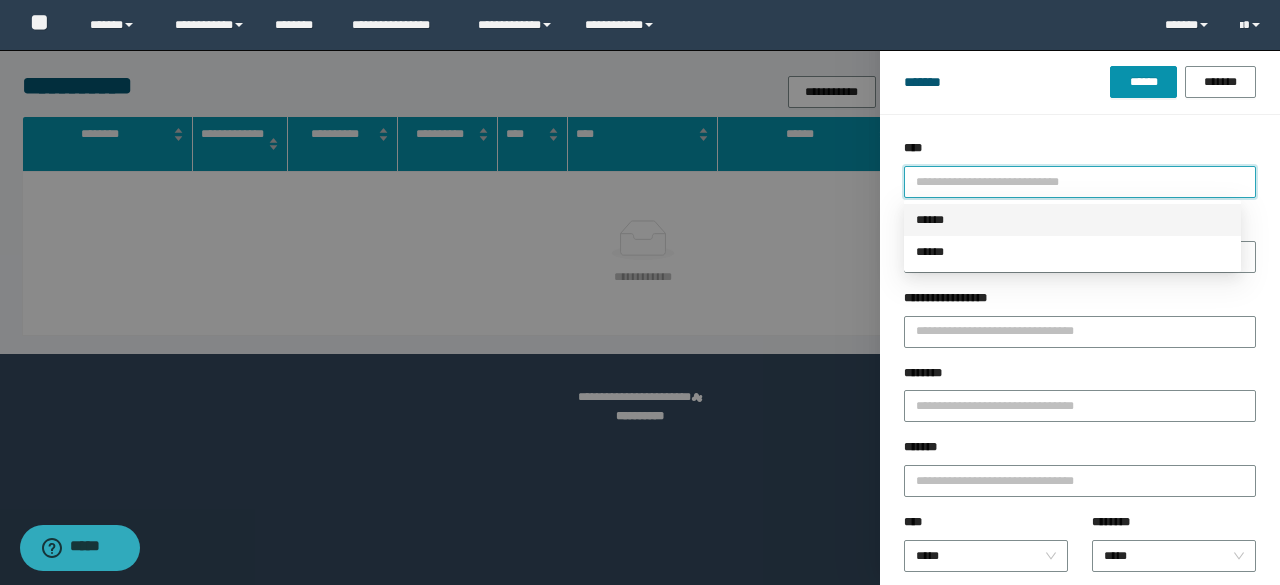 click on "******" at bounding box center (1072, 220) 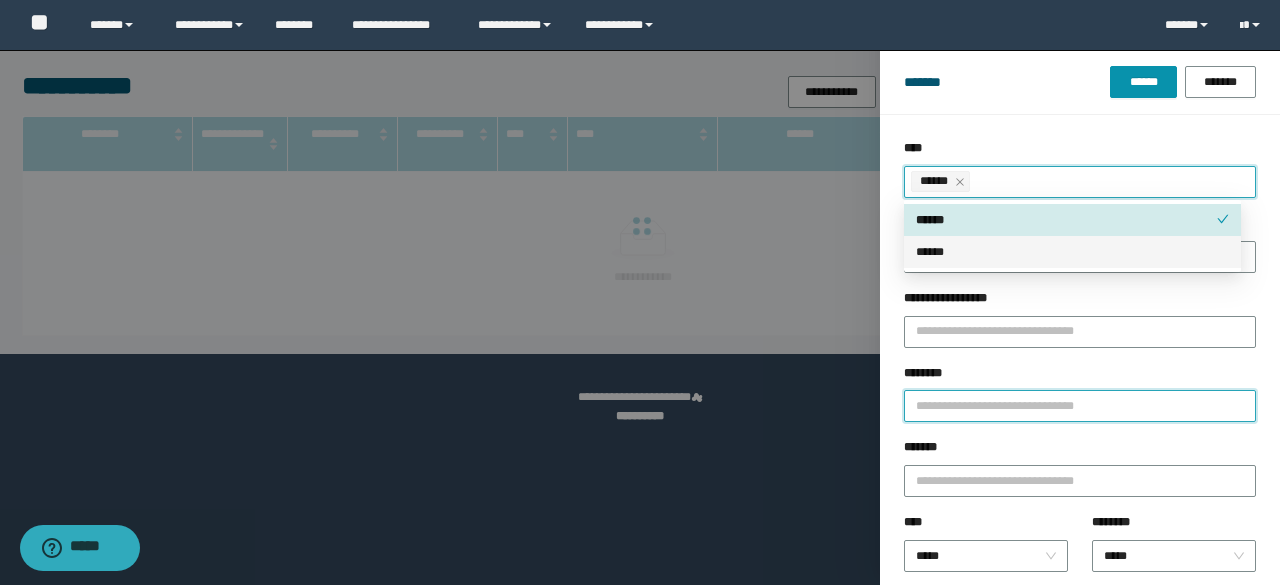 click on "********" at bounding box center (1080, 406) 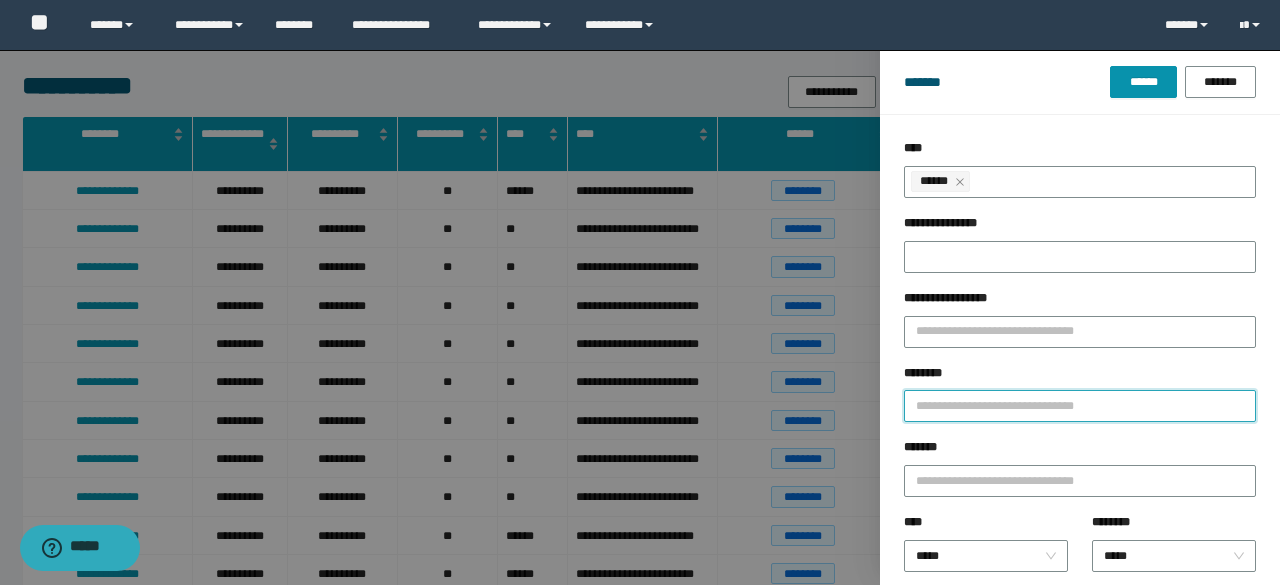 paste on "********" 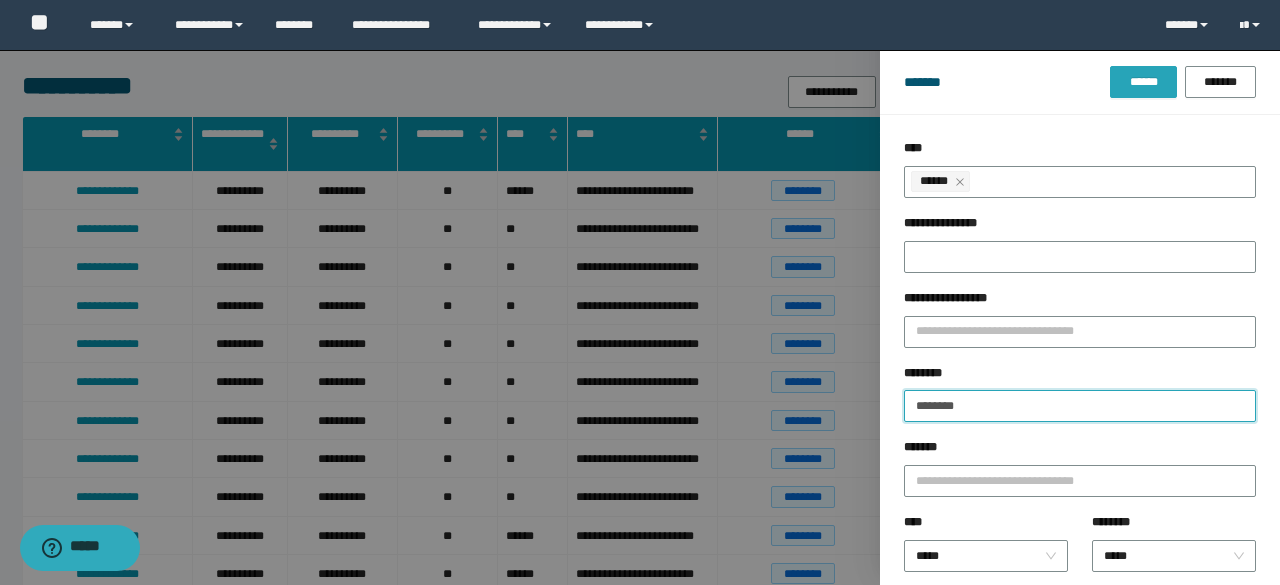 type on "********" 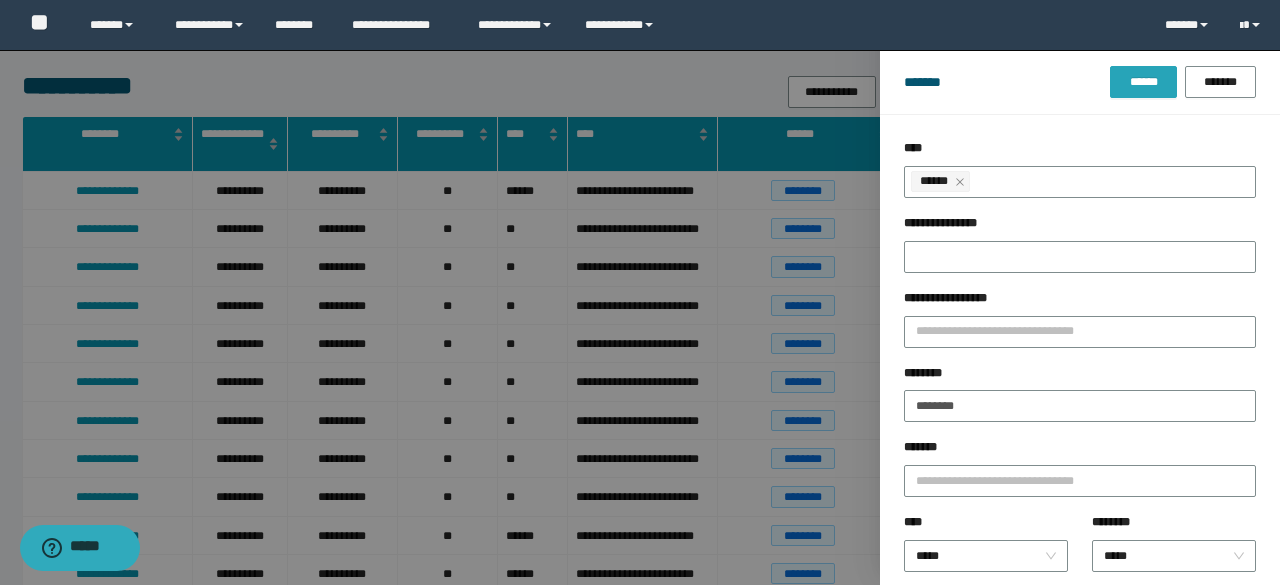 click on "******" at bounding box center [1143, 82] 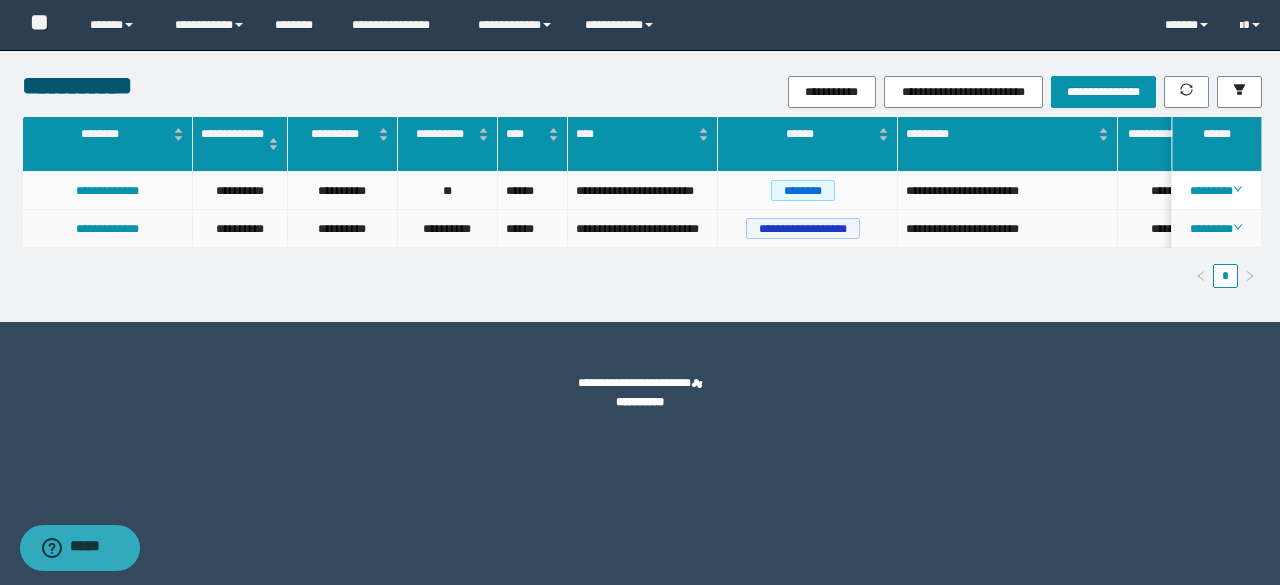 click on "********" at bounding box center (1217, 229) 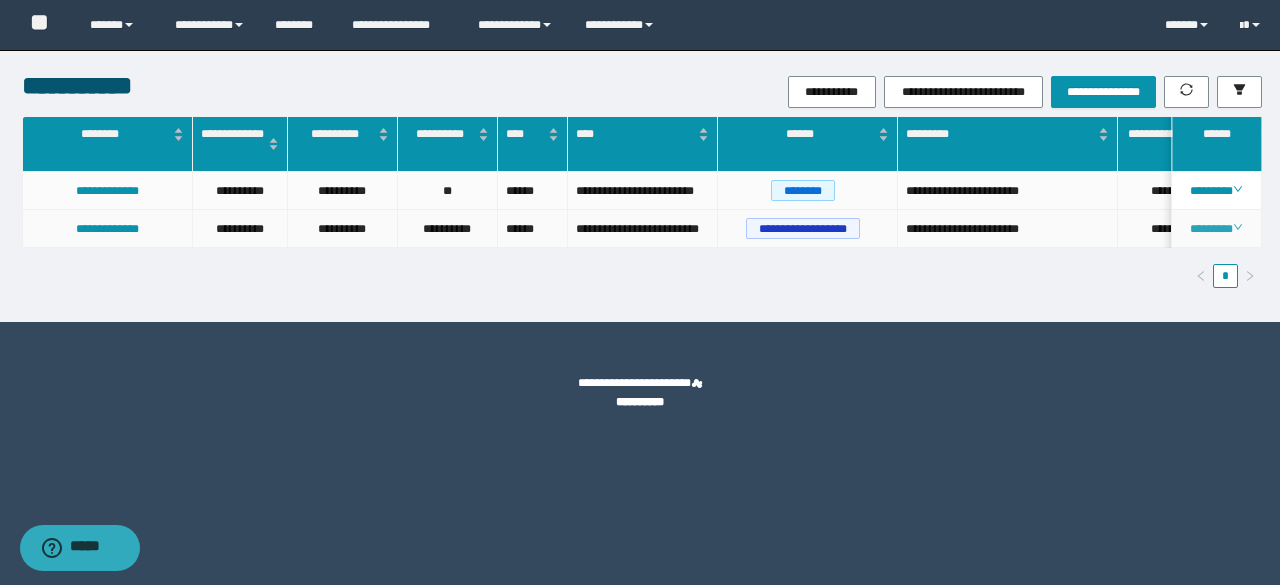 click on "********" at bounding box center [1216, 229] 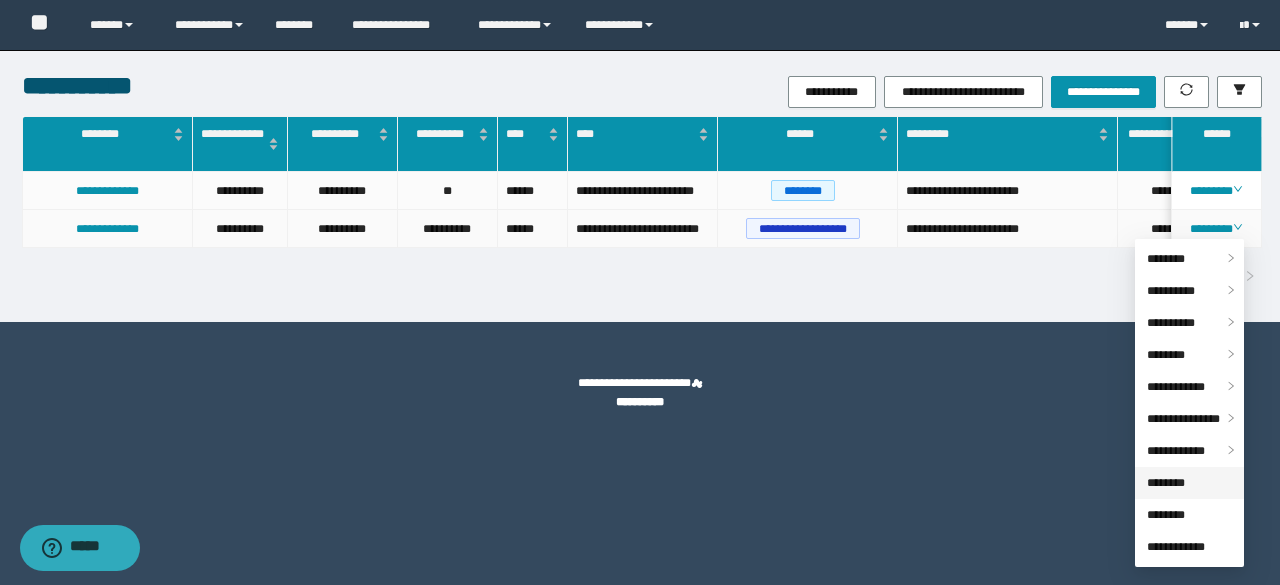 click on "********" at bounding box center (1166, 483) 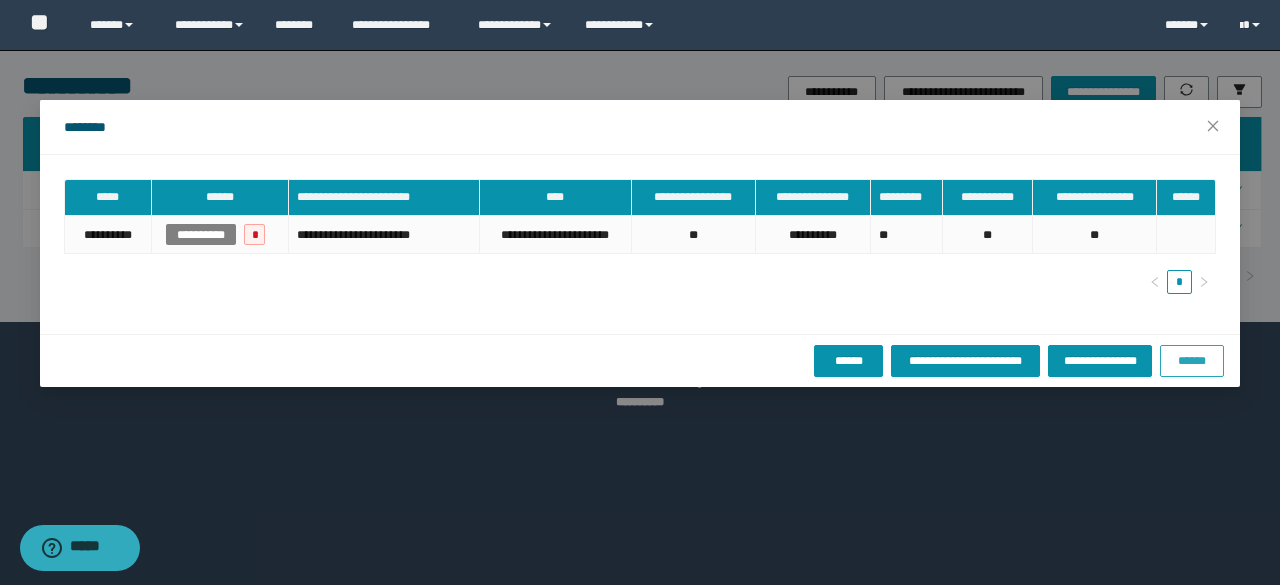 click on "******" at bounding box center (1192, 361) 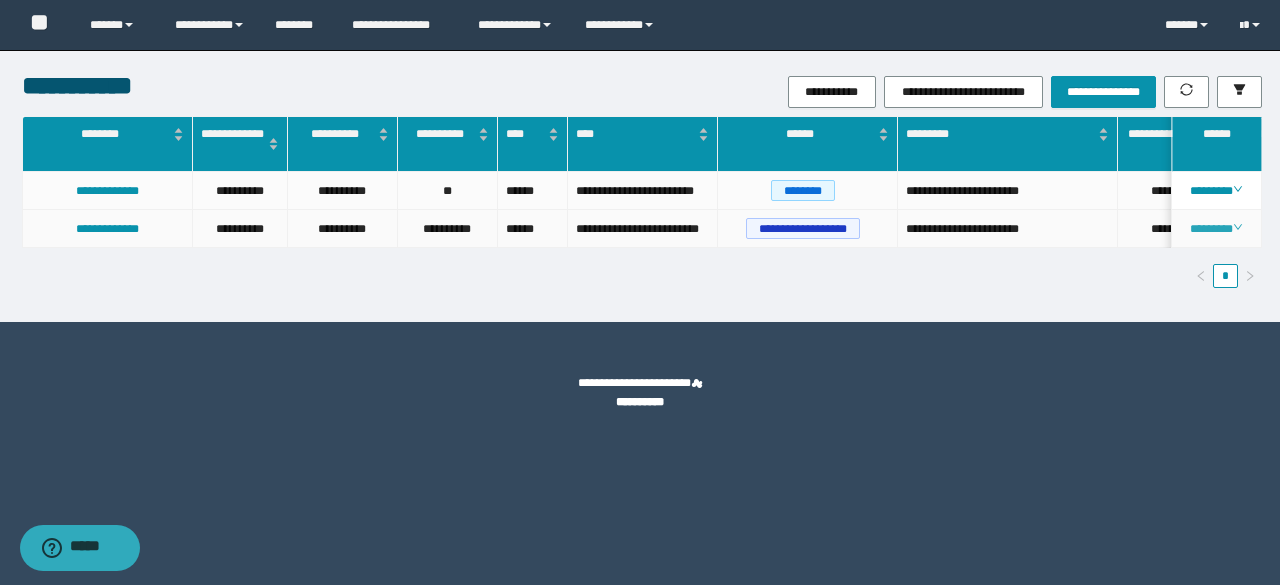 click on "********" at bounding box center (1216, 229) 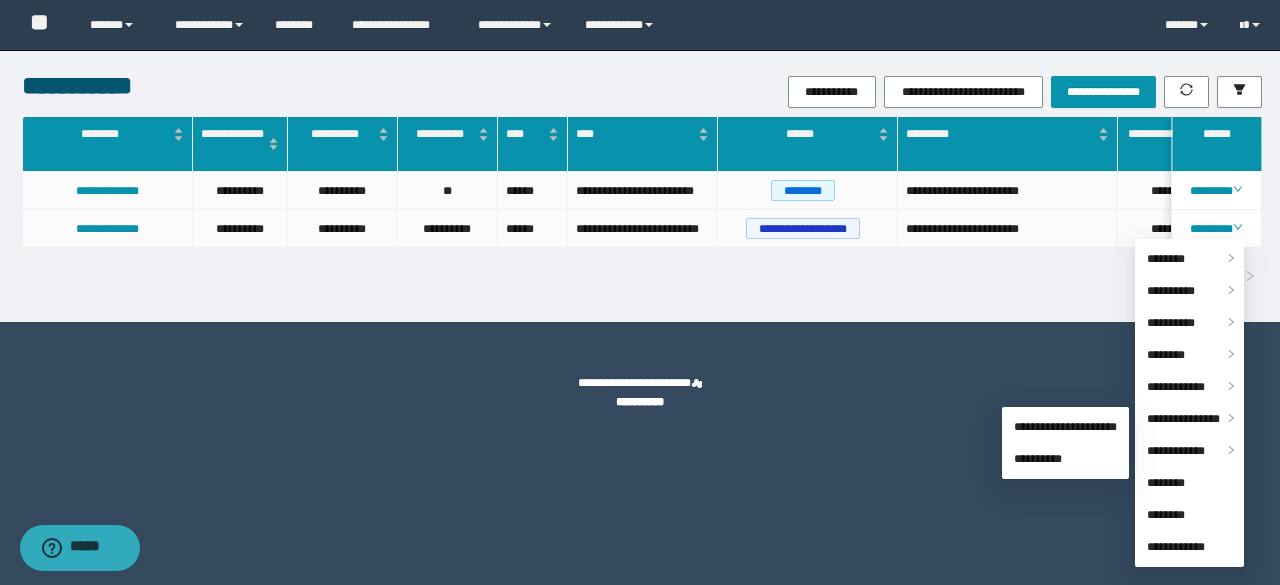 click on "**********" at bounding box center [640, 393] 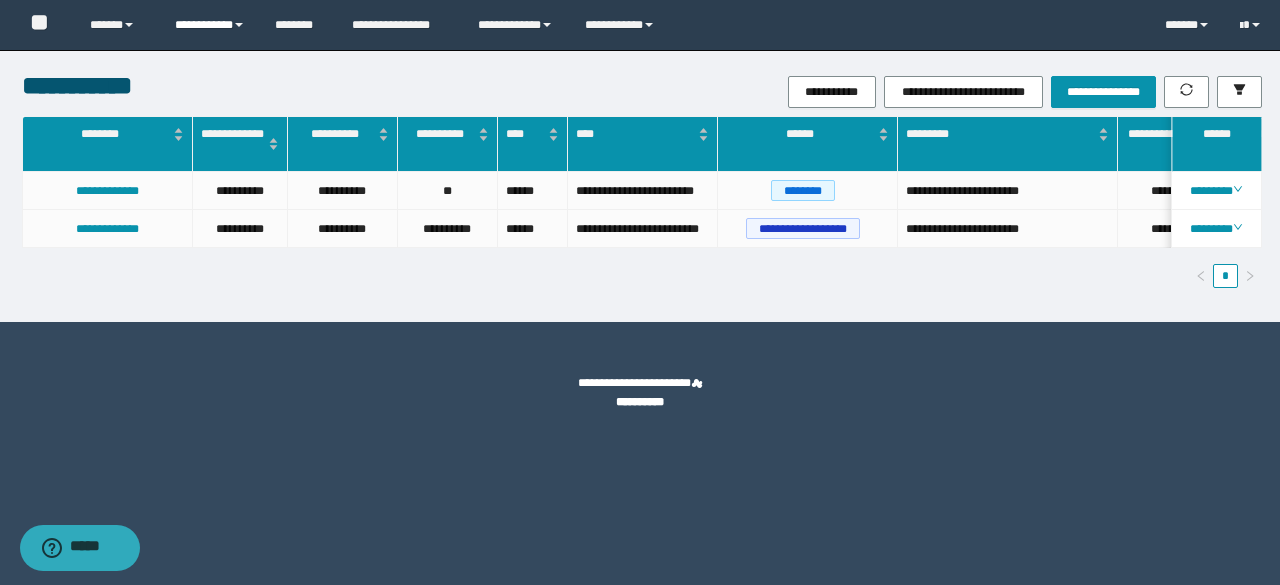 click on "**********" at bounding box center [210, 25] 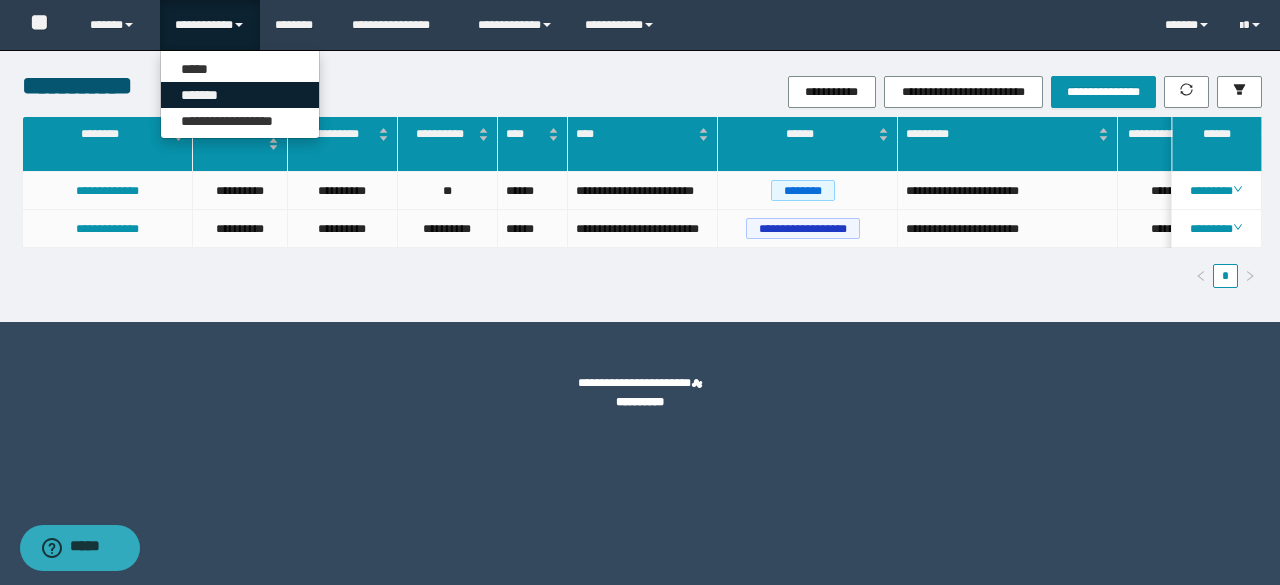 drag, startPoint x: 188, startPoint y: 93, endPoint x: 188, endPoint y: 108, distance: 15 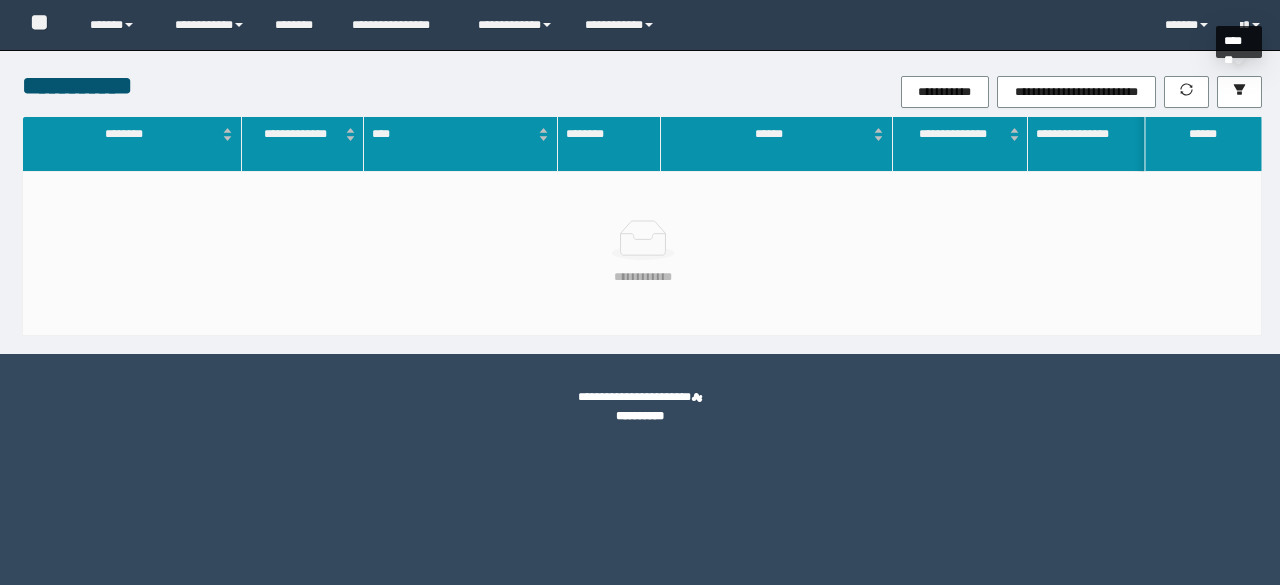 click 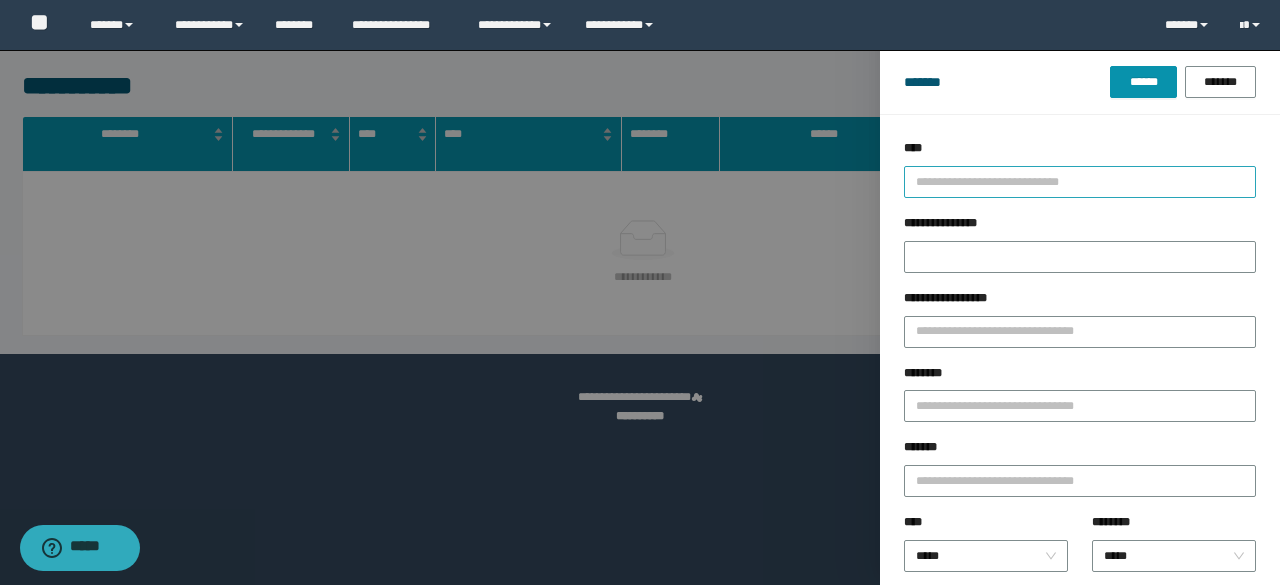 click at bounding box center (1071, 181) 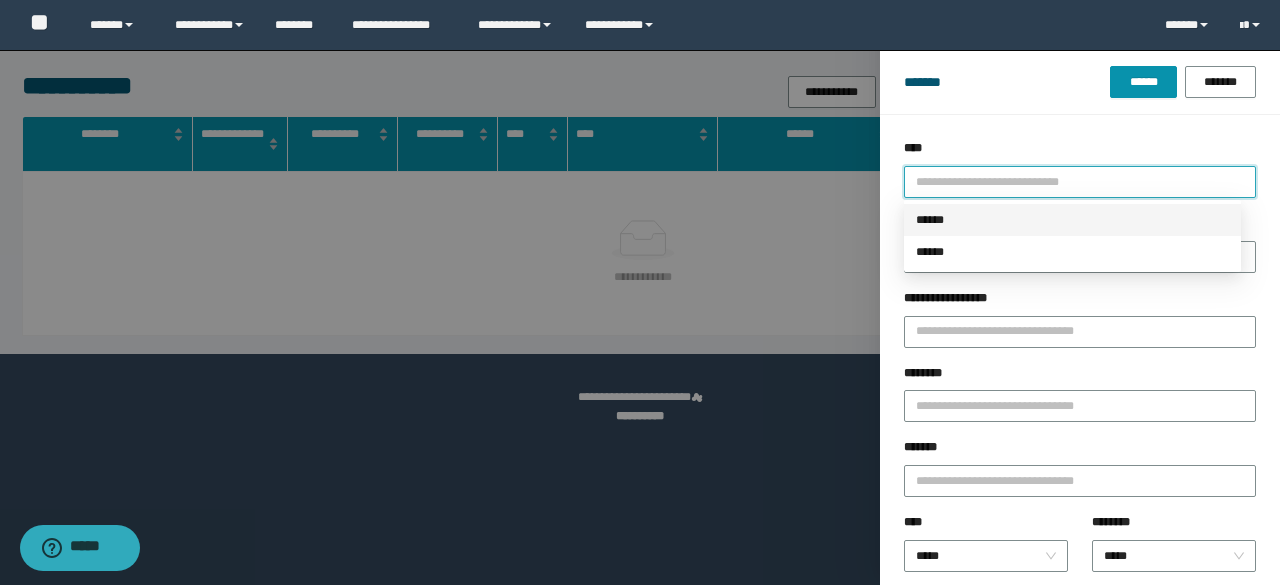 click on "******" at bounding box center (1072, 220) 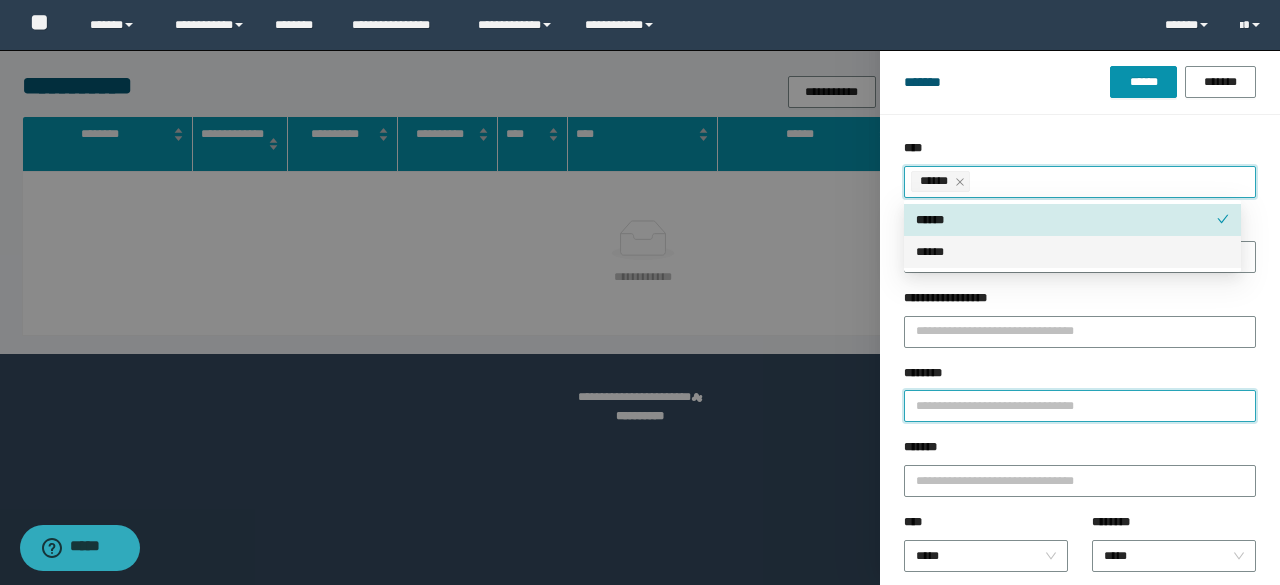 click on "********" at bounding box center [1080, 406] 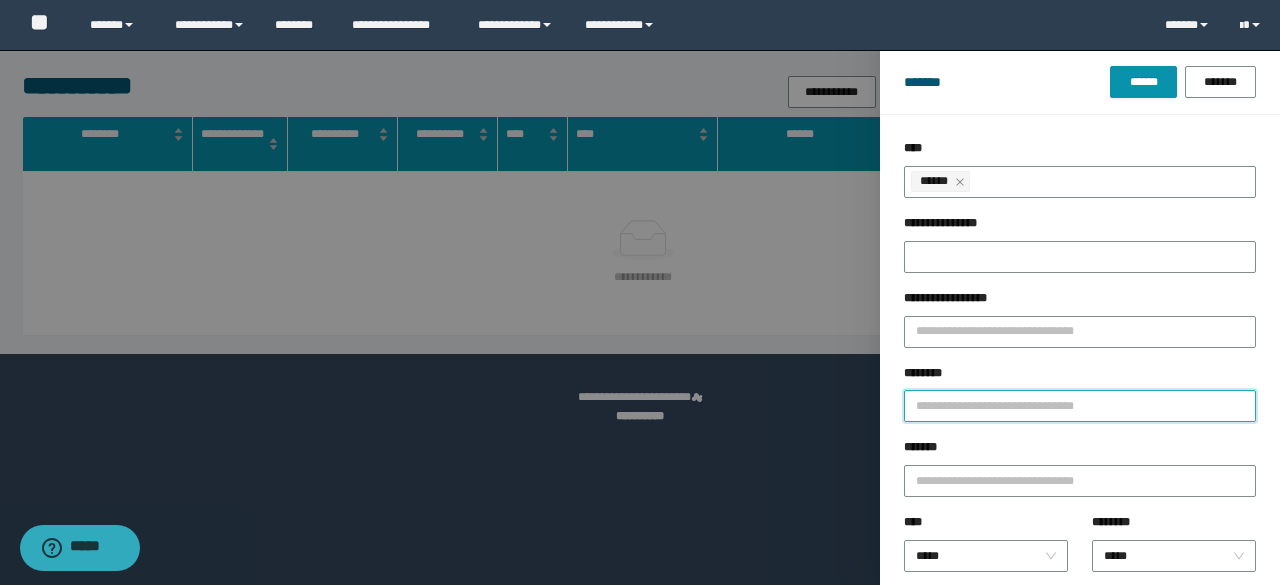 paste on "********" 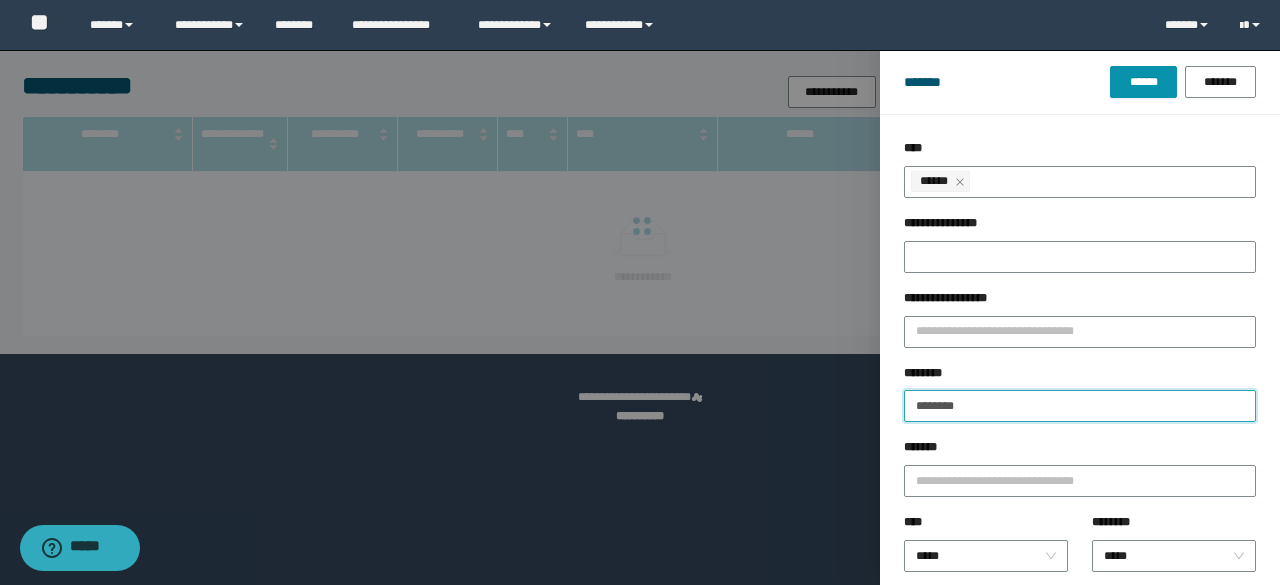 type on "********" 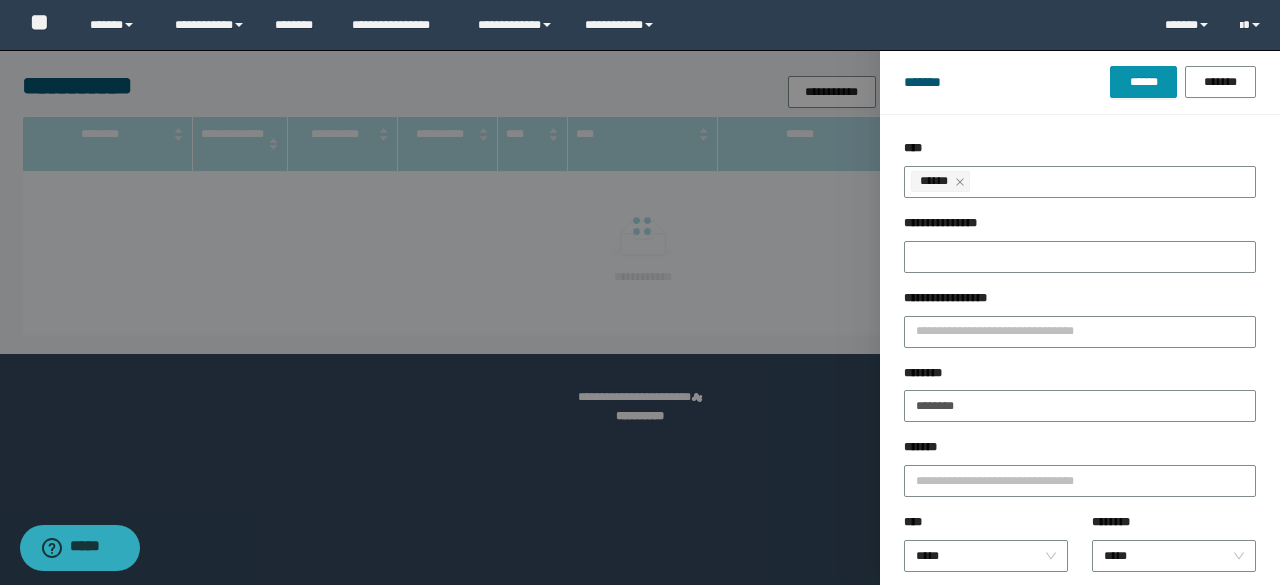 click on "**********" at bounding box center [640, 25] 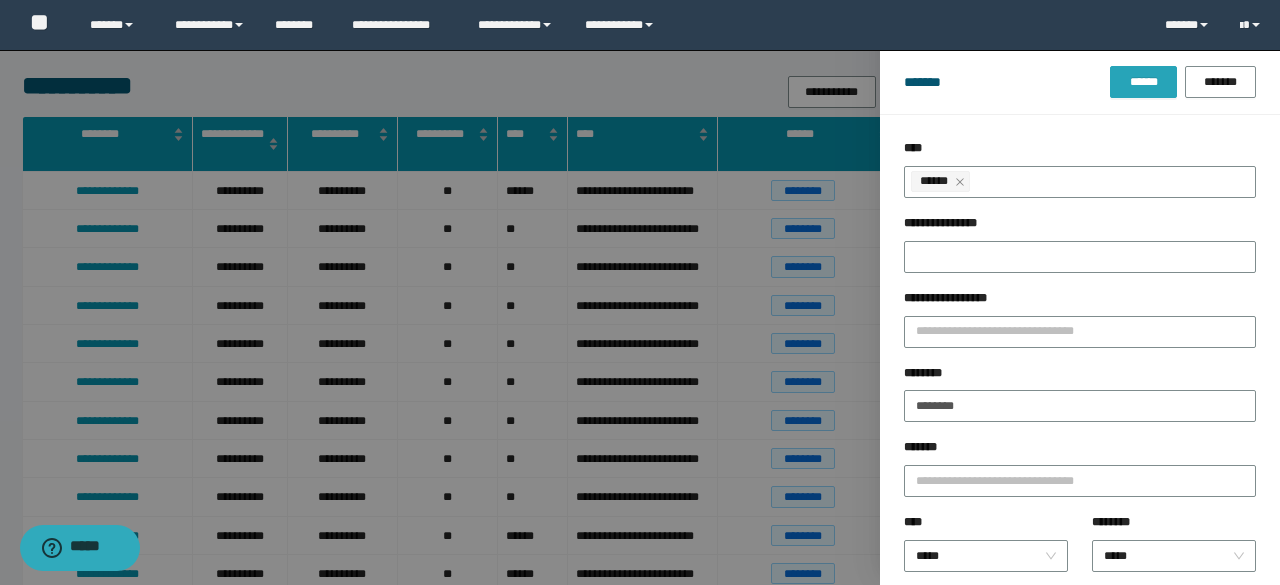 click on "******" at bounding box center [1143, 82] 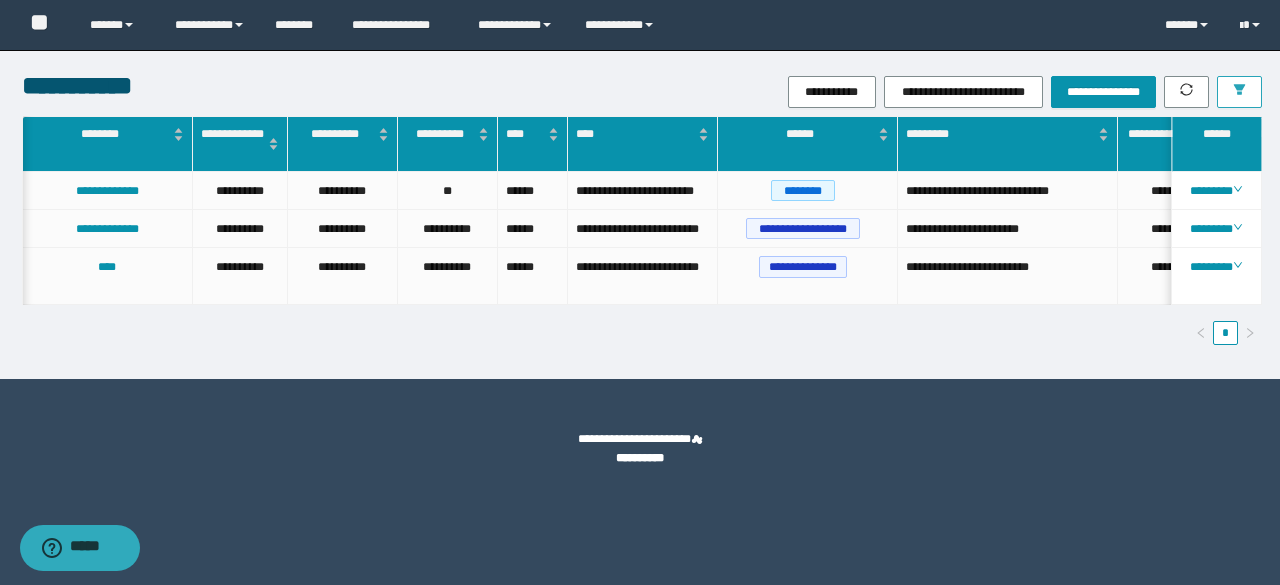 scroll, scrollTop: 0, scrollLeft: 336, axis: horizontal 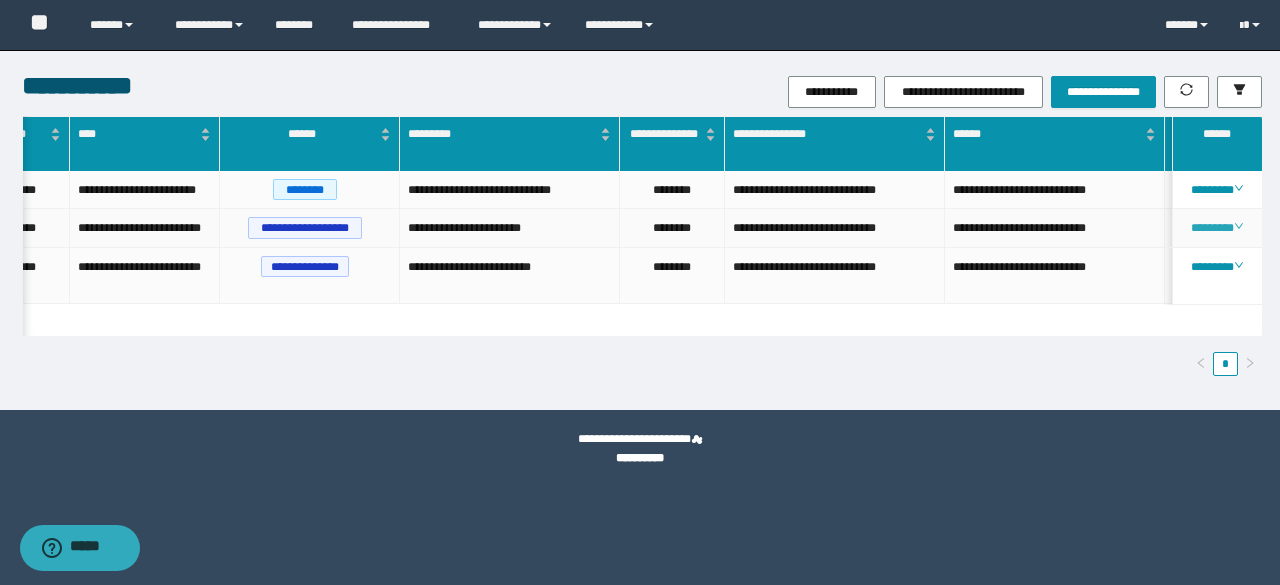 click on "********" at bounding box center (1216, 228) 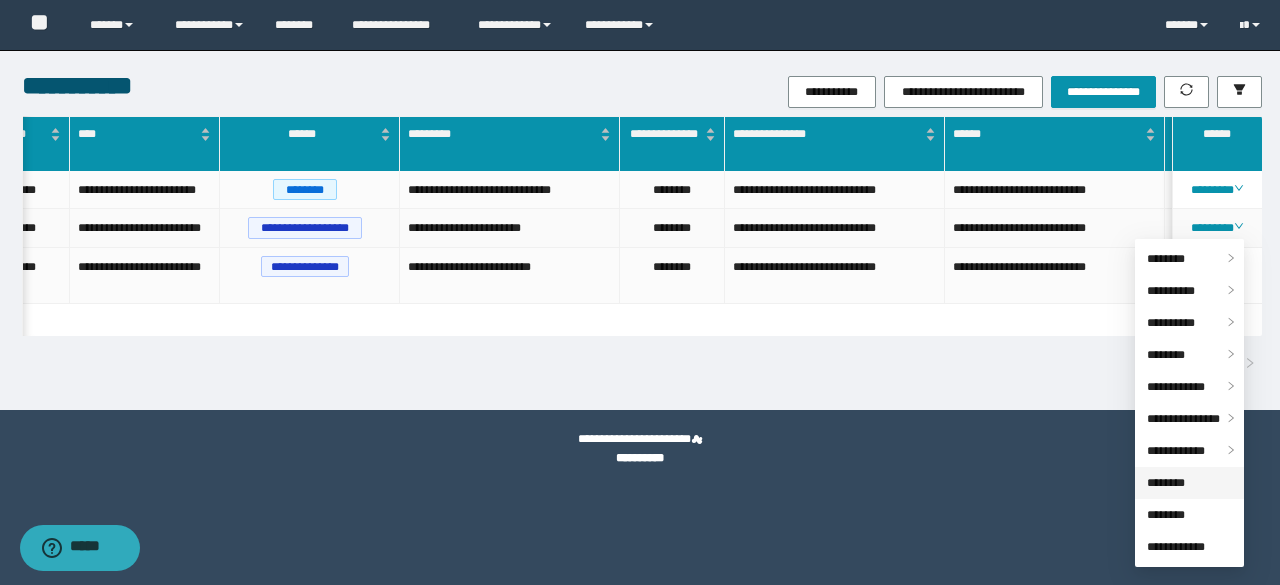 click on "********" at bounding box center (1166, 483) 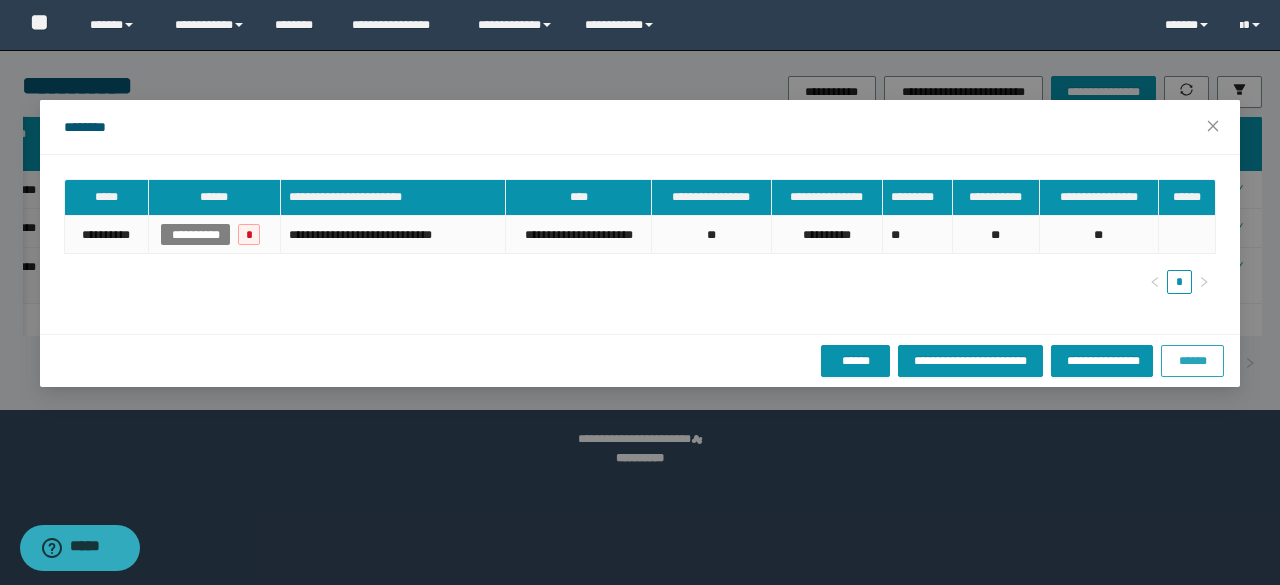 click on "******" at bounding box center [1192, 361] 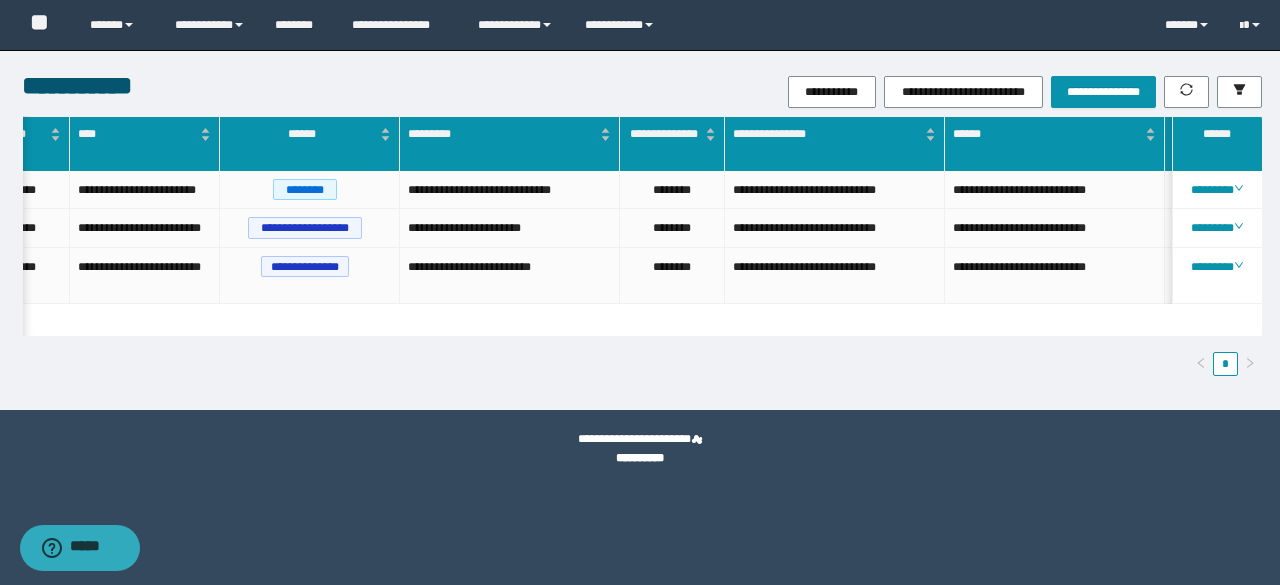 scroll, scrollTop: 0, scrollLeft: 131, axis: horizontal 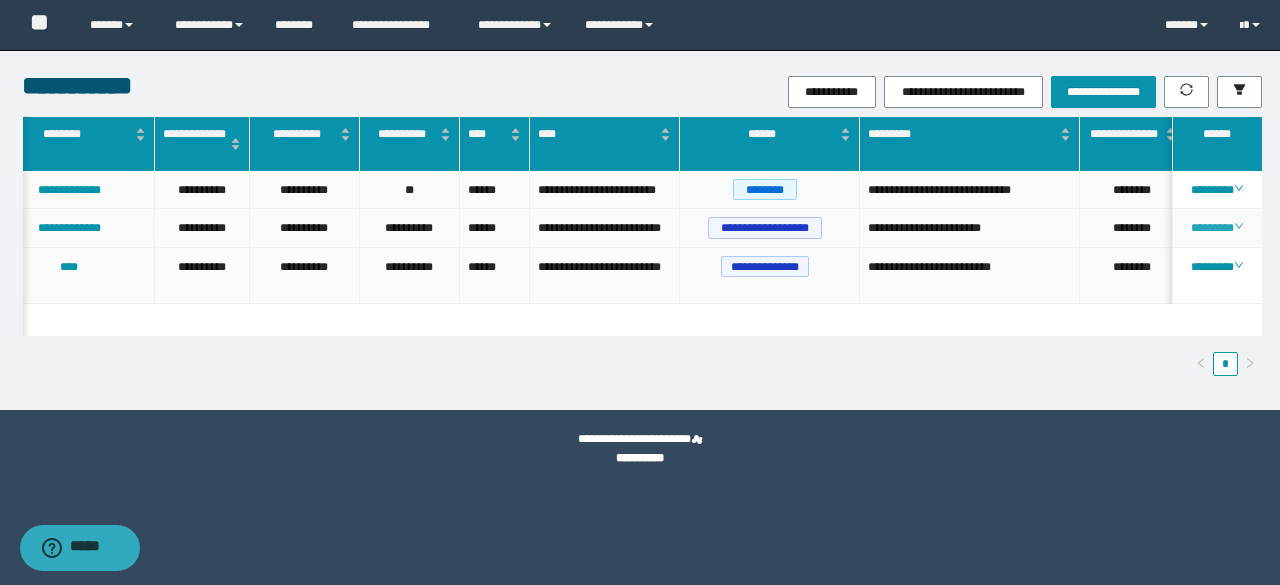 click on "********" at bounding box center [1216, 228] 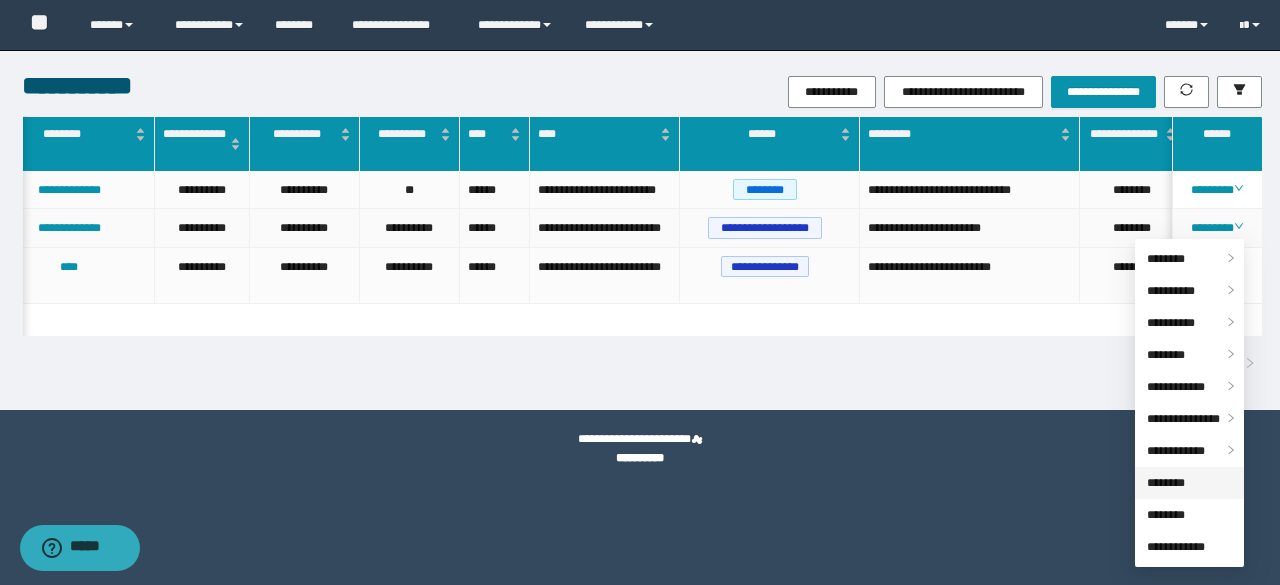 click on "********" at bounding box center (1166, 483) 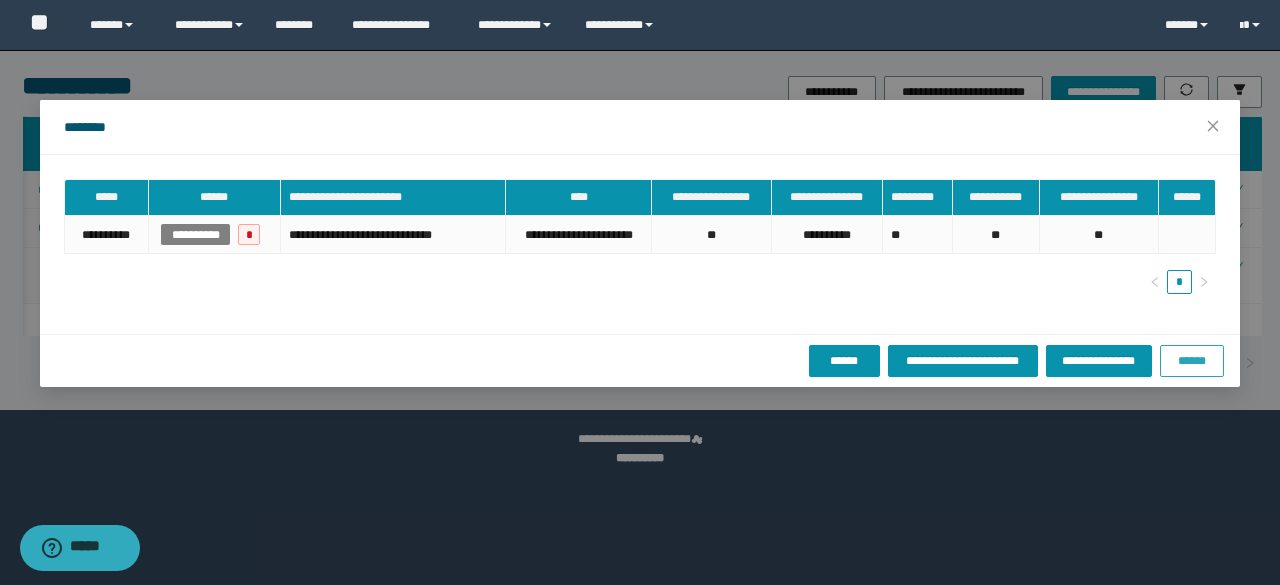 click on "******" at bounding box center [1192, 361] 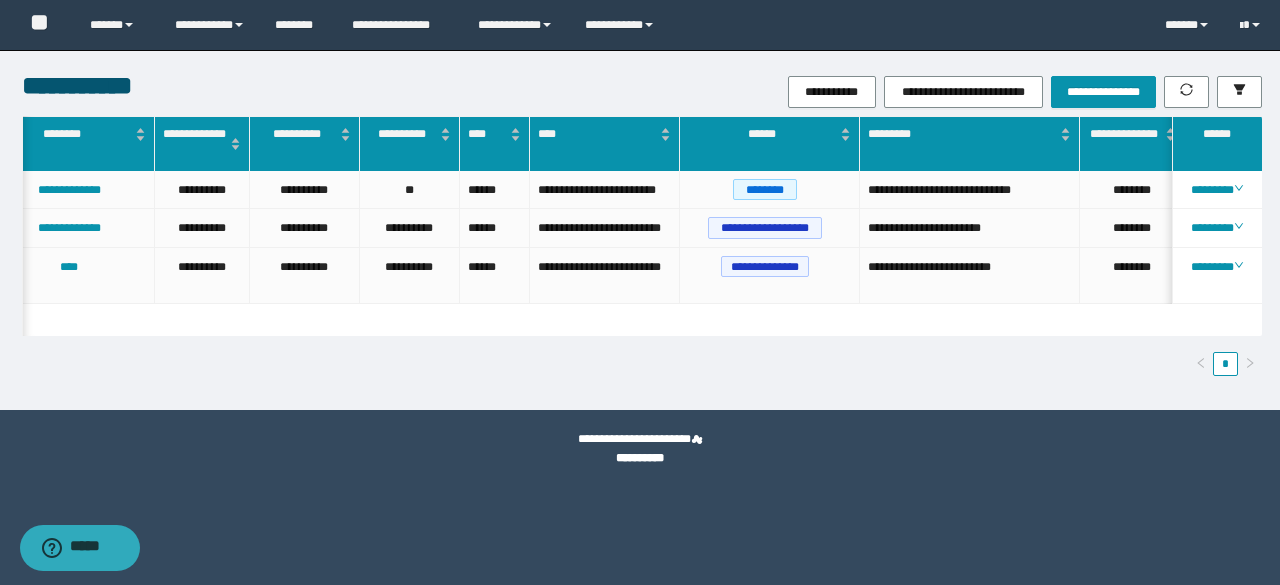 scroll, scrollTop: 0, scrollLeft: 0, axis: both 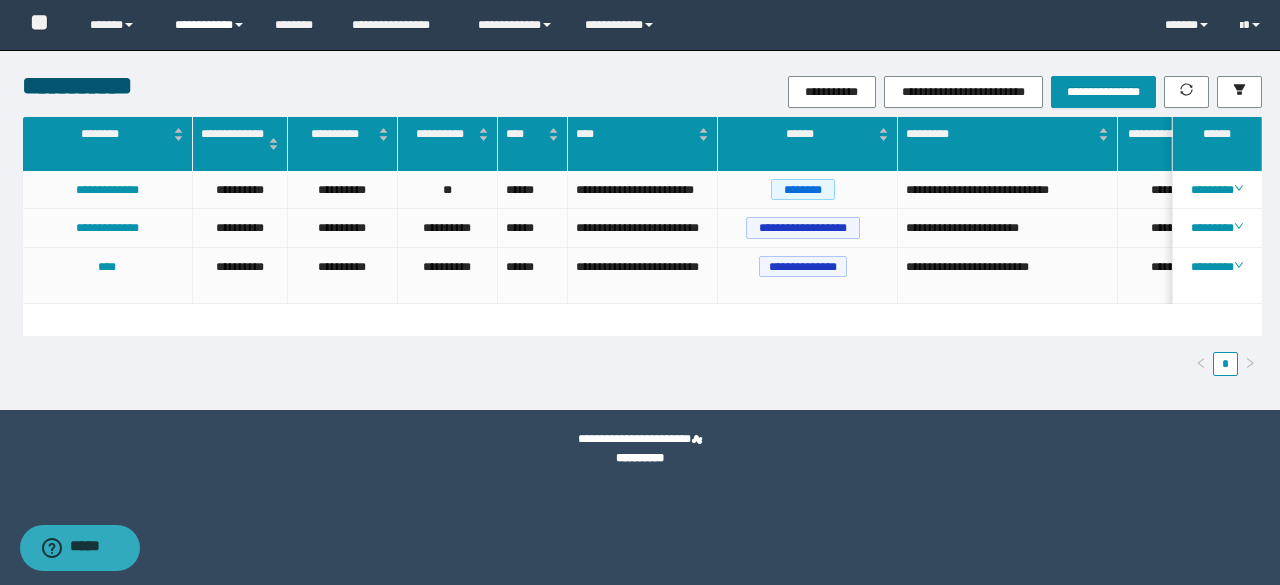 click on "**********" at bounding box center (210, 25) 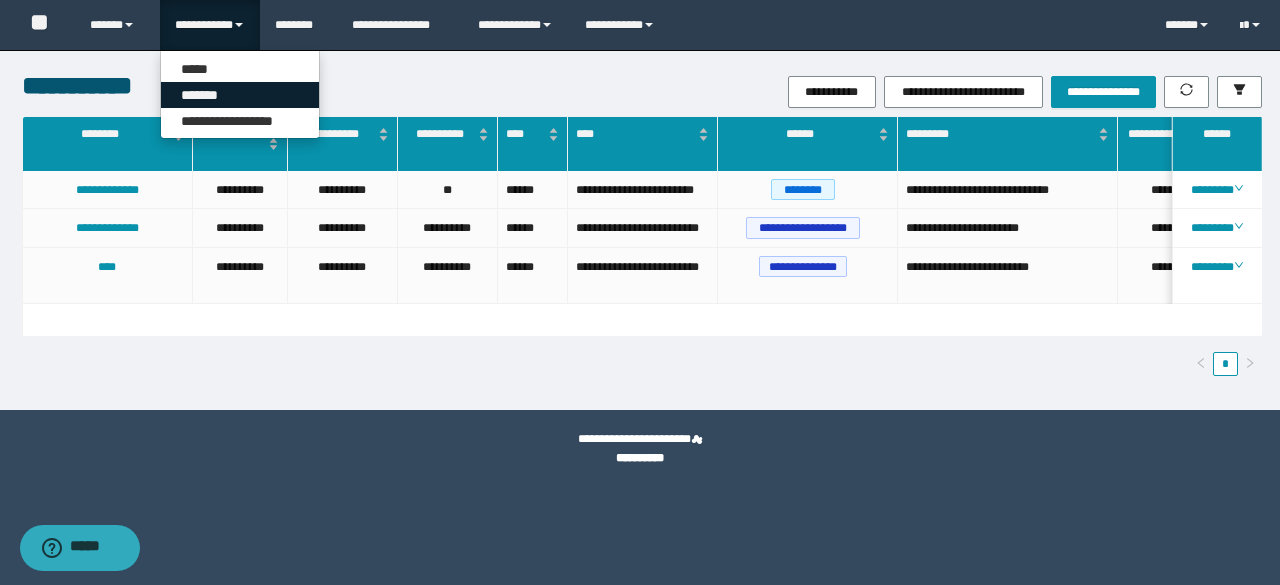 click on "*******" at bounding box center (240, 95) 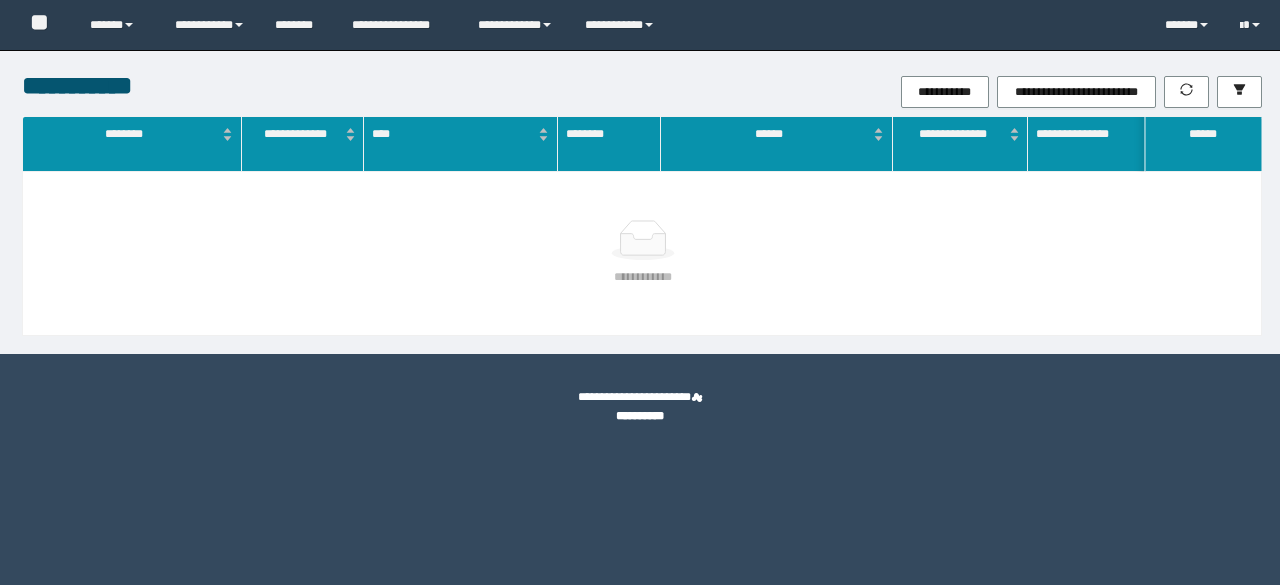 scroll, scrollTop: 0, scrollLeft: 0, axis: both 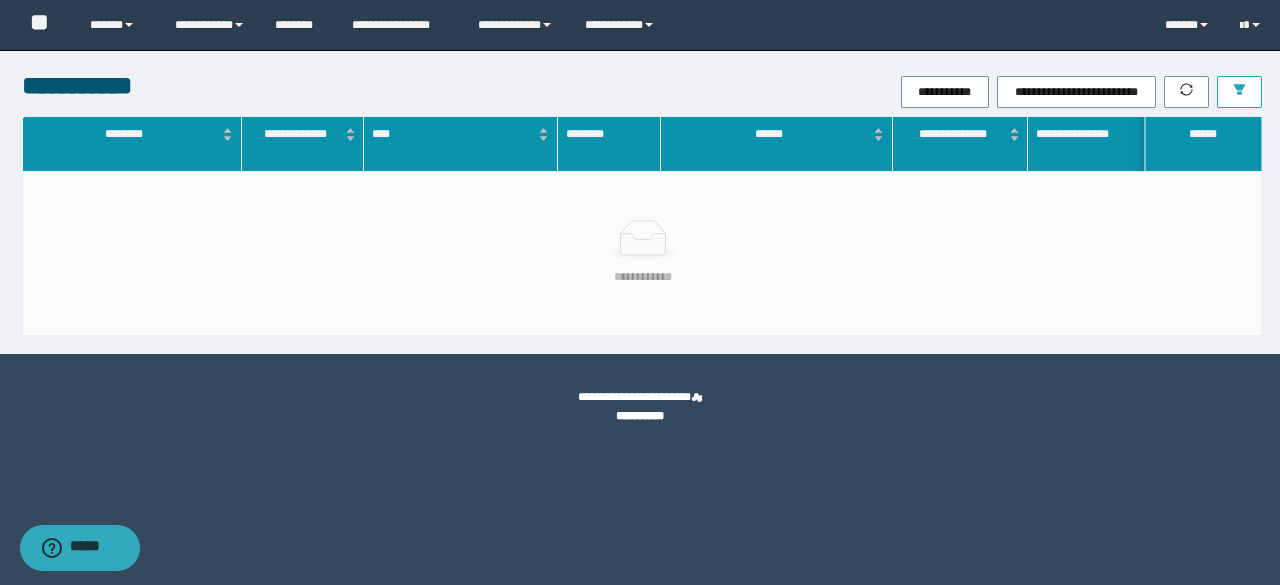 click at bounding box center (1239, 91) 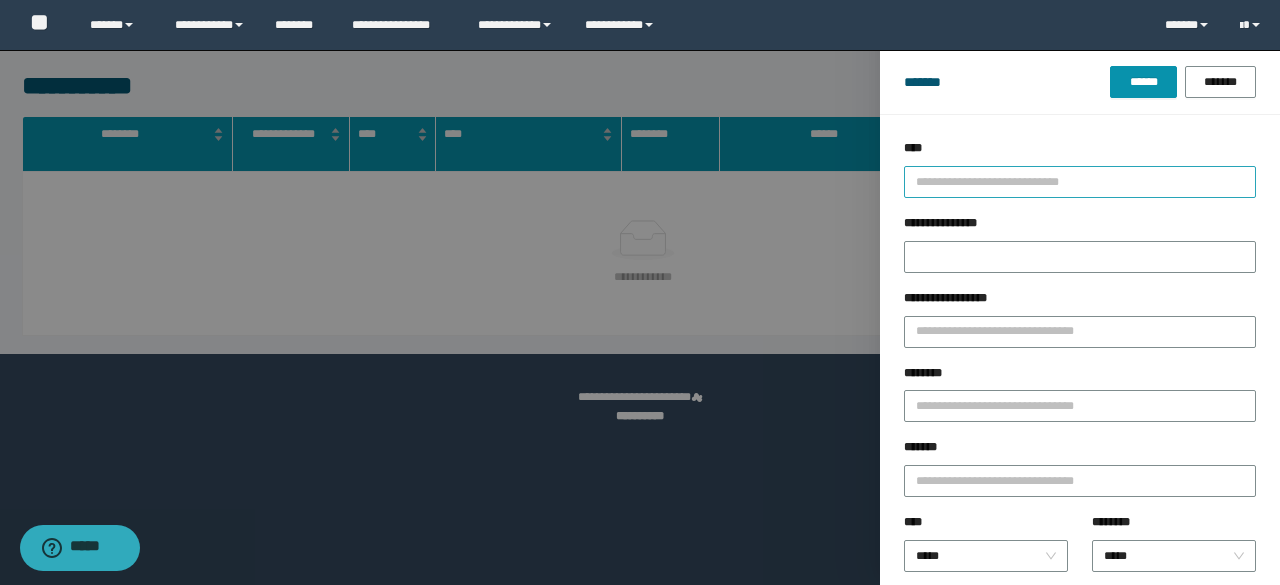 click at bounding box center [1071, 181] 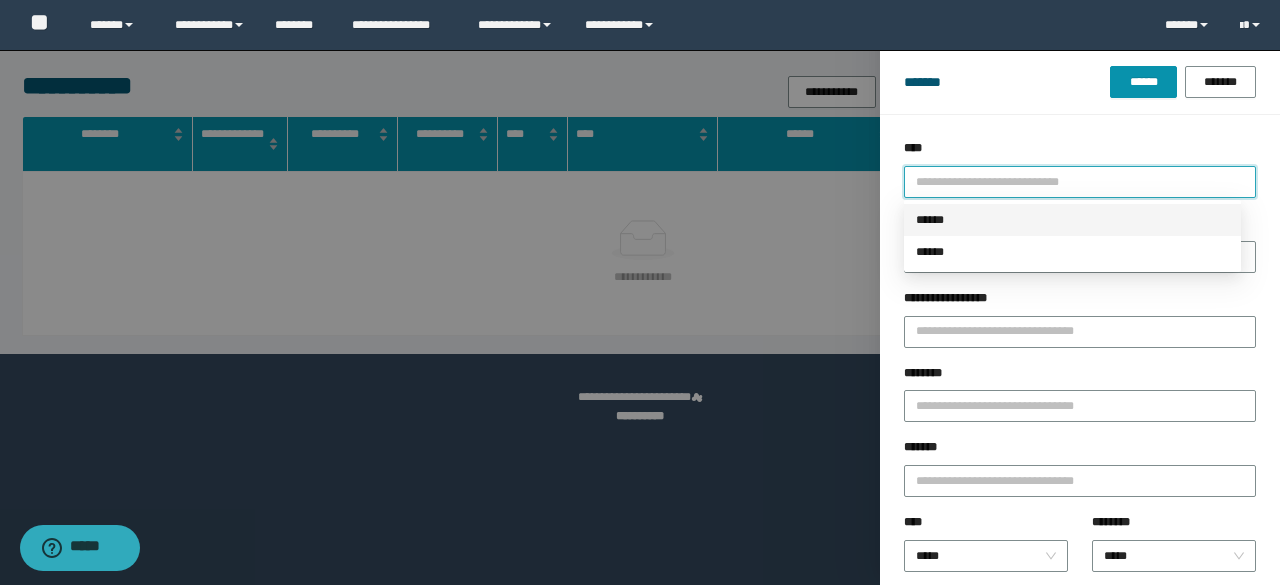 click on "******" at bounding box center (1072, 220) 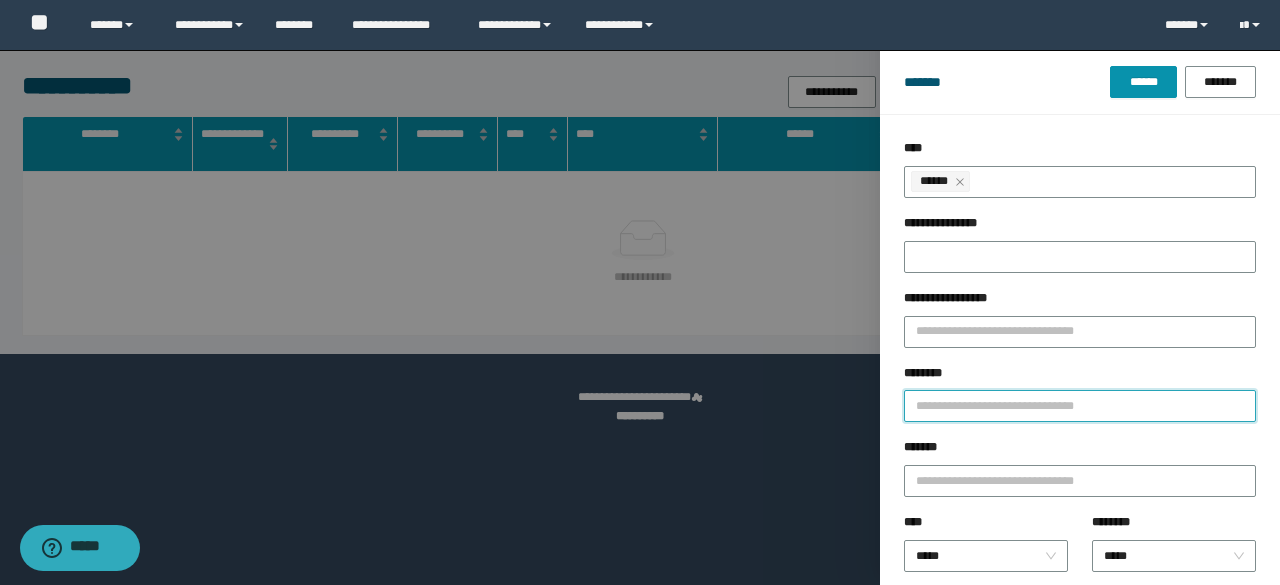 click on "********" at bounding box center [1080, 406] 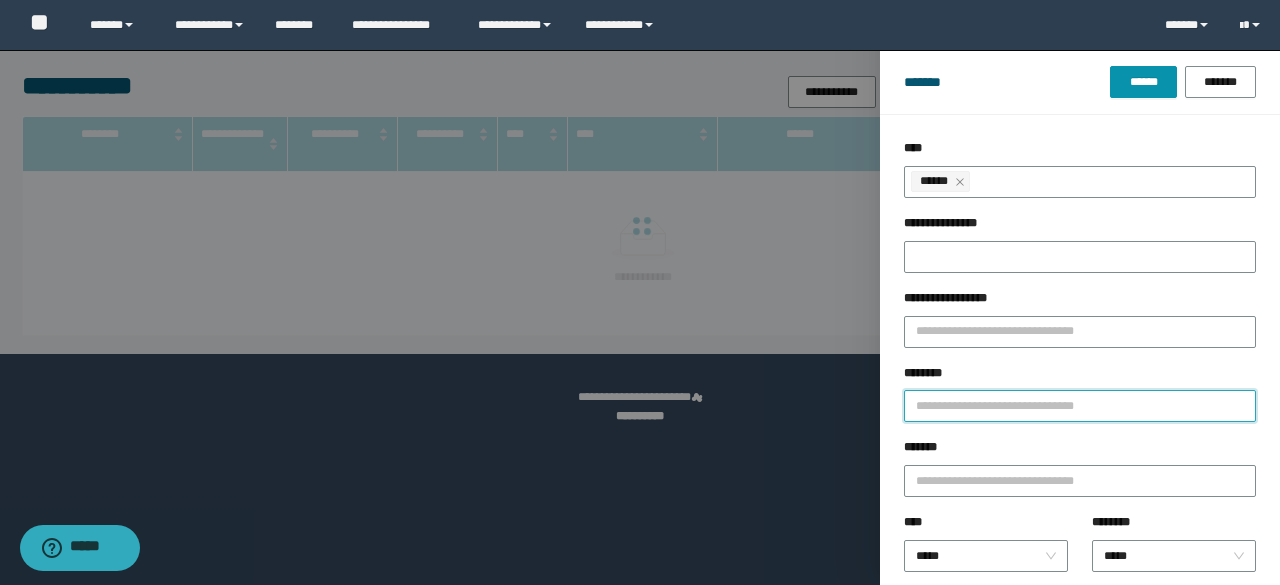 paste on "********" 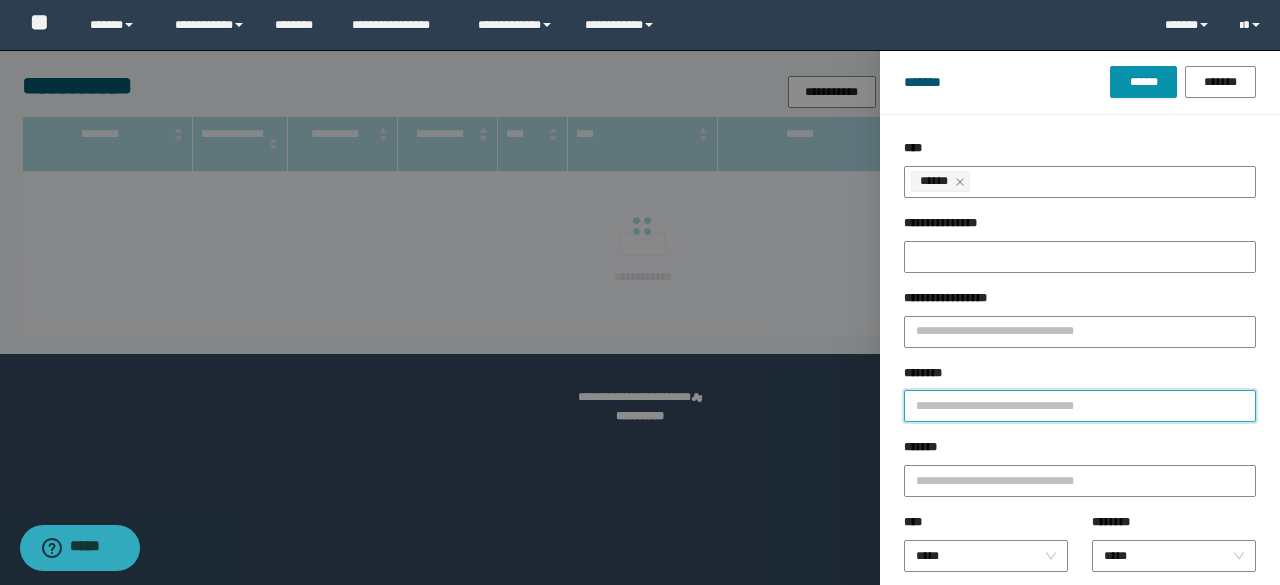 type on "********" 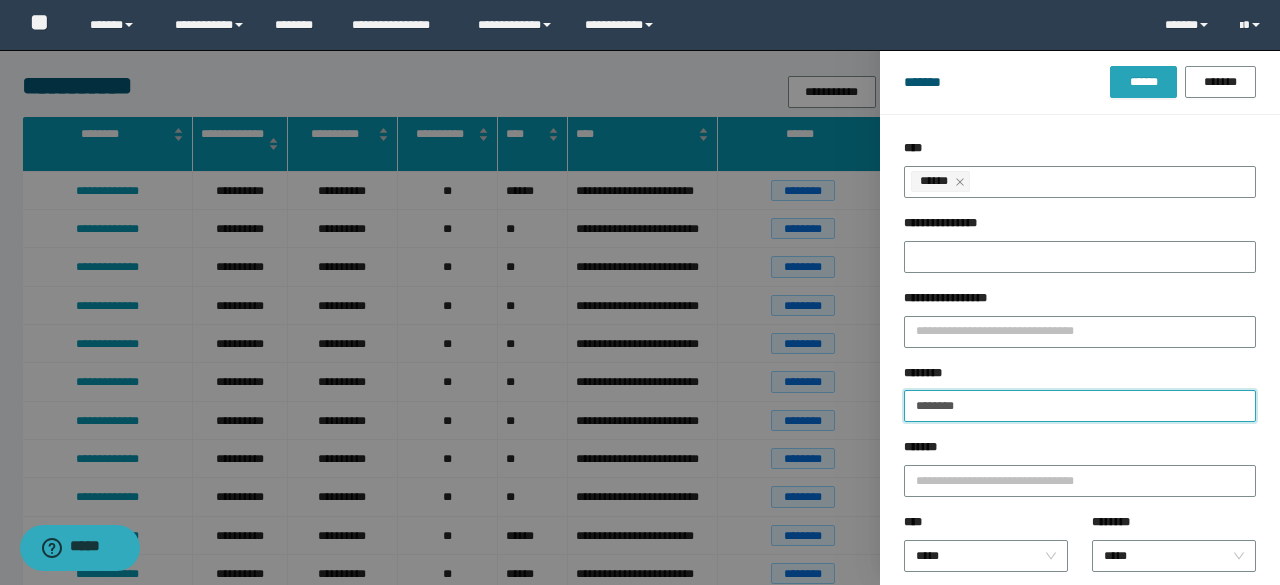 type on "********" 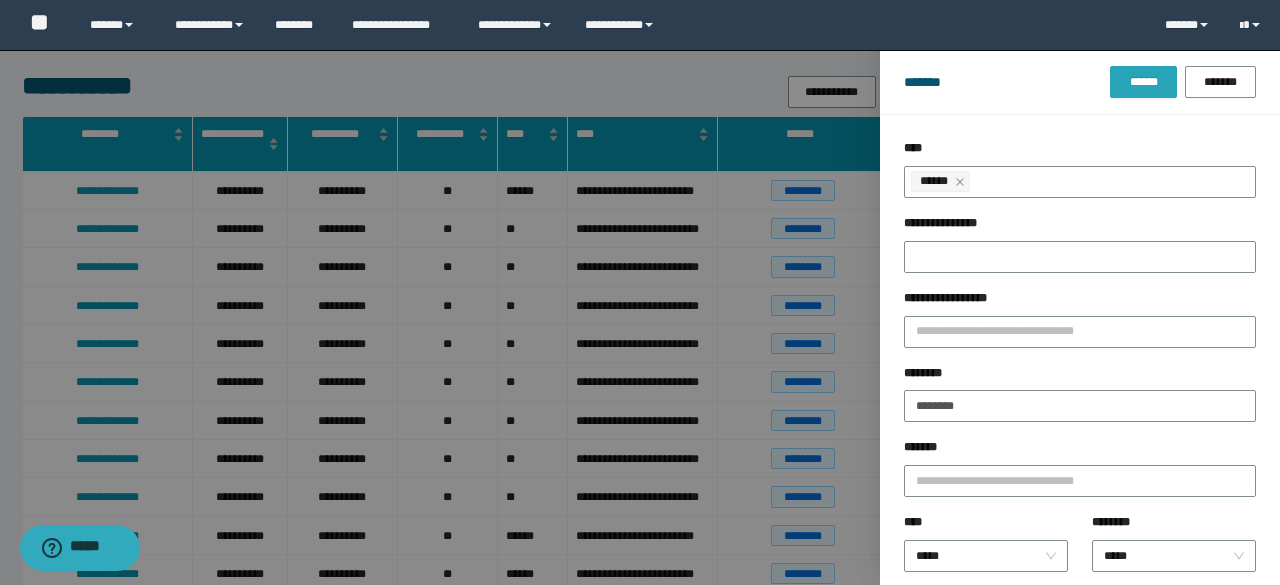 click on "******" at bounding box center (1143, 82) 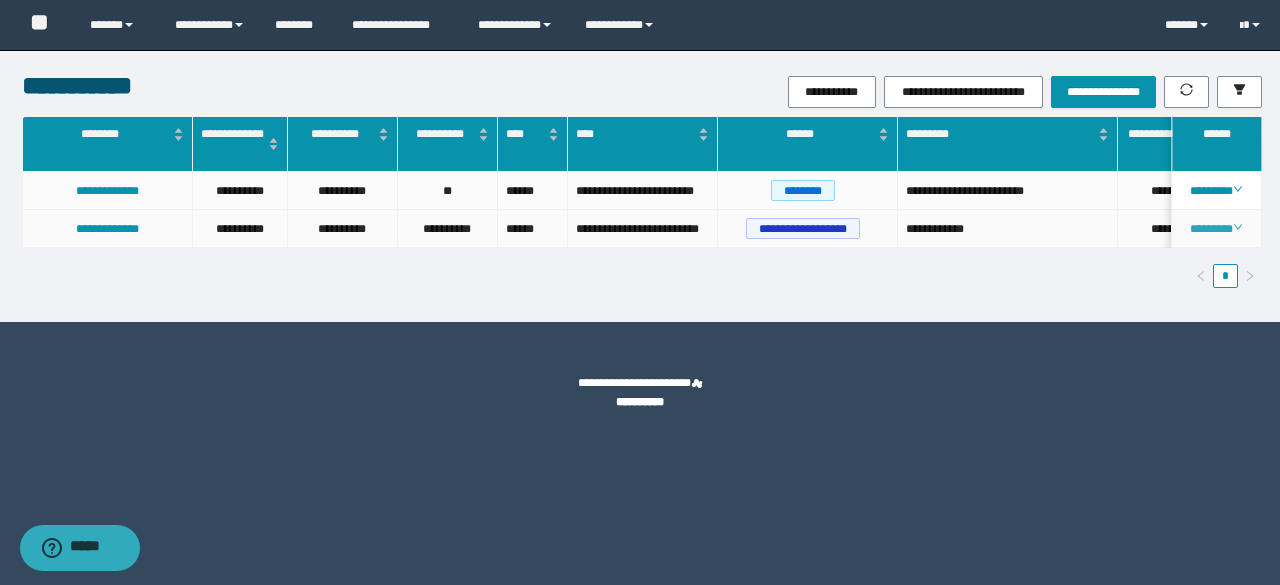 click on "********" at bounding box center (1216, 229) 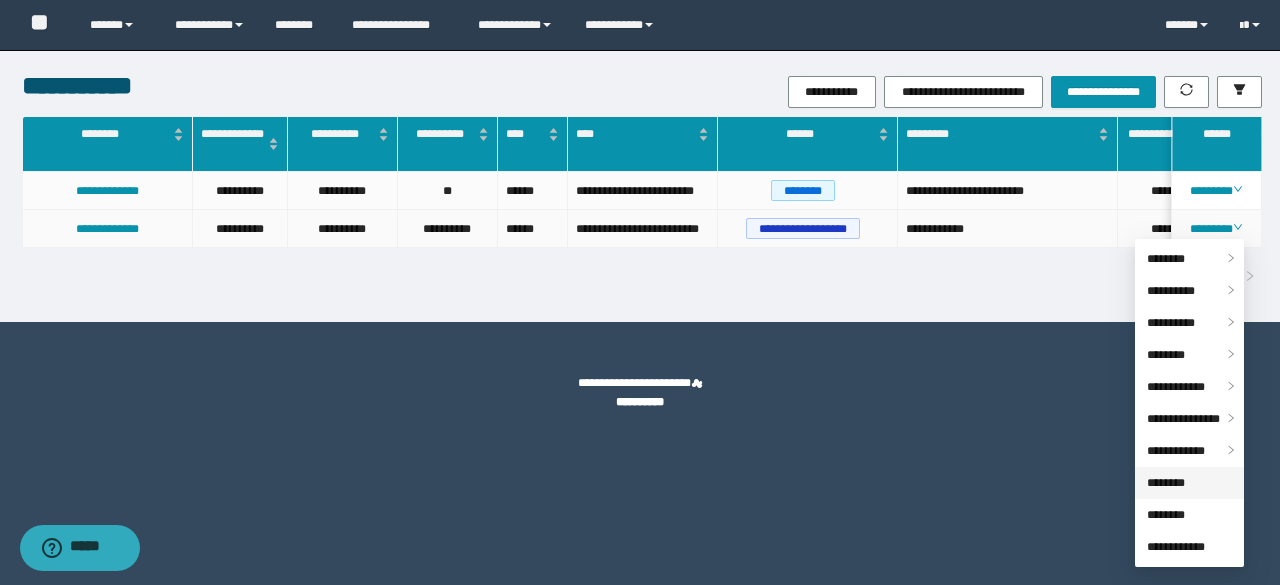 click on "********" at bounding box center [1166, 483] 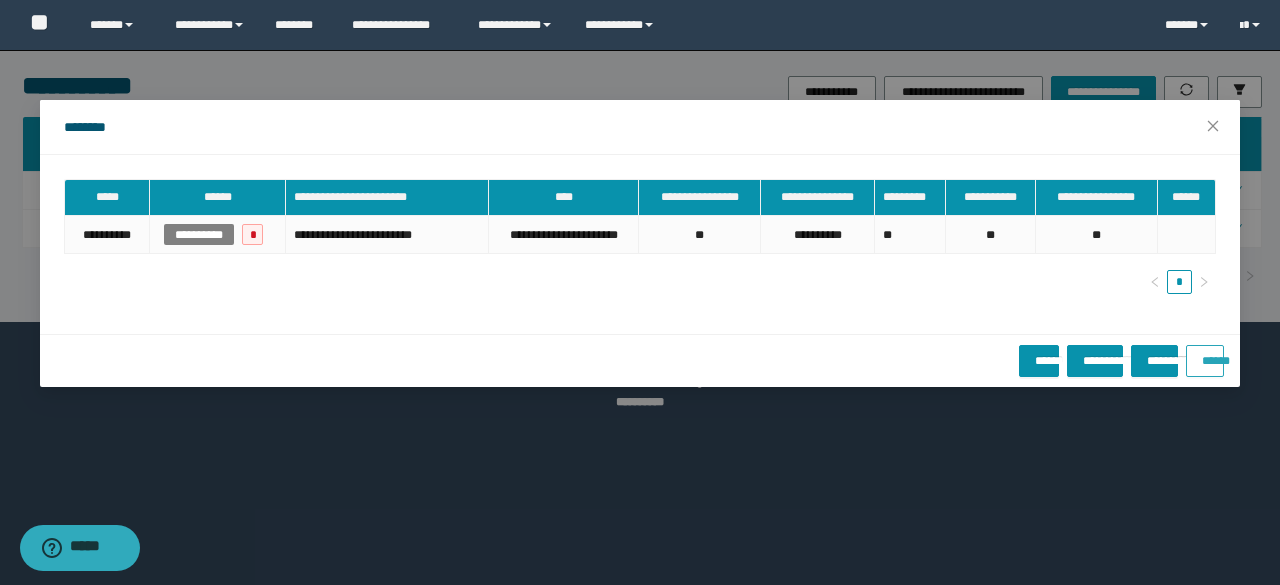 click on "******" at bounding box center (1205, 354) 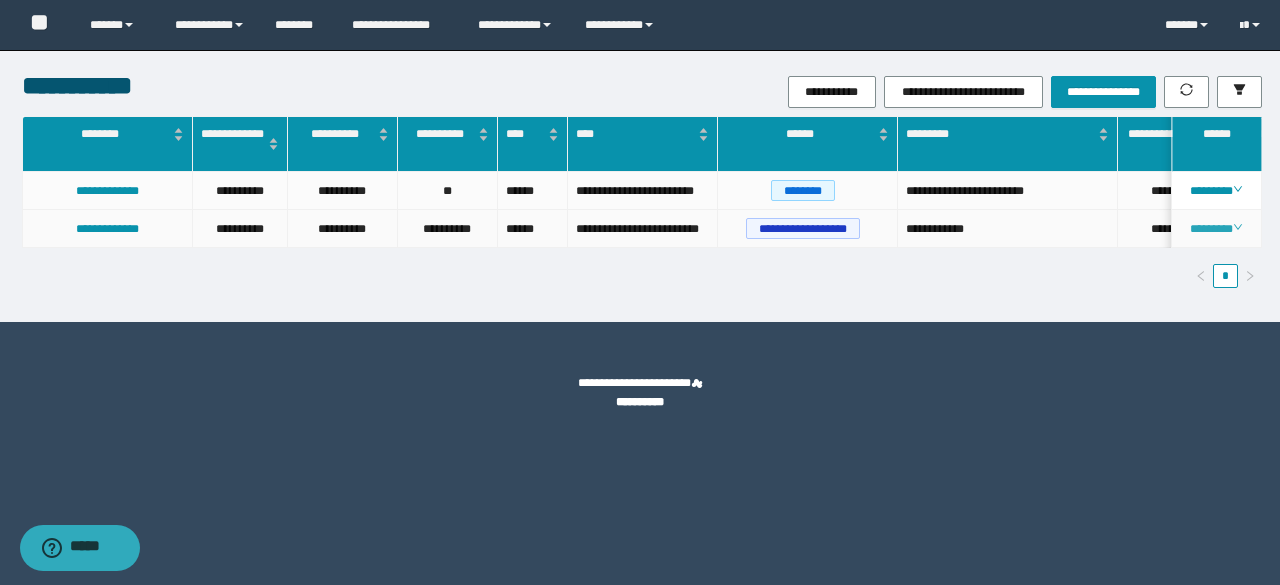 click on "********" at bounding box center [1216, 229] 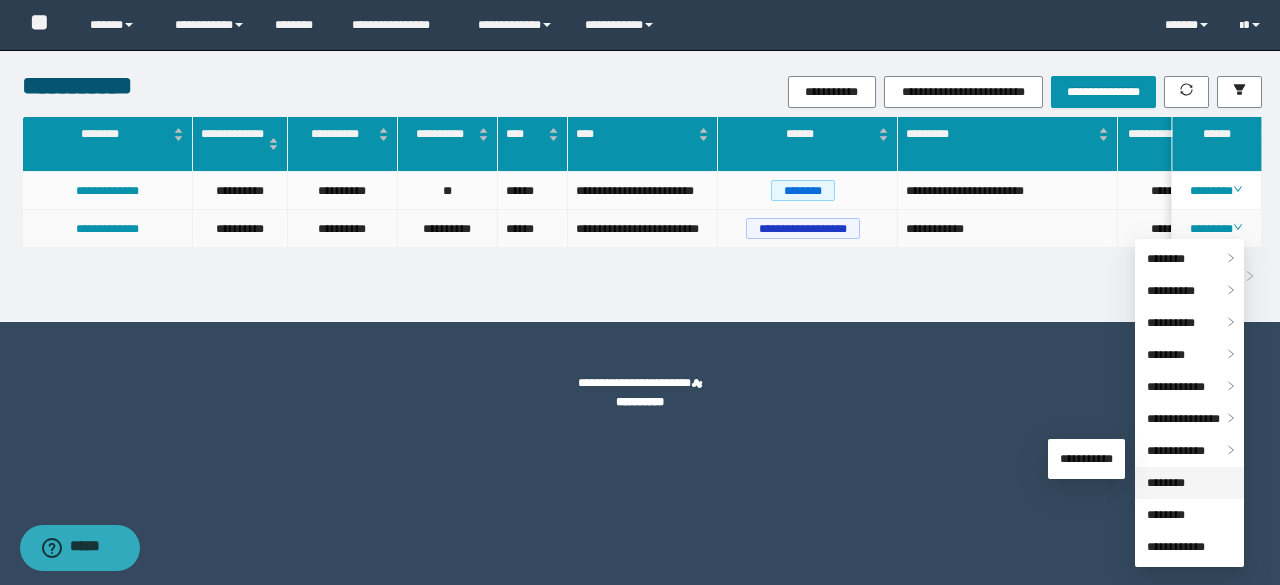click on "********" at bounding box center [1166, 483] 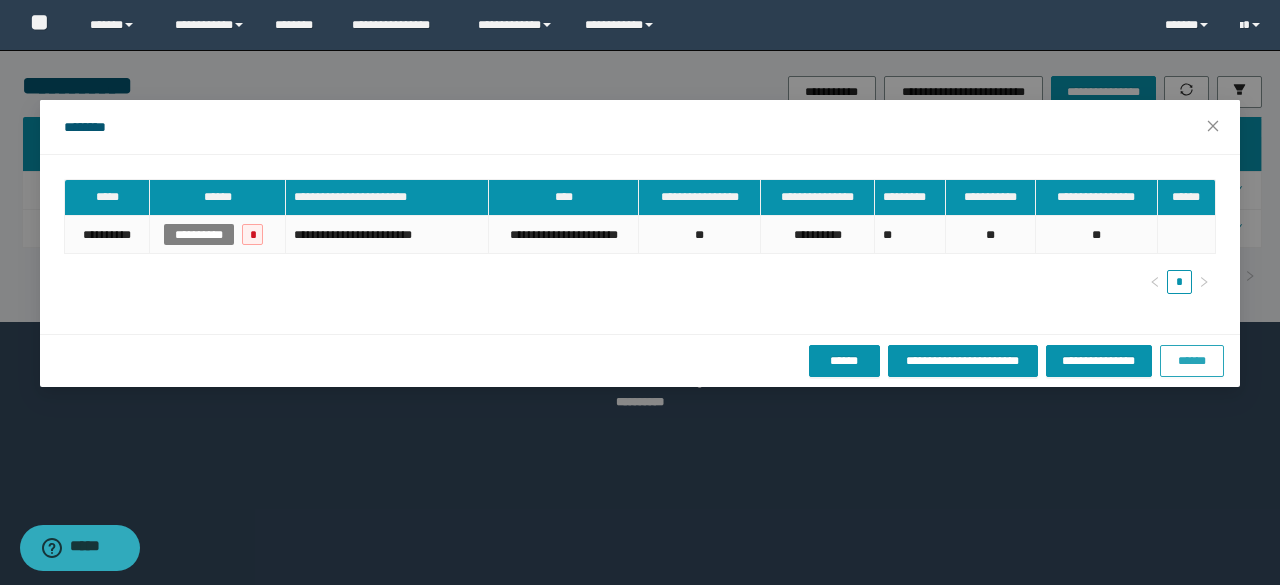 click on "******" at bounding box center [1192, 361] 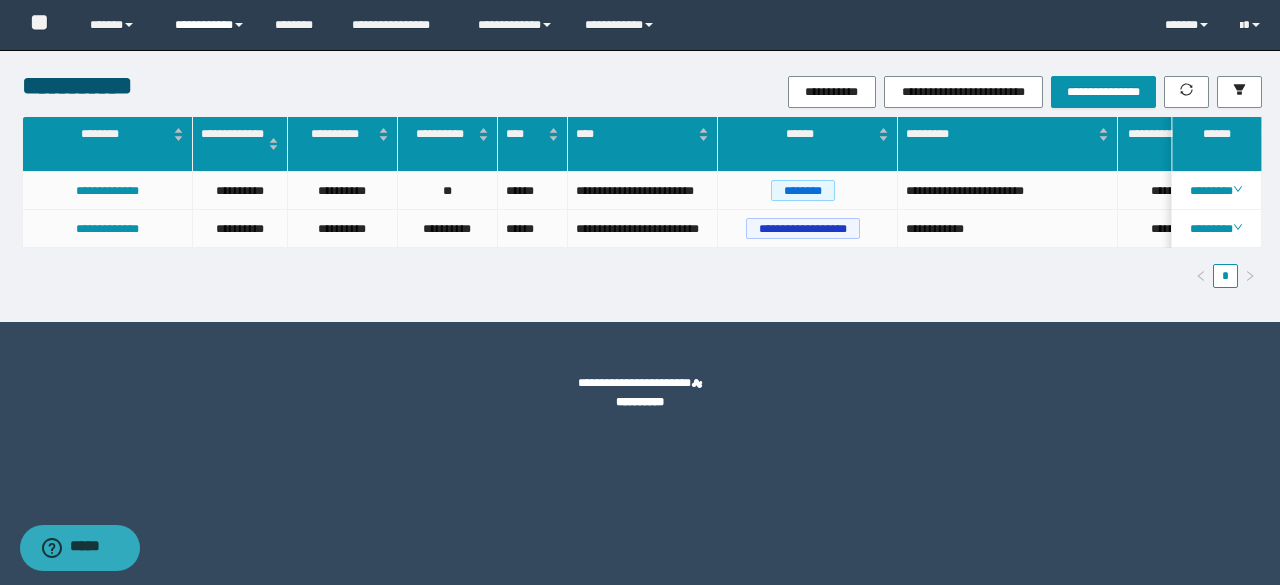 click on "**********" at bounding box center (210, 25) 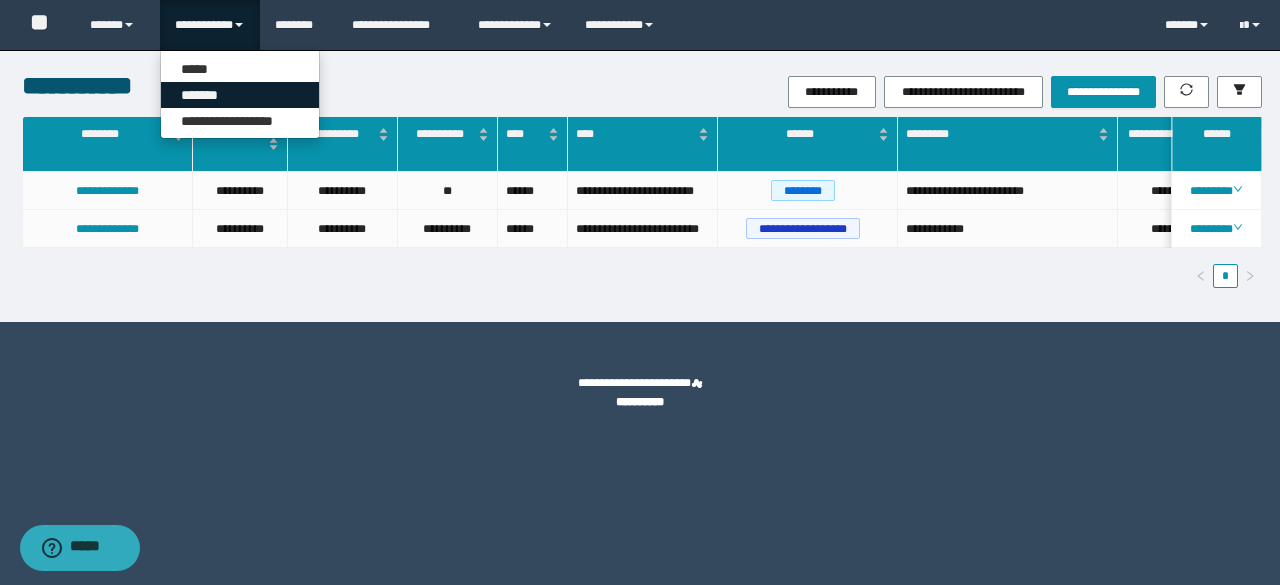 click on "*******" at bounding box center (240, 95) 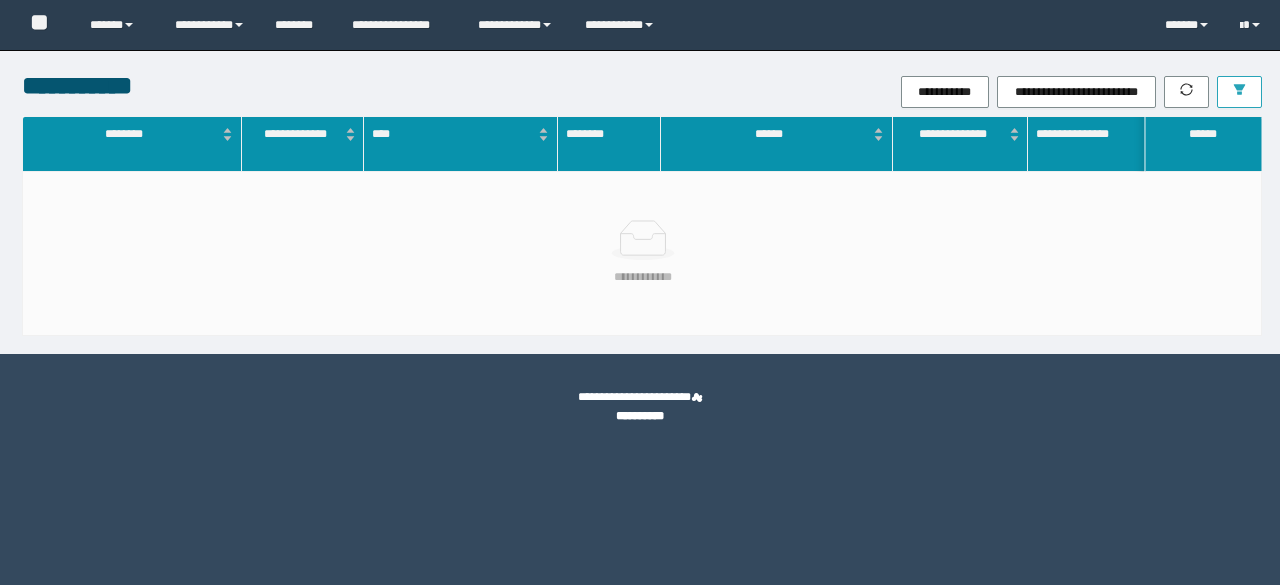 scroll, scrollTop: 0, scrollLeft: 0, axis: both 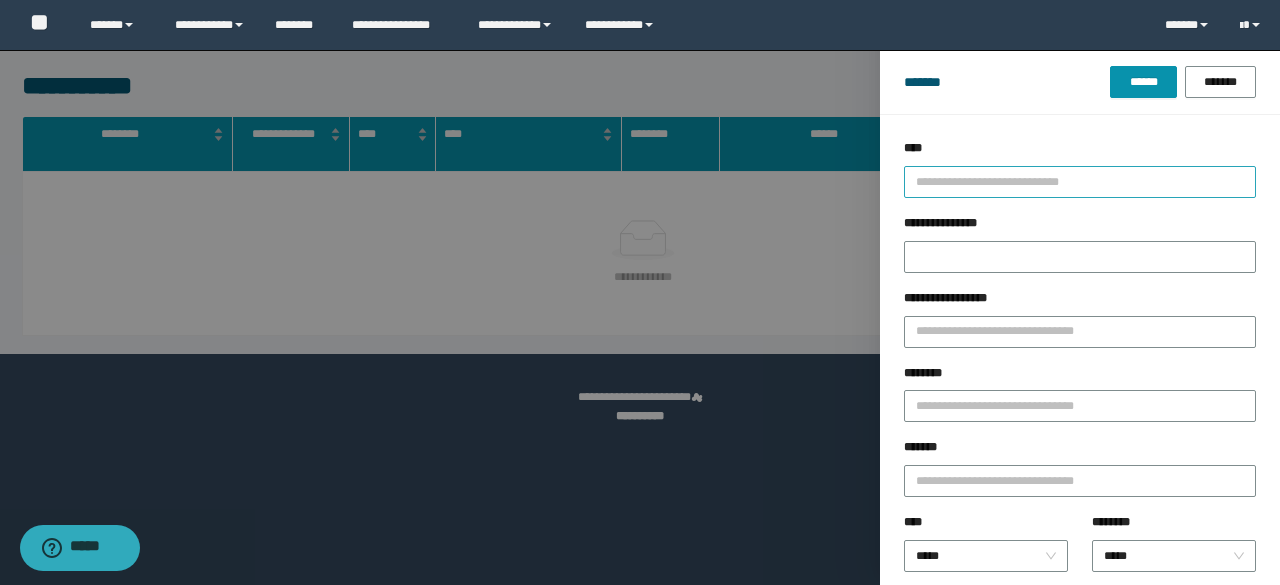 click at bounding box center (1071, 181) 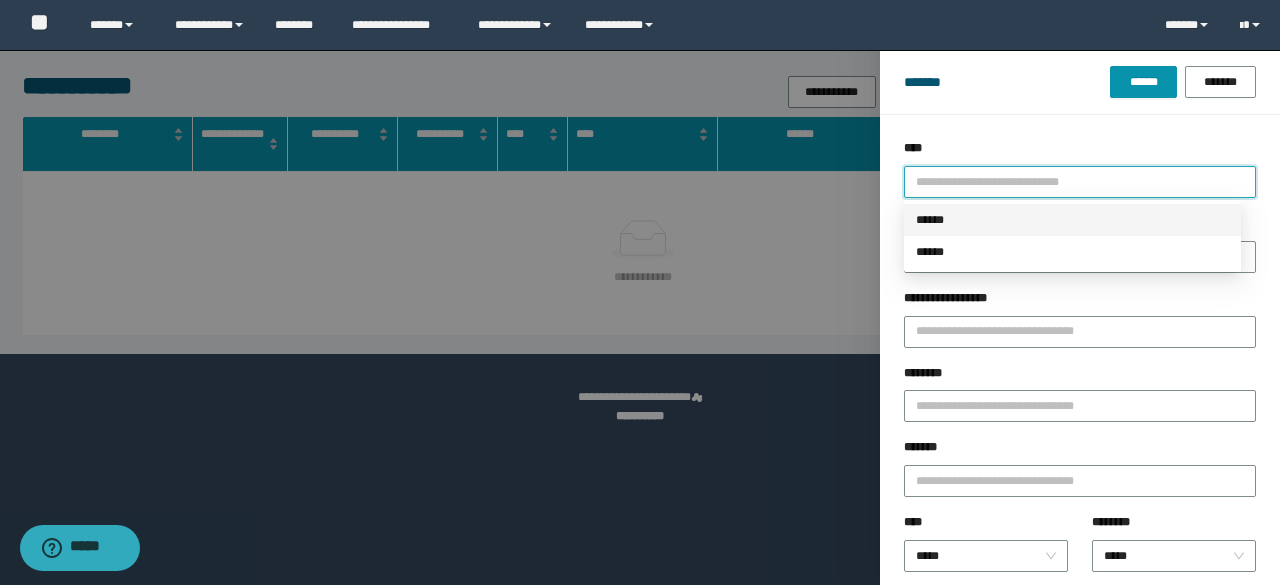click on "******" at bounding box center [1072, 220] 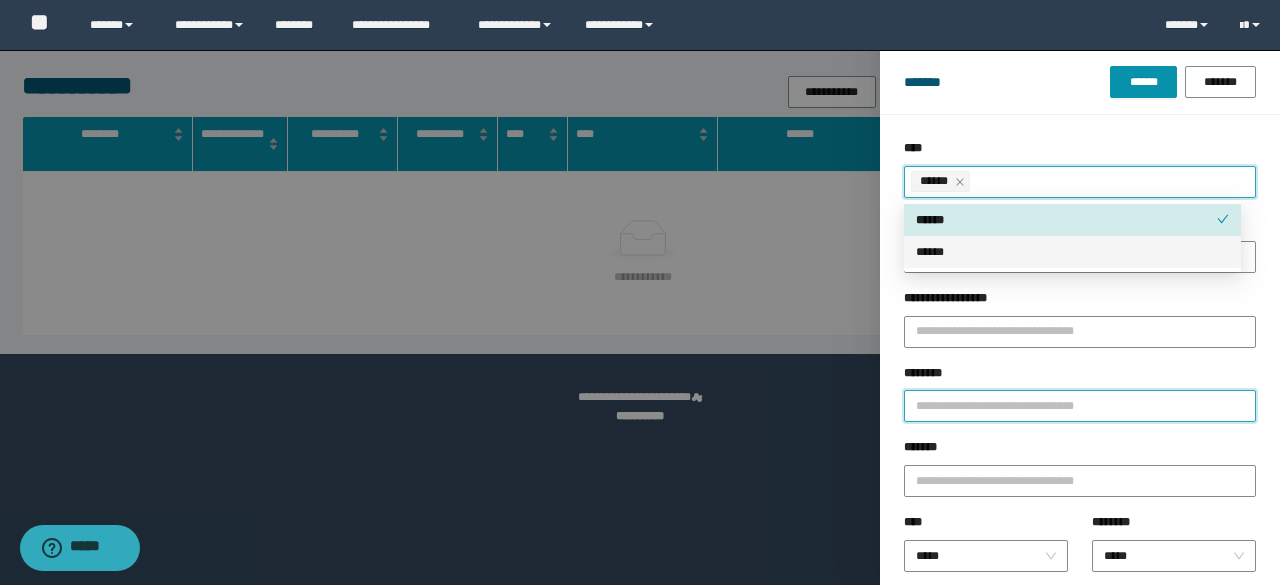 click on "********" at bounding box center [1080, 406] 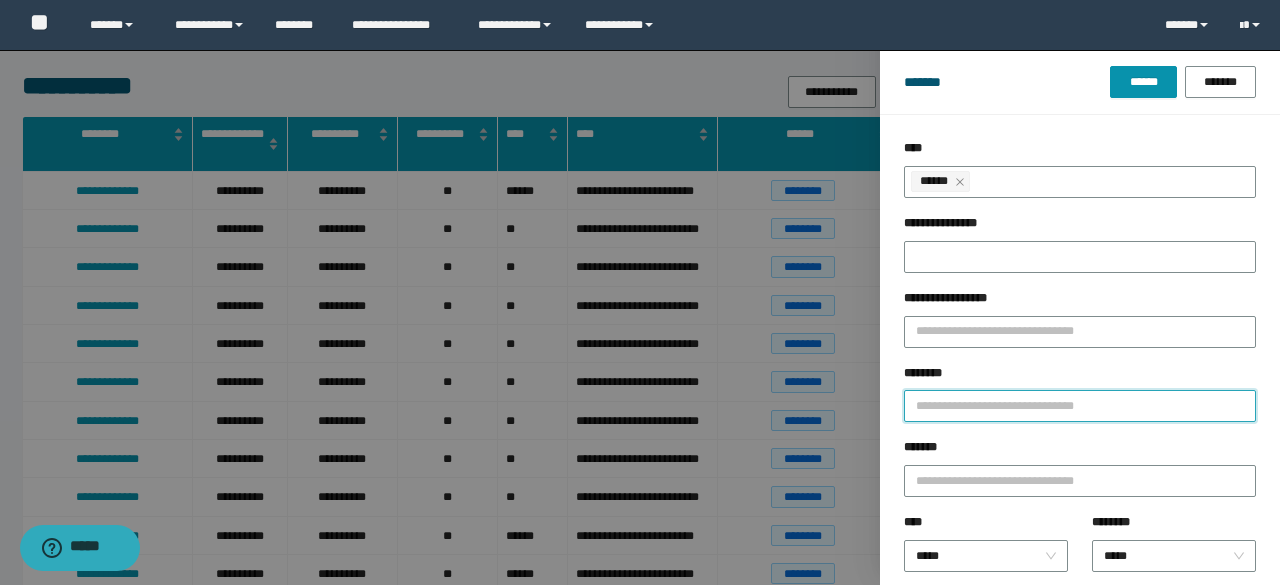 paste on "********" 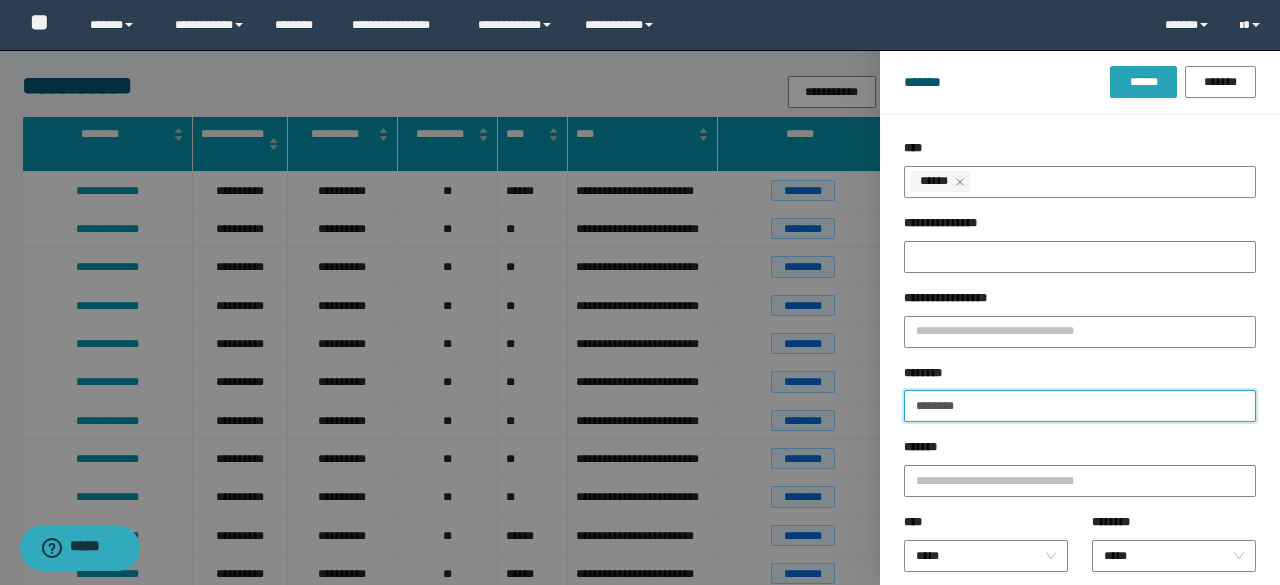 type on "********" 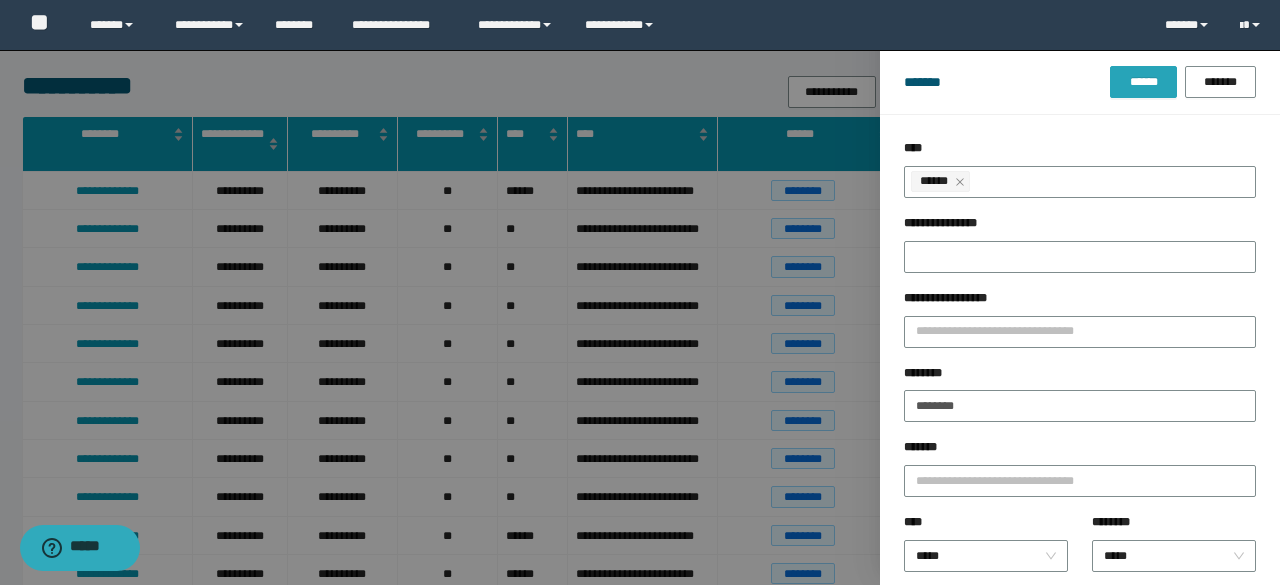 click on "******" at bounding box center (1143, 82) 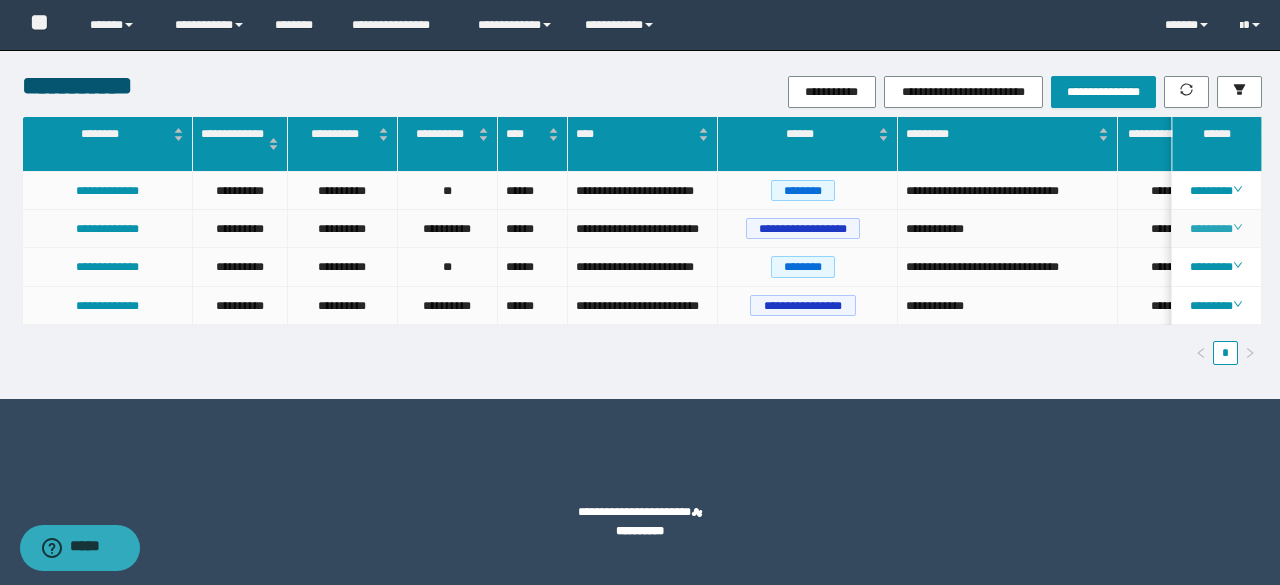click on "********" at bounding box center [1216, 229] 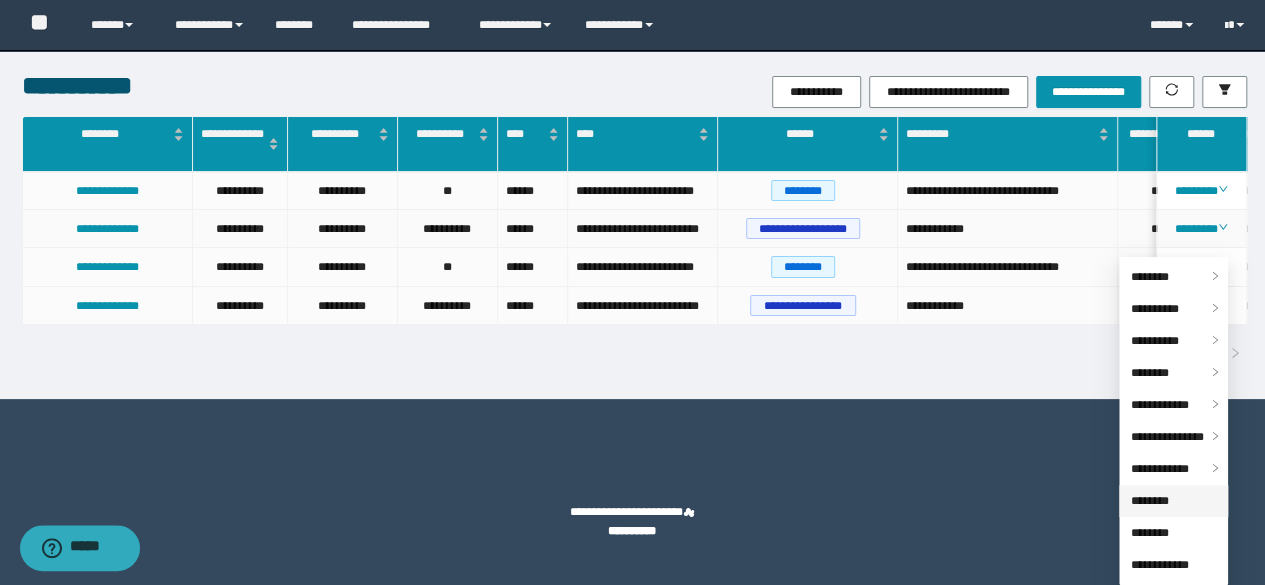 click on "********" at bounding box center [1150, 501] 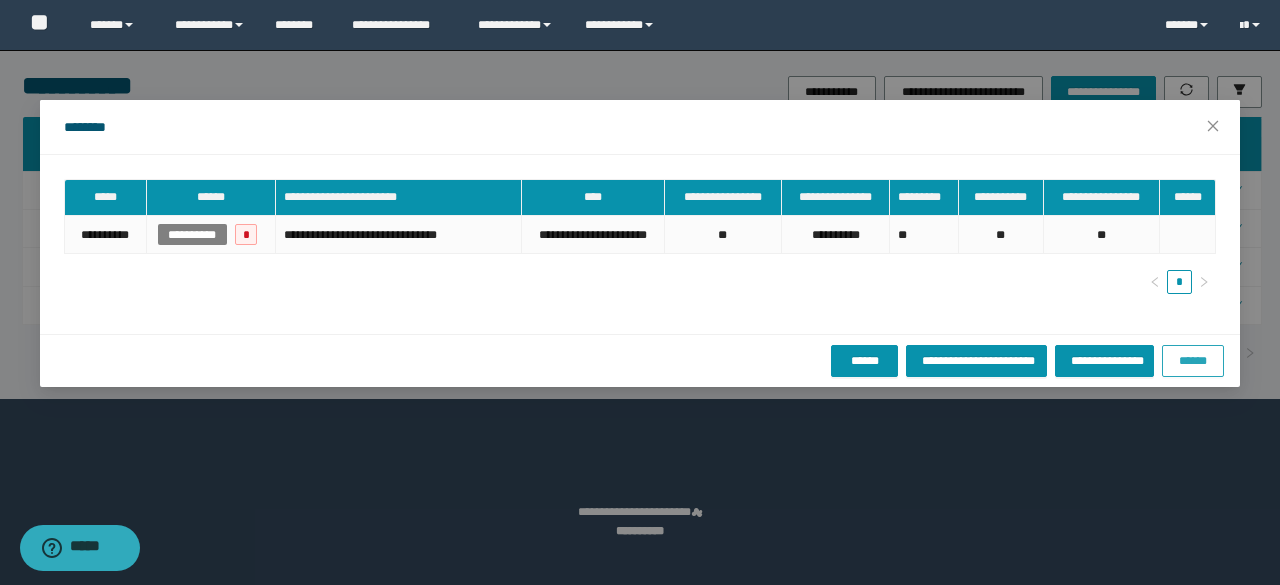 click on "******" at bounding box center (1193, 360) 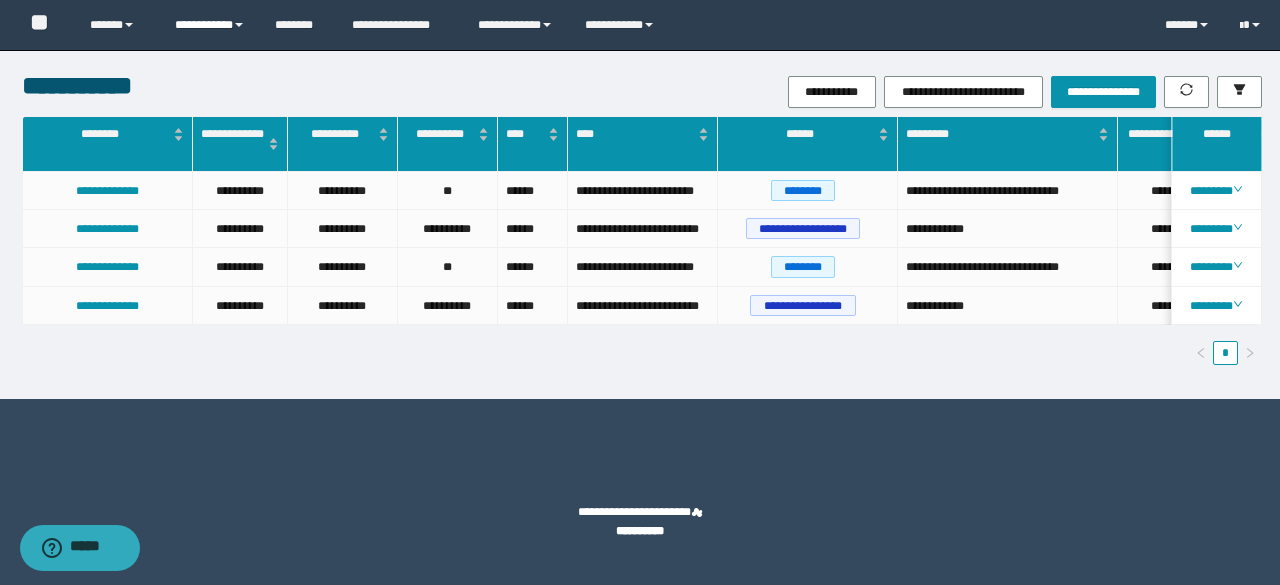 click on "**********" at bounding box center [210, 25] 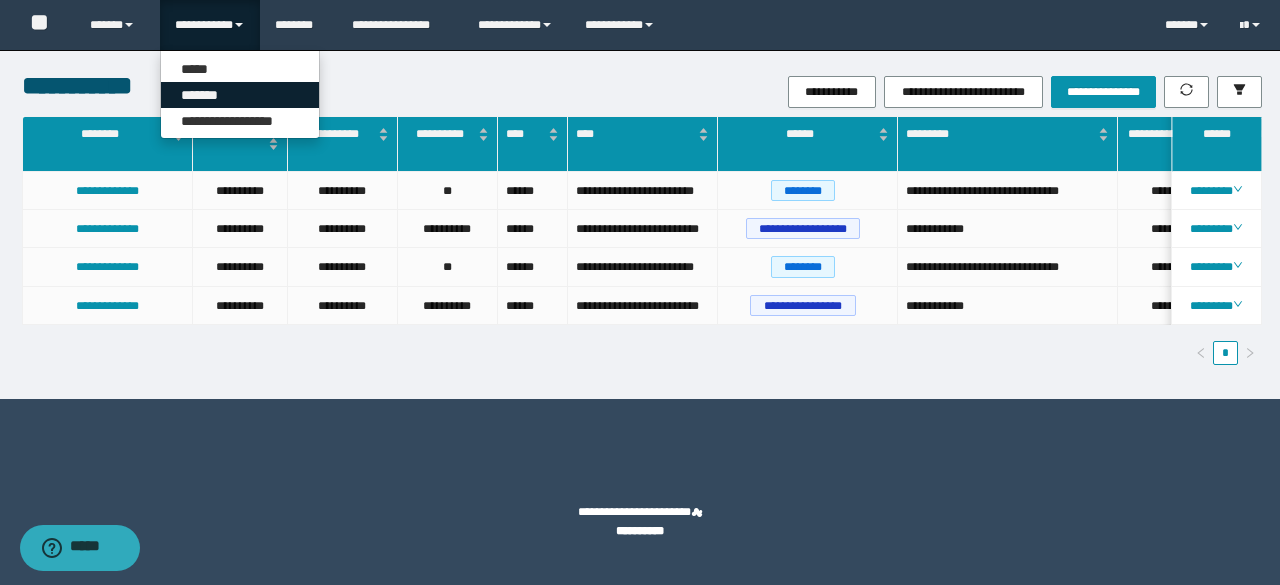 click on "*******" at bounding box center [240, 95] 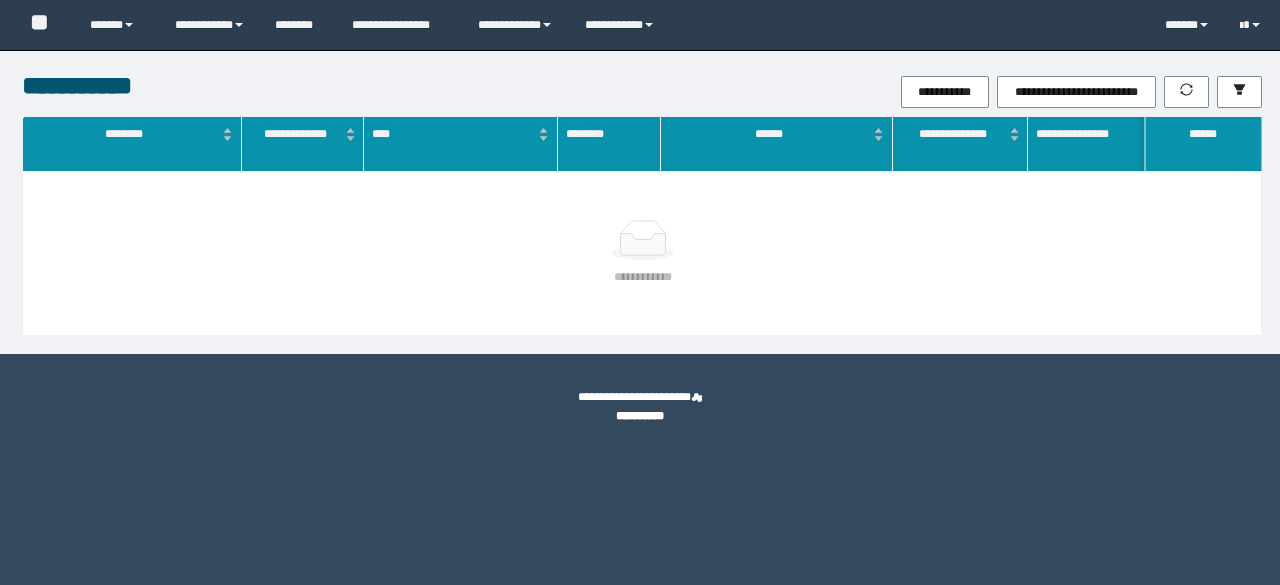 scroll, scrollTop: 0, scrollLeft: 0, axis: both 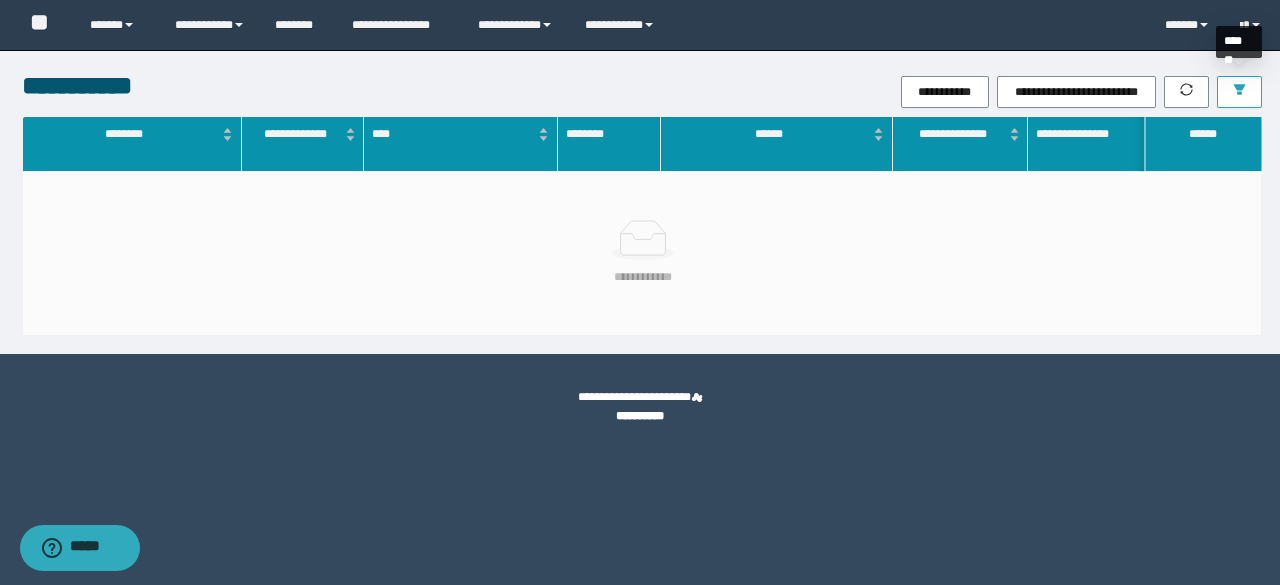 click at bounding box center [1239, 92] 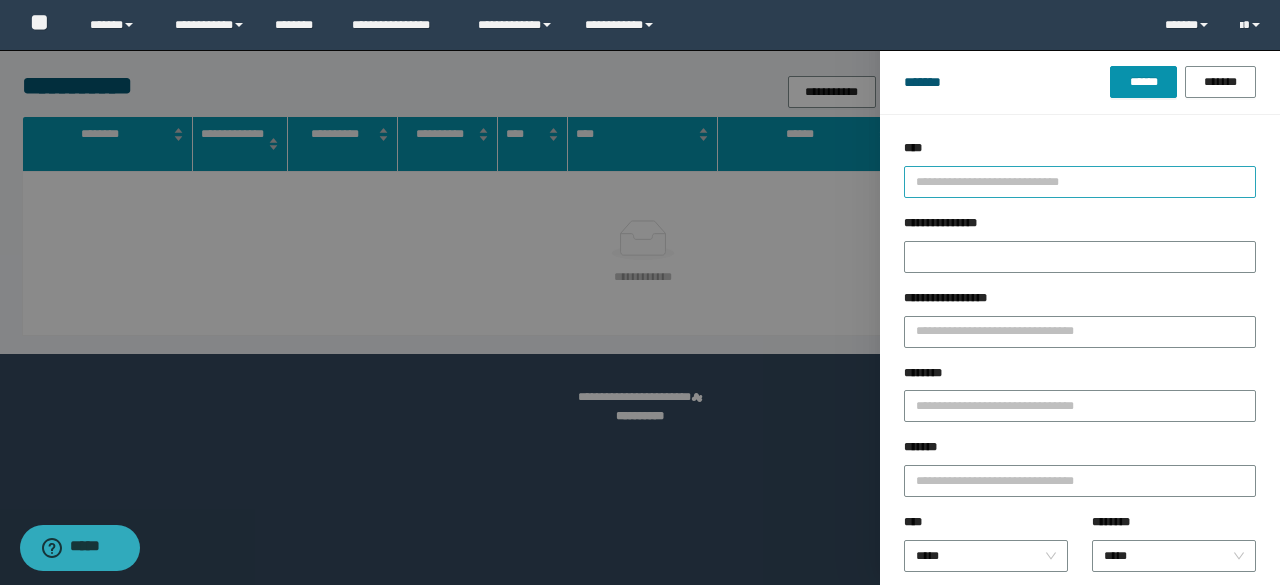click at bounding box center [1071, 181] 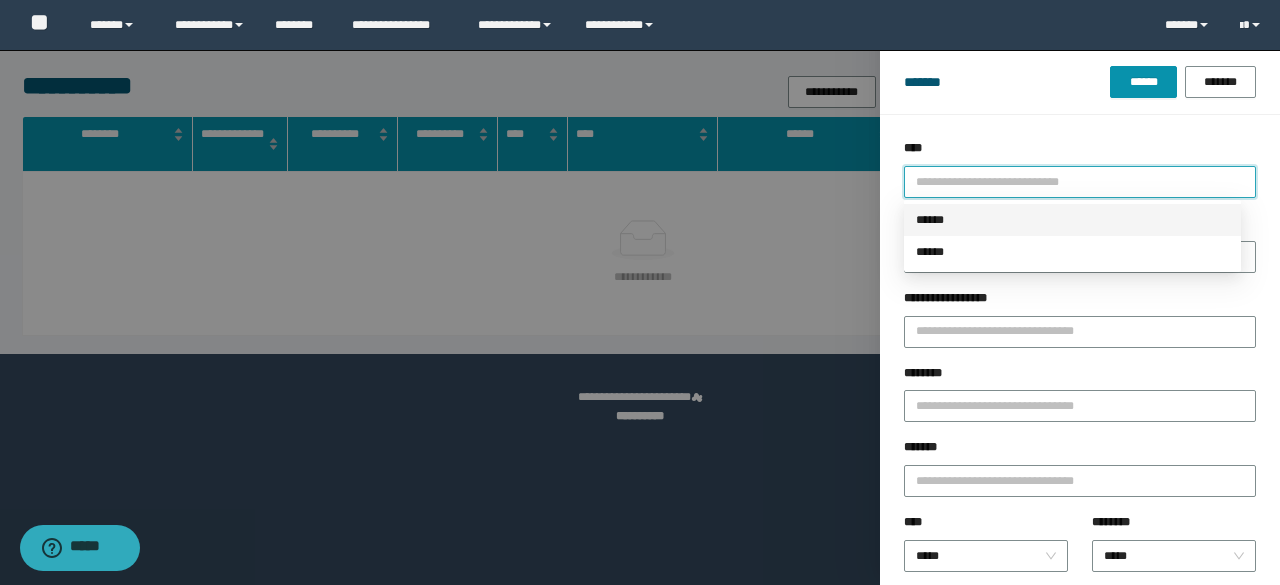 click on "******" at bounding box center [1072, 220] 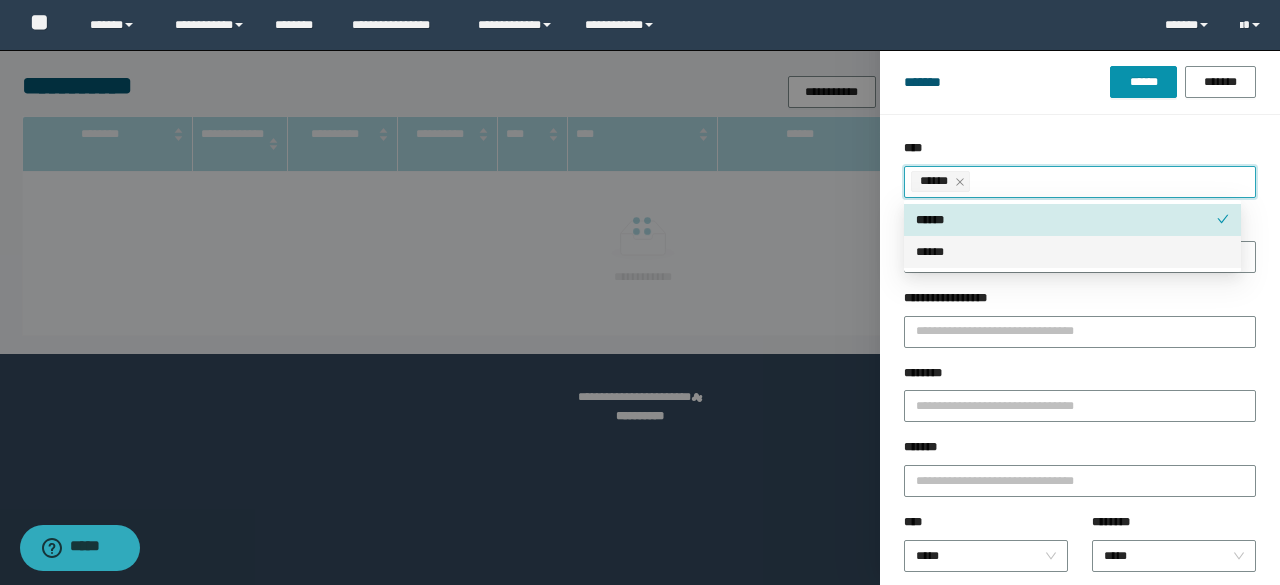 click on "********" at bounding box center (1080, 401) 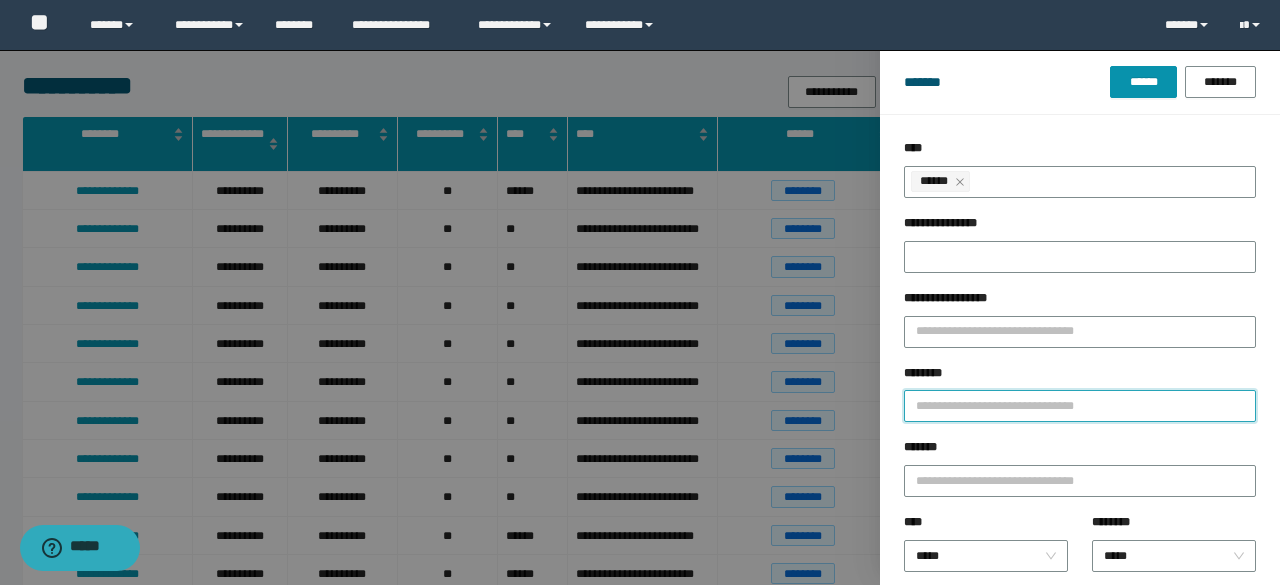click on "********" at bounding box center (1080, 406) 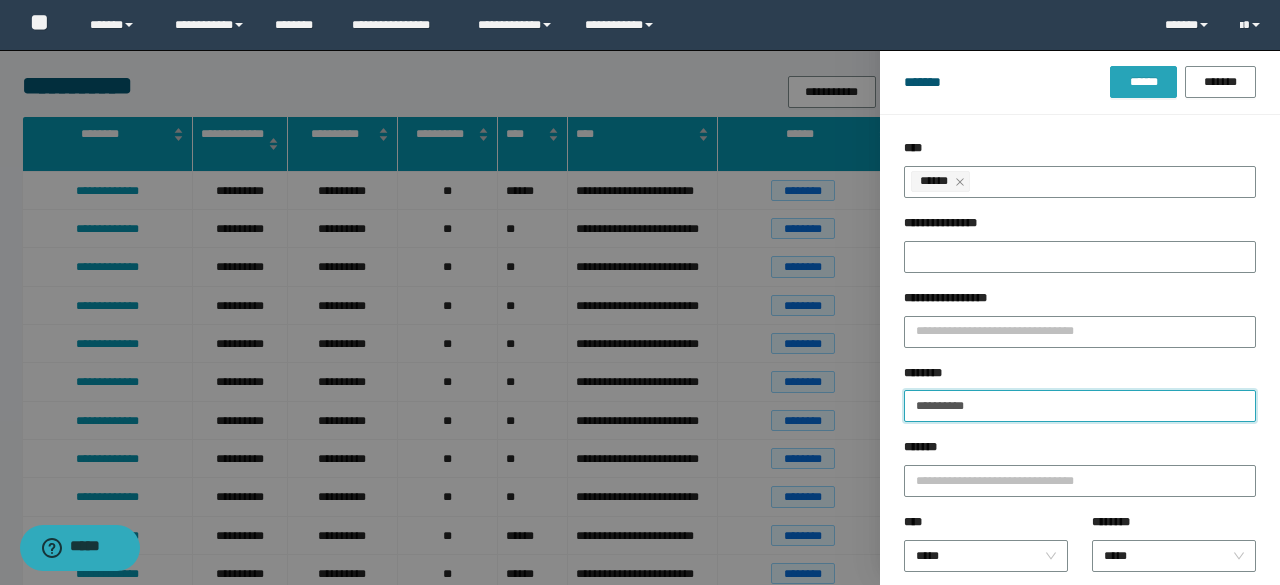 type on "**********" 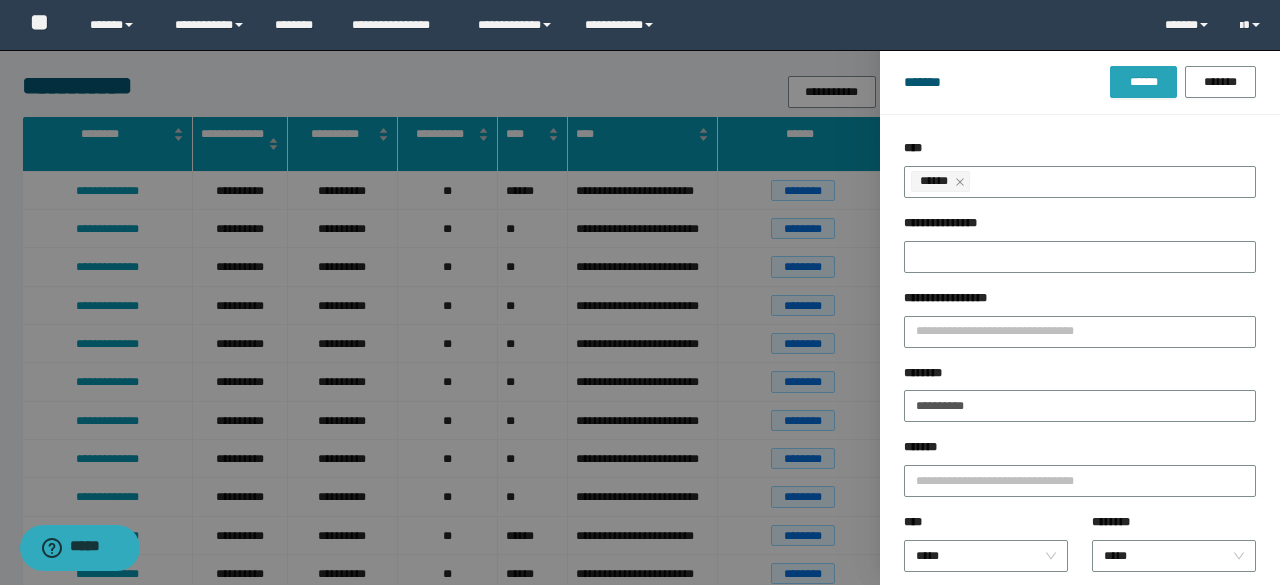 click on "******" at bounding box center (1143, 82) 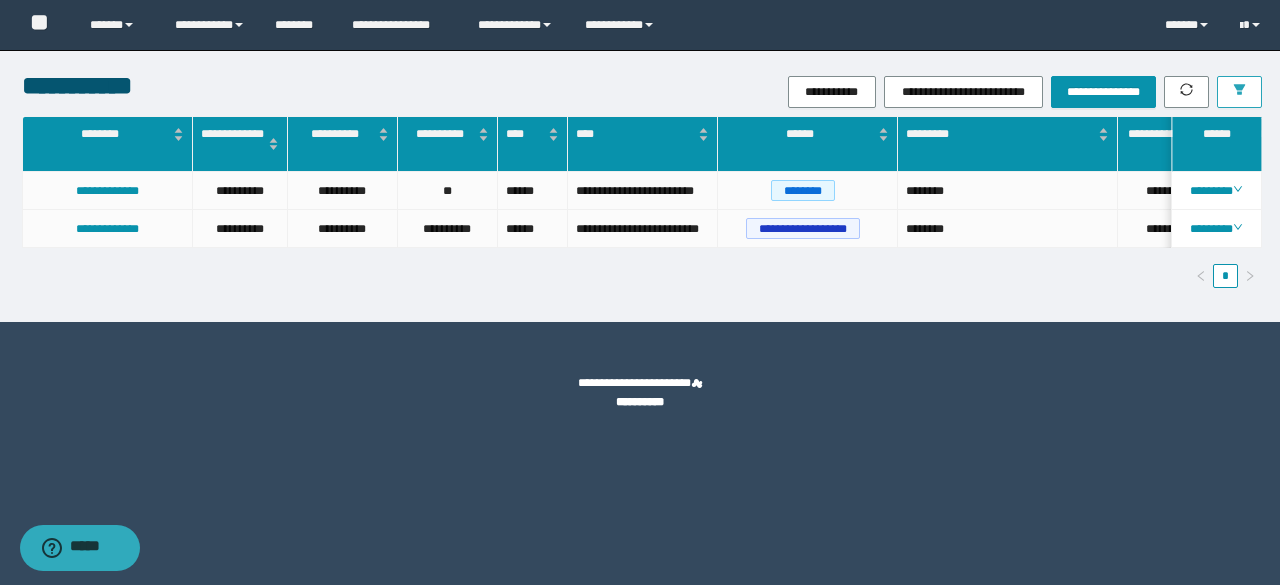 scroll, scrollTop: 0, scrollLeft: 184, axis: horizontal 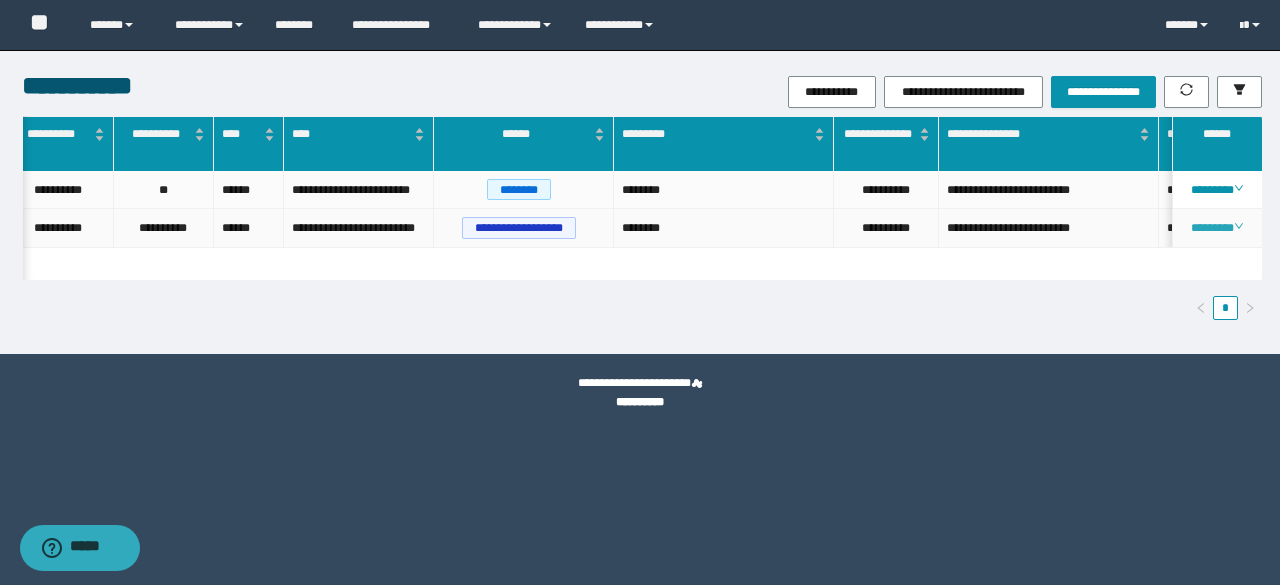 click on "********" at bounding box center (1216, 228) 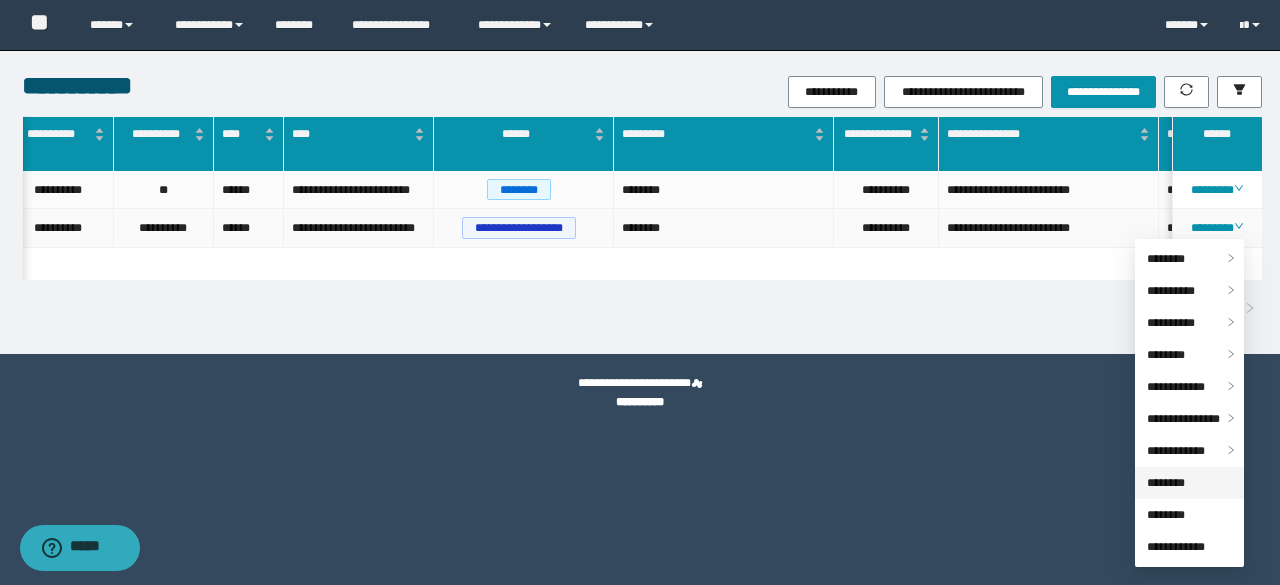 click on "********" at bounding box center (1166, 483) 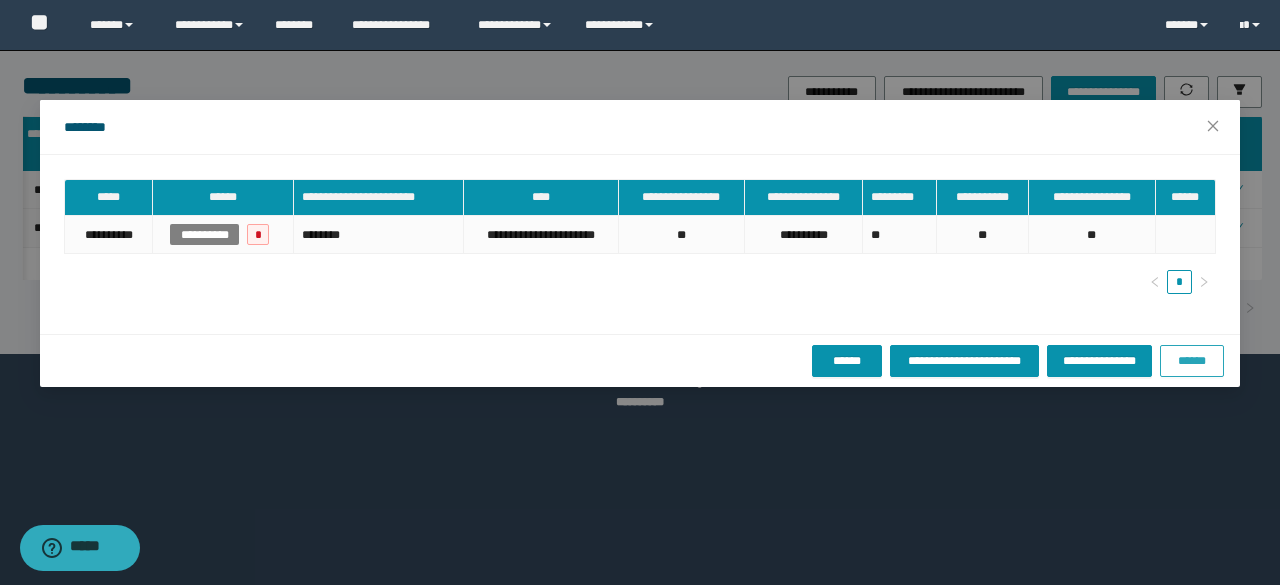 click on "******" at bounding box center (1192, 361) 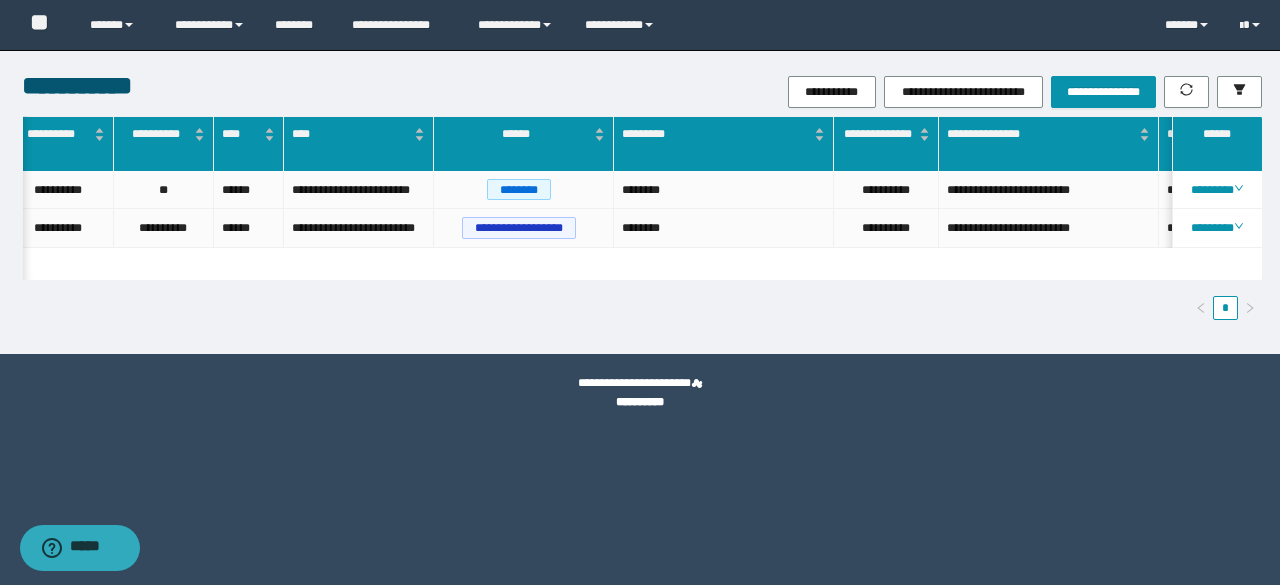 scroll, scrollTop: 0, scrollLeft: 101, axis: horizontal 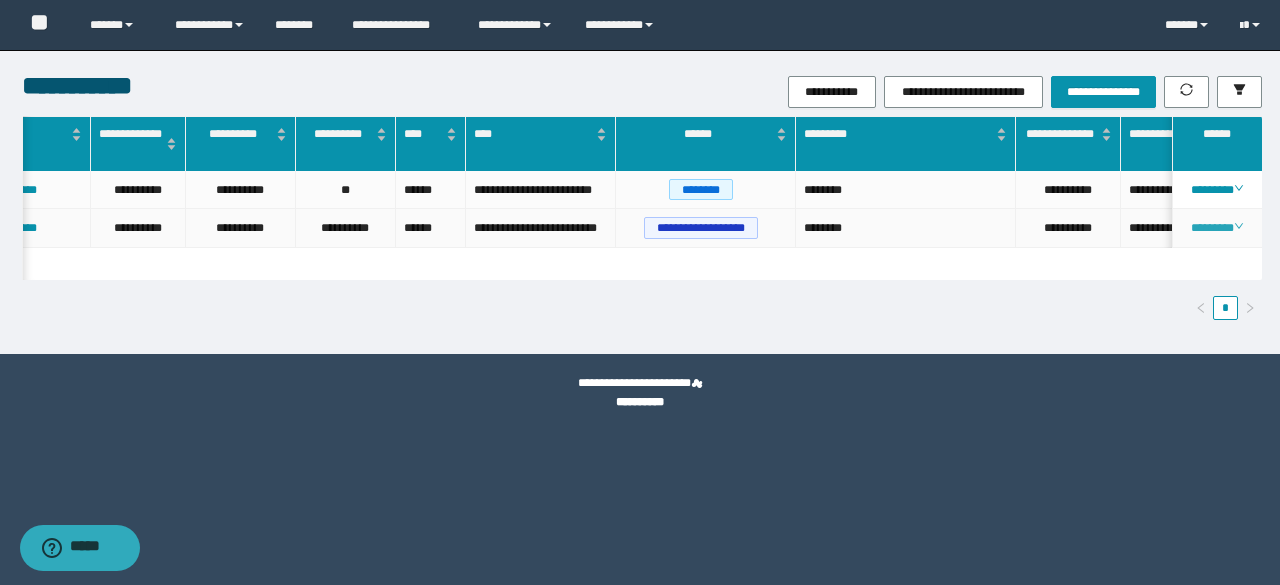 click on "********" at bounding box center (1216, 228) 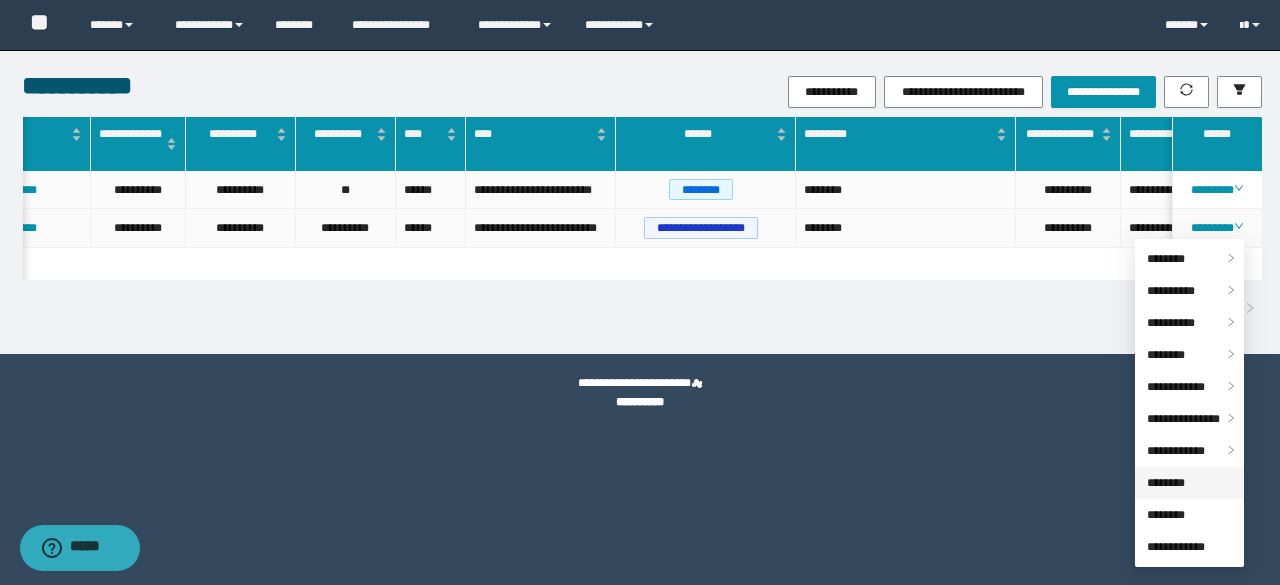 click on "********" at bounding box center (1166, 483) 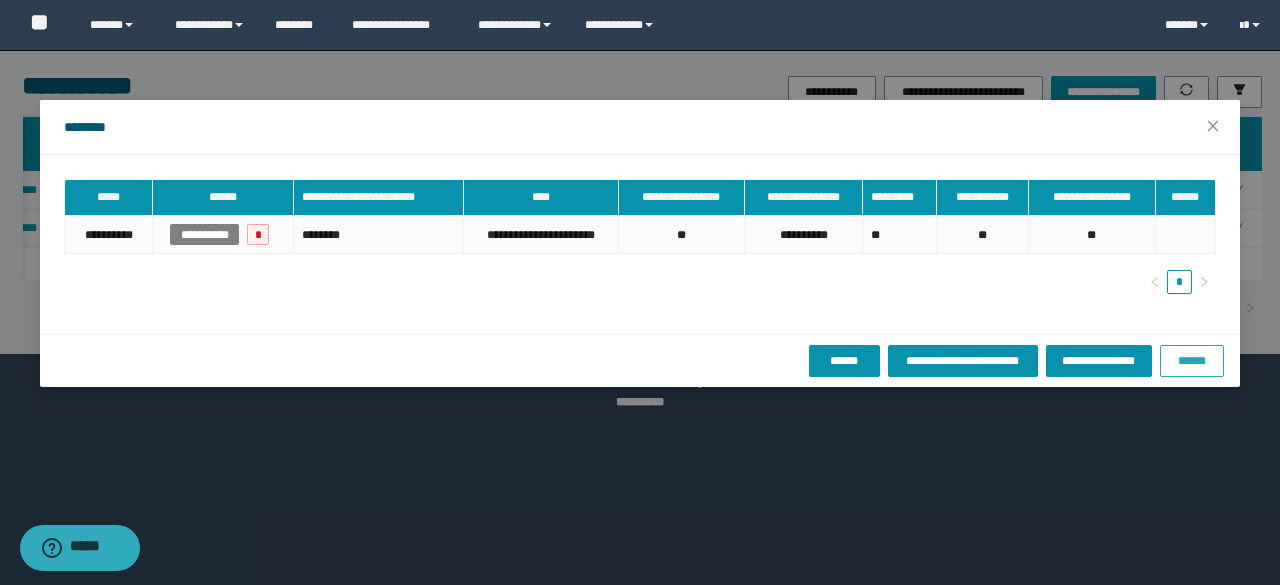 click on "******" at bounding box center [1192, 361] 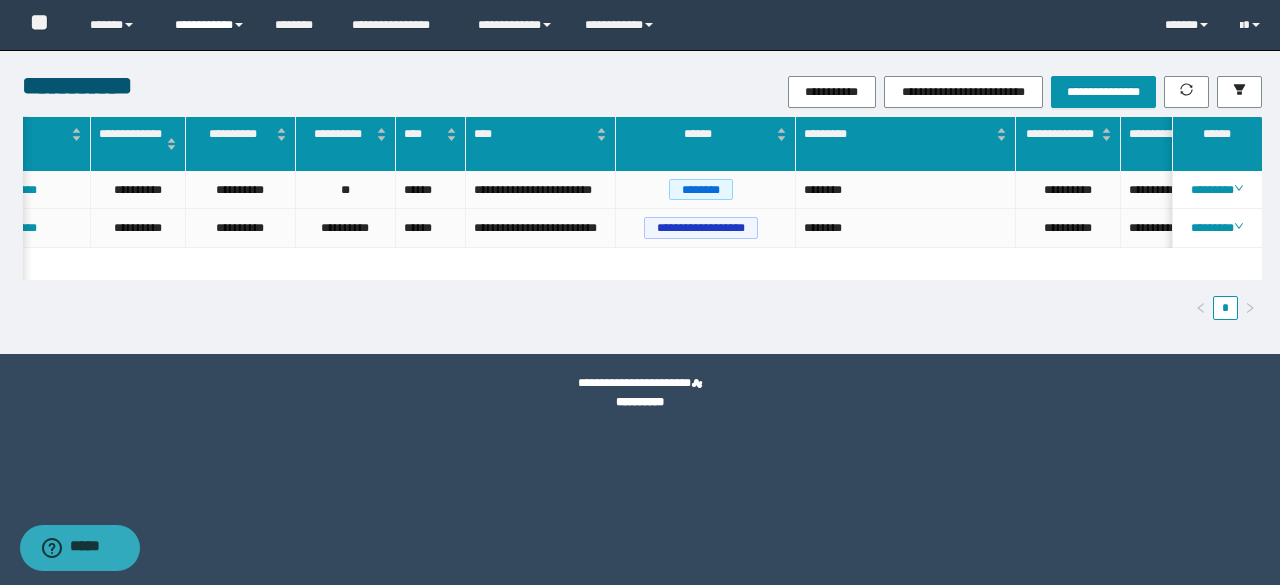 click on "**********" at bounding box center (210, 25) 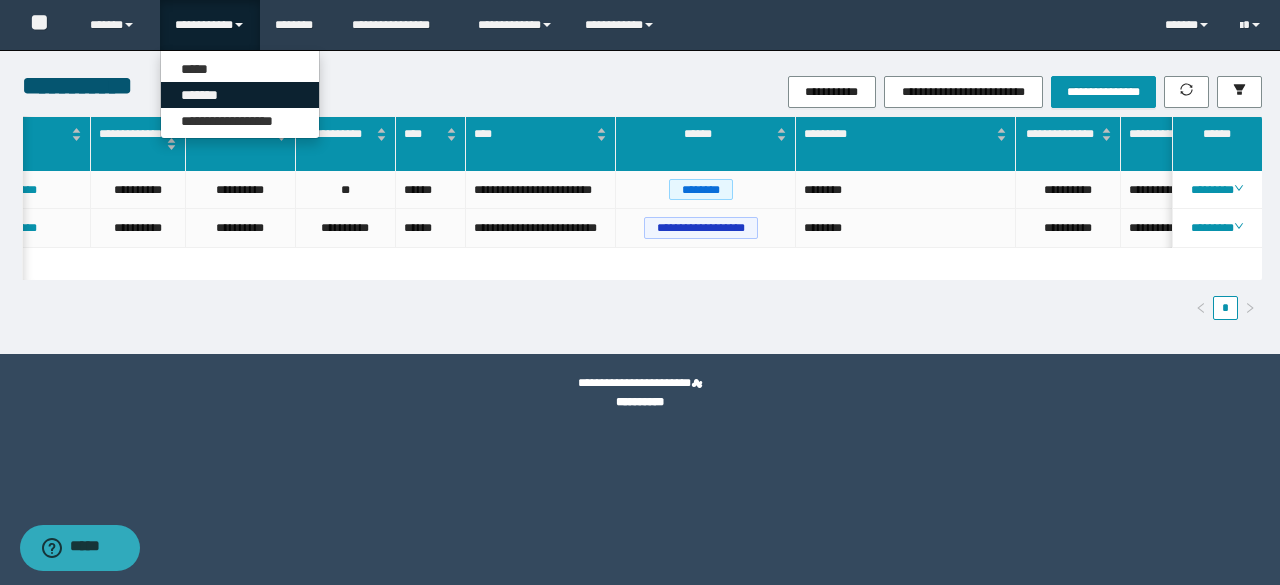 click on "*******" at bounding box center [240, 95] 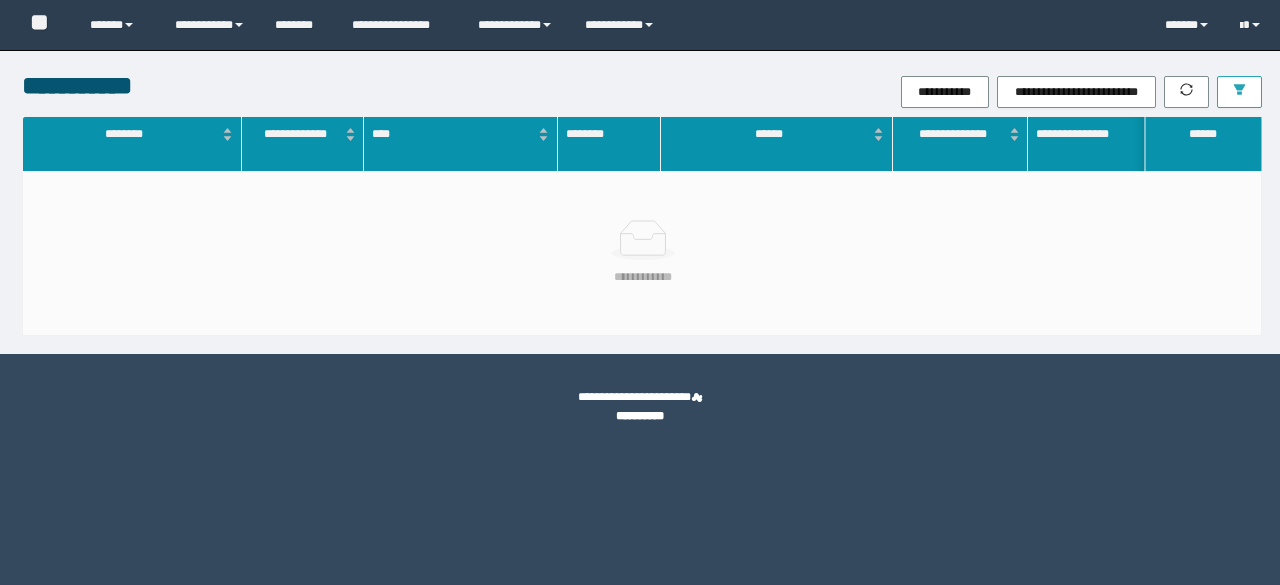 scroll, scrollTop: 0, scrollLeft: 0, axis: both 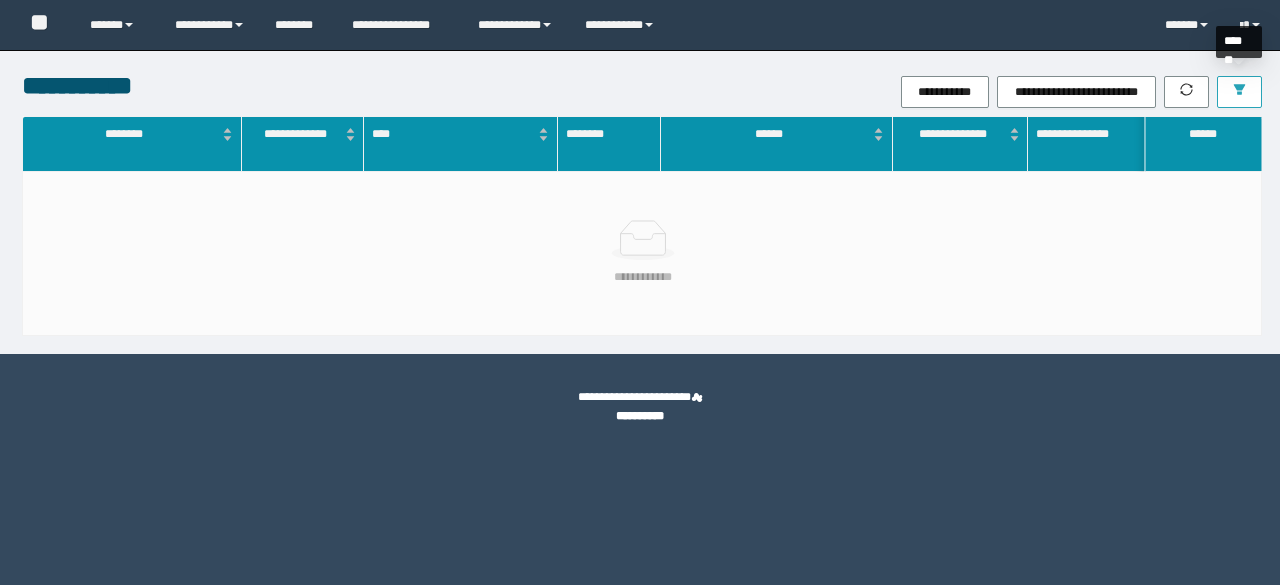 click at bounding box center (1239, 92) 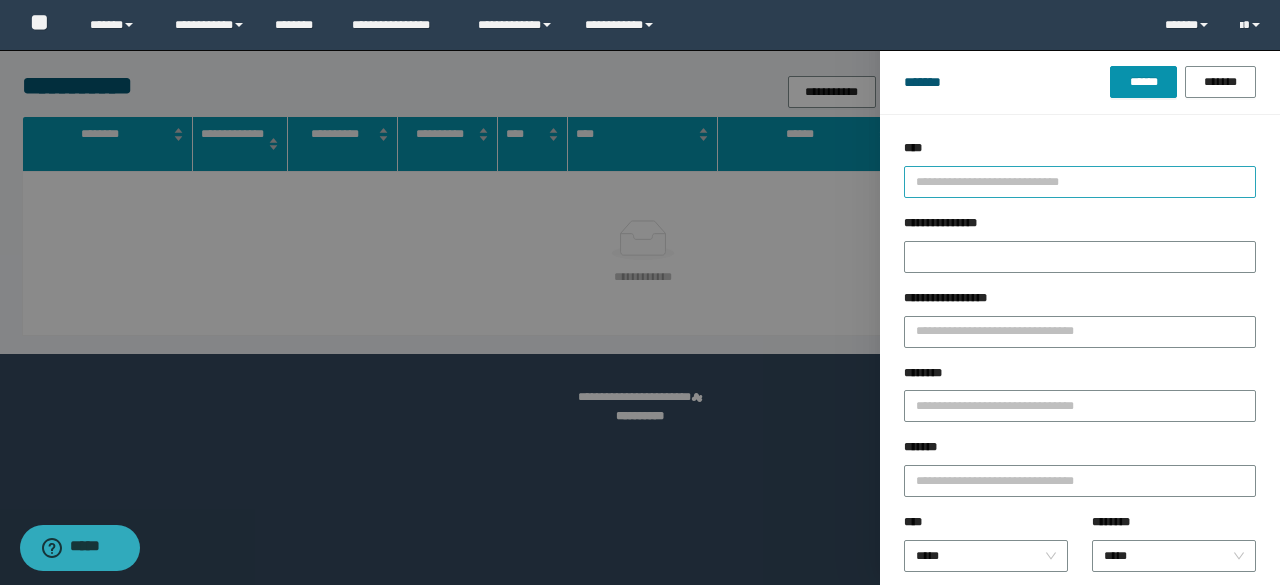 click at bounding box center [1071, 181] 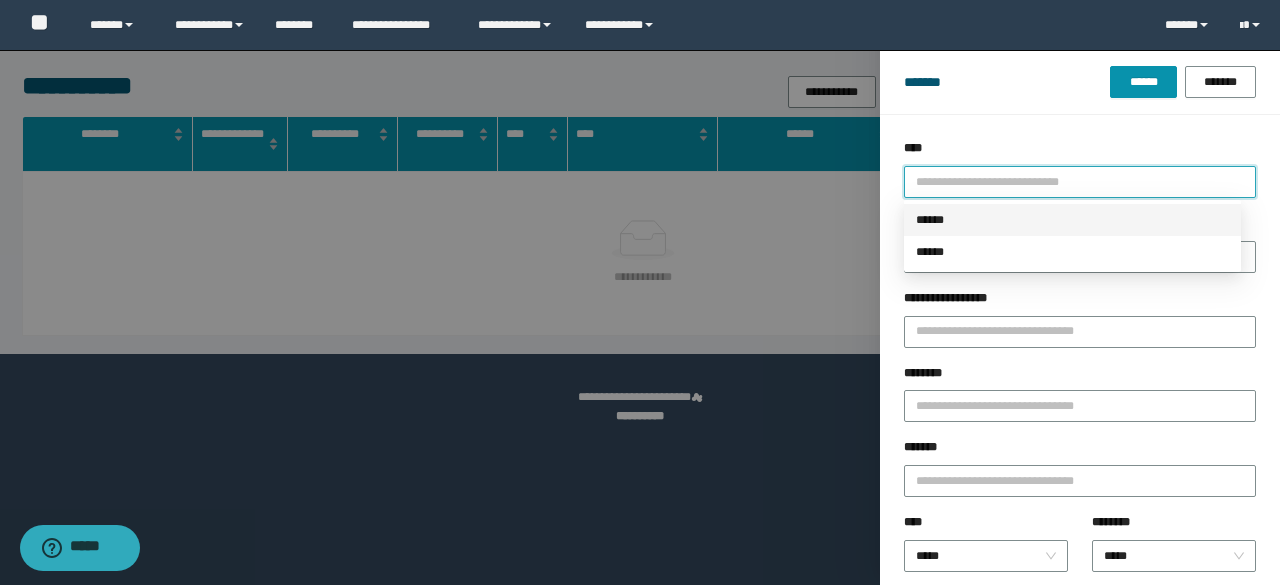 click on "******" at bounding box center (1072, 220) 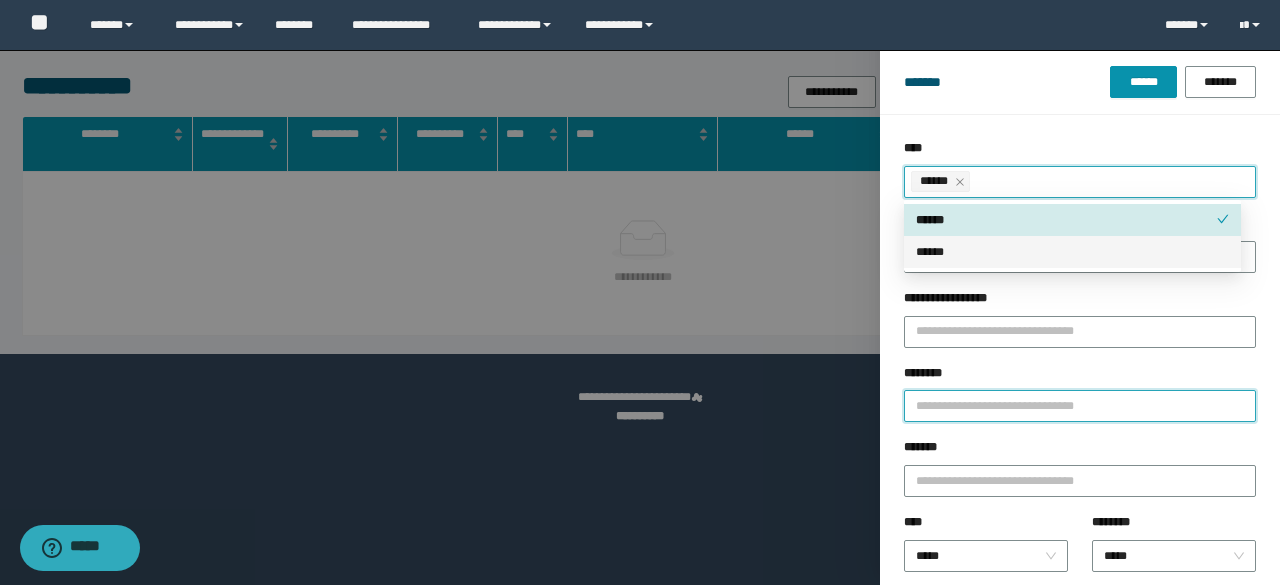 click on "********" at bounding box center [1080, 406] 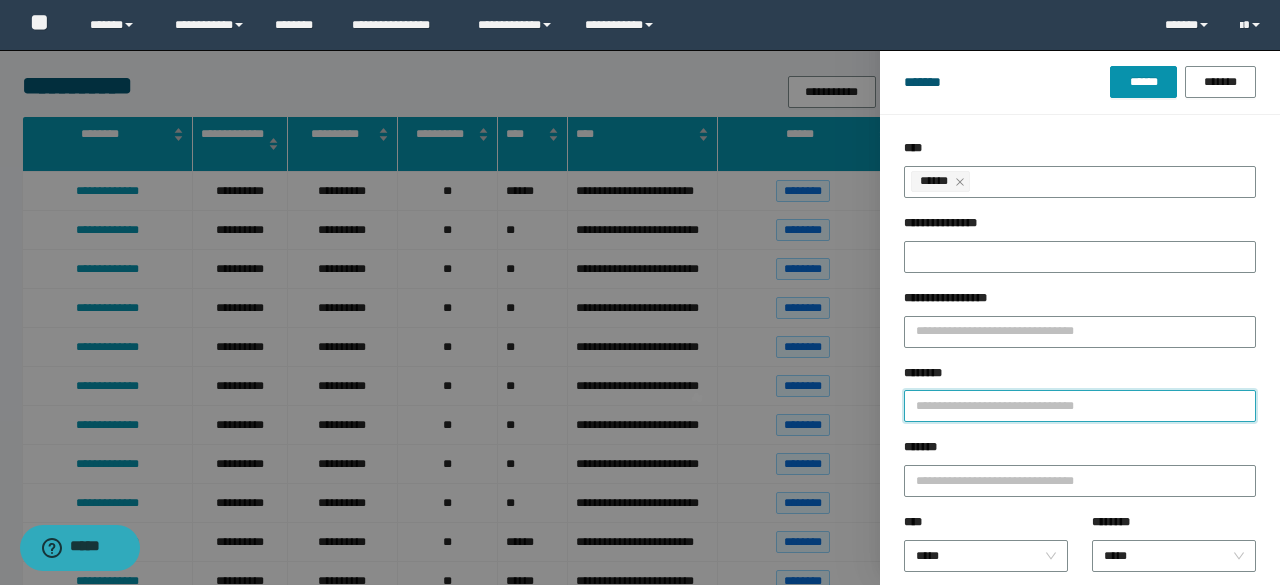 paste on "********" 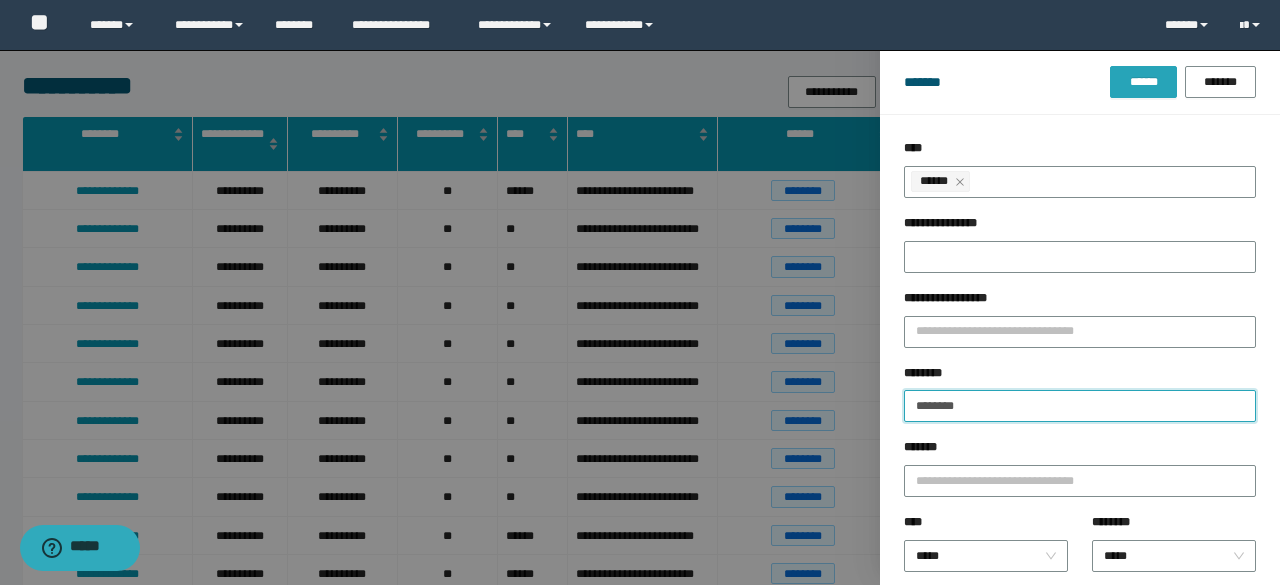 type on "********" 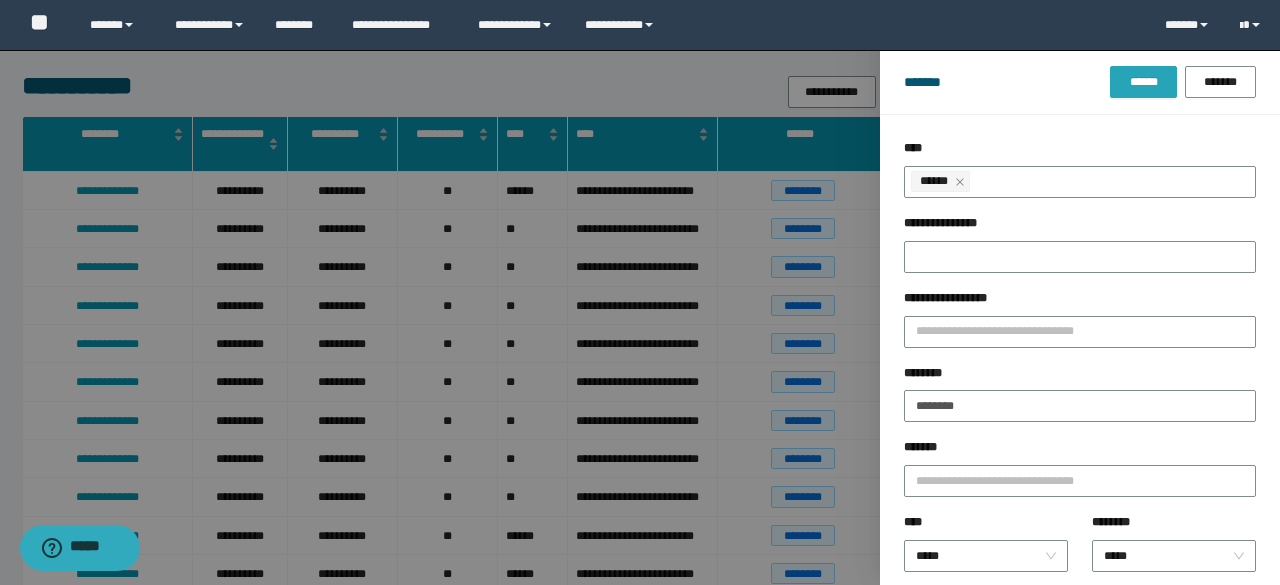 click on "******" at bounding box center (1143, 82) 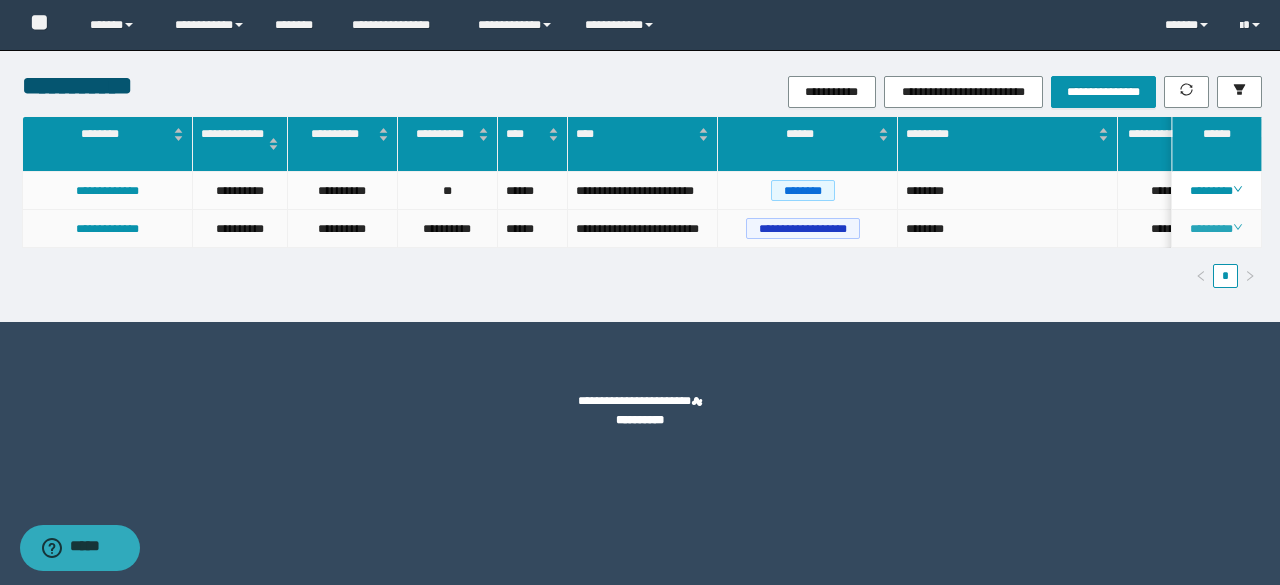 click on "********" at bounding box center [1216, 229] 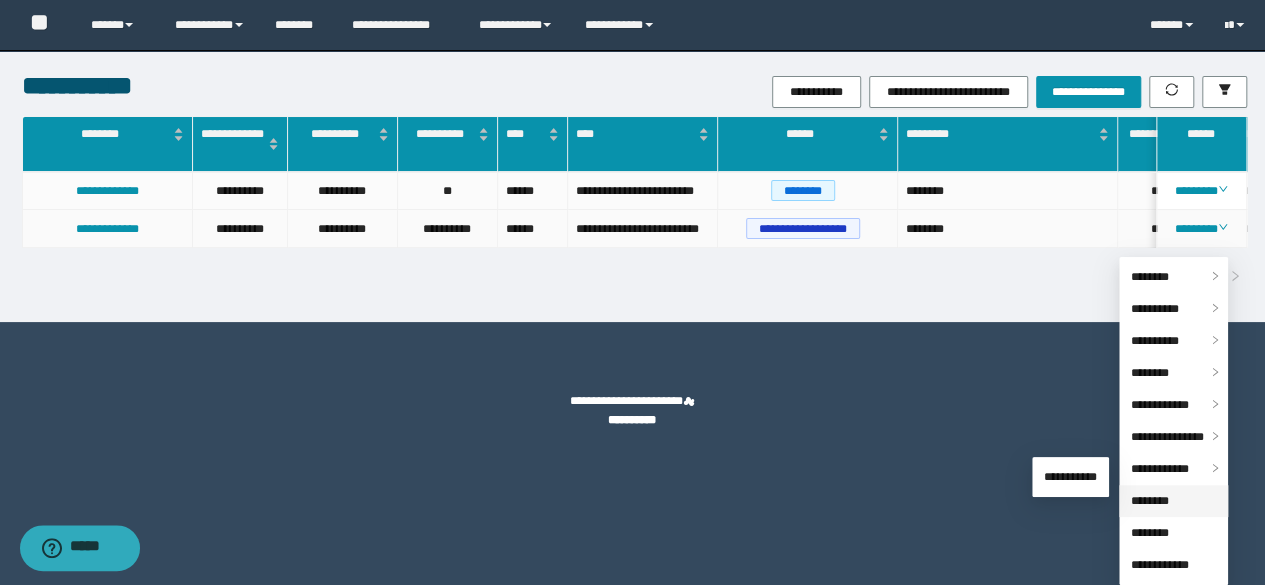 click on "********" at bounding box center (1150, 501) 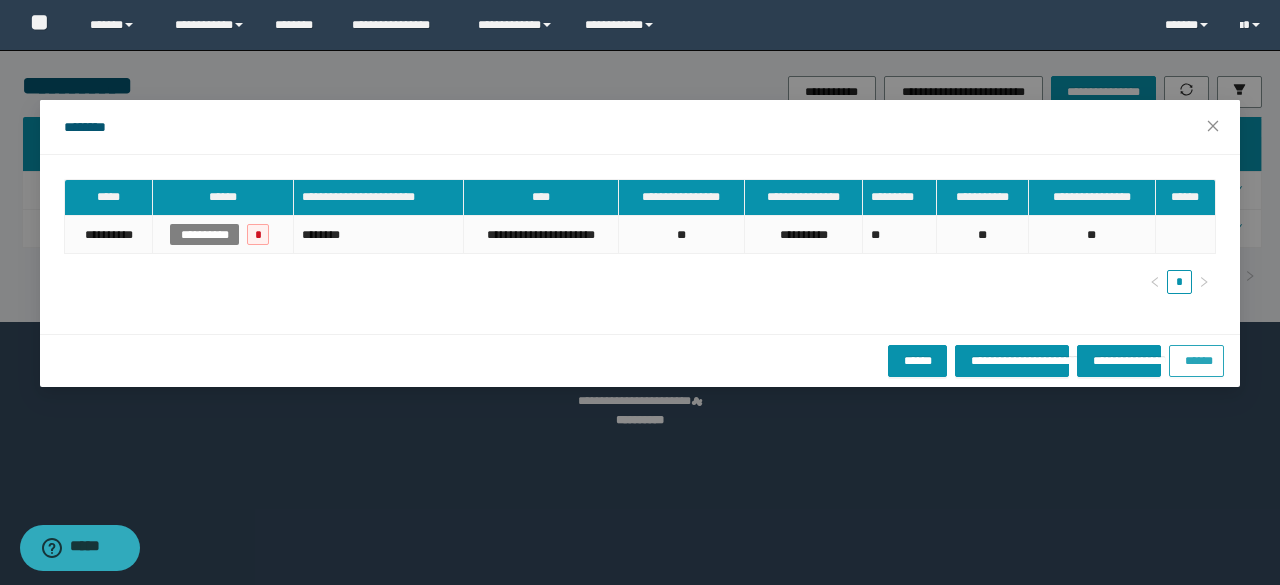 click on "******" at bounding box center (1196, 358) 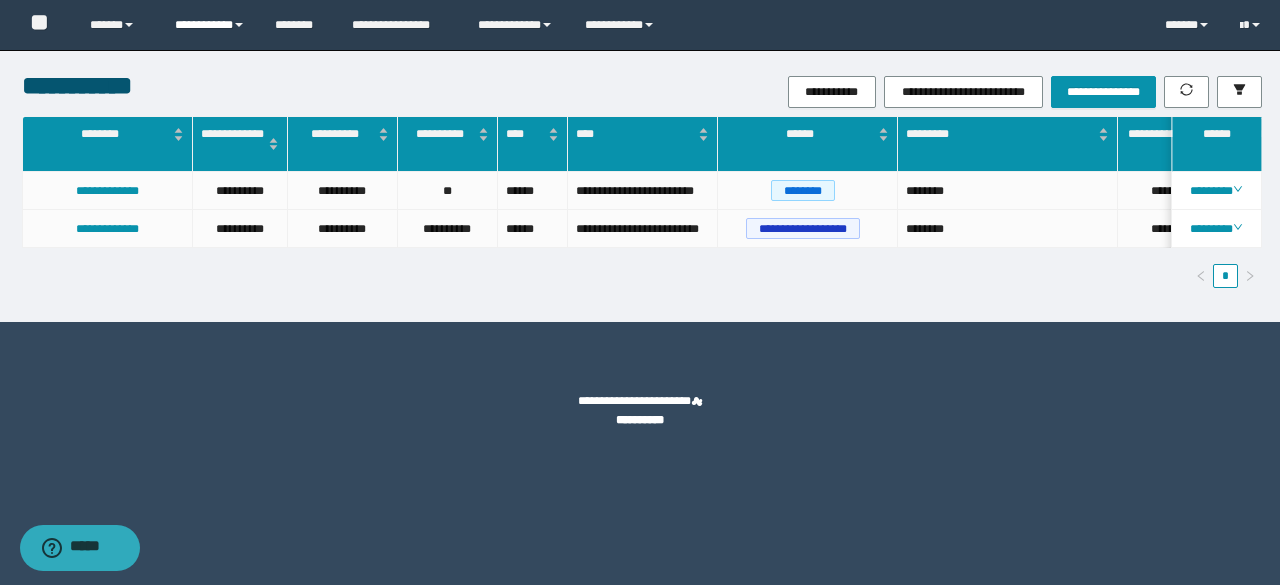 click on "**********" at bounding box center [210, 25] 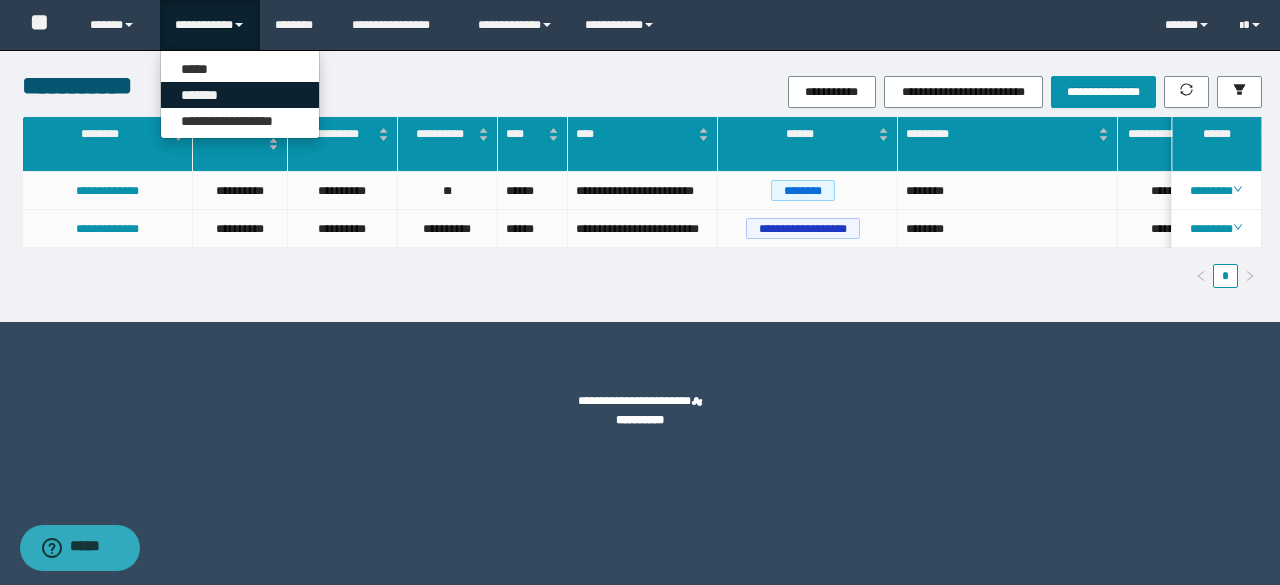 click on "*******" at bounding box center (240, 95) 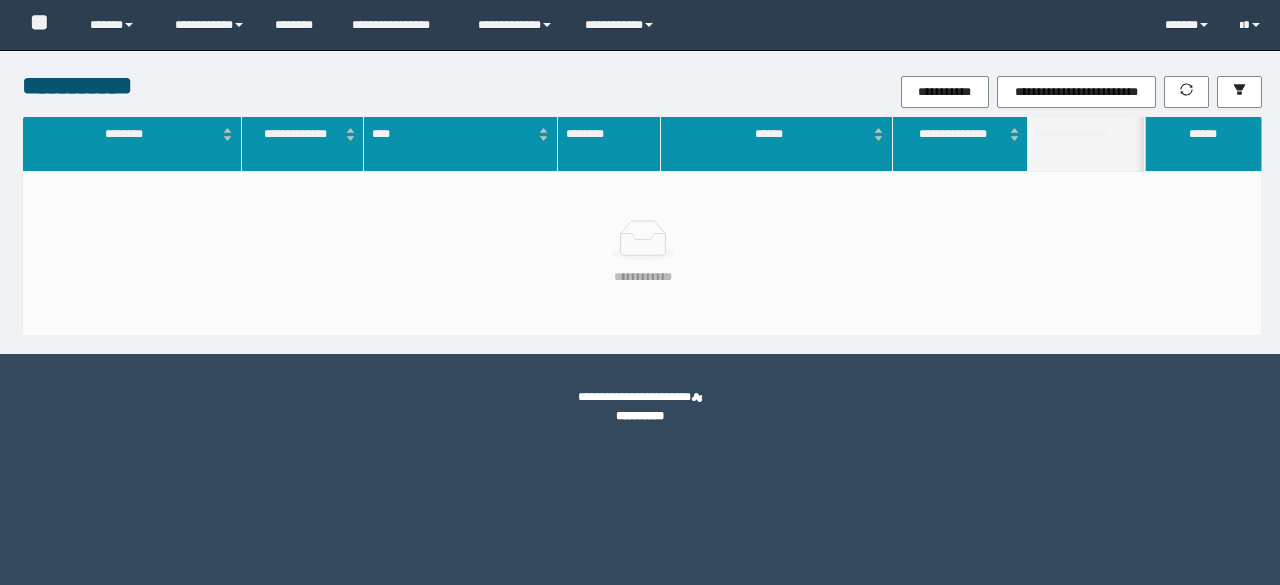 scroll, scrollTop: 0, scrollLeft: 0, axis: both 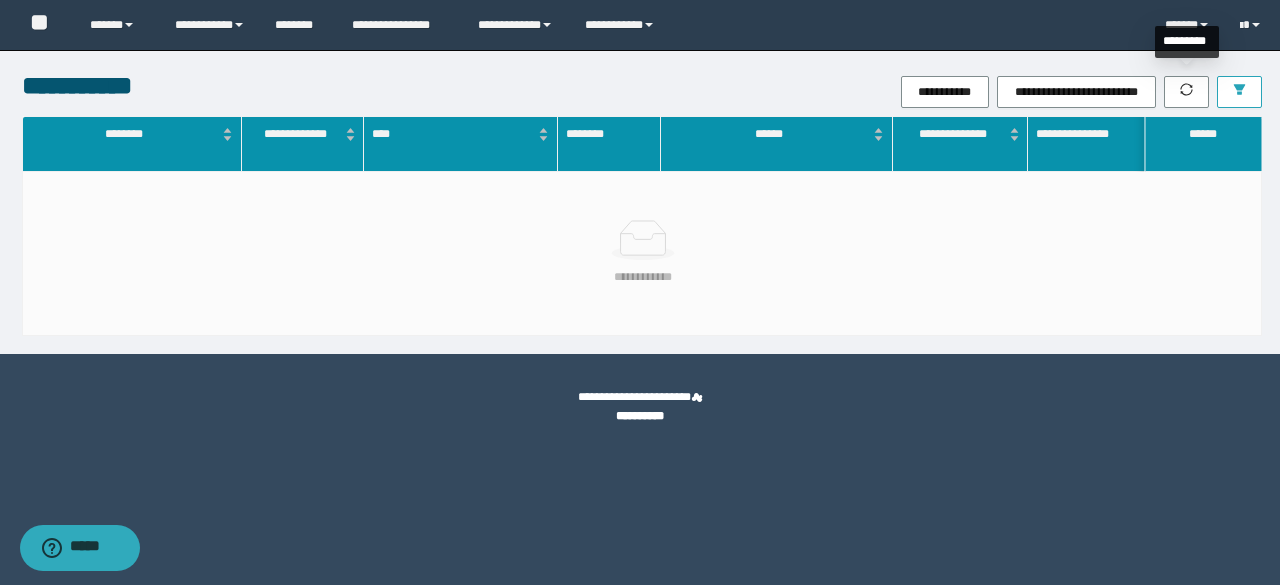 click at bounding box center (1239, 92) 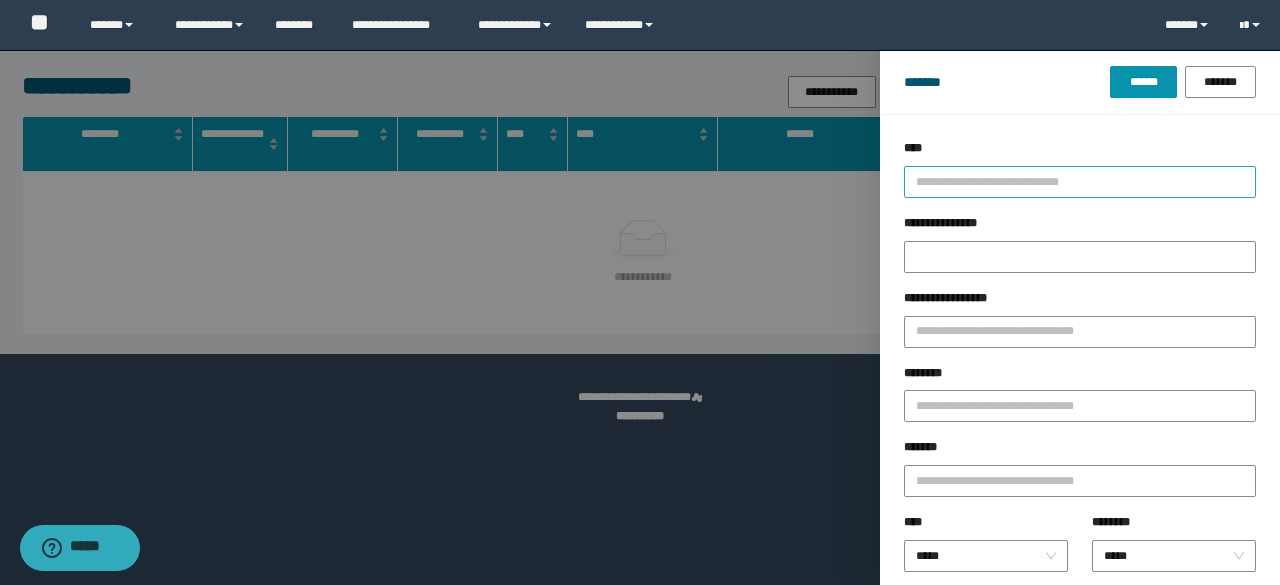 click at bounding box center (1071, 181) 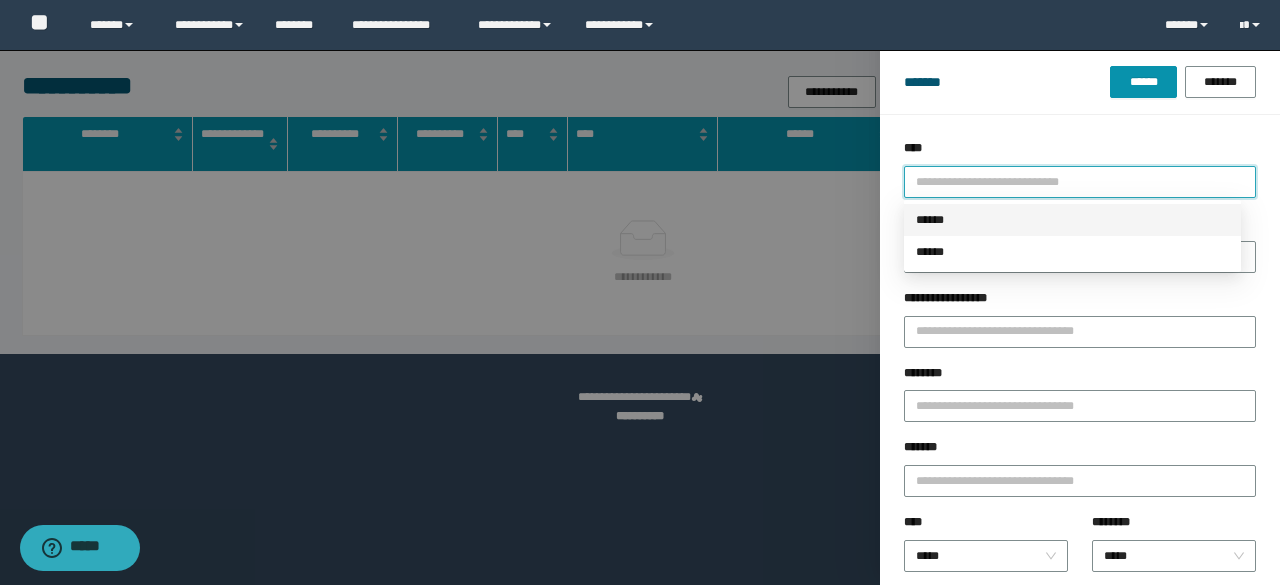 click on "******" at bounding box center (1072, 220) 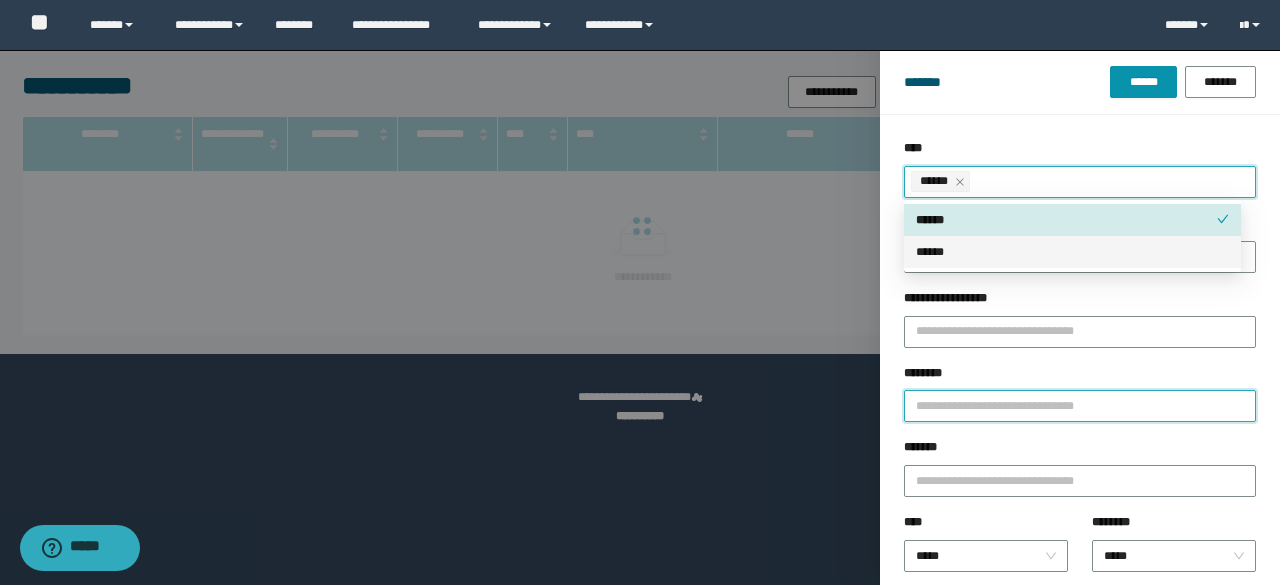 click on "********" at bounding box center [1080, 406] 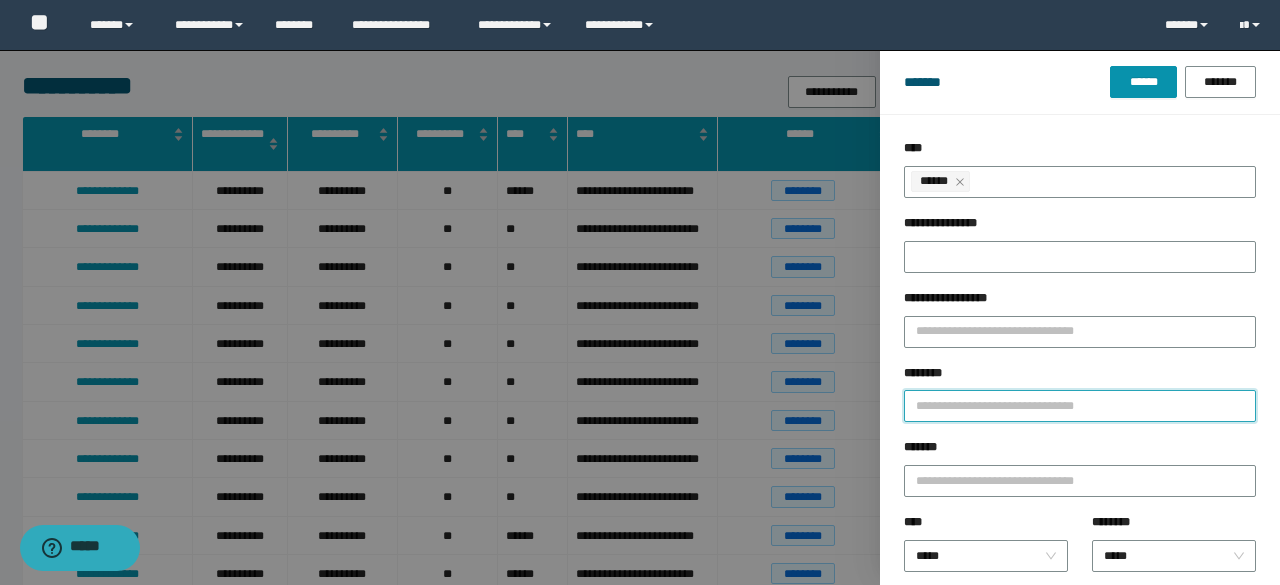 paste on "**********" 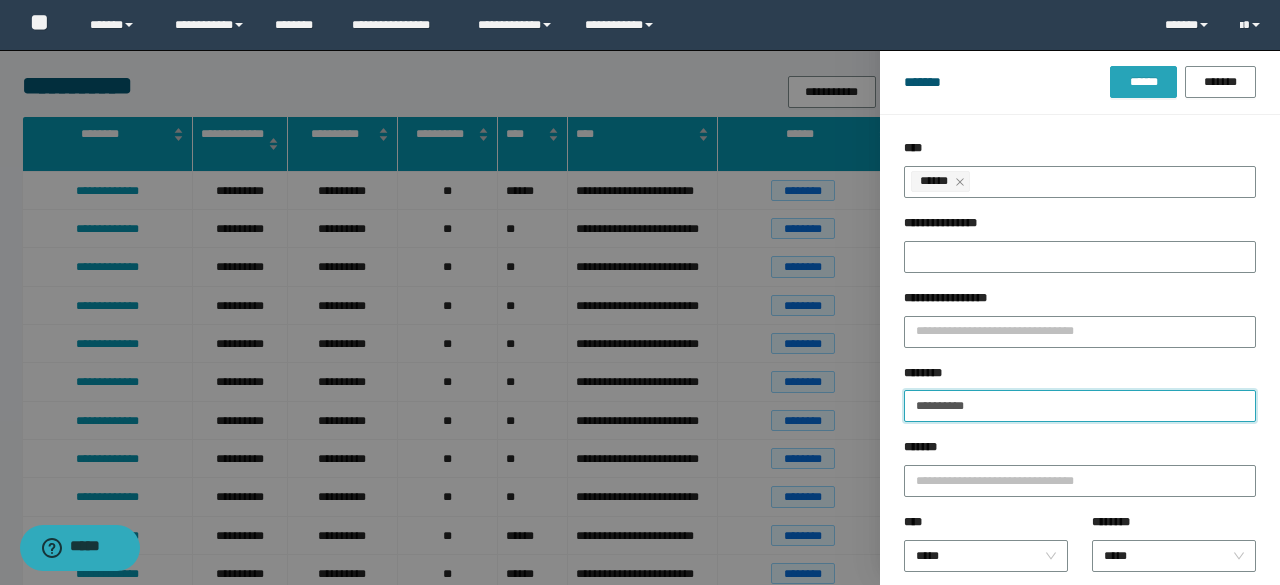 type on "**********" 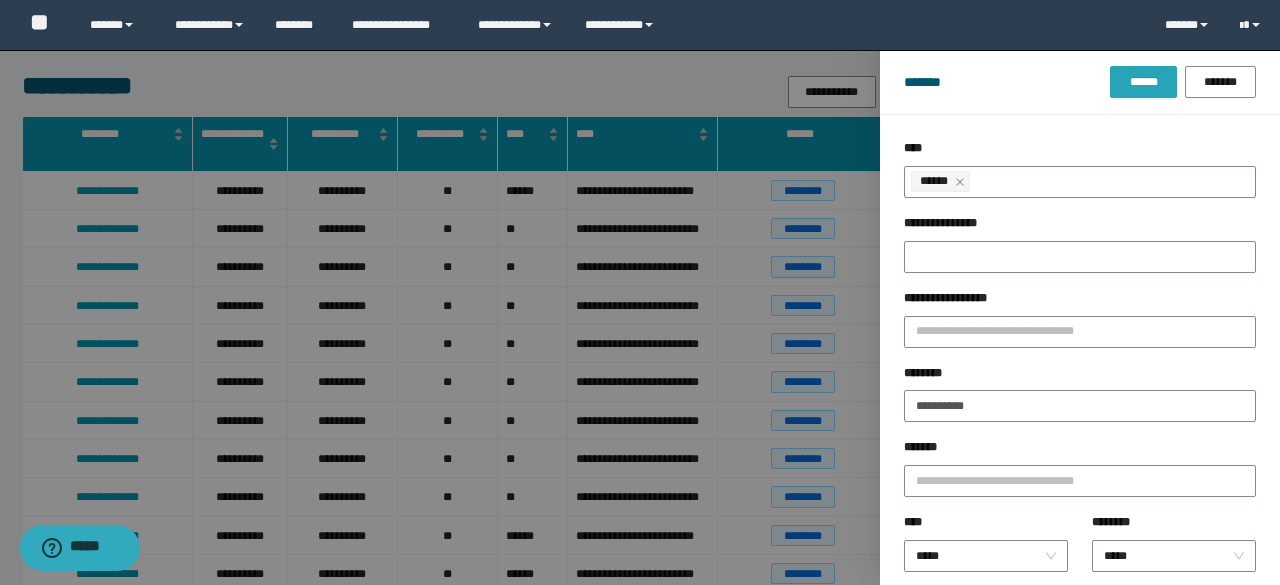 click on "******" at bounding box center [1143, 82] 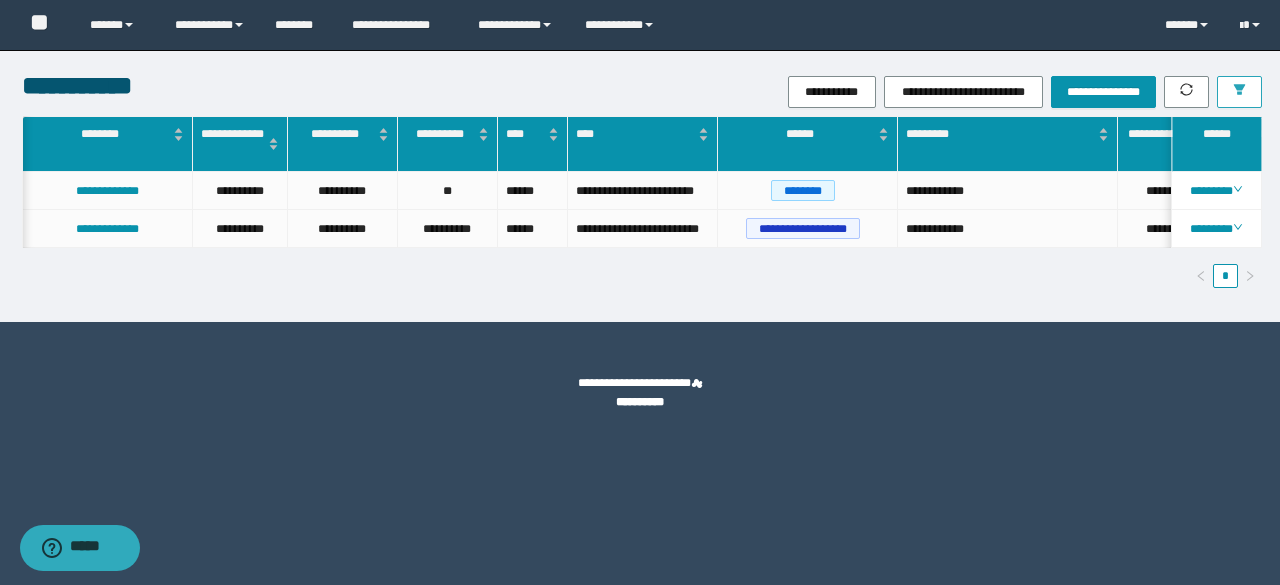 scroll, scrollTop: 0, scrollLeft: 41, axis: horizontal 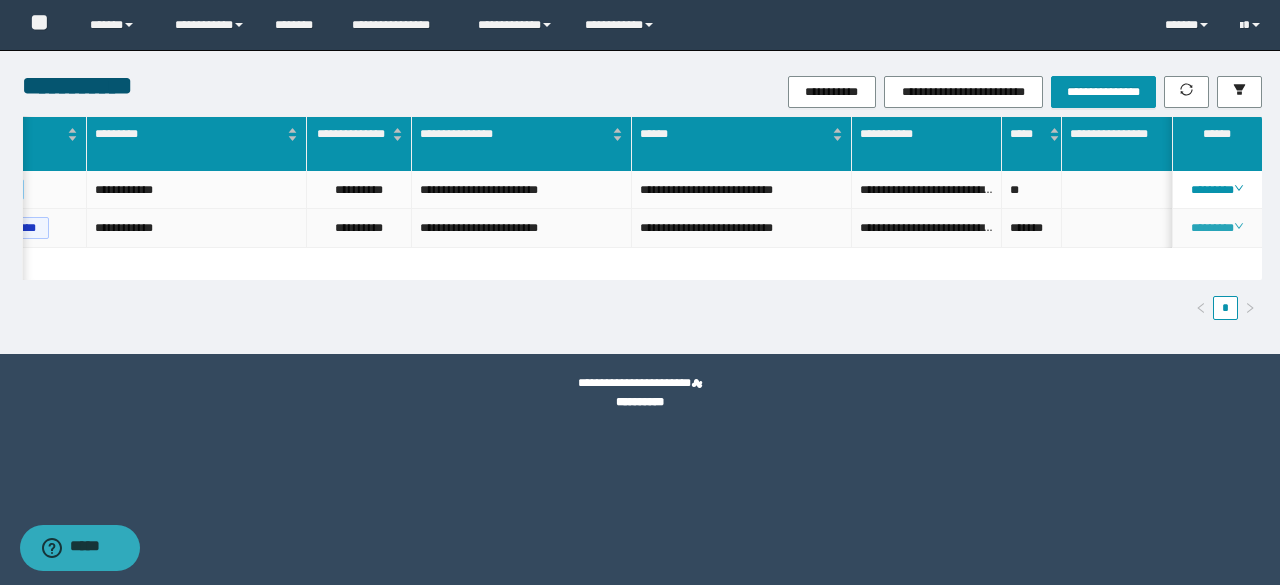 click on "********" at bounding box center (1216, 228) 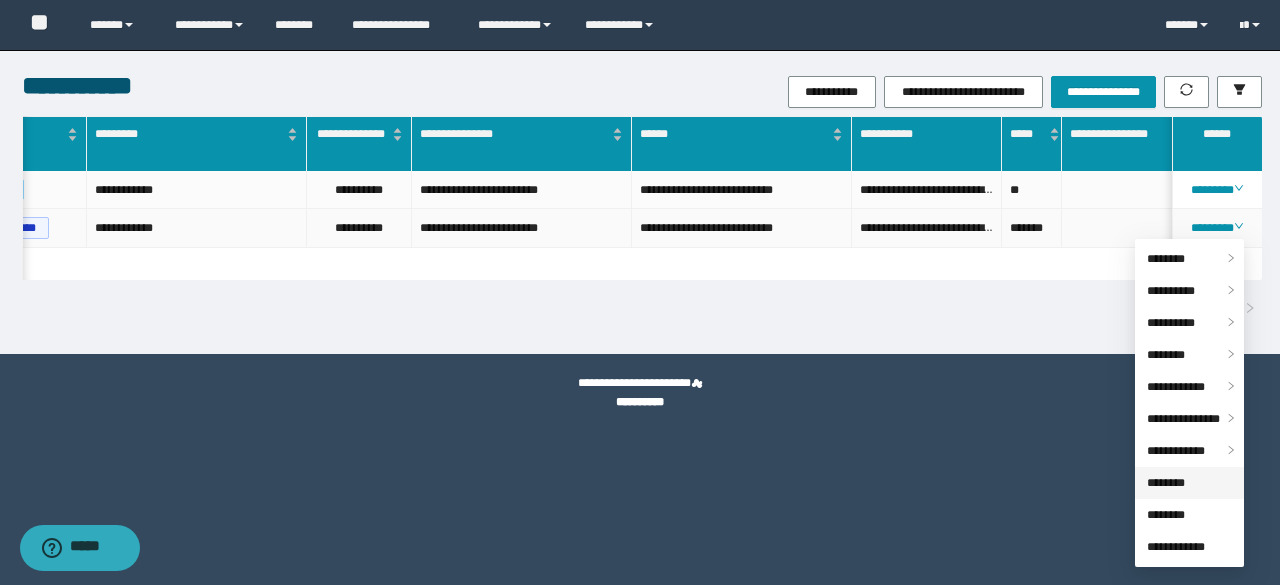 click on "********" at bounding box center (1166, 483) 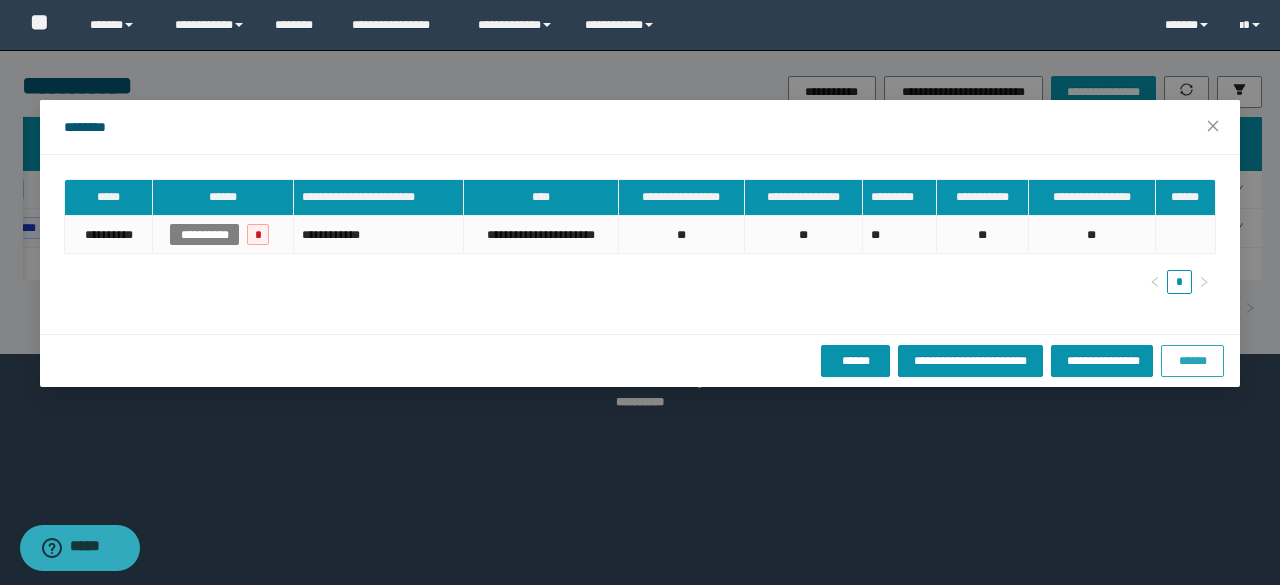 click on "******" at bounding box center [1192, 361] 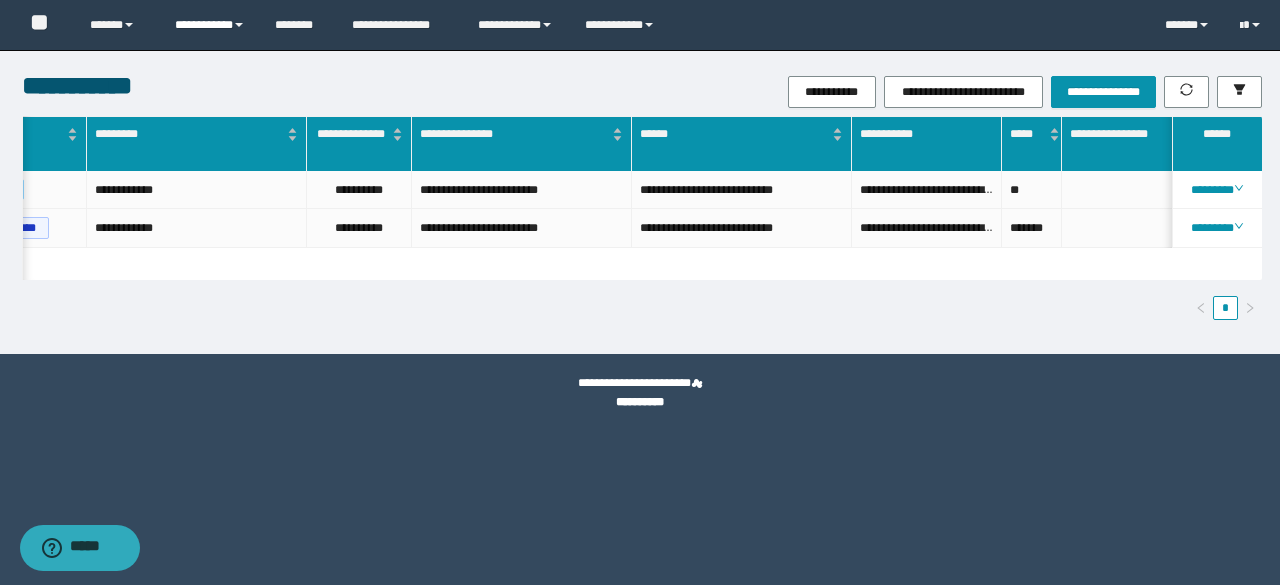 click on "**********" at bounding box center [210, 25] 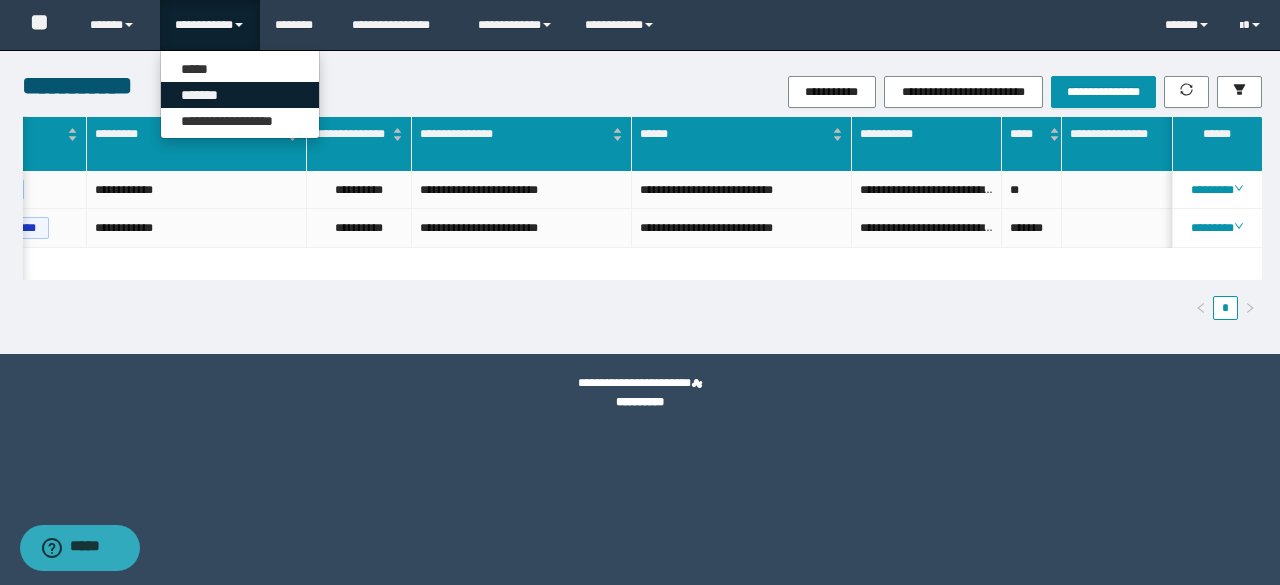 click on "*******" at bounding box center (240, 95) 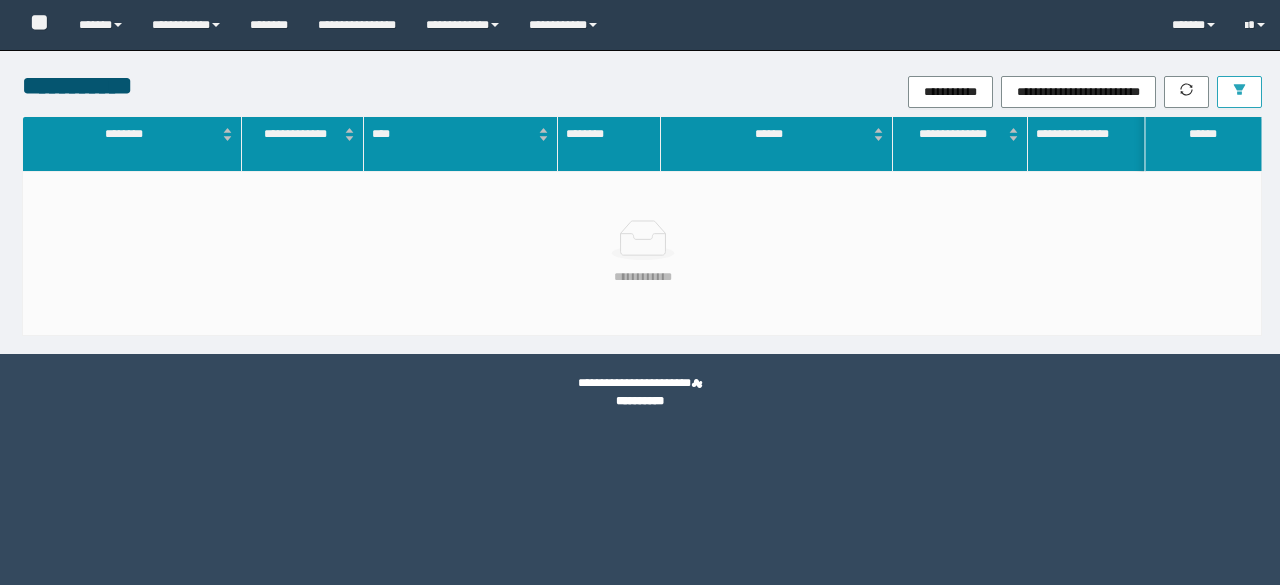 scroll, scrollTop: 0, scrollLeft: 0, axis: both 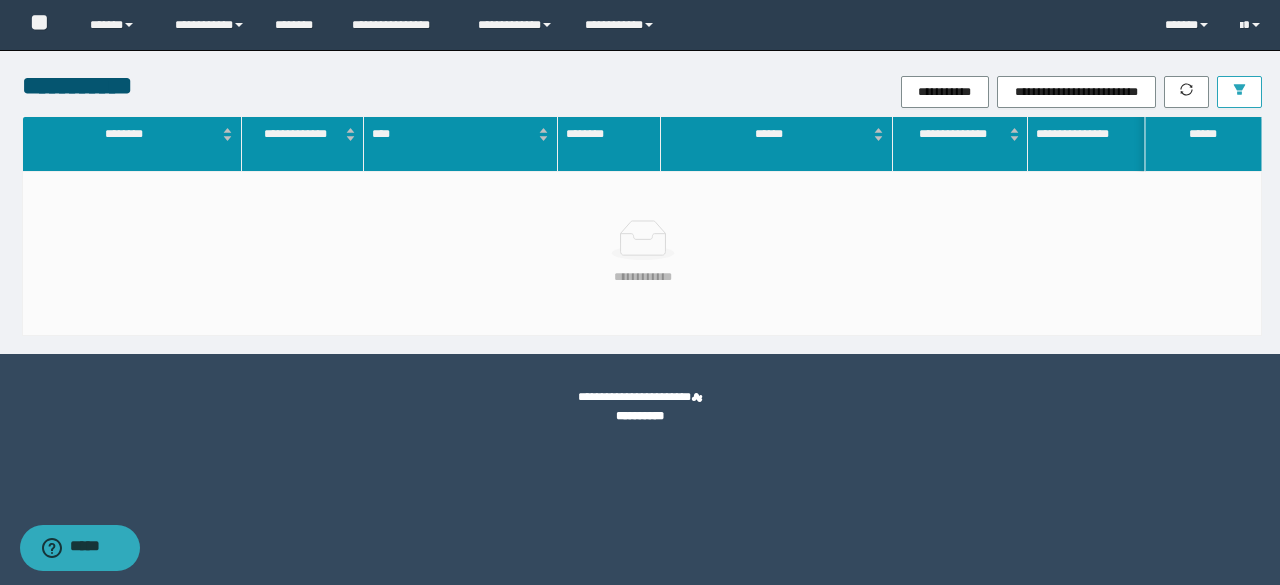 click at bounding box center [1239, 92] 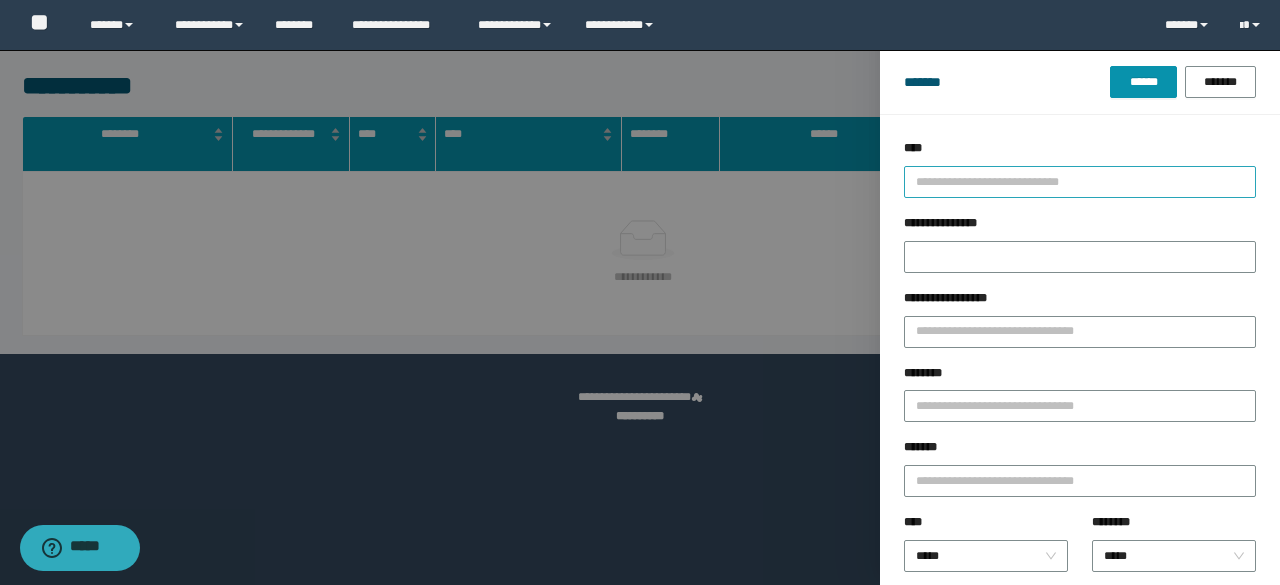 click on "**********" at bounding box center [1080, 182] 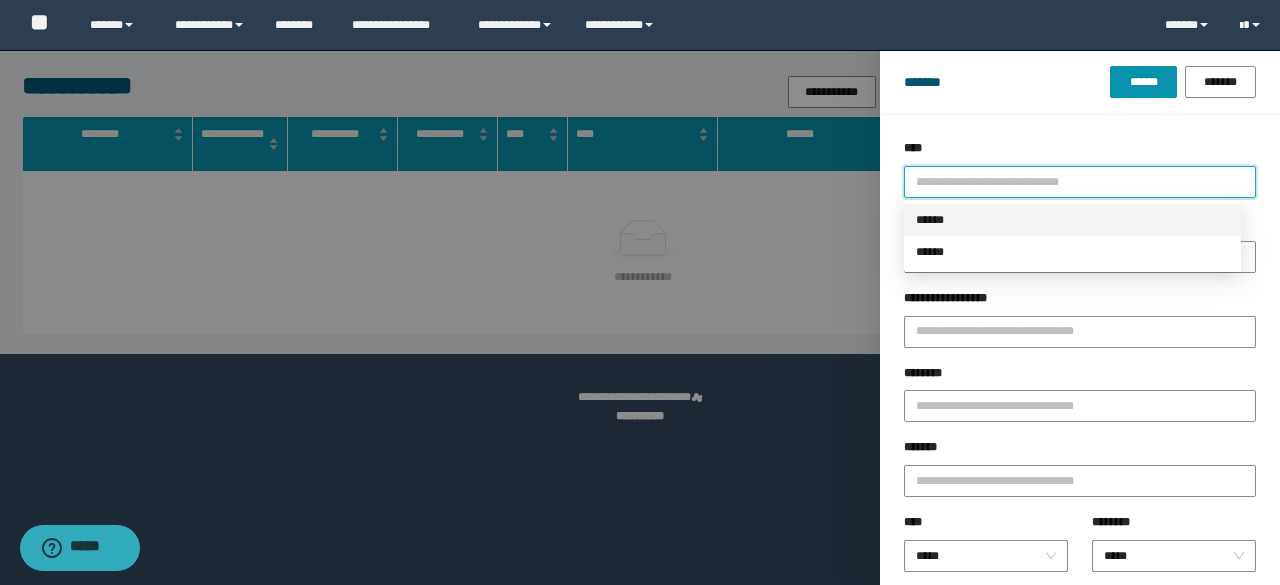 click on "******" at bounding box center [1072, 220] 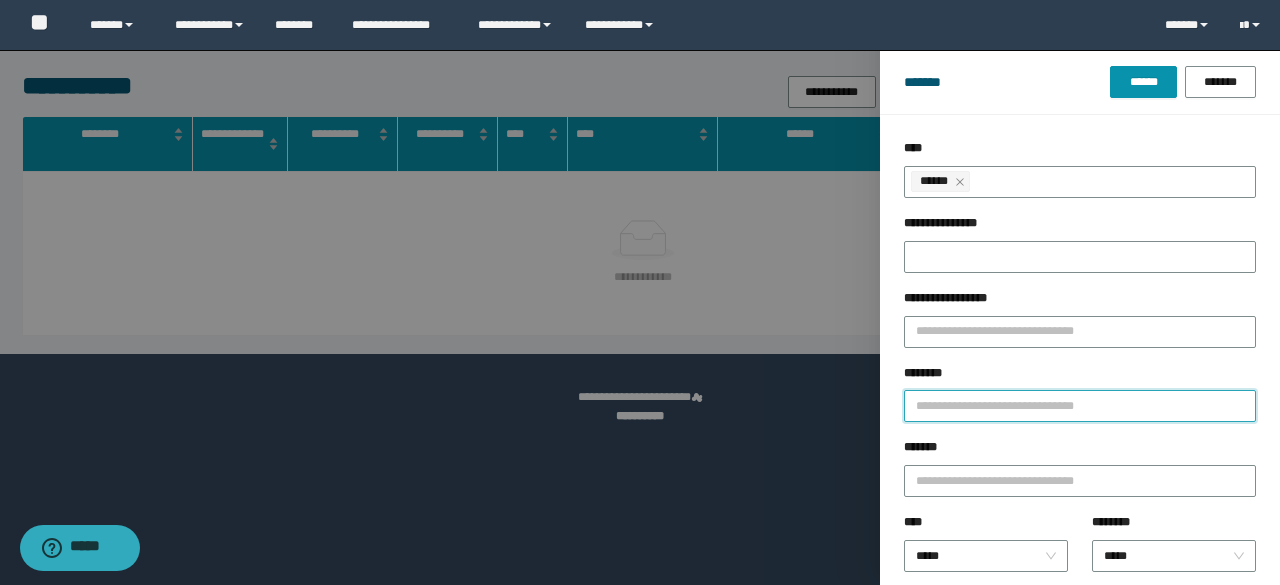 click on "********" at bounding box center (1080, 406) 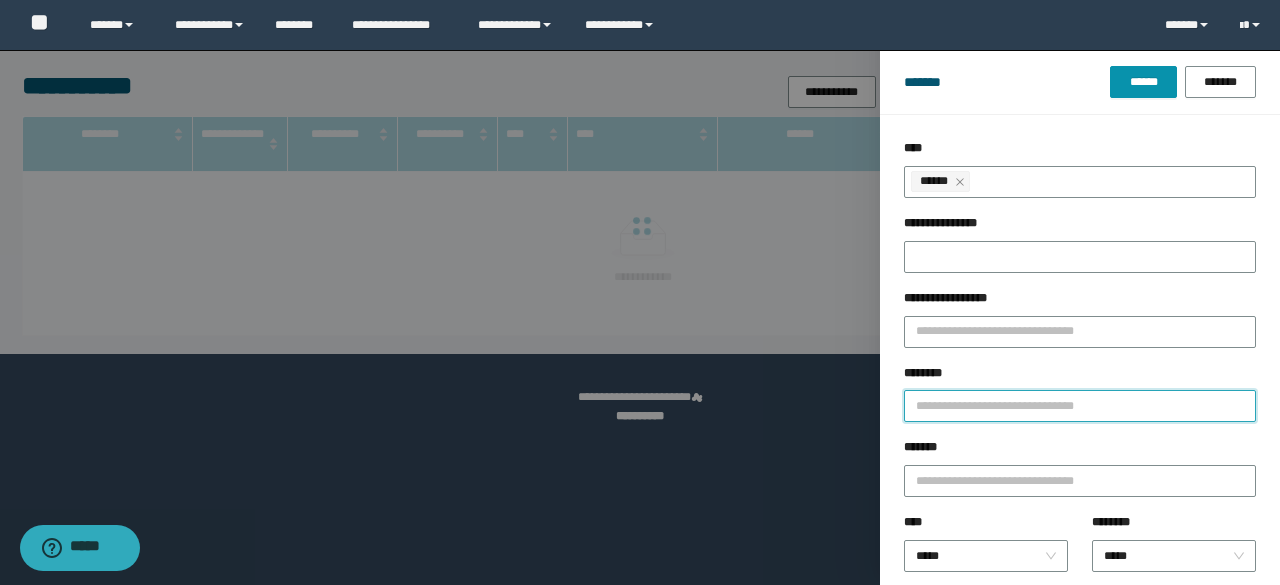 paste on "********" 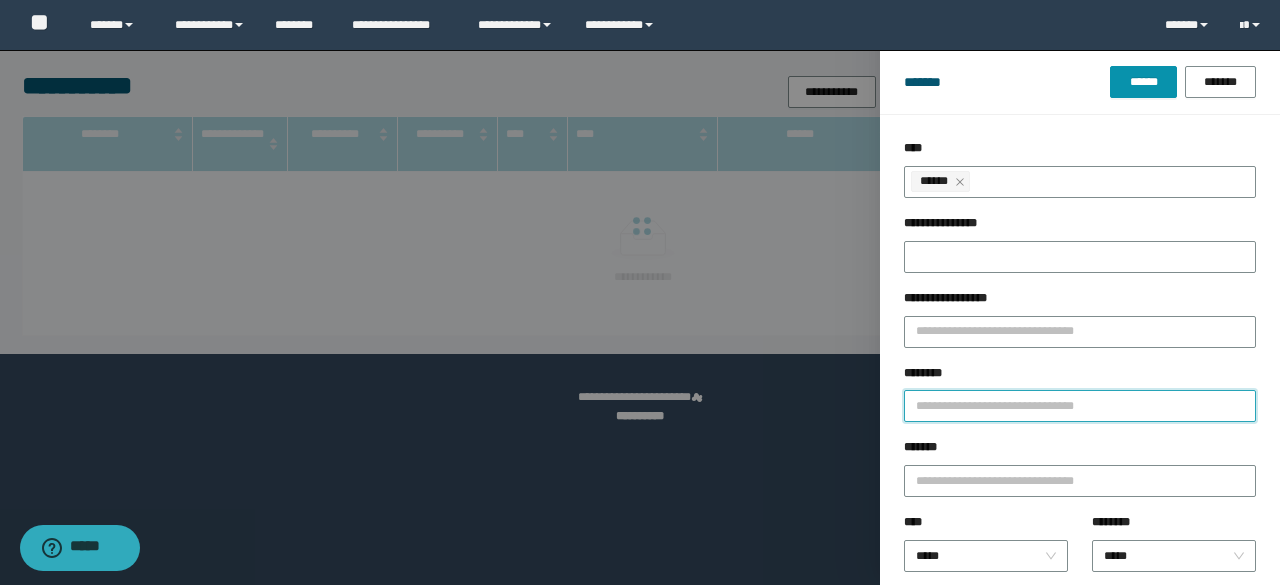 type on "********" 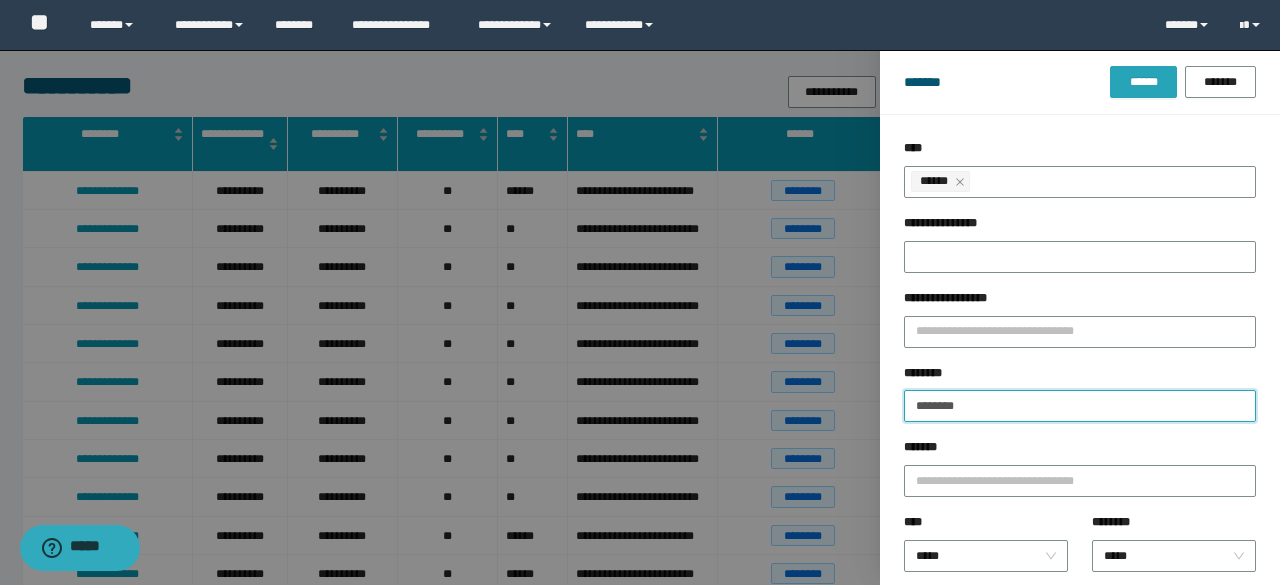 type on "********" 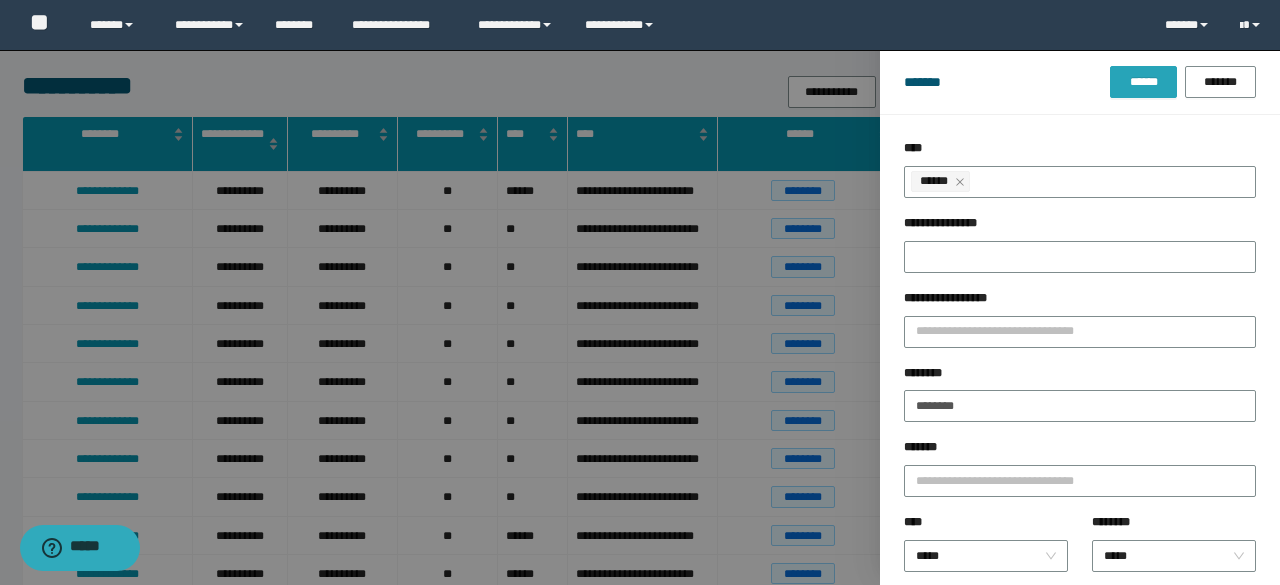click on "******" at bounding box center (1143, 82) 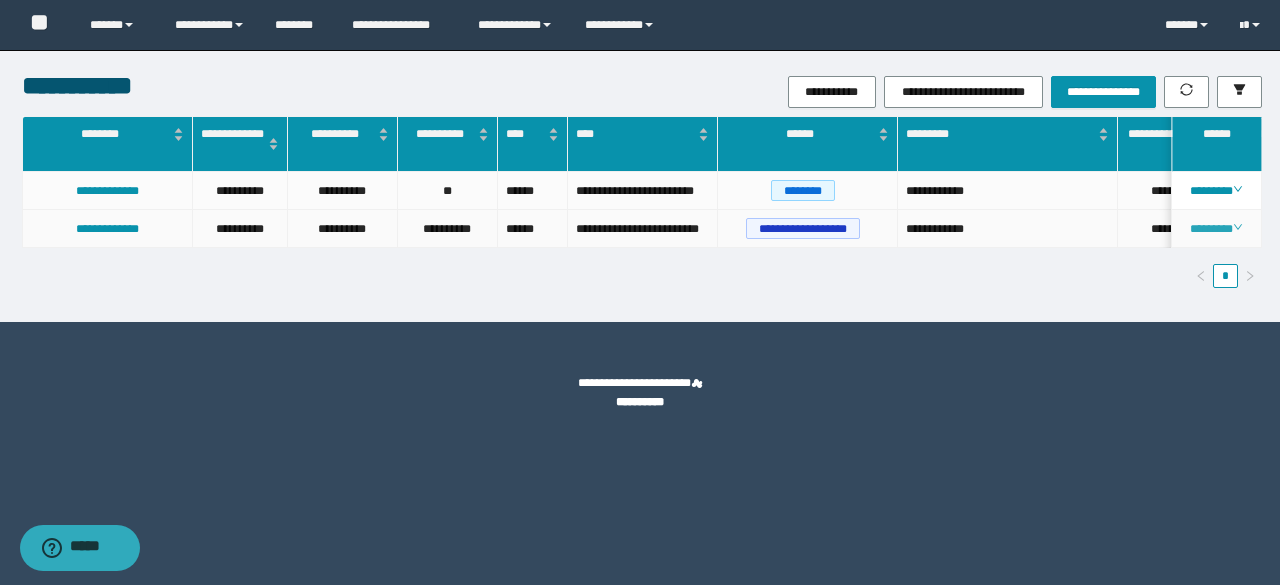 click on "********" at bounding box center (1216, 229) 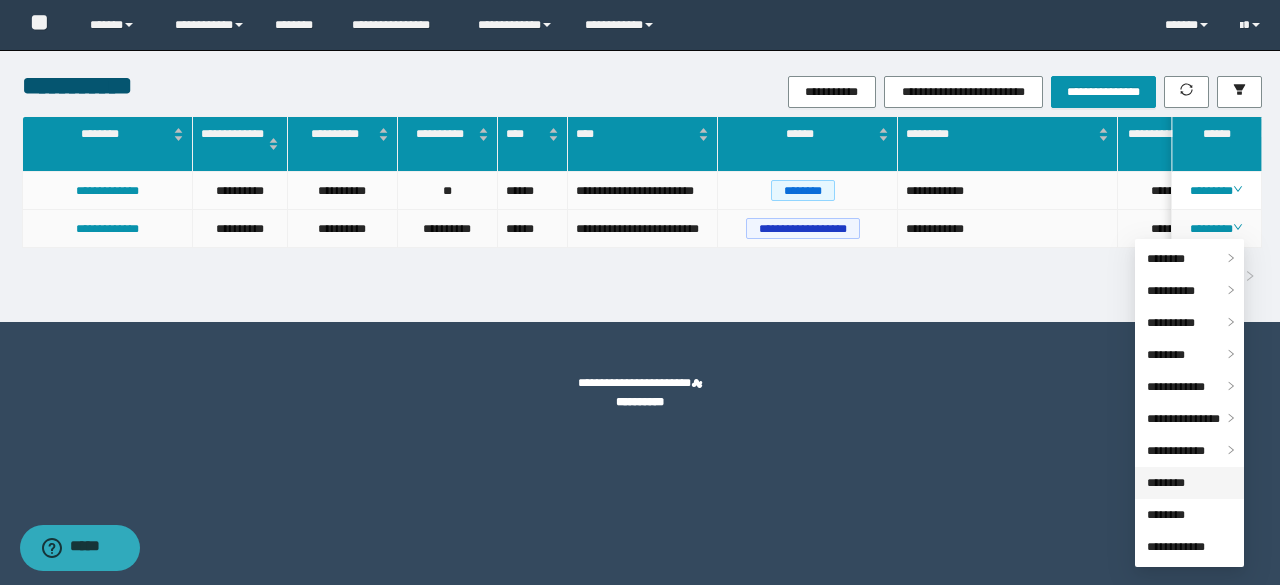 click on "********" at bounding box center (1166, 483) 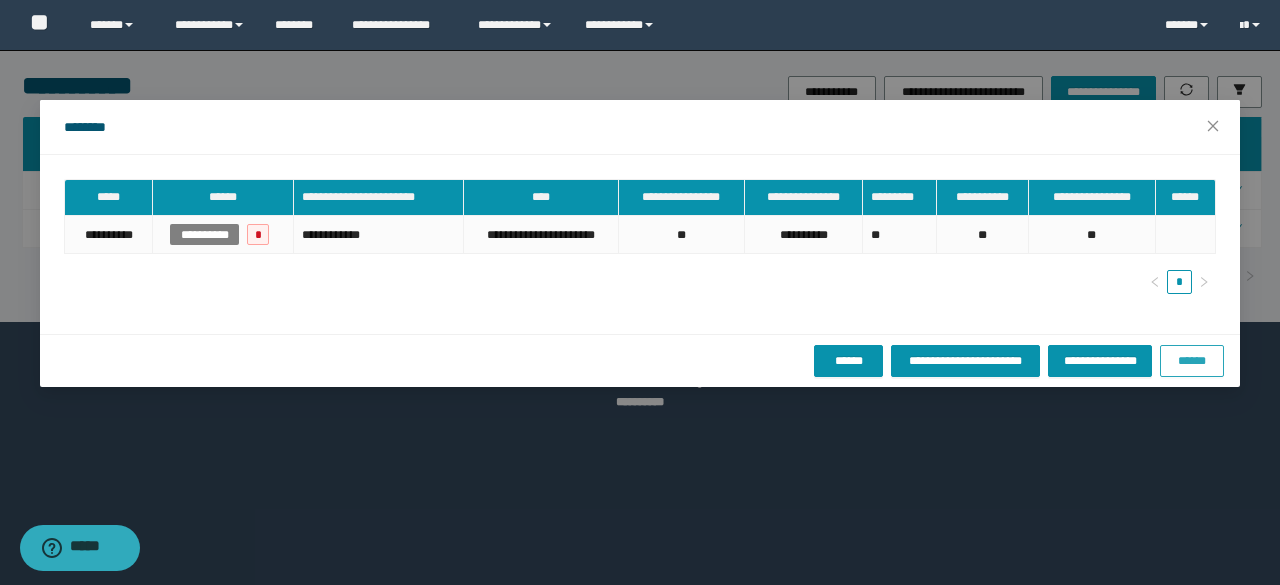 click on "******" at bounding box center (1192, 361) 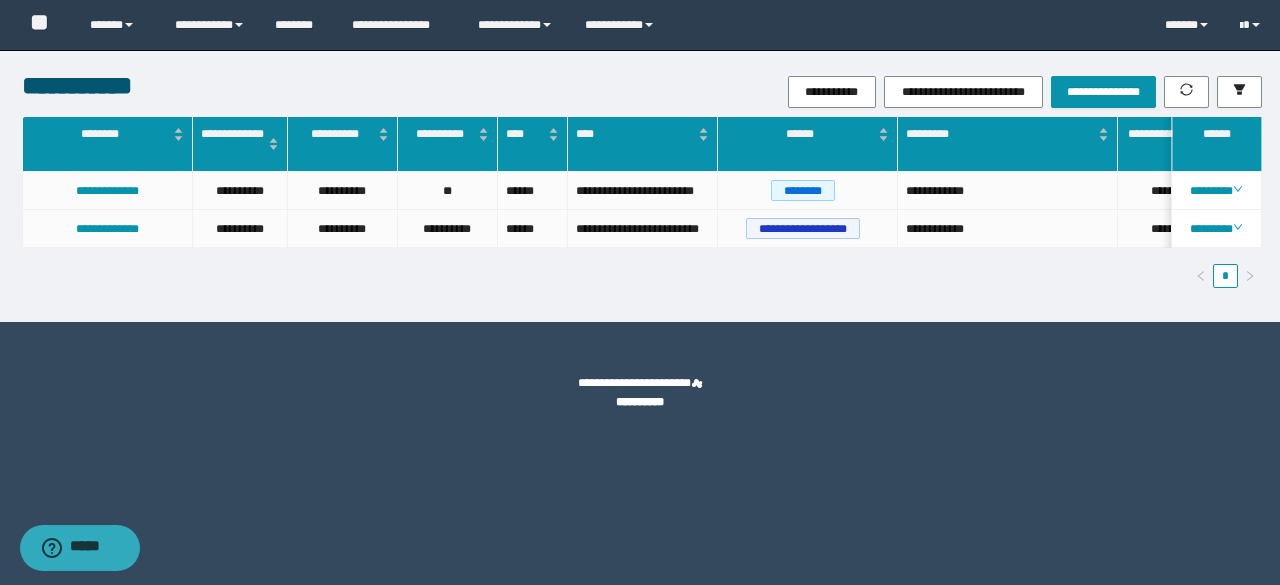 scroll, scrollTop: 0, scrollLeft: 318, axis: horizontal 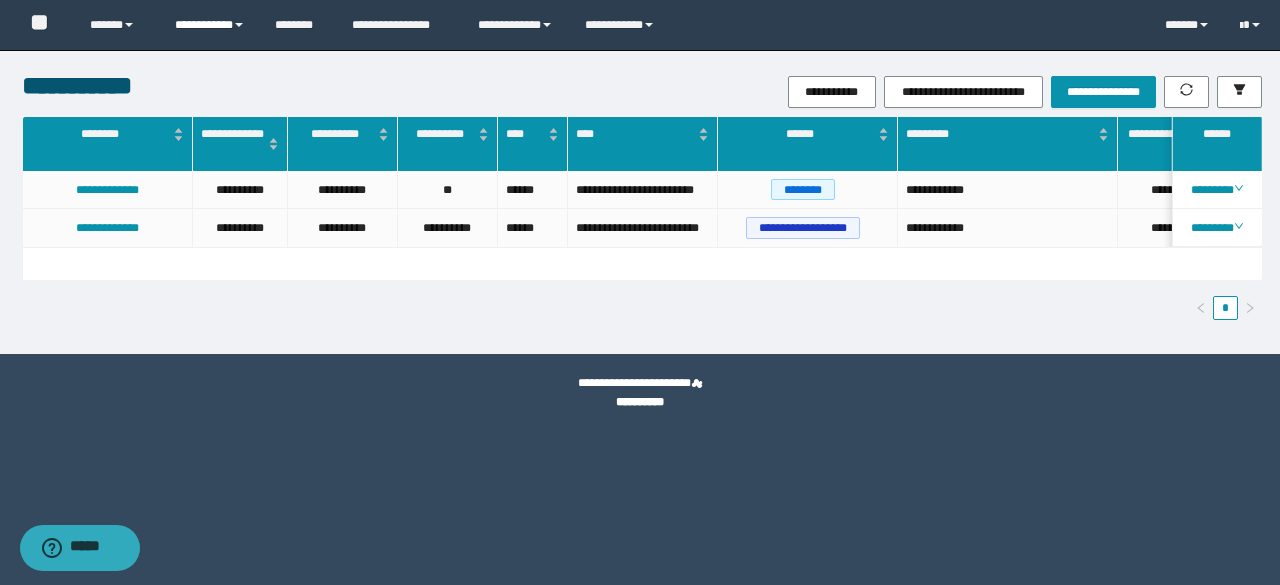click on "**********" at bounding box center (210, 25) 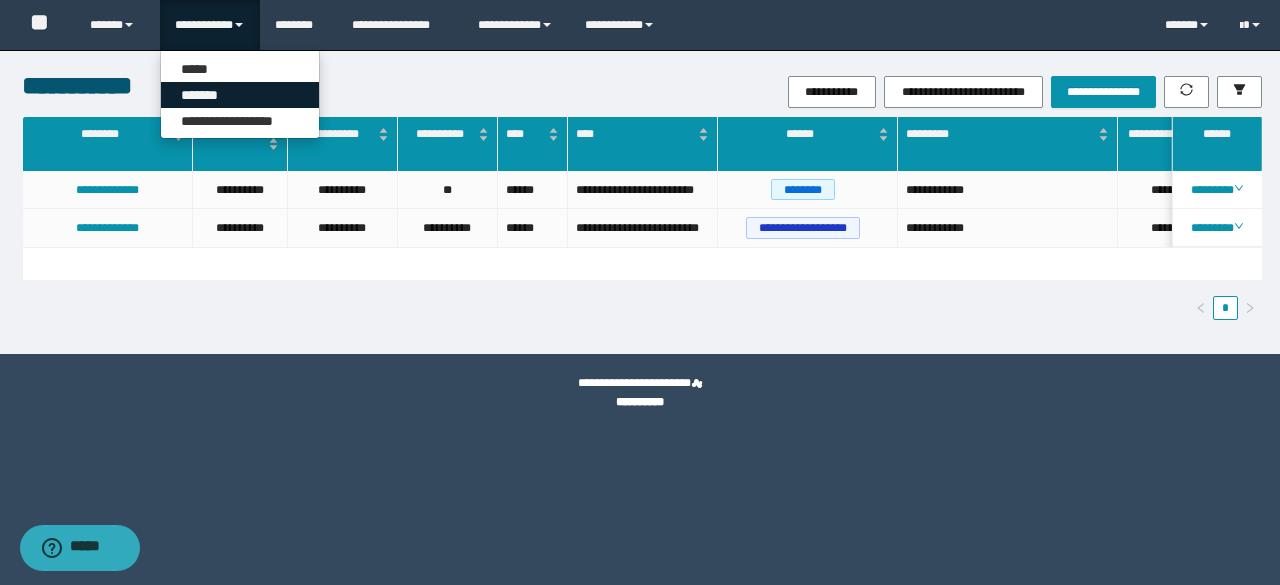 click on "*******" at bounding box center (240, 95) 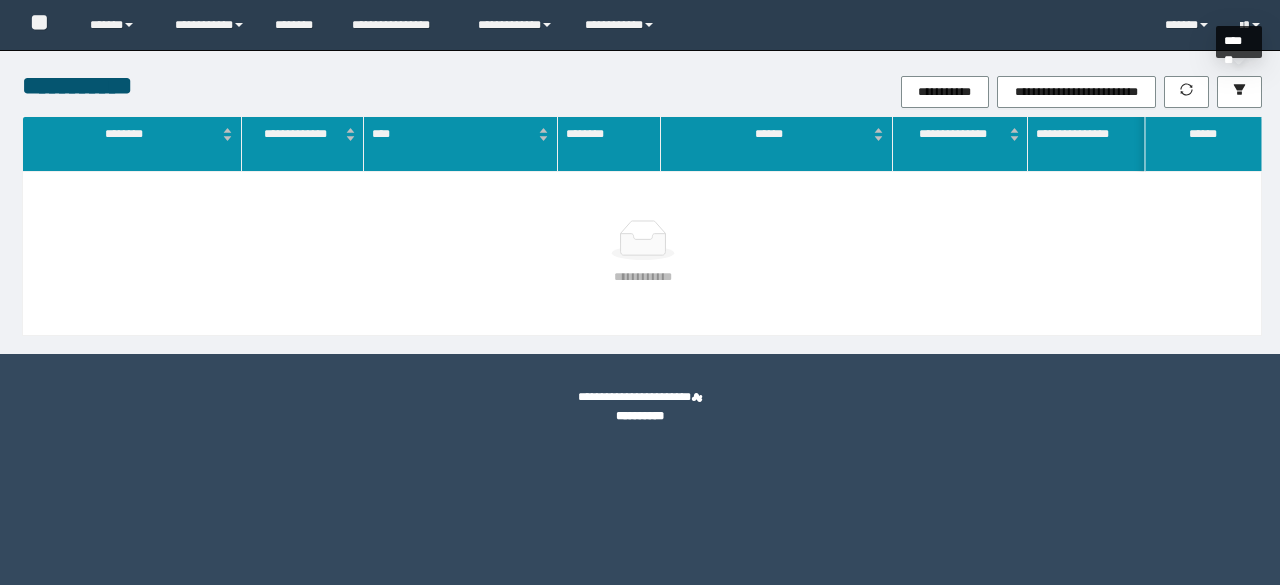 scroll, scrollTop: 0, scrollLeft: 0, axis: both 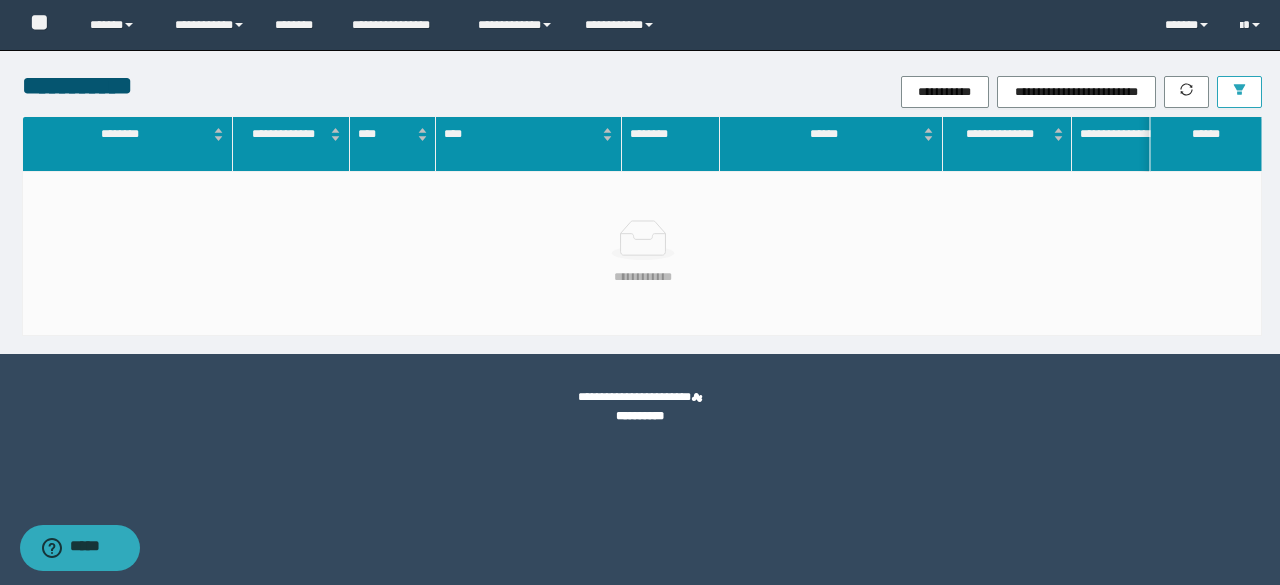 click at bounding box center (1239, 92) 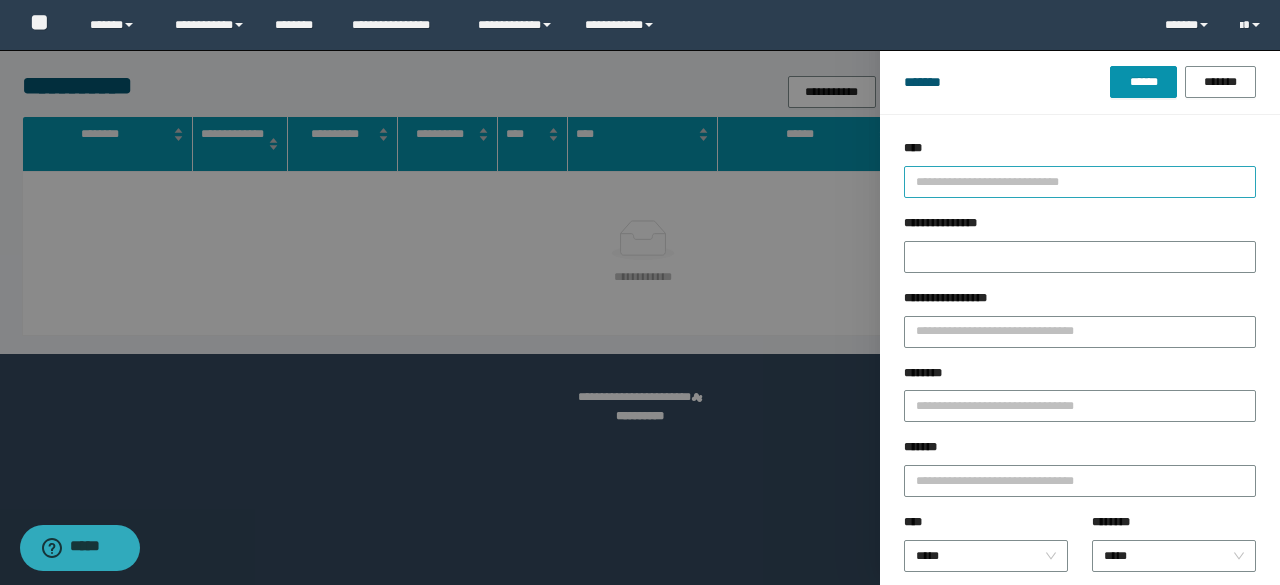click at bounding box center [1071, 181] 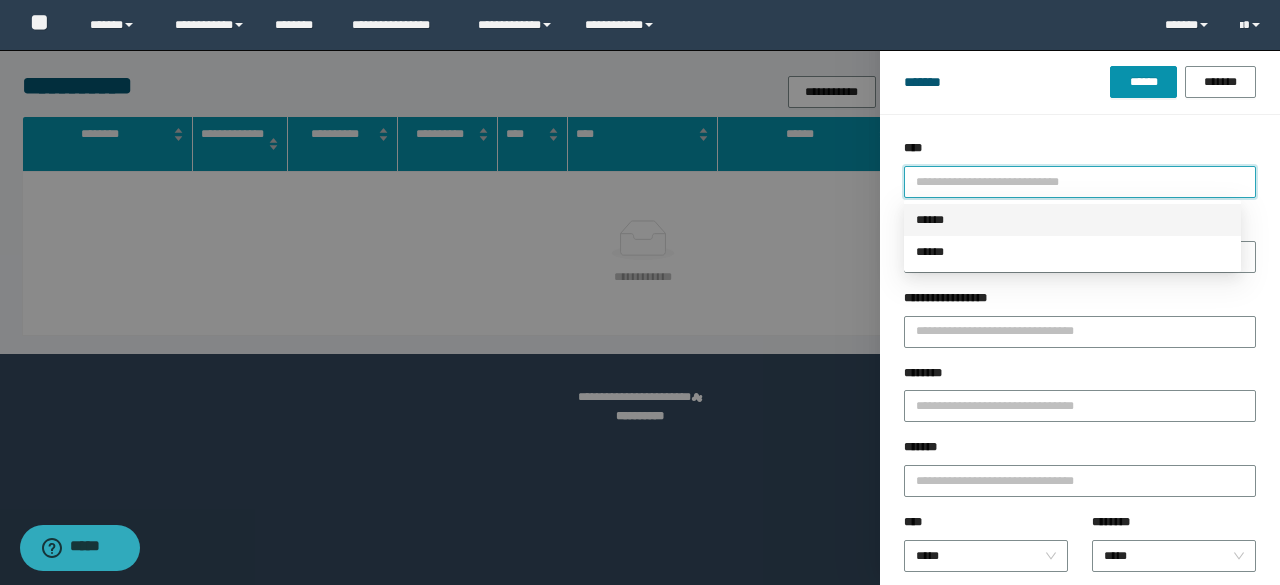 click on "******" at bounding box center (1072, 220) 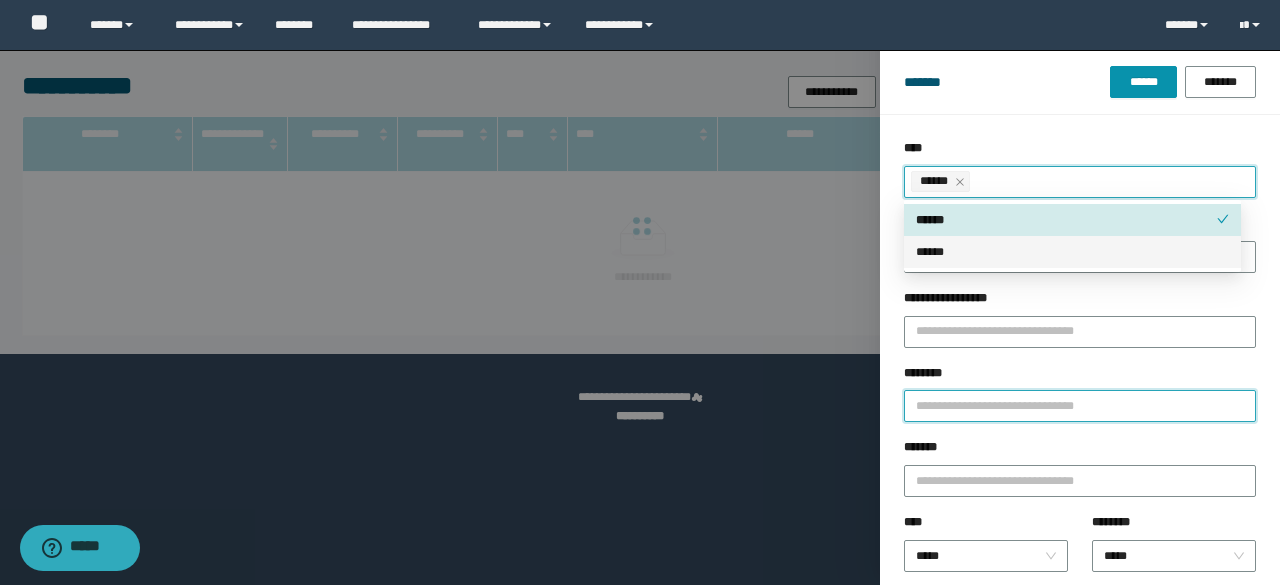 click on "********" at bounding box center (1080, 406) 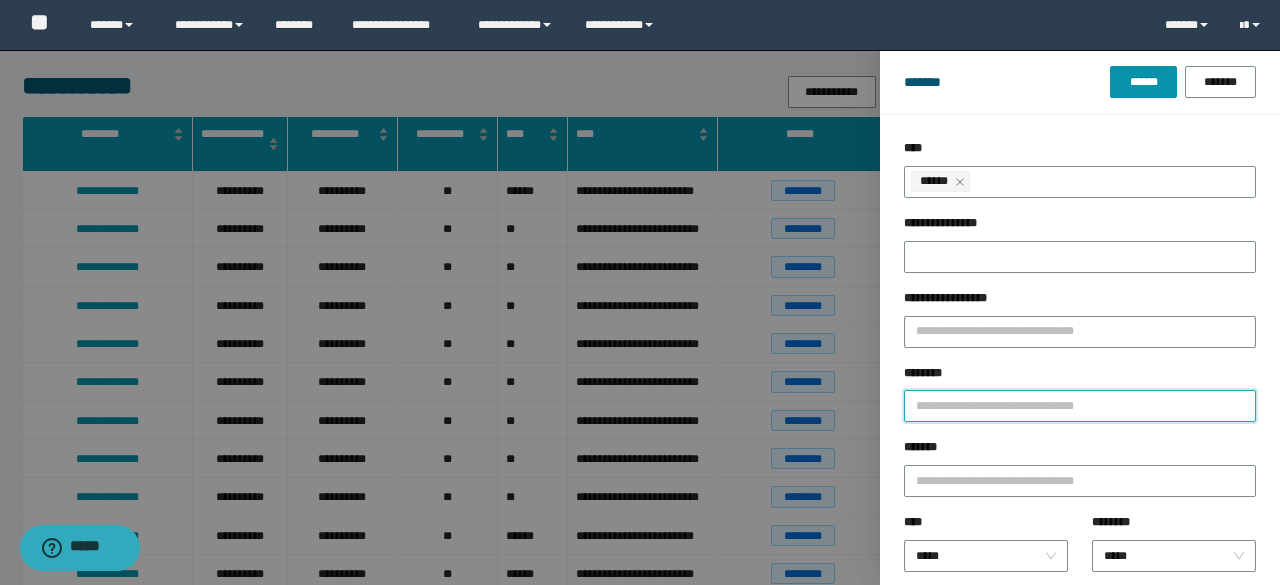 paste on "********" 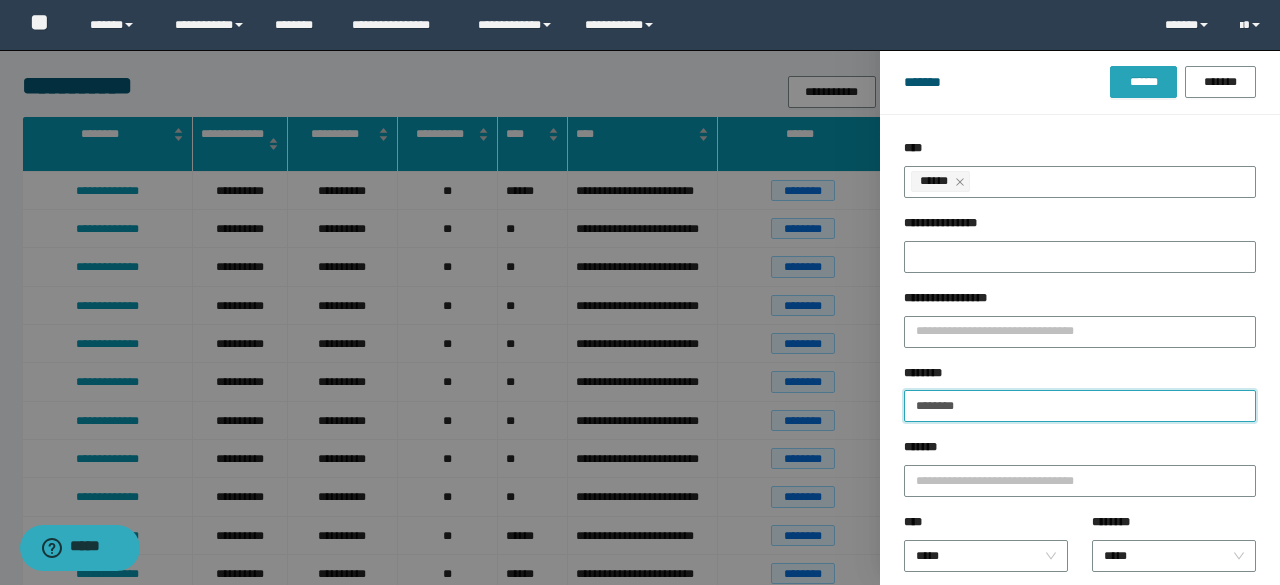 type on "********" 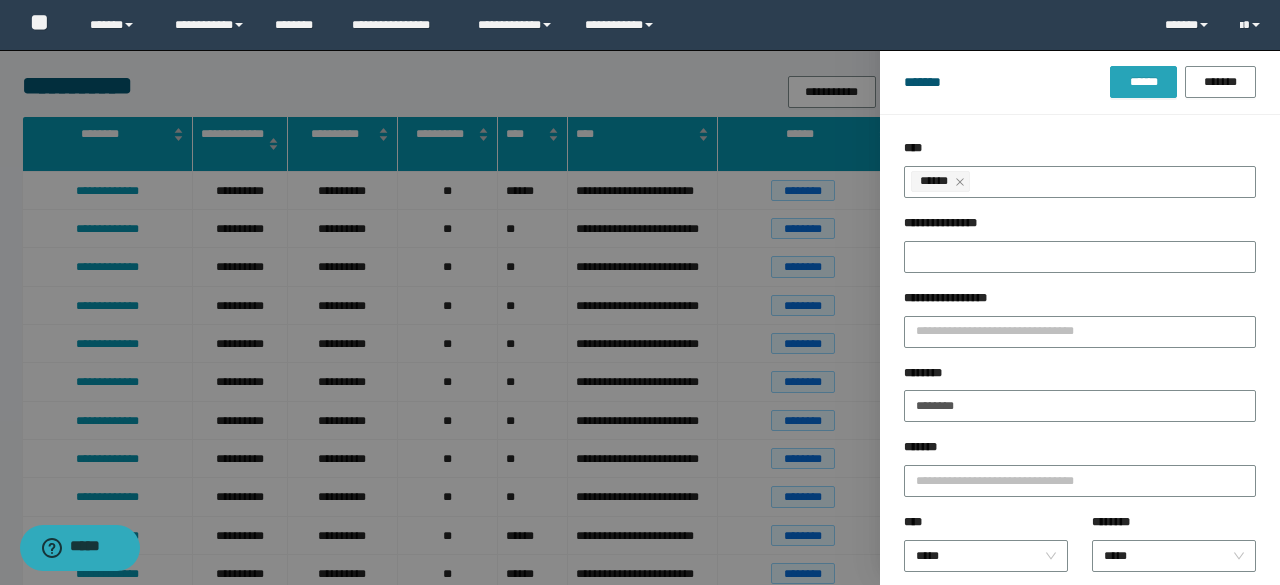 click on "******" at bounding box center (1143, 82) 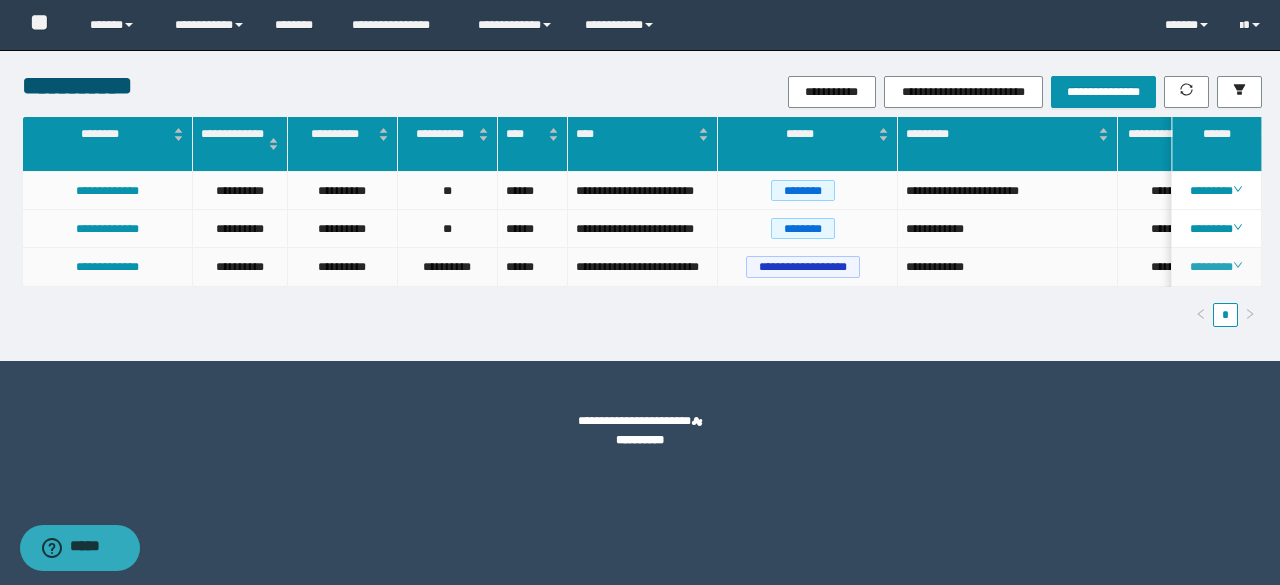 click on "********" at bounding box center (1216, 267) 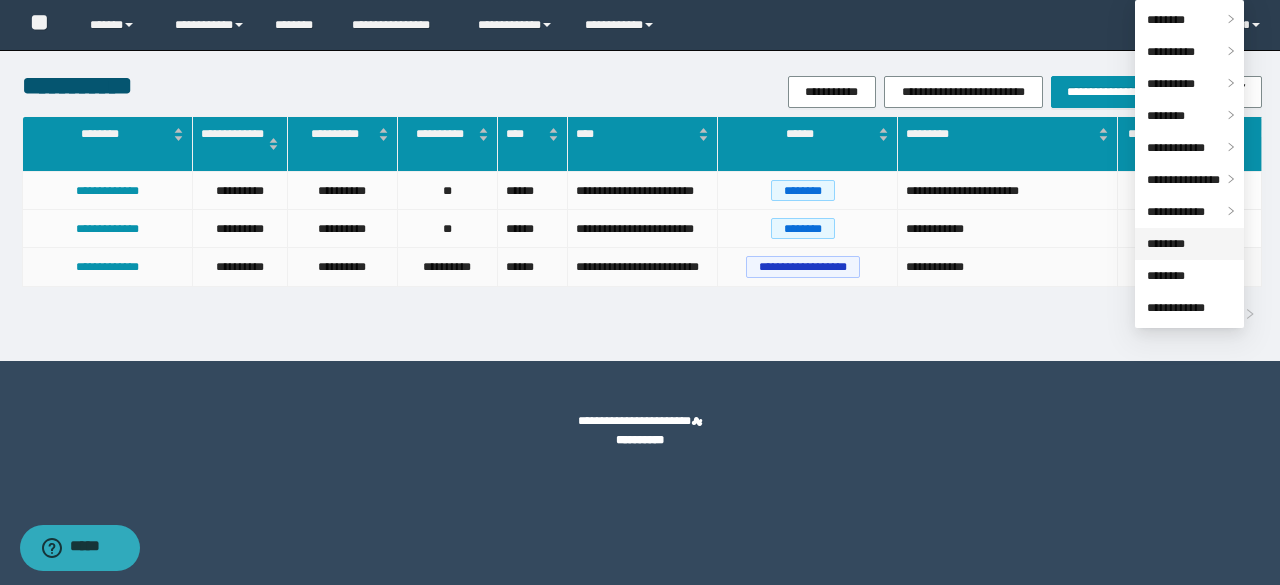 click on "********" at bounding box center (1166, 244) 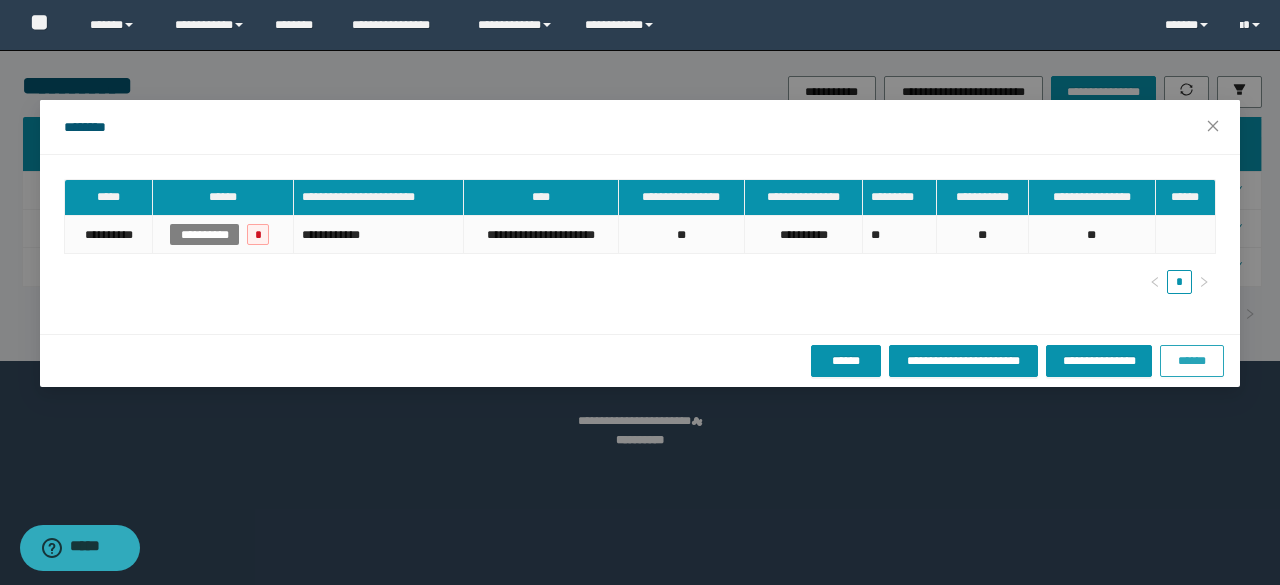 click on "******" at bounding box center (1192, 361) 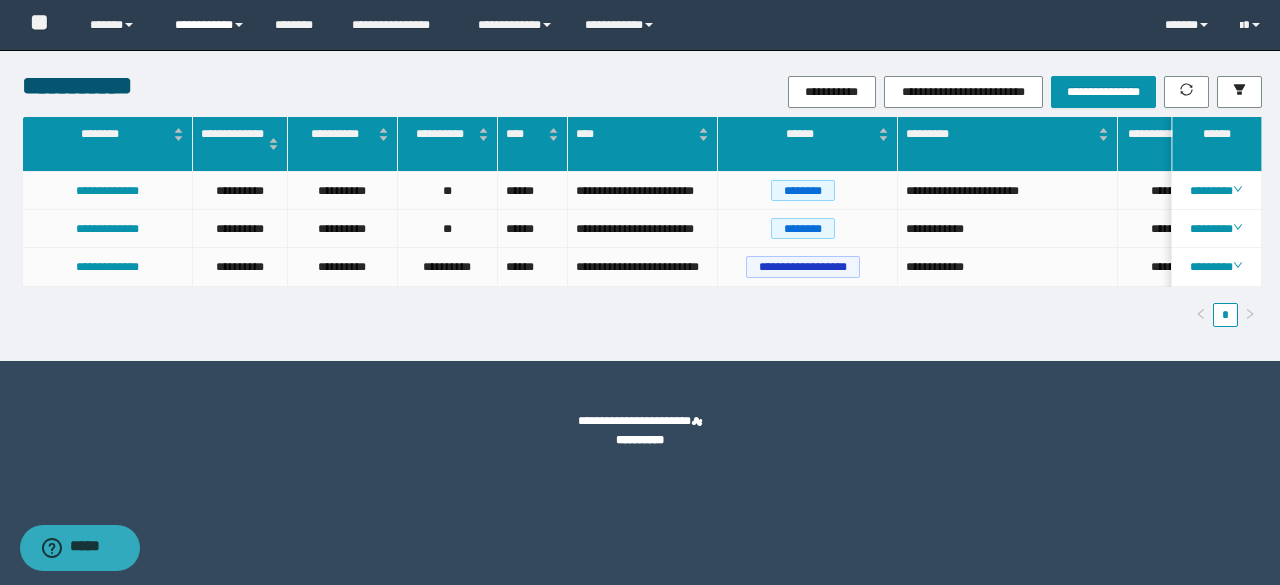 click on "**********" at bounding box center (210, 25) 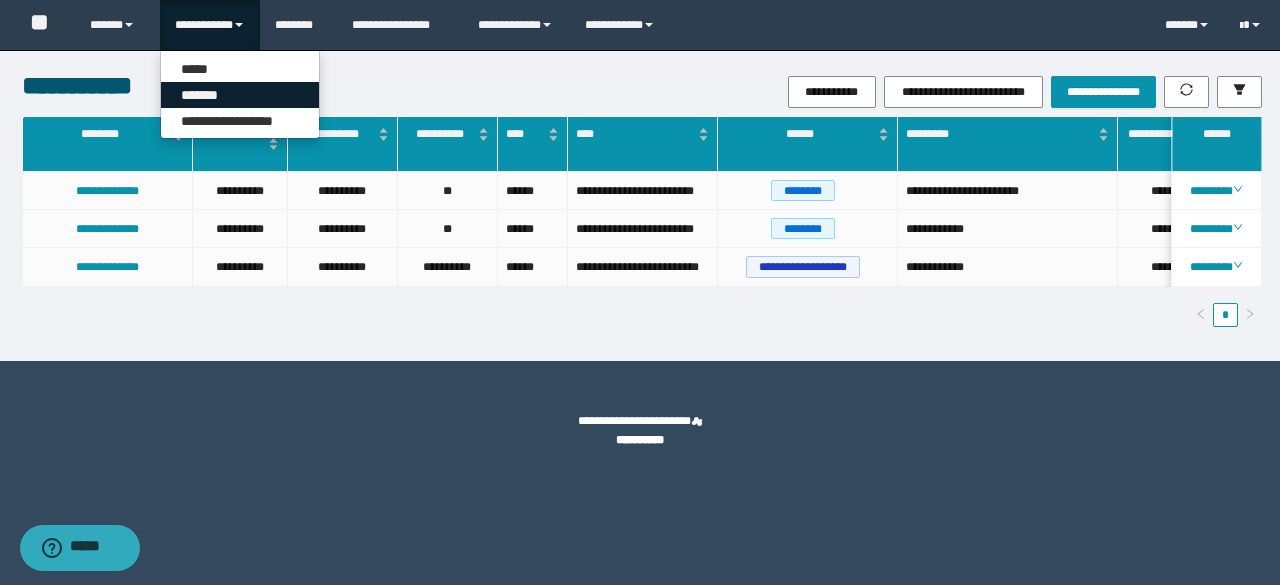 click on "*******" at bounding box center [240, 95] 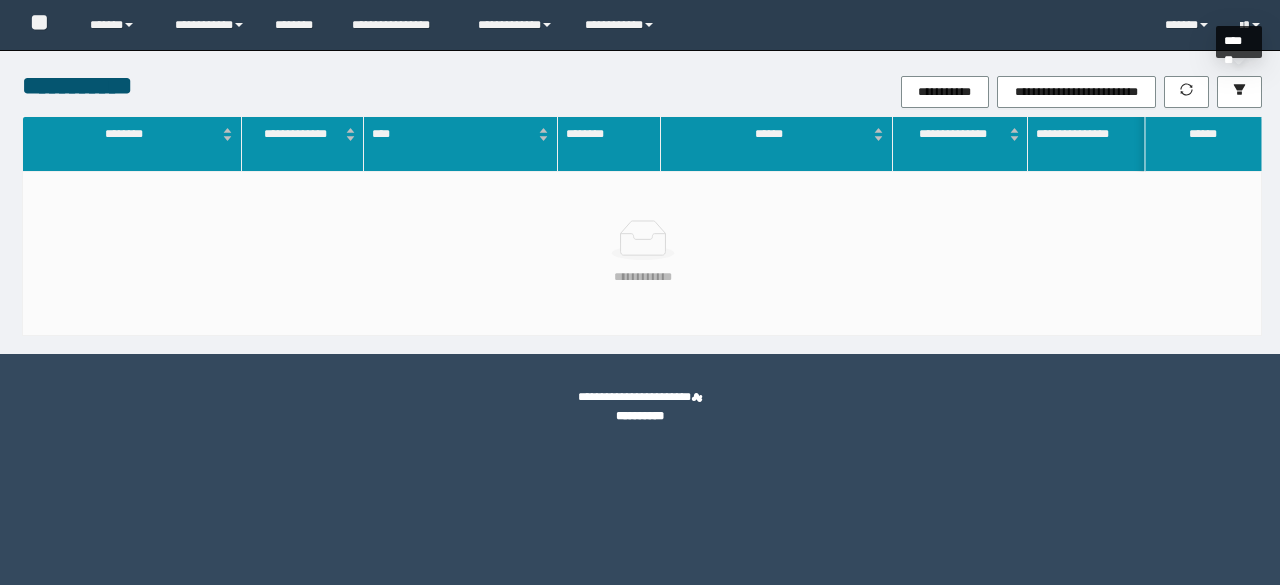 scroll, scrollTop: 0, scrollLeft: 0, axis: both 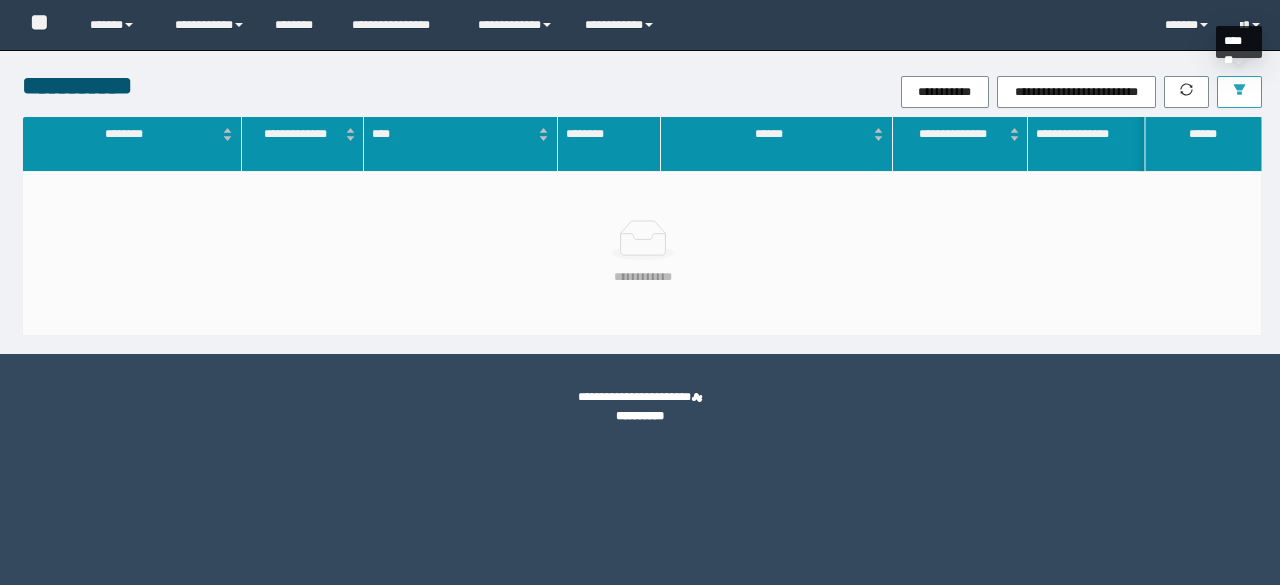 click 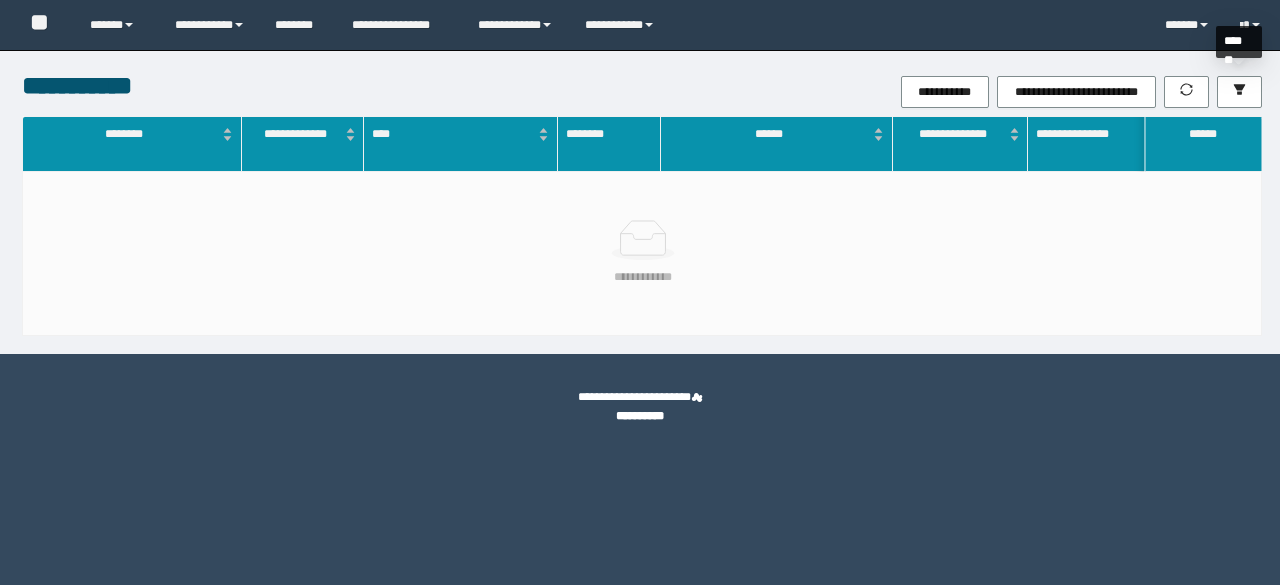 scroll, scrollTop: 0, scrollLeft: 0, axis: both 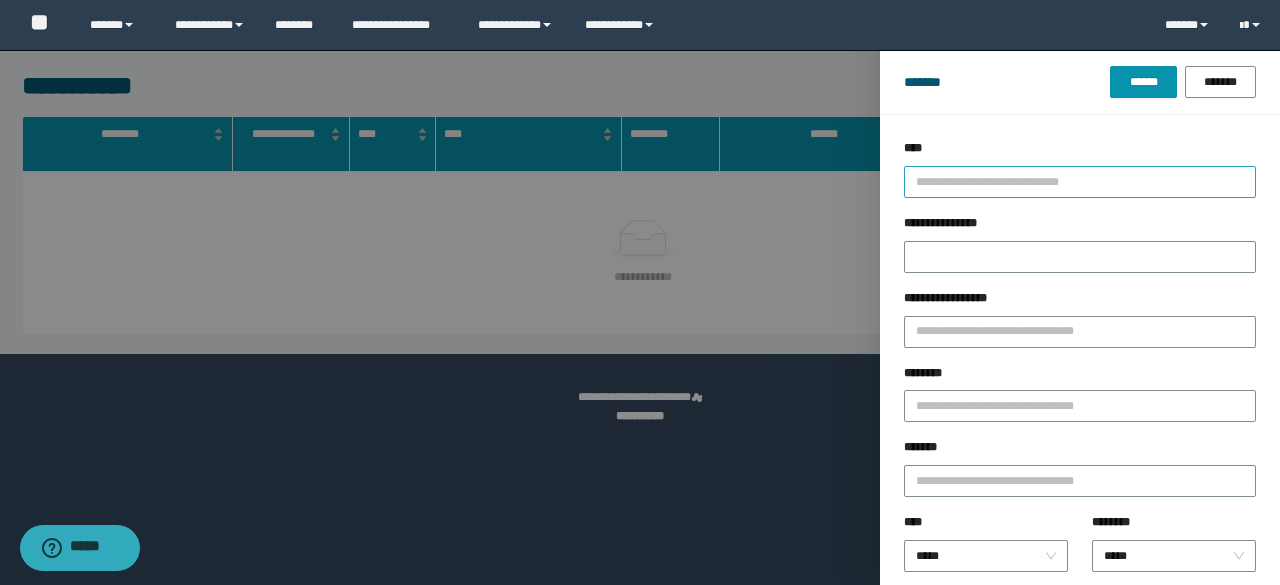 click at bounding box center [1071, 181] 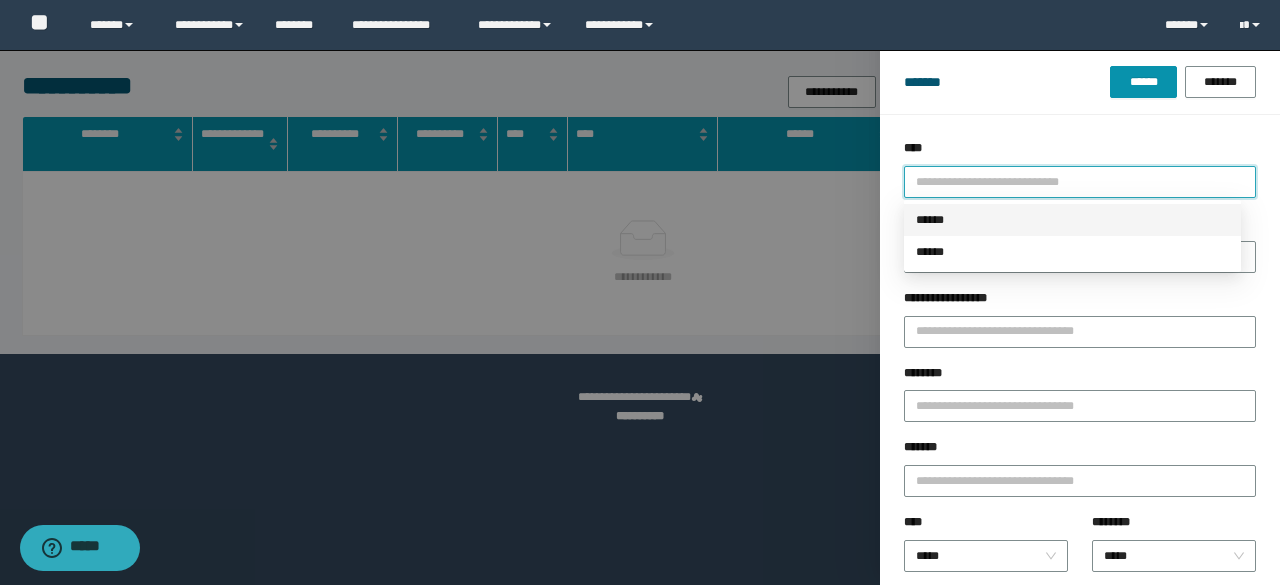 click on "******" at bounding box center (1072, 220) 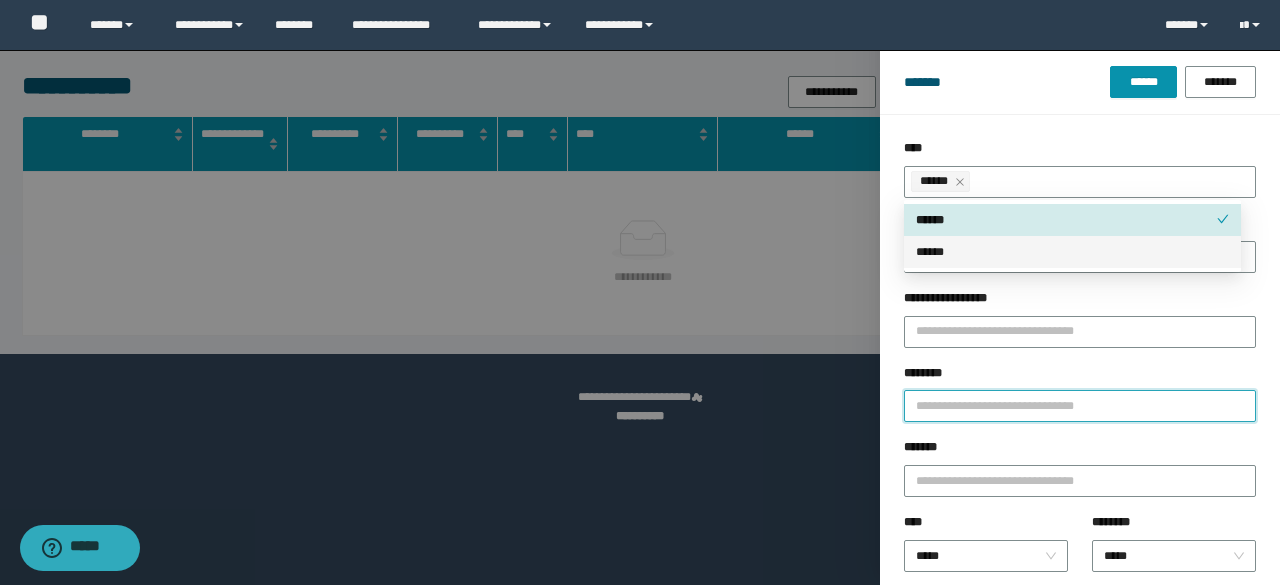 click on "********" at bounding box center (1080, 406) 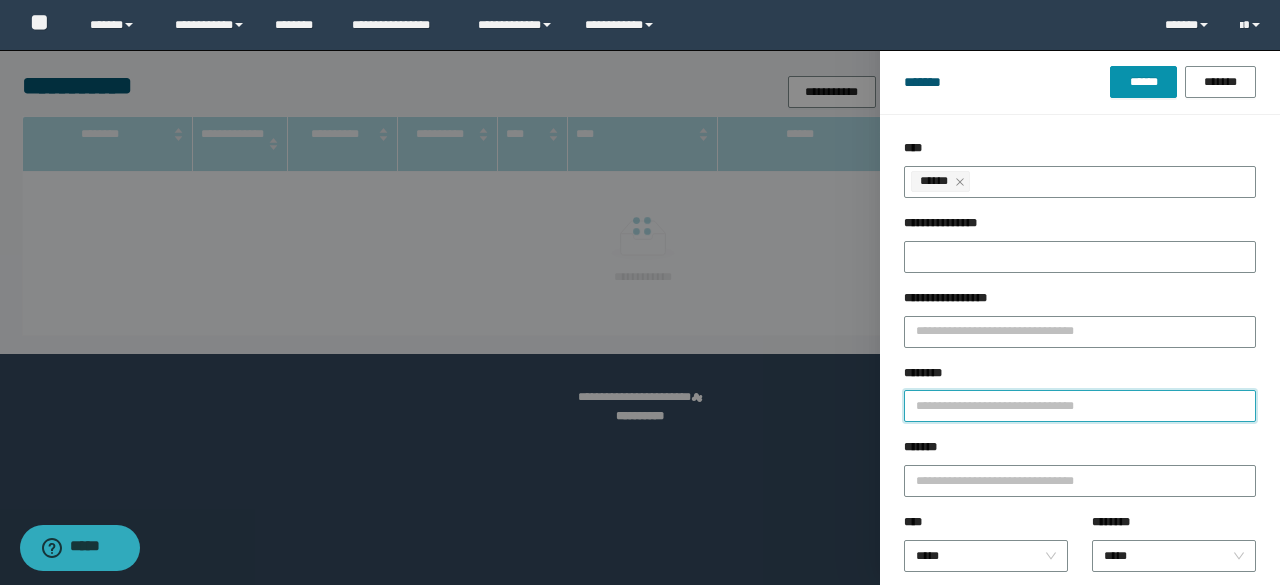 paste on "********" 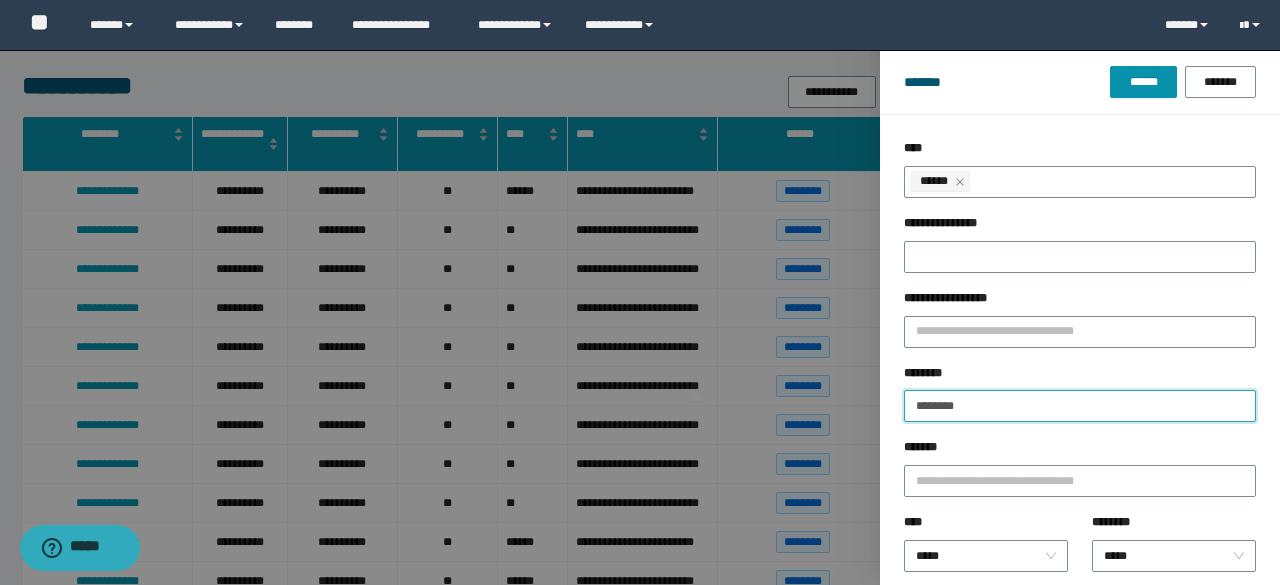 type on "********" 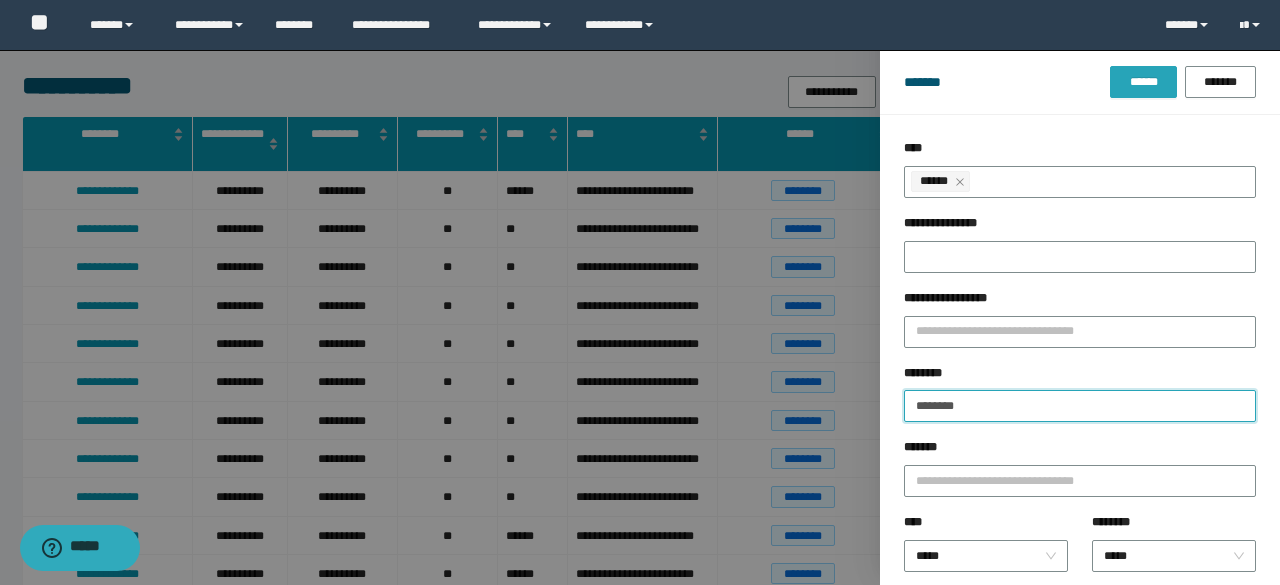 type on "********" 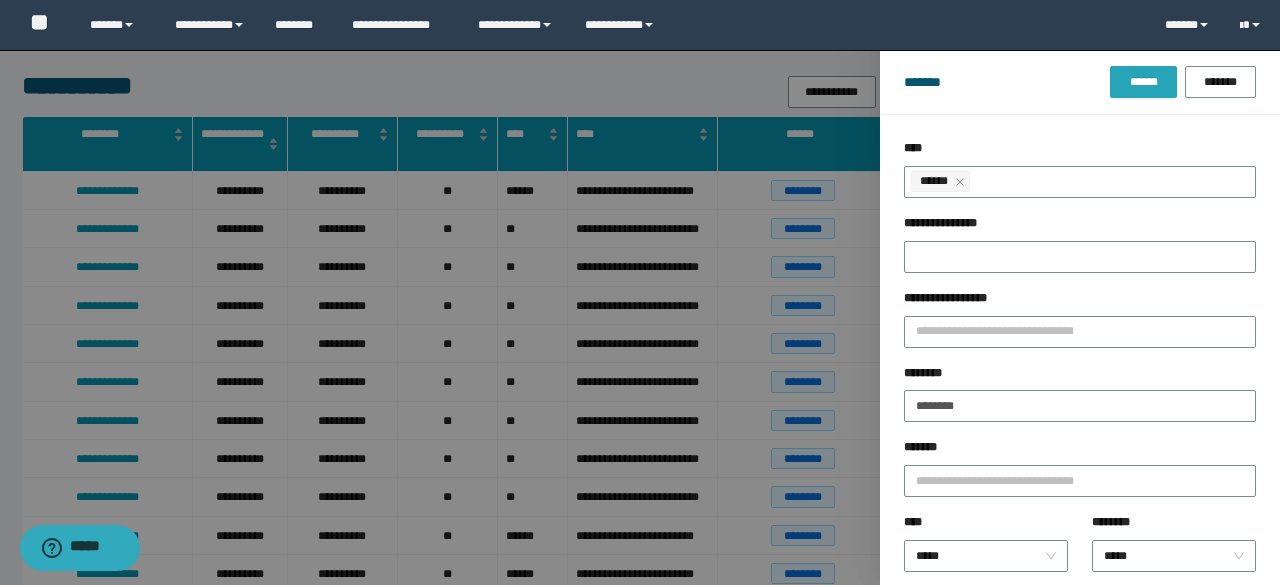 click on "******" at bounding box center [1143, 82] 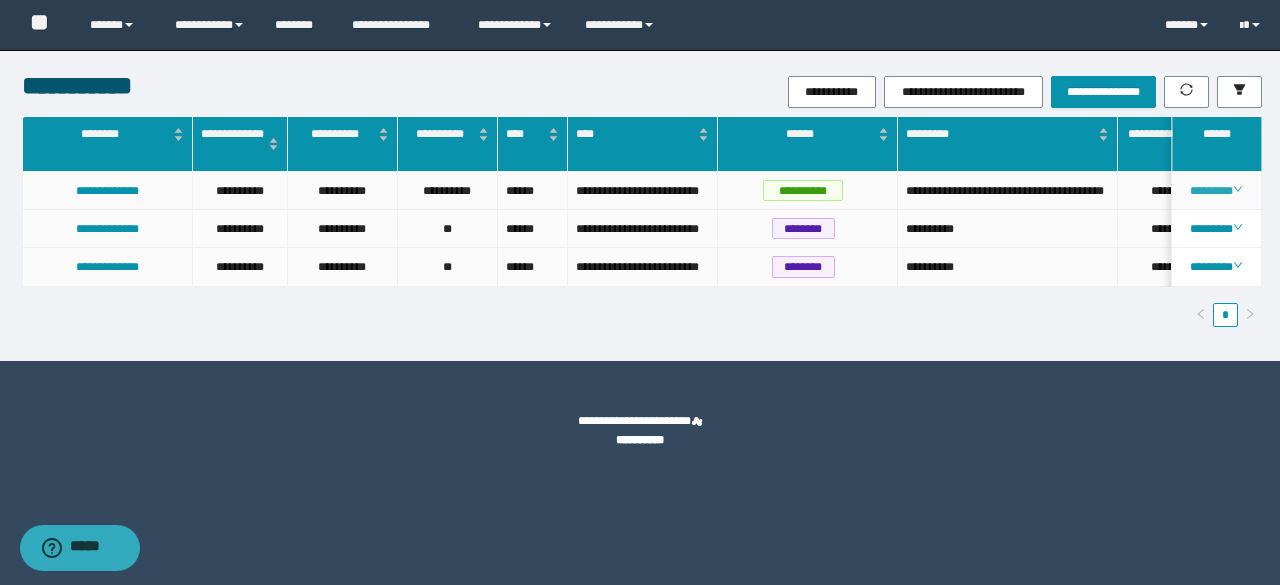 click on "********" at bounding box center [1216, 191] 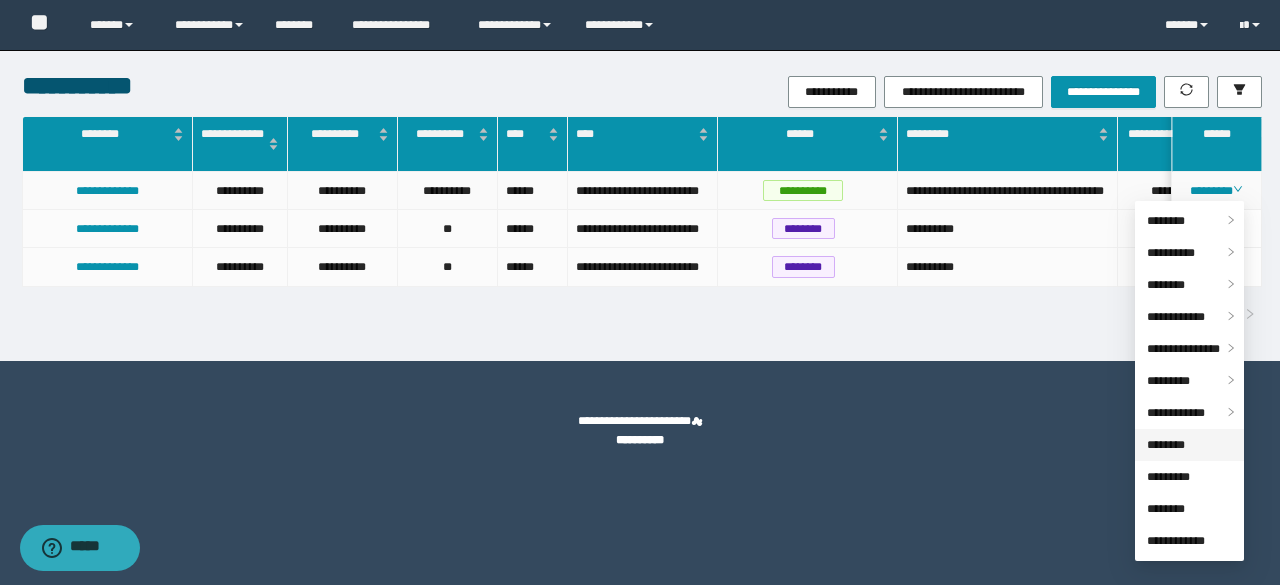 click on "********" at bounding box center (1166, 445) 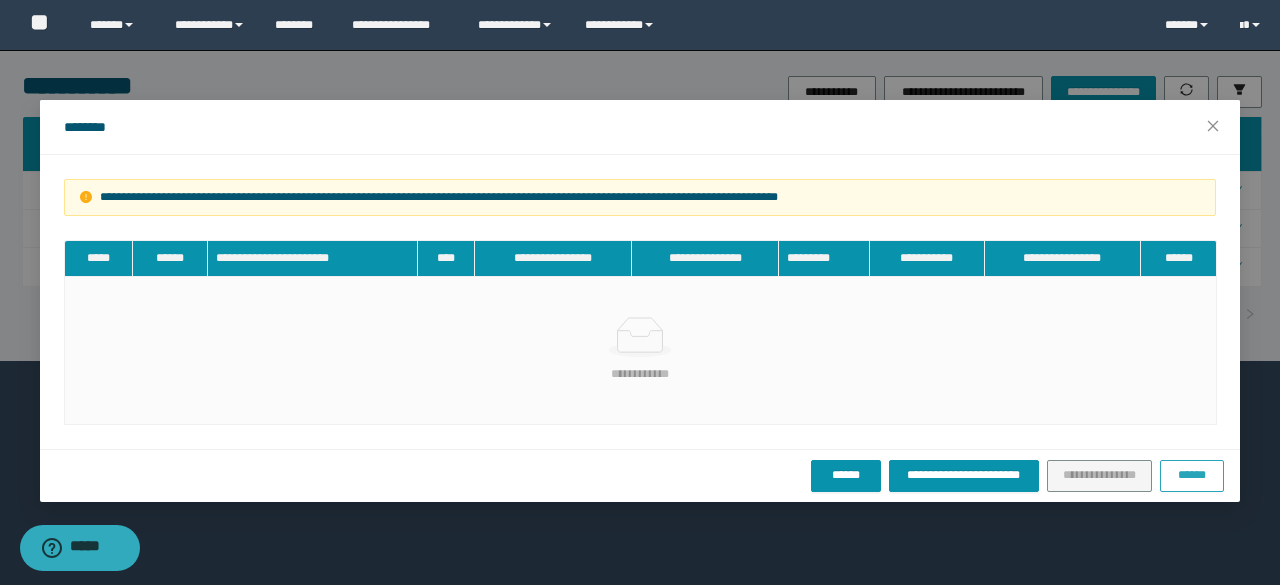 click on "******" at bounding box center (1192, 475) 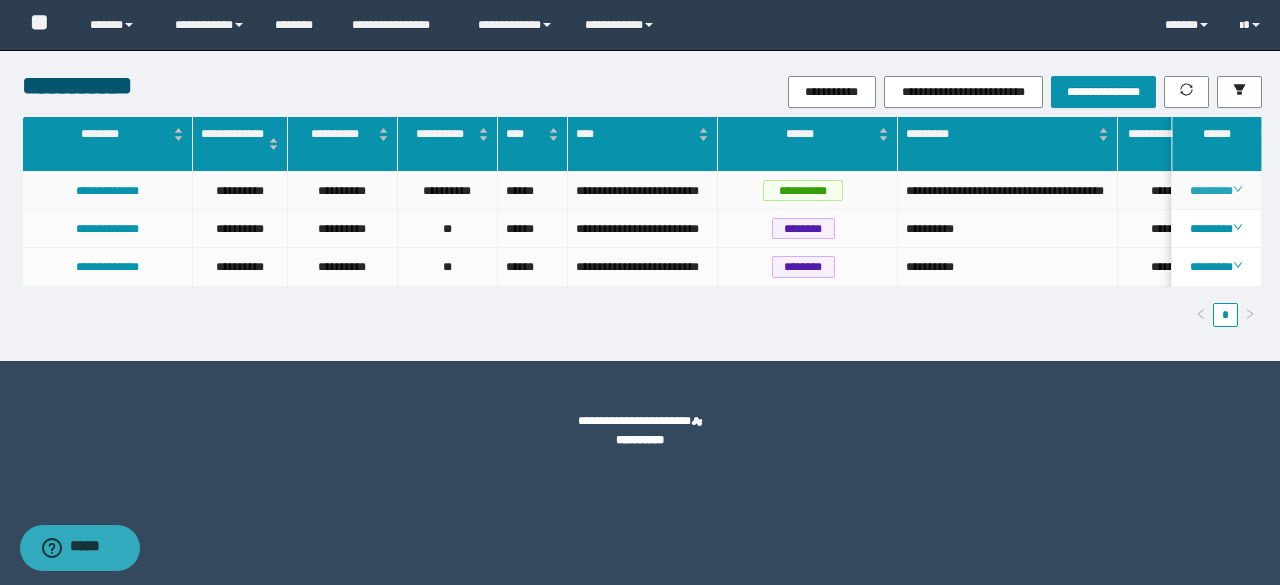 click on "********" at bounding box center (1216, 191) 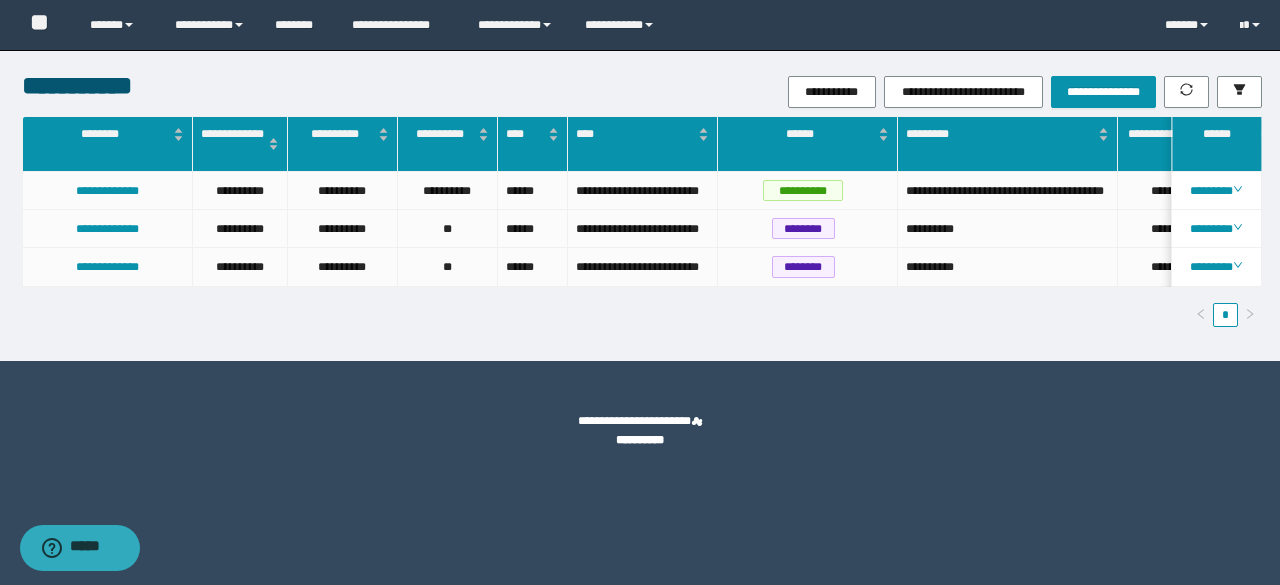 click on "**********" at bounding box center (640, 431) 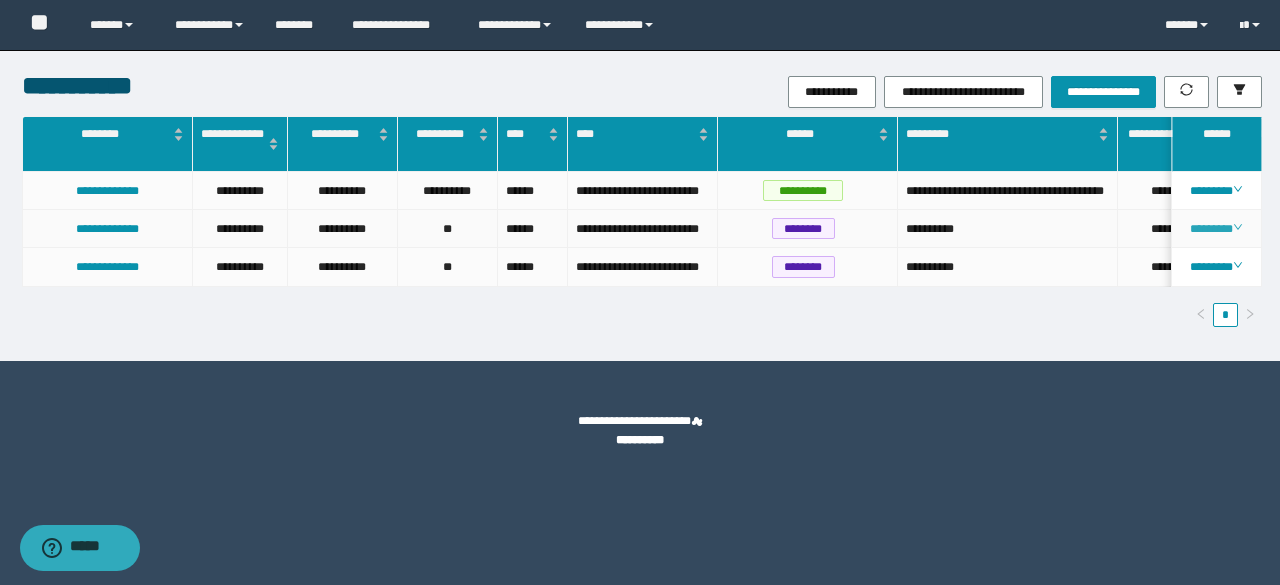 click on "********" at bounding box center (1216, 229) 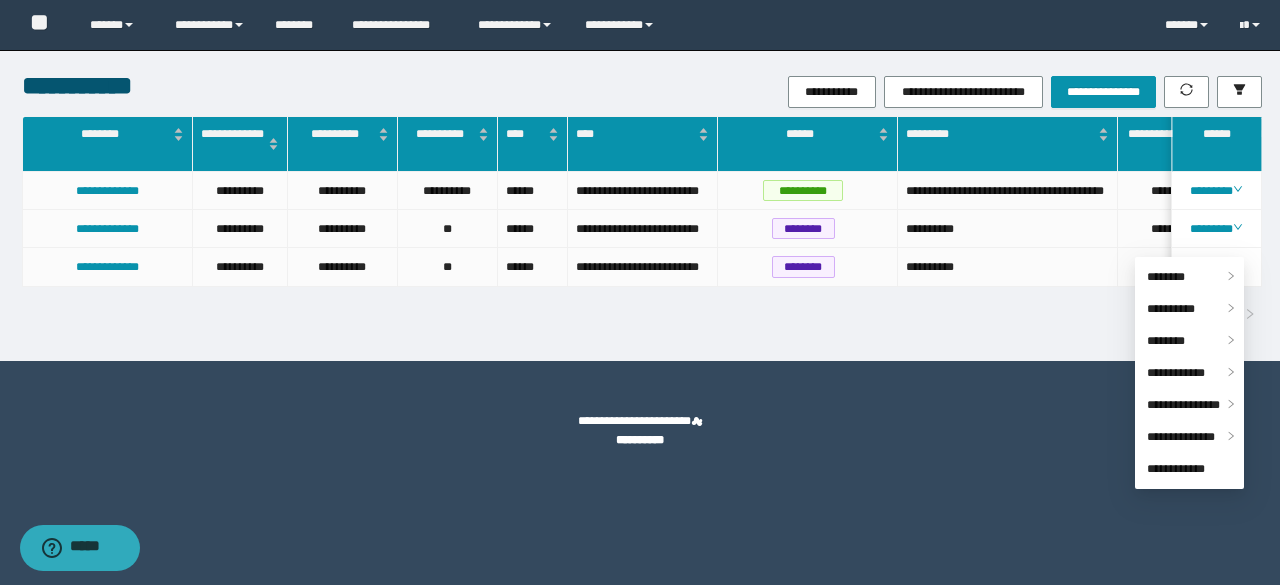 click on "**********" at bounding box center [640, 440] 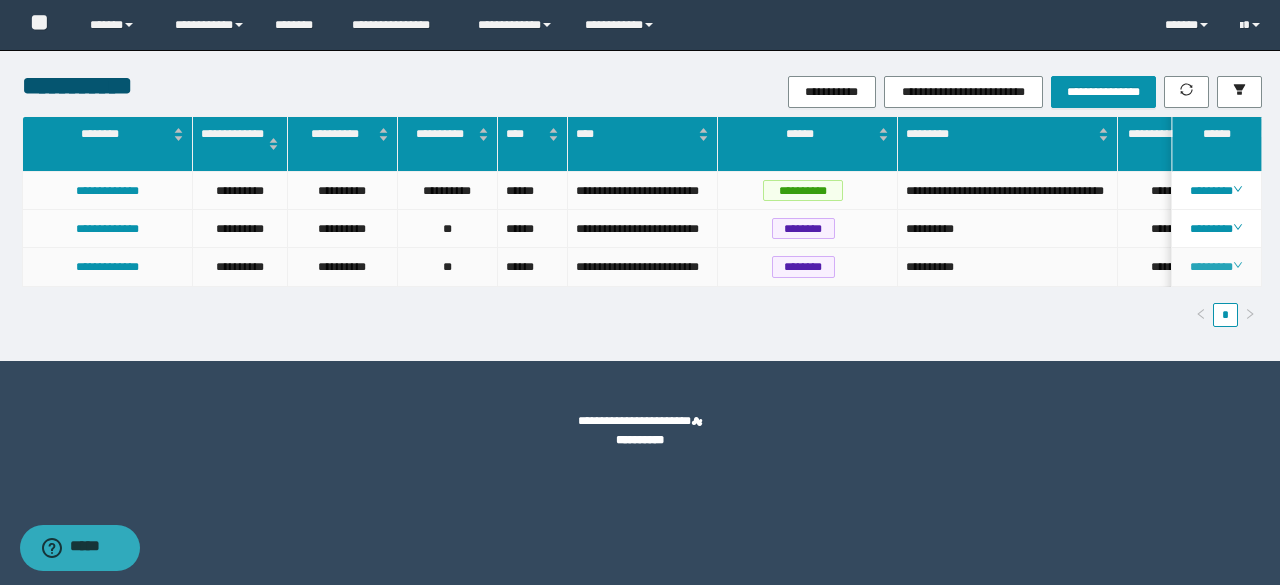 click on "********" at bounding box center (1216, 267) 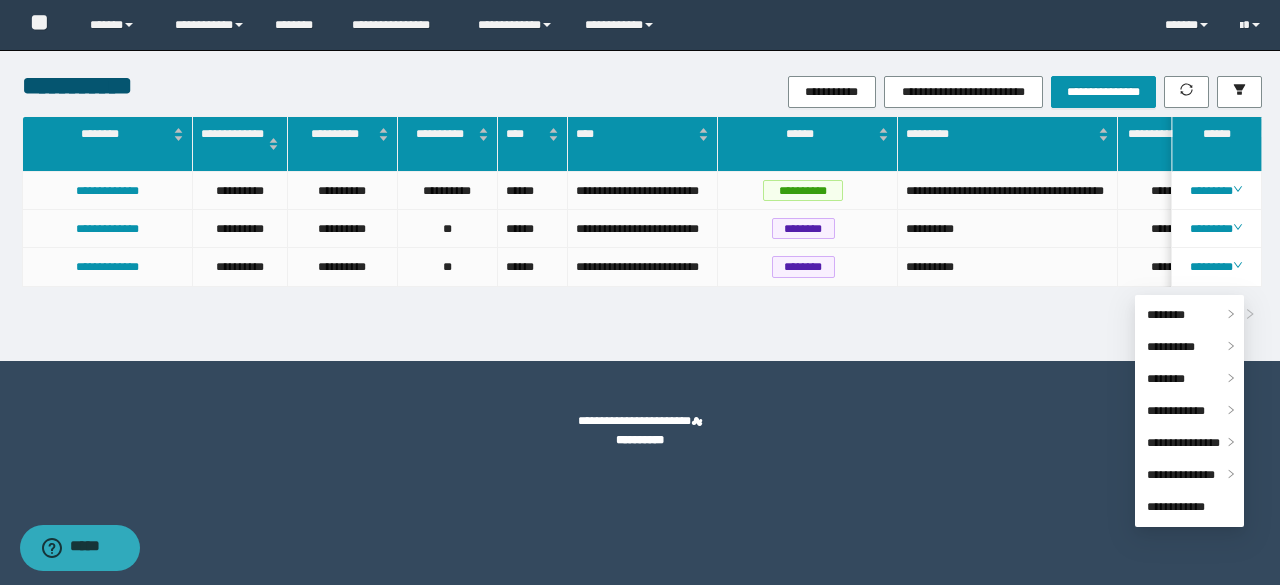 click on "**********" at bounding box center [640, 431] 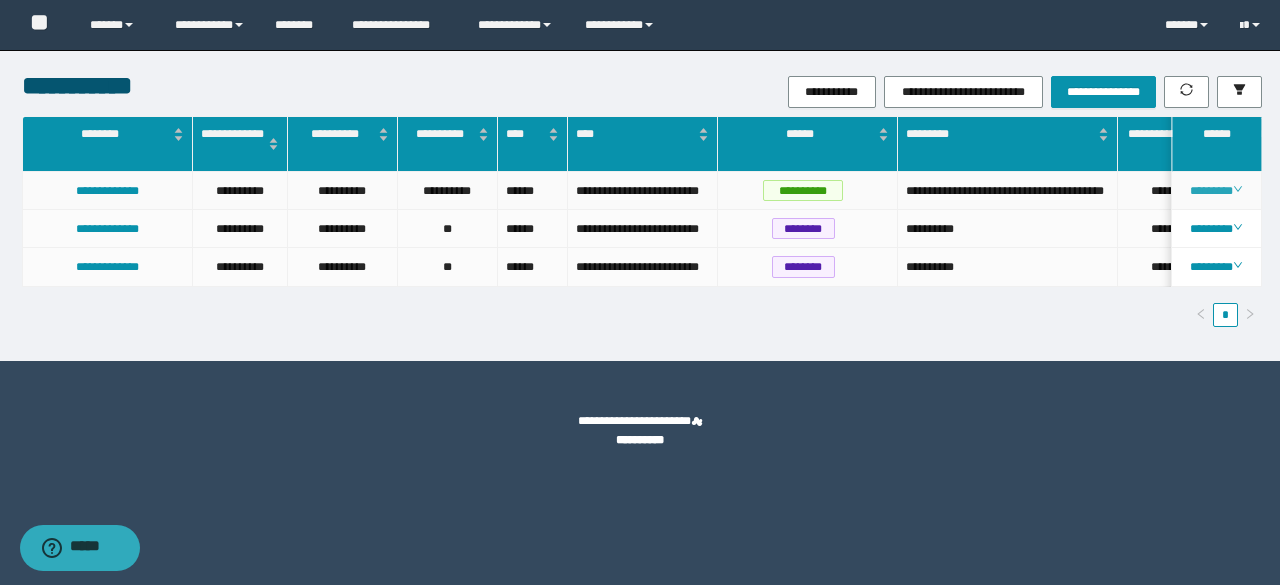 click on "********" at bounding box center (1216, 191) 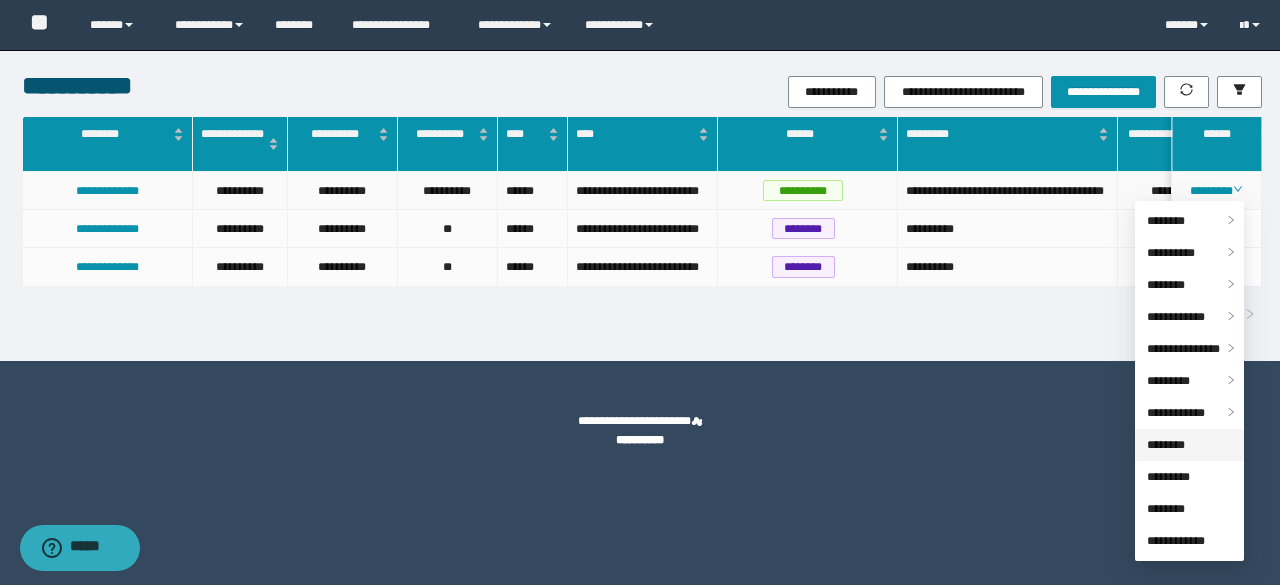 click on "********" at bounding box center [1166, 445] 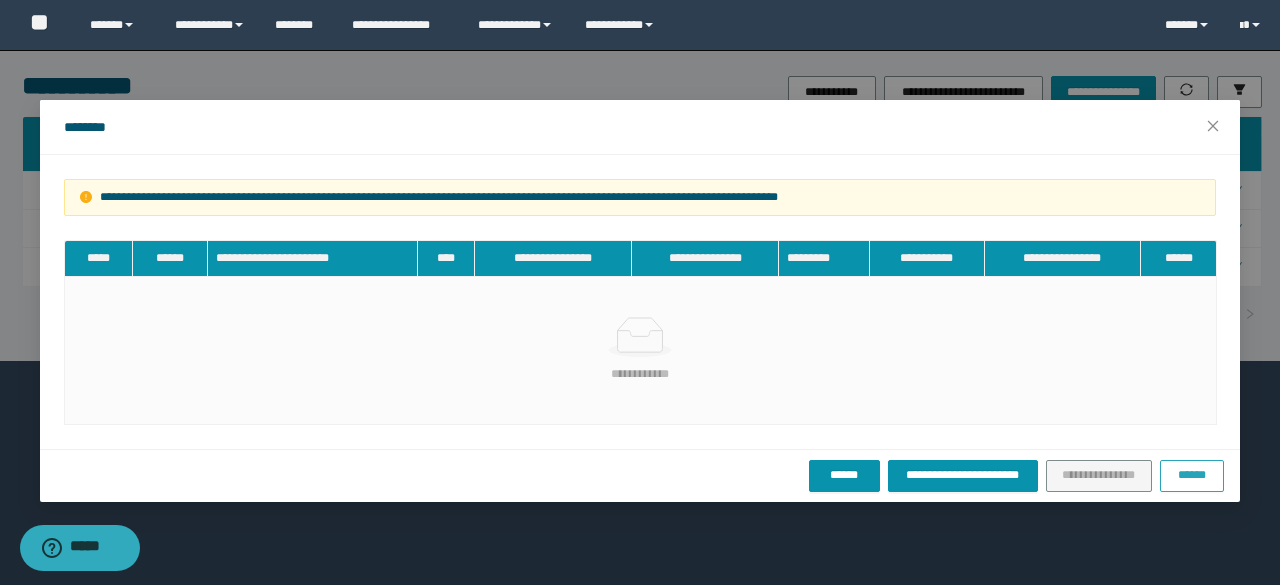 click on "******" at bounding box center [1192, 476] 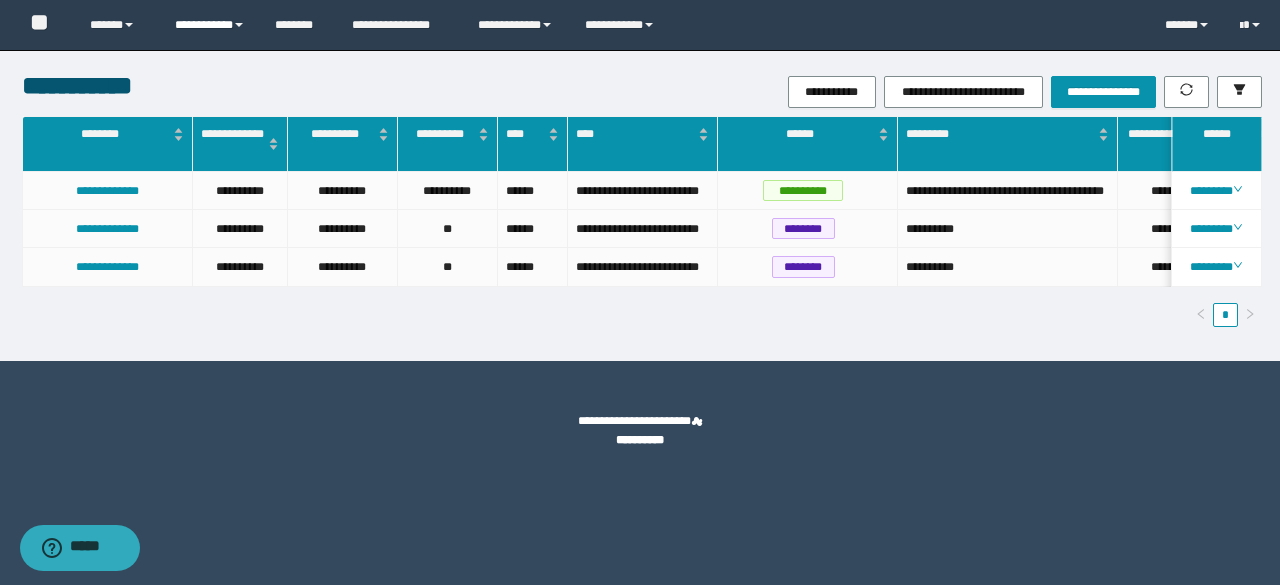 click on "**********" at bounding box center (210, 25) 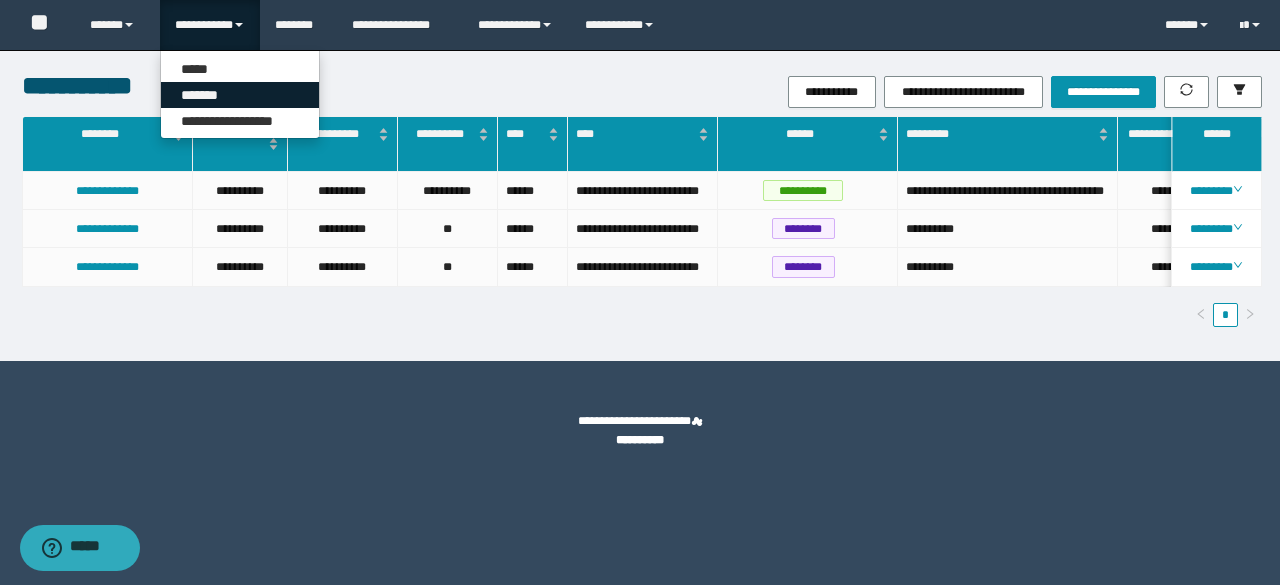 click on "*******" at bounding box center [240, 95] 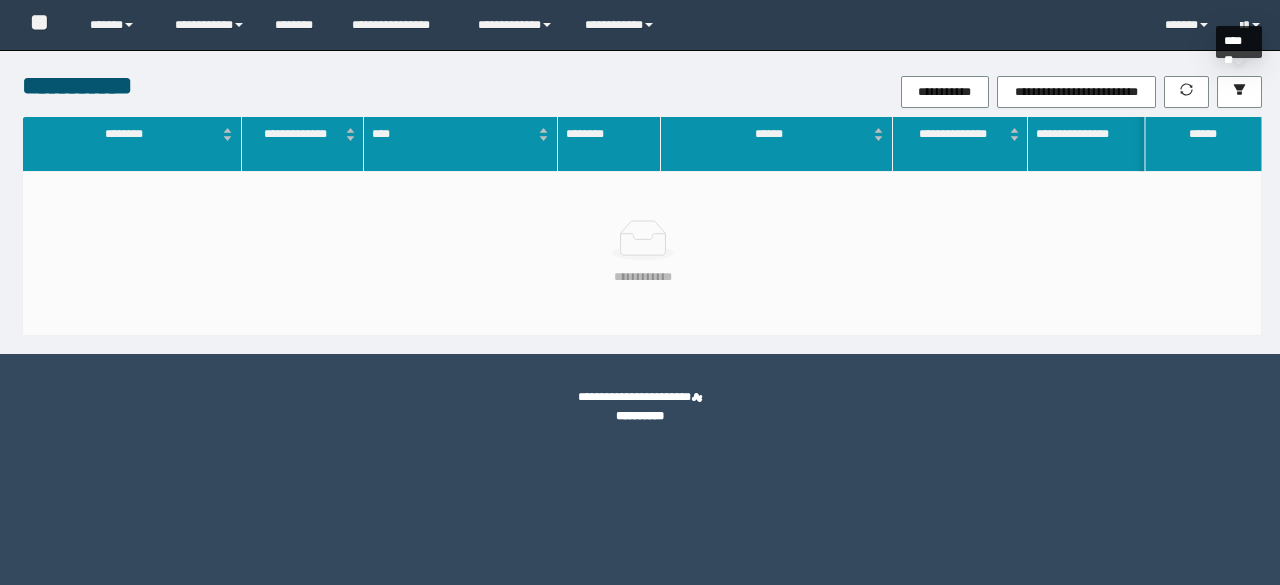 scroll, scrollTop: 0, scrollLeft: 0, axis: both 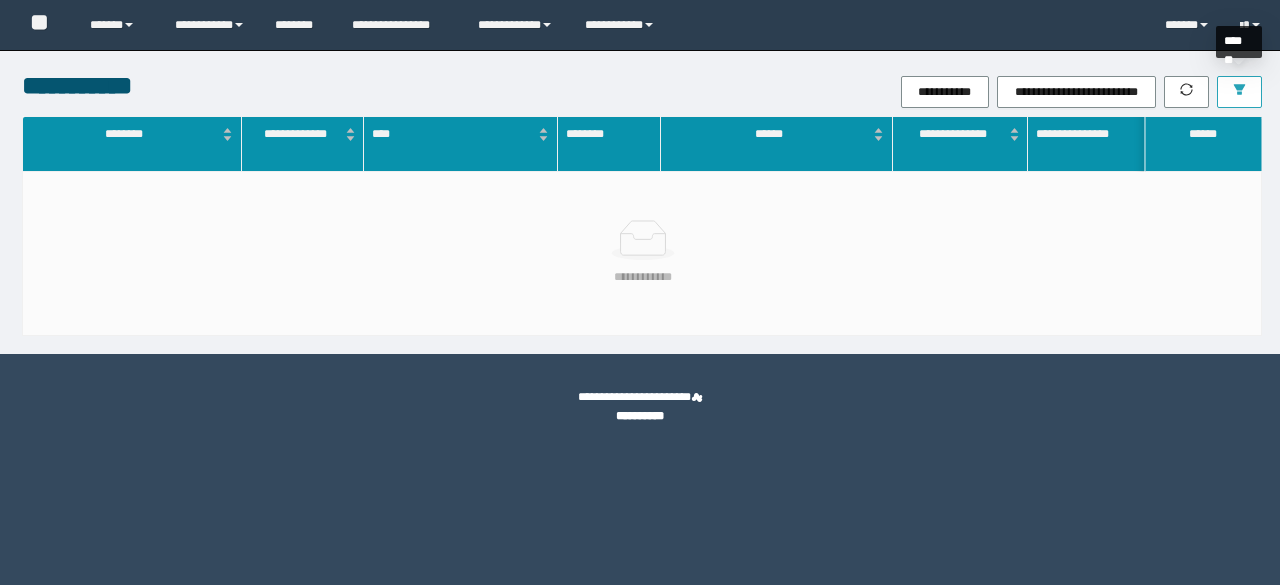 click at bounding box center (1239, 91) 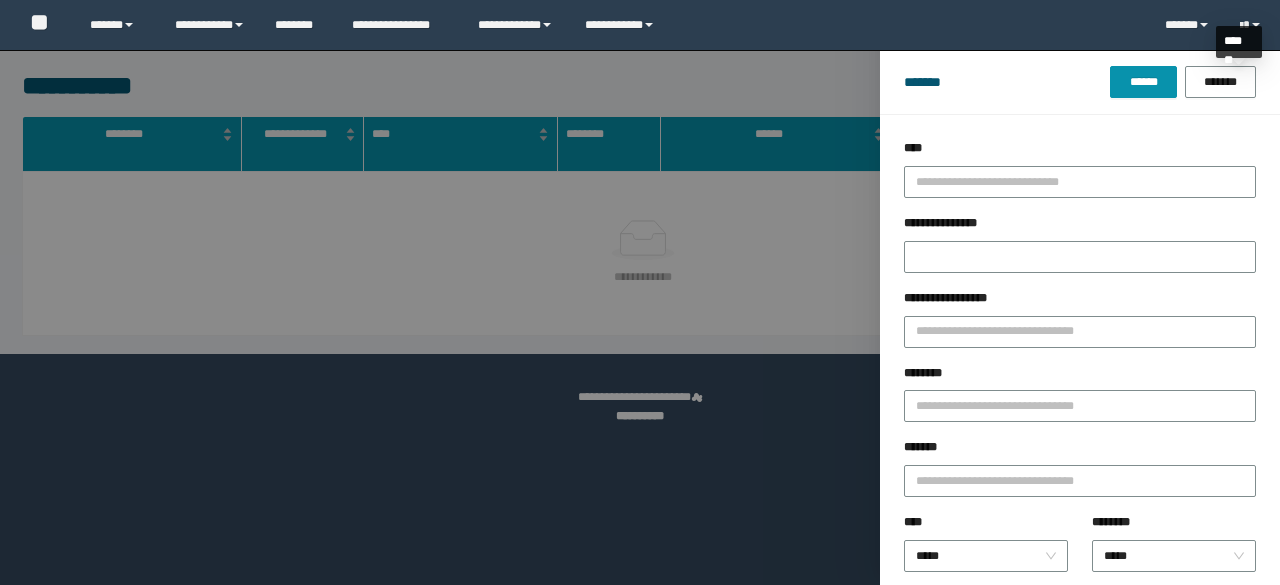 scroll, scrollTop: 0, scrollLeft: 0, axis: both 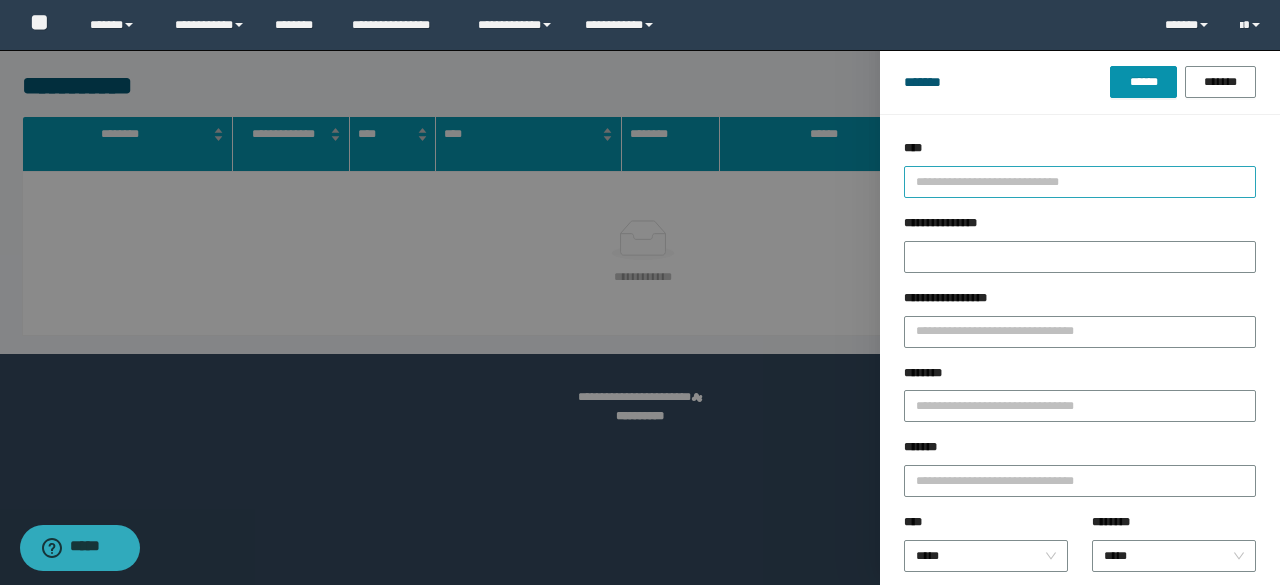 click at bounding box center [1071, 181] 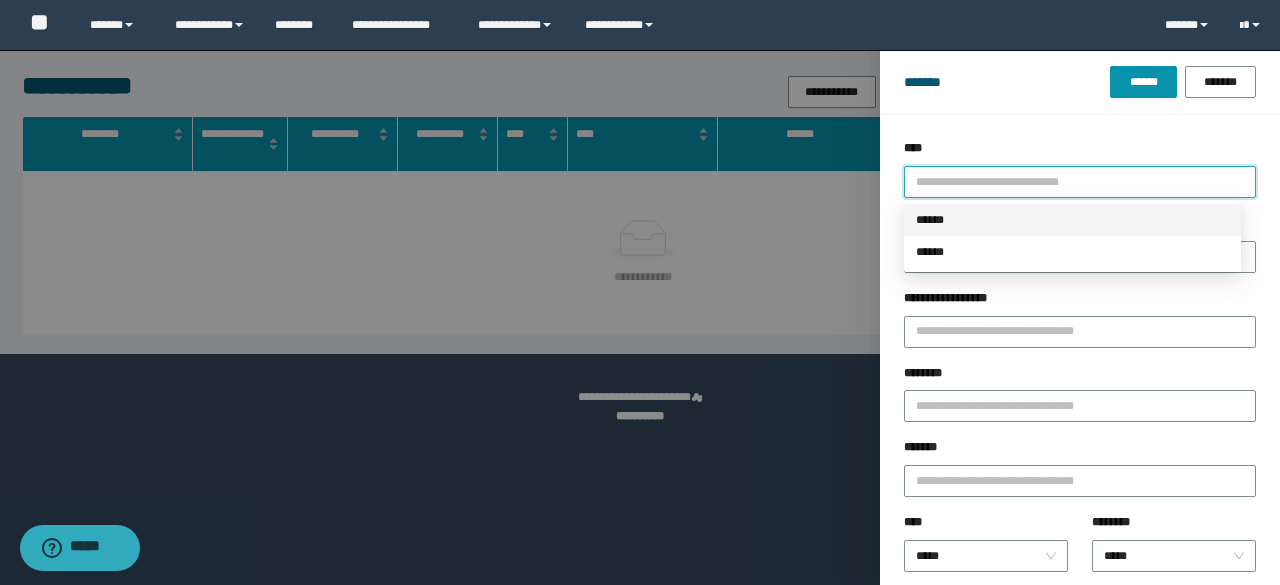 click on "******" at bounding box center (1072, 220) 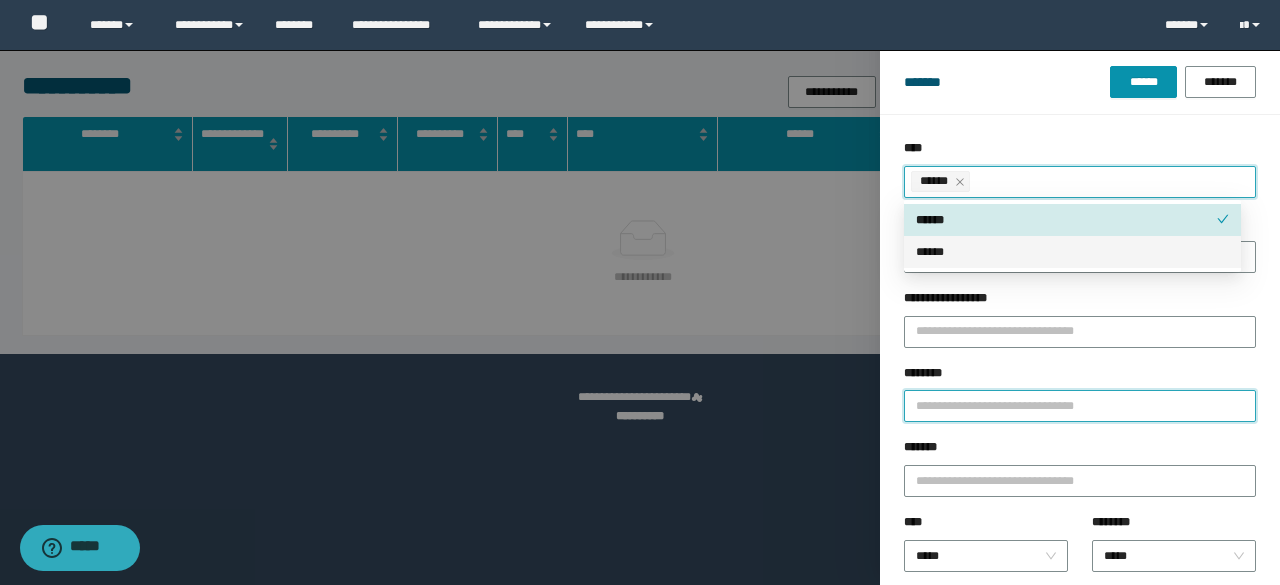click on "********" at bounding box center [1080, 406] 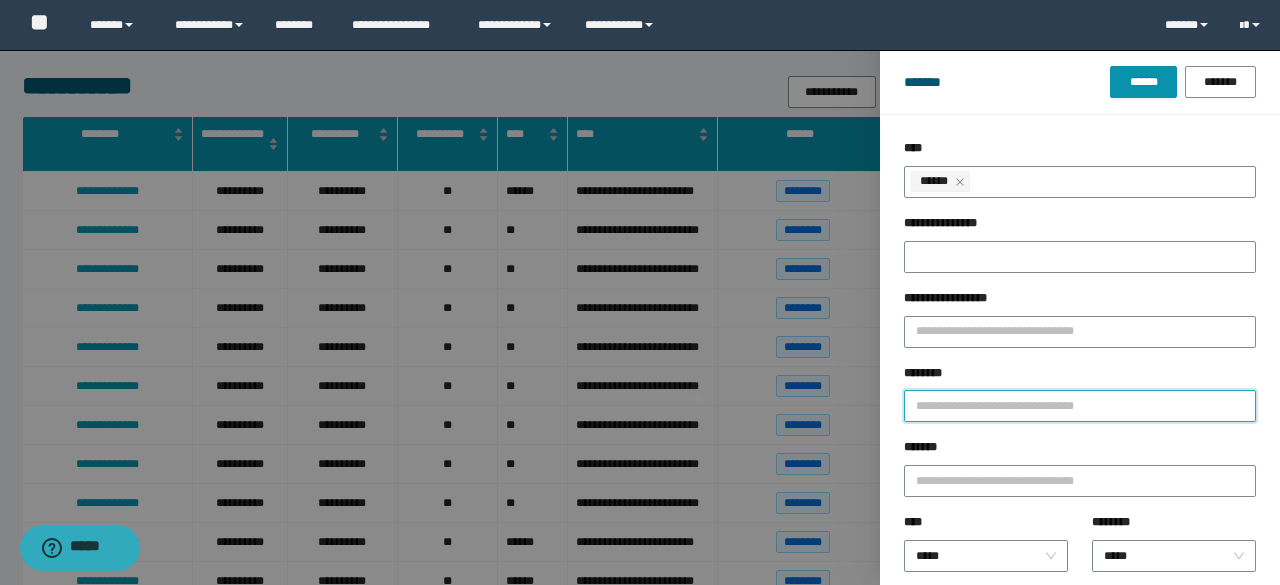 paste on "********" 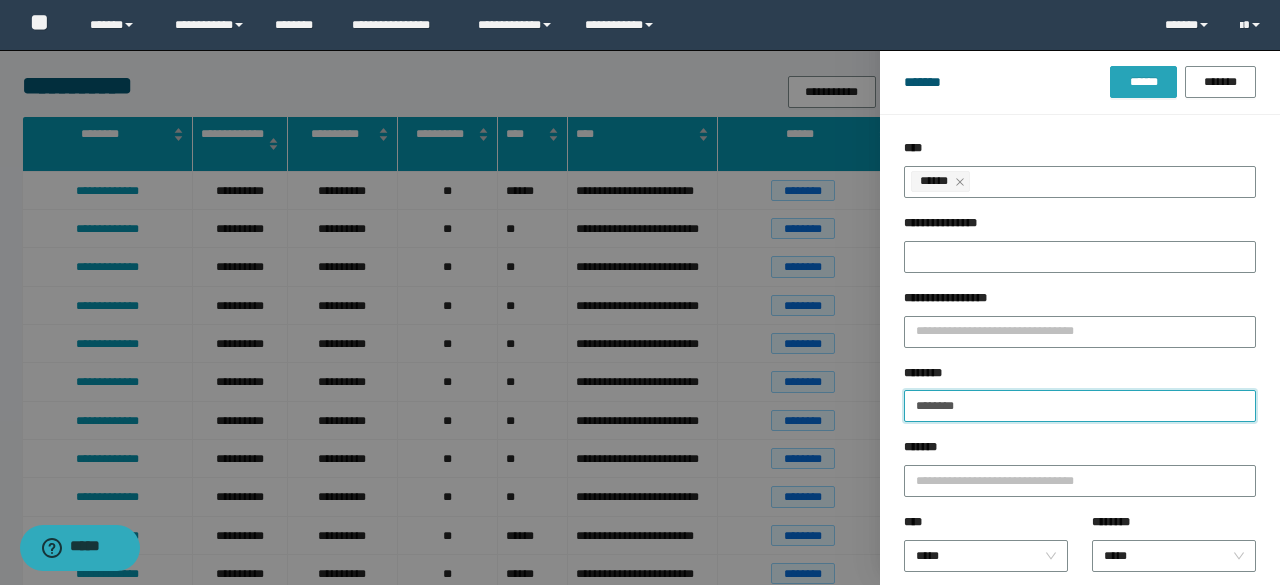 type on "********" 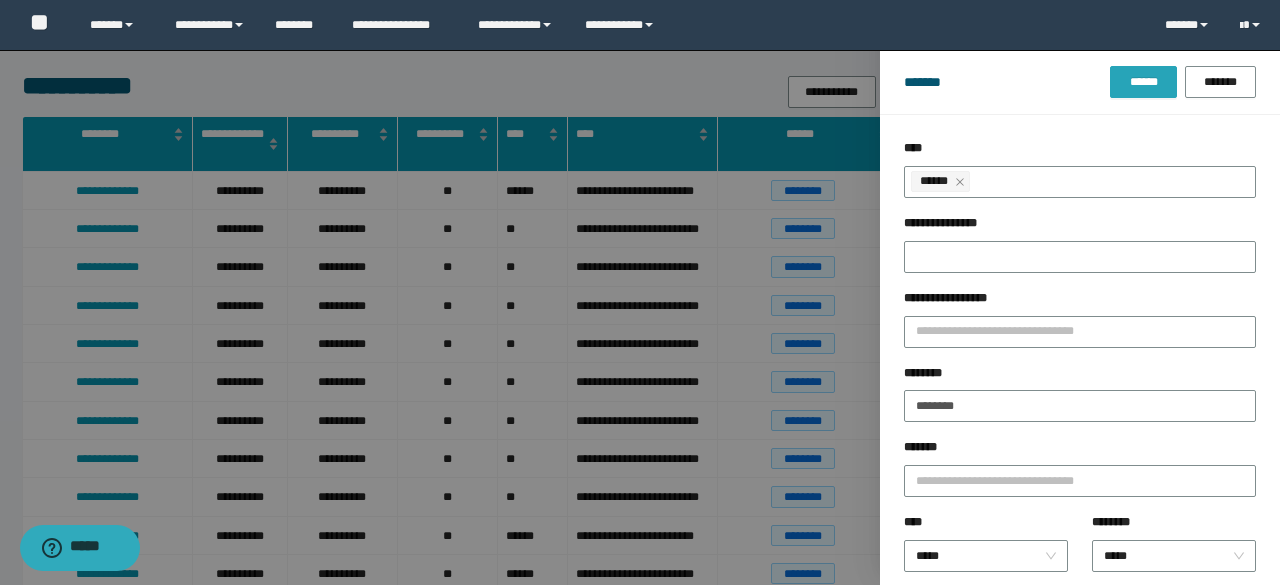click on "******" at bounding box center [1143, 82] 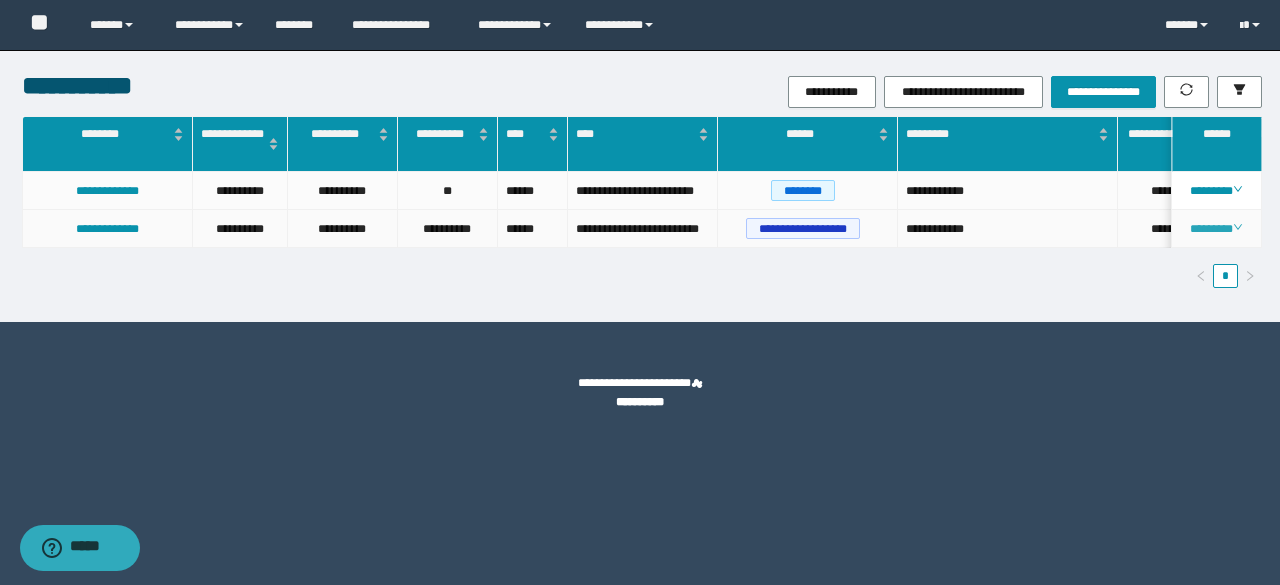 click on "********" at bounding box center (1216, 229) 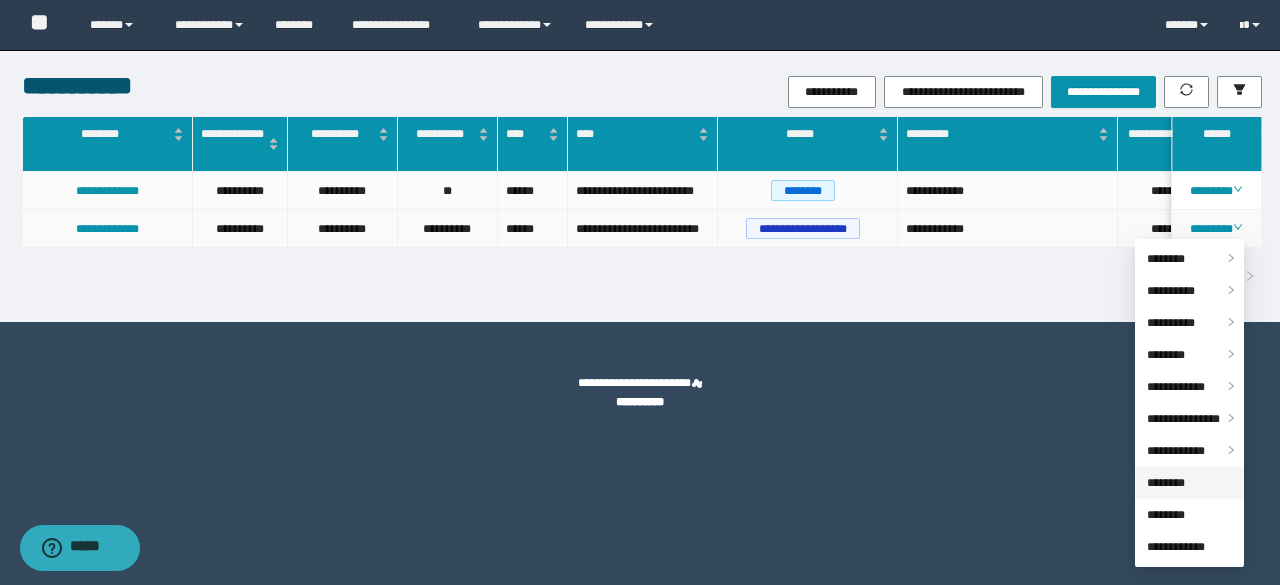 click on "********" at bounding box center [1166, 483] 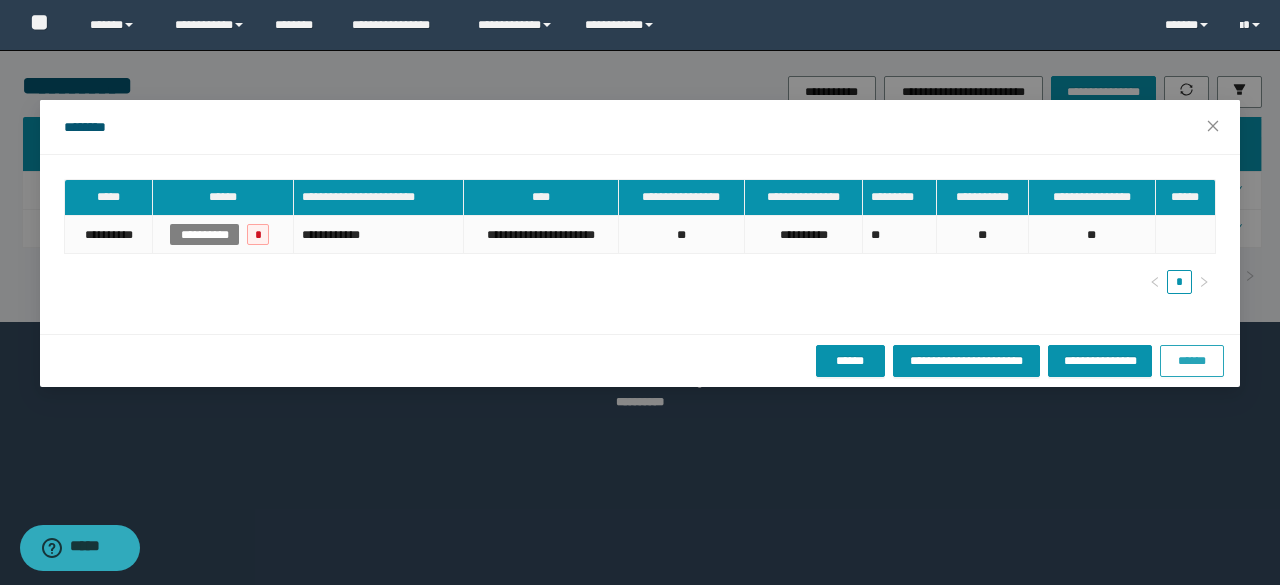 click on "******" at bounding box center [1192, 361] 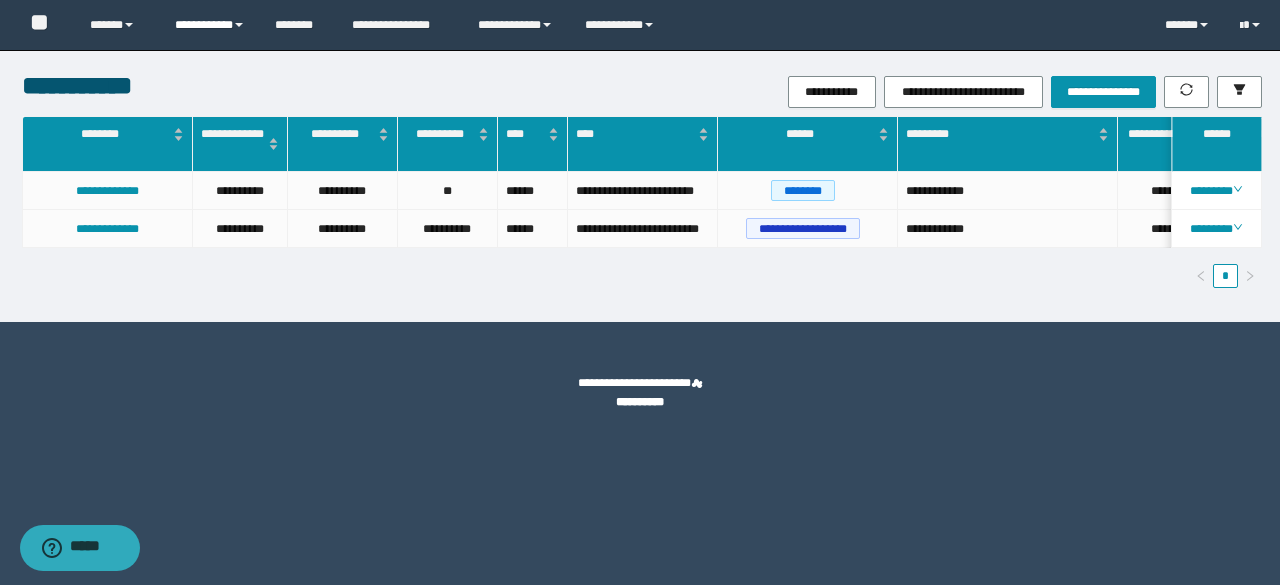 click on "**********" at bounding box center (210, 25) 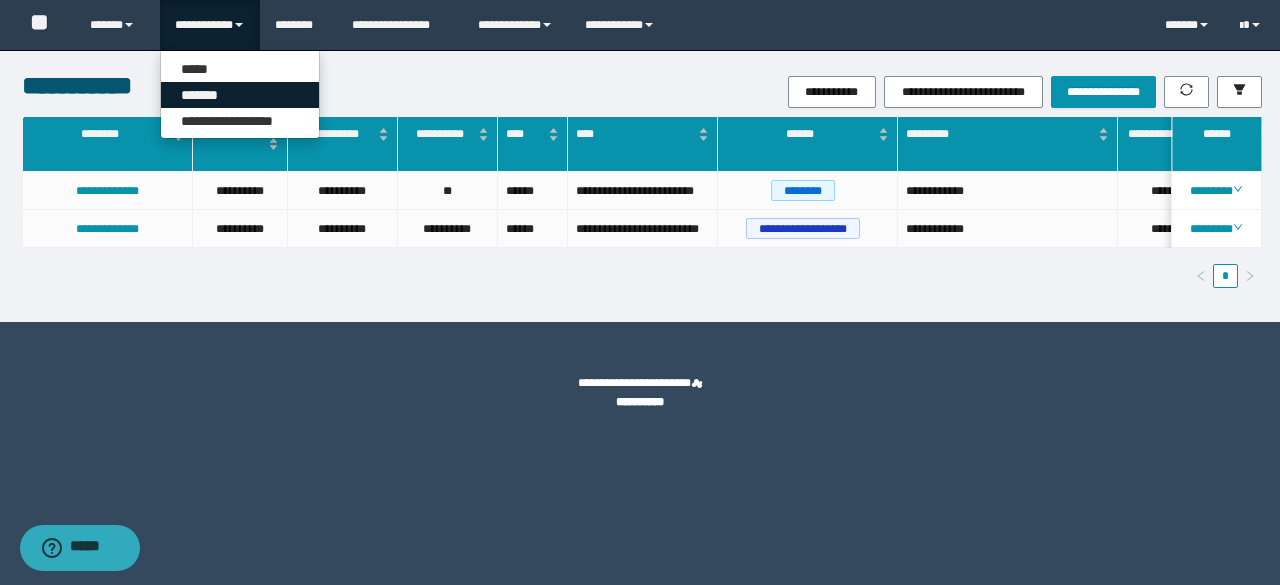 click on "*******" at bounding box center (240, 95) 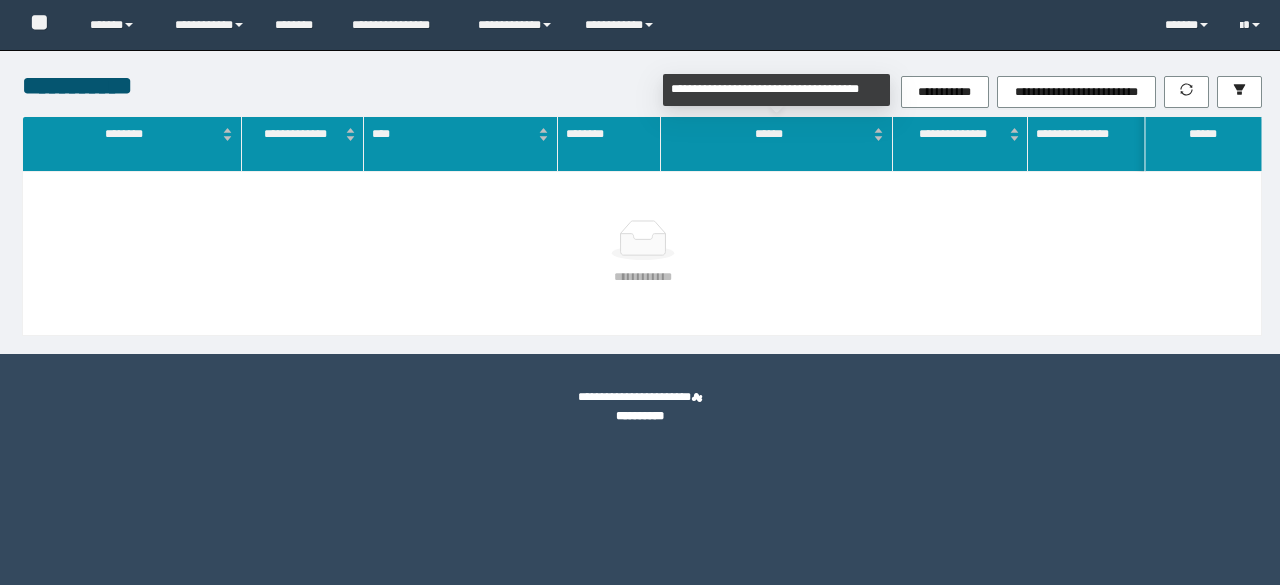 scroll, scrollTop: 0, scrollLeft: 0, axis: both 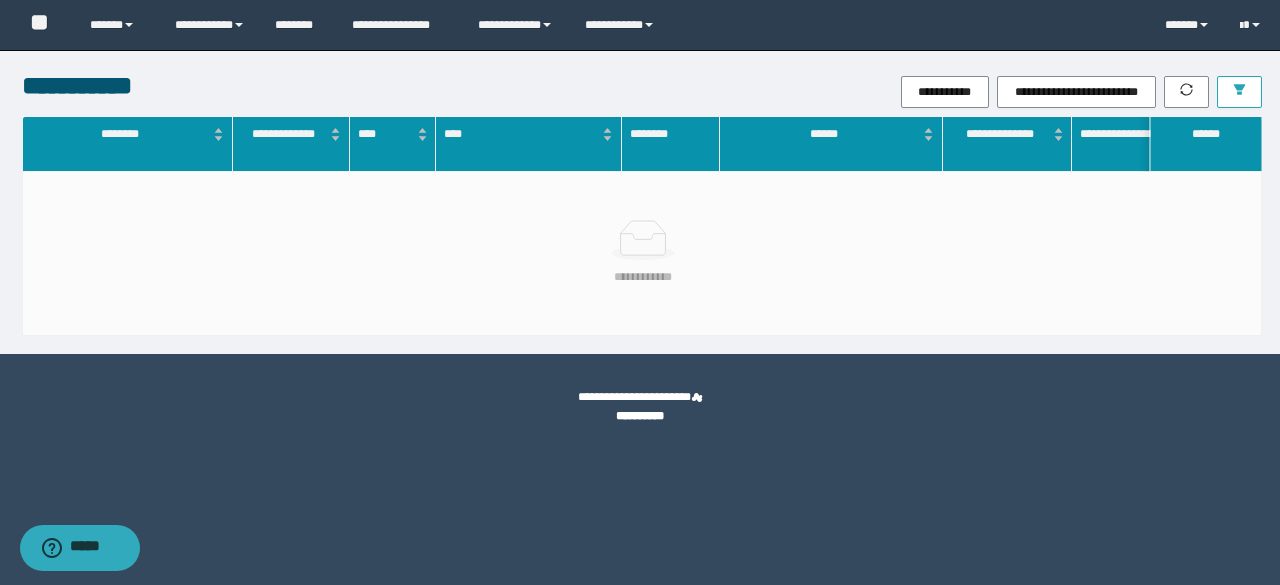 click 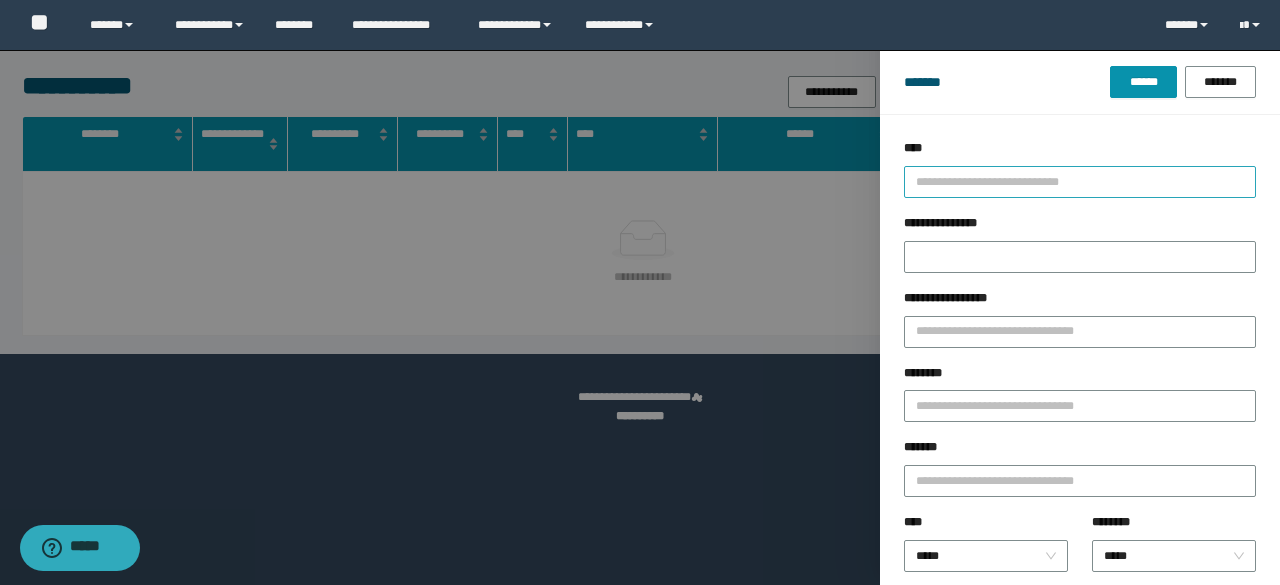 click on "**********" at bounding box center (1080, 182) 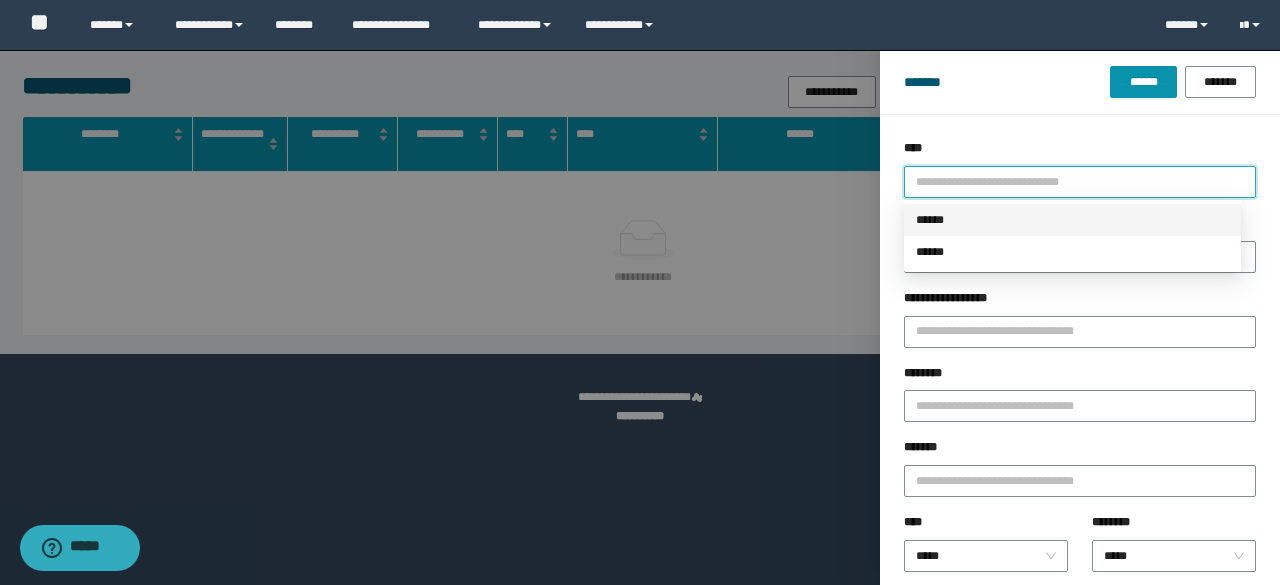 click on "******" at bounding box center [1072, 220] 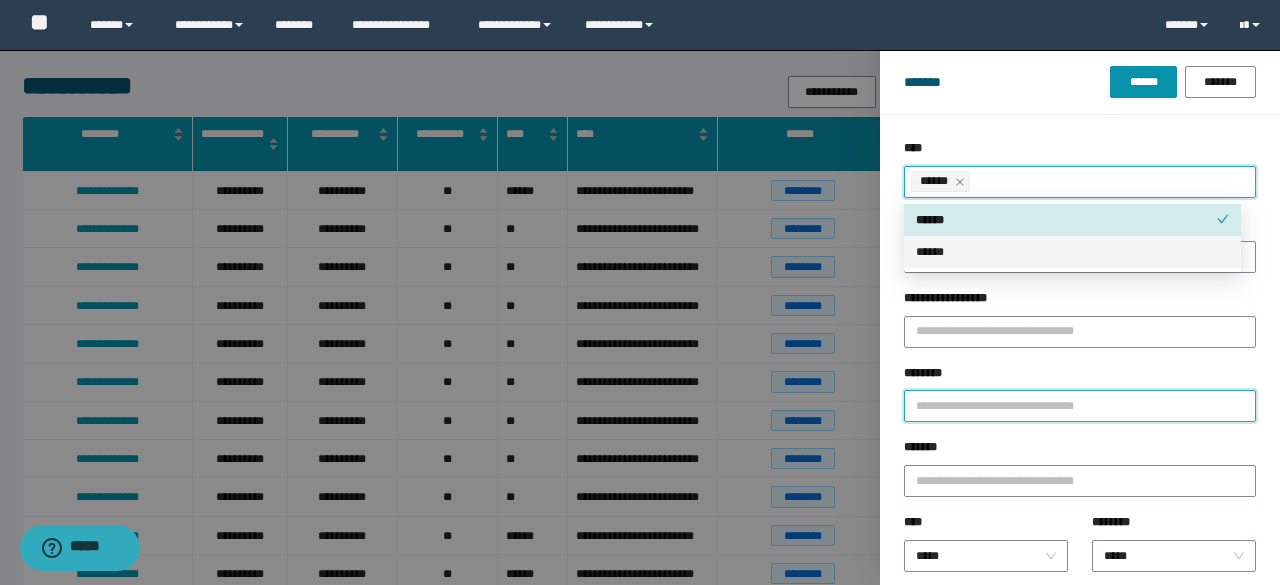 click on "********" at bounding box center (1080, 406) 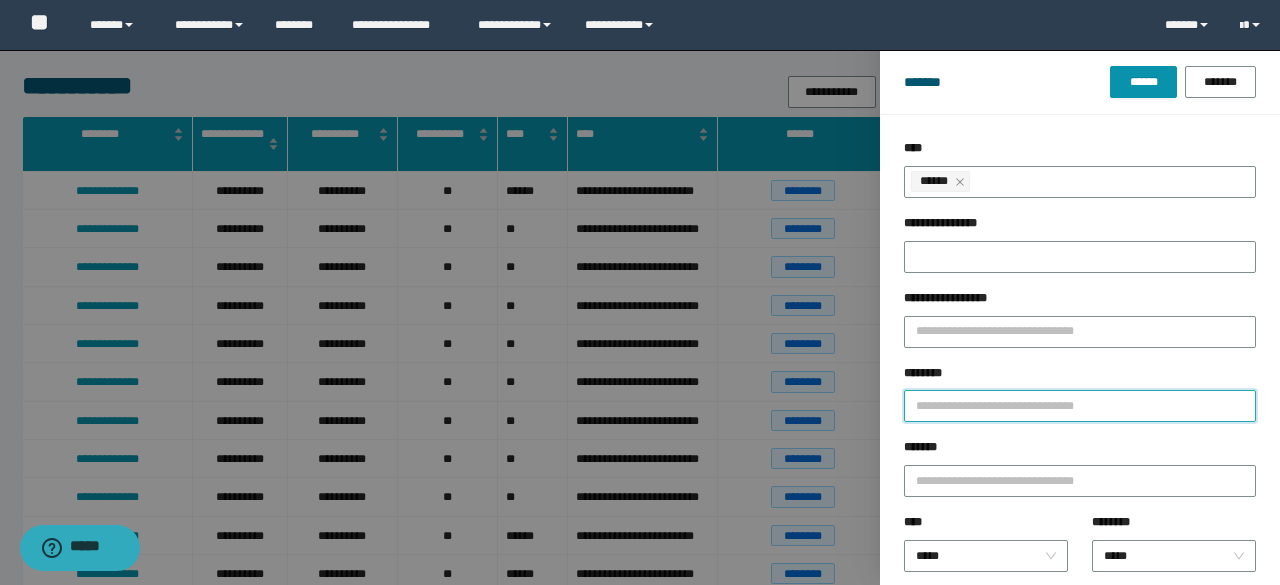 paste on "********" 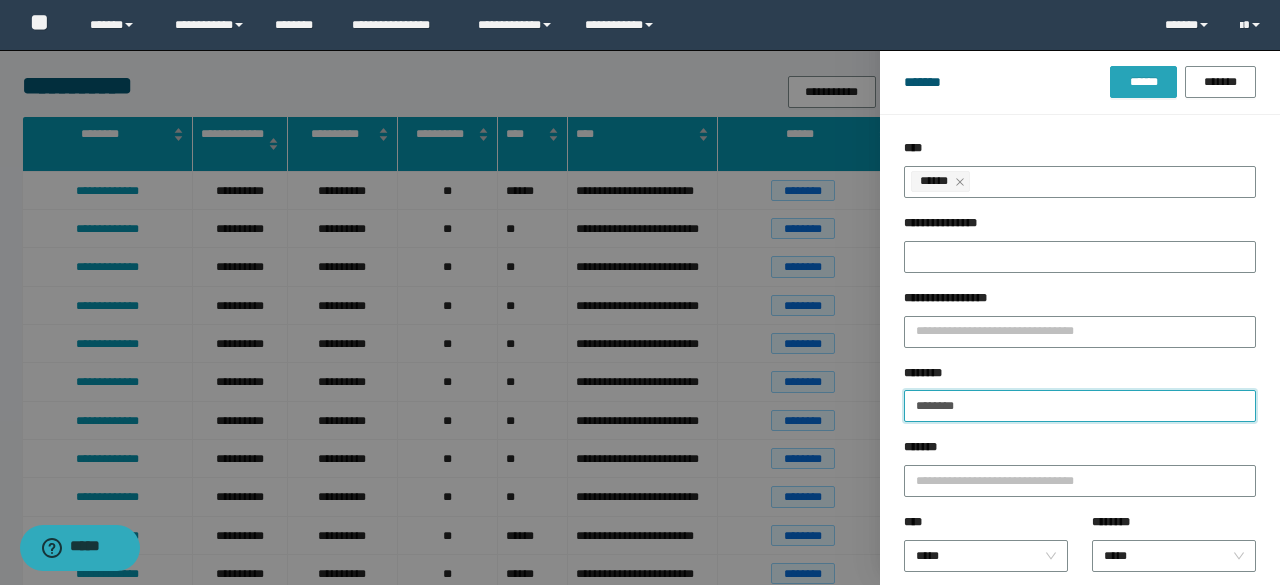 type on "********" 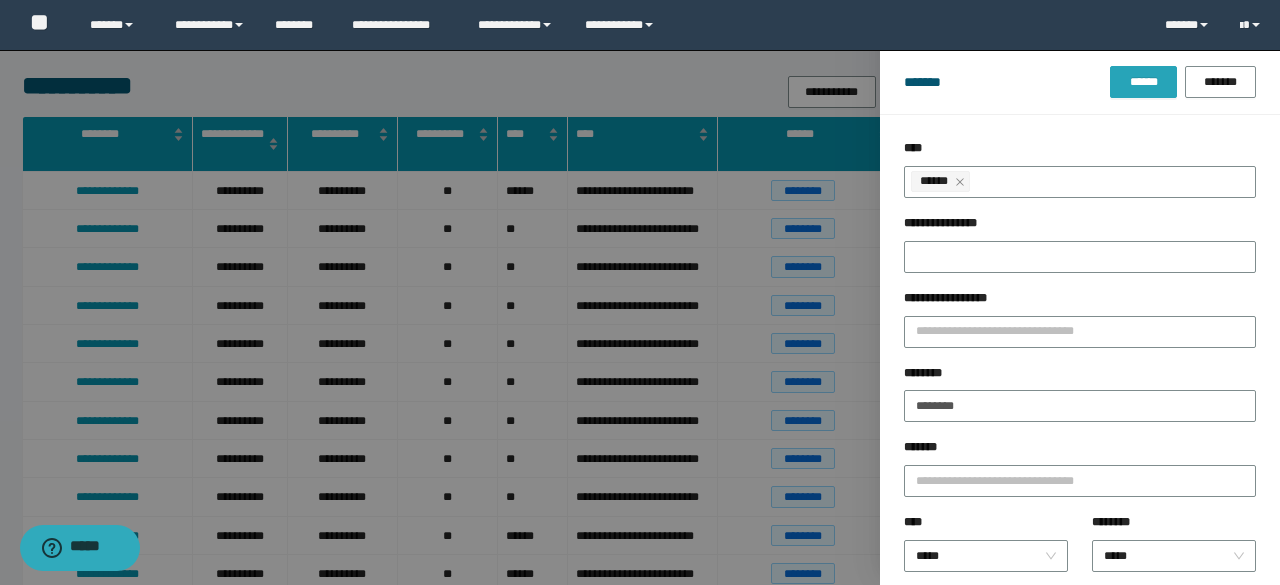click on "******" at bounding box center [1143, 82] 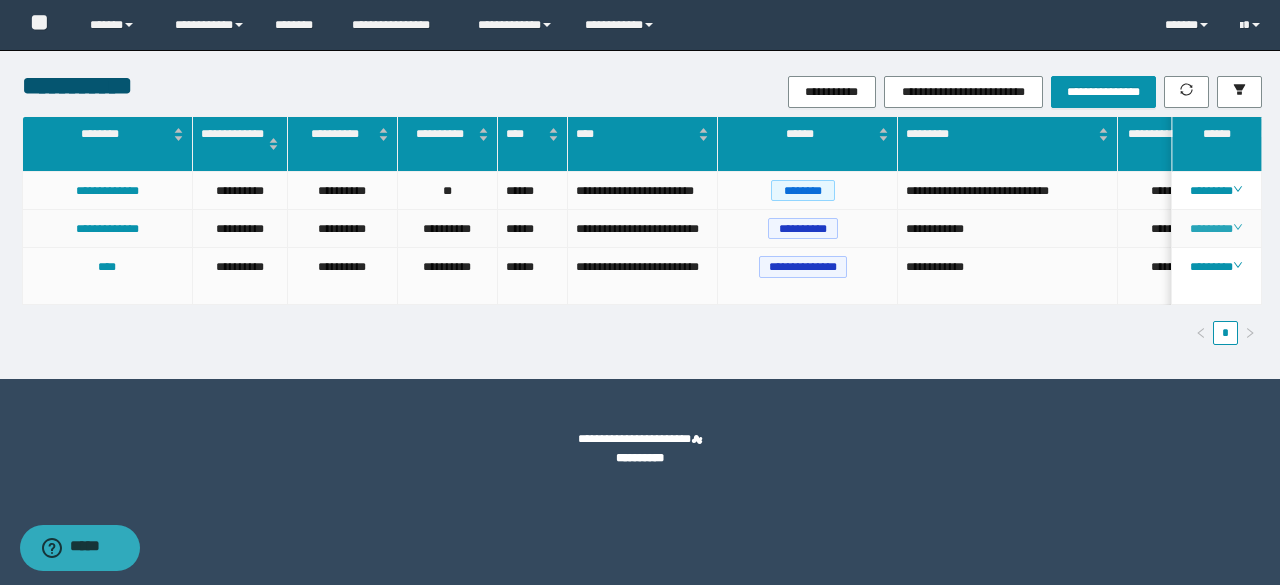 click on "********" at bounding box center [1216, 229] 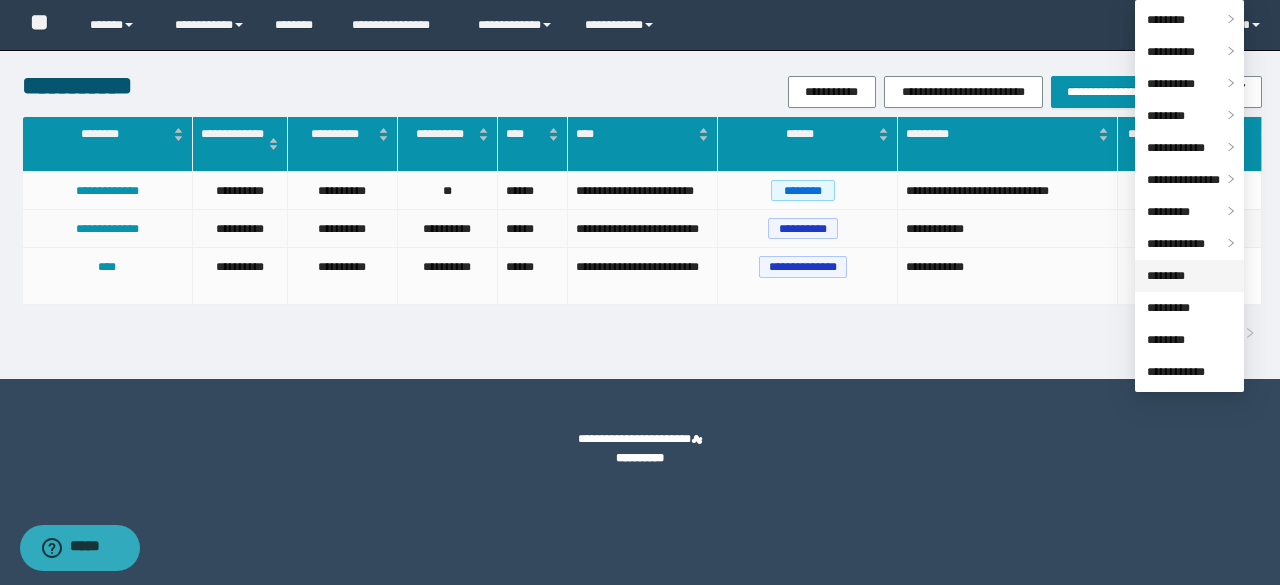 click on "********" at bounding box center (1166, 276) 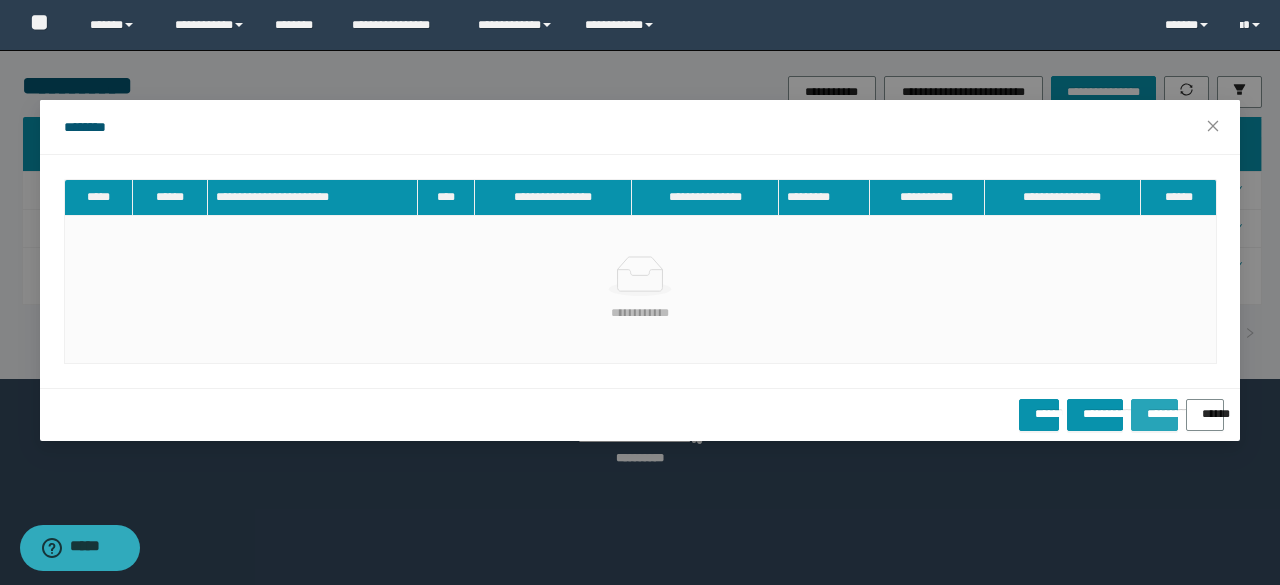 click on "**********" at bounding box center (1154, 407) 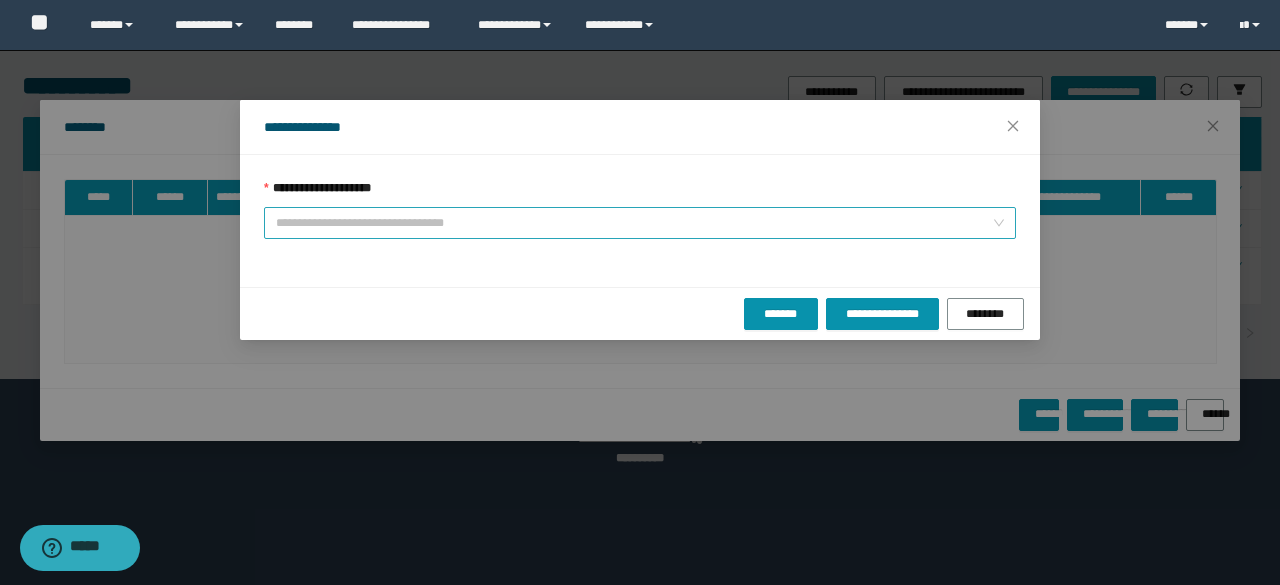 click on "**********" at bounding box center [634, 223] 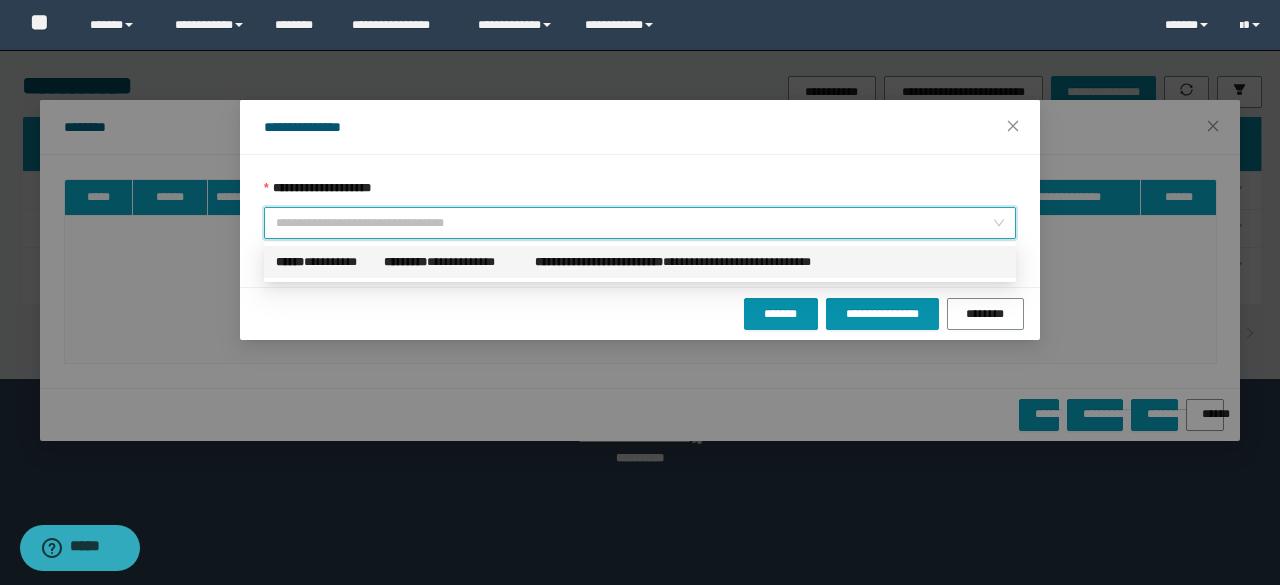 click on "******" at bounding box center [290, 262] 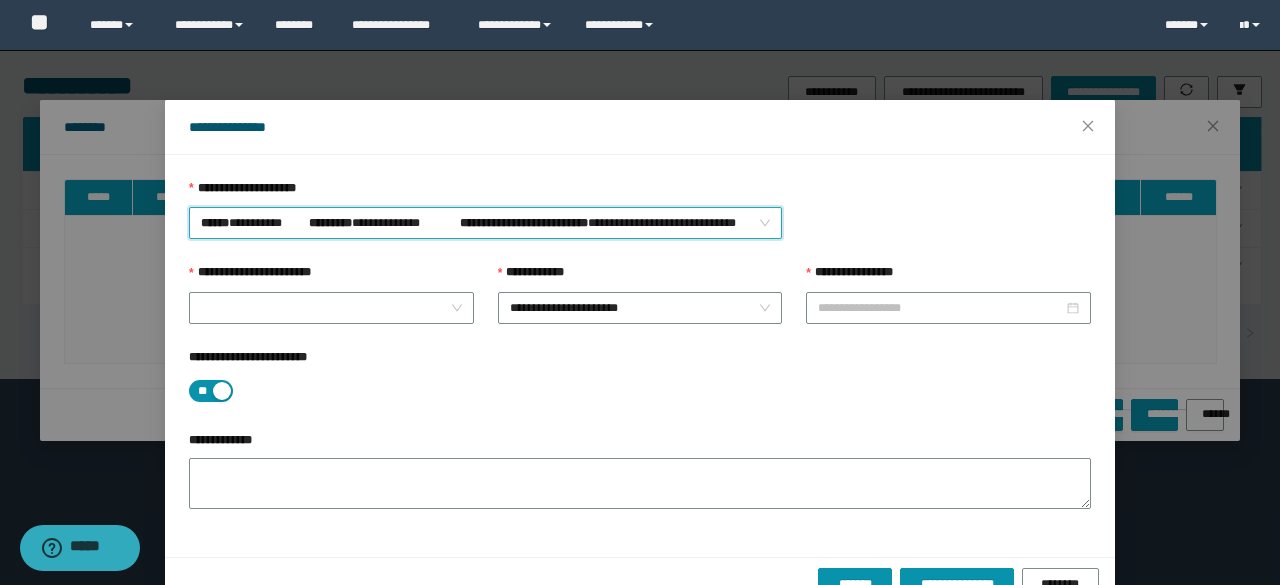 type on "**********" 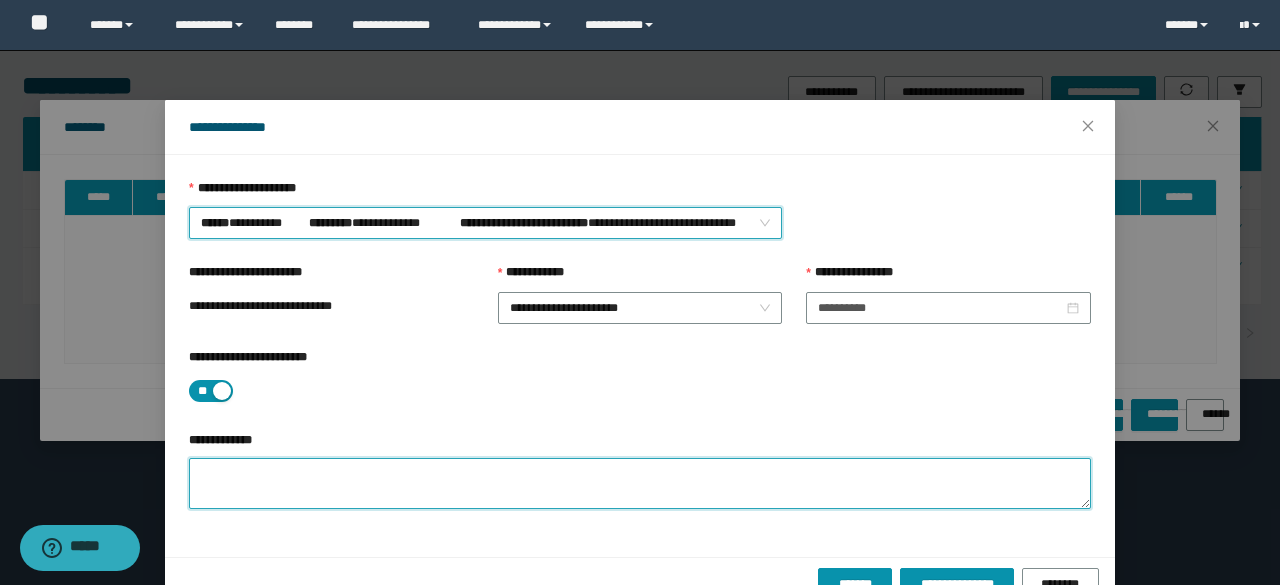 click on "**********" at bounding box center (640, 483) 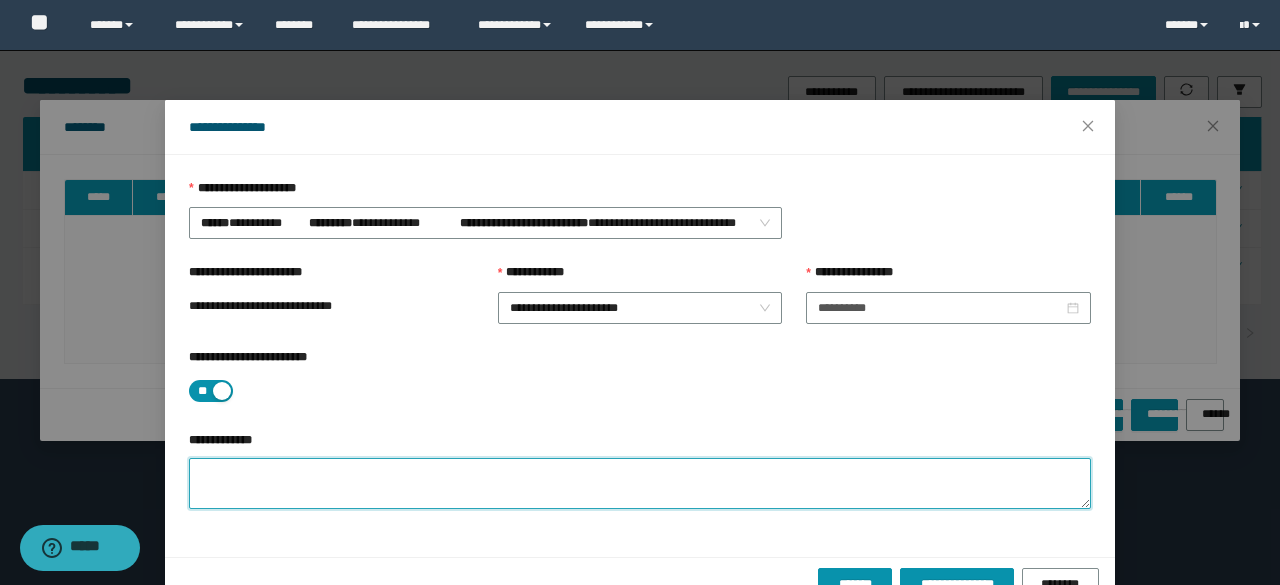 paste on "**********" 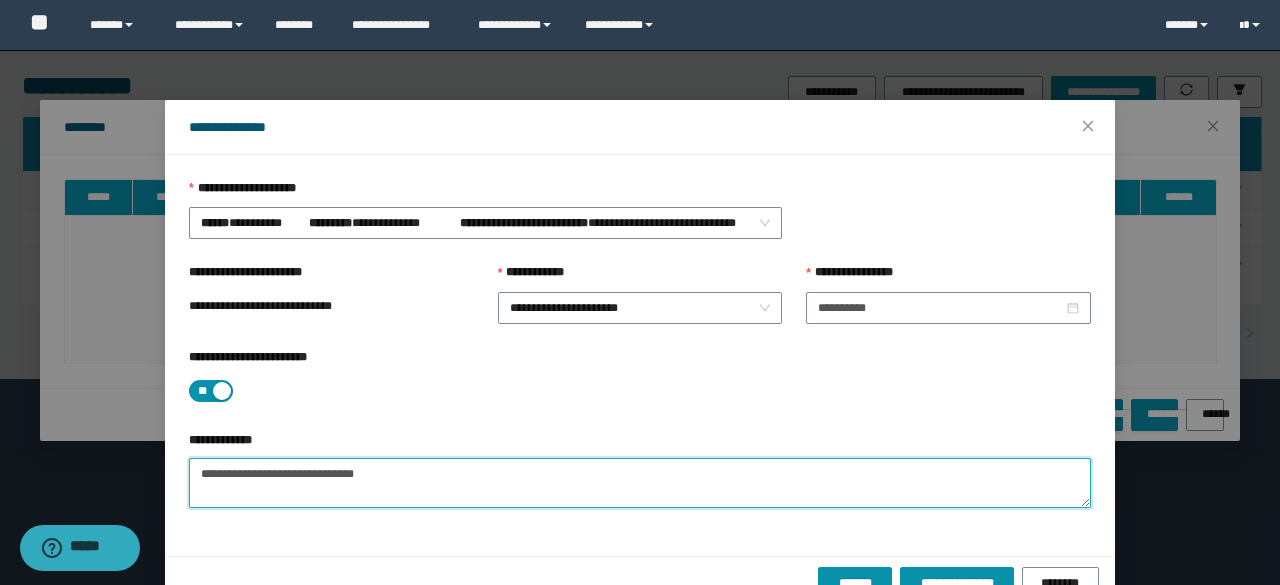 scroll, scrollTop: 44, scrollLeft: 0, axis: vertical 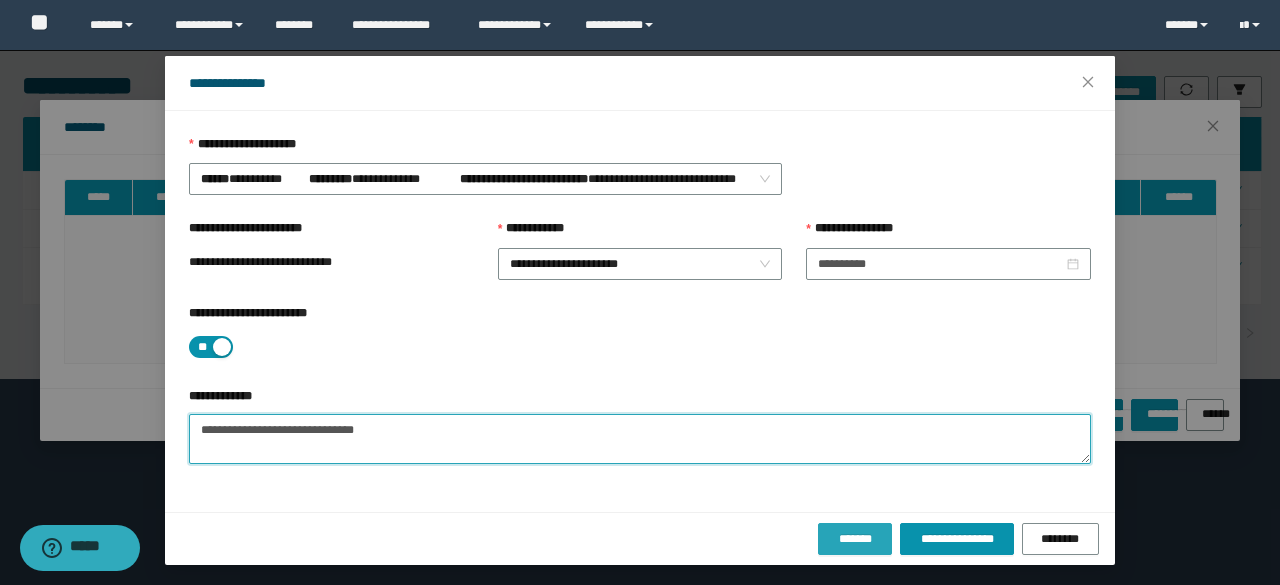 type on "**********" 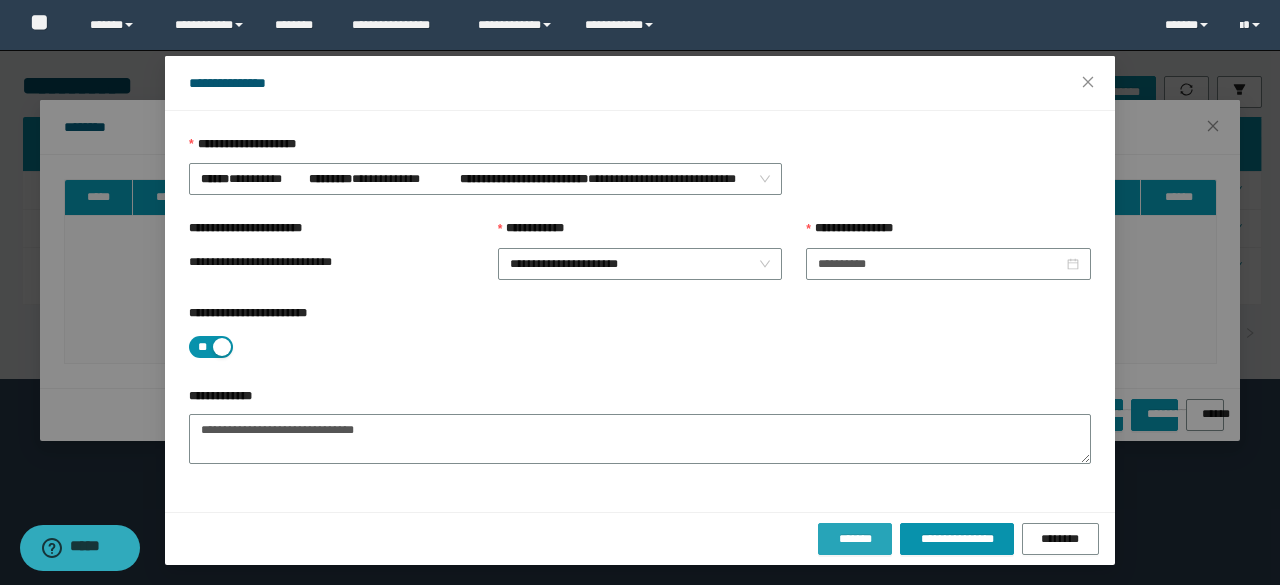 click on "*******" at bounding box center [855, 539] 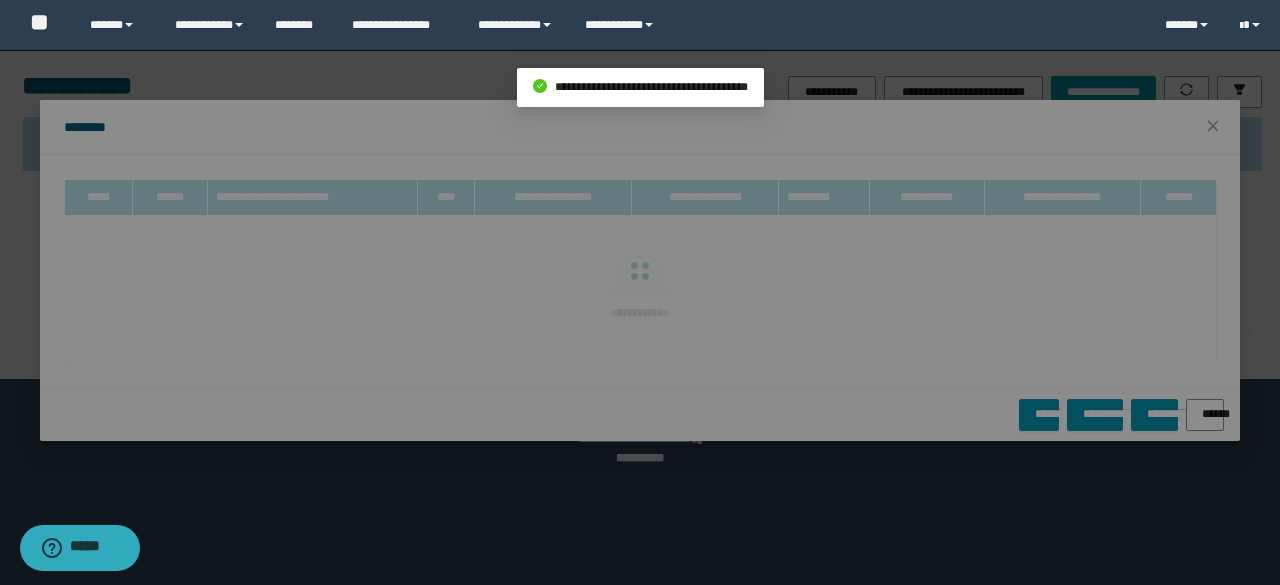scroll, scrollTop: 0, scrollLeft: 0, axis: both 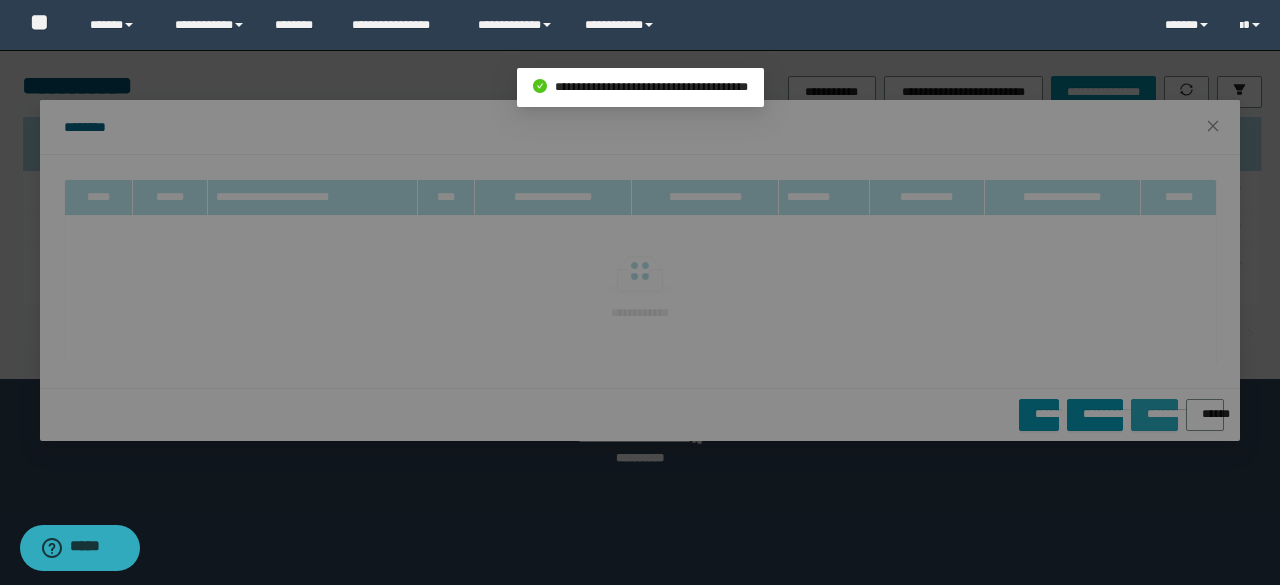 type on "**********" 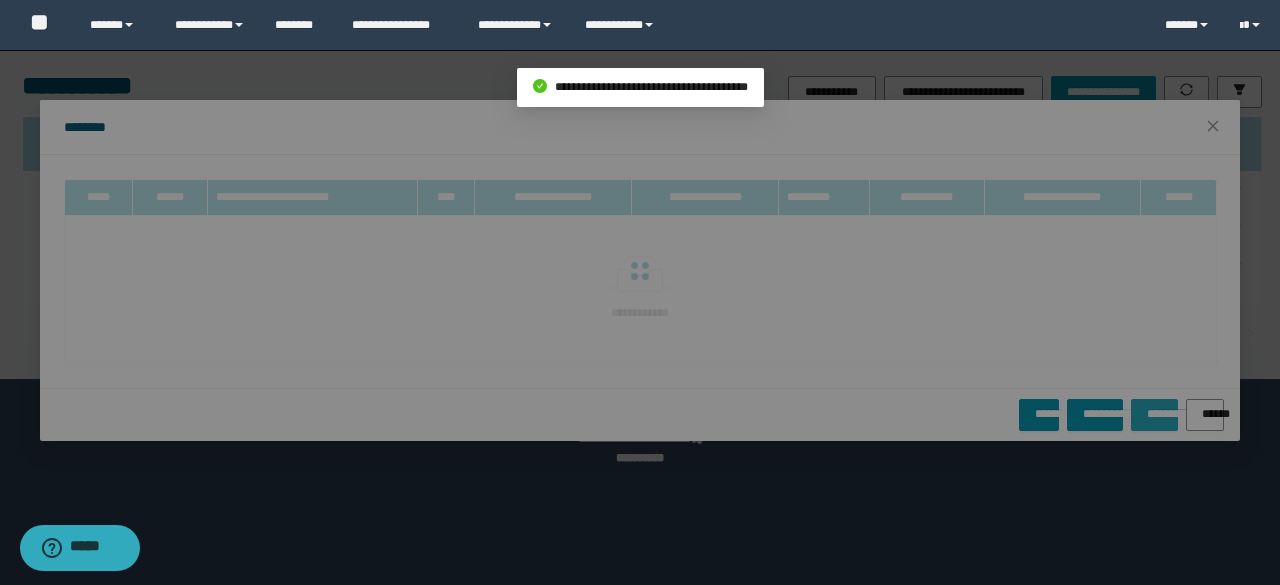 type on "**********" 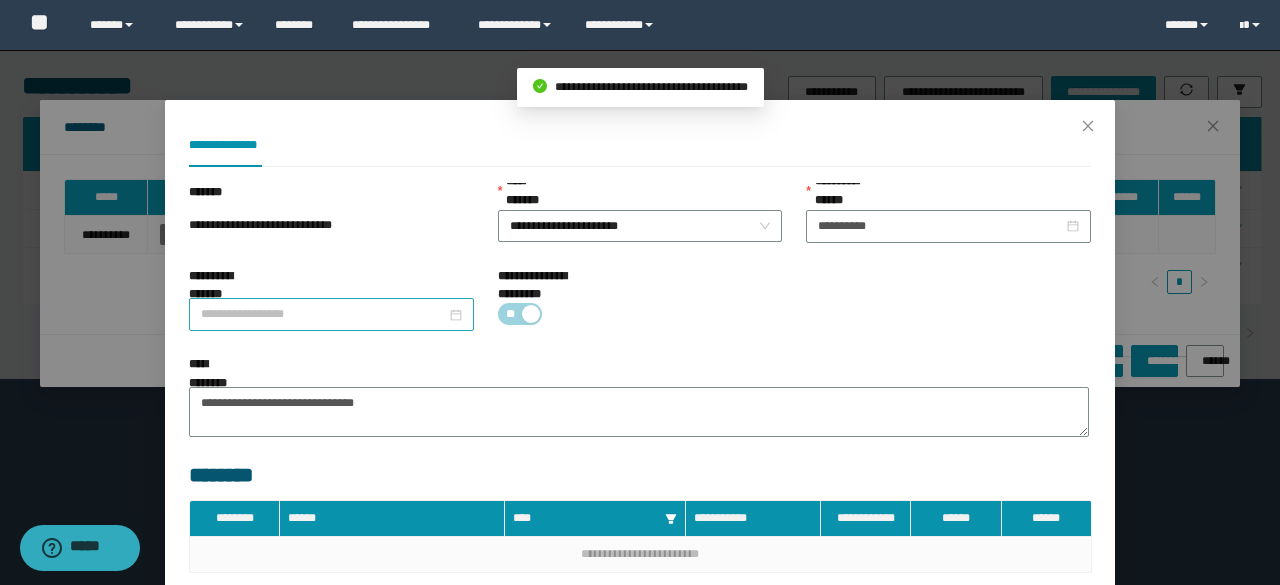 click on "**********" at bounding box center (323, 314) 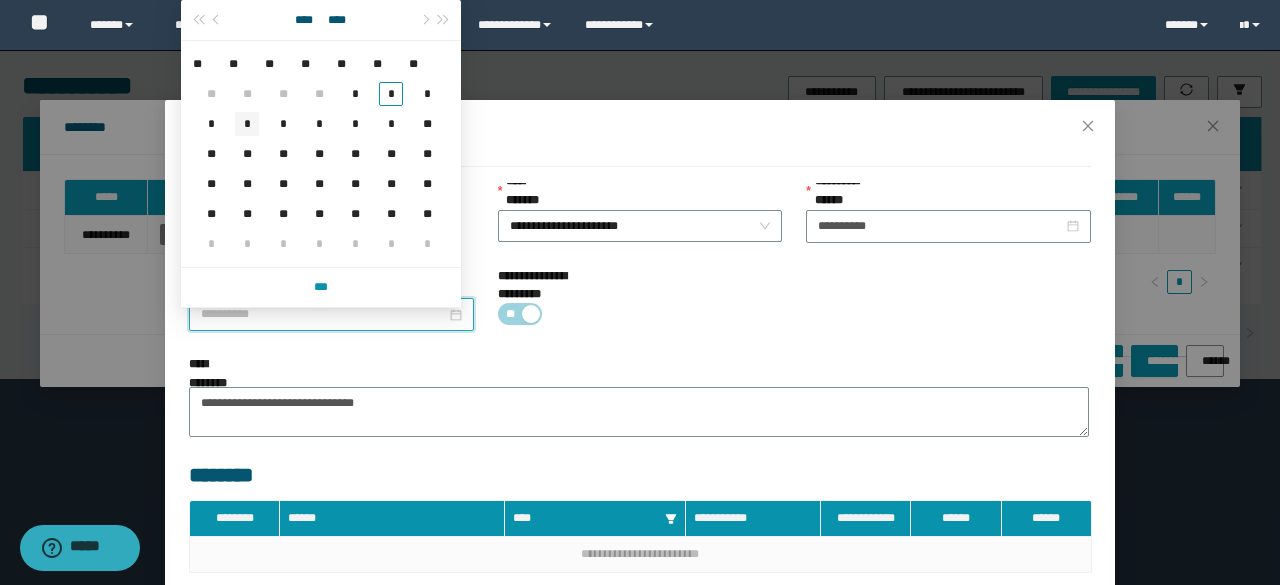 type on "**********" 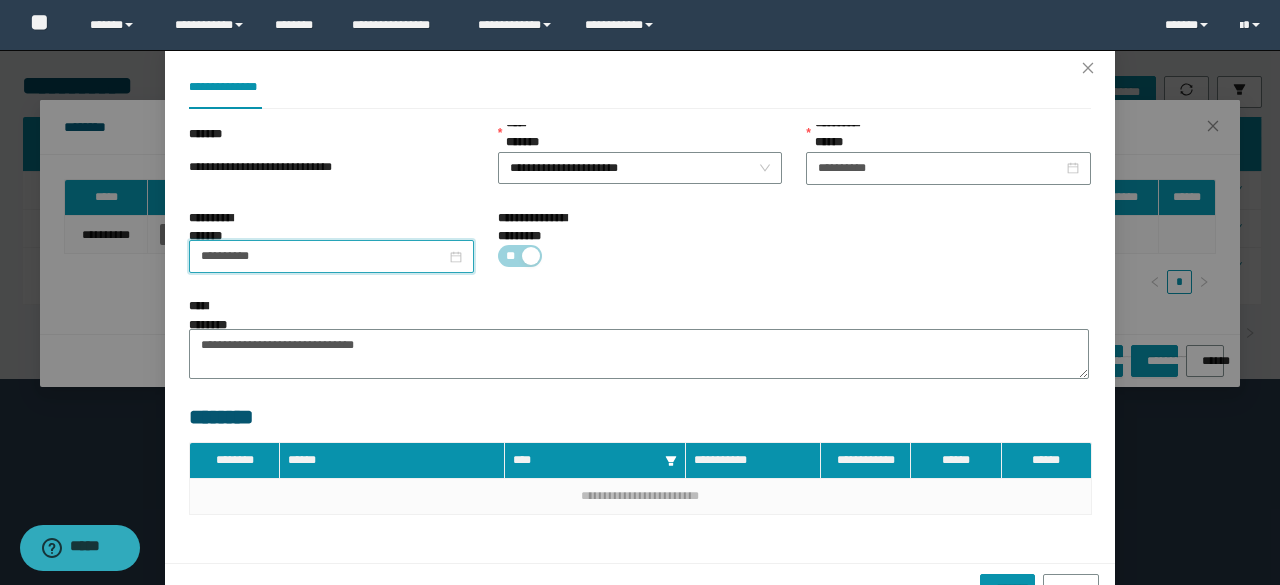 scroll, scrollTop: 100, scrollLeft: 0, axis: vertical 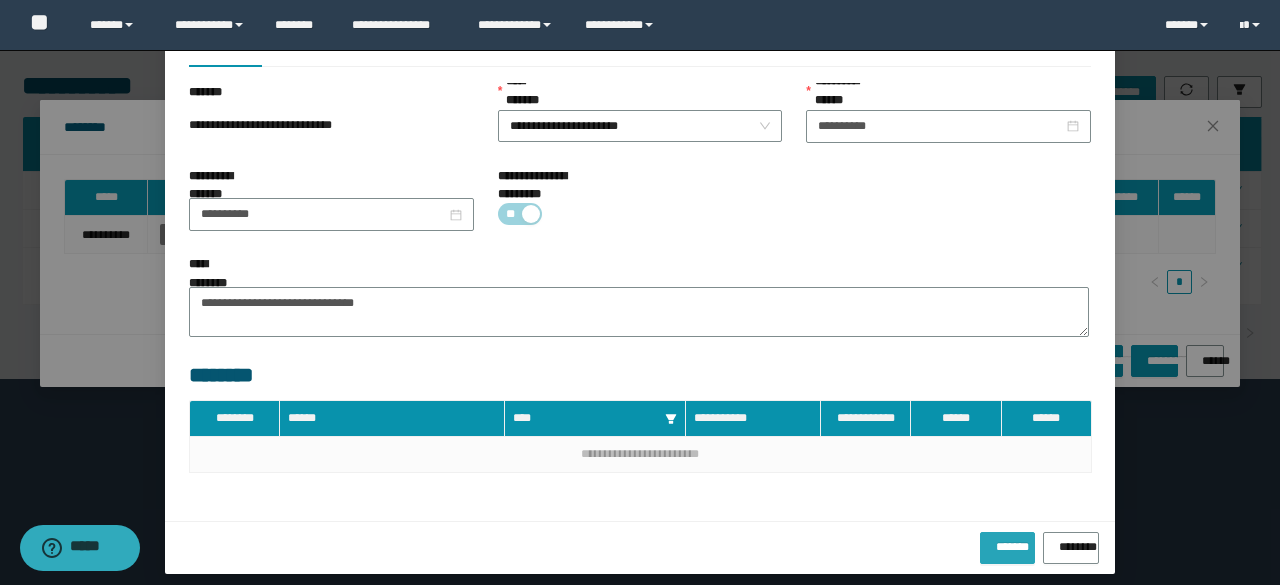 click on "*******" at bounding box center [1007, 543] 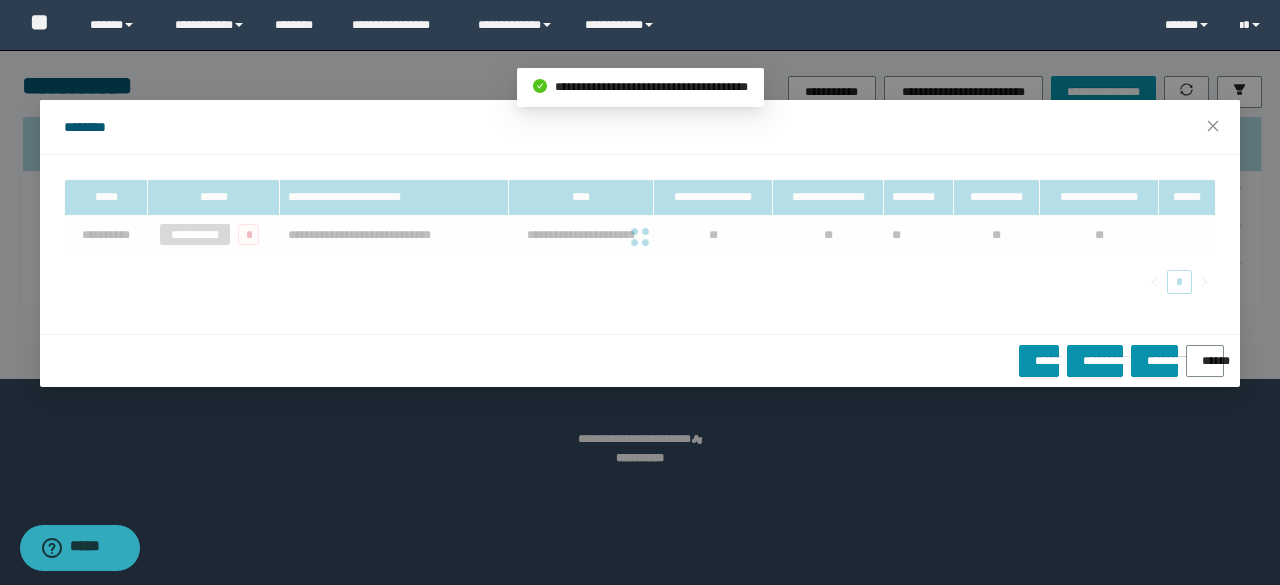 scroll, scrollTop: 0, scrollLeft: 0, axis: both 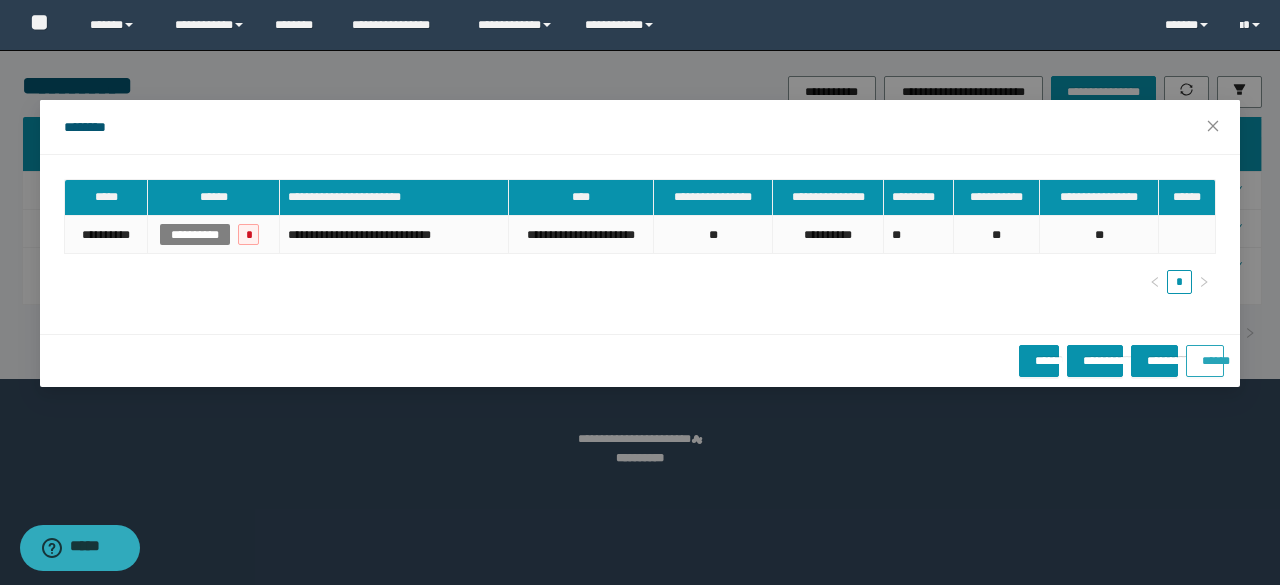 click on "******" at bounding box center [1205, 361] 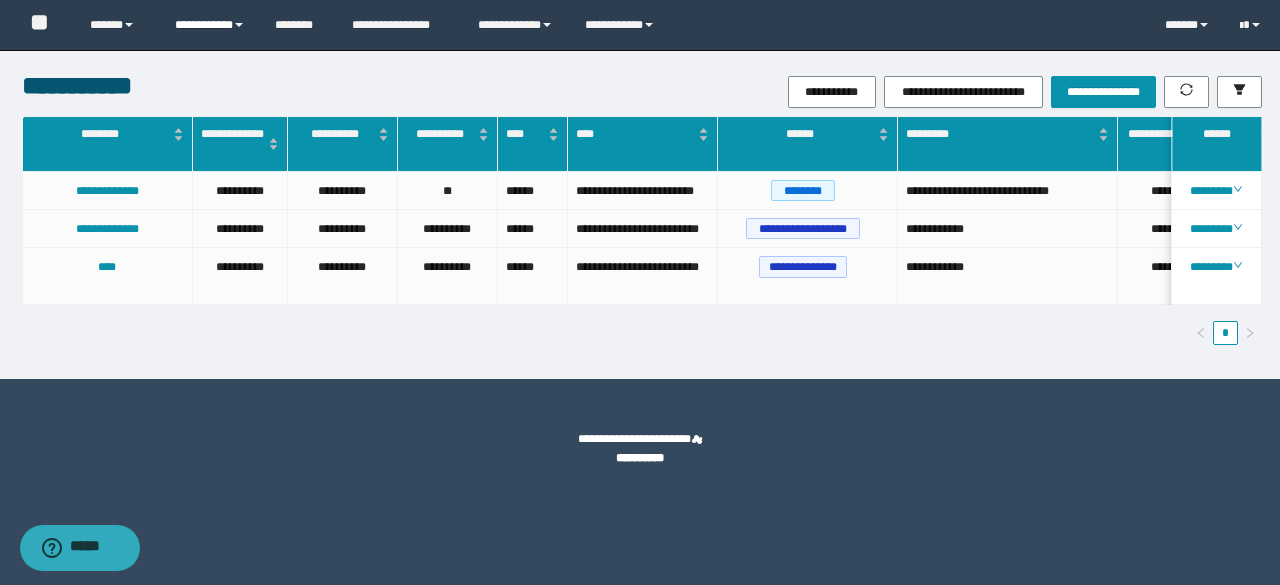 click on "**********" at bounding box center [210, 25] 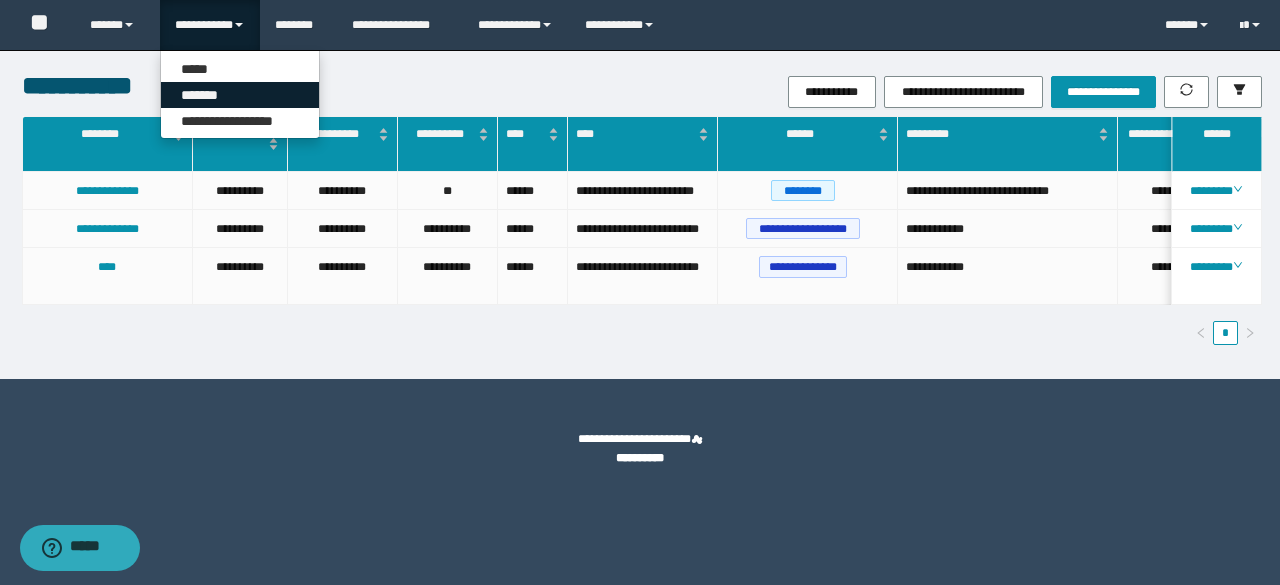 click on "*******" at bounding box center [240, 95] 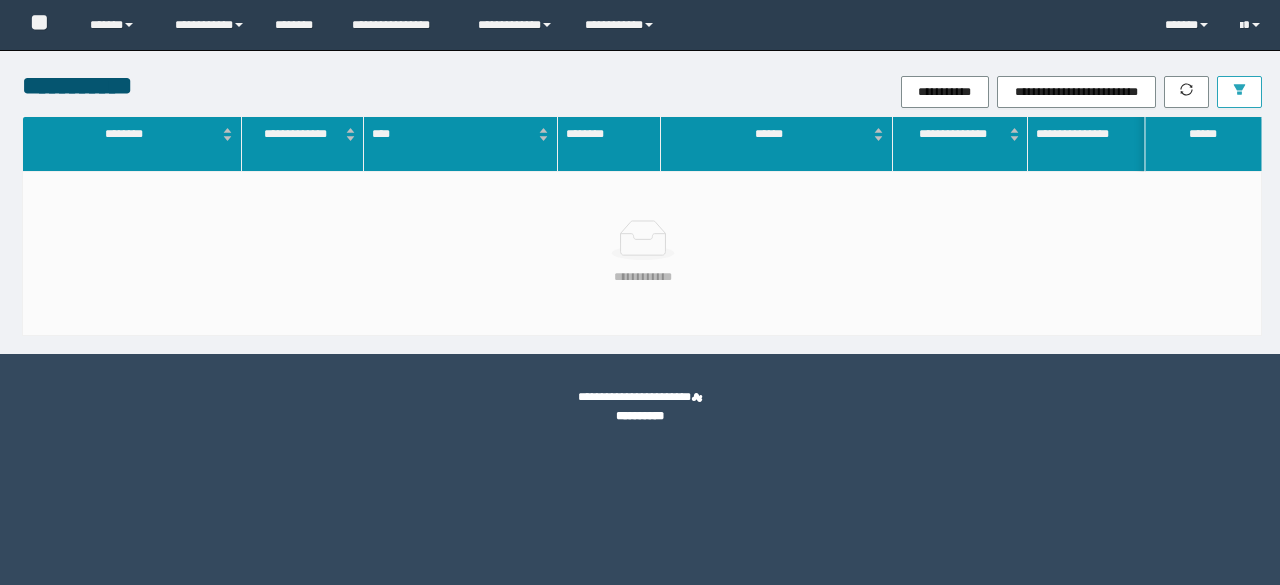 scroll, scrollTop: 0, scrollLeft: 0, axis: both 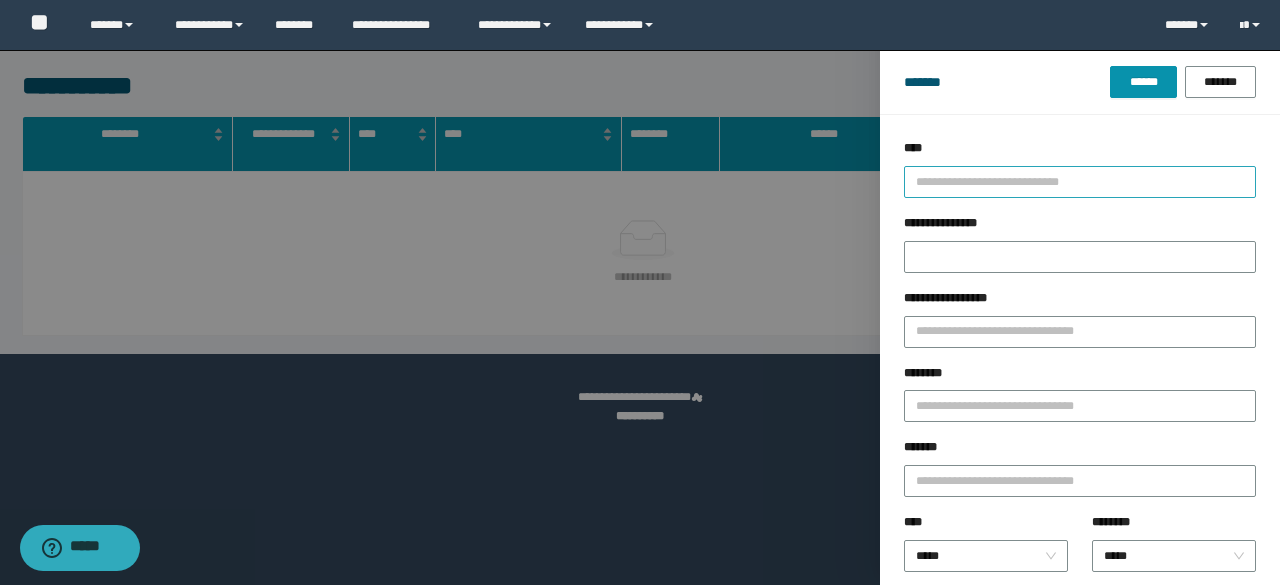click at bounding box center [1071, 181] 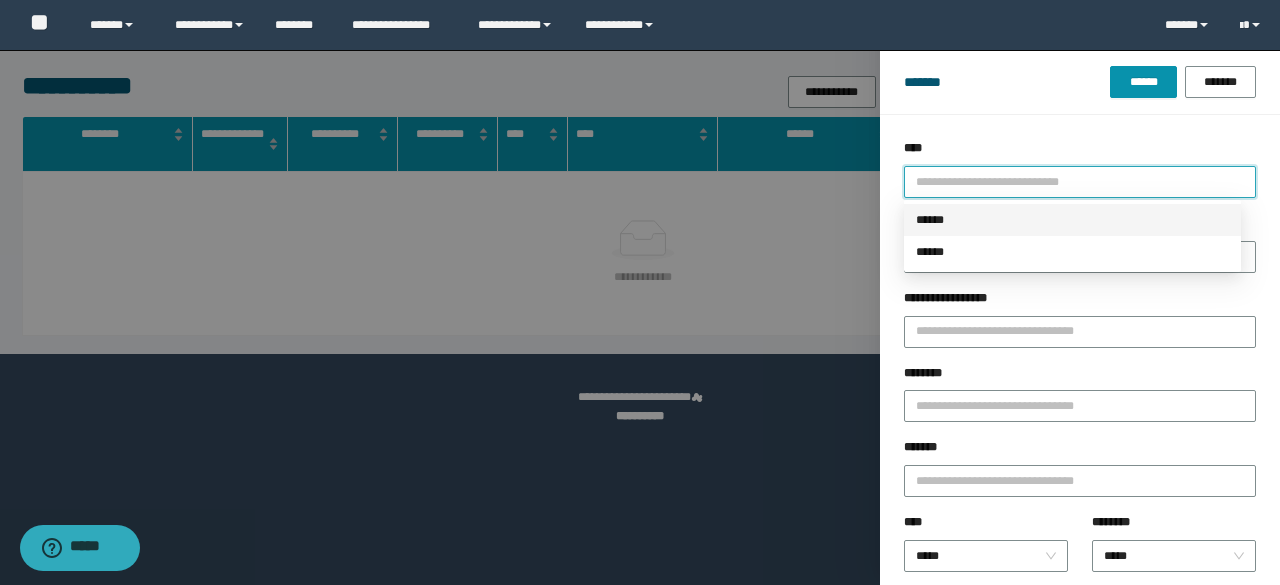 click on "******" at bounding box center [1072, 220] 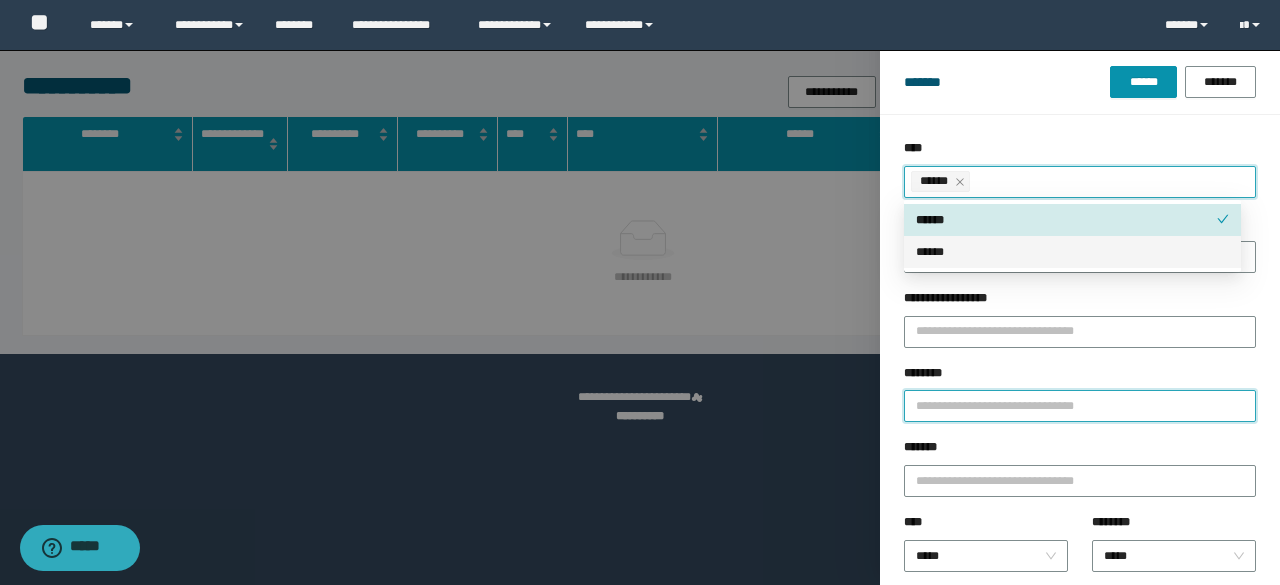 click on "********" at bounding box center (1080, 406) 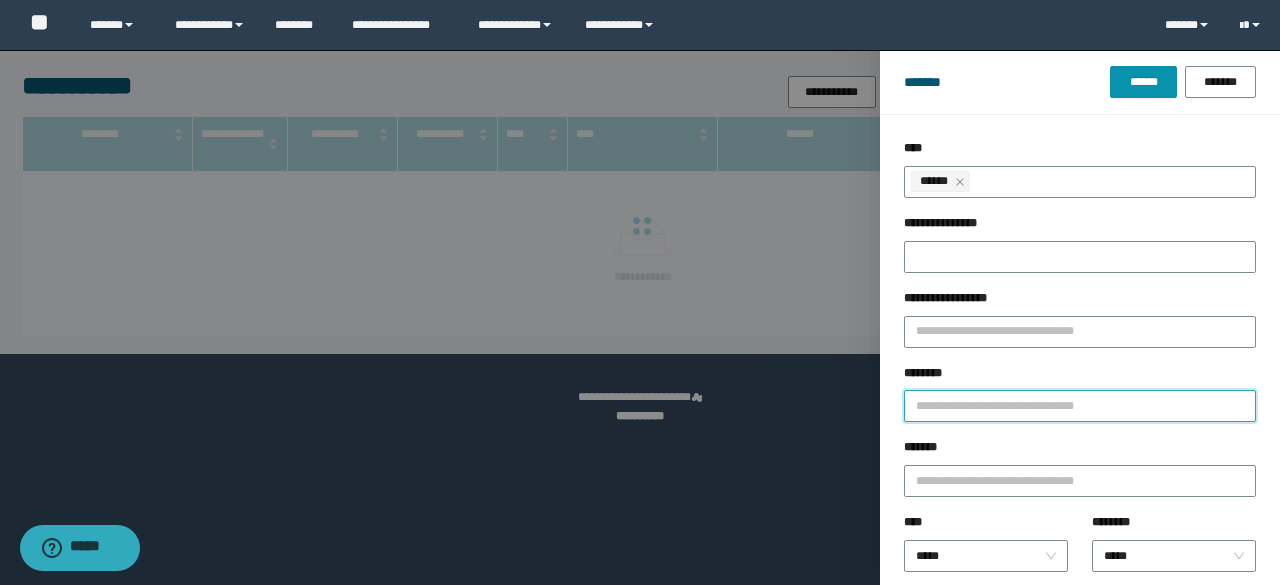 paste on "********" 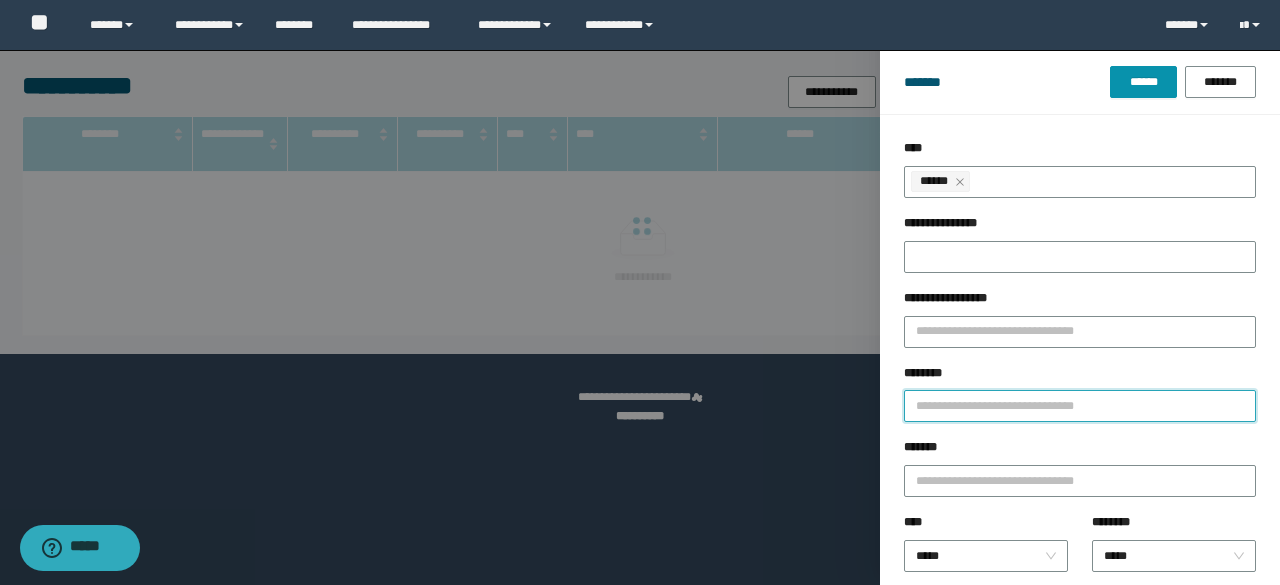 type on "********" 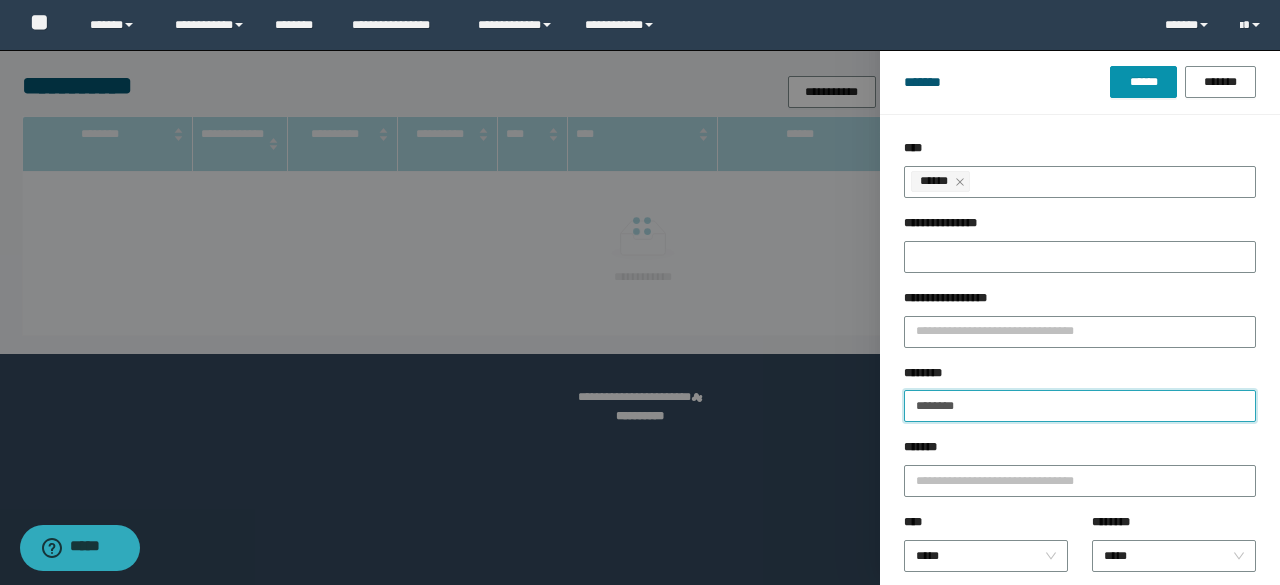type 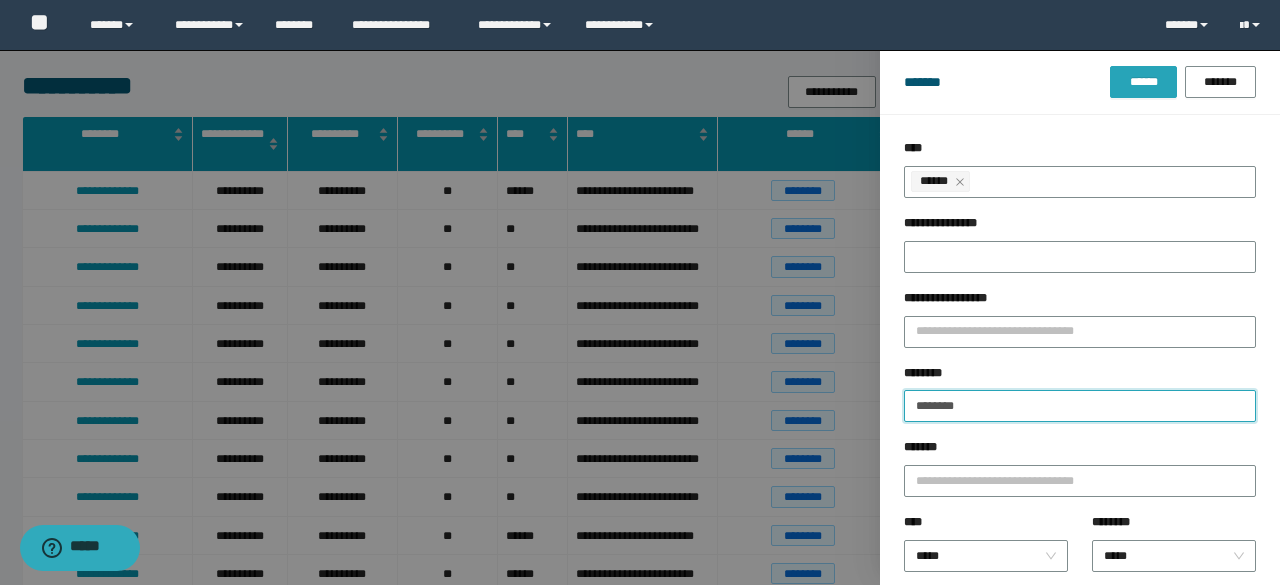 type on "********" 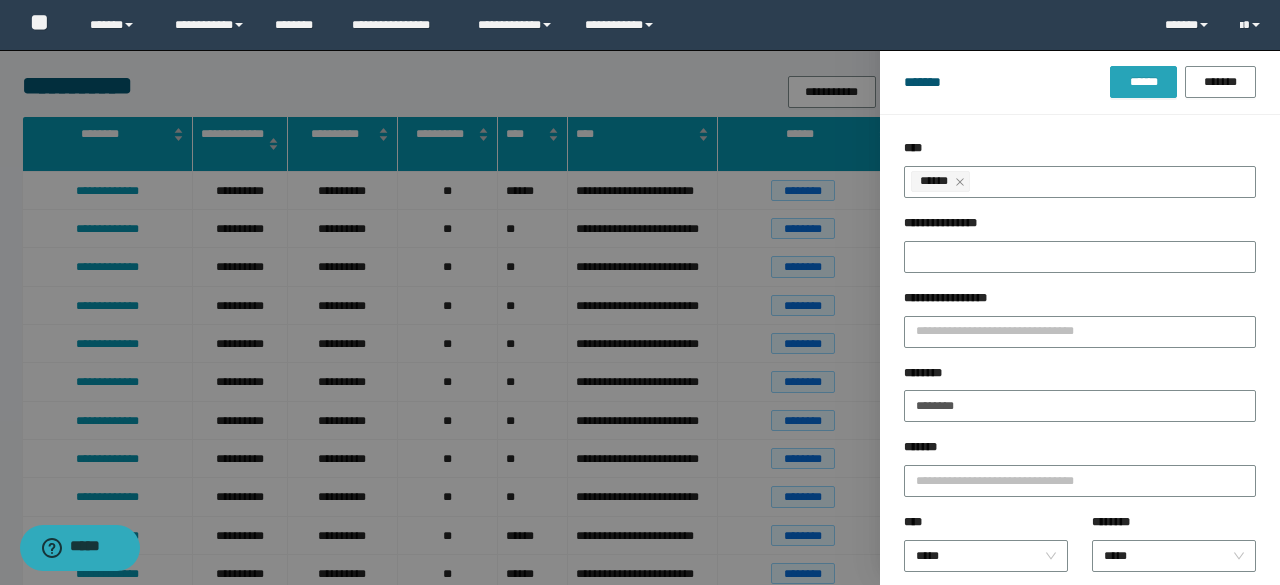 click on "******" at bounding box center [1143, 82] 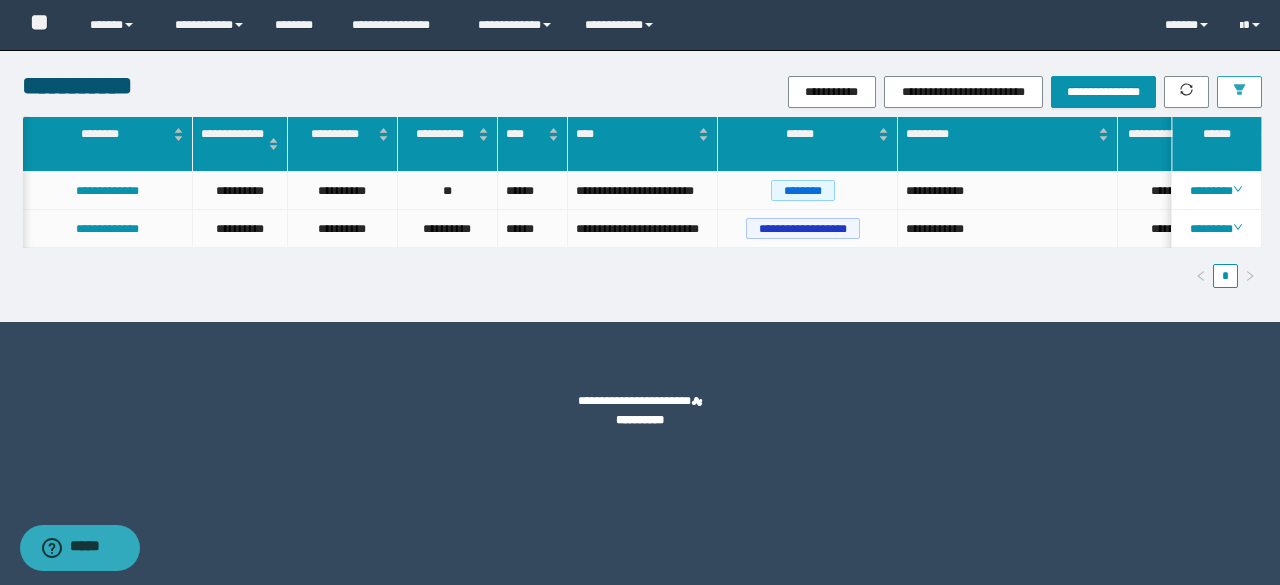 scroll, scrollTop: 0, scrollLeft: 417, axis: horizontal 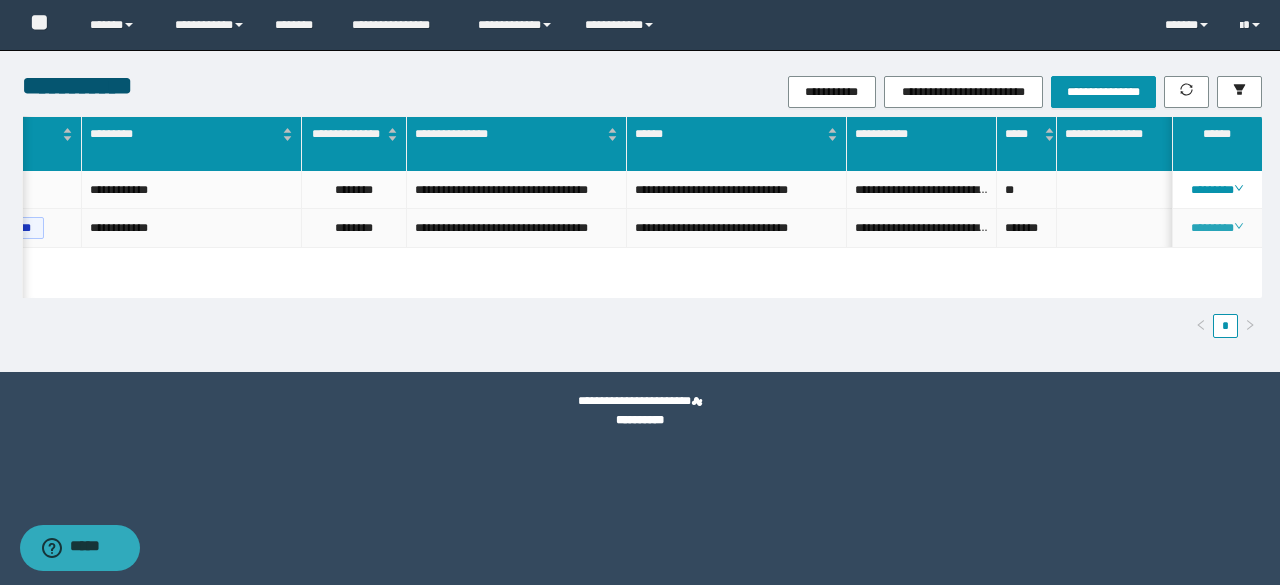 click on "********" at bounding box center [1216, 228] 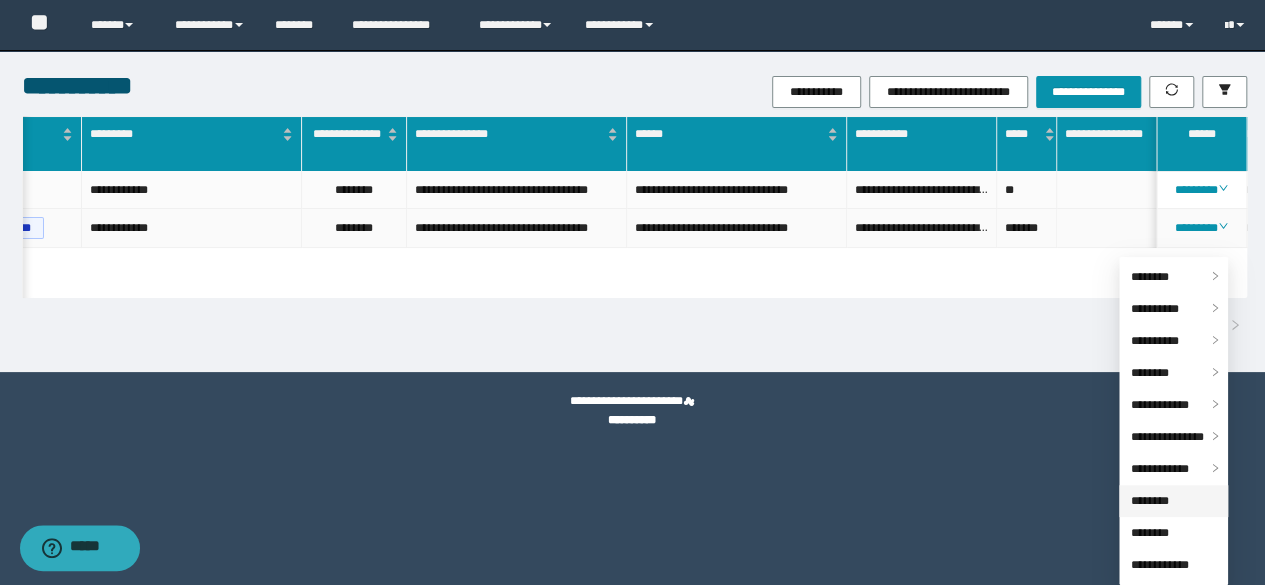 click on "********" at bounding box center [1150, 501] 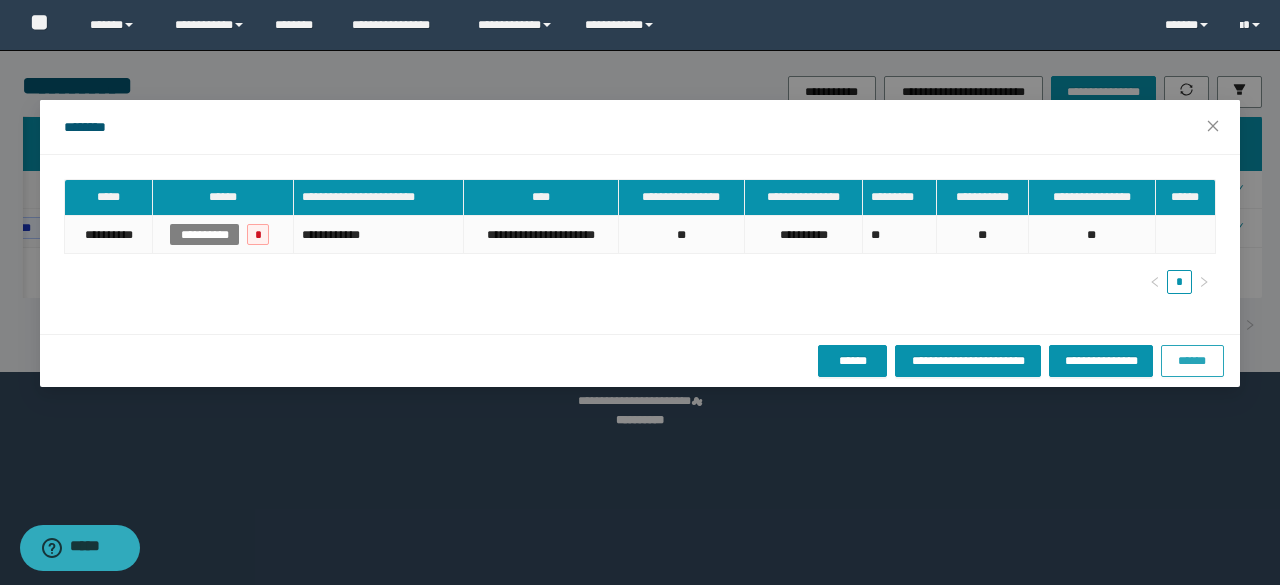 click on "******" at bounding box center [1192, 361] 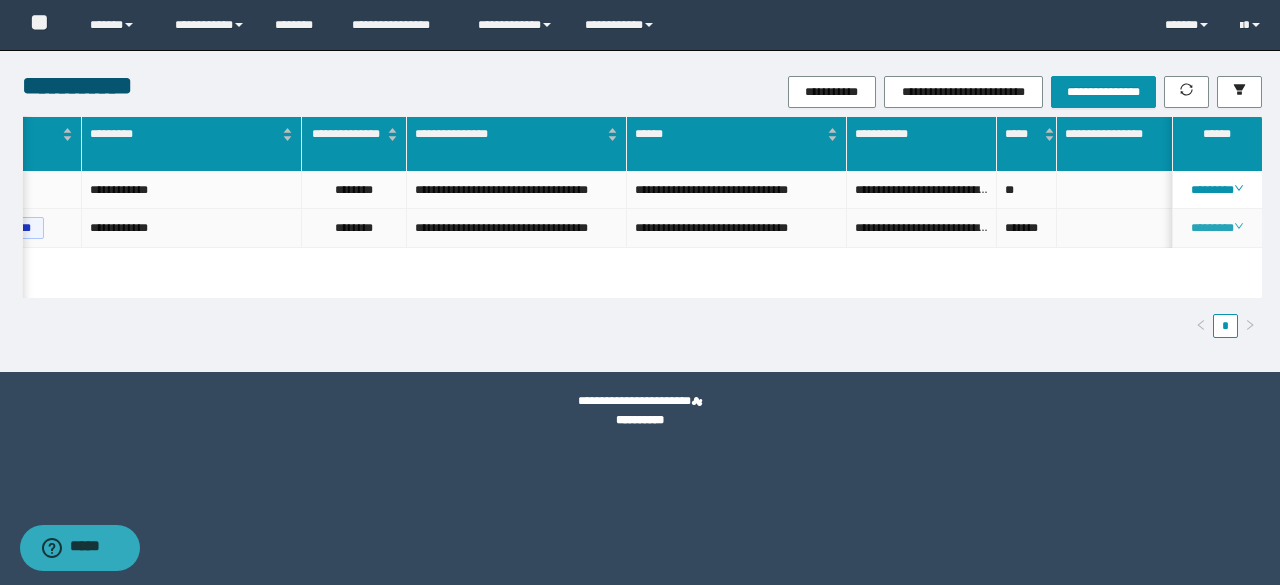 click on "********" at bounding box center [1216, 228] 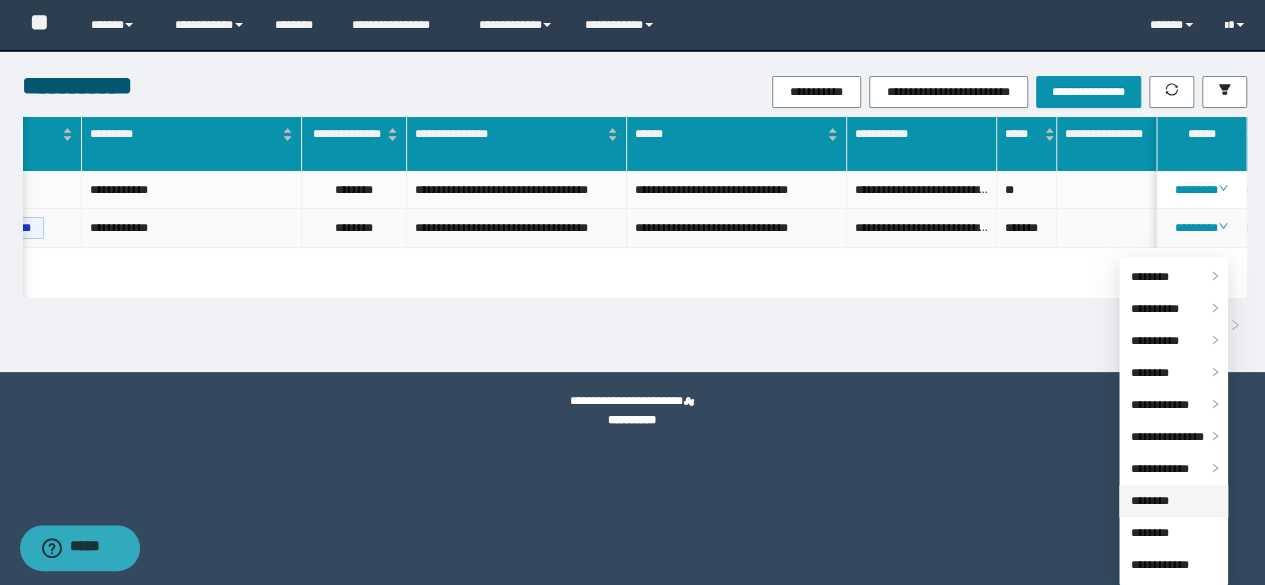 click on "********" at bounding box center (1150, 501) 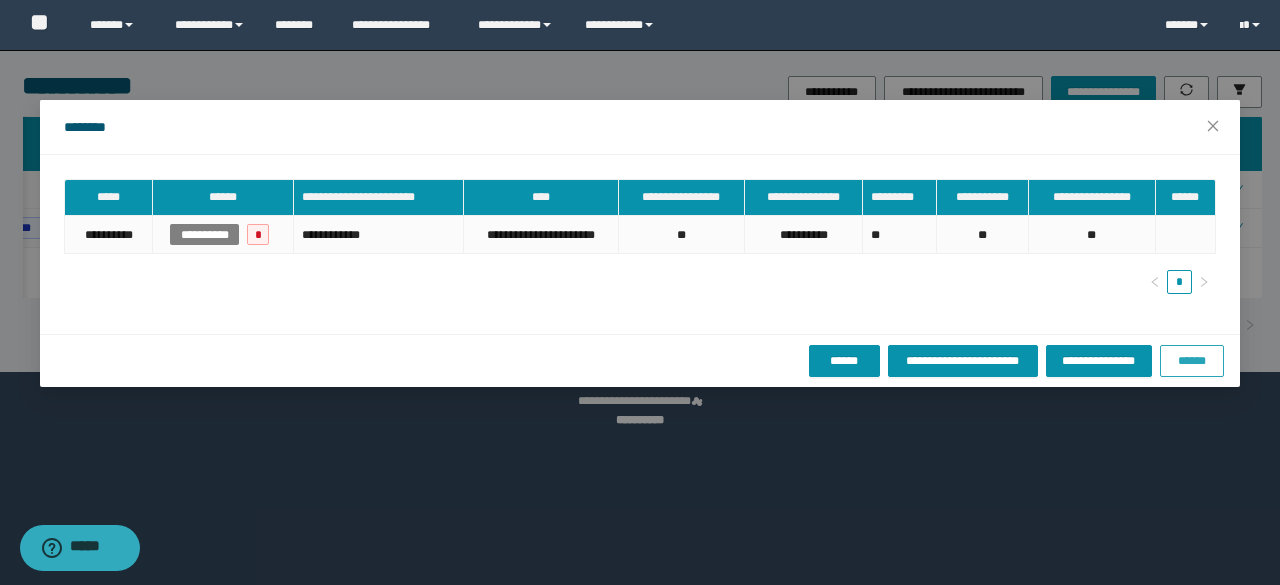 click on "******" at bounding box center (1192, 361) 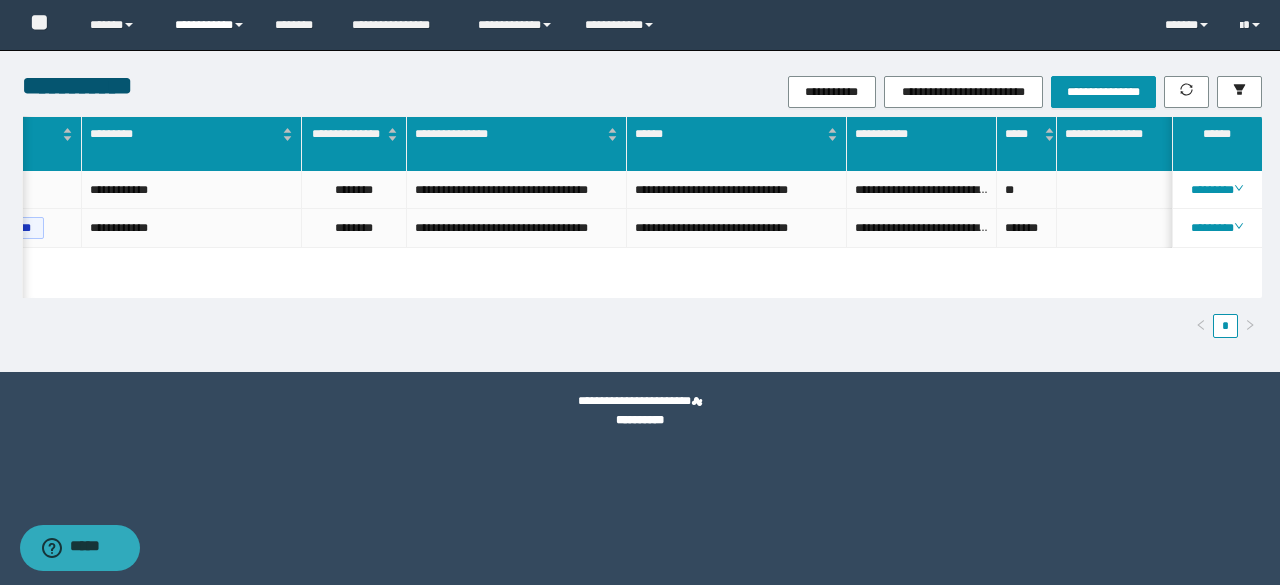 click on "**********" at bounding box center [210, 25] 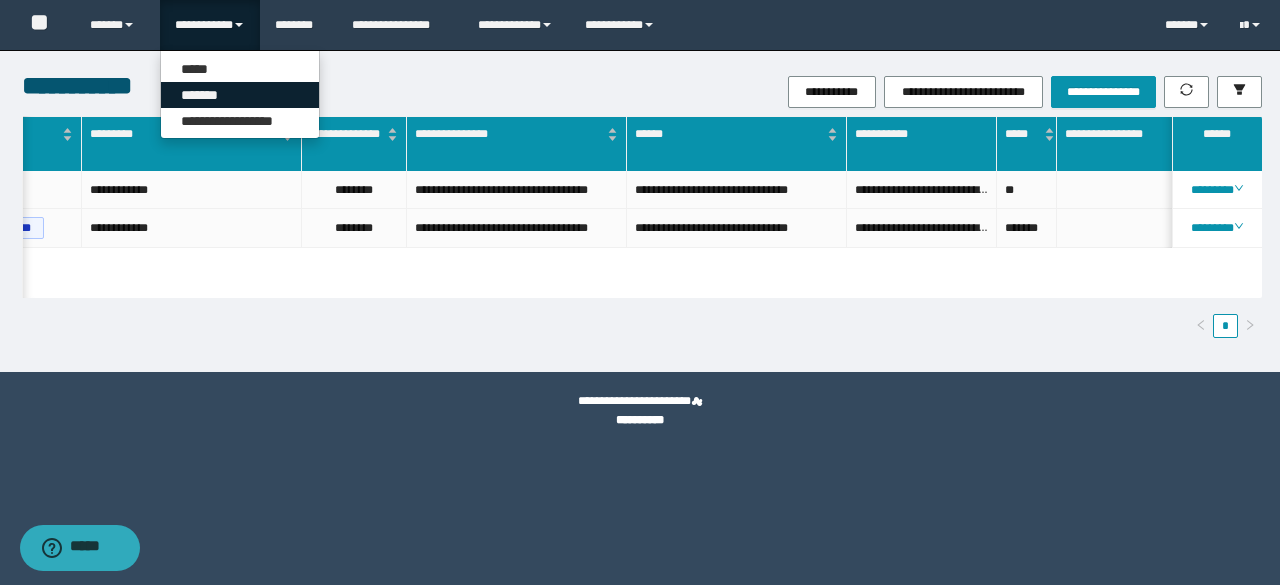 click on "*******" at bounding box center [240, 95] 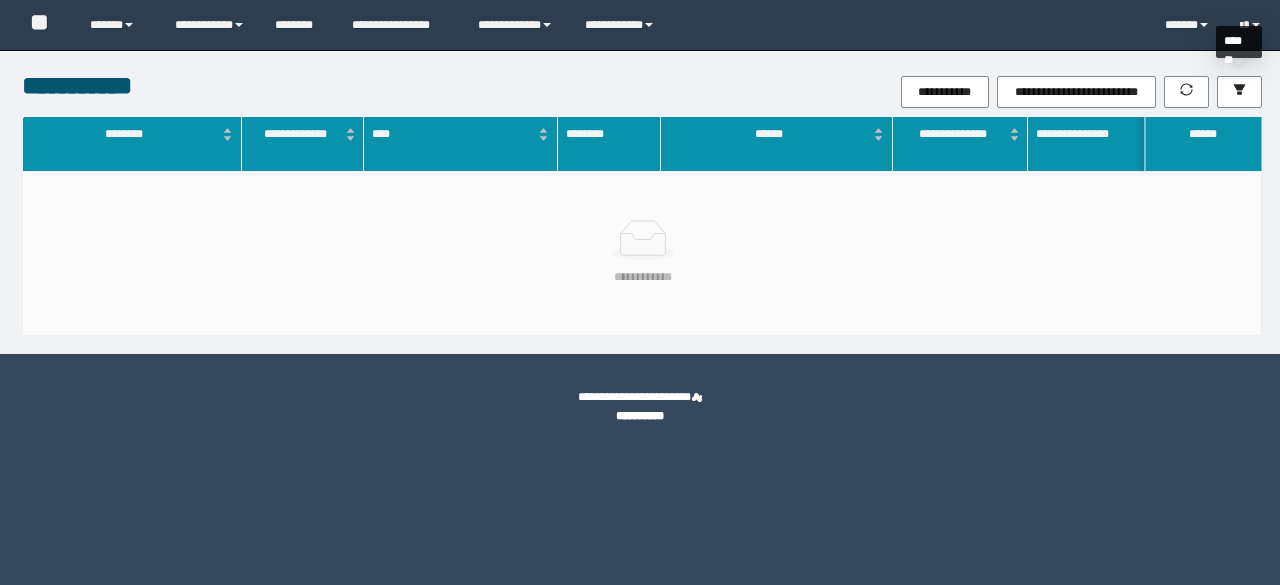 click at bounding box center [1239, 92] 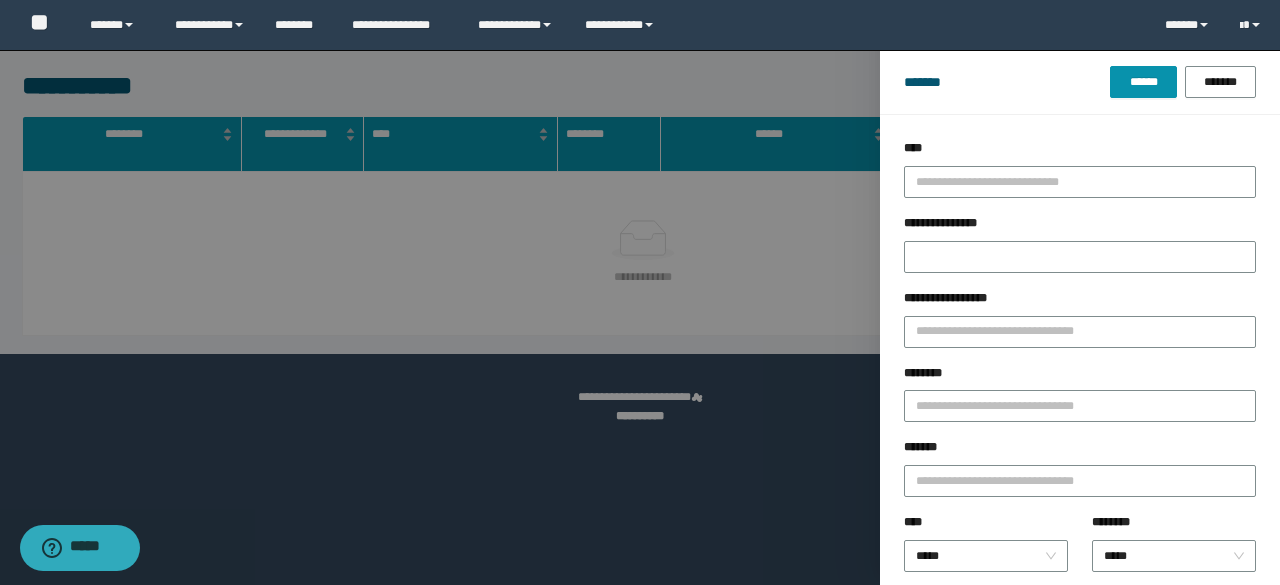 click on "****" at bounding box center (1080, 152) 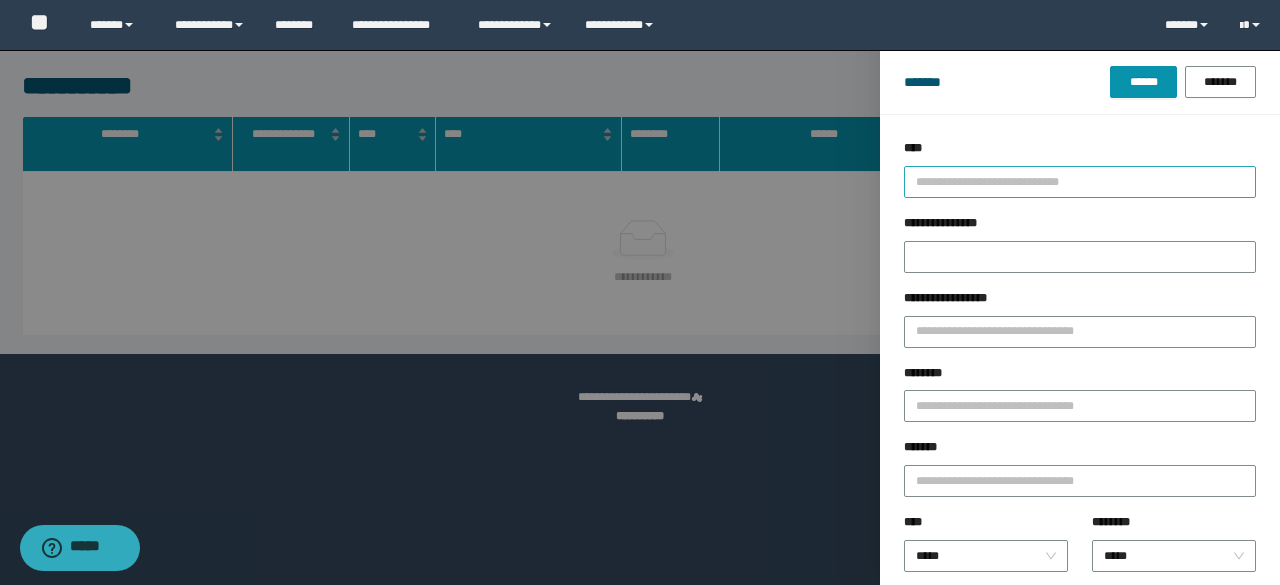 click at bounding box center (1071, 181) 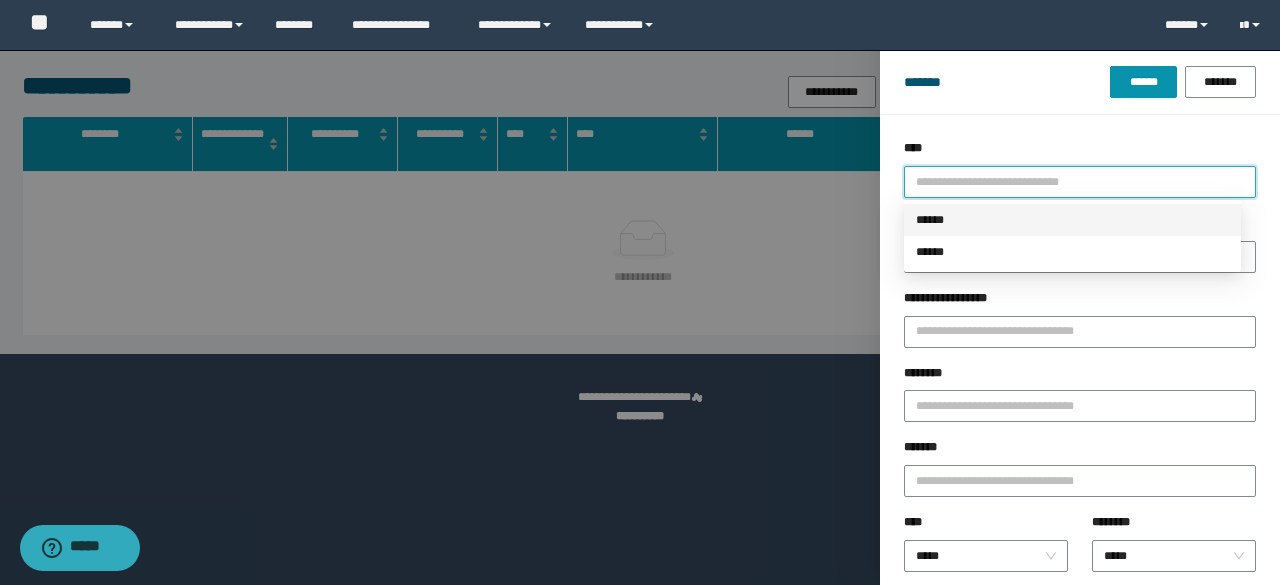 click on "******" at bounding box center (1072, 220) 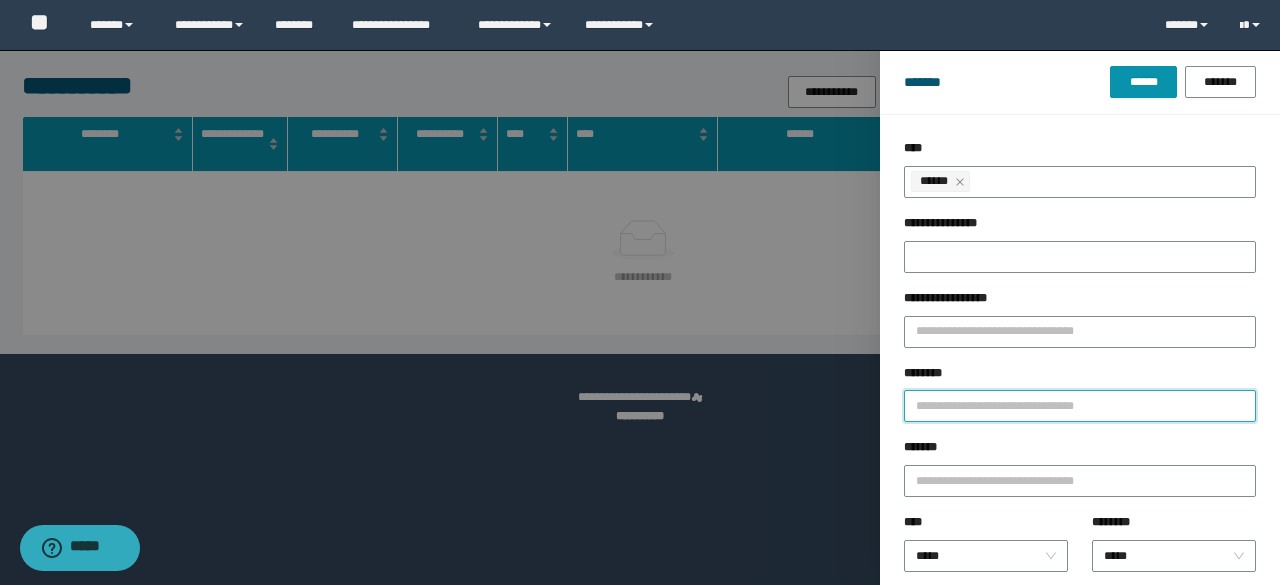 click on "********" at bounding box center (1080, 406) 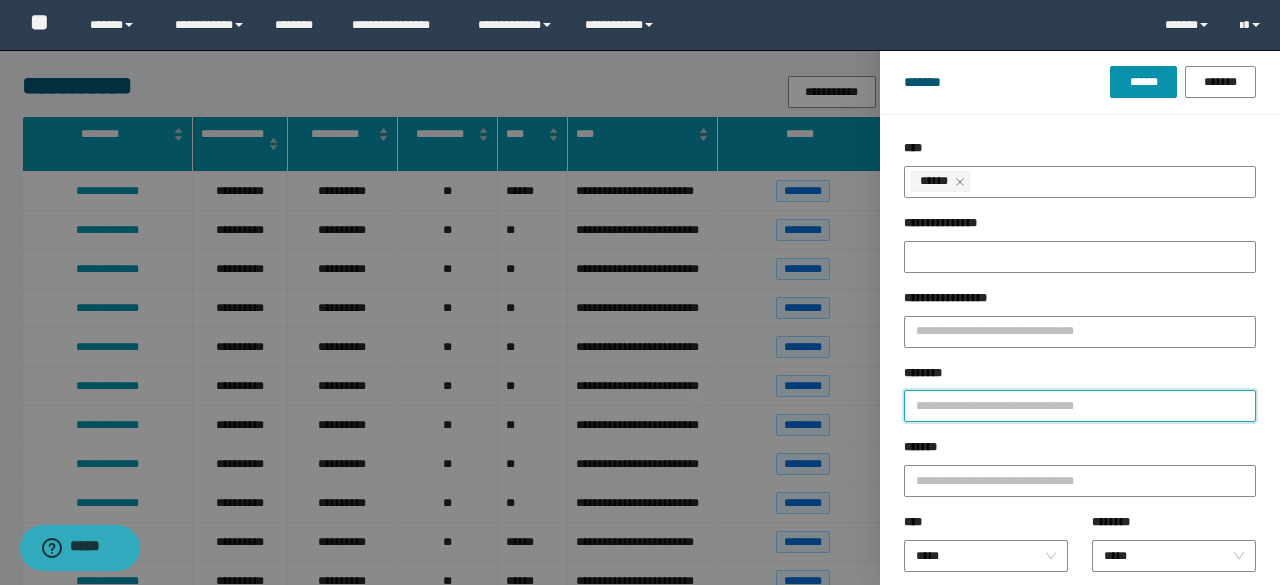 paste on "*******" 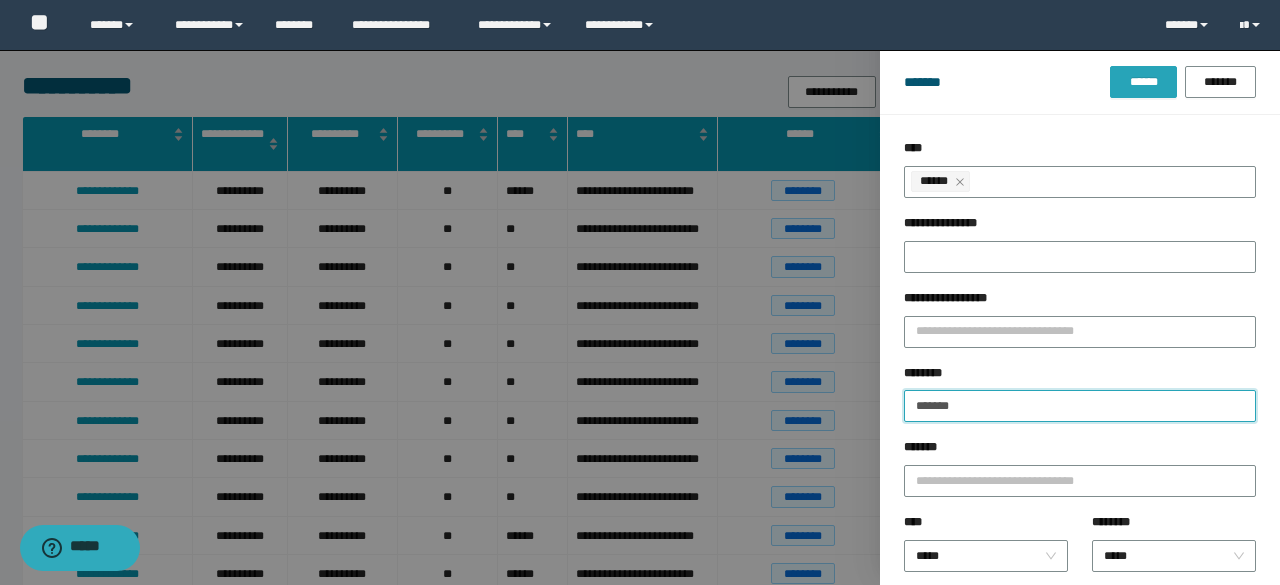 type on "*******" 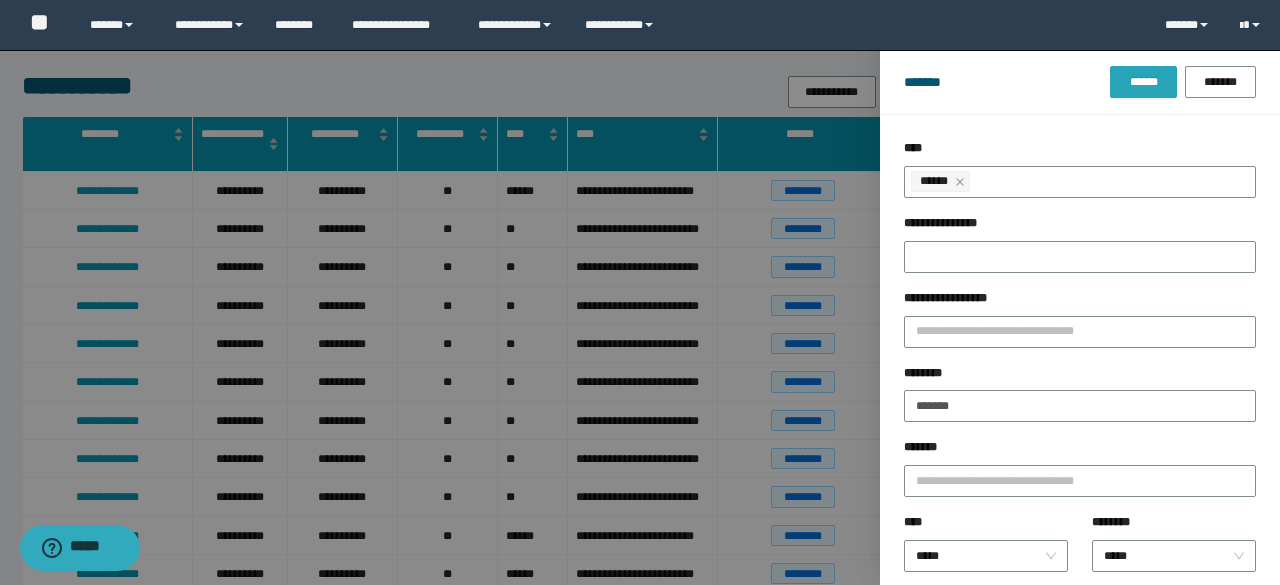 click on "******" at bounding box center [1143, 82] 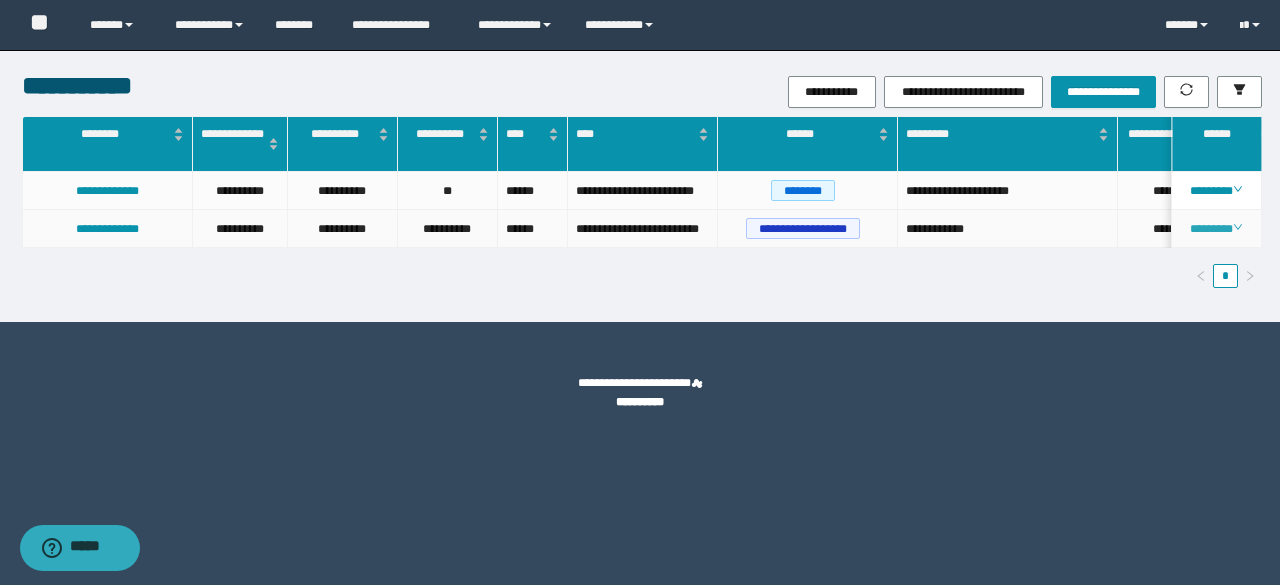 click on "********" at bounding box center [1216, 229] 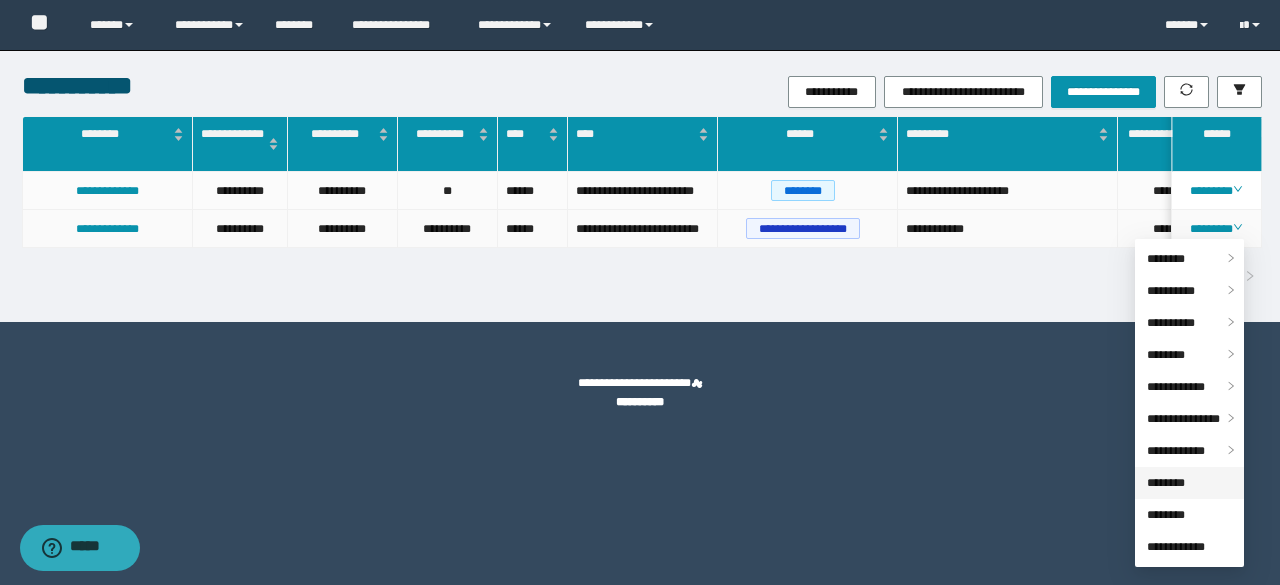 click on "********" at bounding box center (1166, 483) 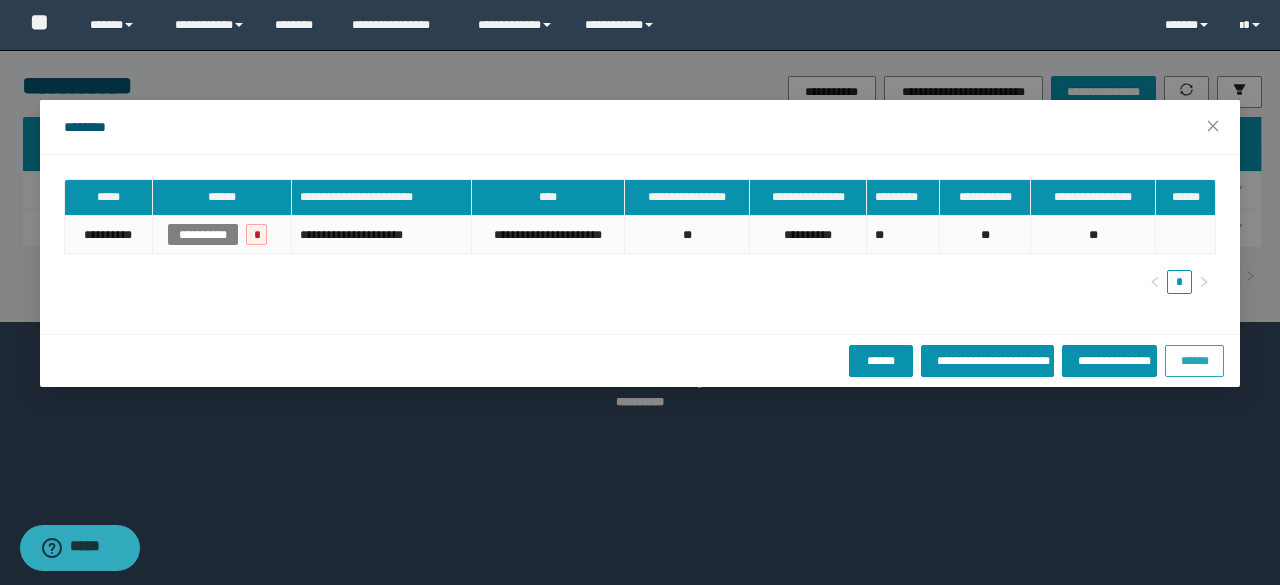 click on "******" at bounding box center [1194, 360] 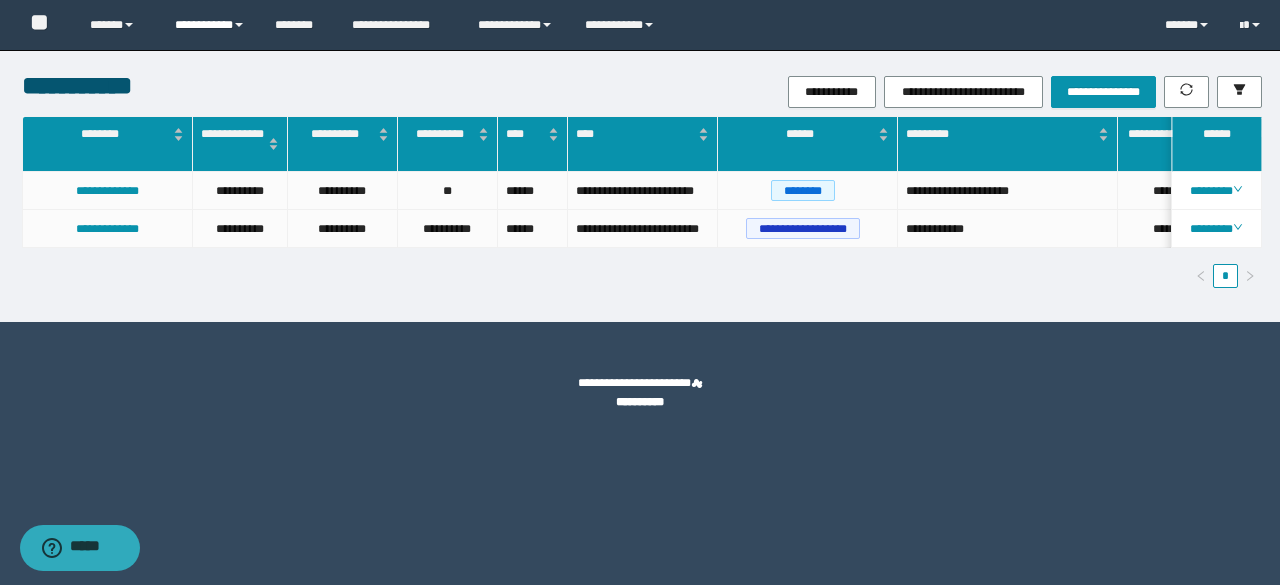click on "**********" at bounding box center (210, 25) 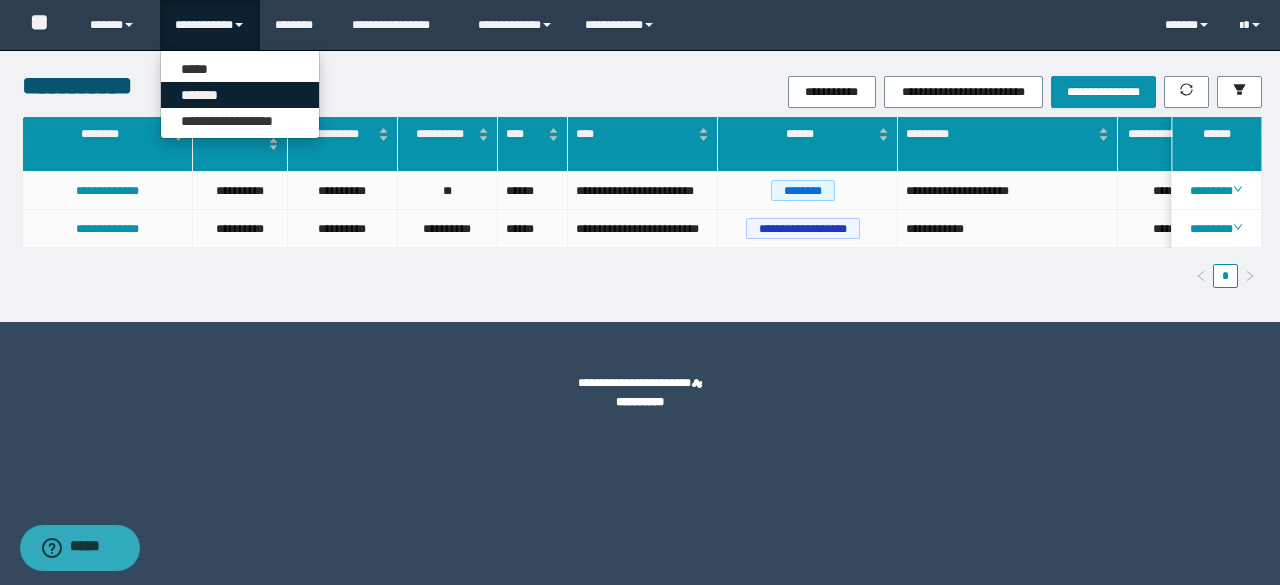 click on "*******" at bounding box center [240, 95] 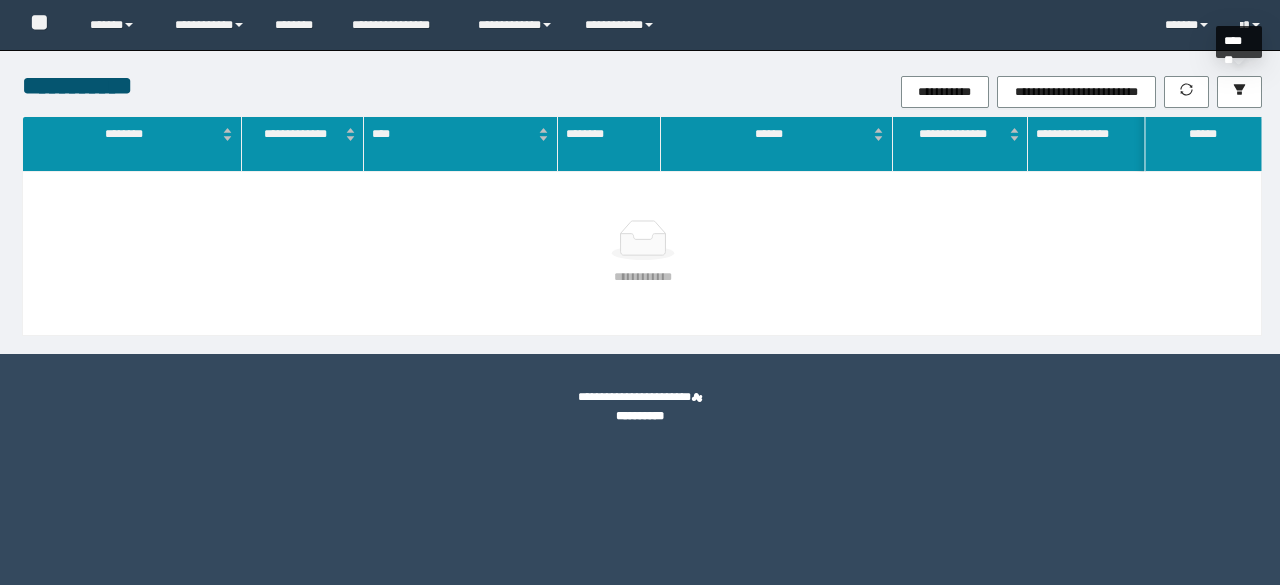 scroll, scrollTop: 0, scrollLeft: 0, axis: both 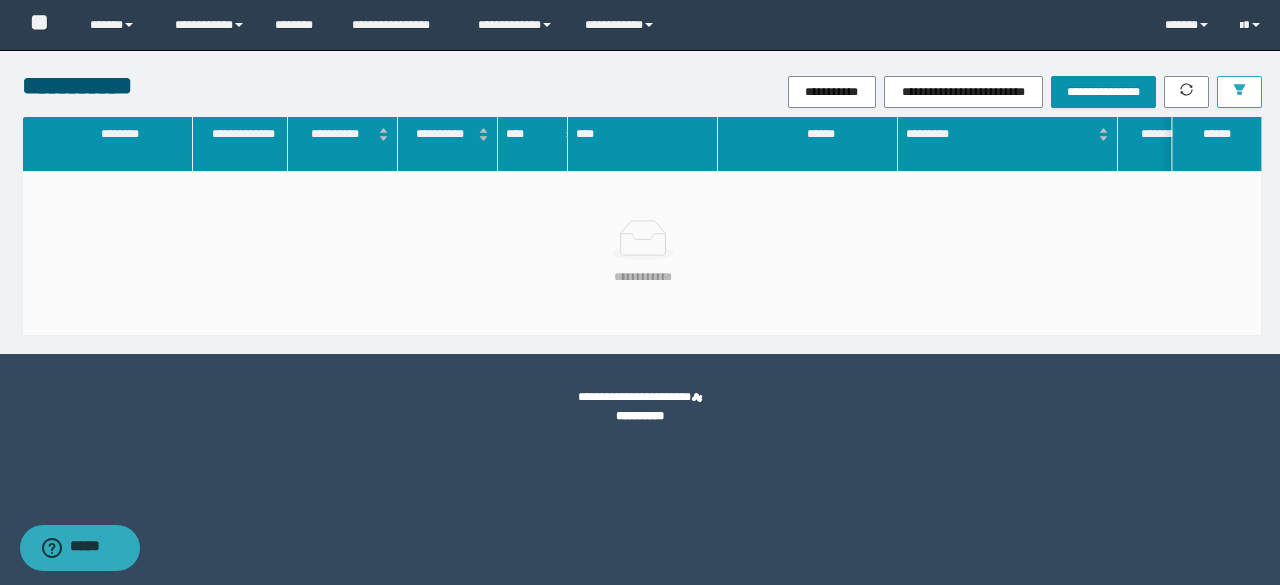 click at bounding box center (1239, 92) 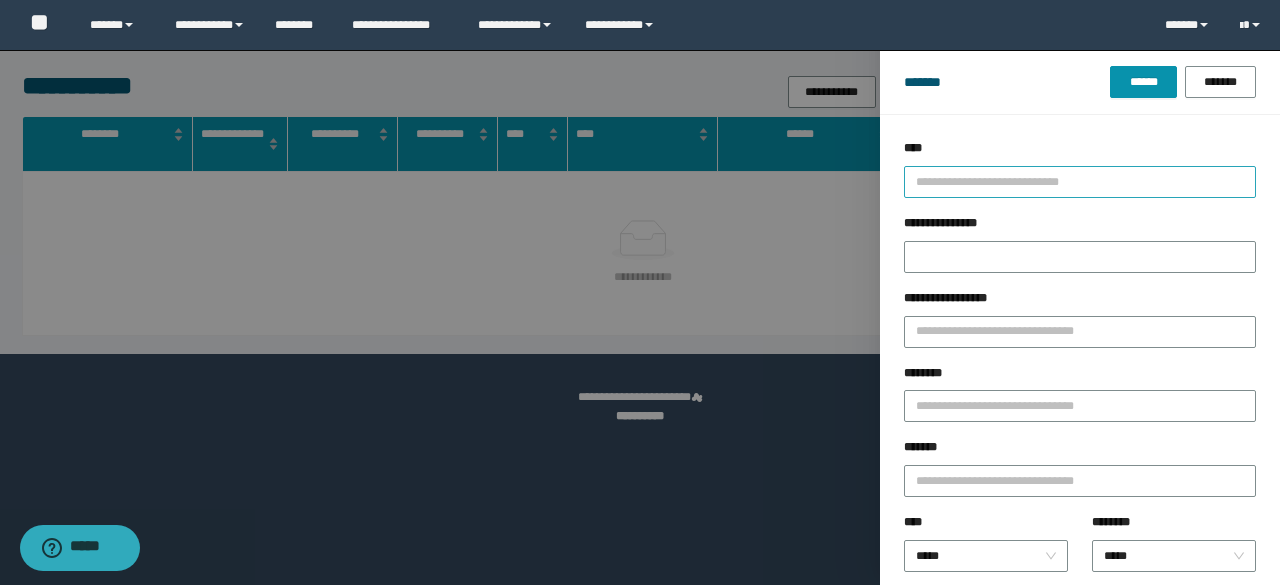 click at bounding box center [1071, 181] 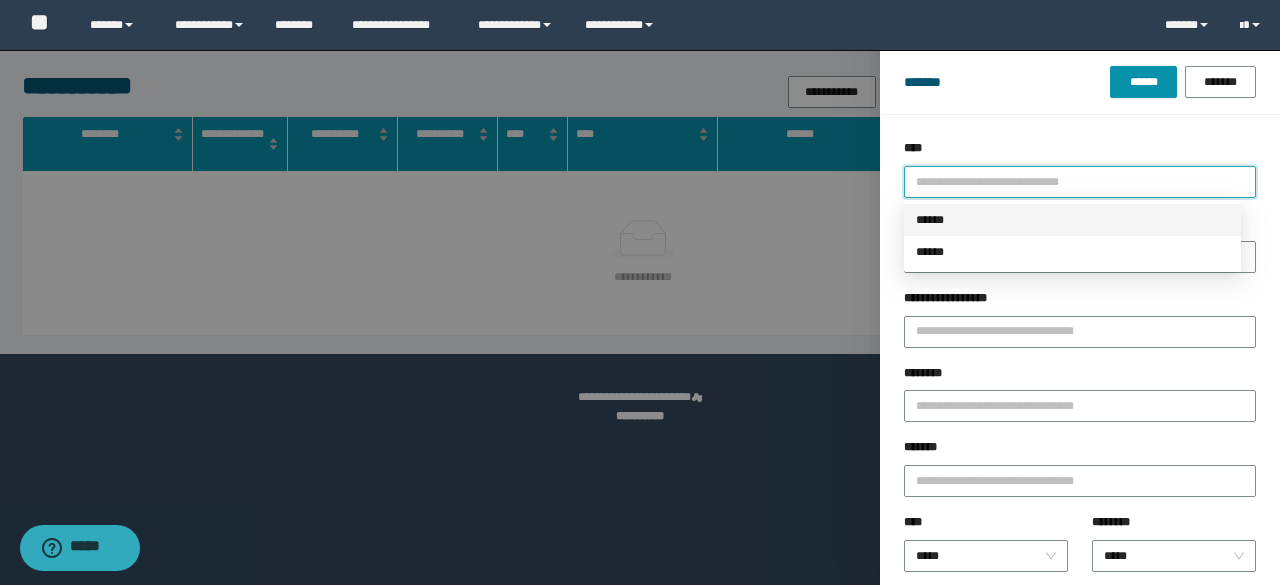 click on "******" at bounding box center (1072, 220) 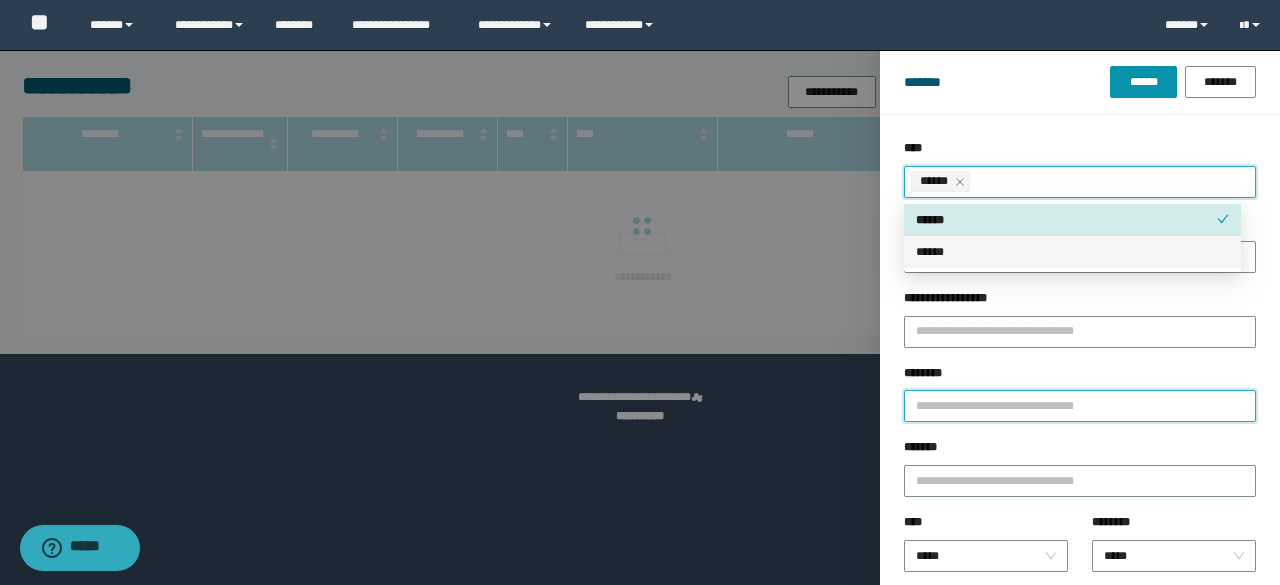 click on "********" at bounding box center [1080, 406] 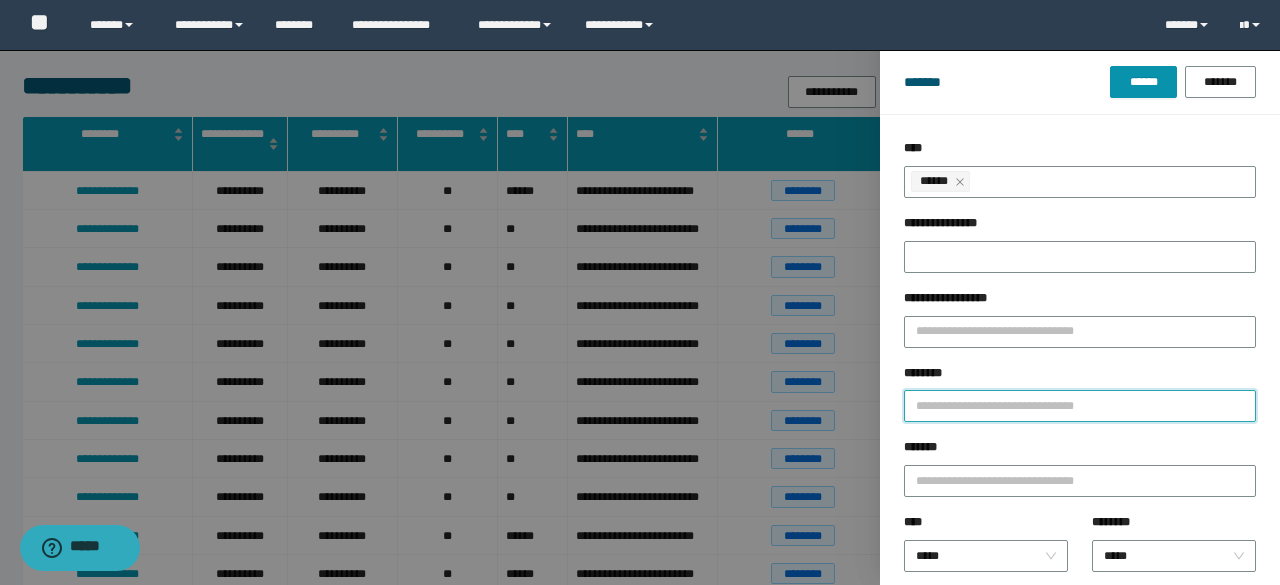paste on "**********" 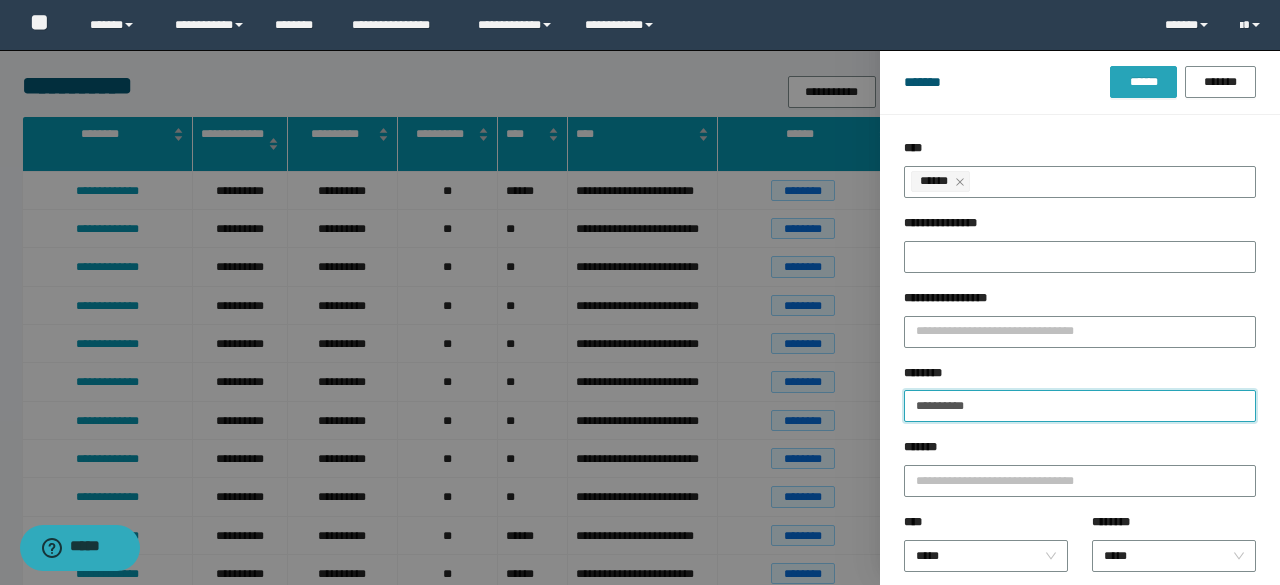 type on "**********" 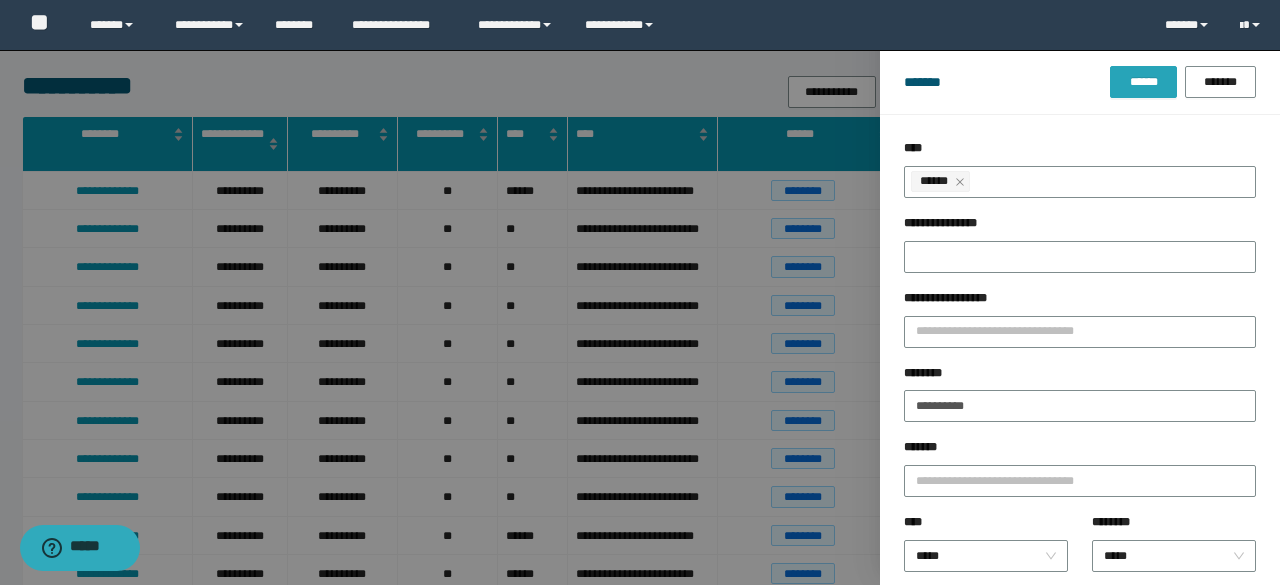 click on "******" at bounding box center [1143, 82] 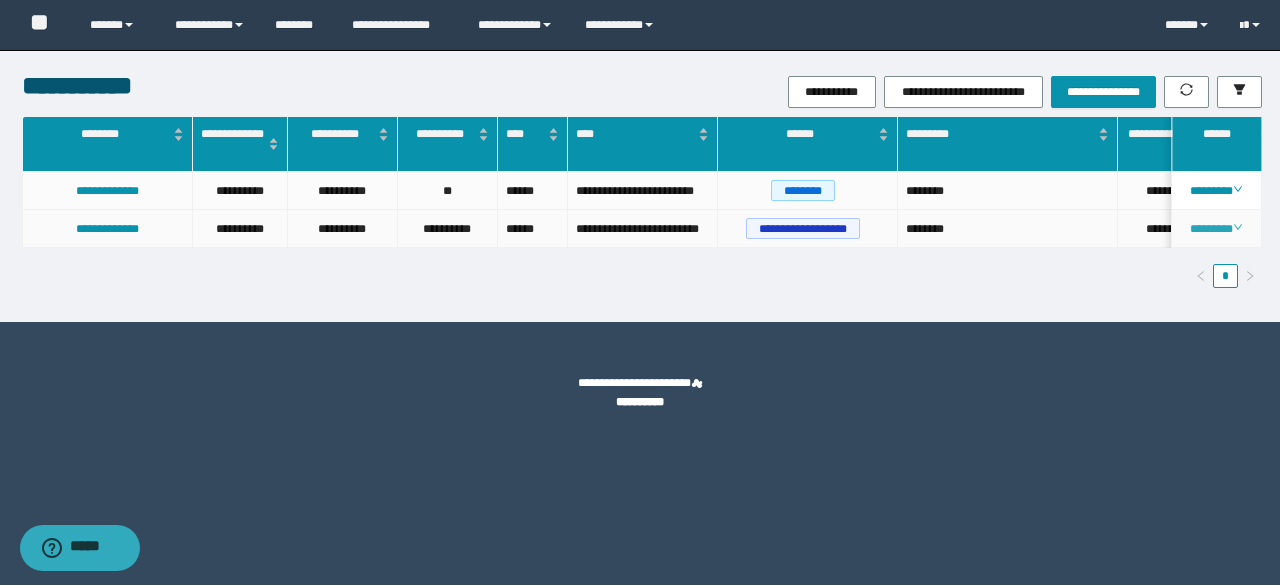 click on "********" at bounding box center [1216, 229] 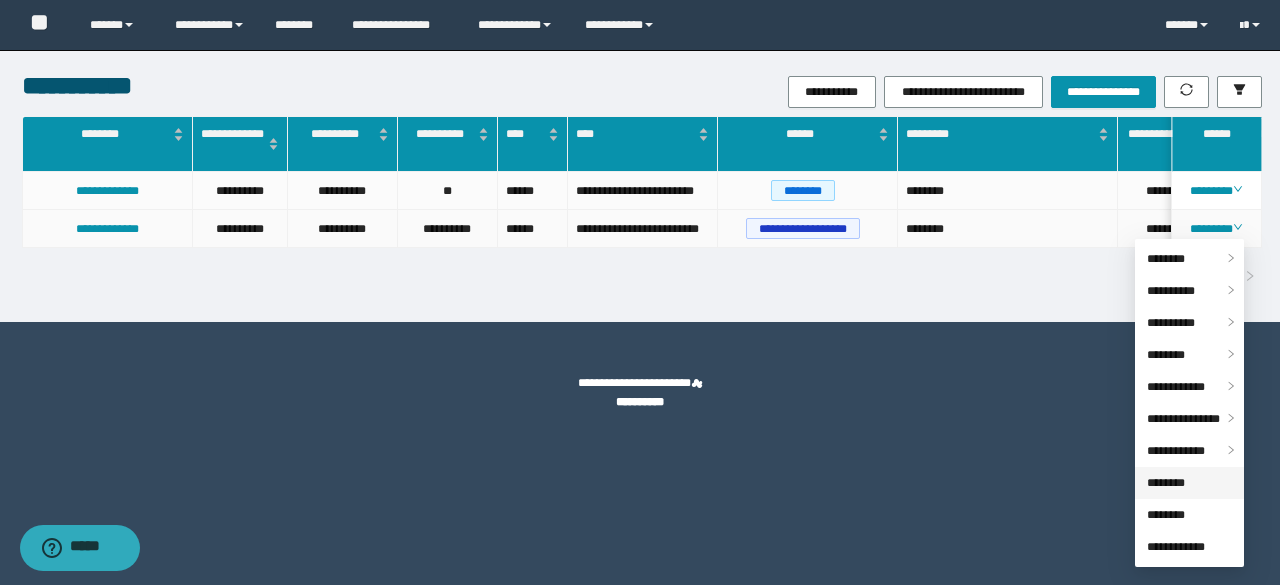 click on "********" at bounding box center [1166, 483] 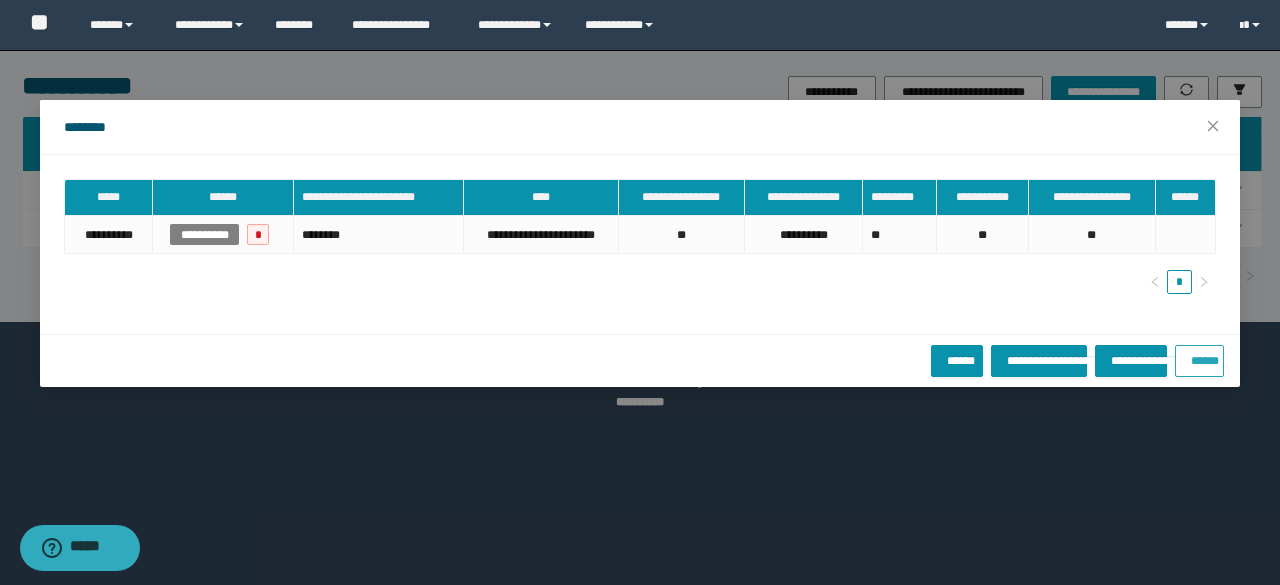 click on "******" at bounding box center (1199, 357) 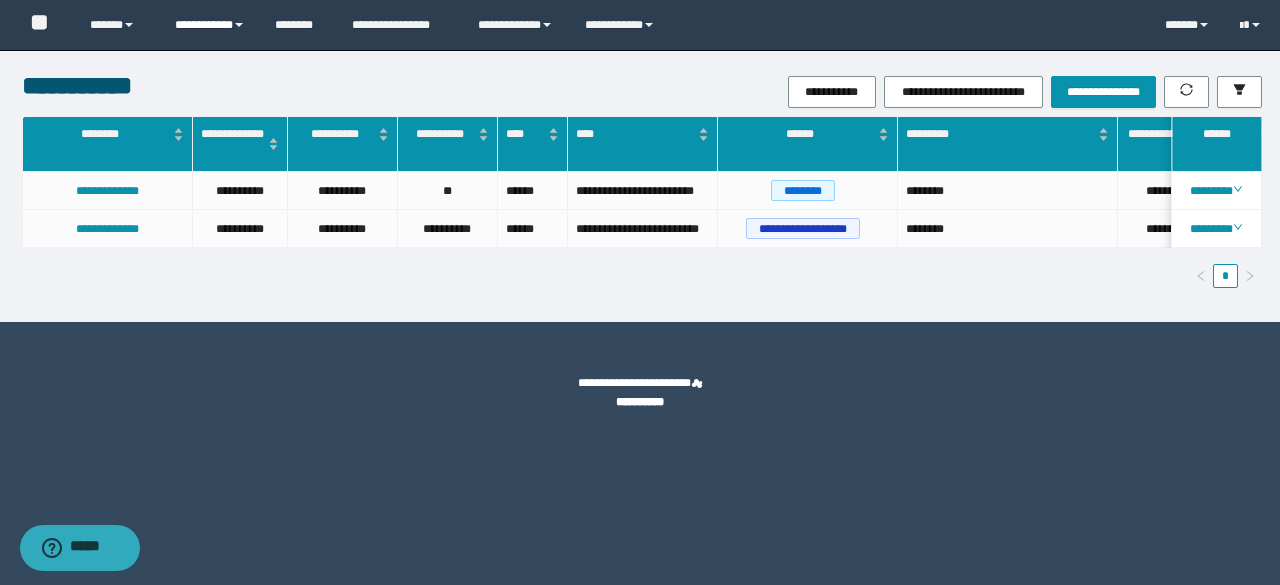 click on "**********" at bounding box center [210, 25] 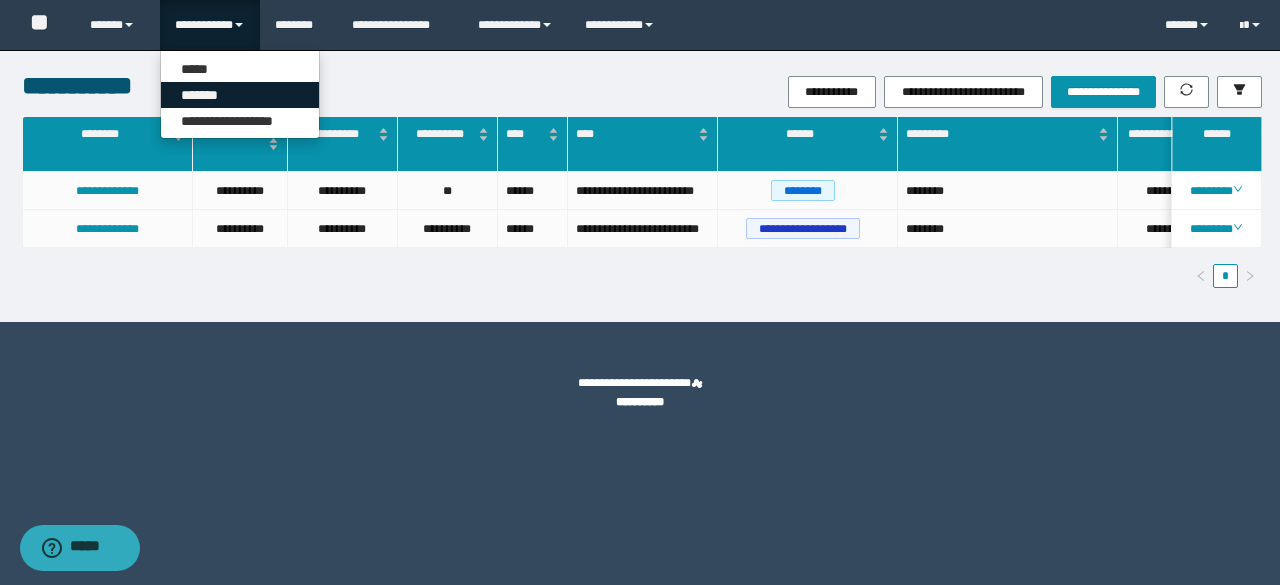 click on "*******" at bounding box center [240, 95] 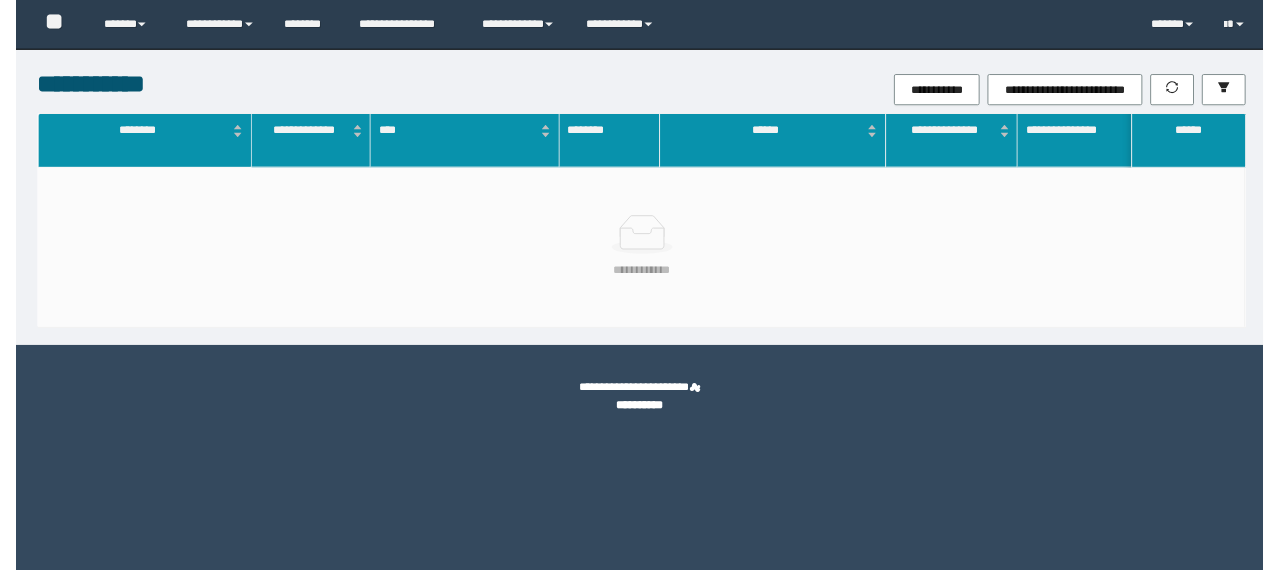 scroll, scrollTop: 0, scrollLeft: 0, axis: both 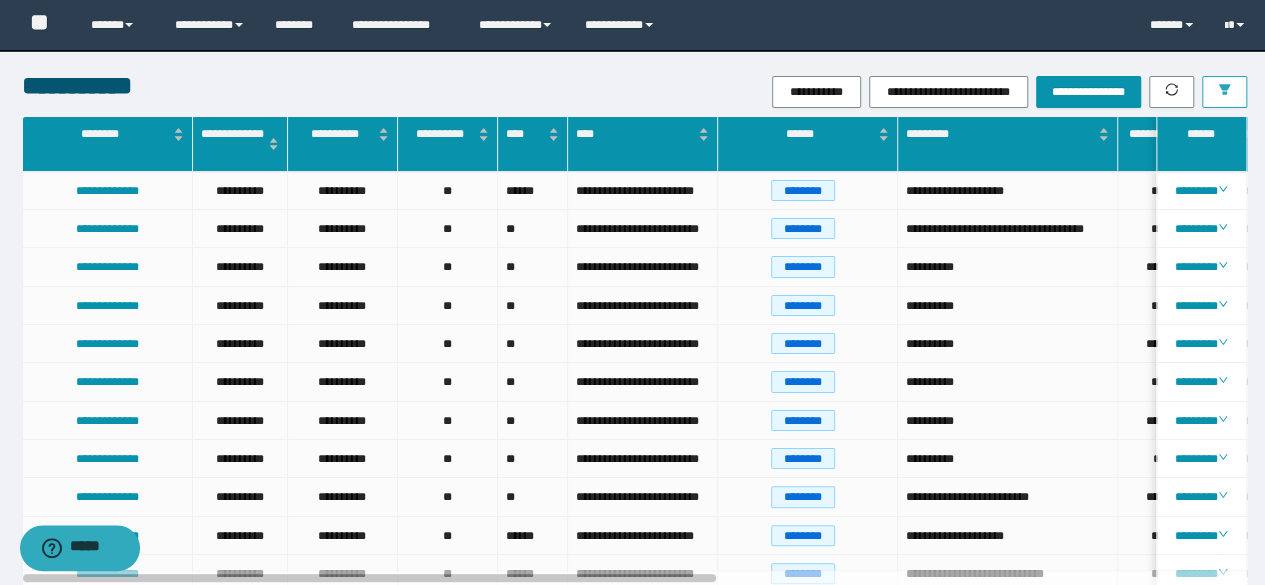 click 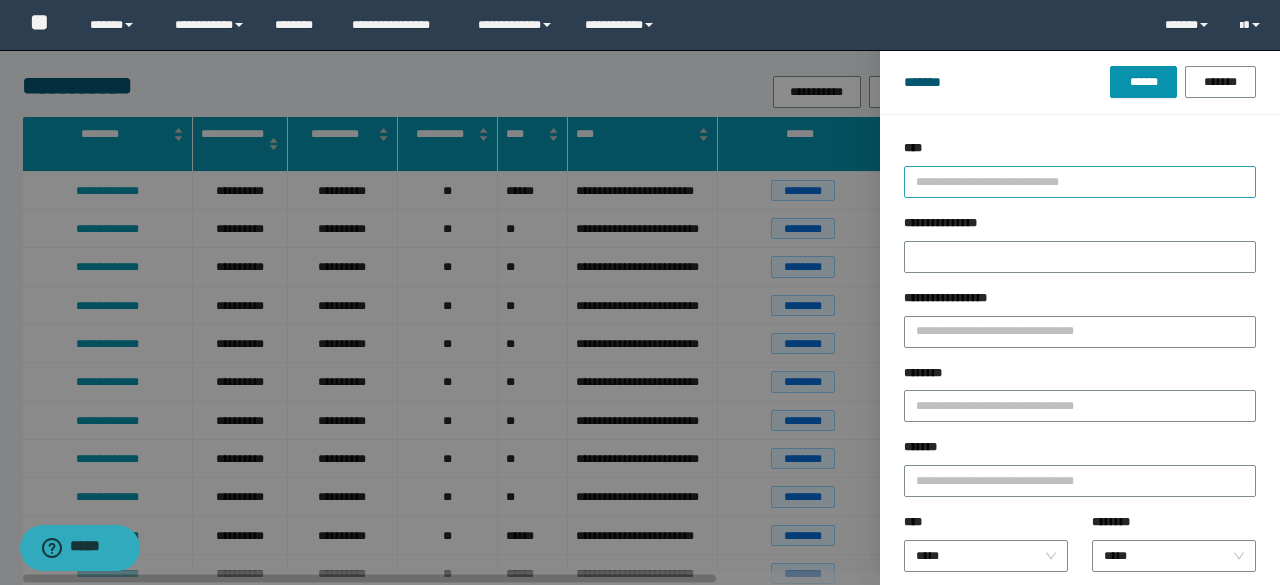 click at bounding box center [1071, 181] 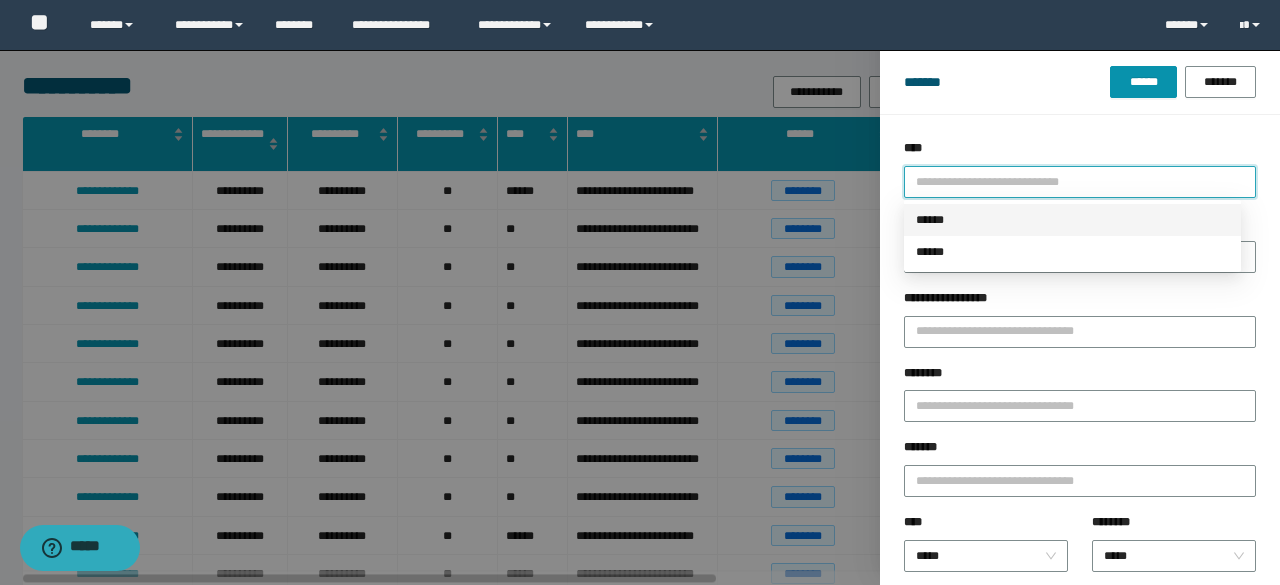 click on "******" at bounding box center [1072, 220] 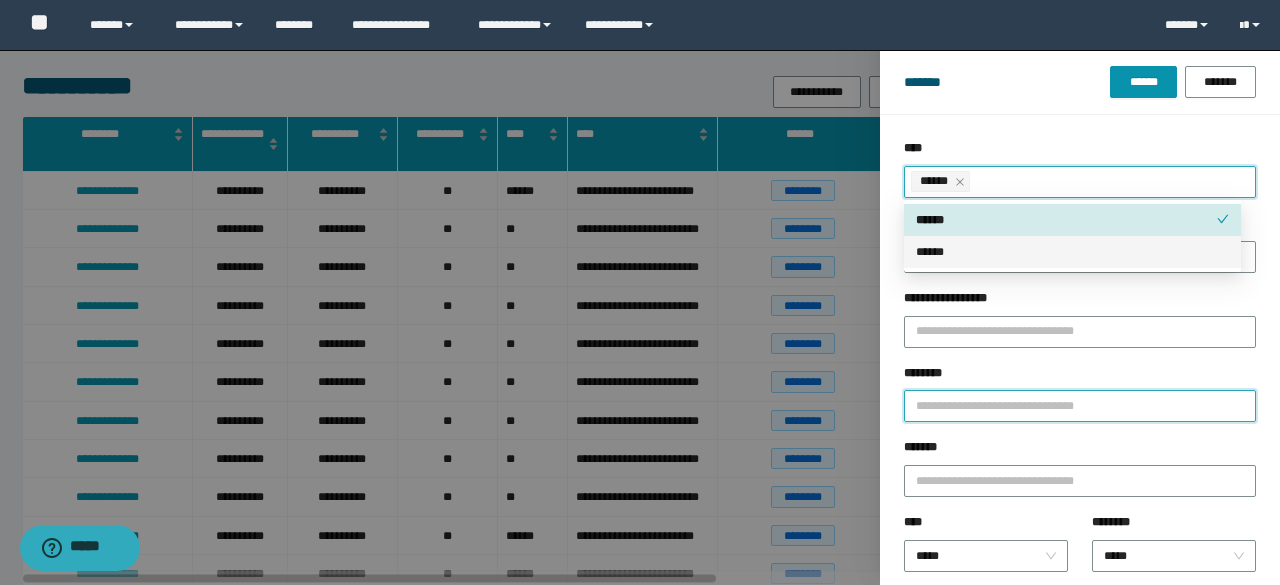 click on "********" at bounding box center (1080, 406) 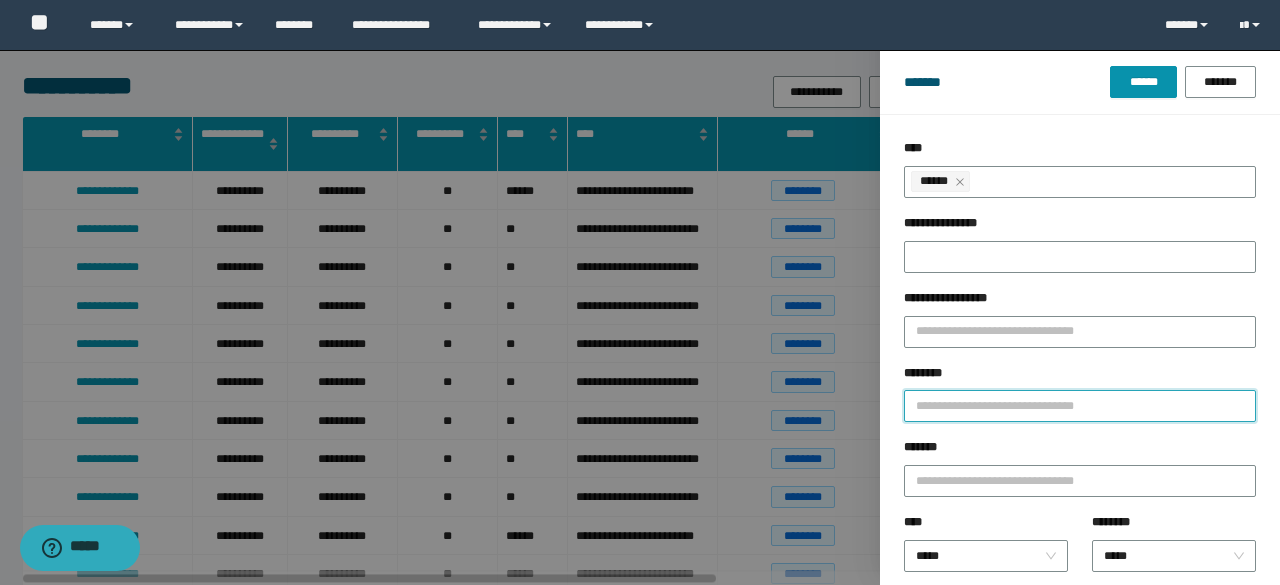 paste on "********" 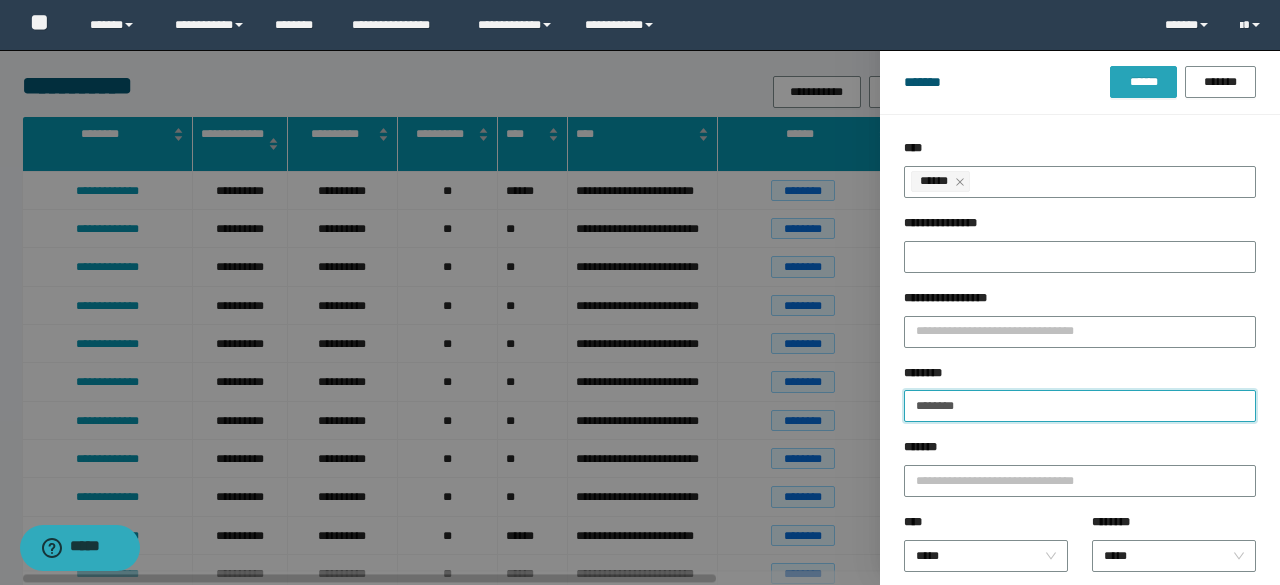 type on "********" 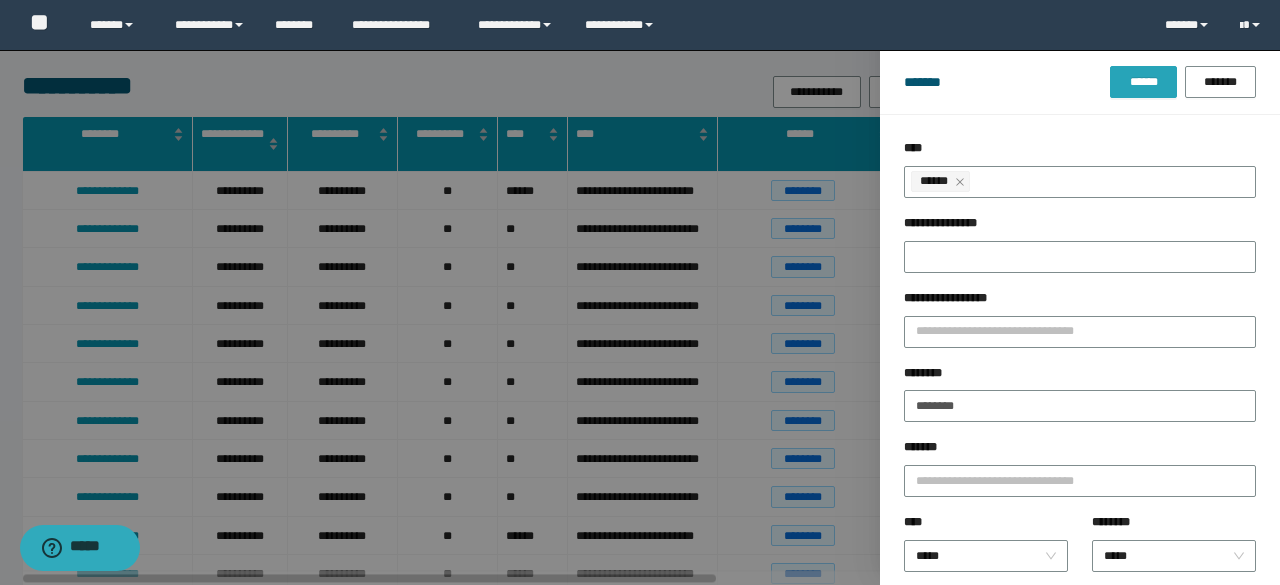 click on "******" at bounding box center (1143, 82) 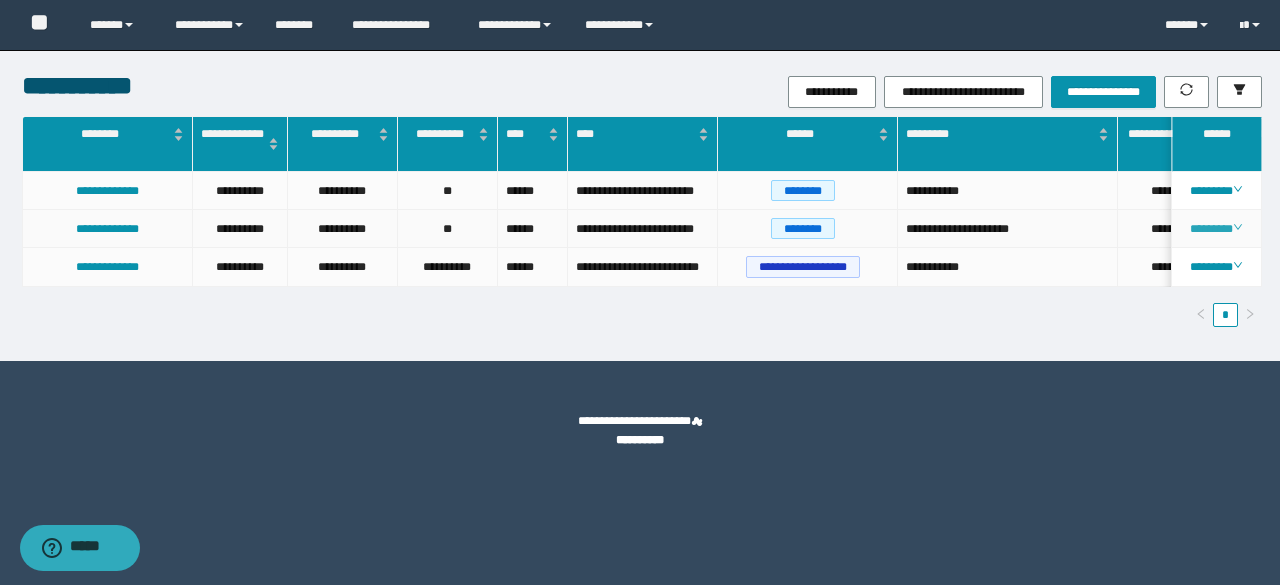 click on "********" at bounding box center (1216, 229) 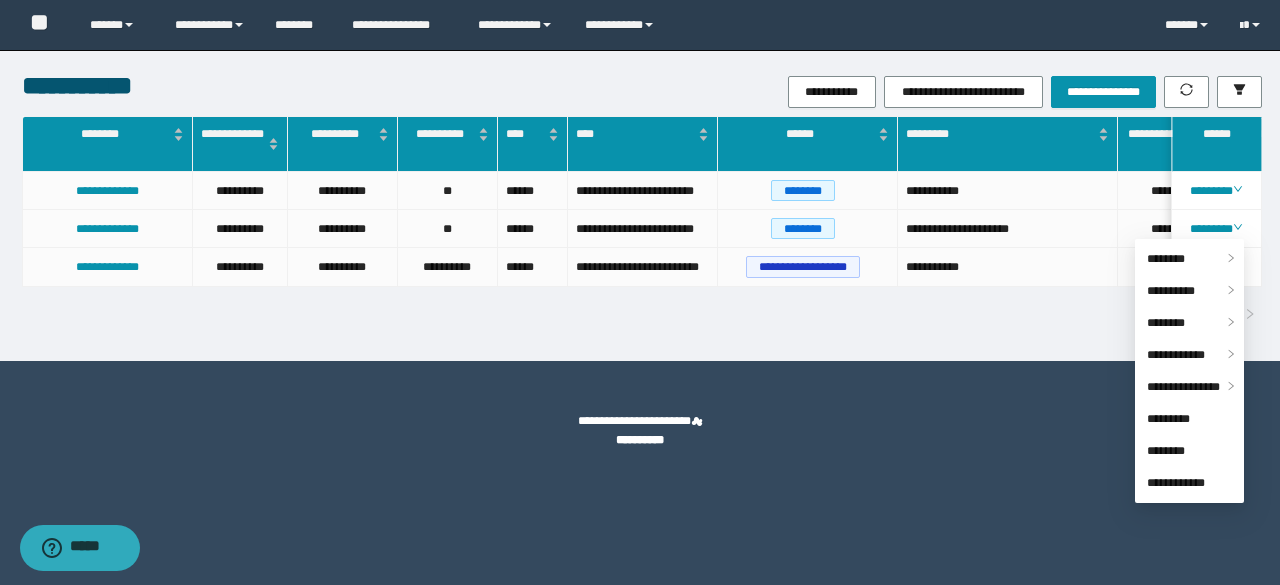click on "**********" at bounding box center (642, 221) 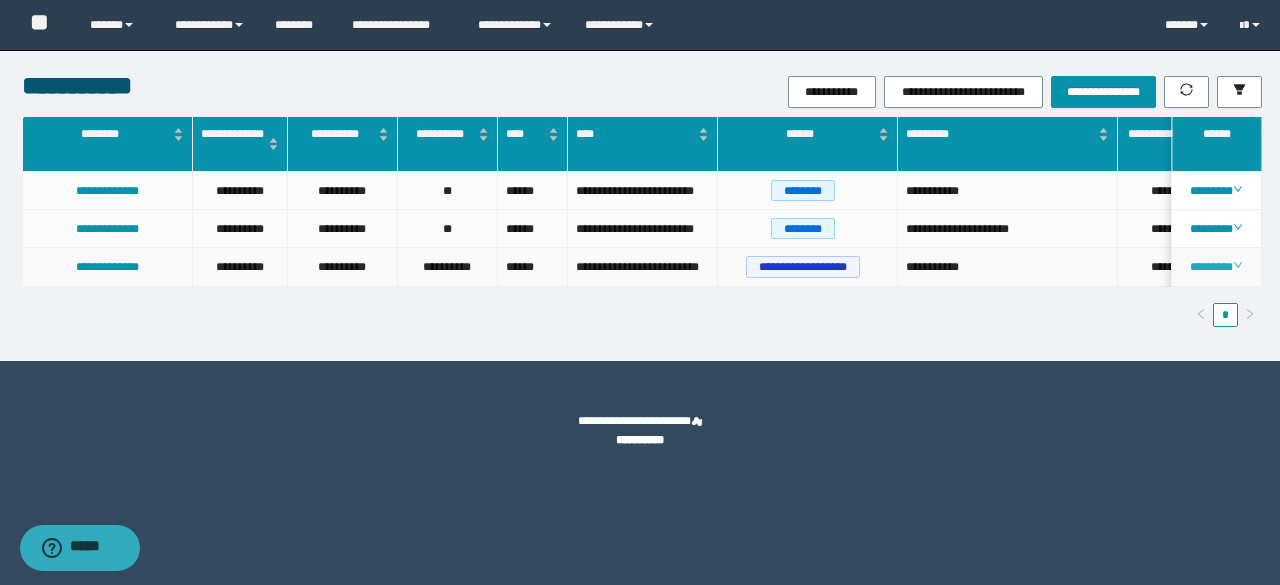 click on "********" at bounding box center (1216, 267) 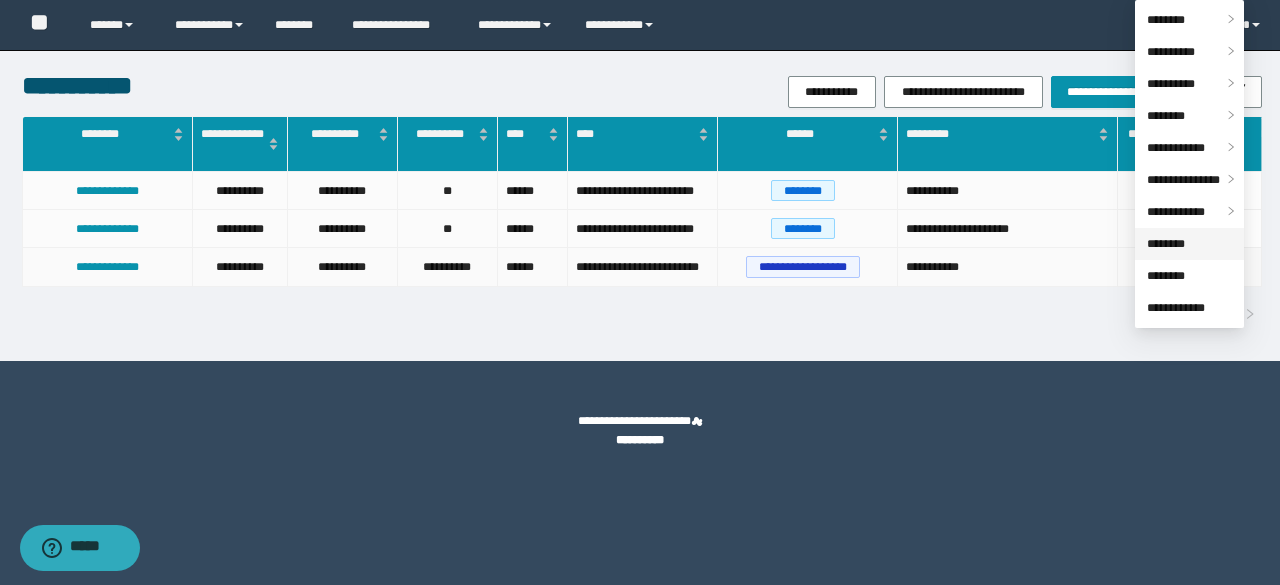 click on "********" at bounding box center (1166, 244) 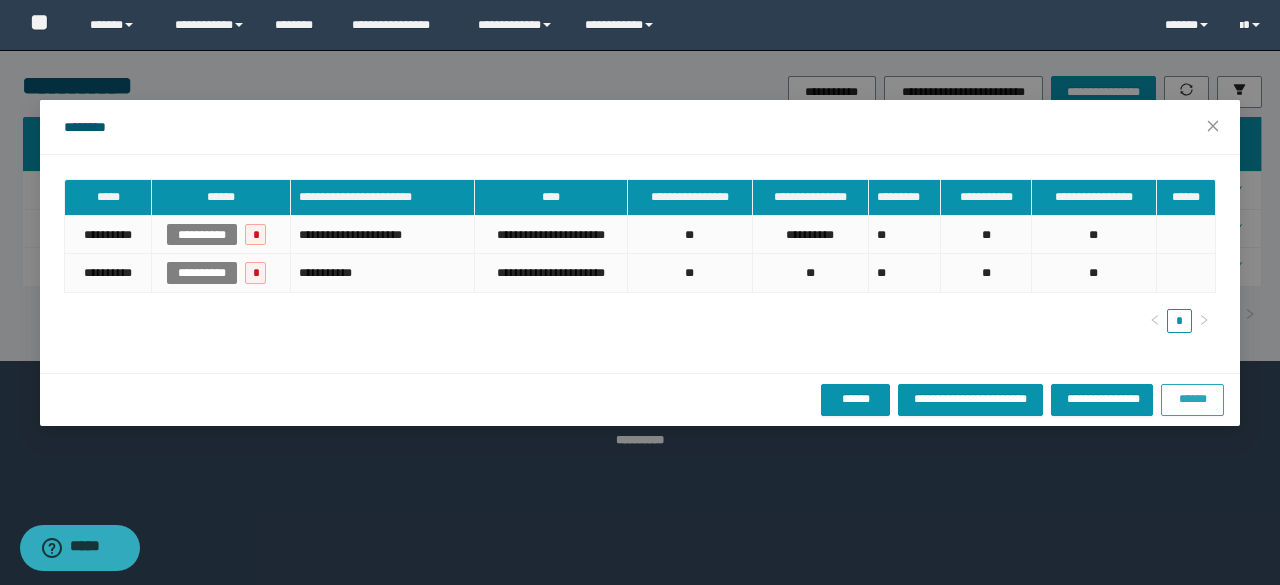 click on "******" at bounding box center [1192, 399] 